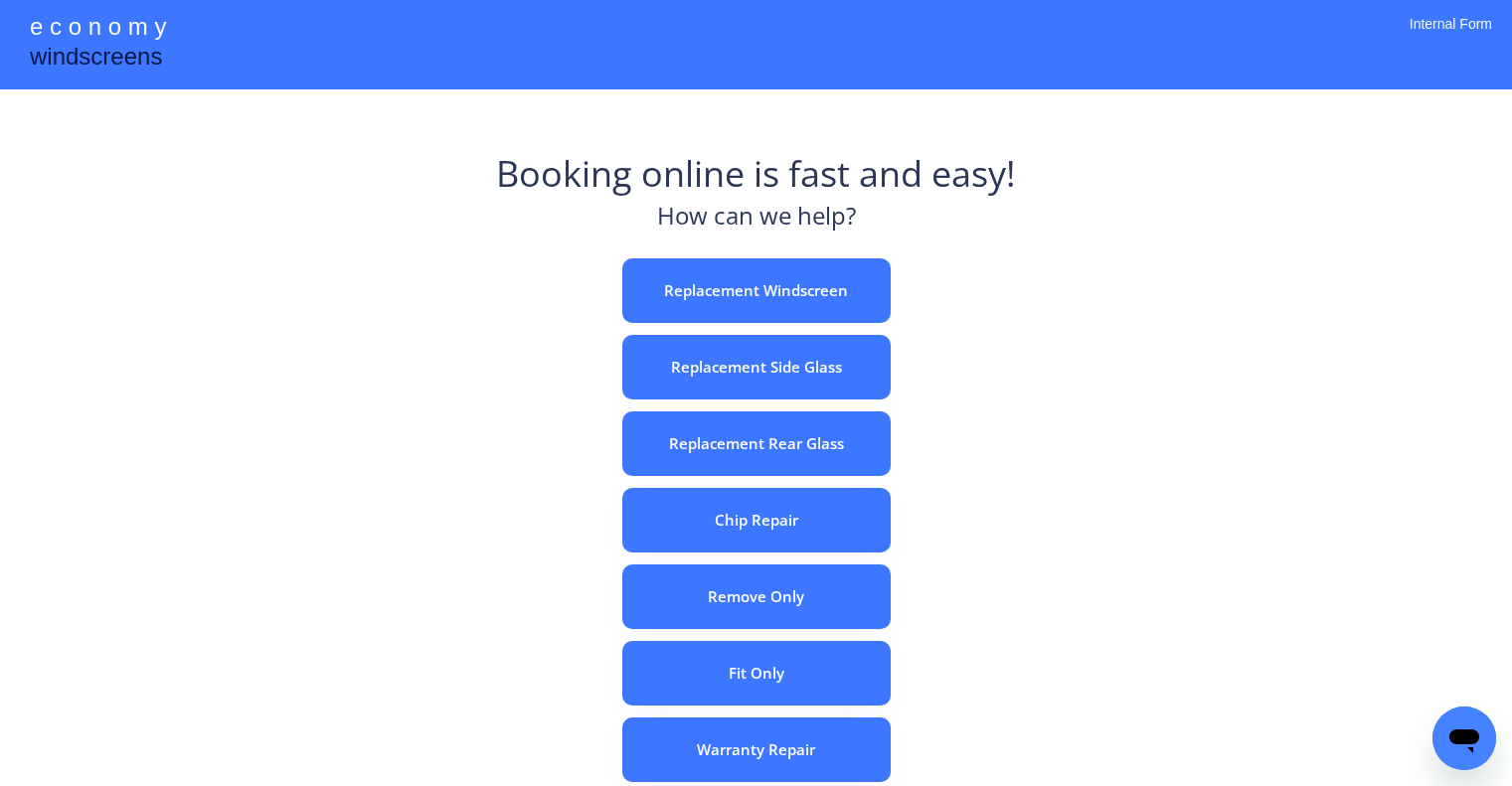 scroll, scrollTop: 0, scrollLeft: 0, axis: both 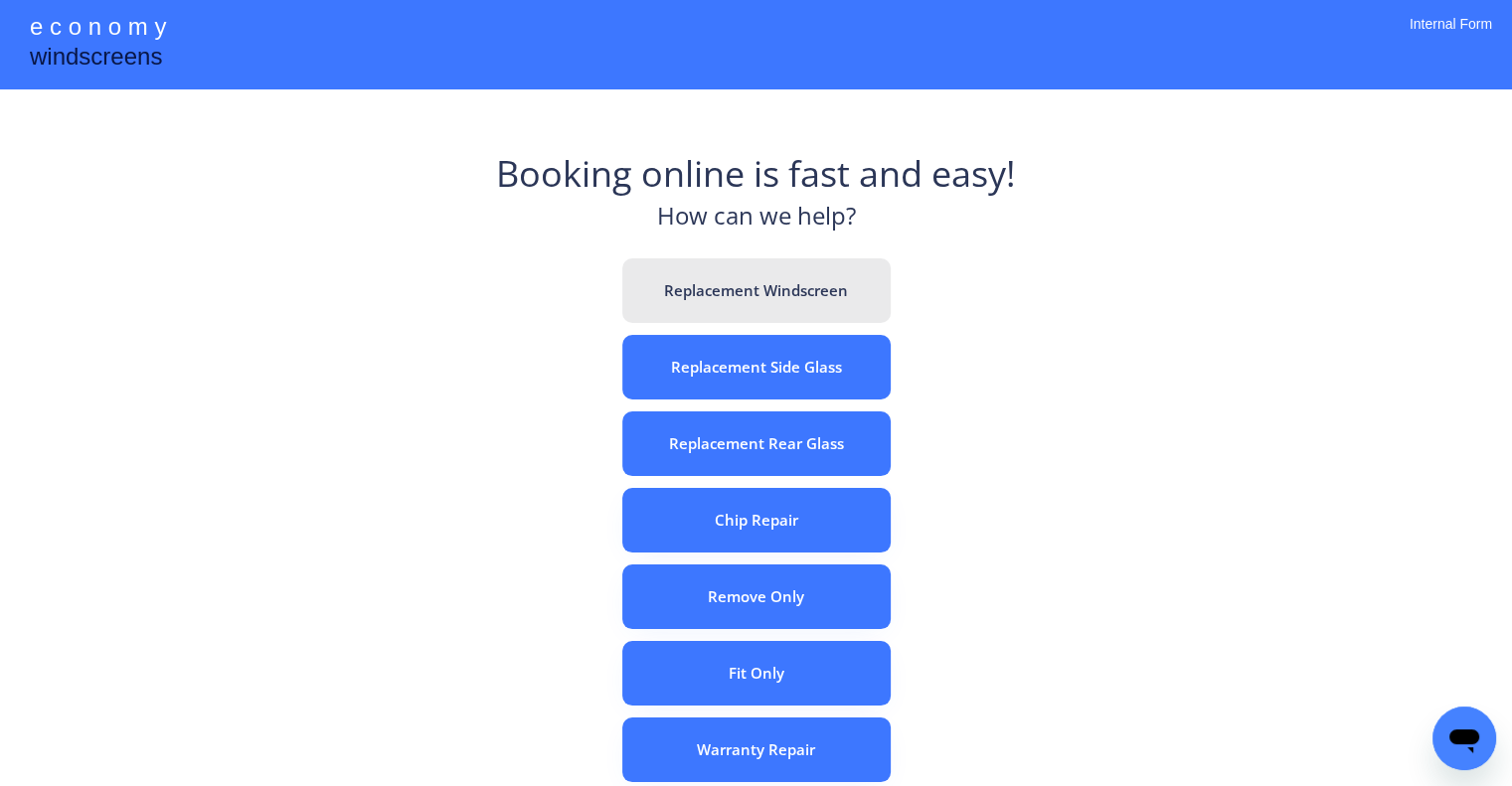 click on "Replacement Windscreen" at bounding box center [756, 290] 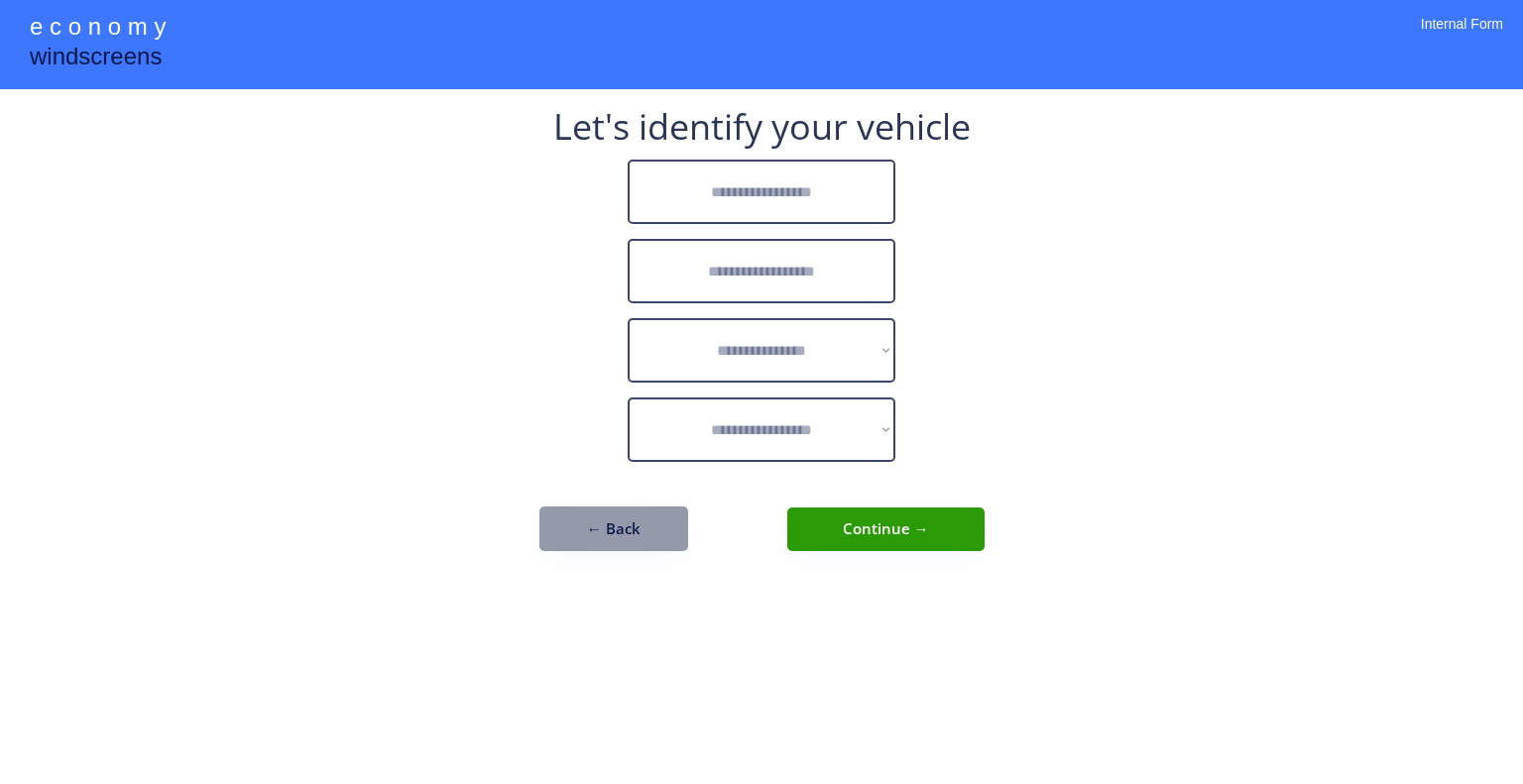 scroll, scrollTop: 0, scrollLeft: 0, axis: both 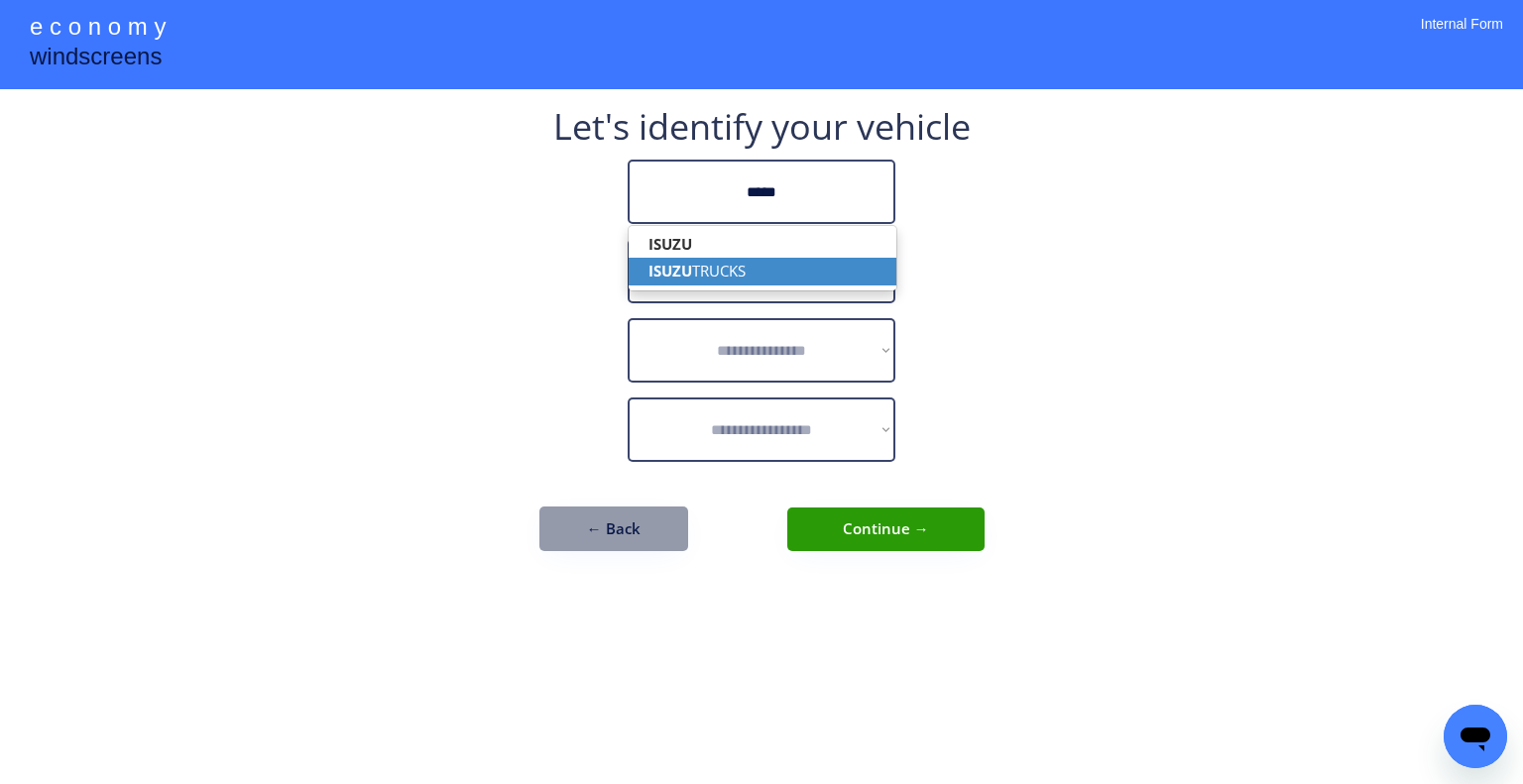 click on "ISUZU  TRUCKS" at bounding box center [762, 271] 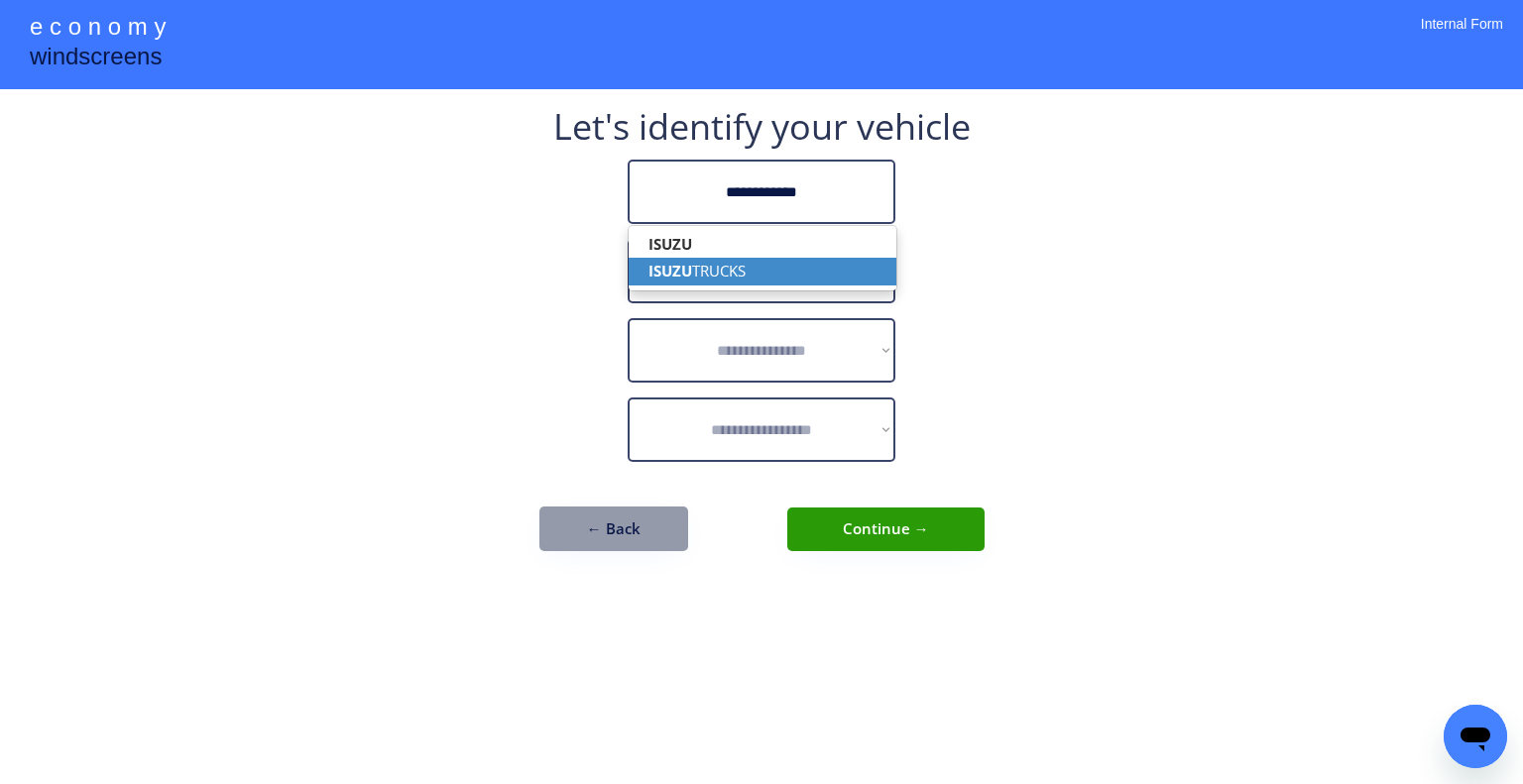 type on "**********" 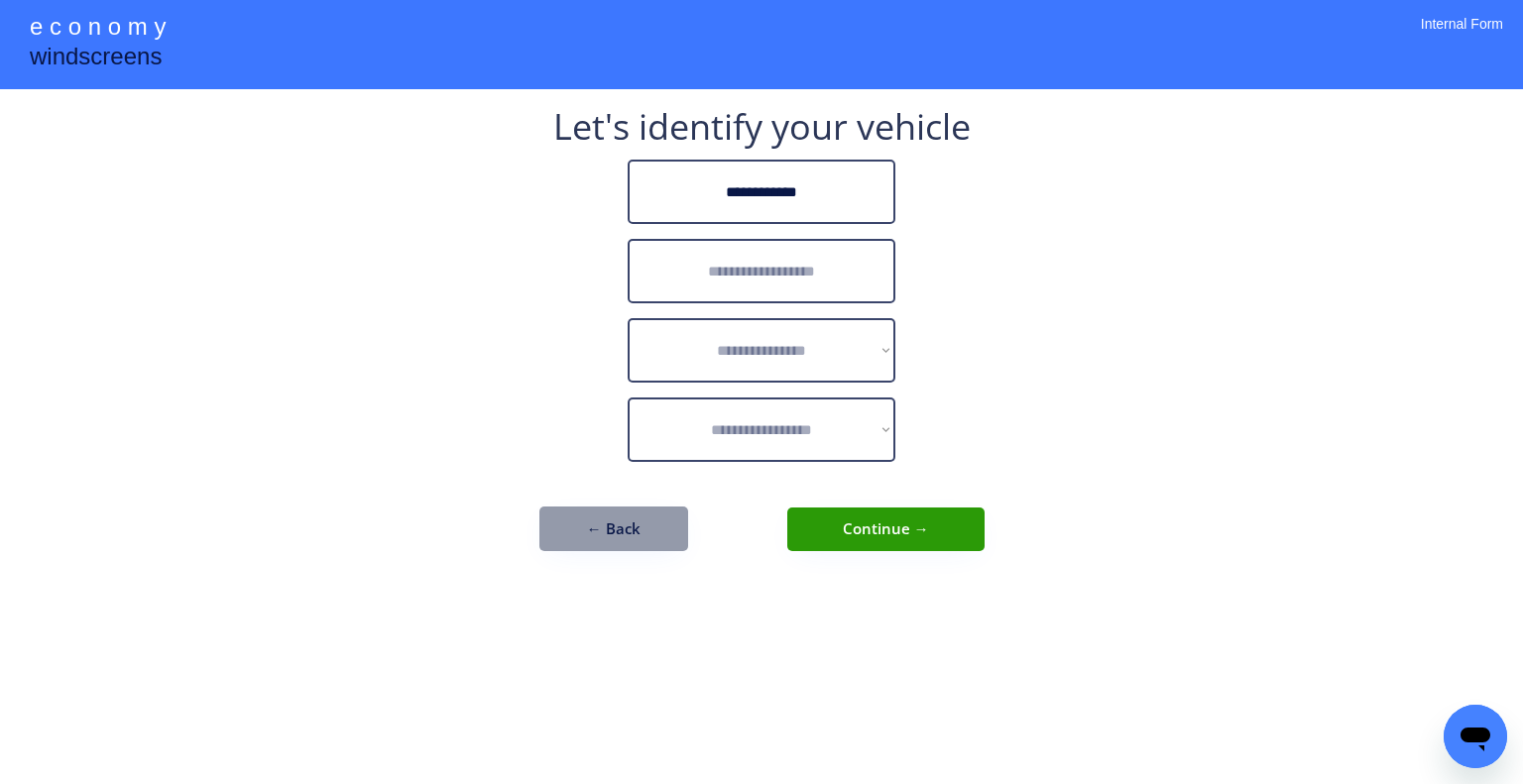 click at bounding box center [762, 271] 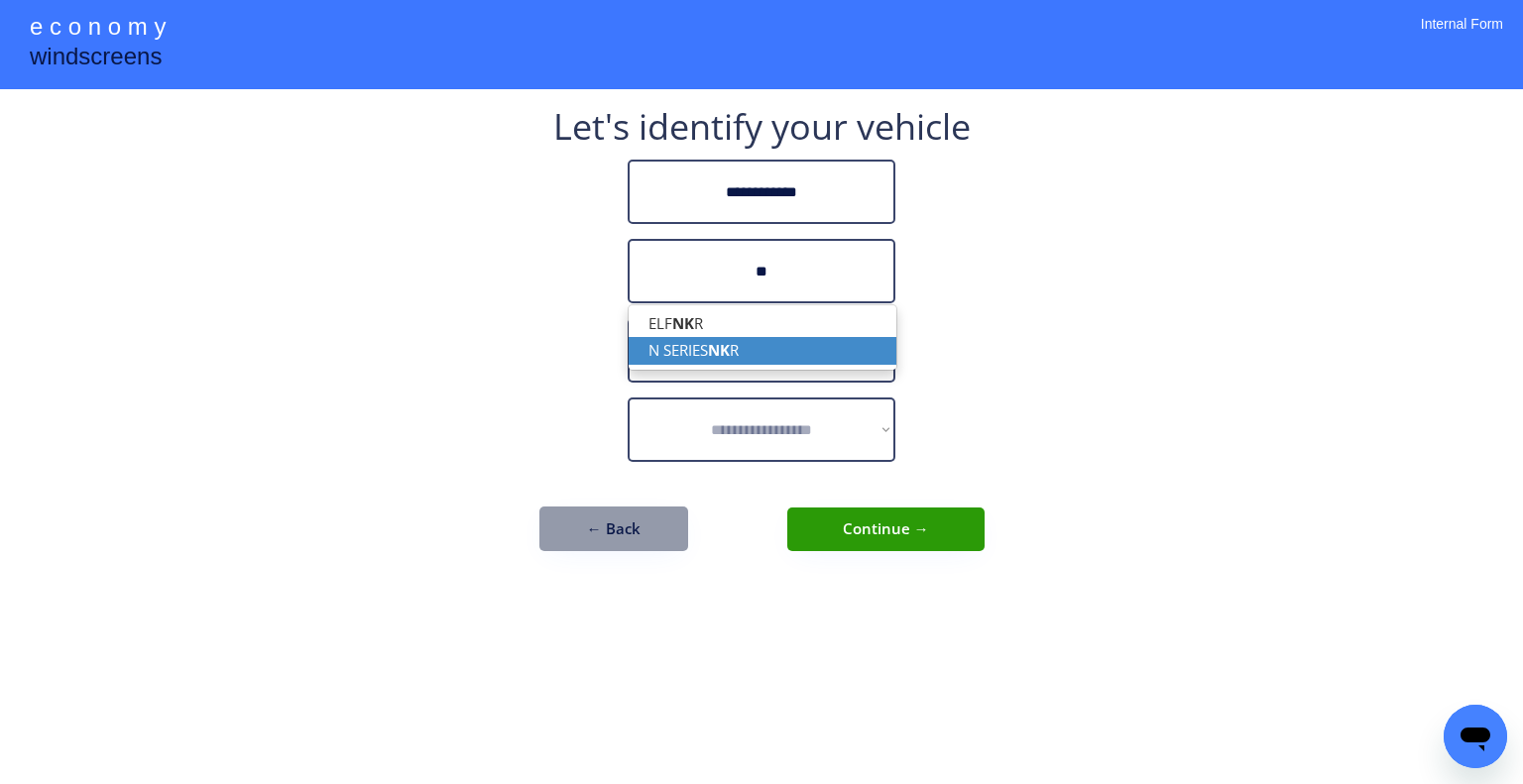 click on "N SERIES  NK R" at bounding box center (762, 350) 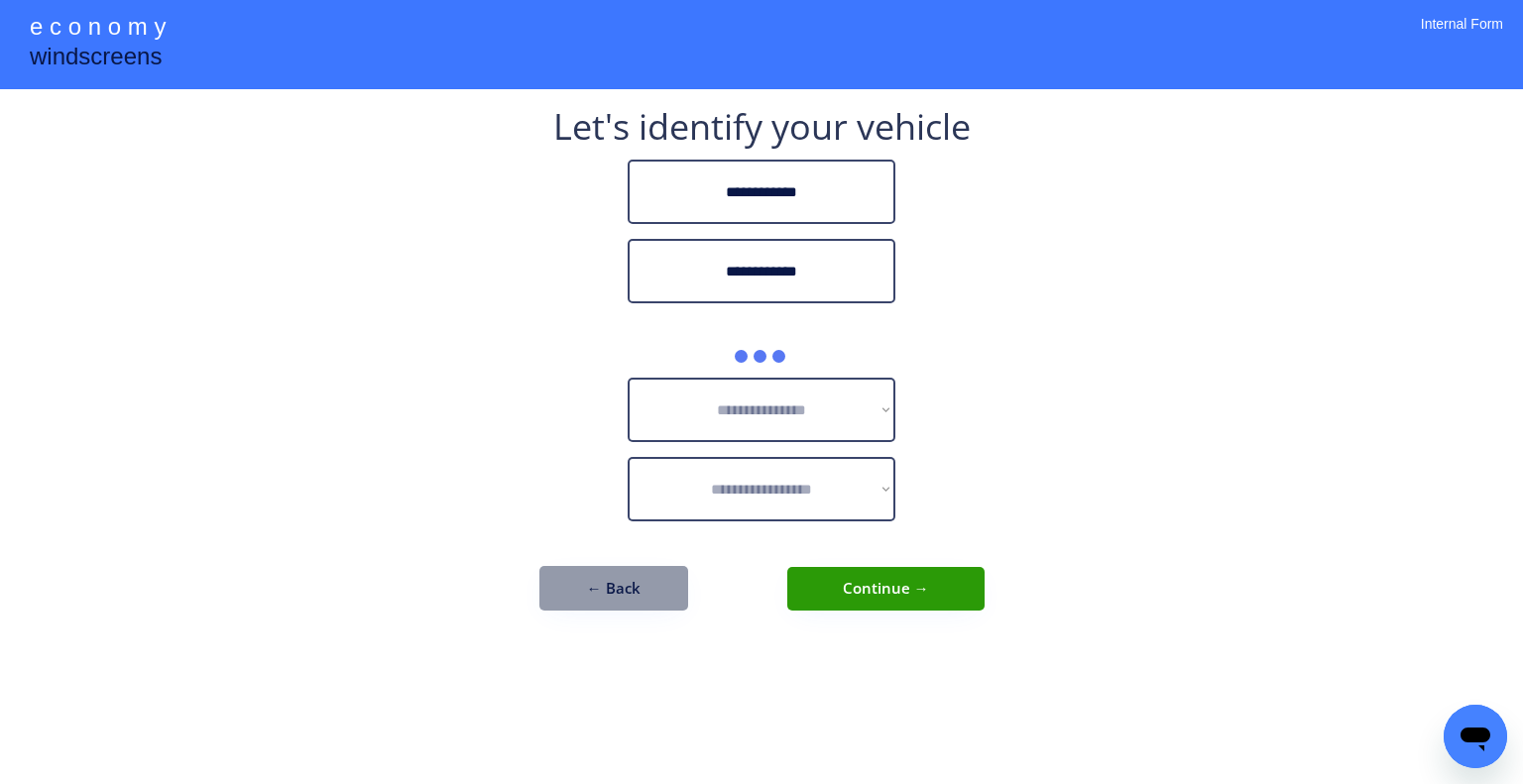 type on "**********" 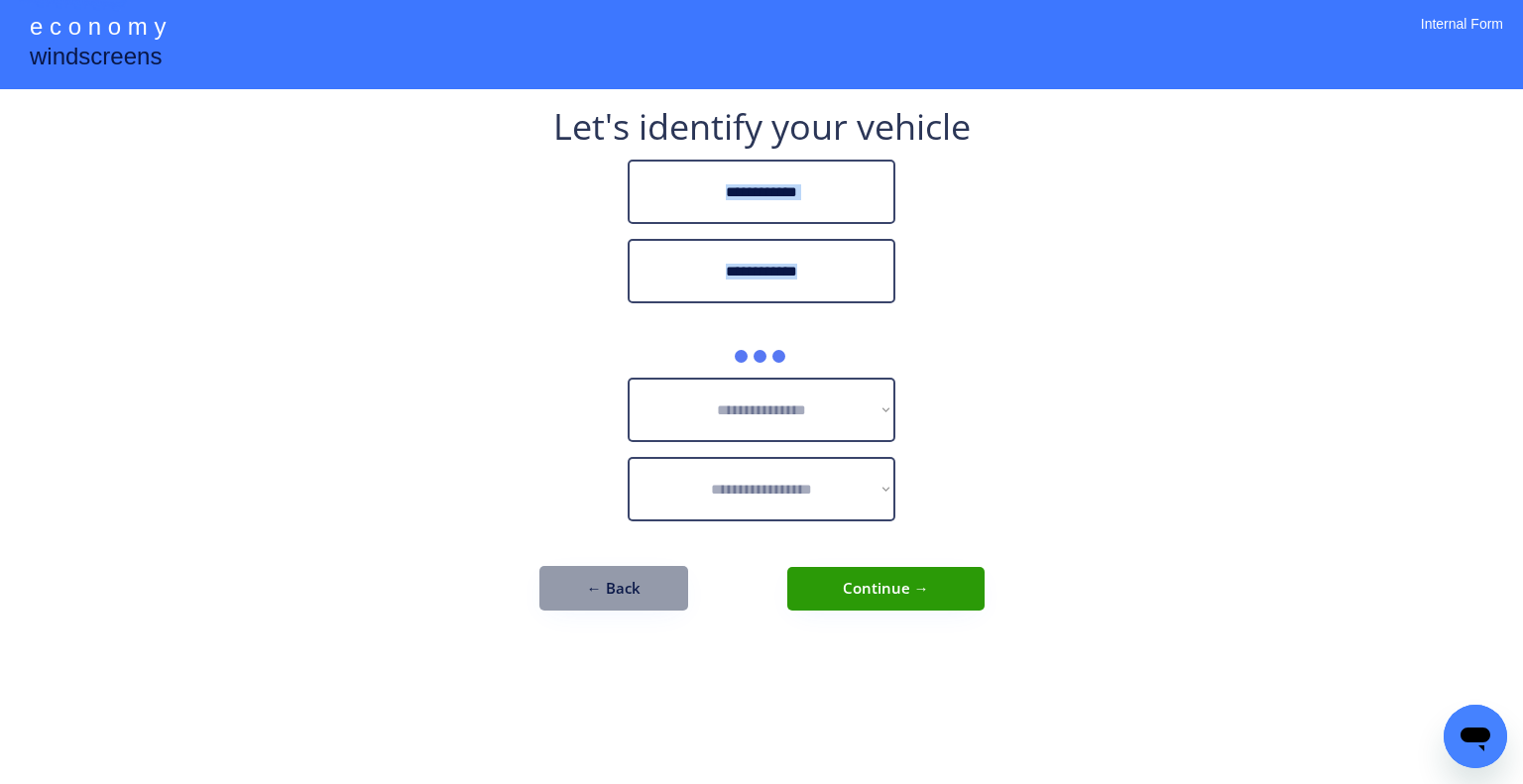 click on "**********" at bounding box center (762, 392) 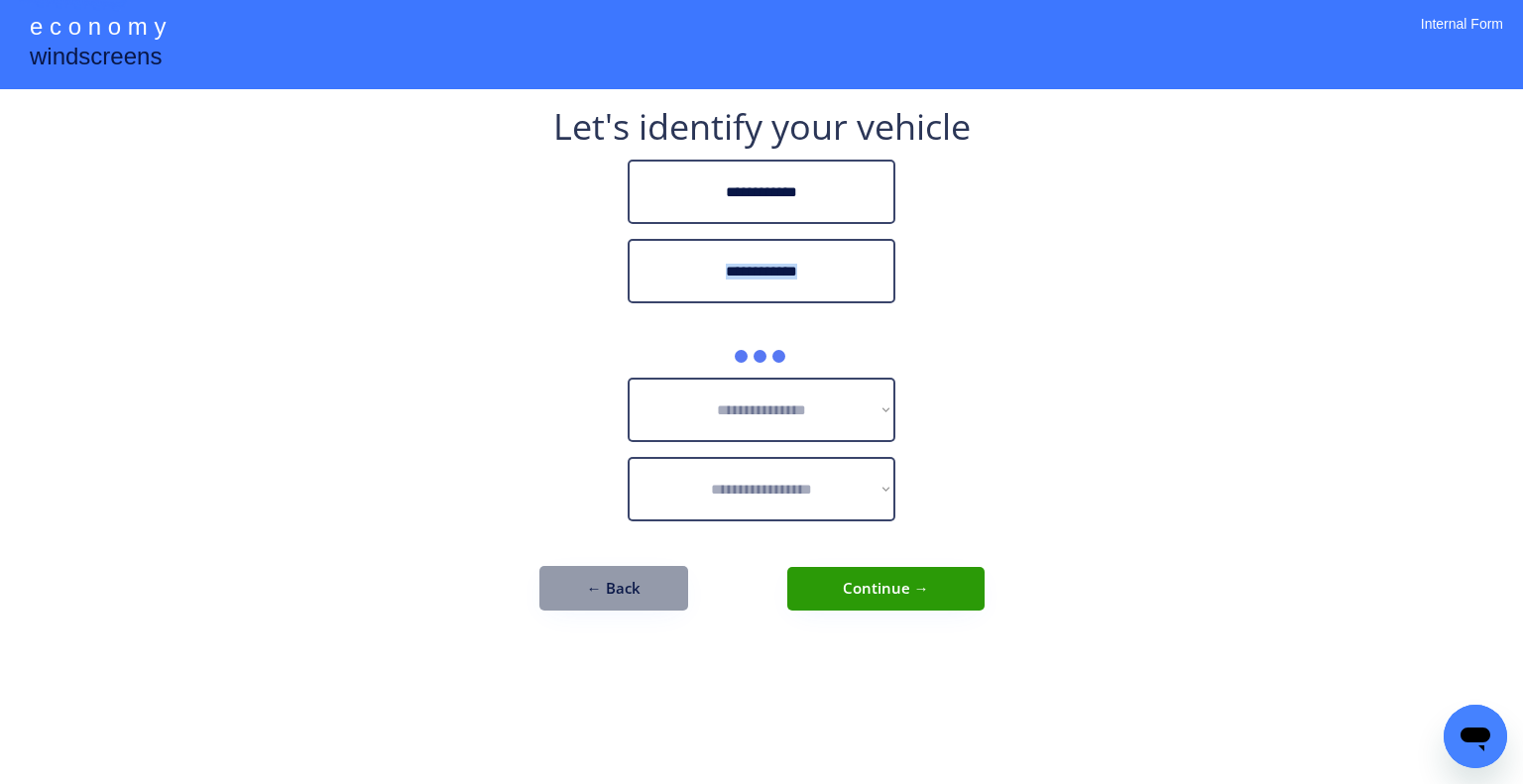 click on "**********" at bounding box center (762, 392) 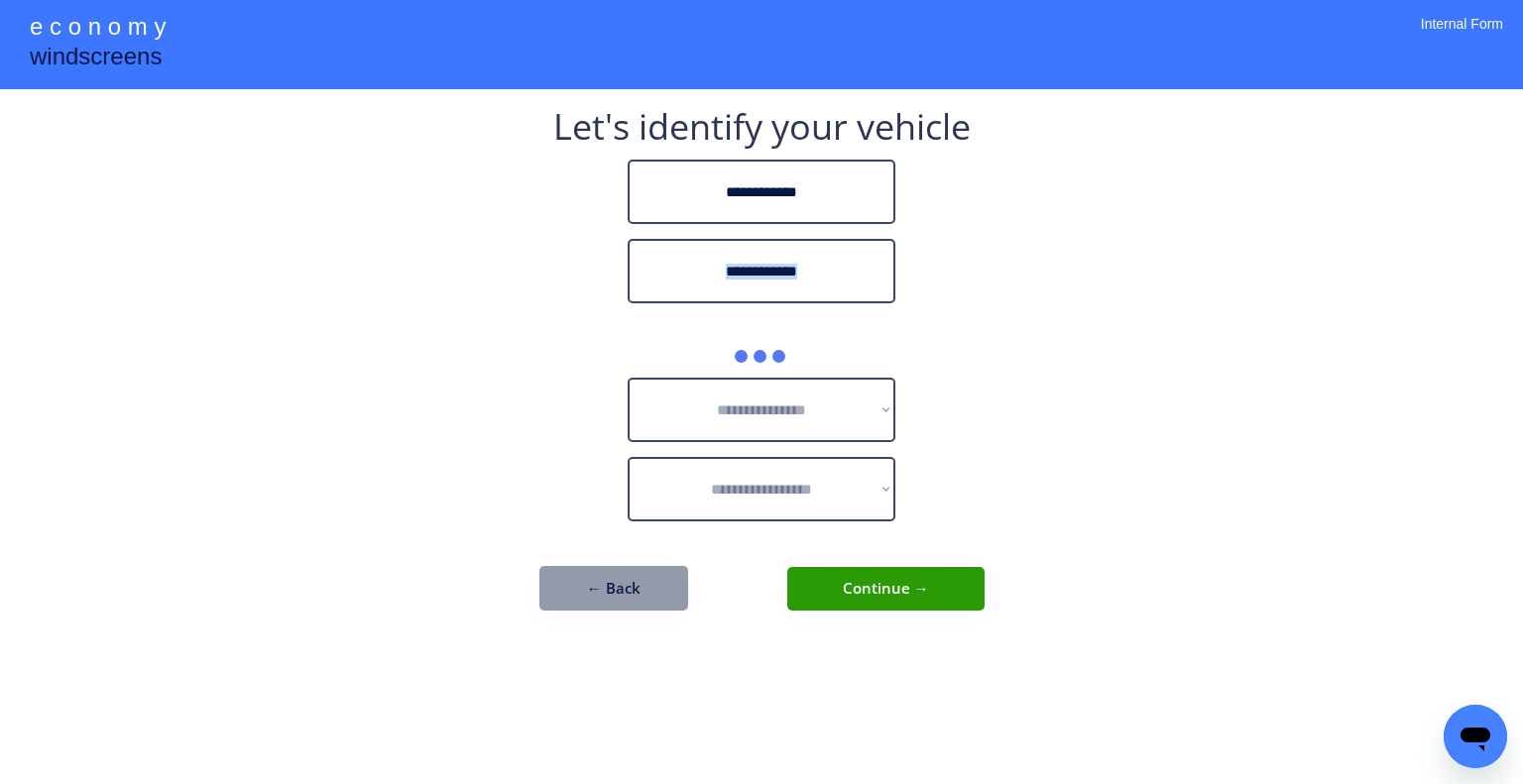 click on "**********" at bounding box center (762, 392) 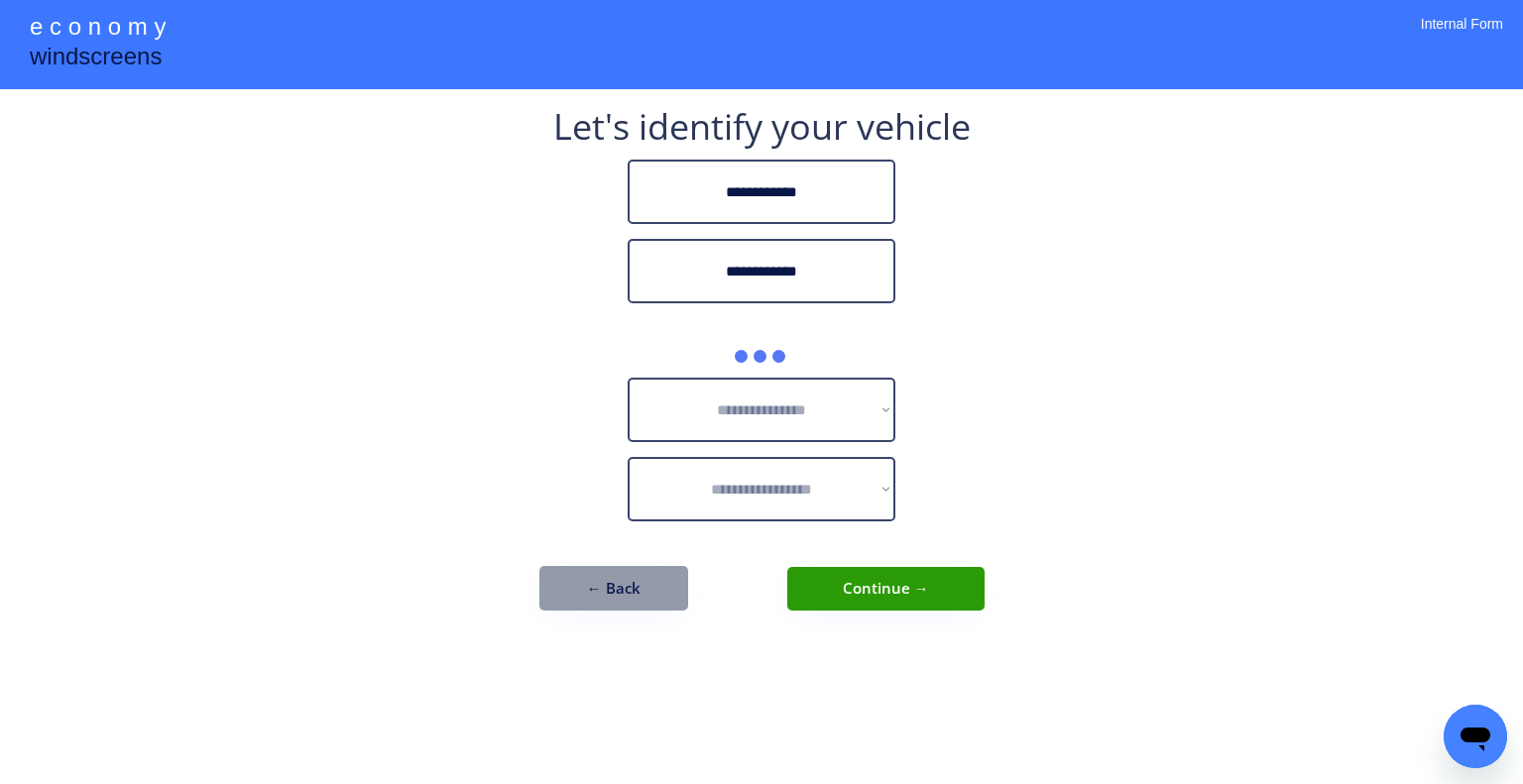 click on "**********" at bounding box center [762, 370] 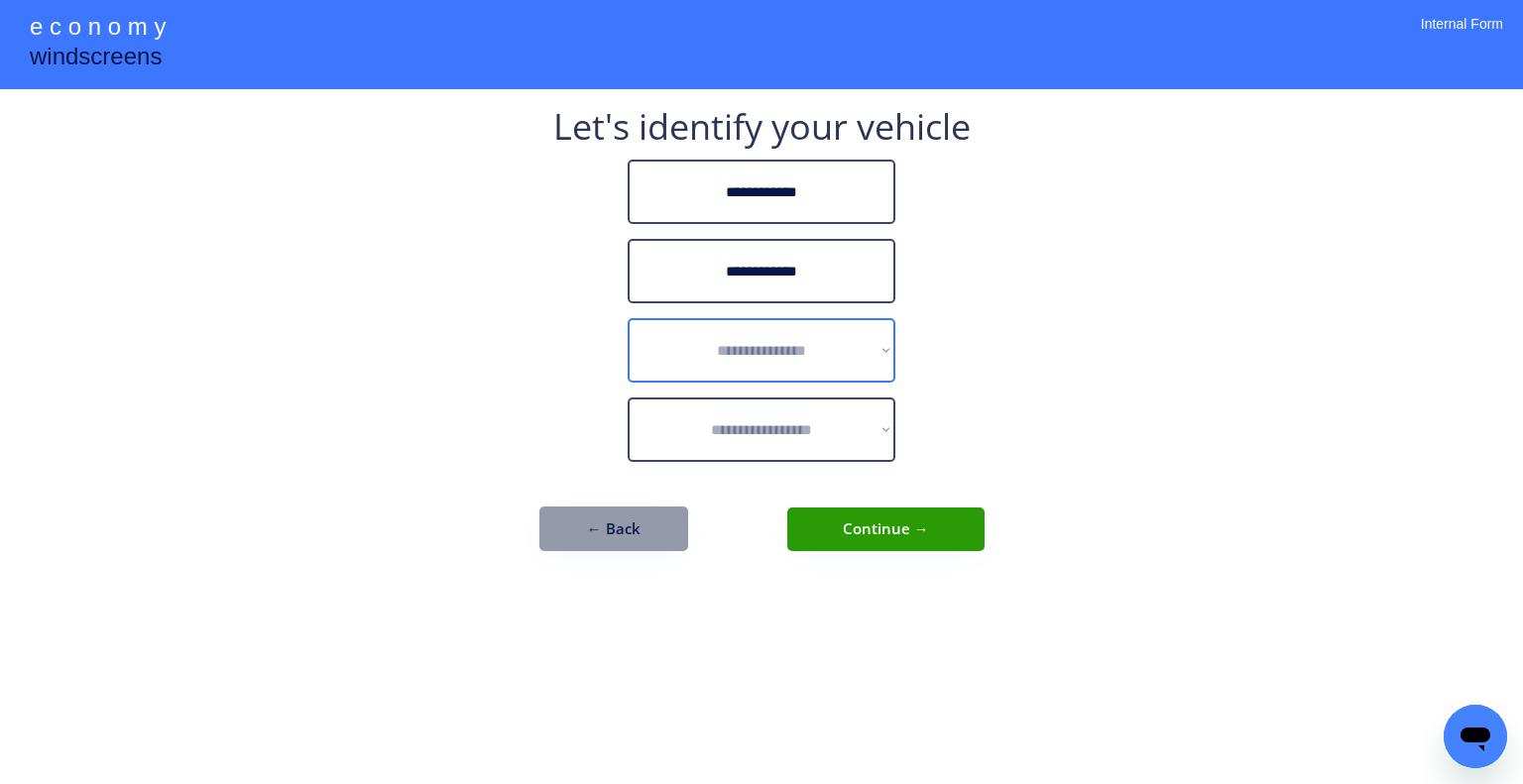 drag, startPoint x: 789, startPoint y: 370, endPoint x: 779, endPoint y: 380, distance: 14.142136 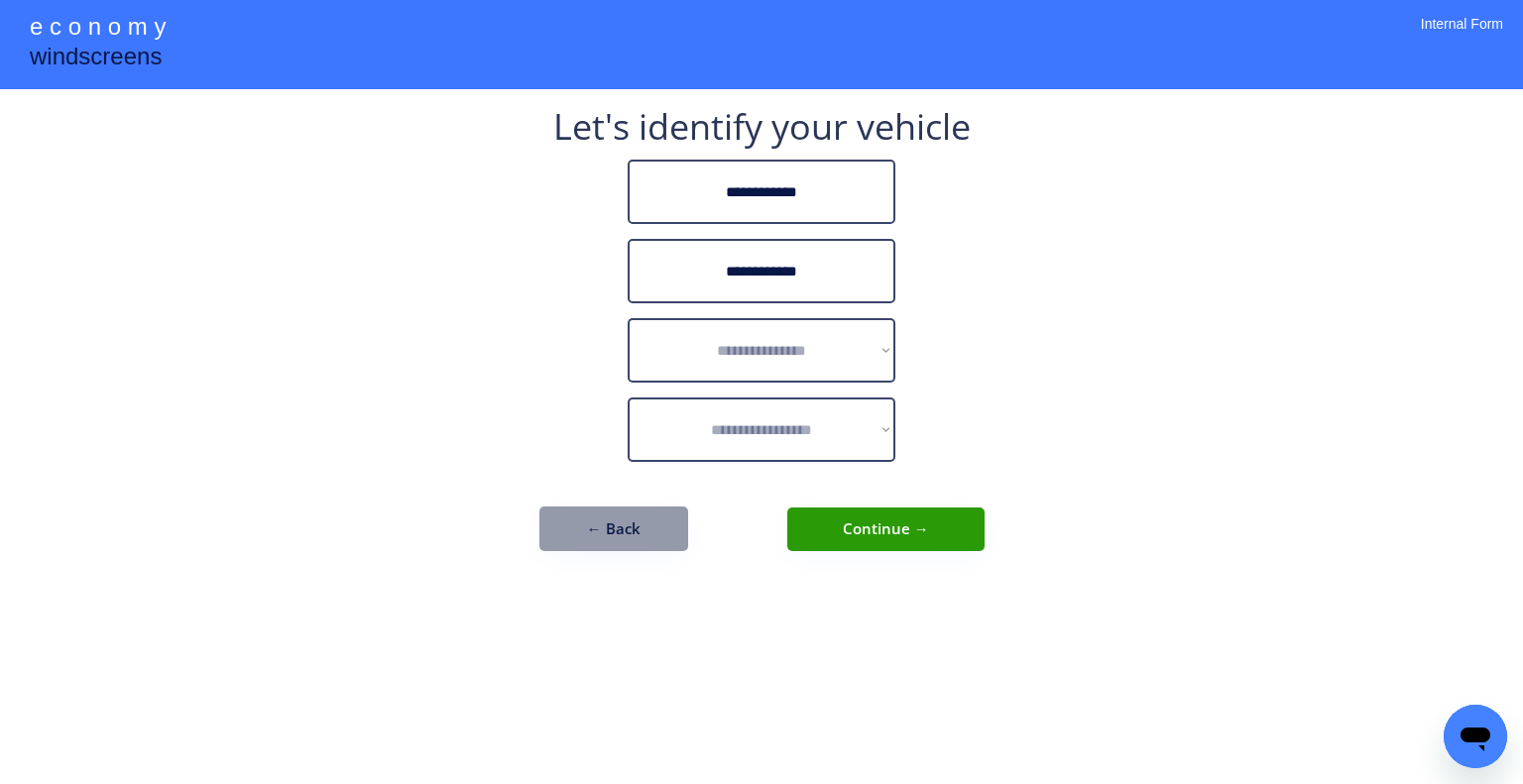 click on "**********" at bounding box center (762, 392) 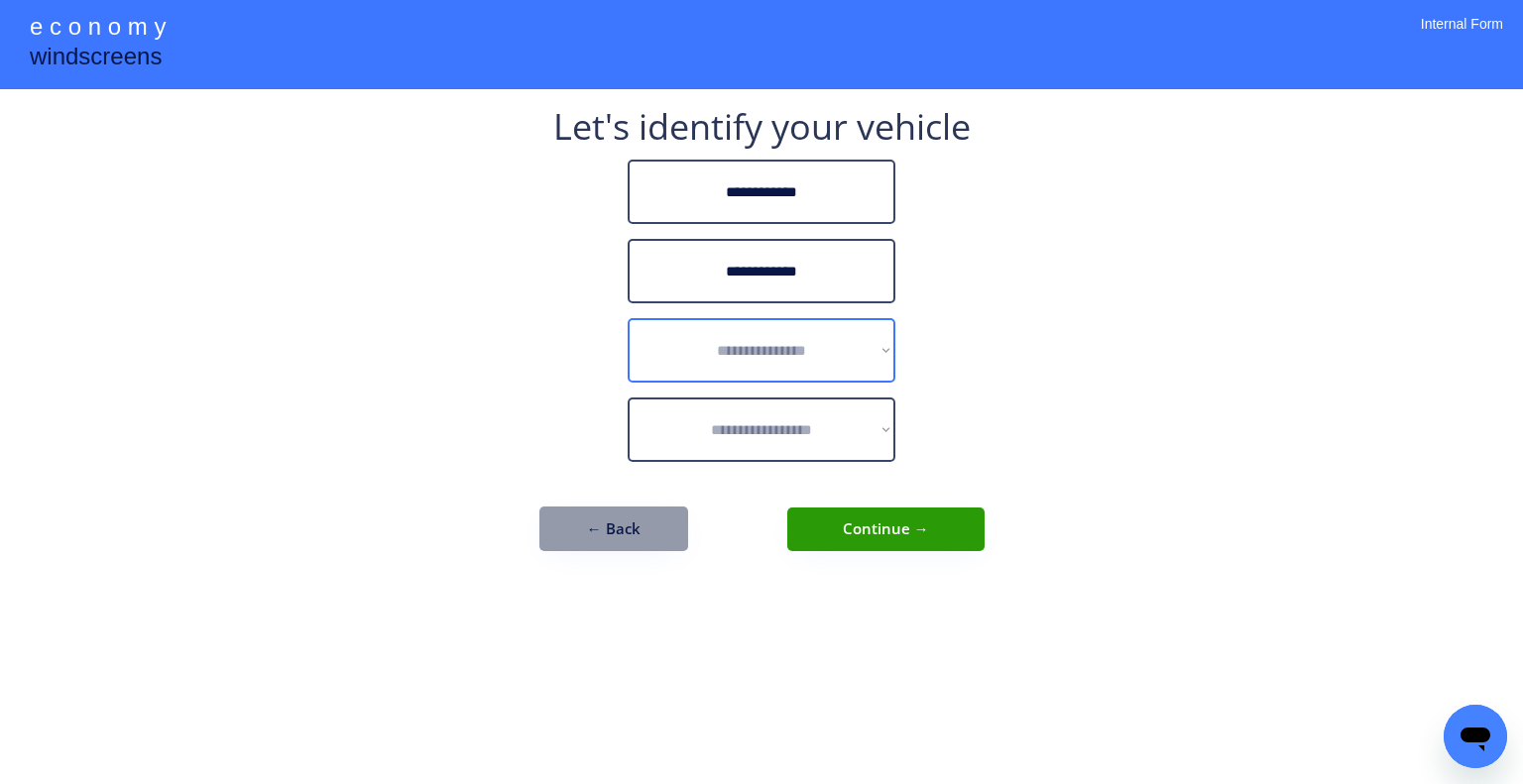 click on "**********" at bounding box center (762, 350) 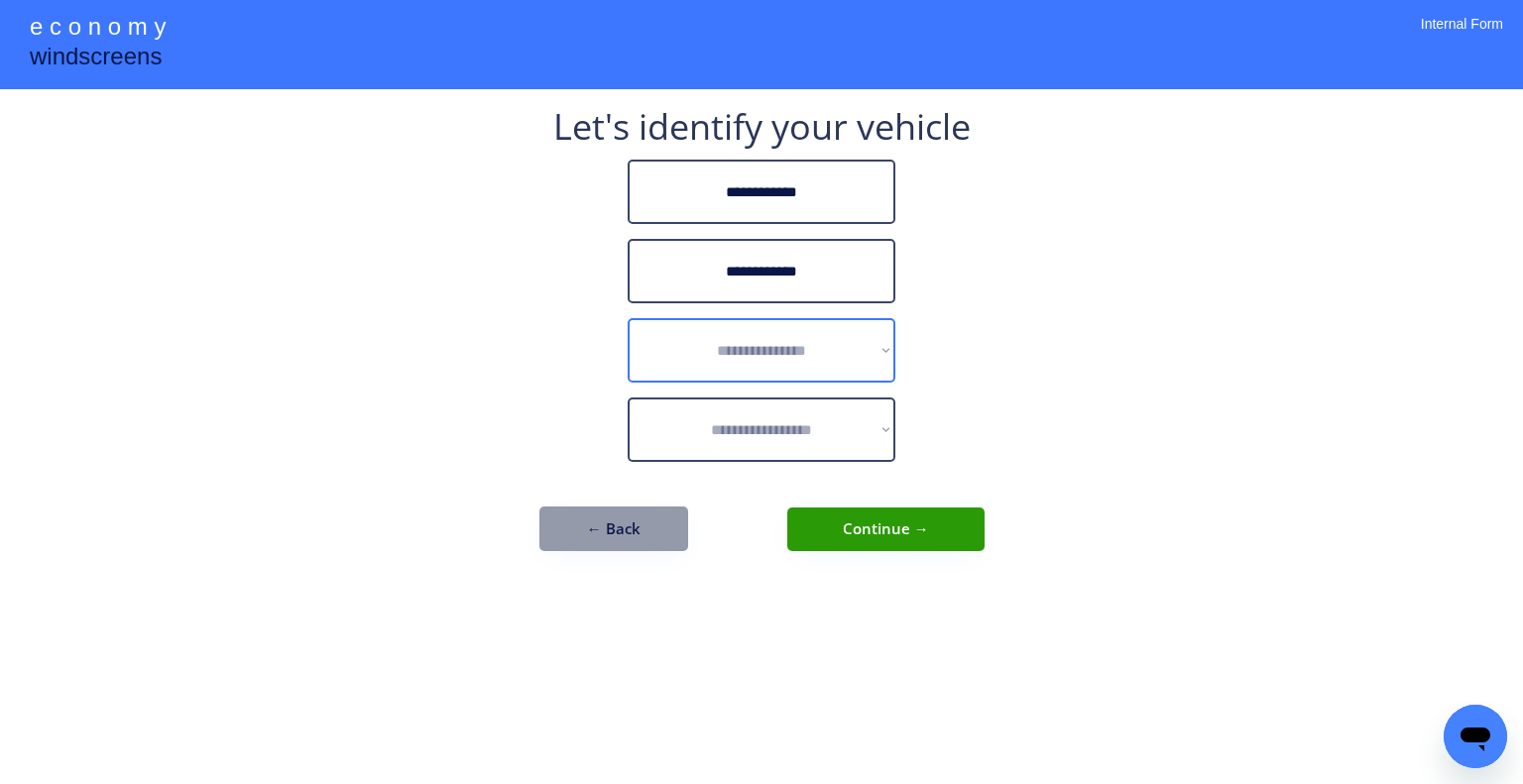 select on "******" 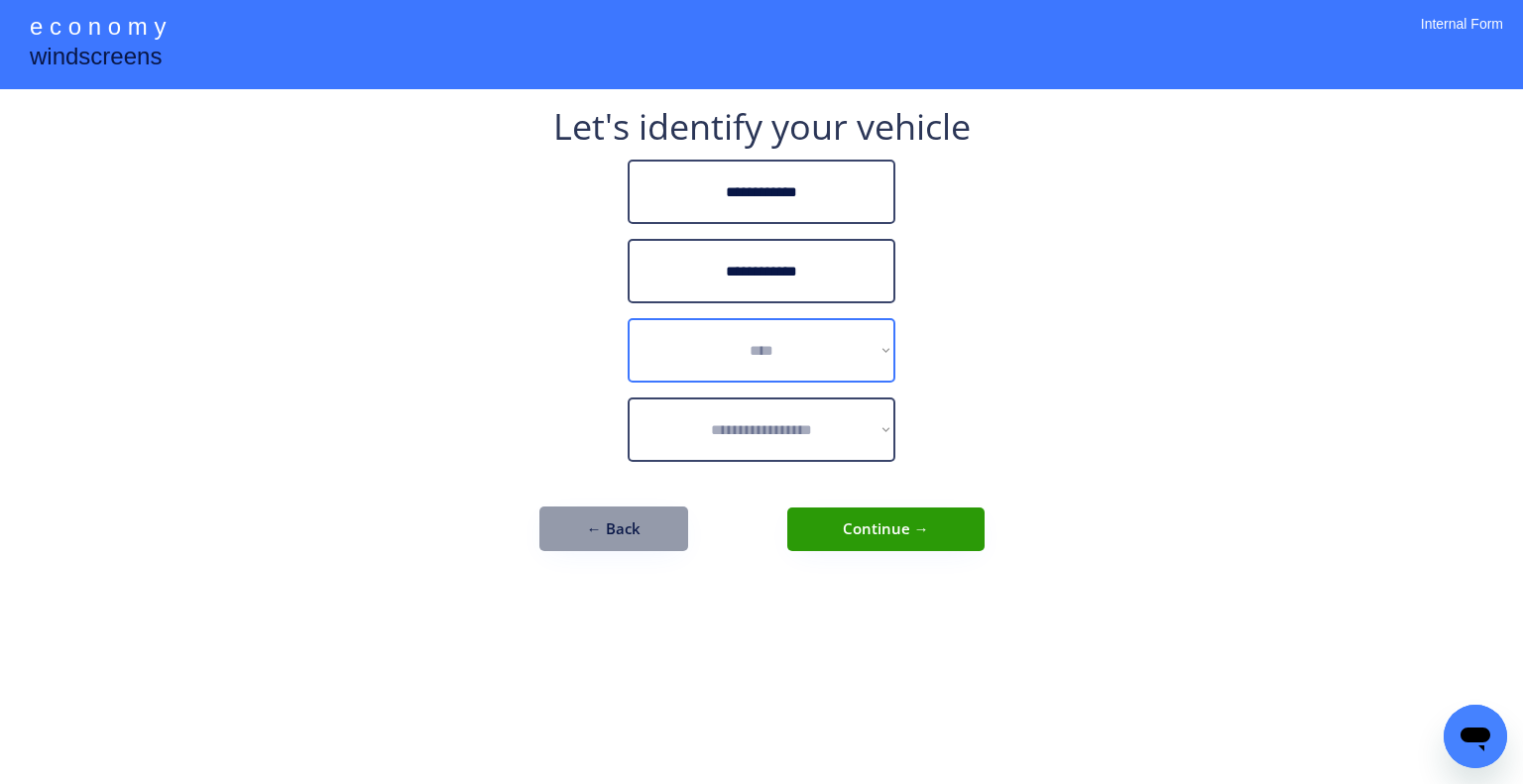 click on "**********" at bounding box center (762, 350) 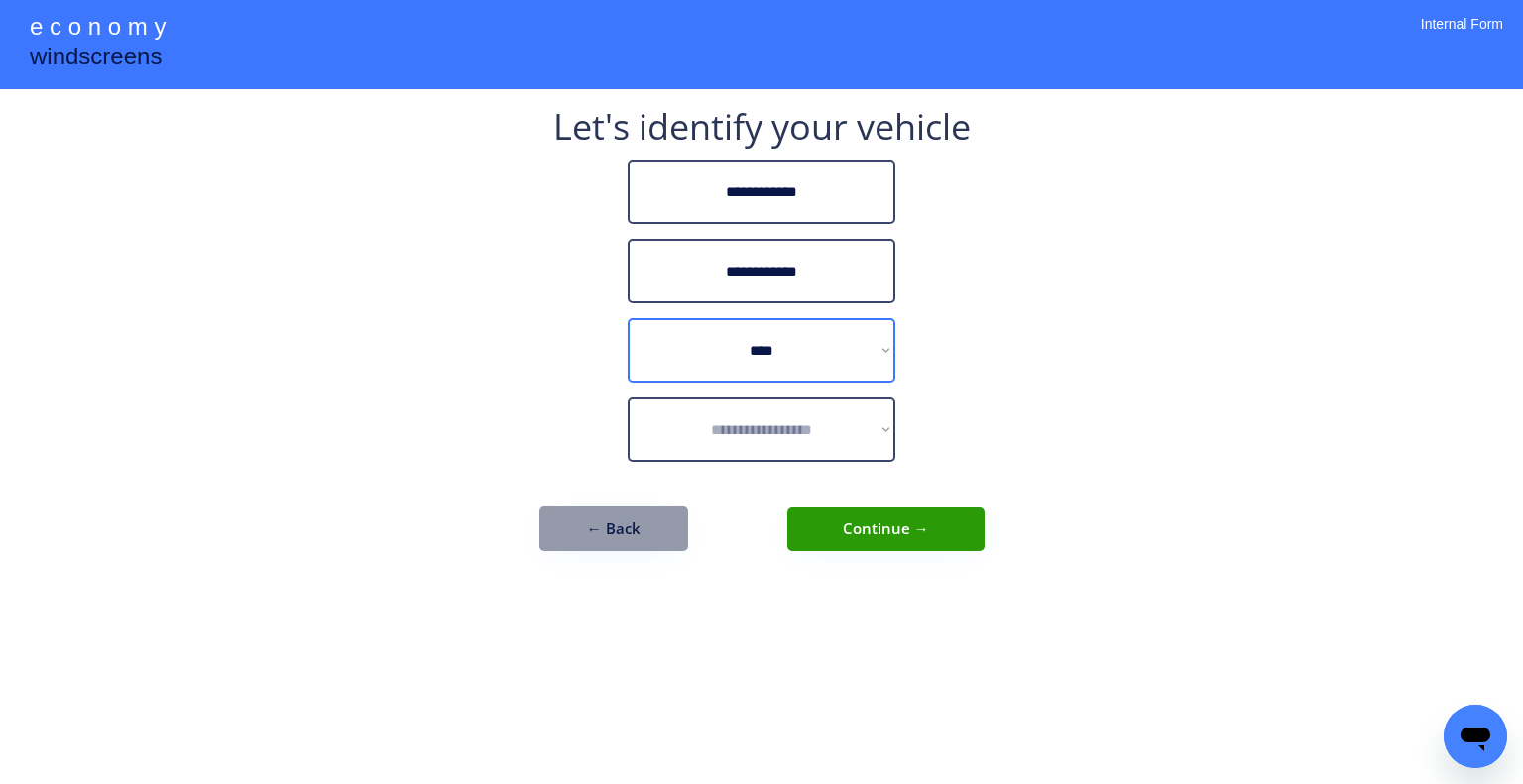 click on "**********" at bounding box center [762, 392] 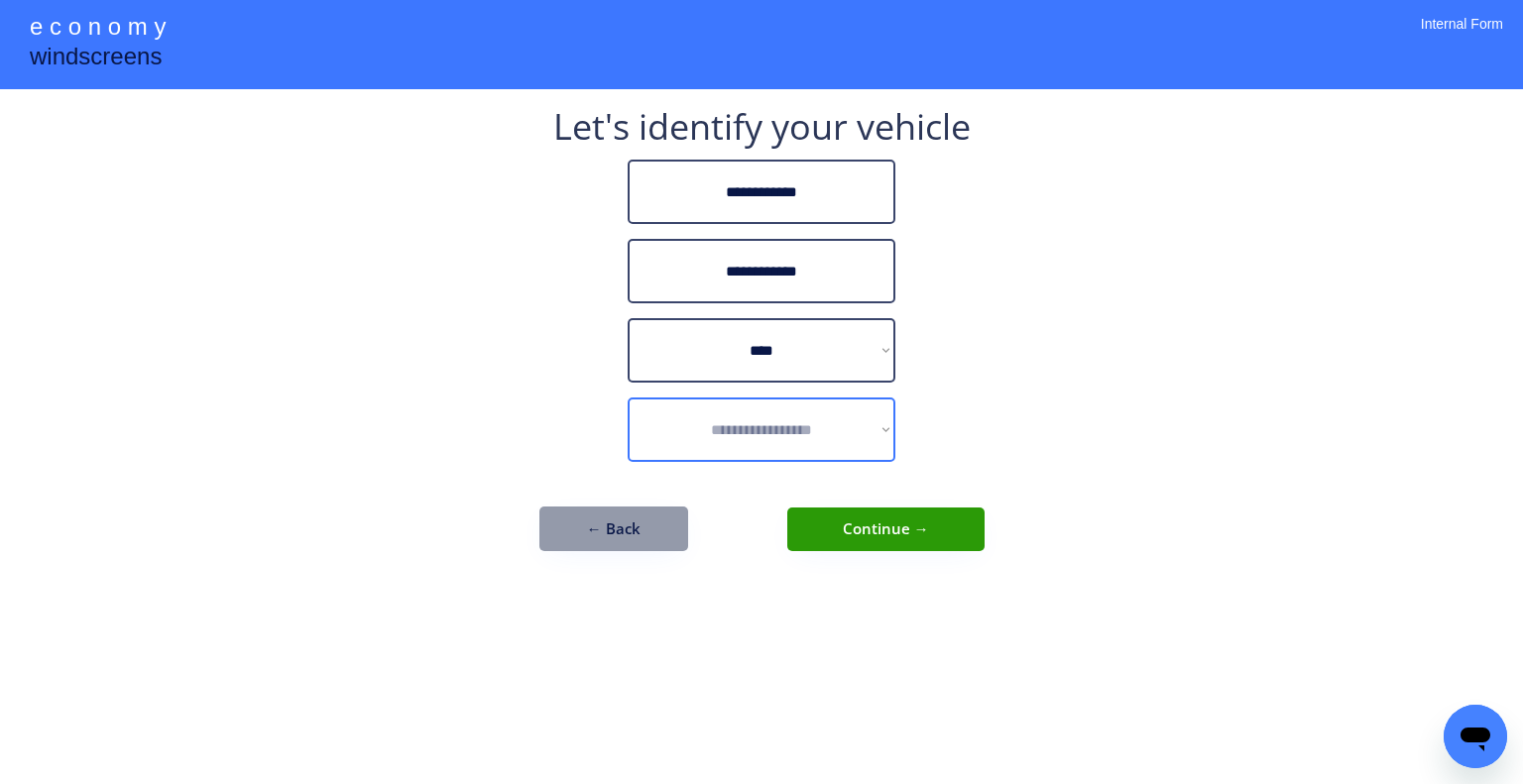 select on "**********" 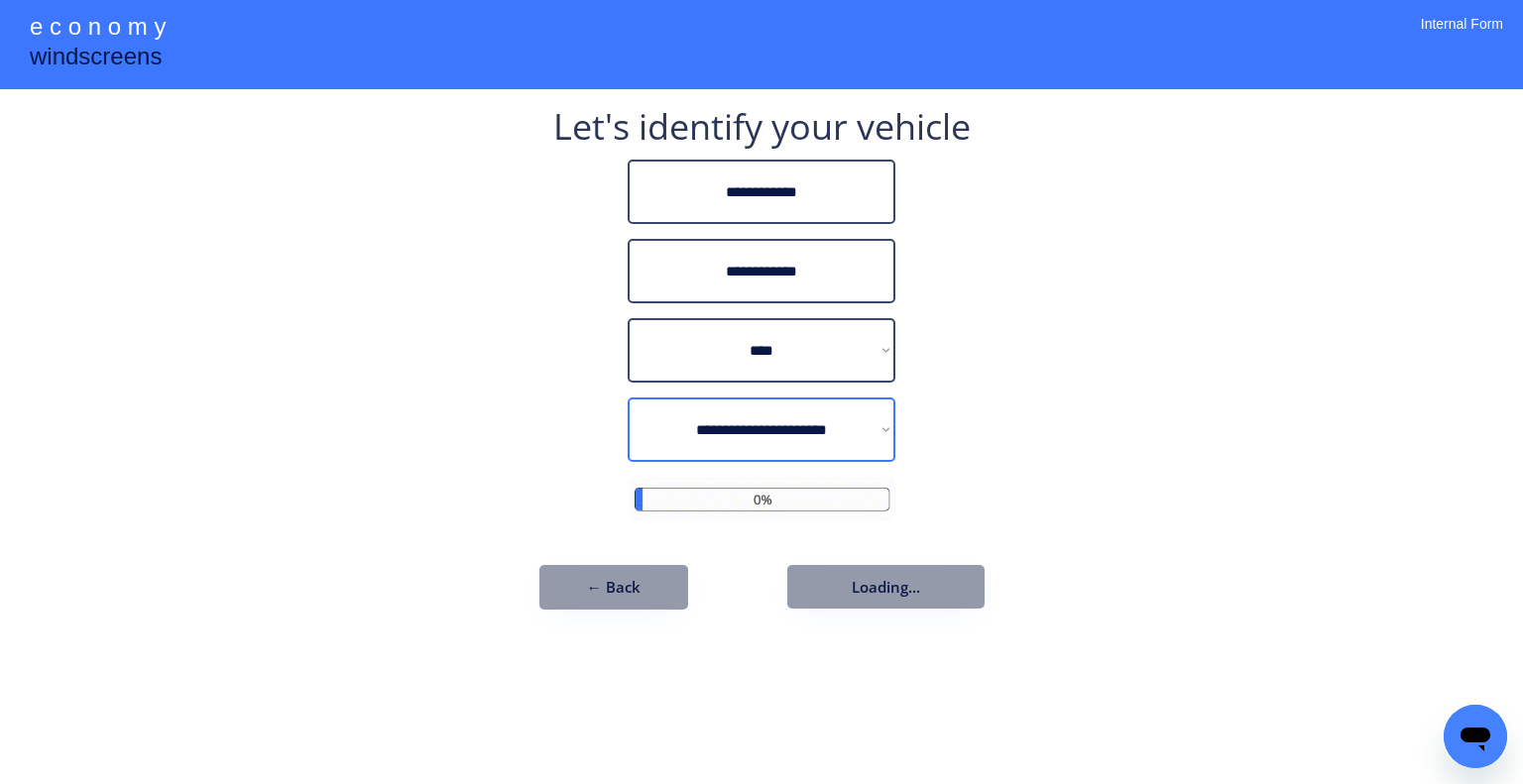 drag, startPoint x: 808, startPoint y: 421, endPoint x: 880, endPoint y: 451, distance: 78 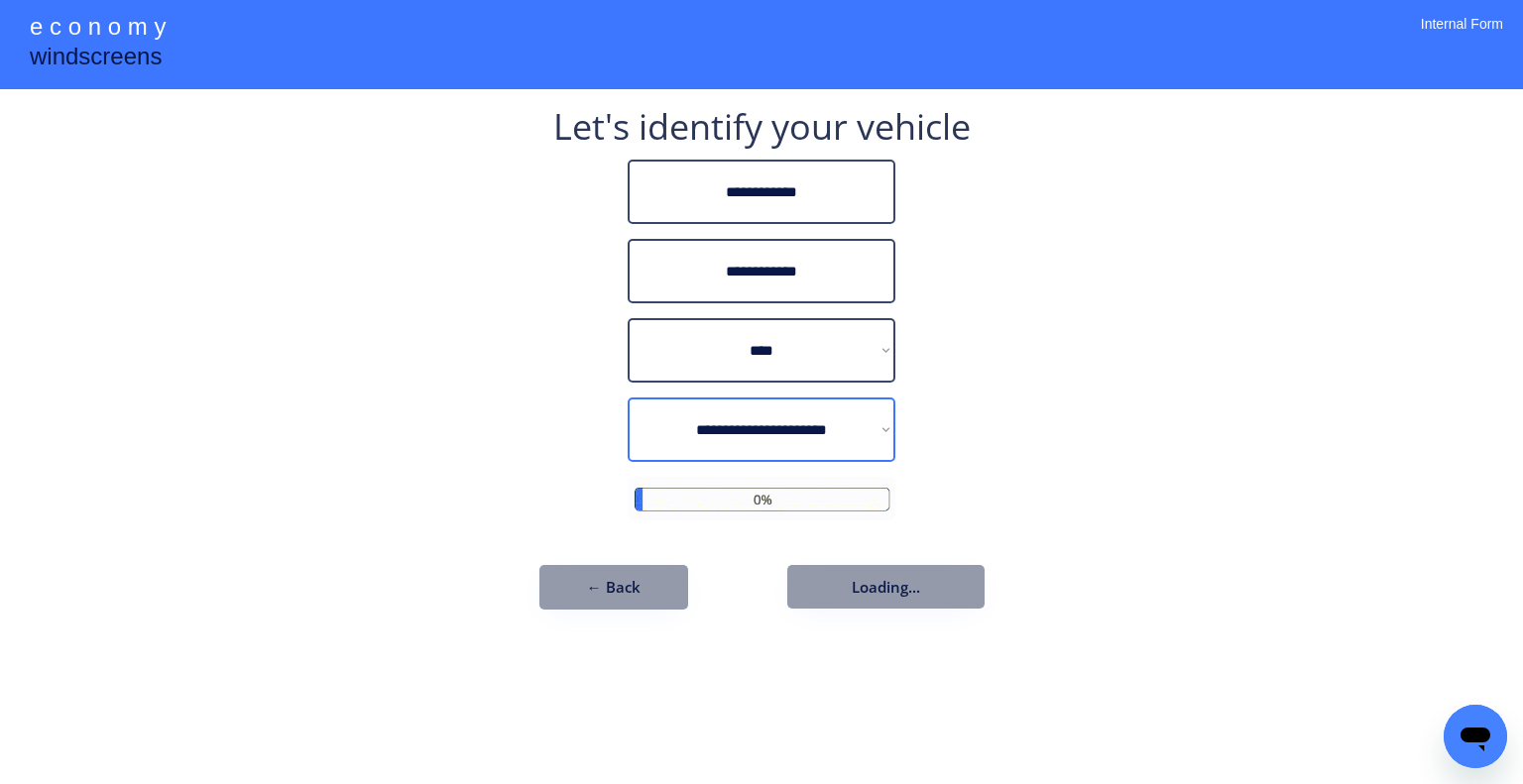 click on "**********" at bounding box center (762, 429) 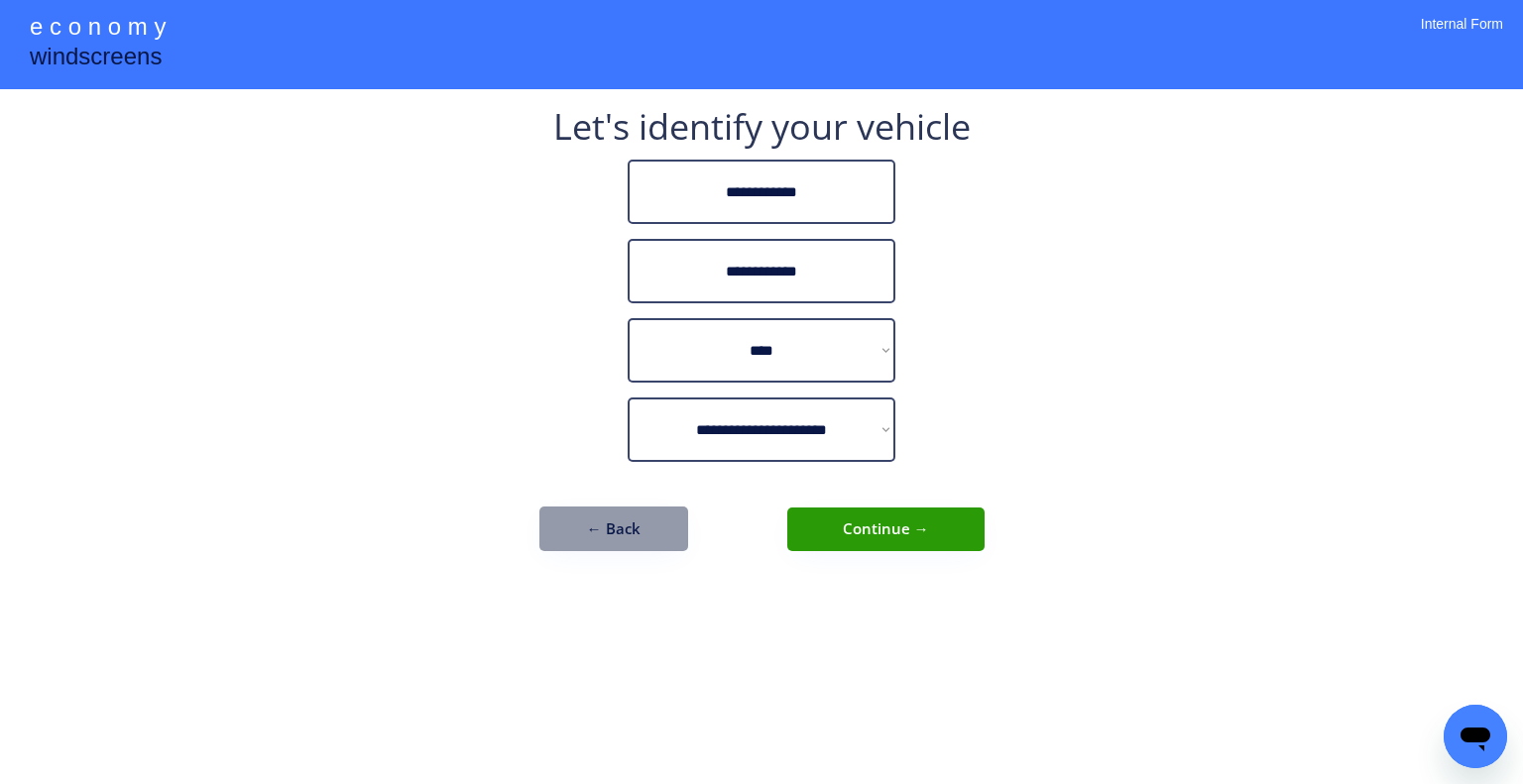 click on "**********" at bounding box center [762, 392] 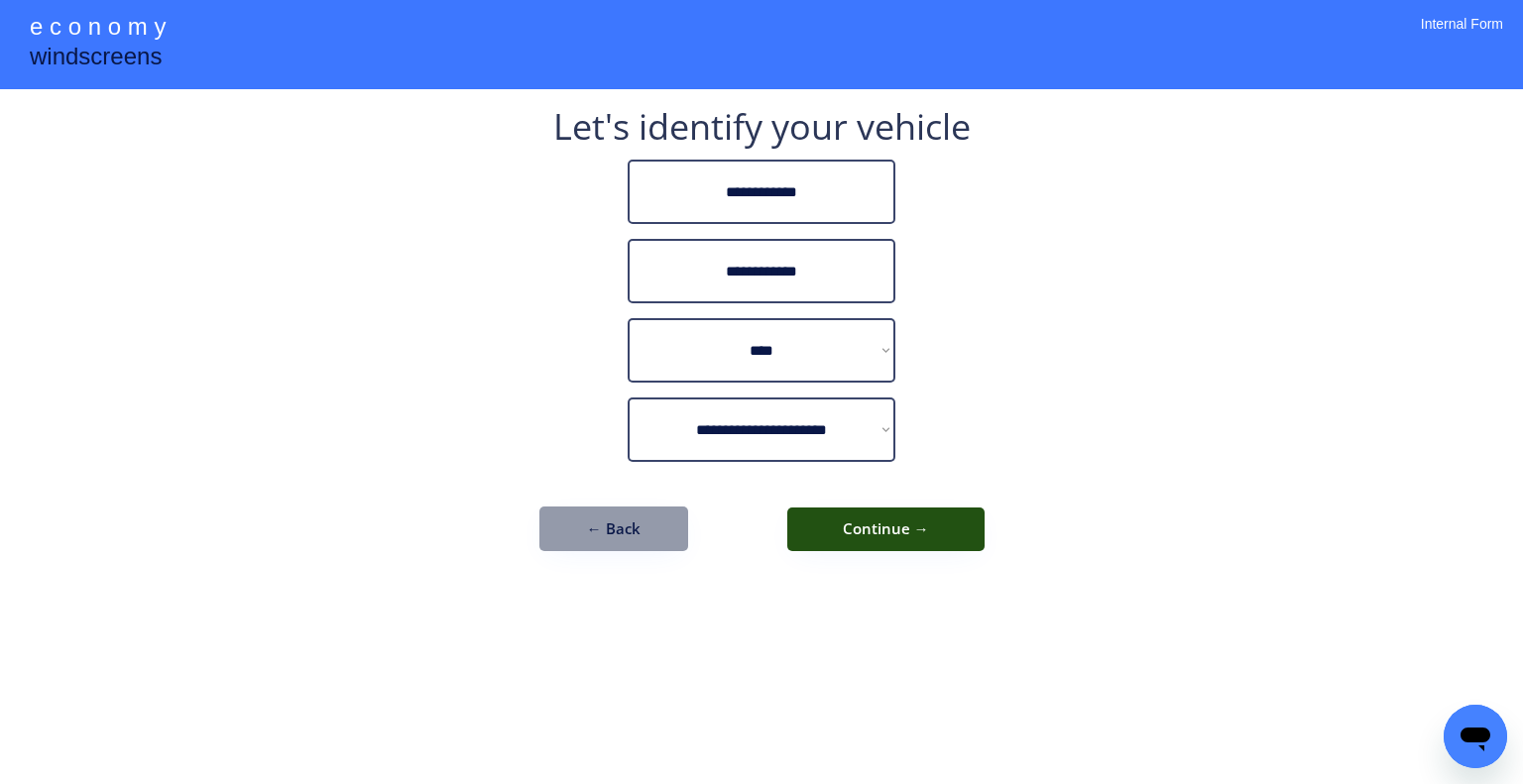 click on "Continue    →" at bounding box center (885, 529) 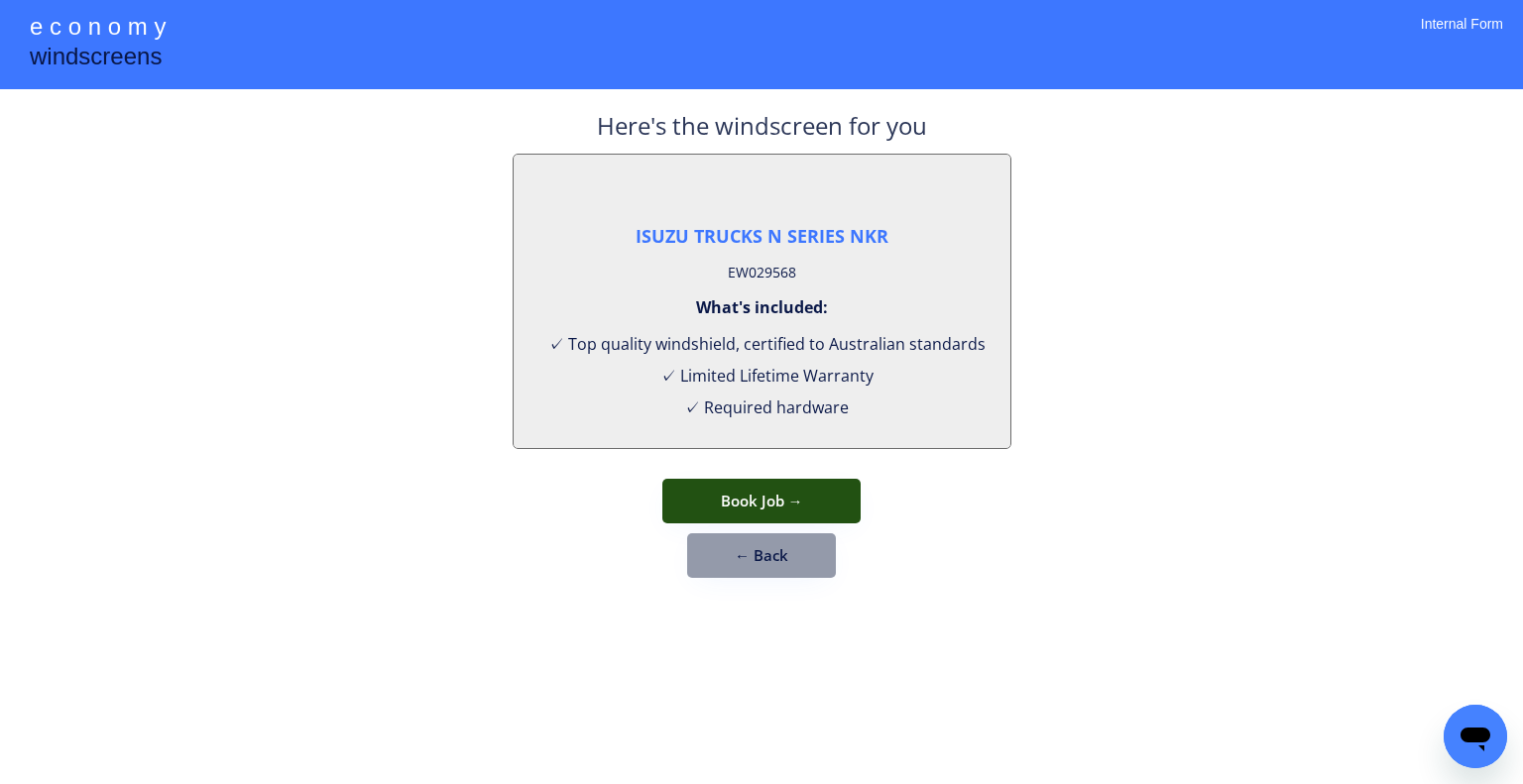click on "Book Job    →" at bounding box center (762, 501) 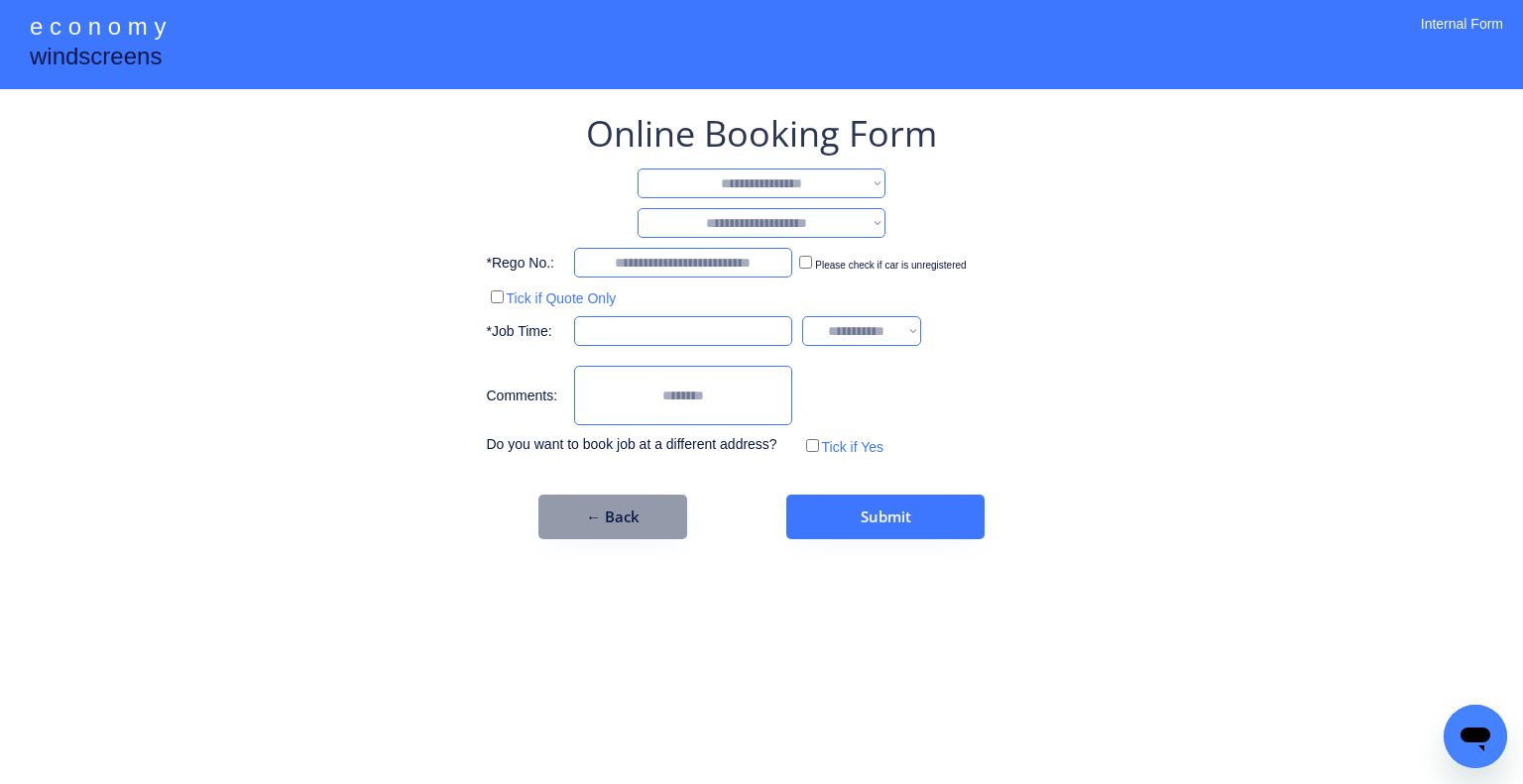 click on "**********" at bounding box center [762, 183] 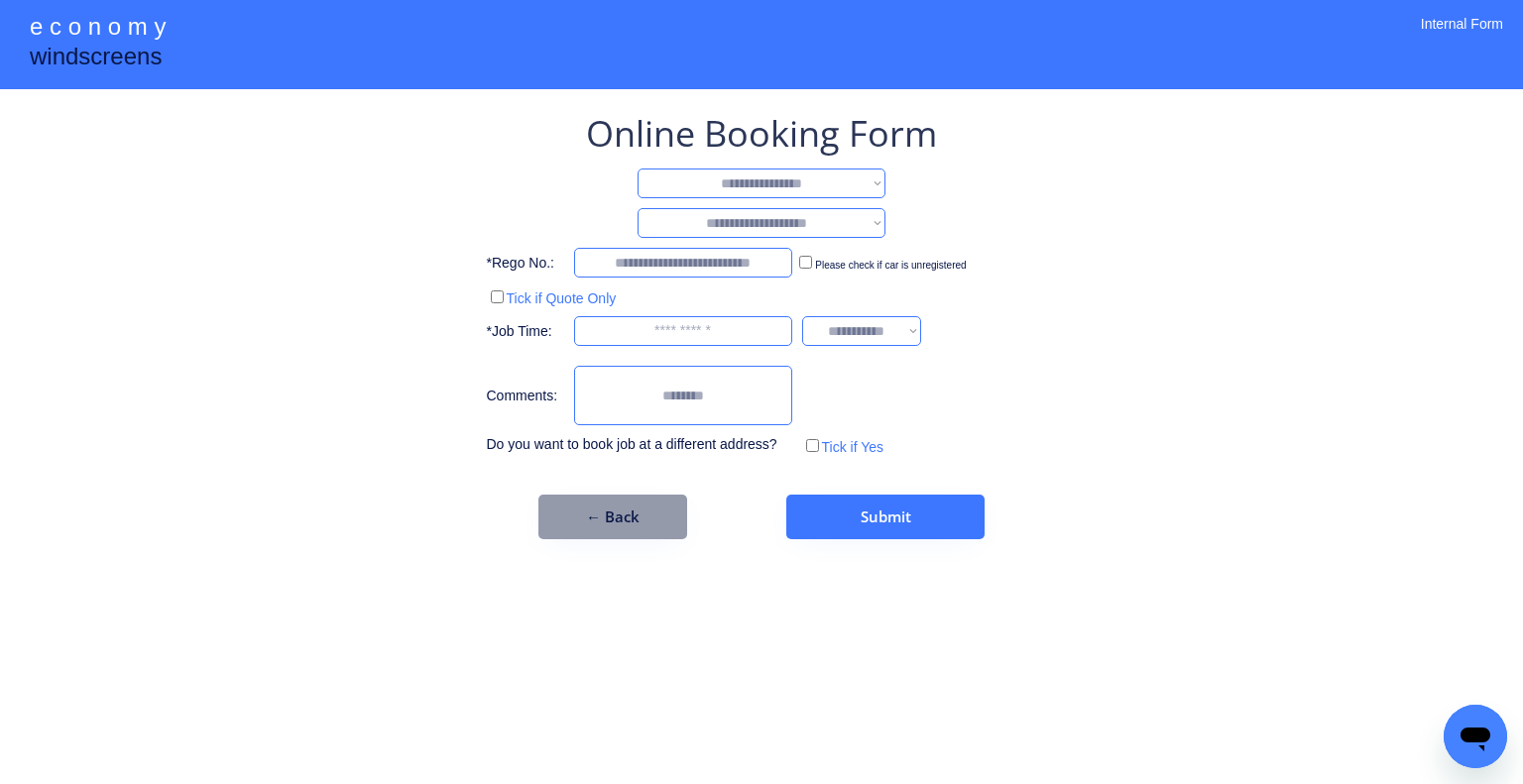 select on "**********" 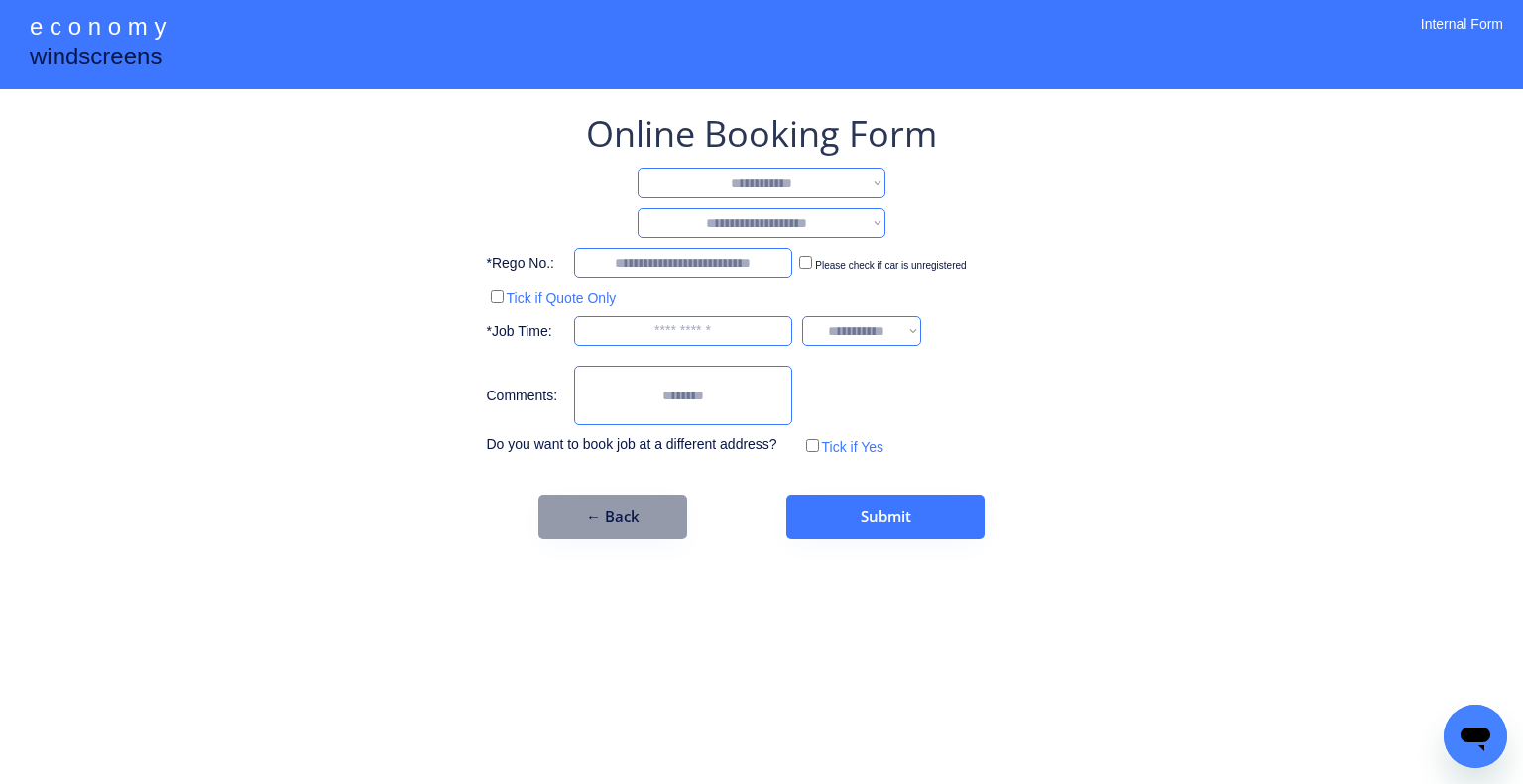 click on "**********" at bounding box center (762, 183) 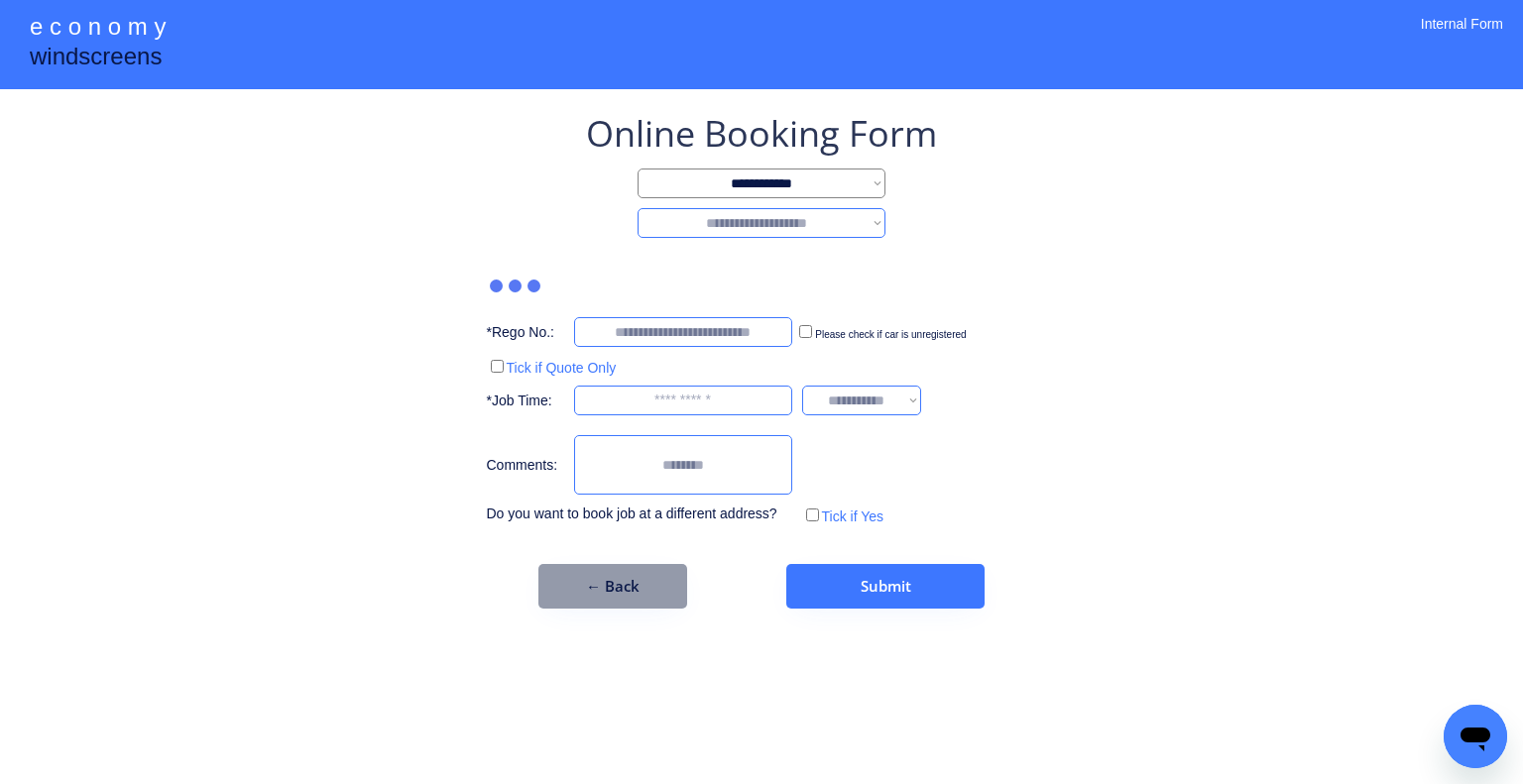 click on "**********" at bounding box center (762, 223) 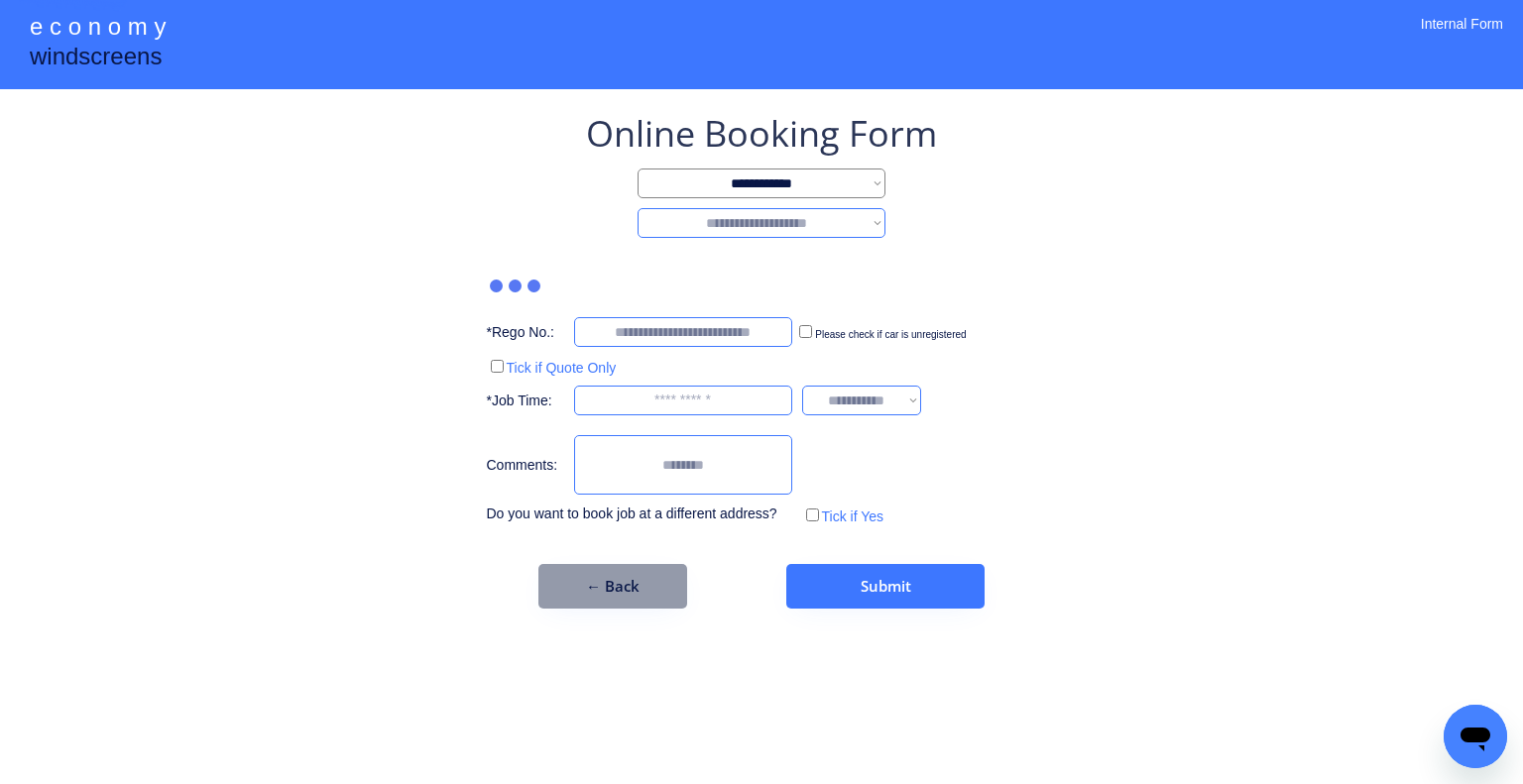 select on "*******" 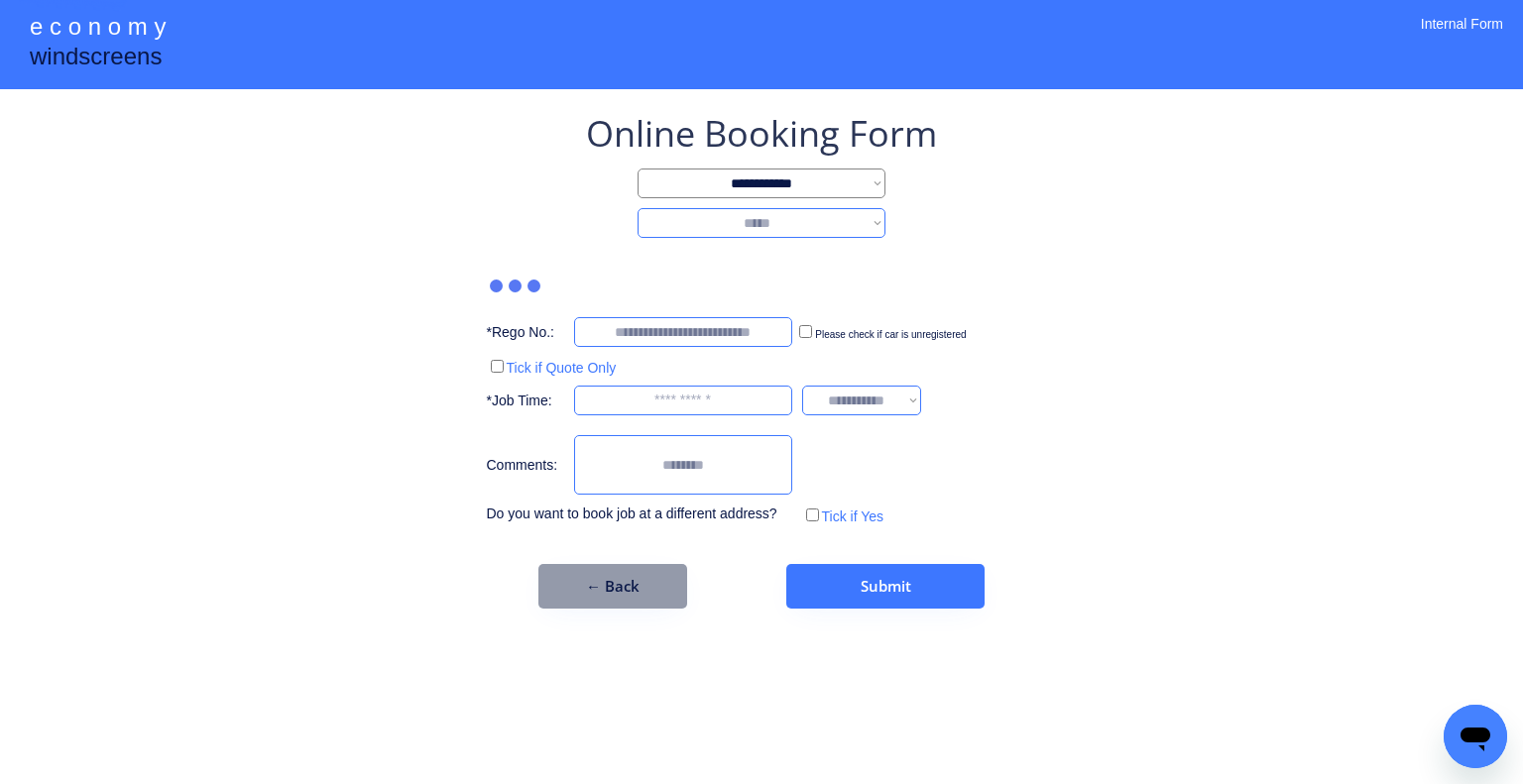 click on "**********" at bounding box center (762, 223) 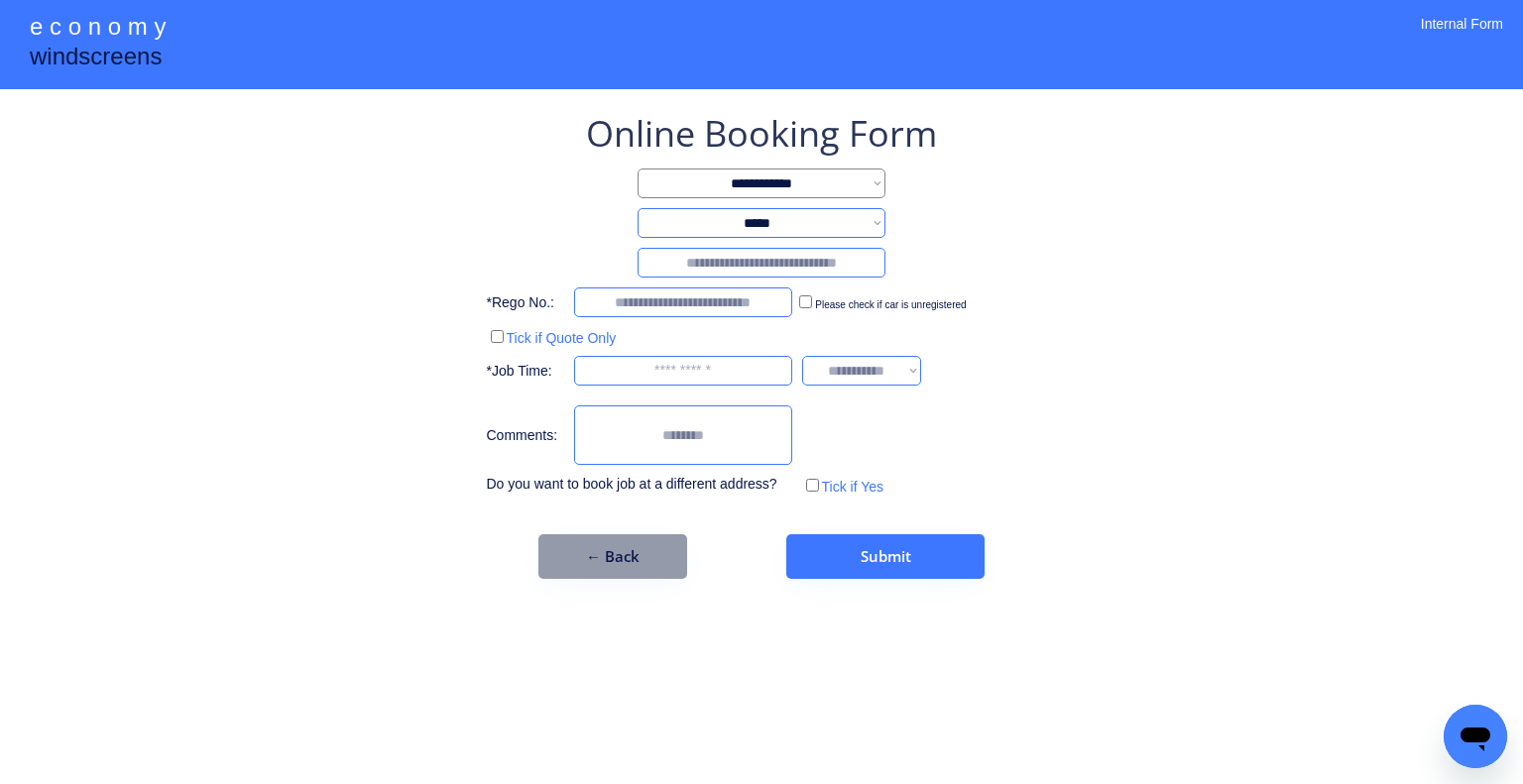 click at bounding box center [762, 263] 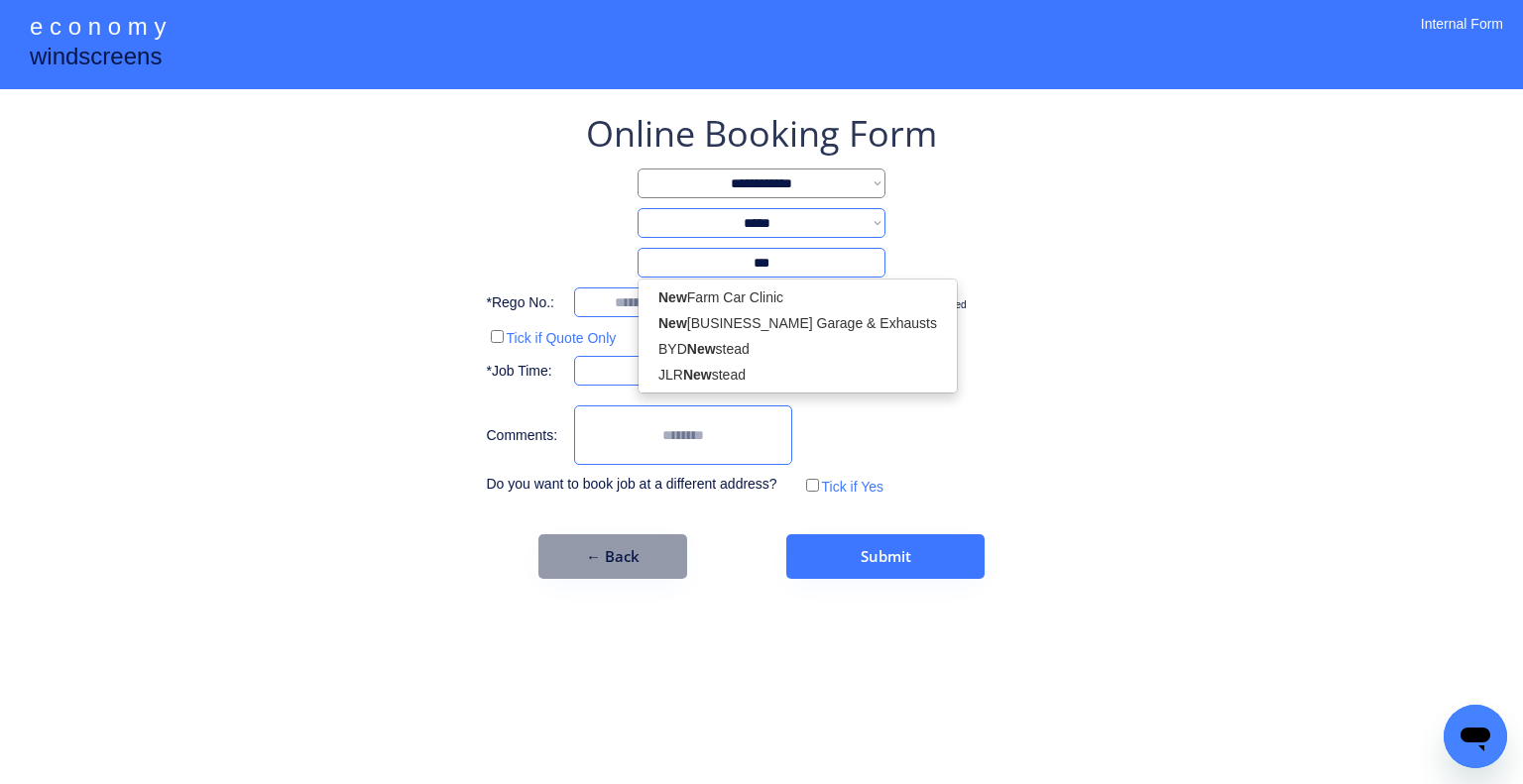 type on "***" 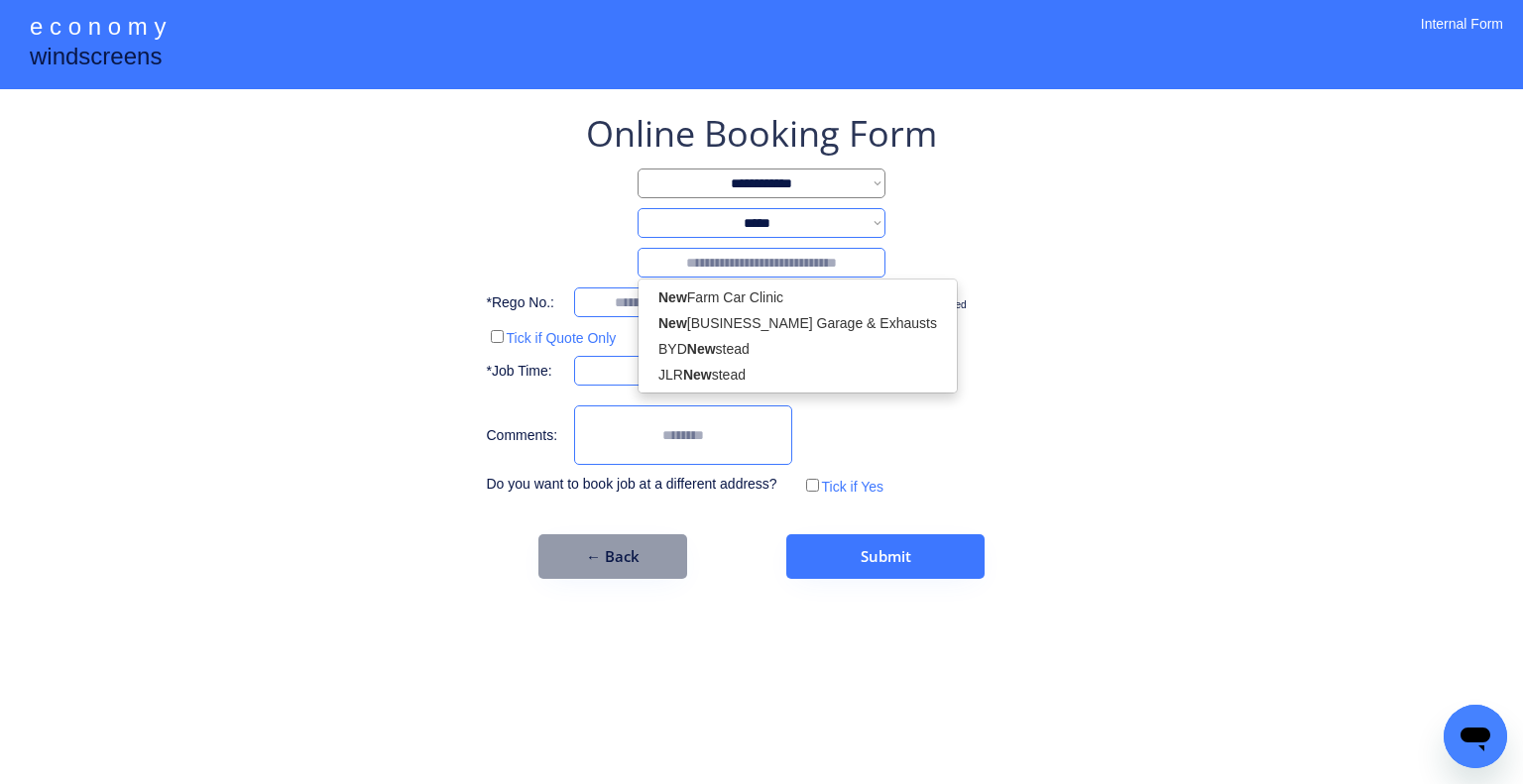 click on "**********" at bounding box center [762, 223] 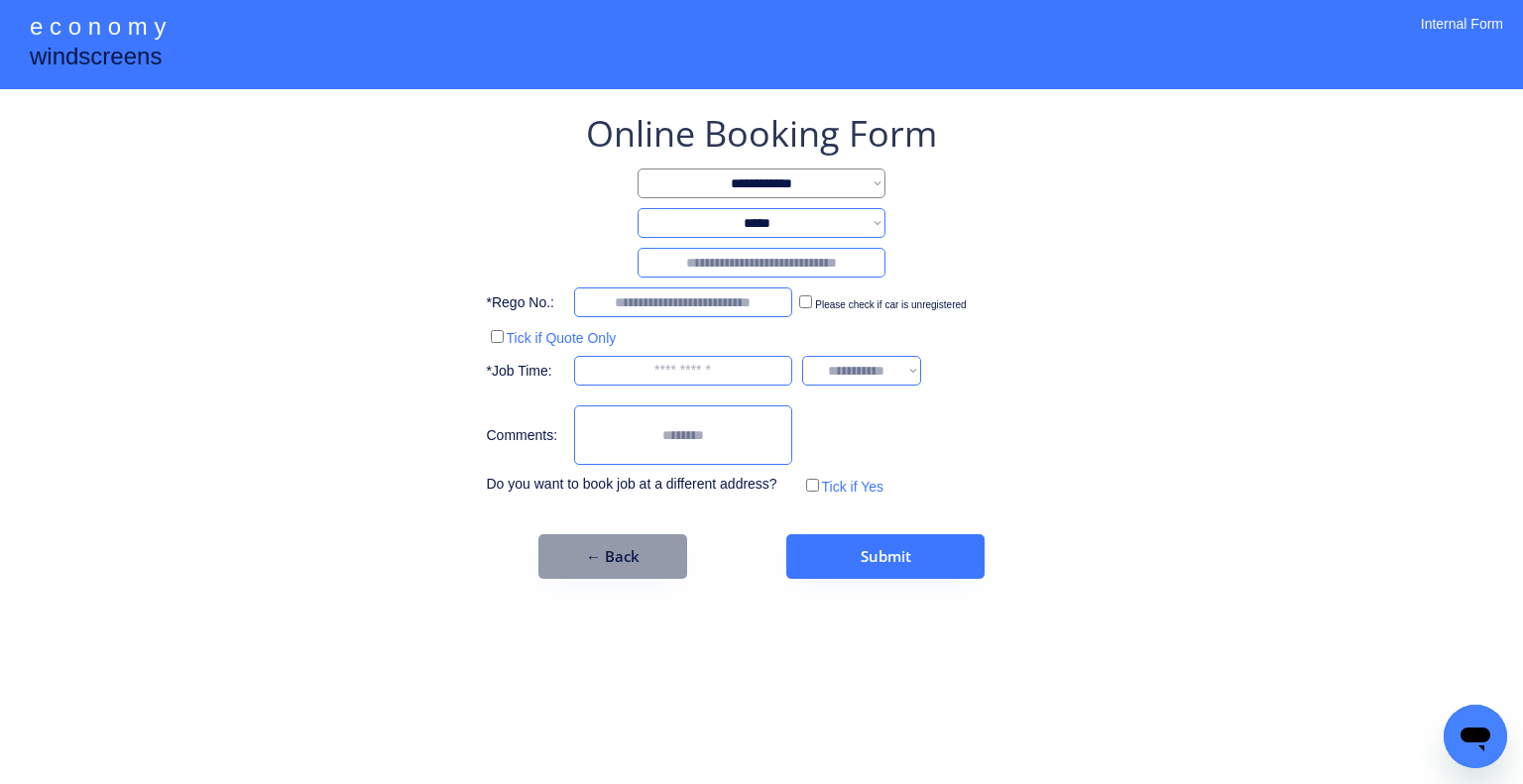 select on "********" 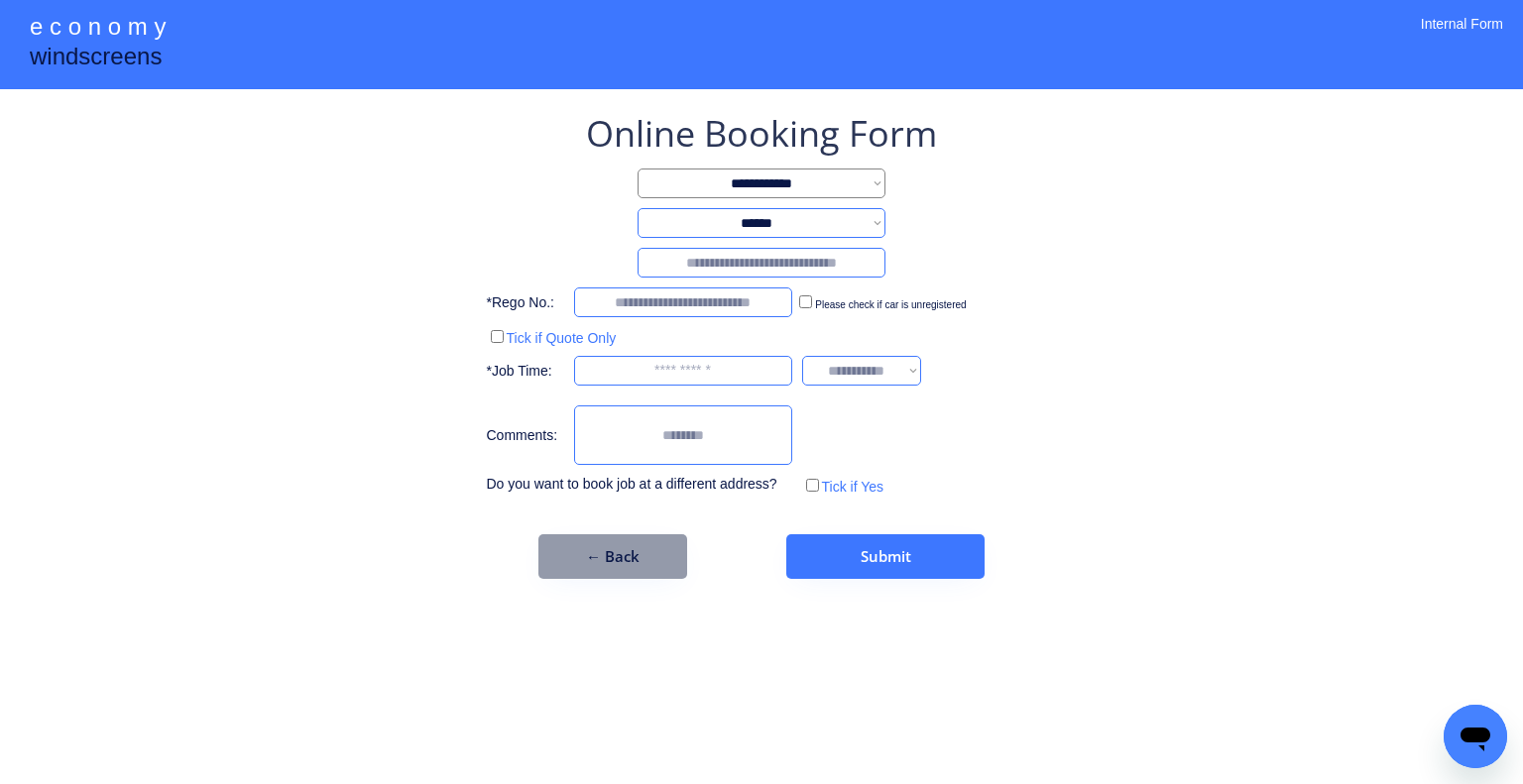 click on "**********" at bounding box center (762, 223) 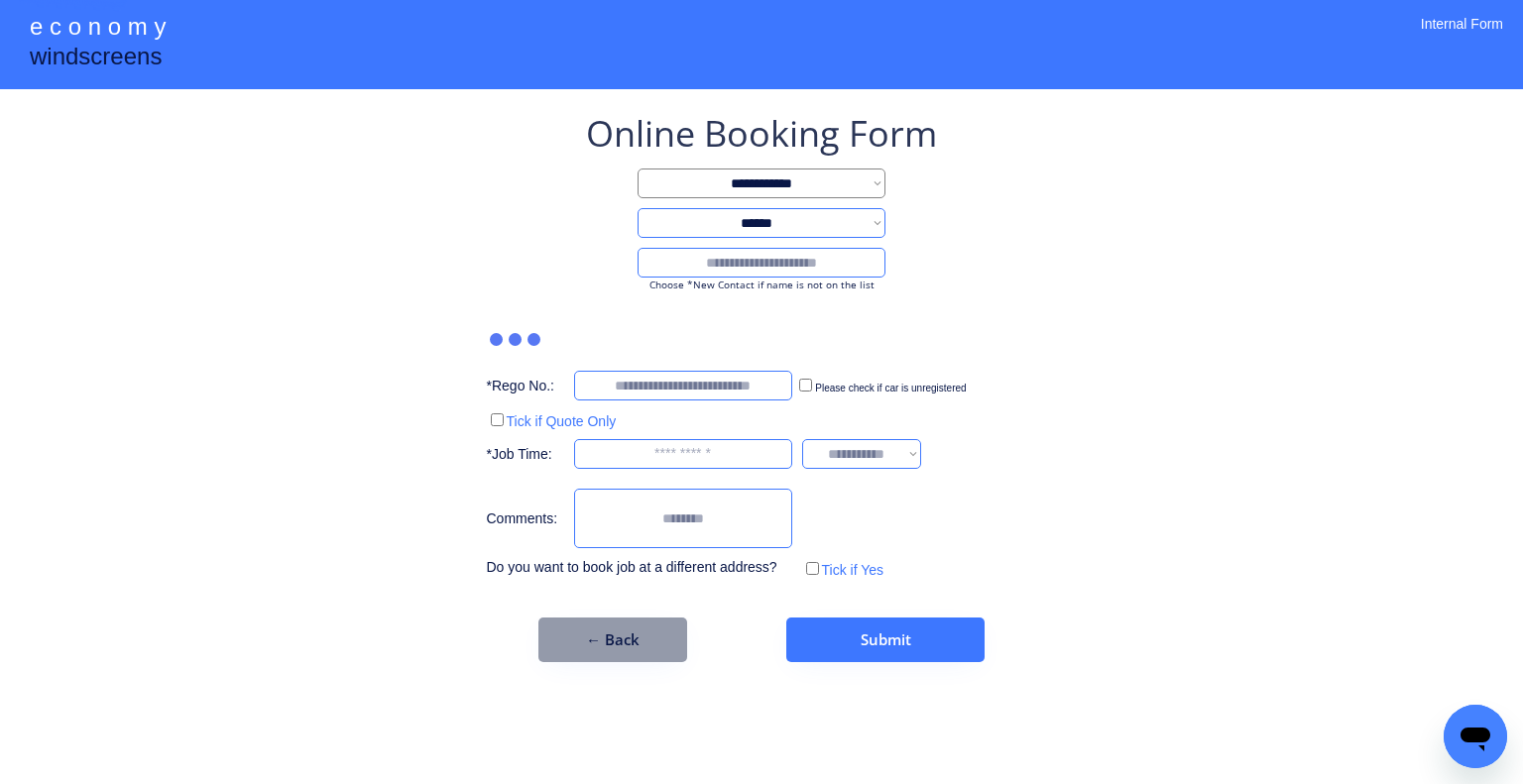 click at bounding box center [762, 263] 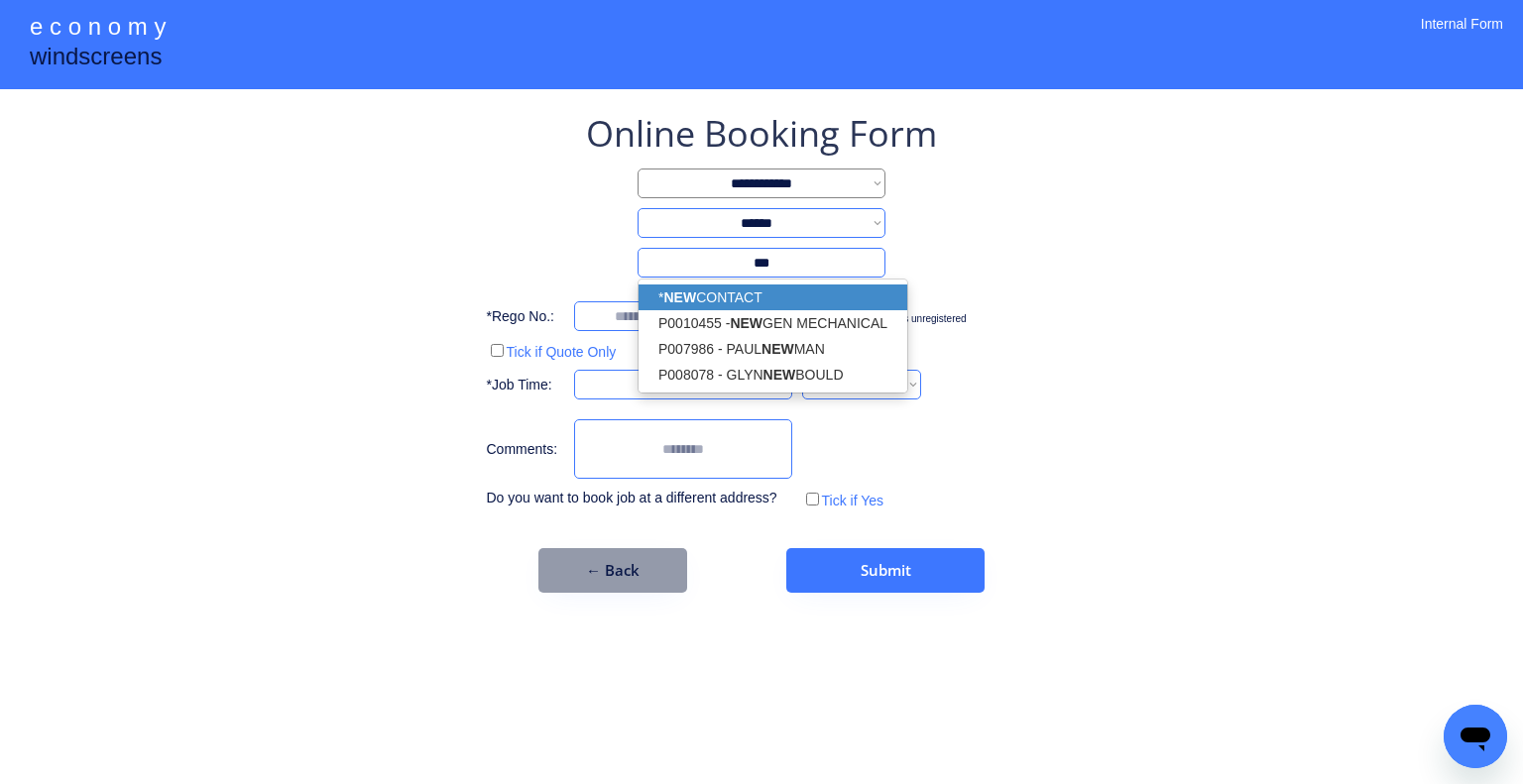 click on "* NEW  CONTACT" at bounding box center [772, 297] 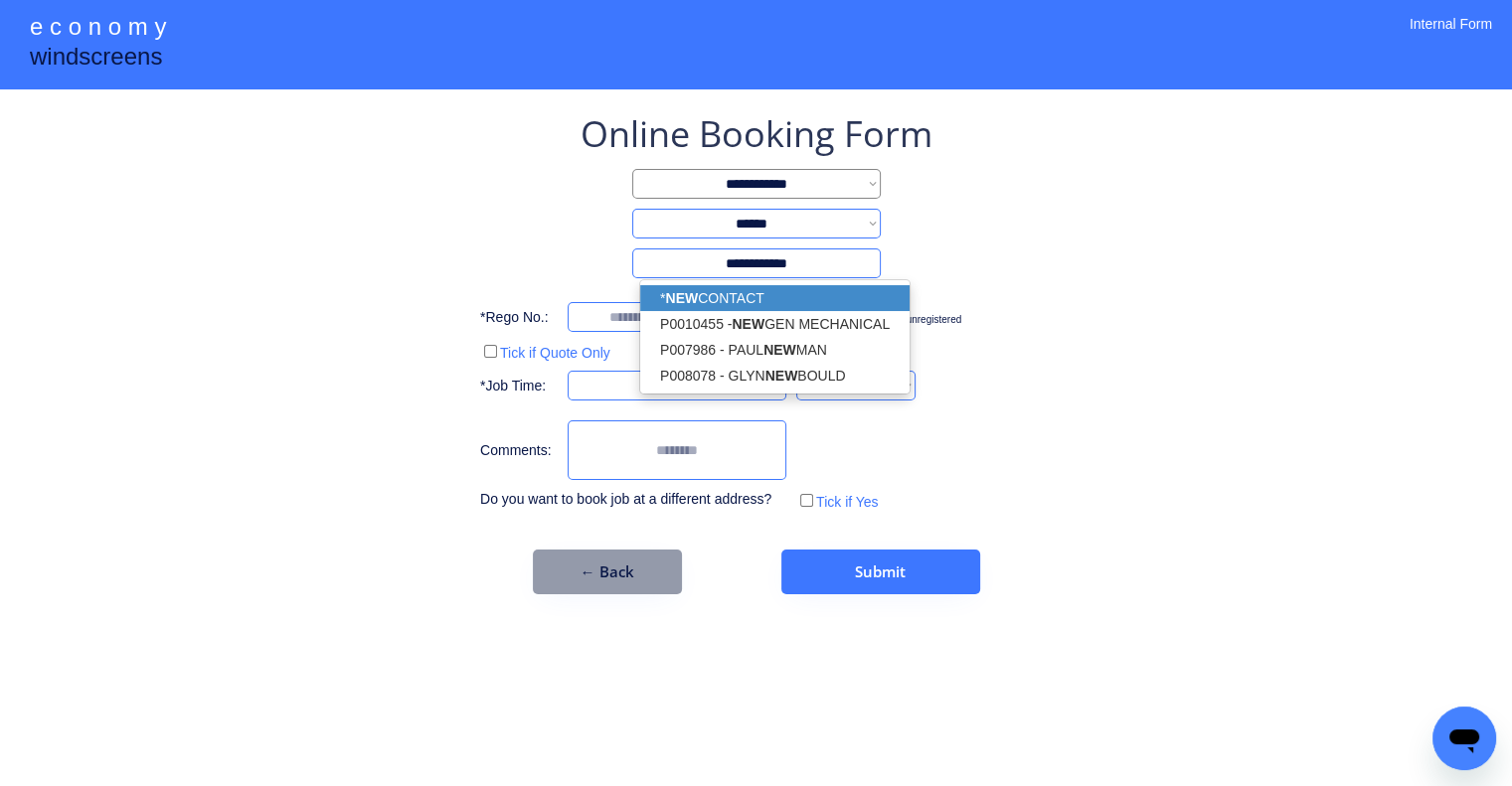 type on "**********" 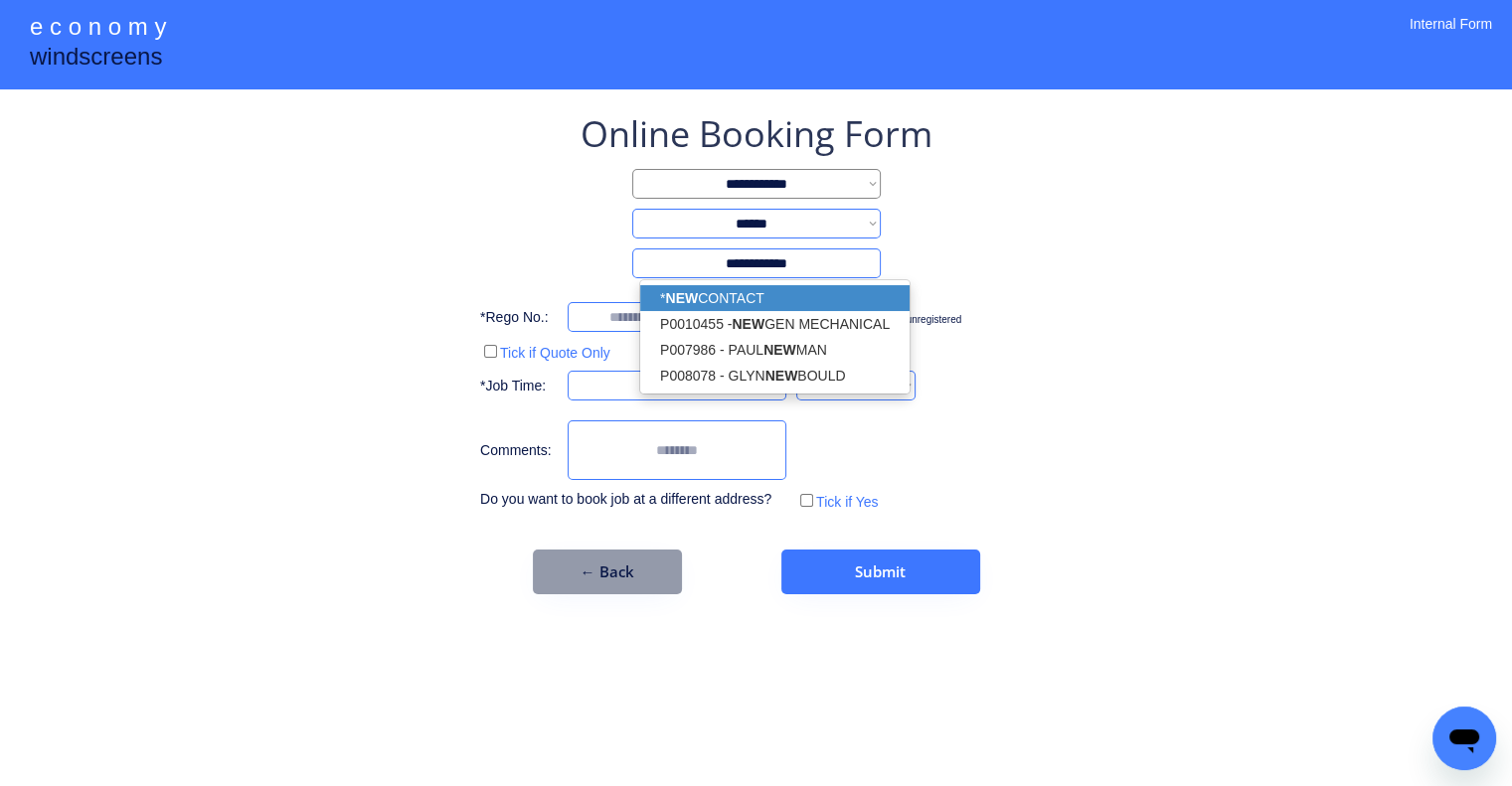 click on "**********" at bounding box center (756, 393) 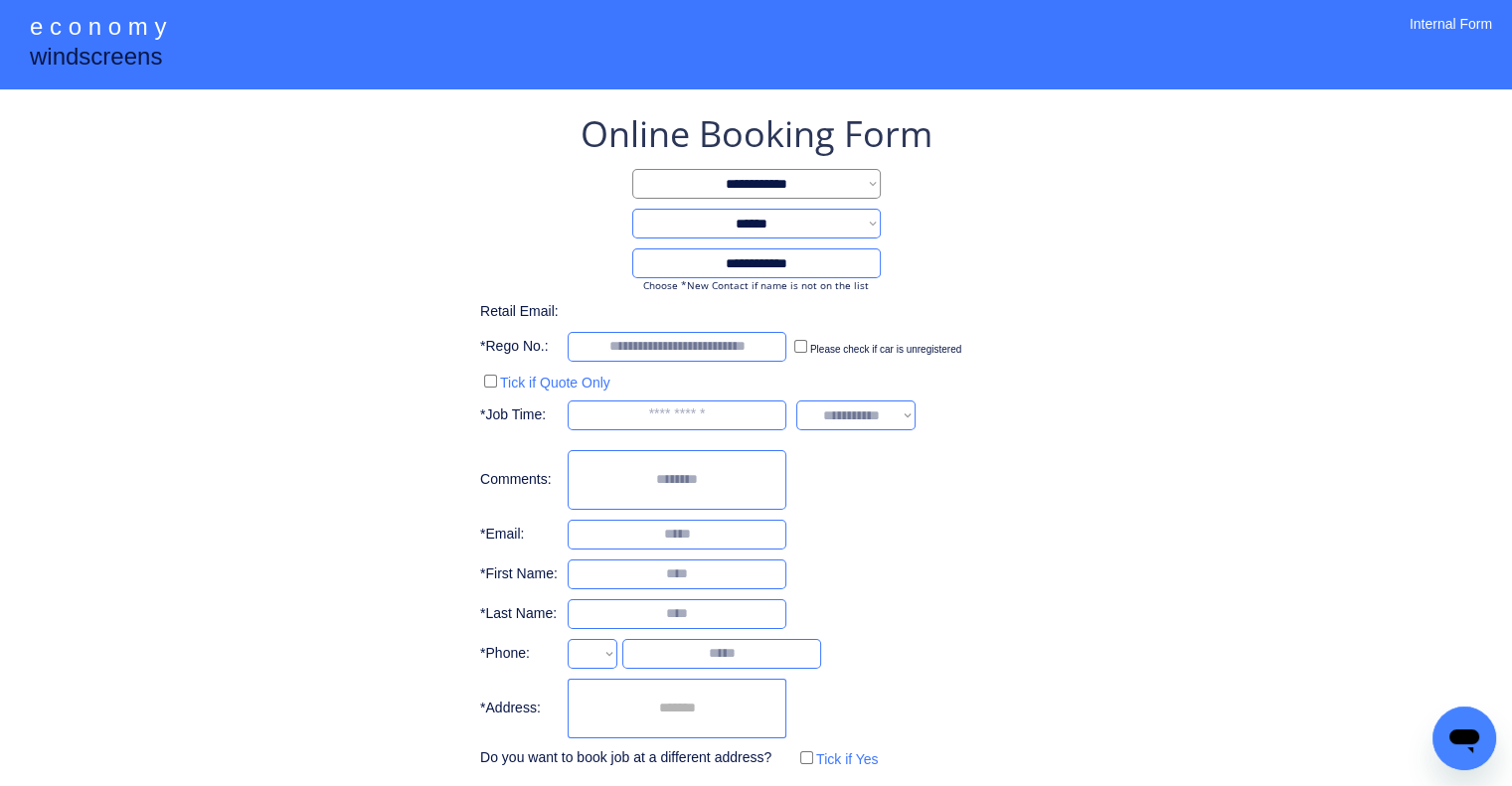select on "**********" 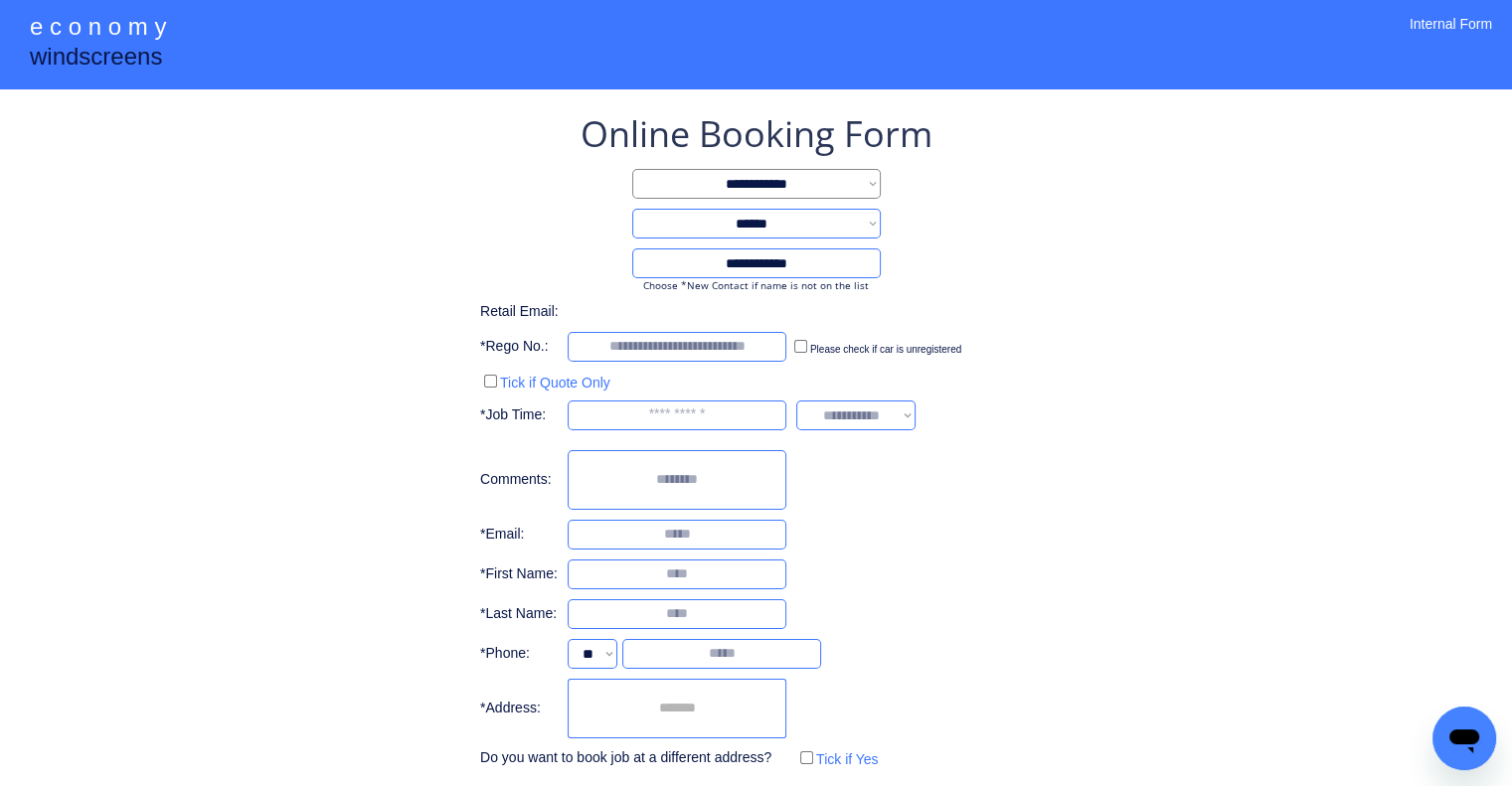 click on "**********" at bounding box center (756, 481) 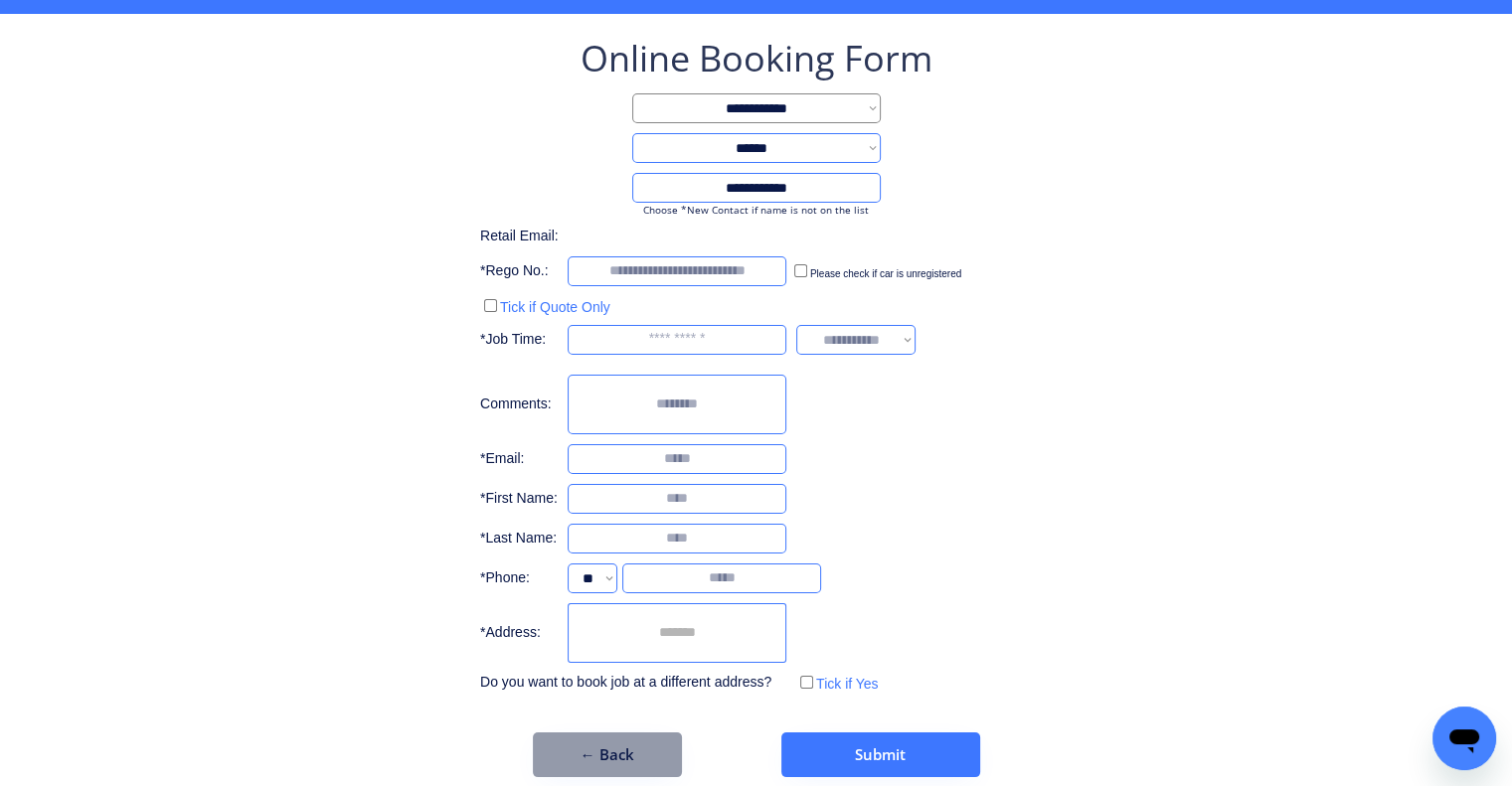 scroll, scrollTop: 95, scrollLeft: 0, axis: vertical 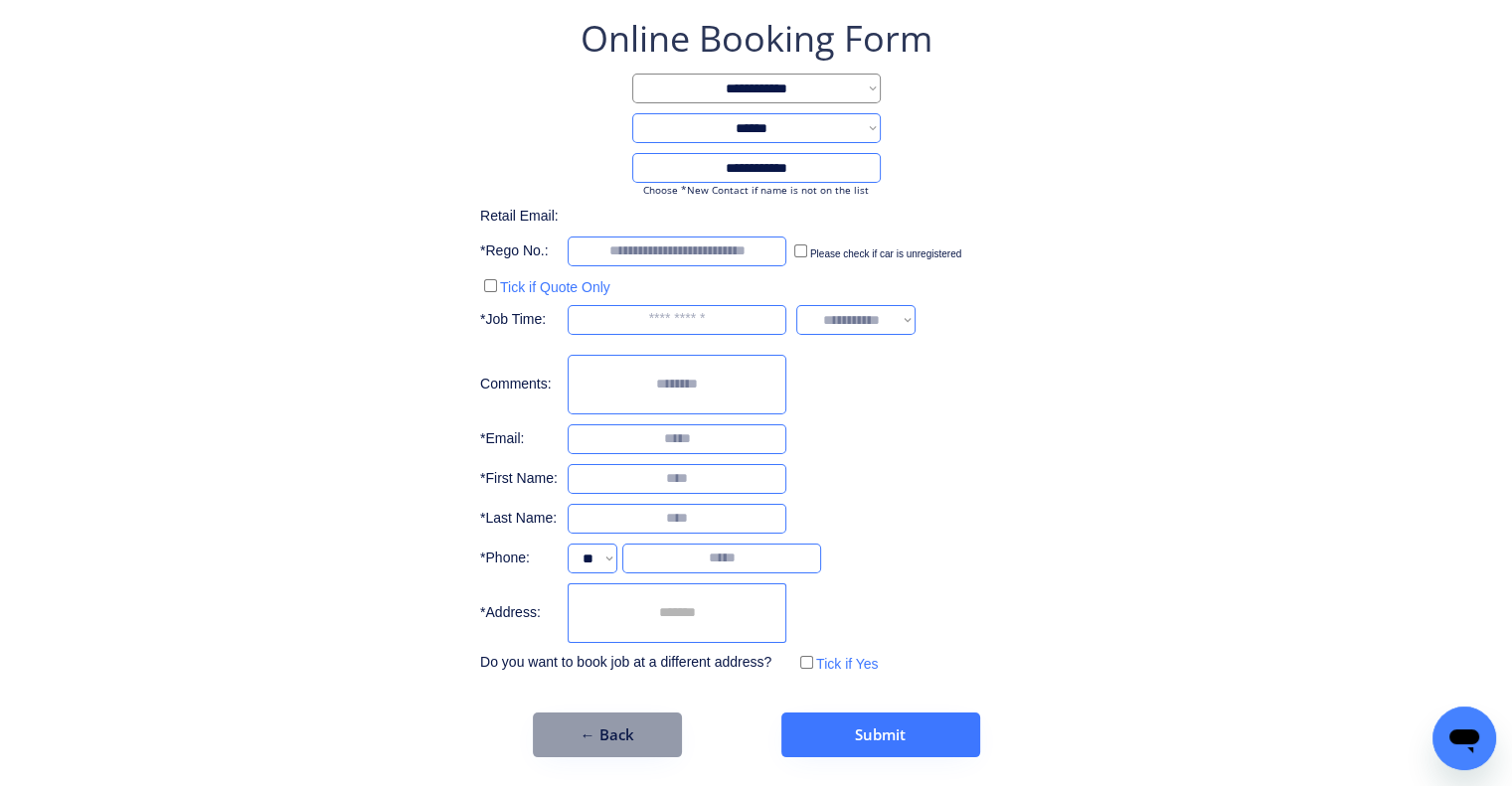 click at bounding box center (677, 613) 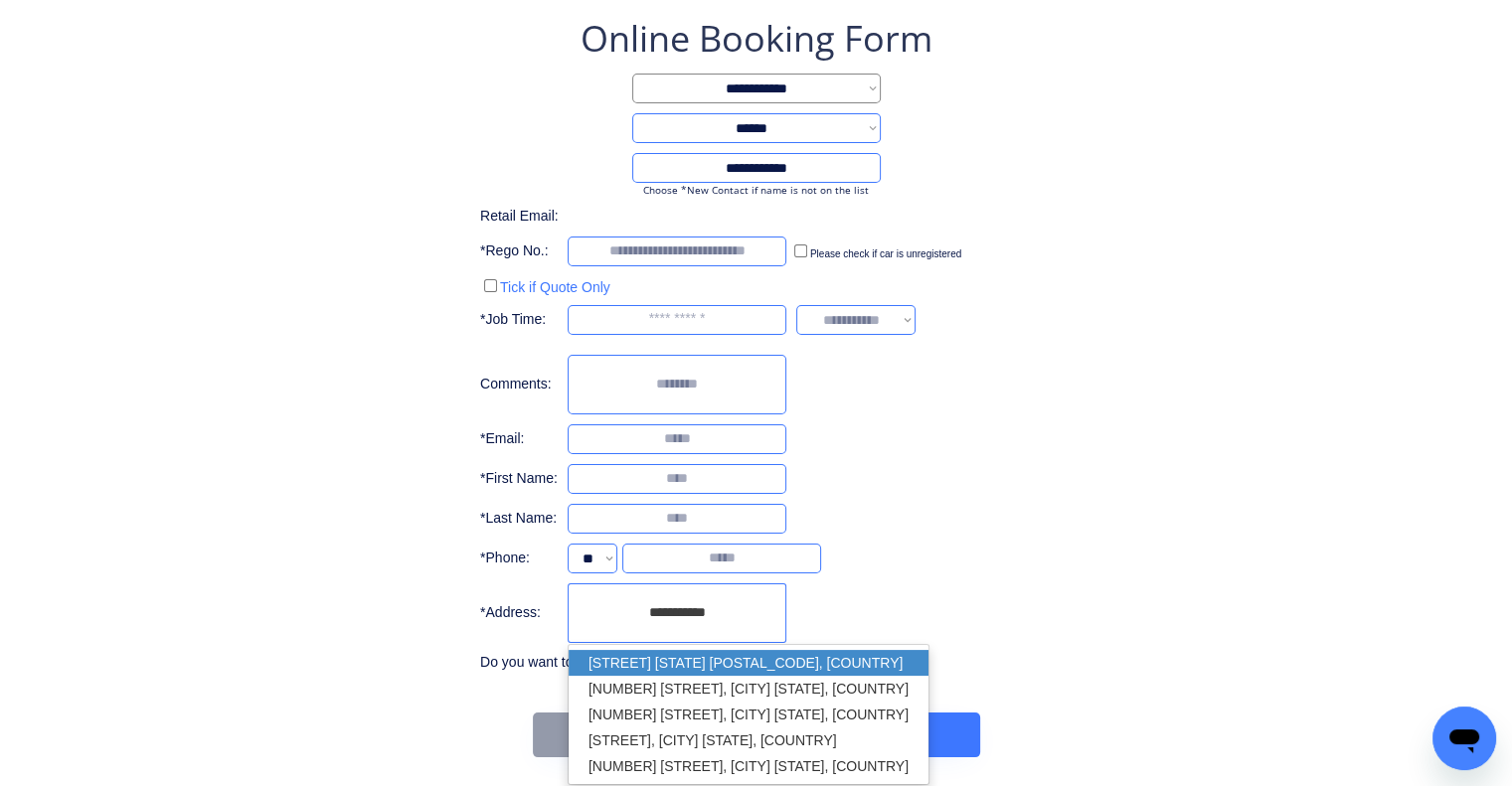 drag, startPoint x: 710, startPoint y: 651, endPoint x: 752, endPoint y: 604, distance: 63.03174 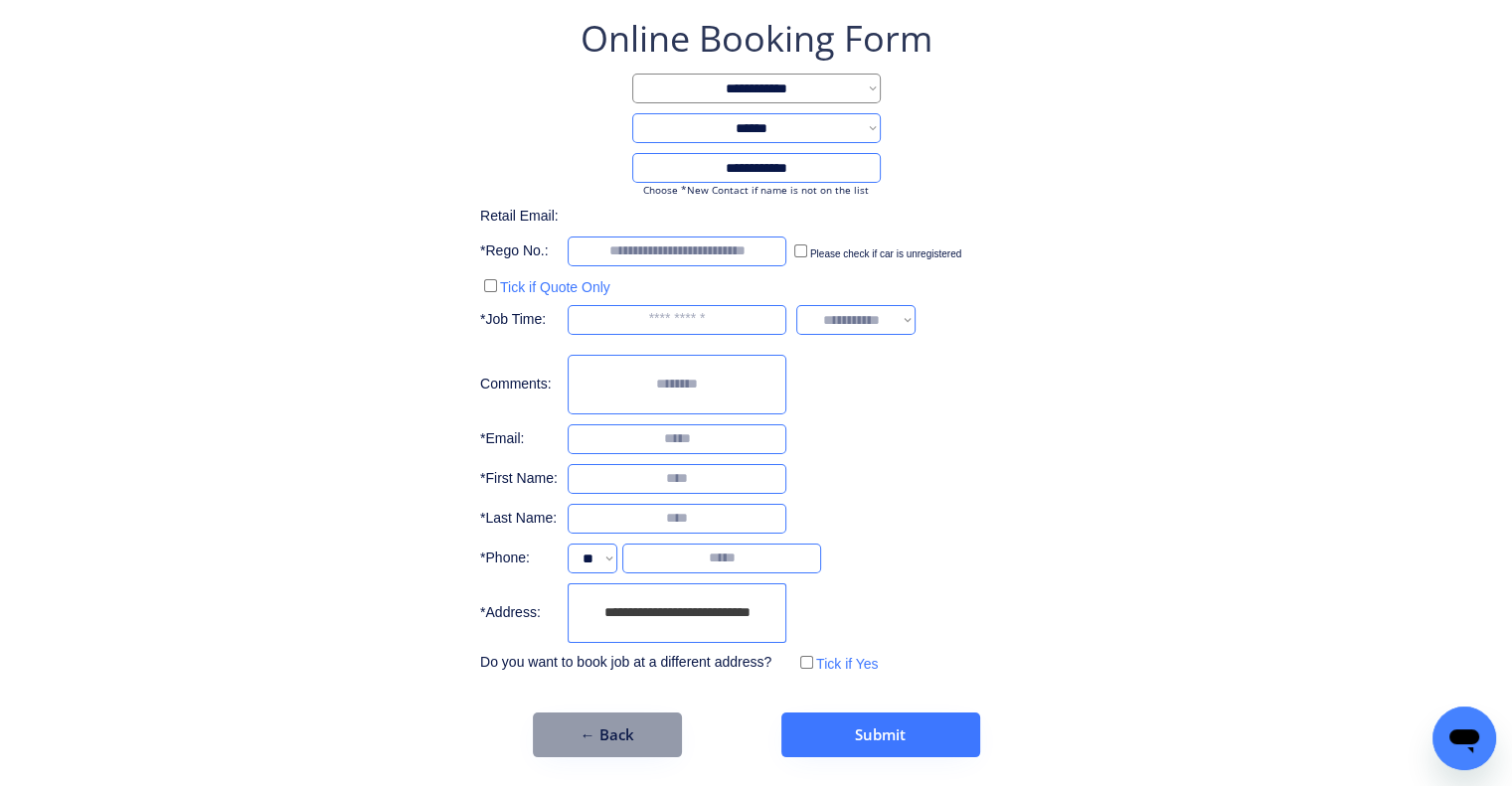 type on "**********" 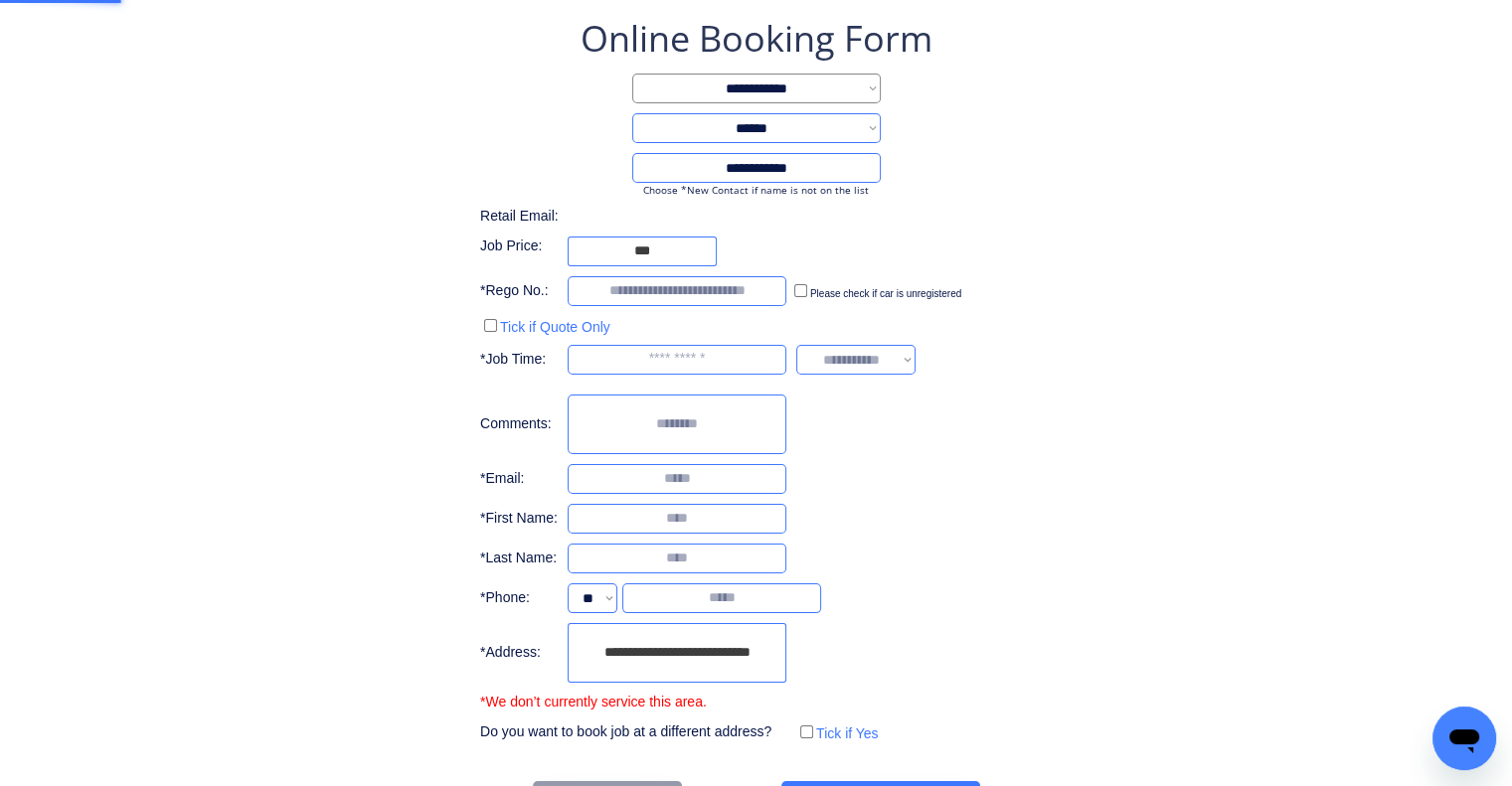 click on "**********" at bounding box center [756, 380] 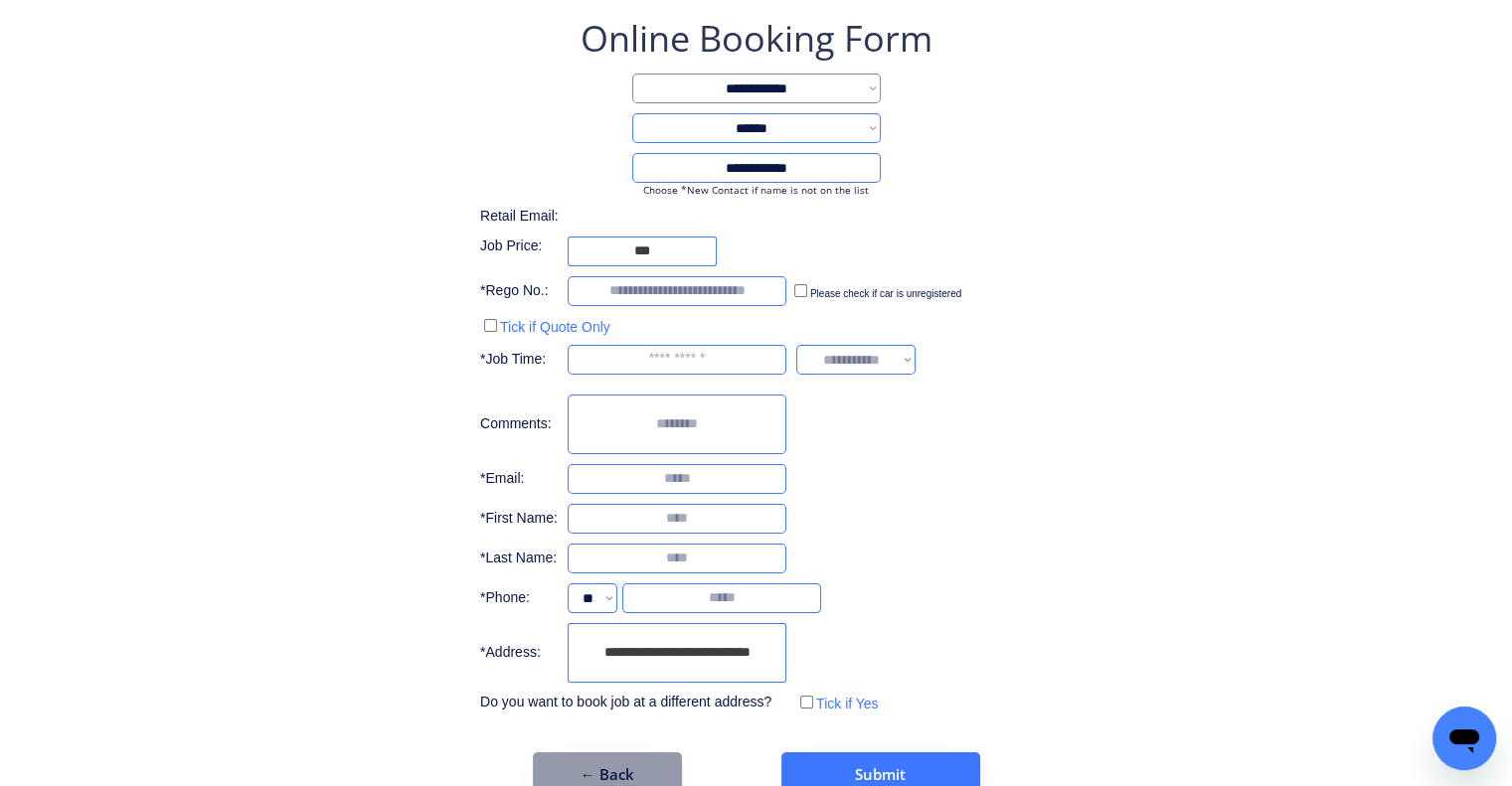 click on "←   Back Submit" at bounding box center (756, 774) 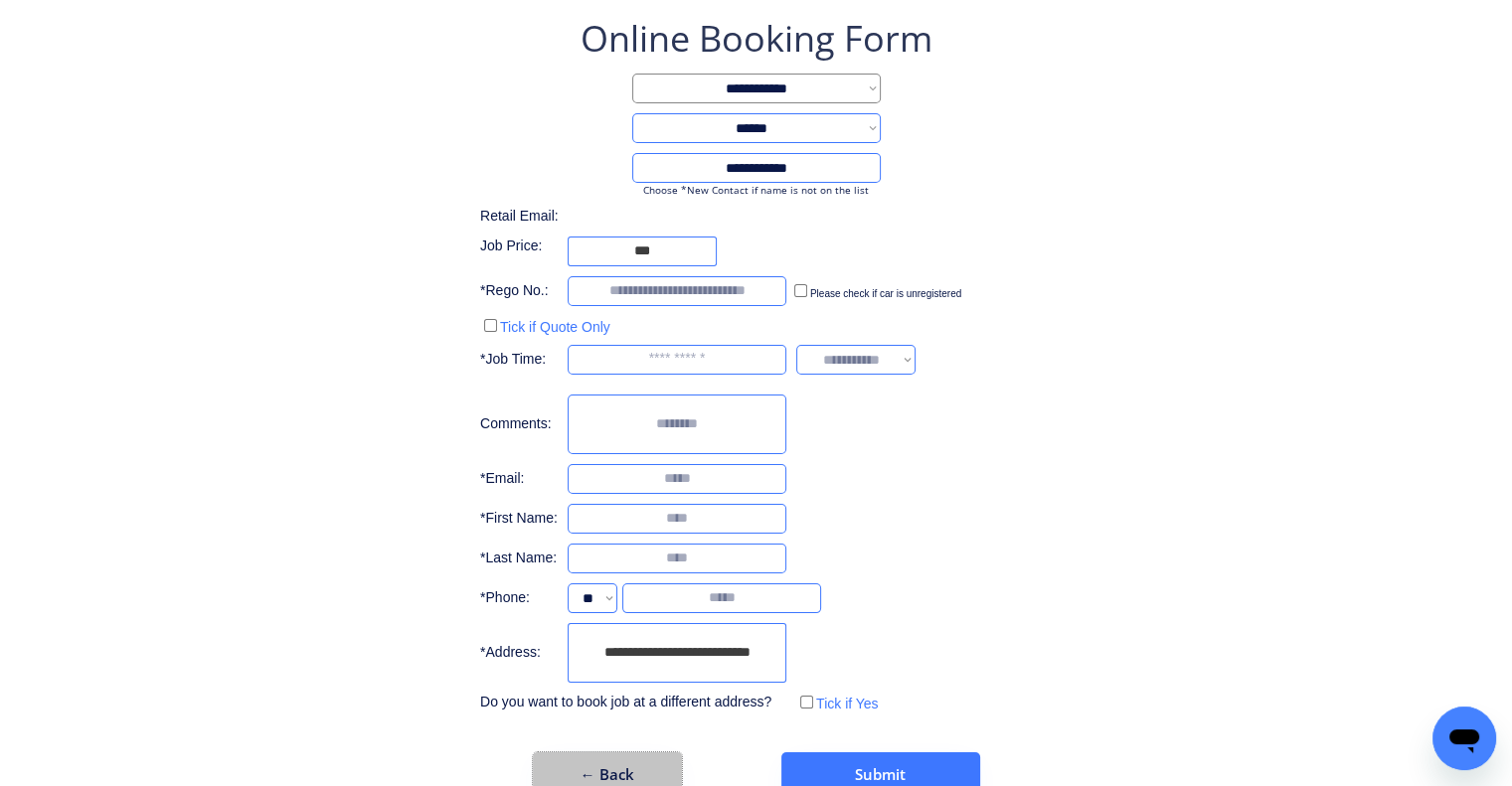 click on "←   Back" at bounding box center (607, 774) 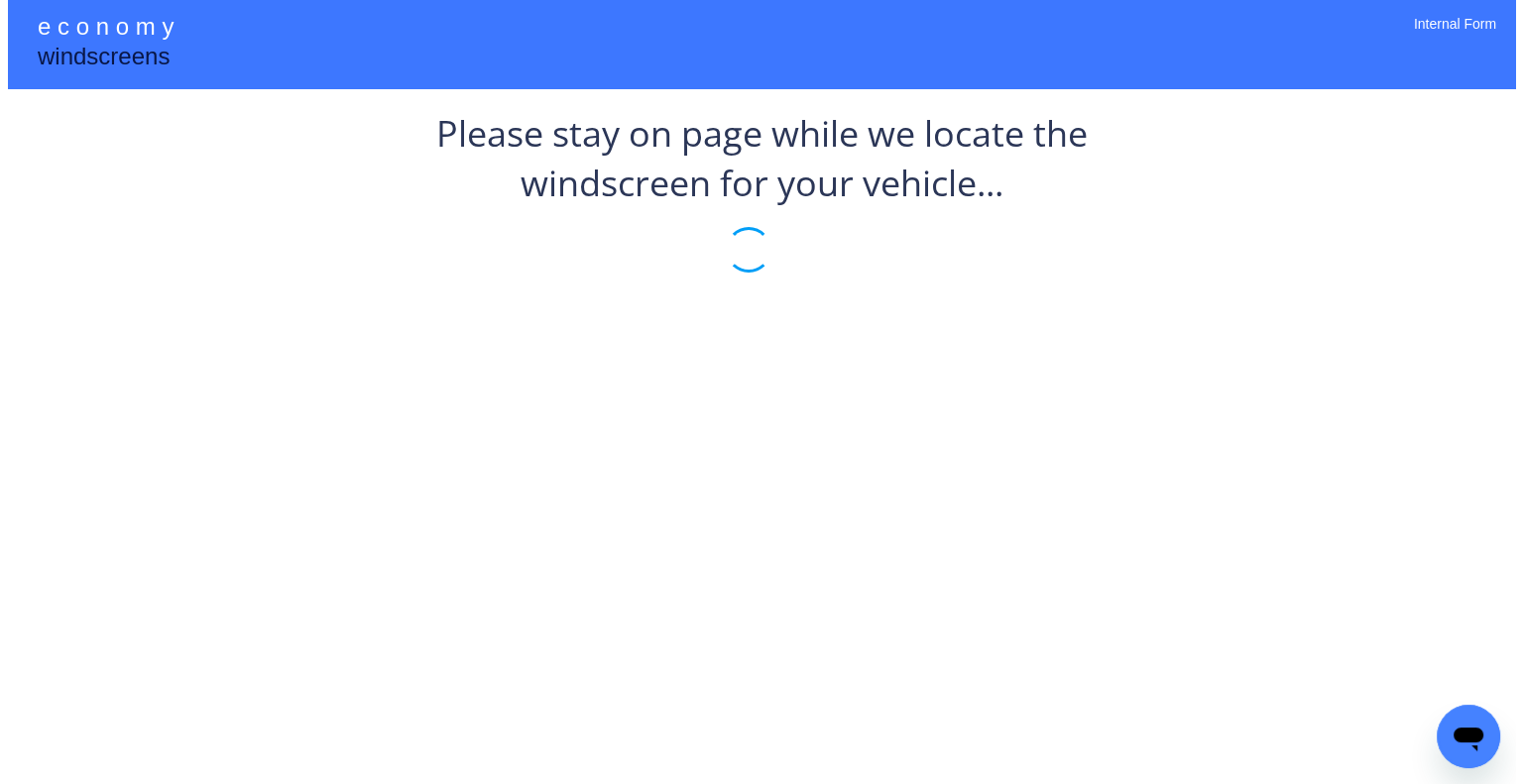 scroll, scrollTop: 0, scrollLeft: 0, axis: both 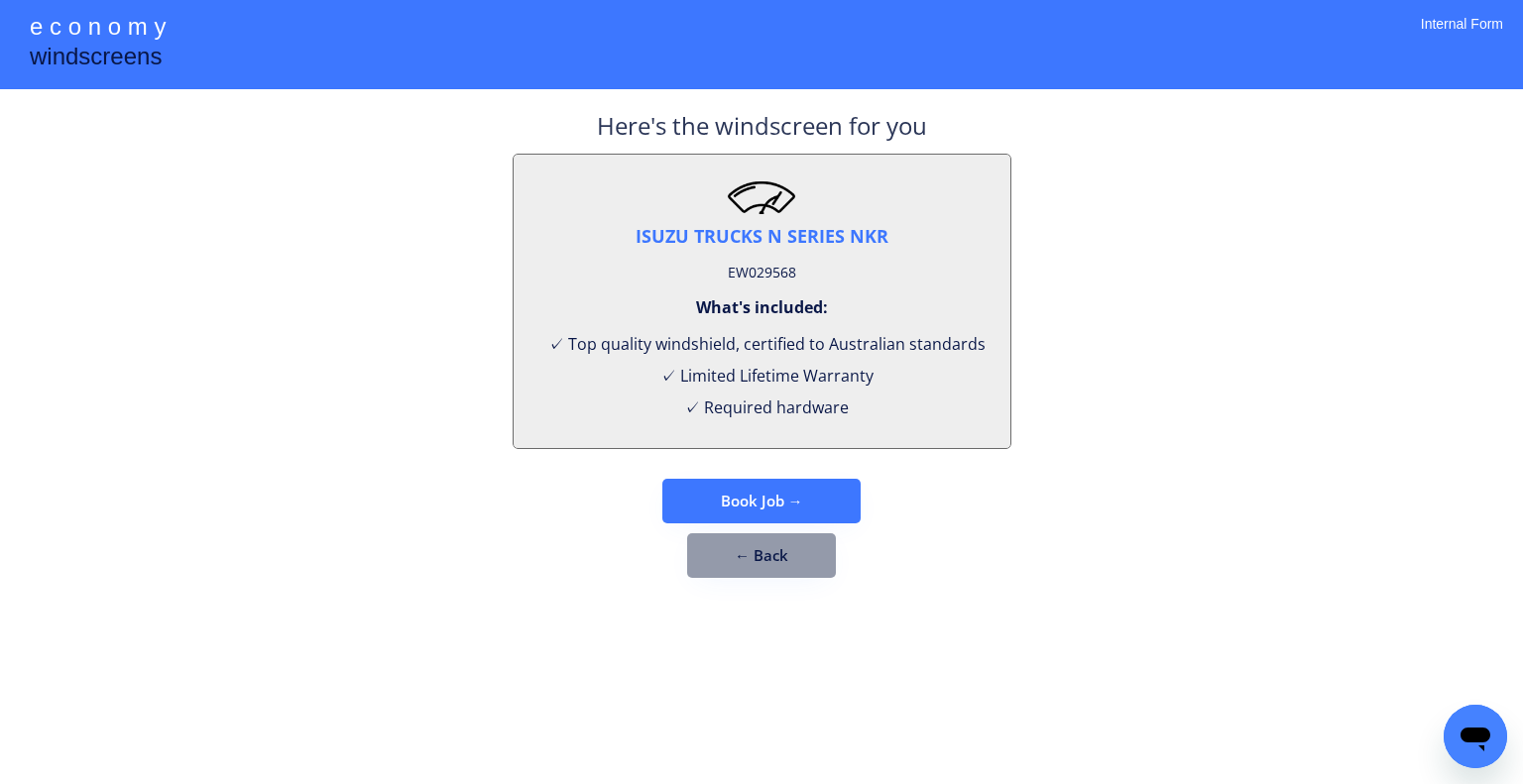 click on "←   Back" at bounding box center [762, 555] 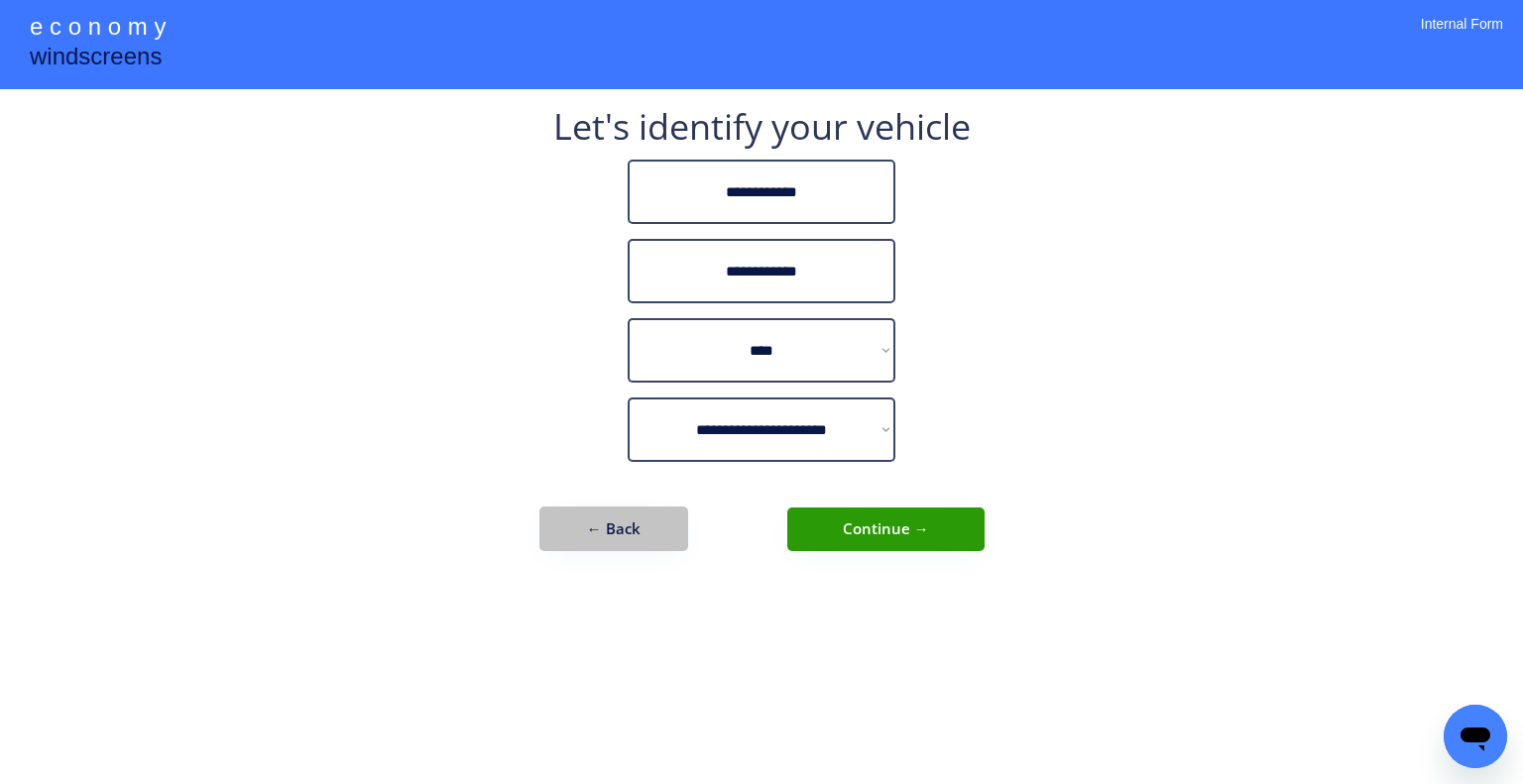 click on "←   Back" at bounding box center (614, 528) 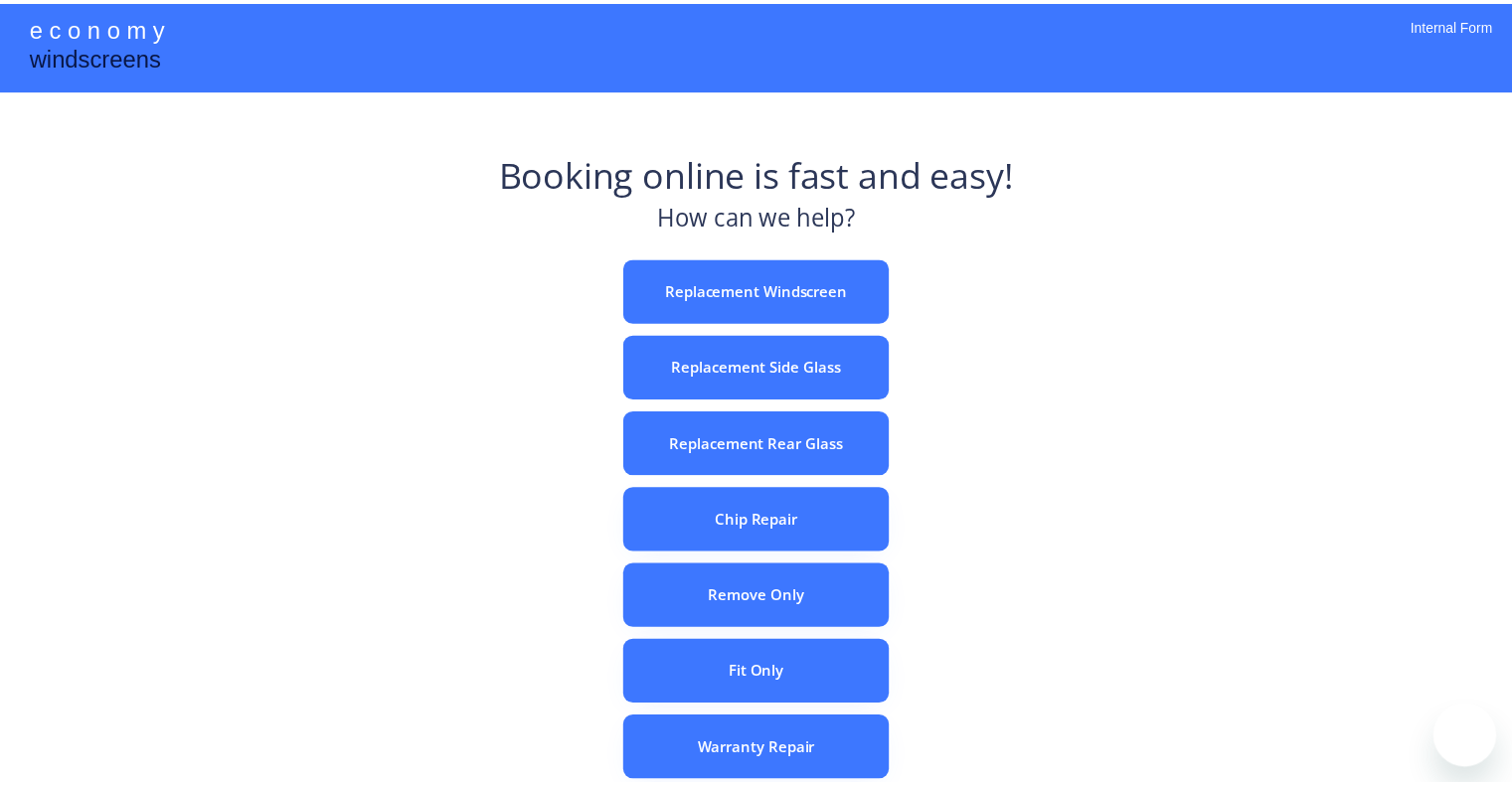 scroll, scrollTop: 0, scrollLeft: 0, axis: both 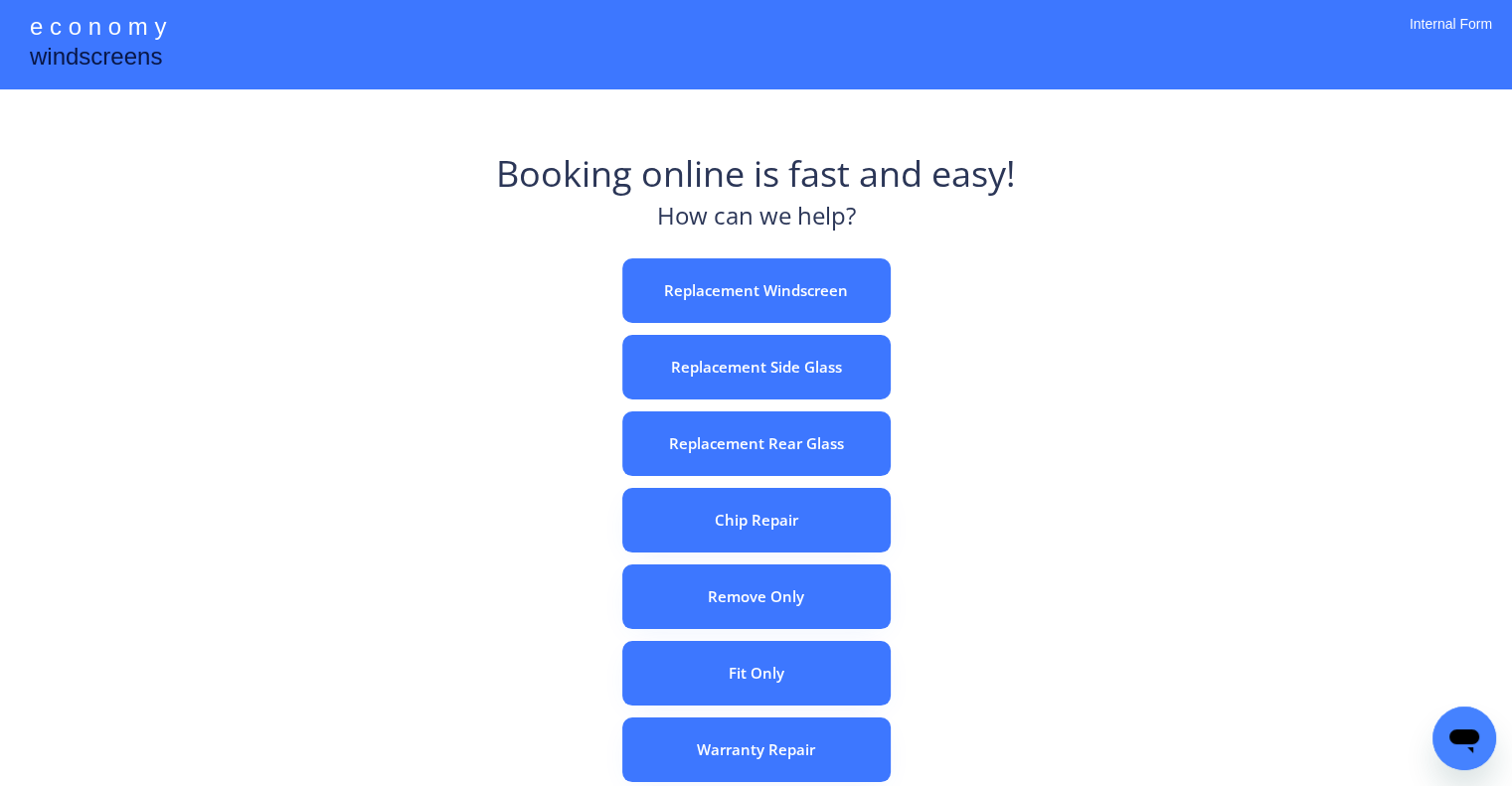 click on "e c o n o m y windscreens Booking online is fast and easy! How can we help? Replacement Windscreen Replacement Side Glass Replacement Rear Glass Chip Repair Remove Only Fit Only Warranty Repair ADAS Recalibration Only Rebook a Job Confirm Quotes Manual Booking Internal Form" at bounding box center (756, 553) 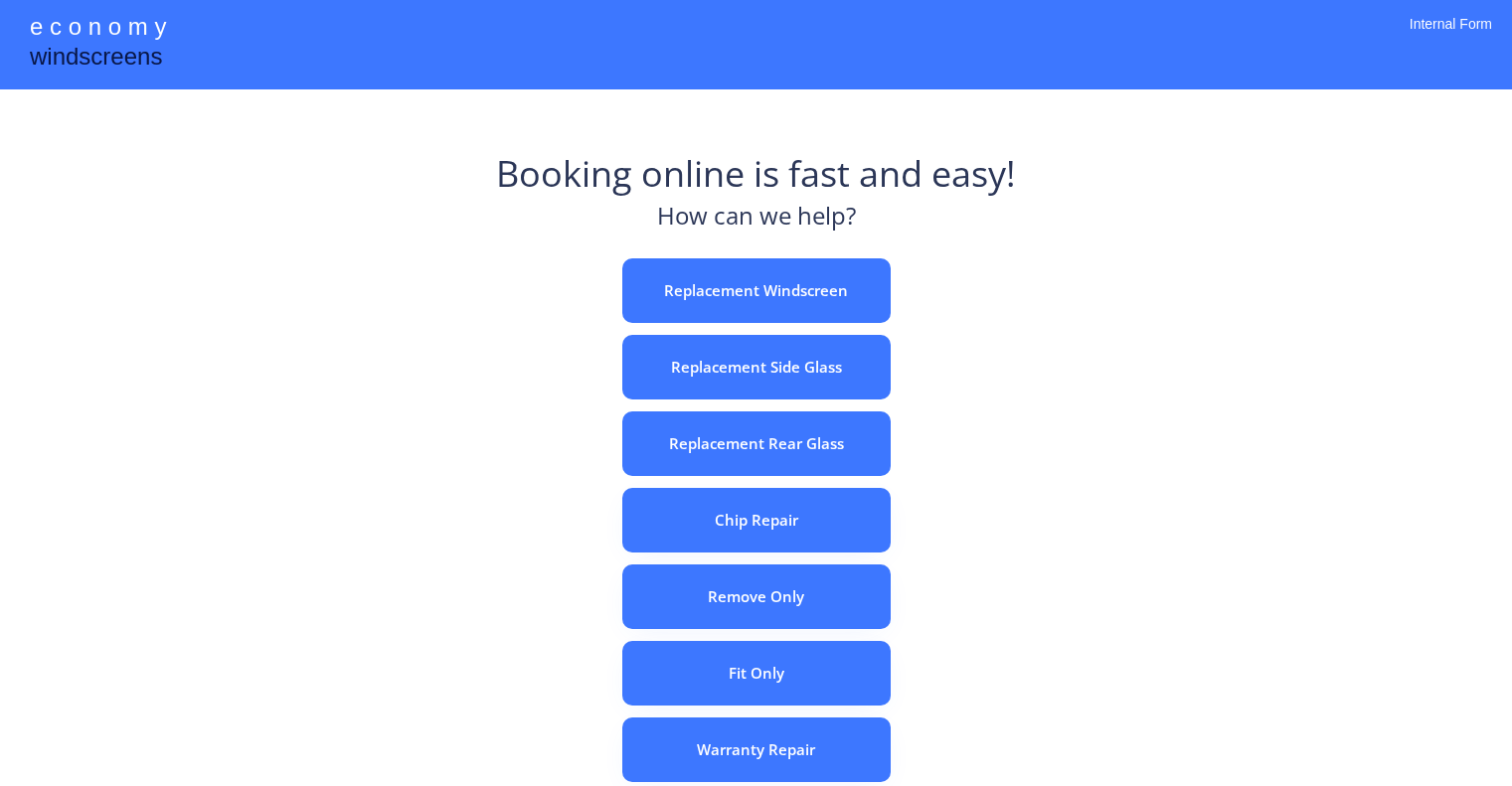 scroll, scrollTop: 0, scrollLeft: 0, axis: both 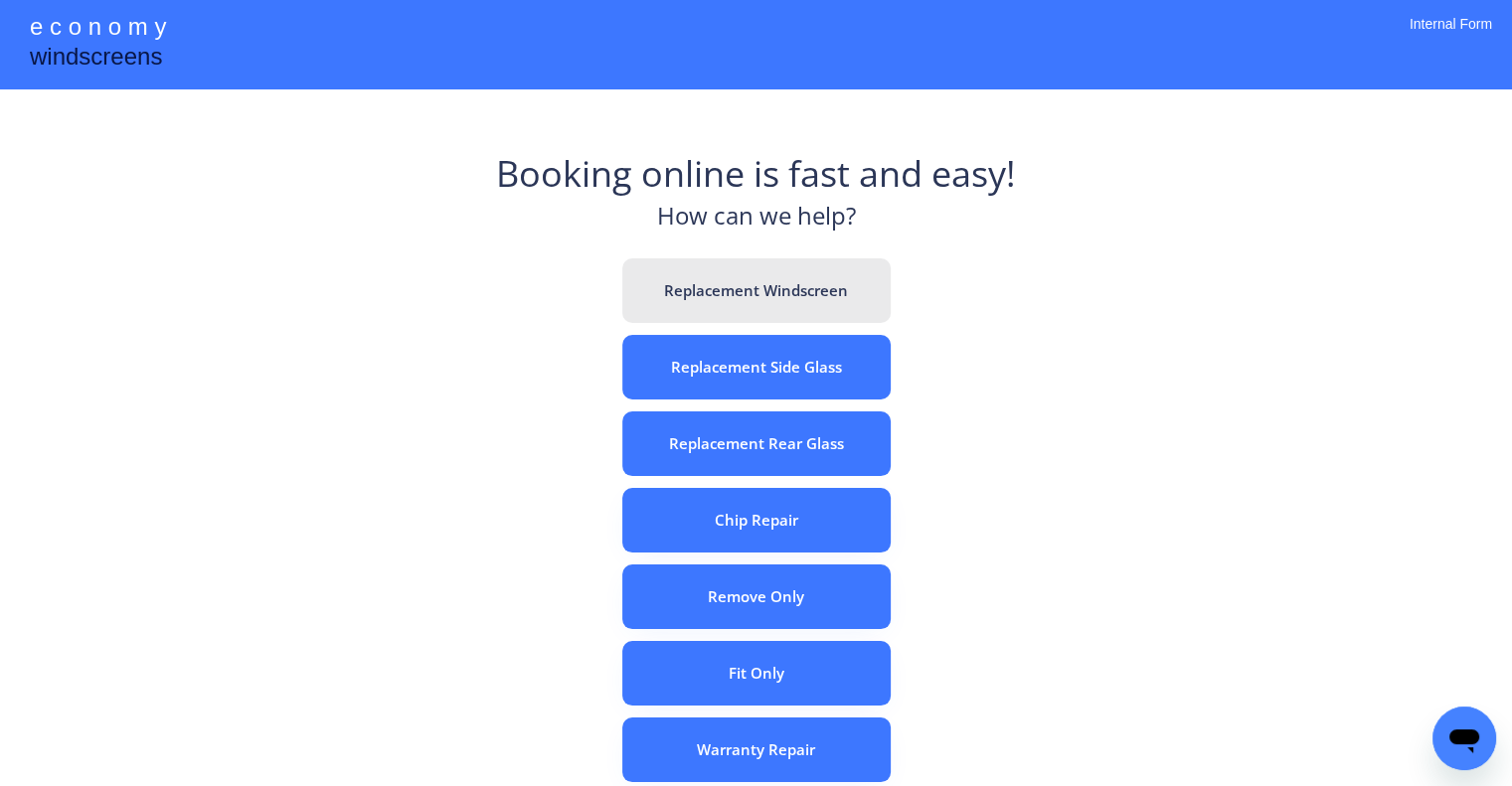 click on "Replacement Windscreen" at bounding box center [756, 290] 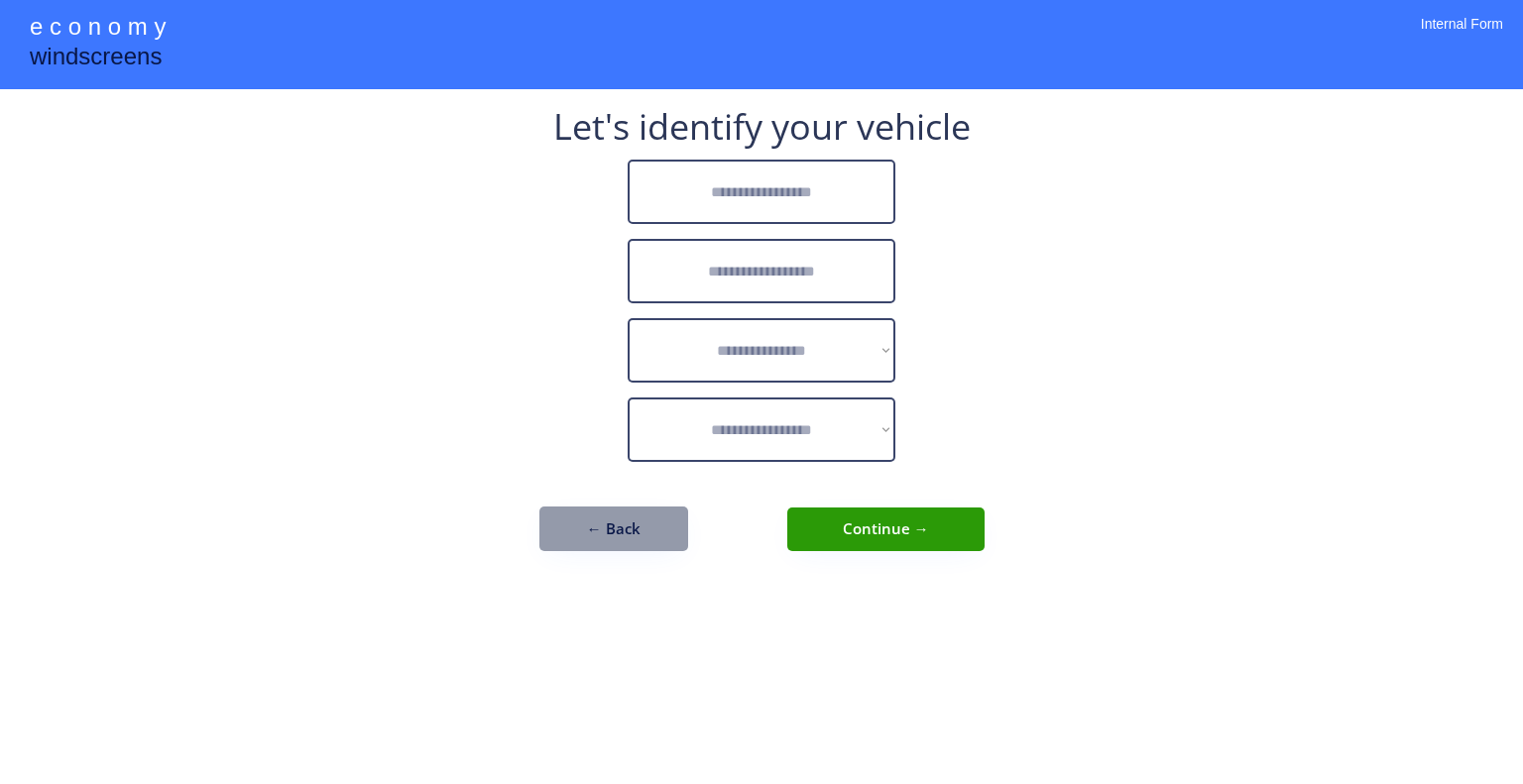 scroll, scrollTop: 0, scrollLeft: 0, axis: both 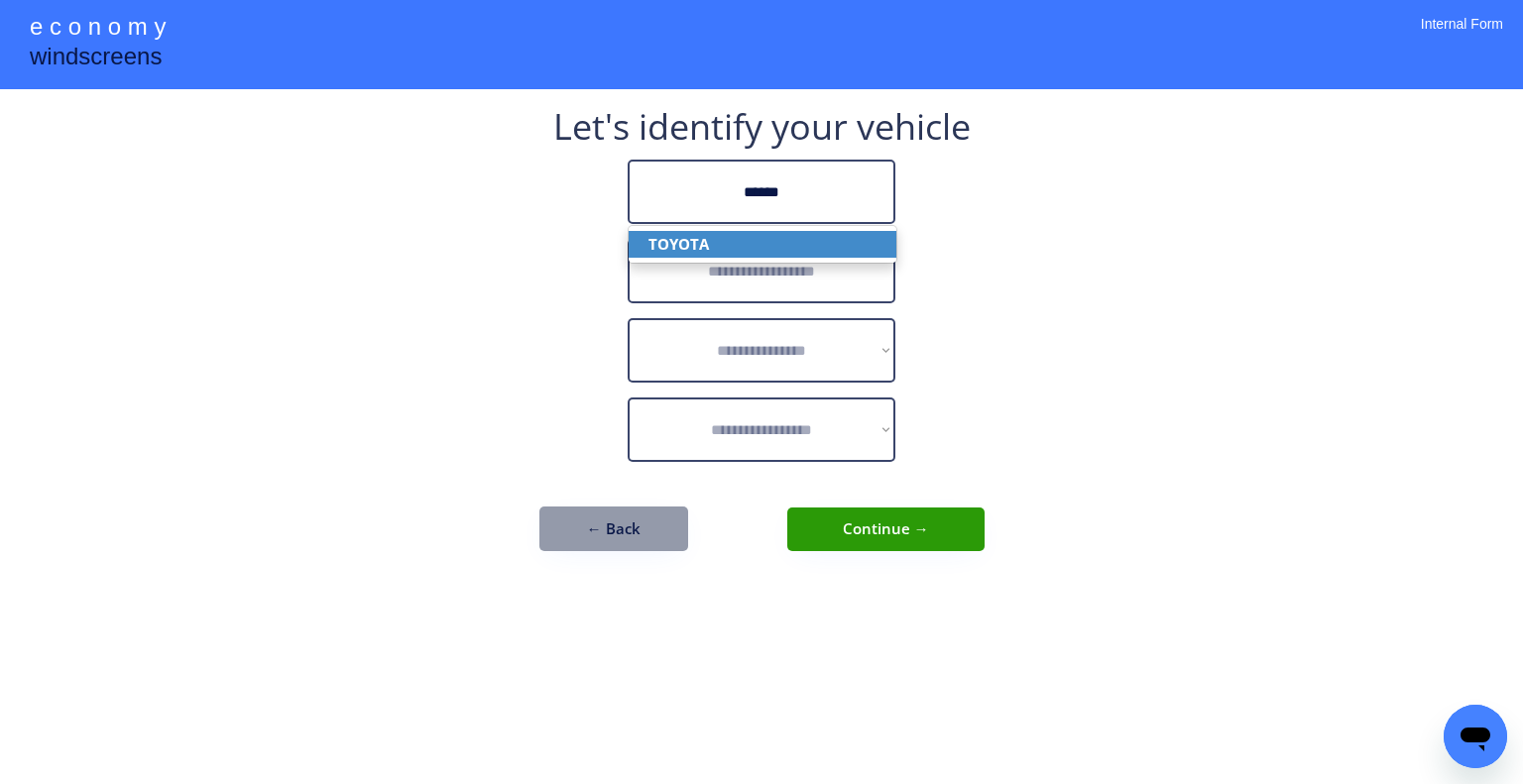 click on "TOYOTA" at bounding box center [762, 244] 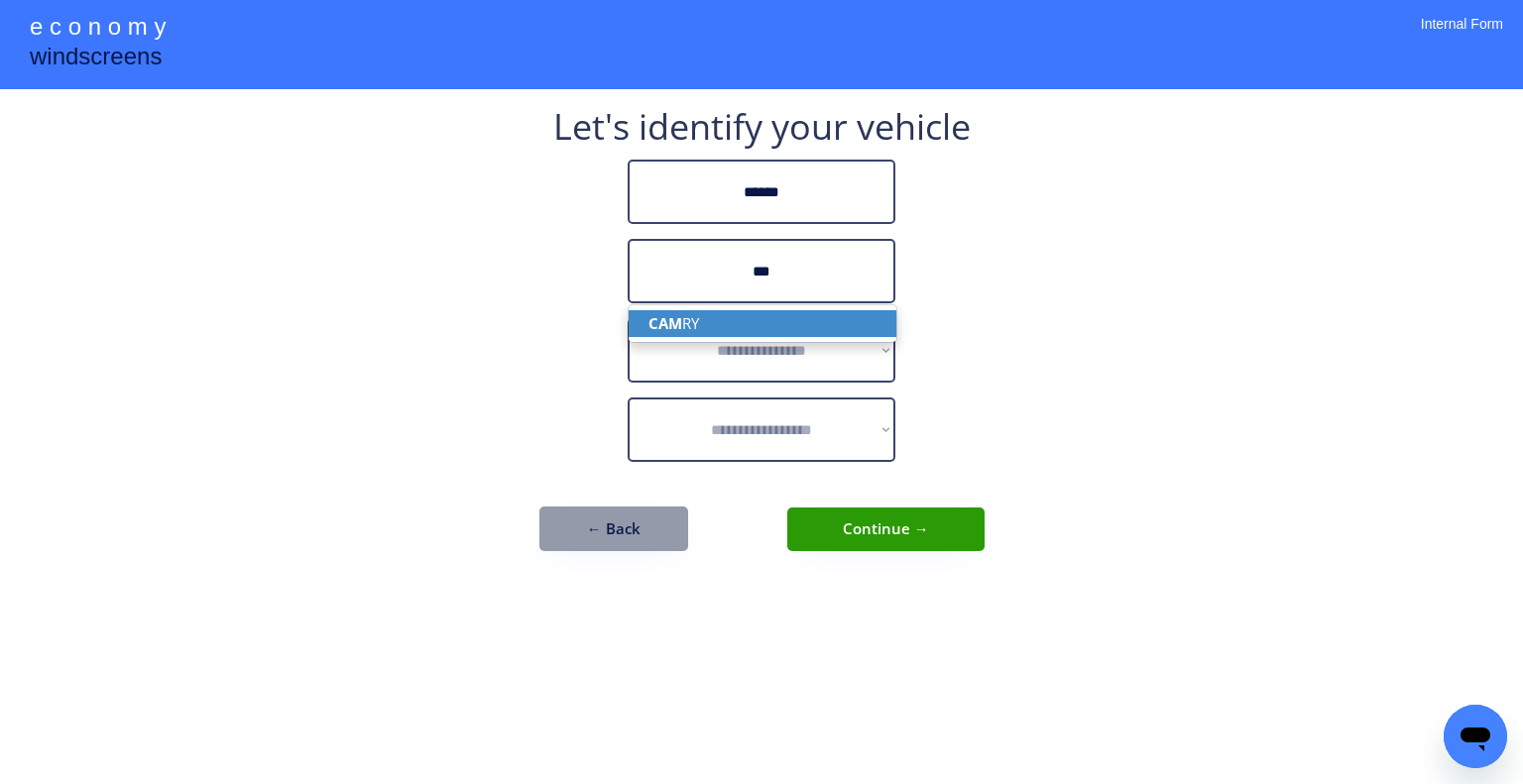drag, startPoint x: 789, startPoint y: 320, endPoint x: 1061, endPoint y: 312, distance: 272.11762 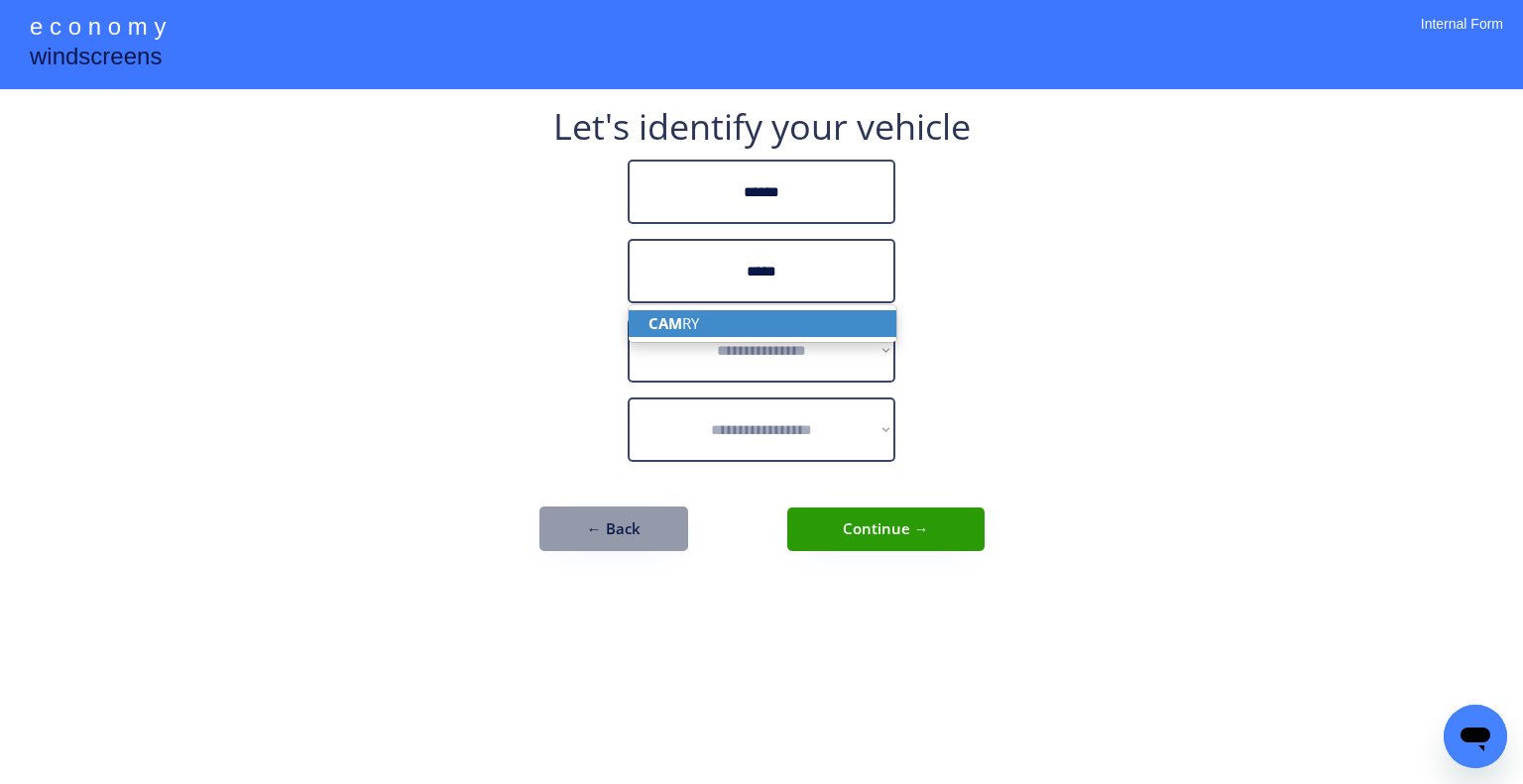 type on "*****" 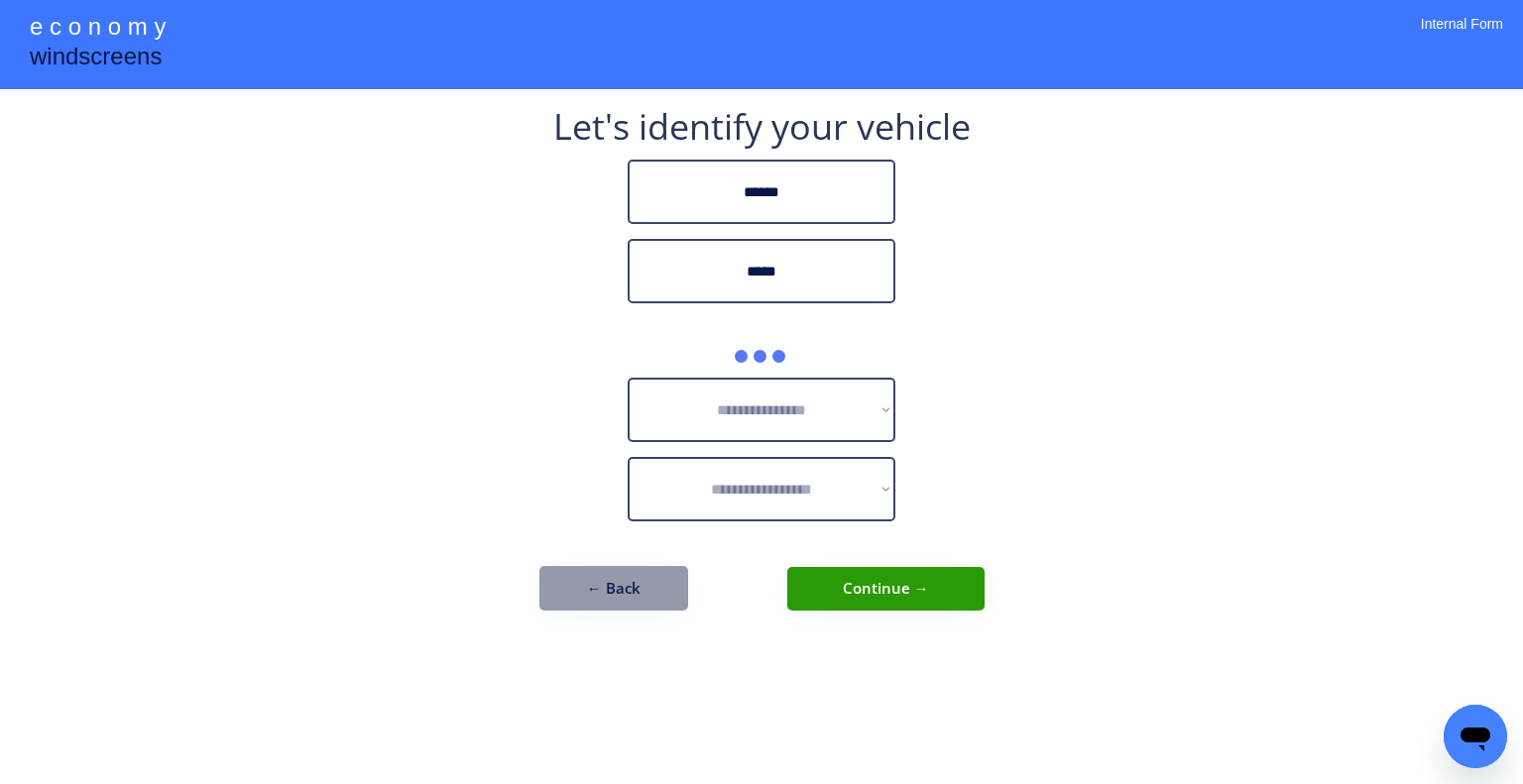 click on "**********" at bounding box center [762, 392] 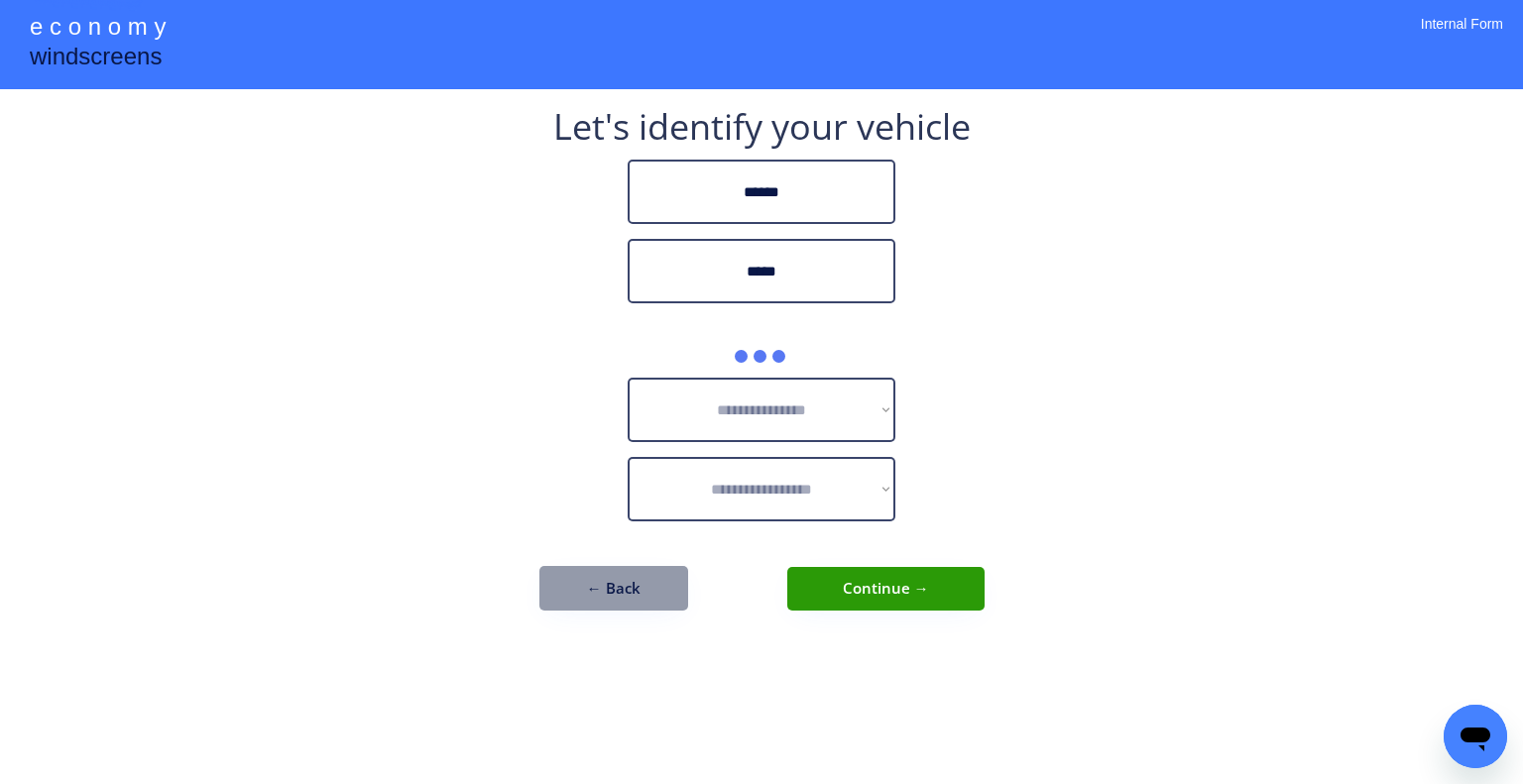 click on "**********" at bounding box center [762, 392] 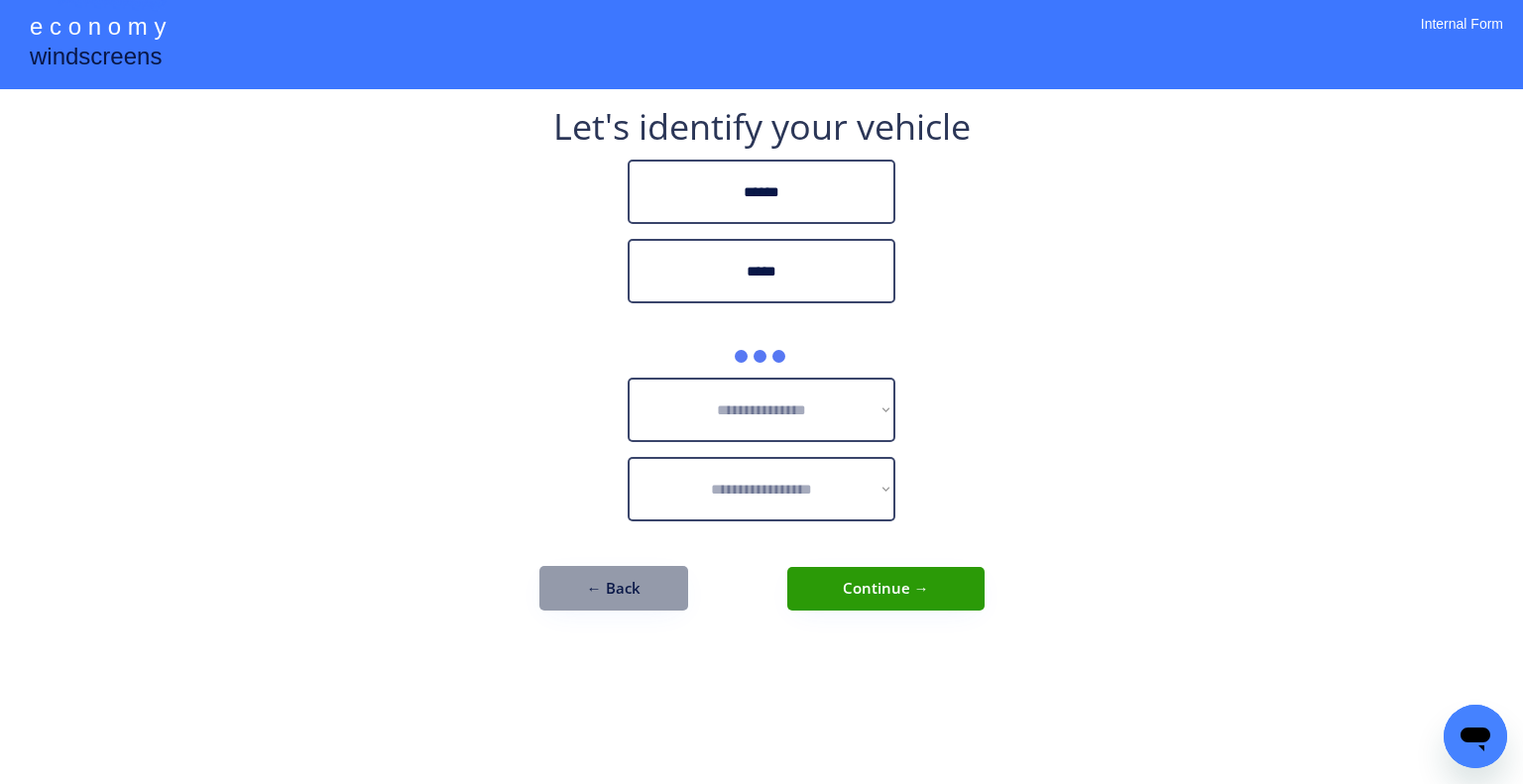 click on "**********" at bounding box center (762, 392) 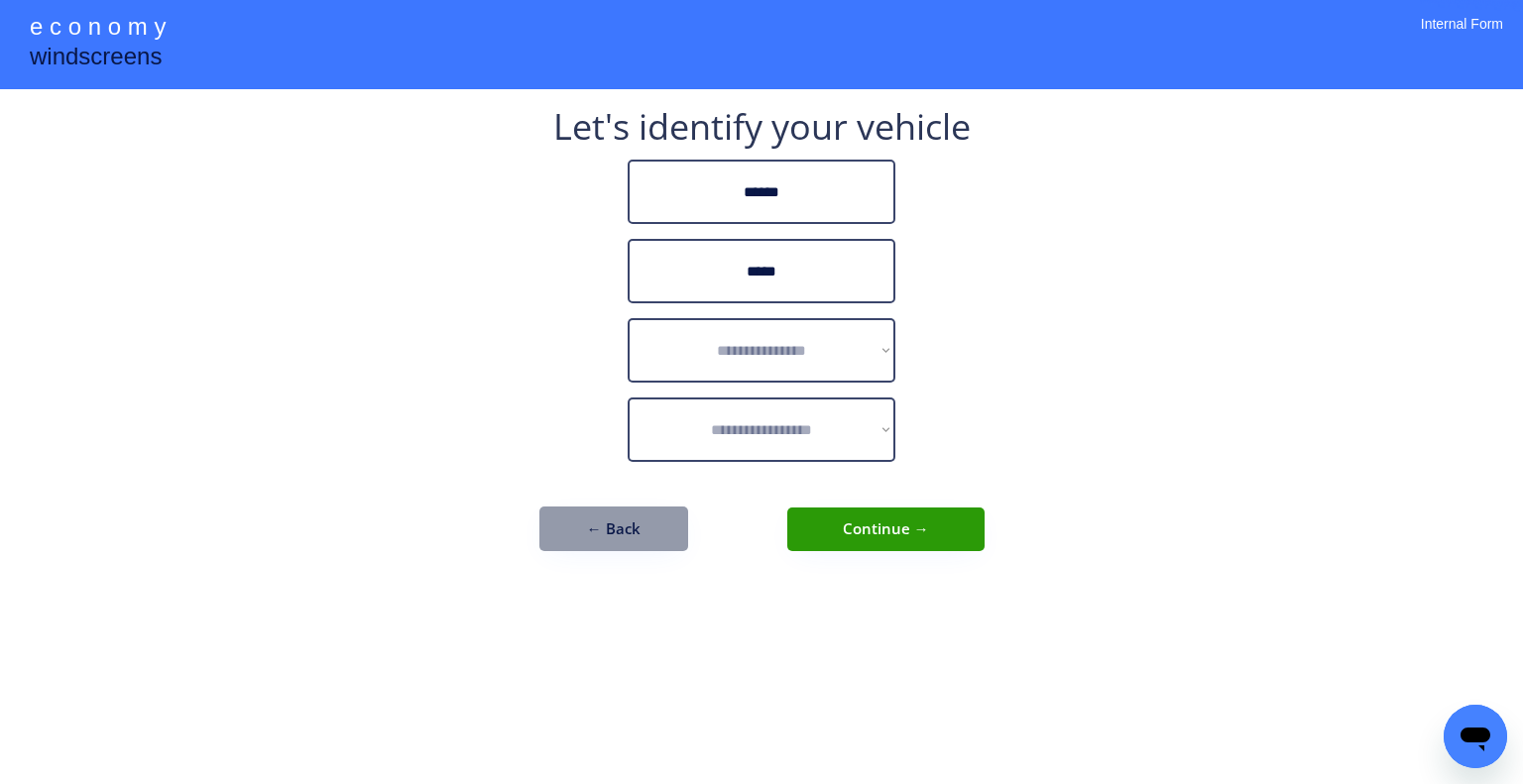 click on "**********" at bounding box center [762, 340] 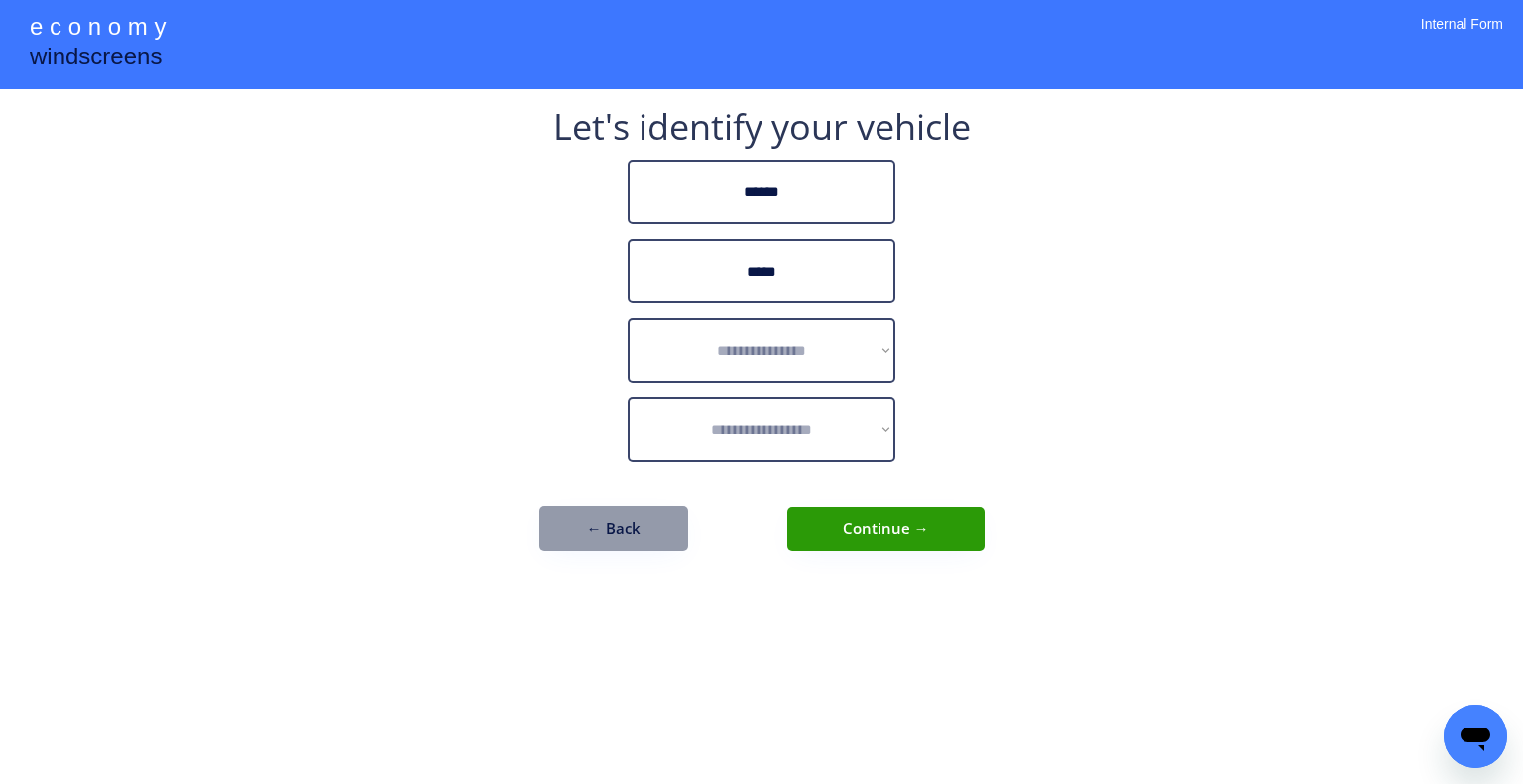 drag, startPoint x: 836, startPoint y: 351, endPoint x: 924, endPoint y: 318, distance: 93.98404 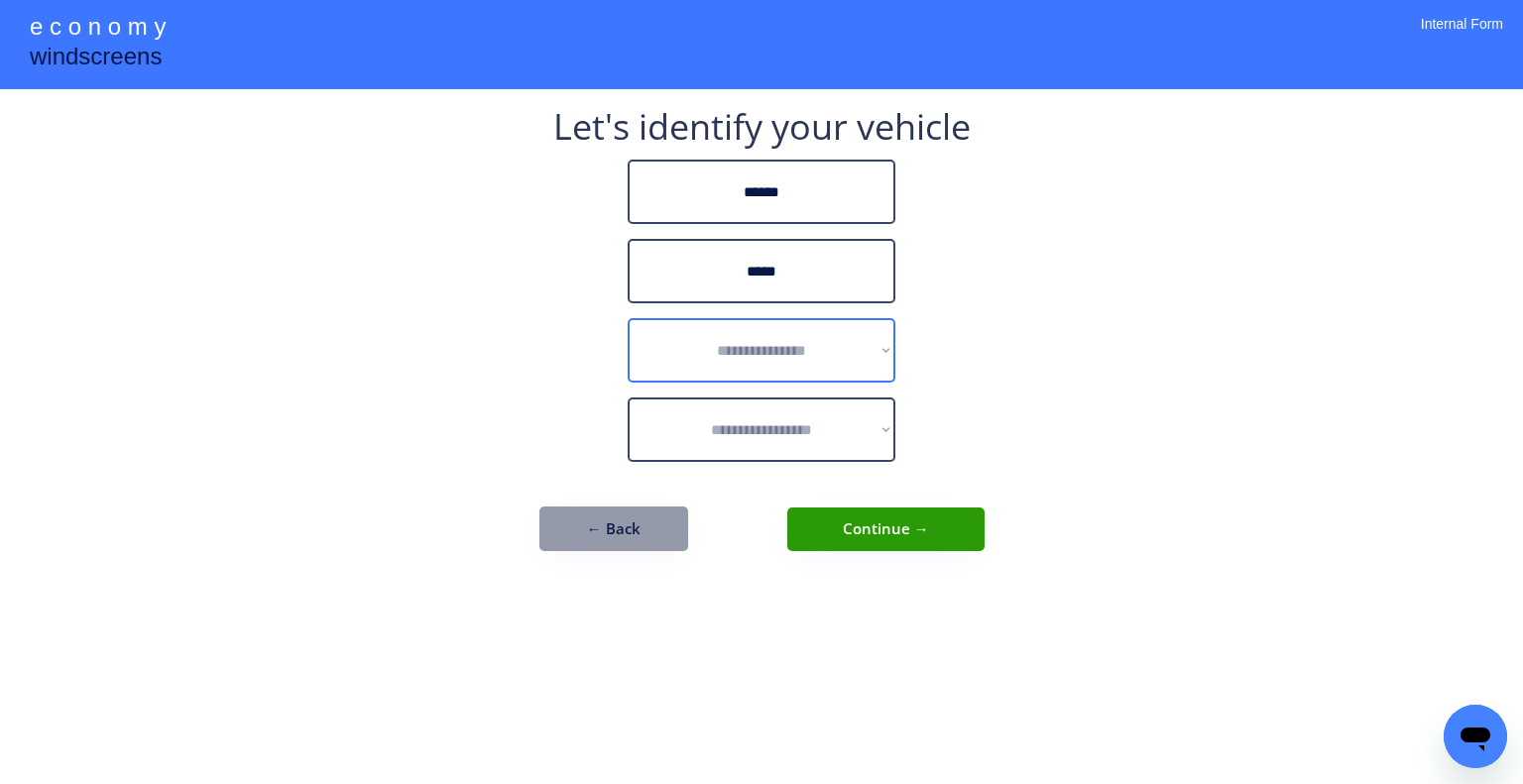 select on "******" 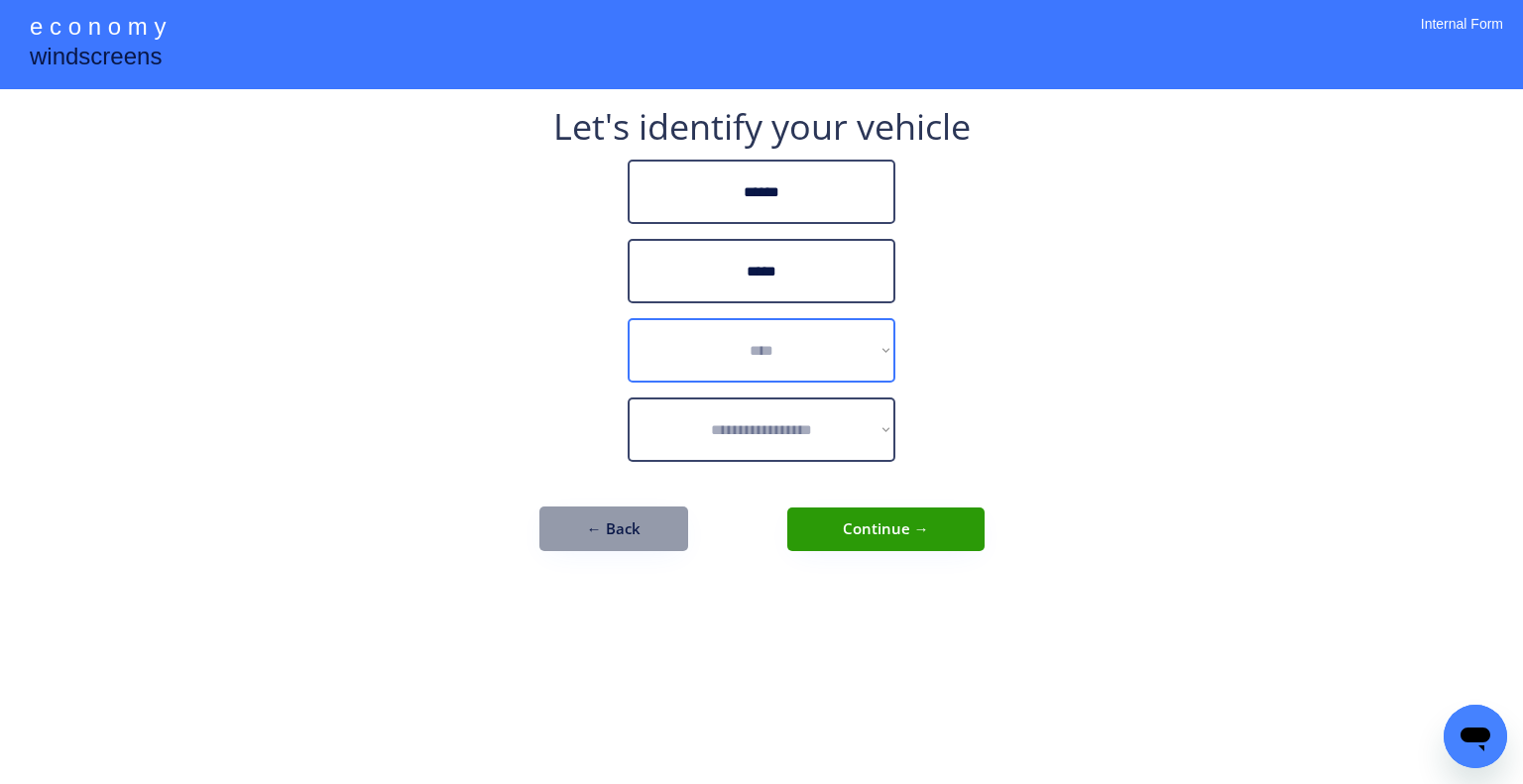 click on "**********" at bounding box center [762, 350] 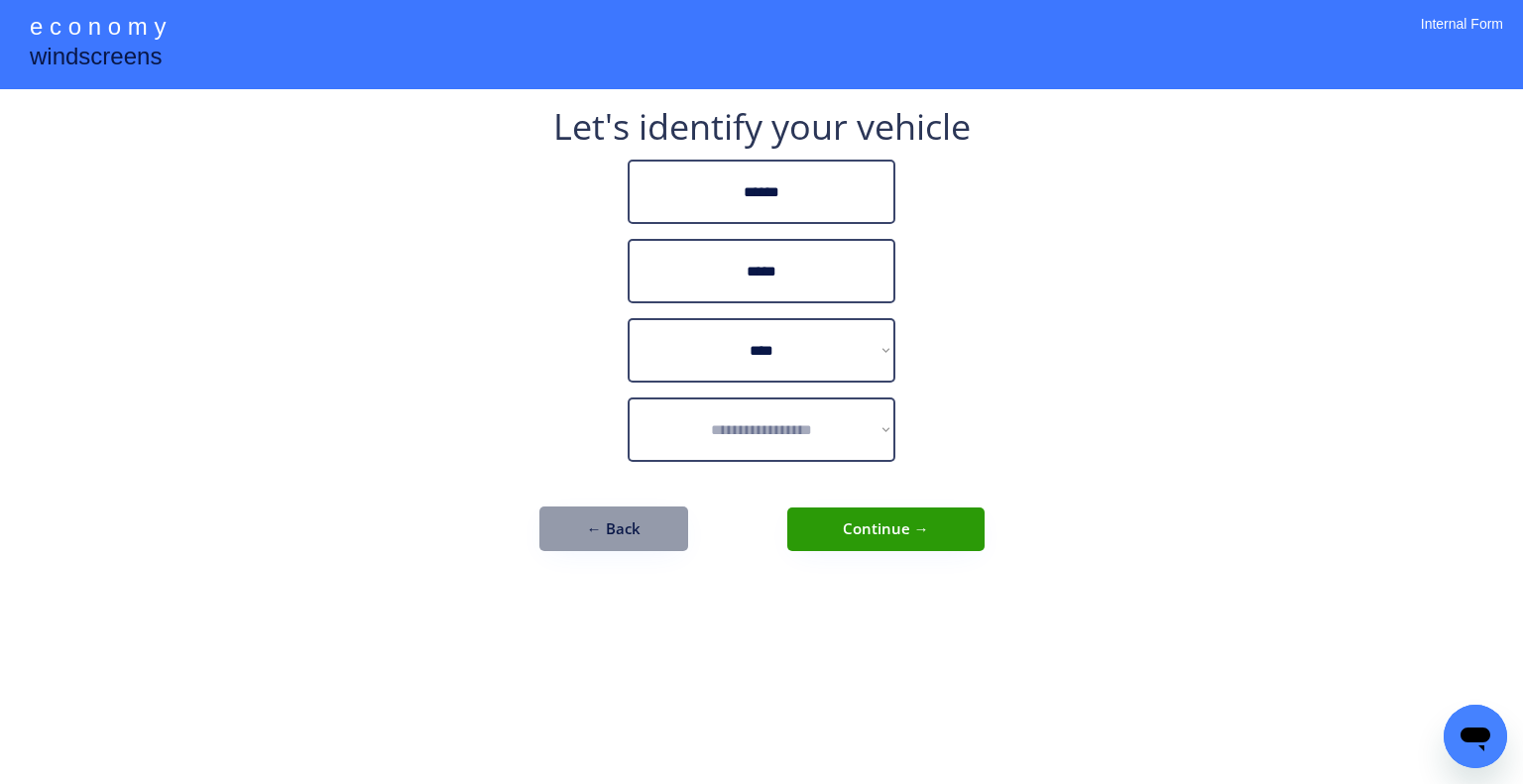 drag, startPoint x: 1212, startPoint y: 411, endPoint x: 852, endPoint y: 447, distance: 361.79552 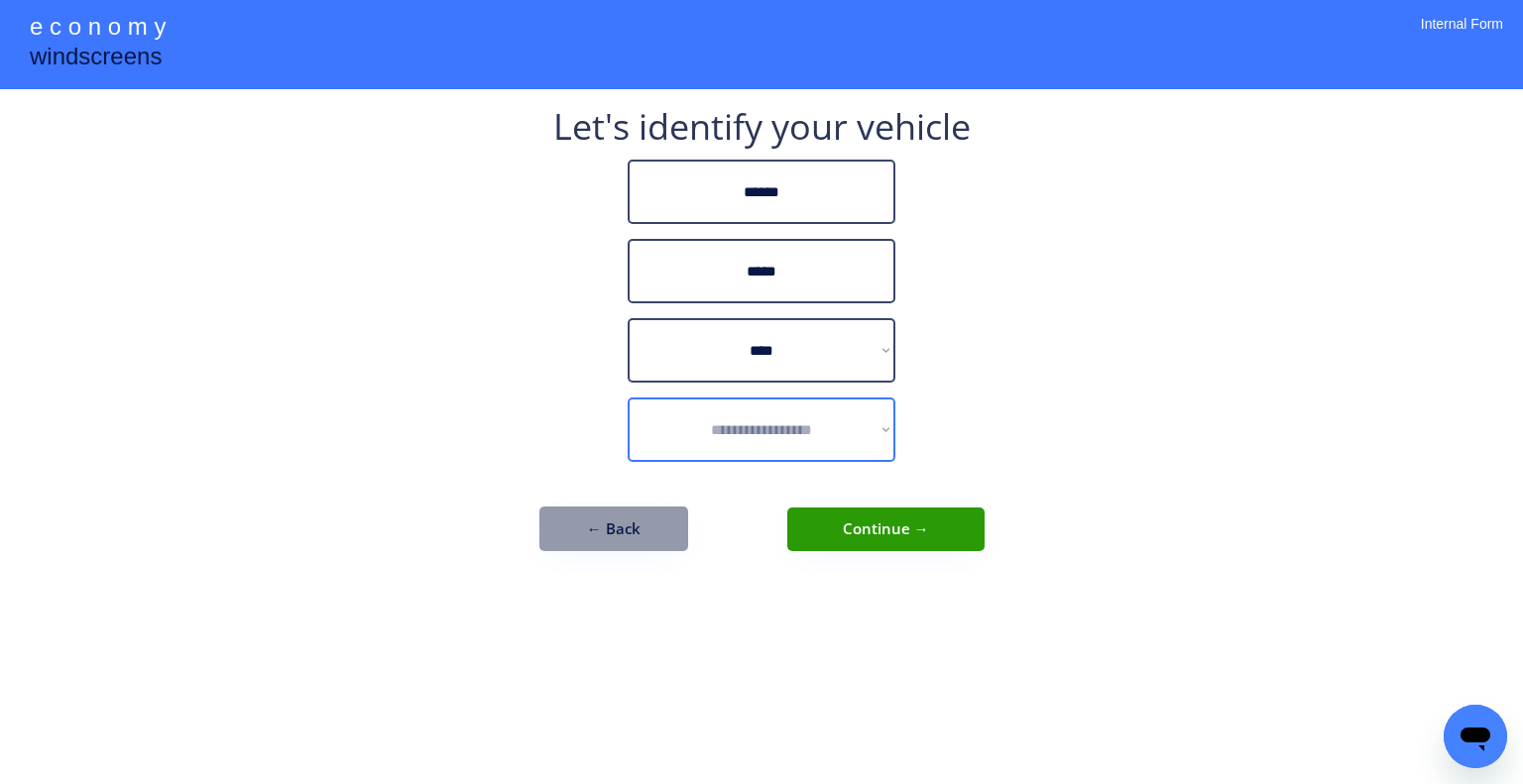 click on "**********" at bounding box center (762, 429) 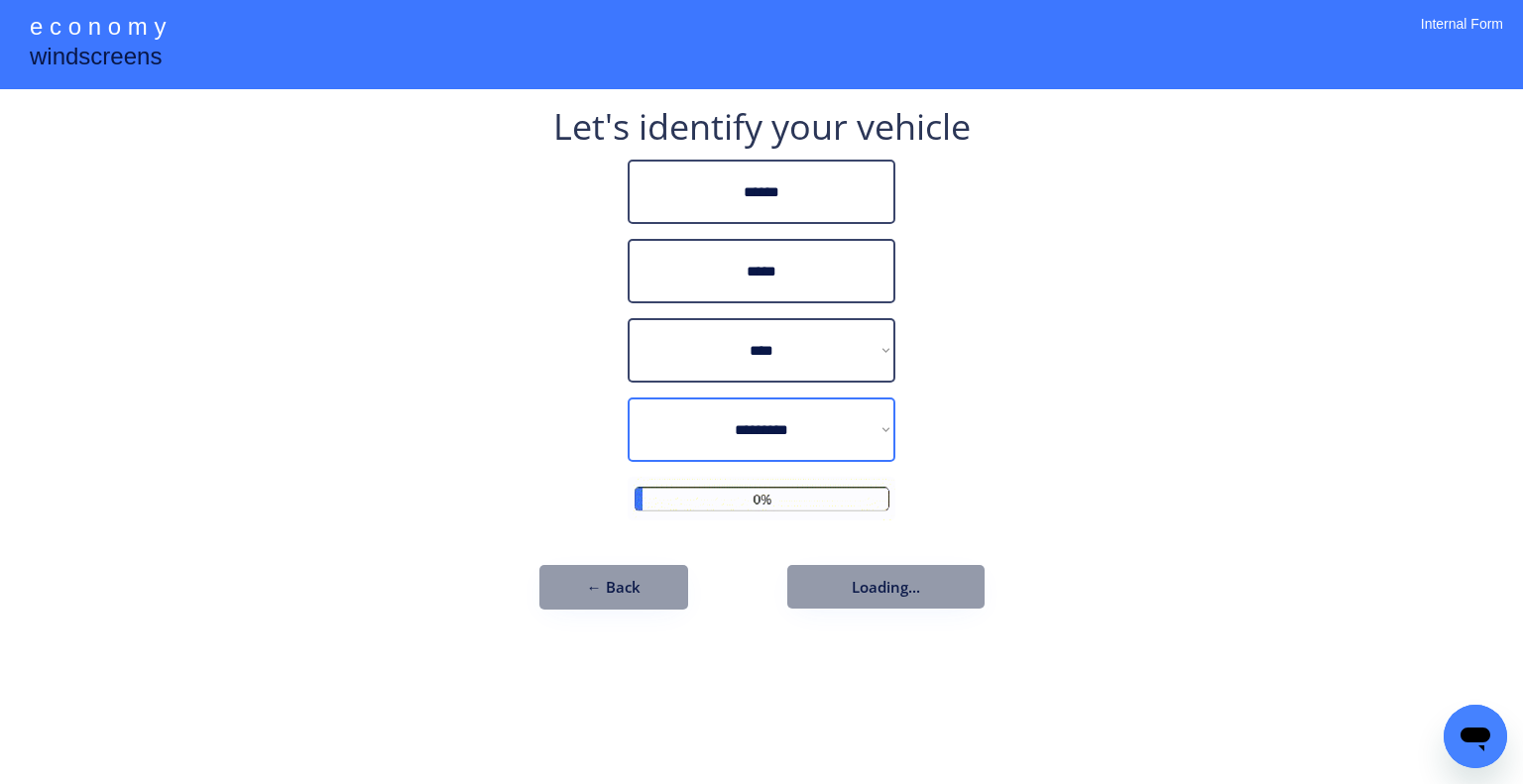 click on "**********" at bounding box center (762, 392) 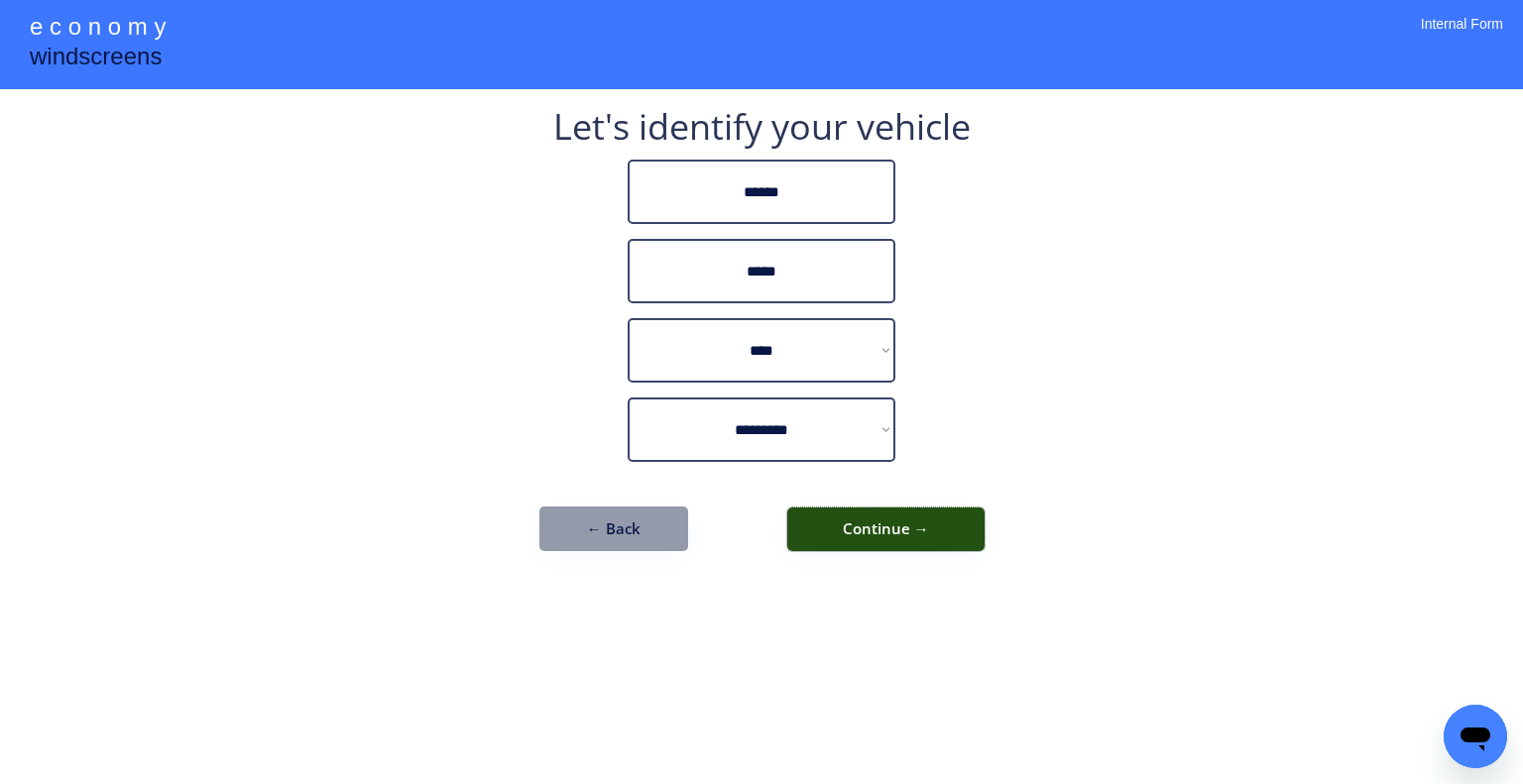 drag, startPoint x: 887, startPoint y: 539, endPoint x: 956, endPoint y: 554, distance: 70.61161 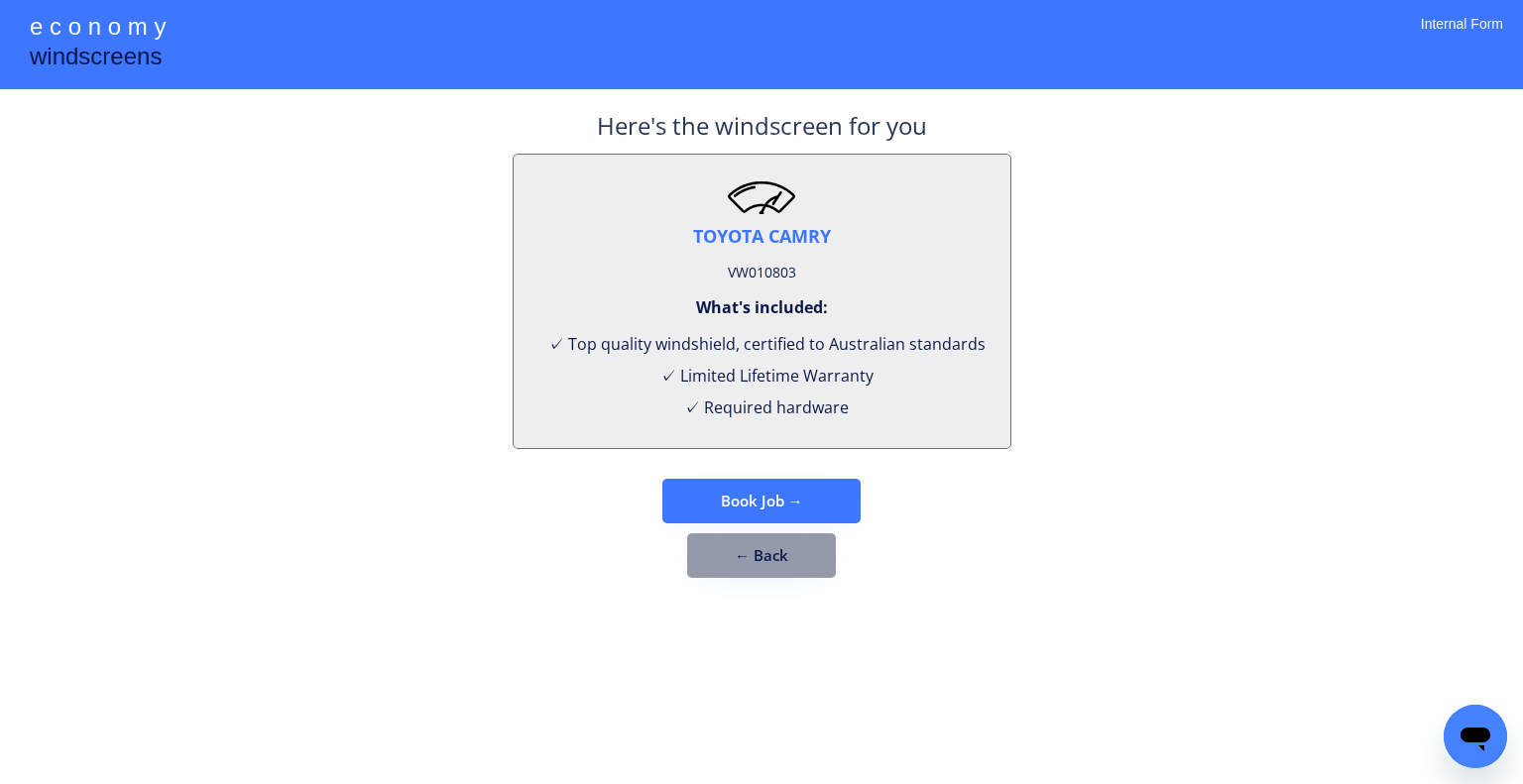 click on "VW010803" at bounding box center [762, 273] 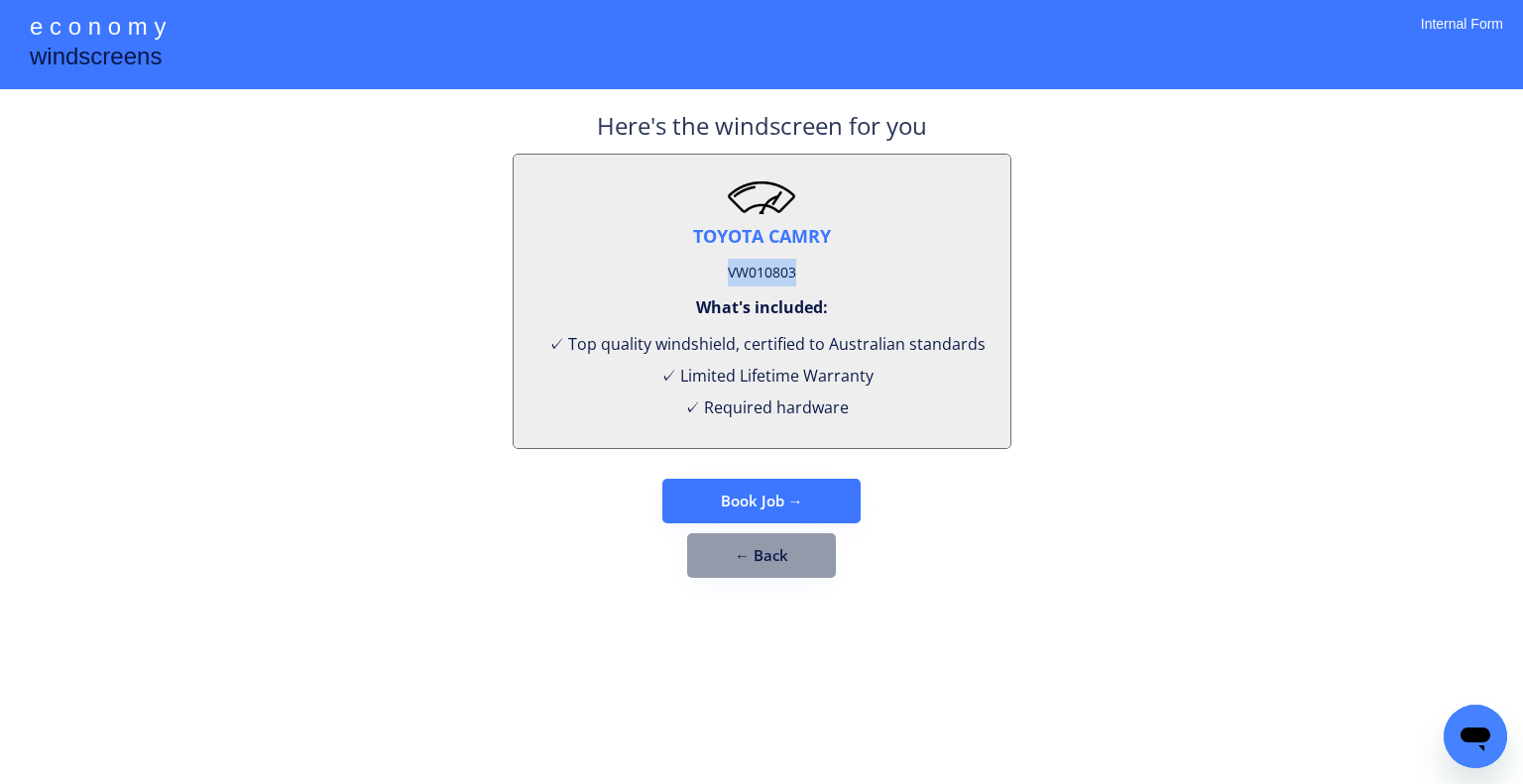 click on "VW010803" at bounding box center (762, 273) 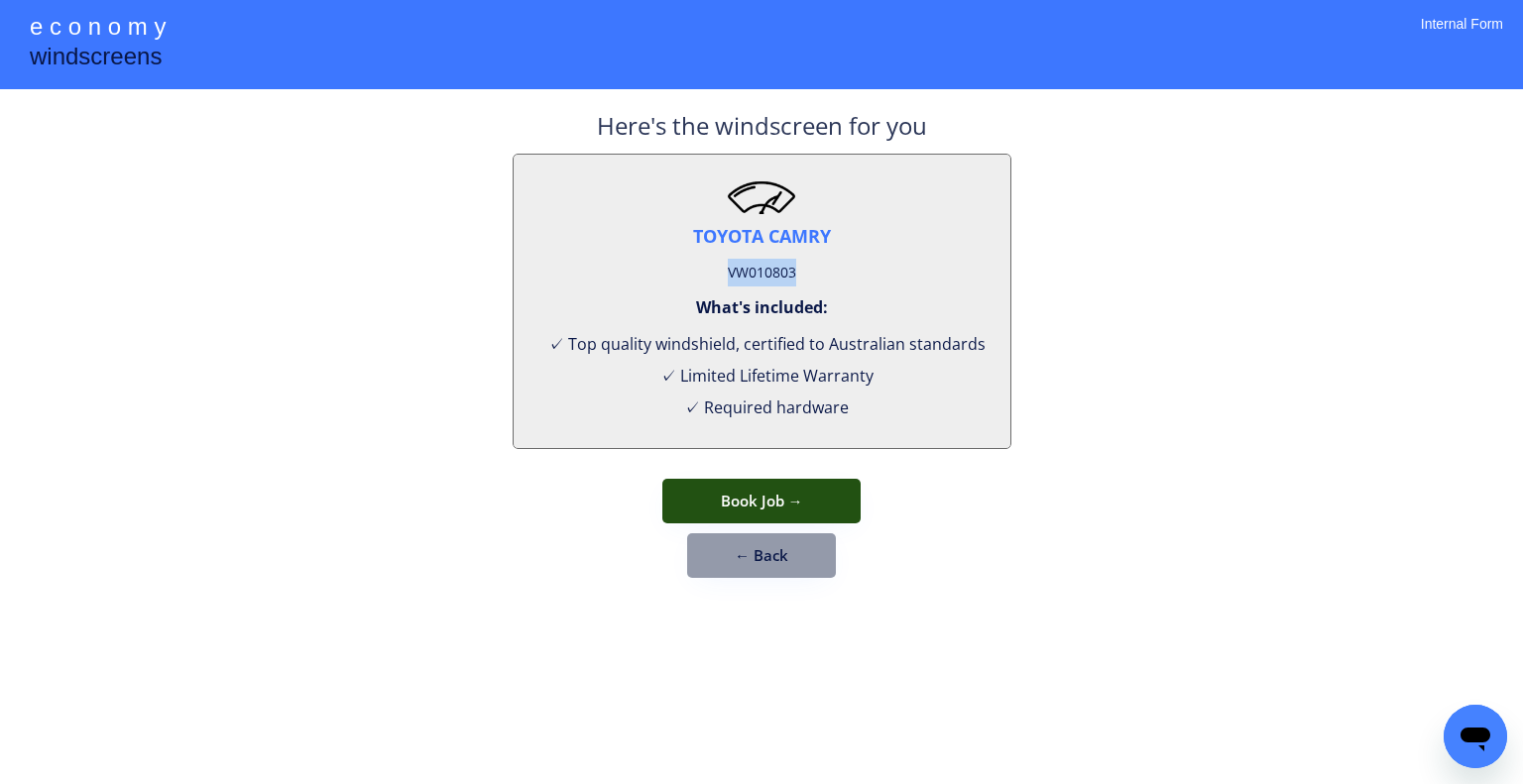 drag, startPoint x: 831, startPoint y: 482, endPoint x: 888, endPoint y: 414, distance: 88.72993 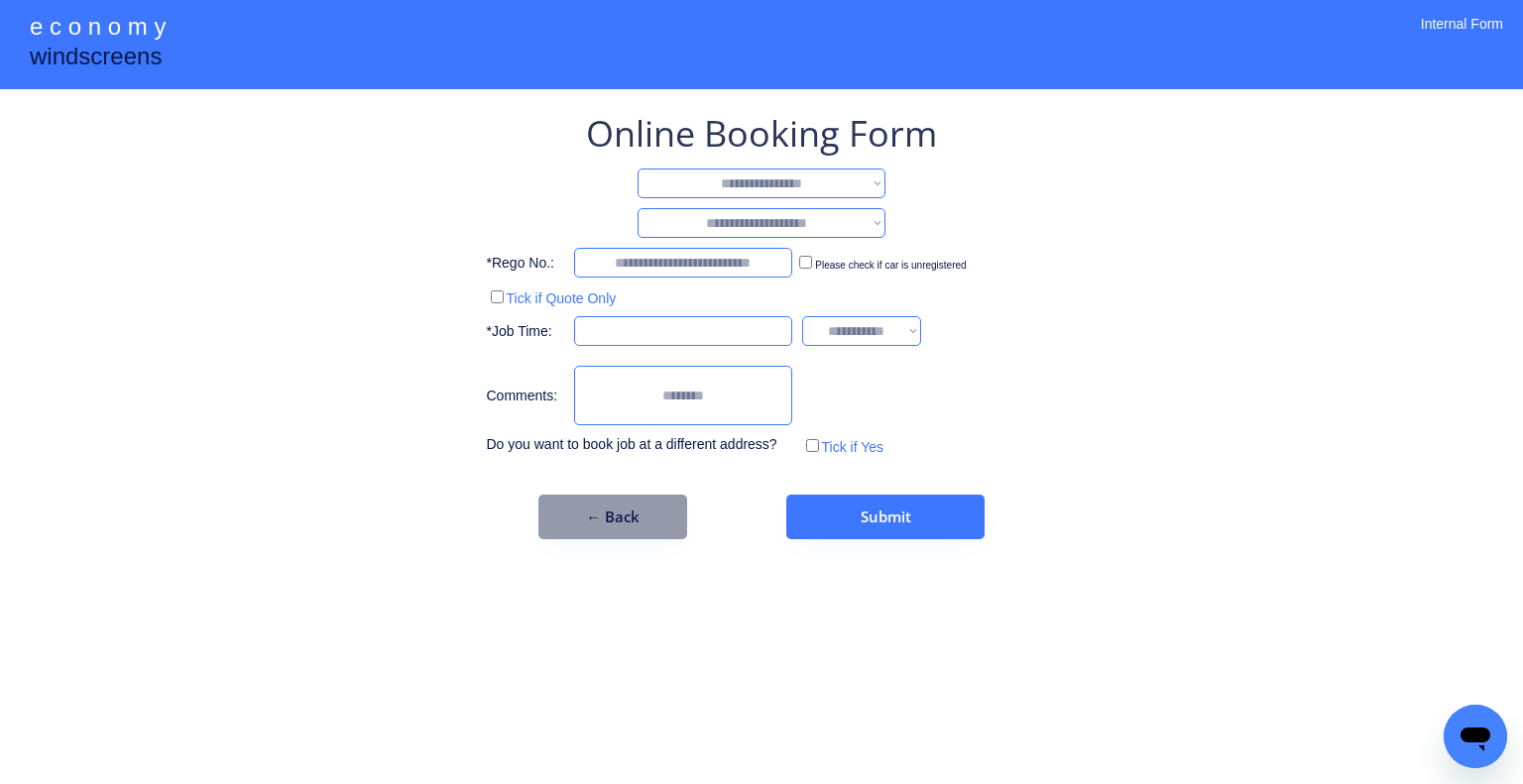 click on "**********" at bounding box center (762, 183) 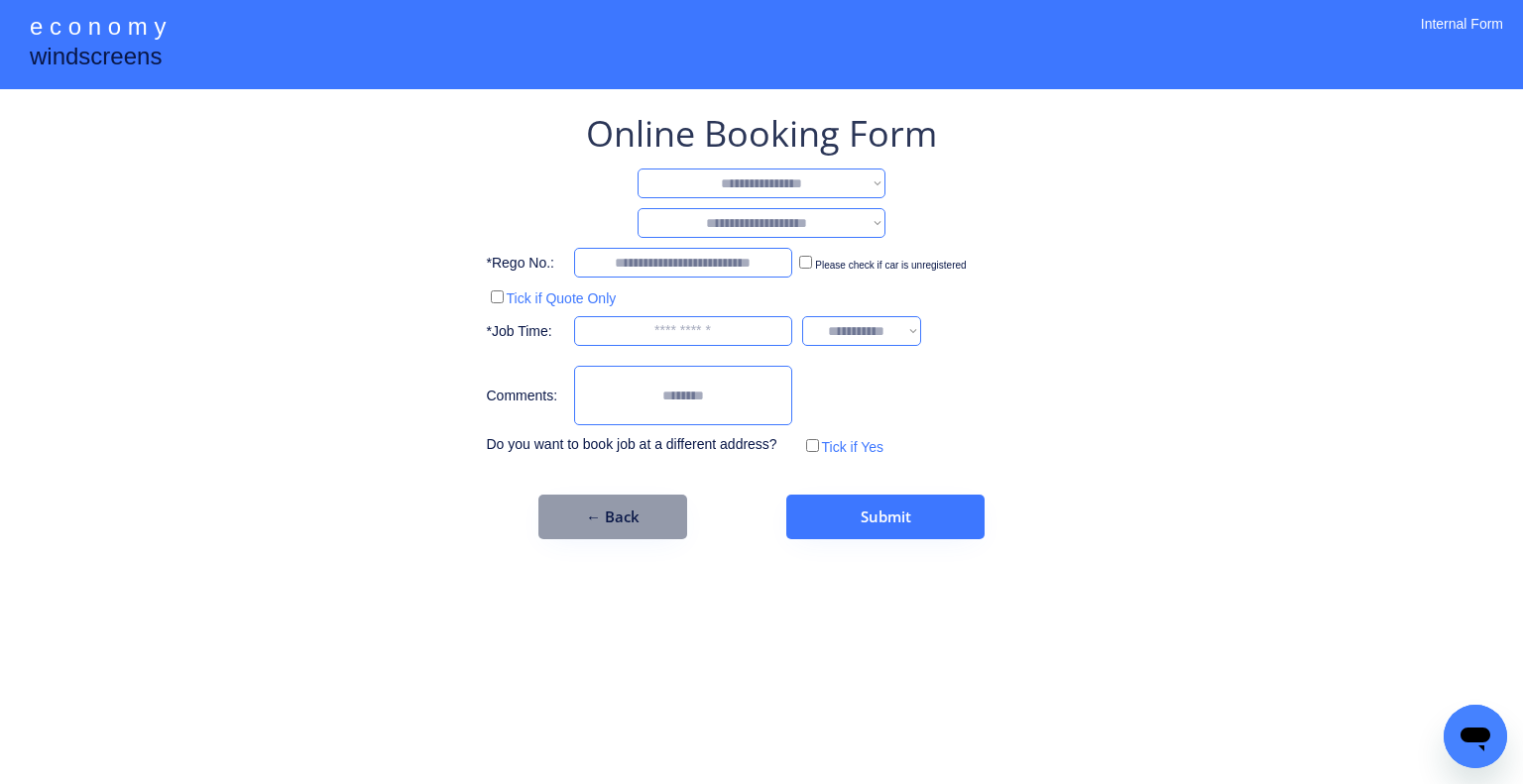 select on "**********" 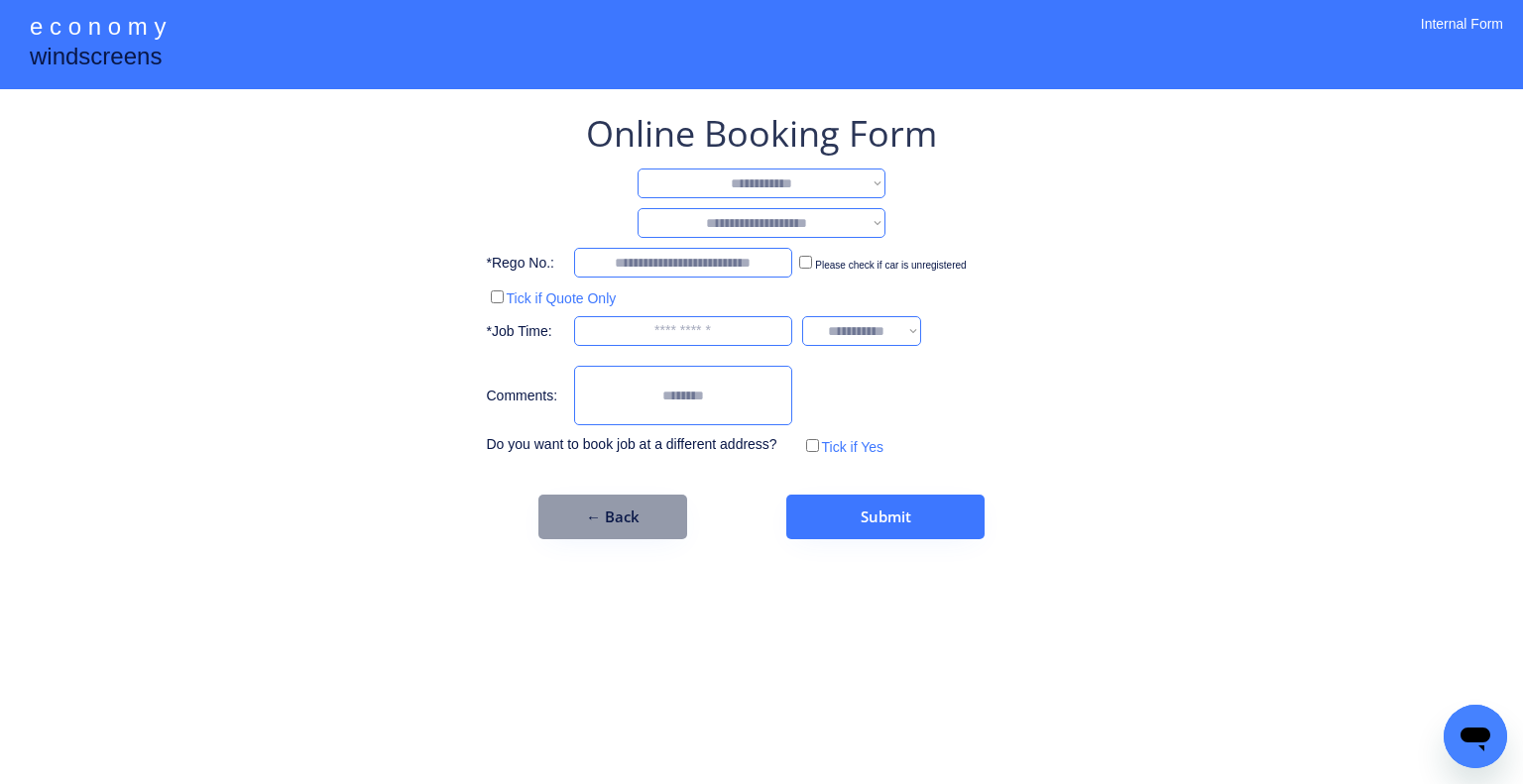 click on "**********" at bounding box center (762, 183) 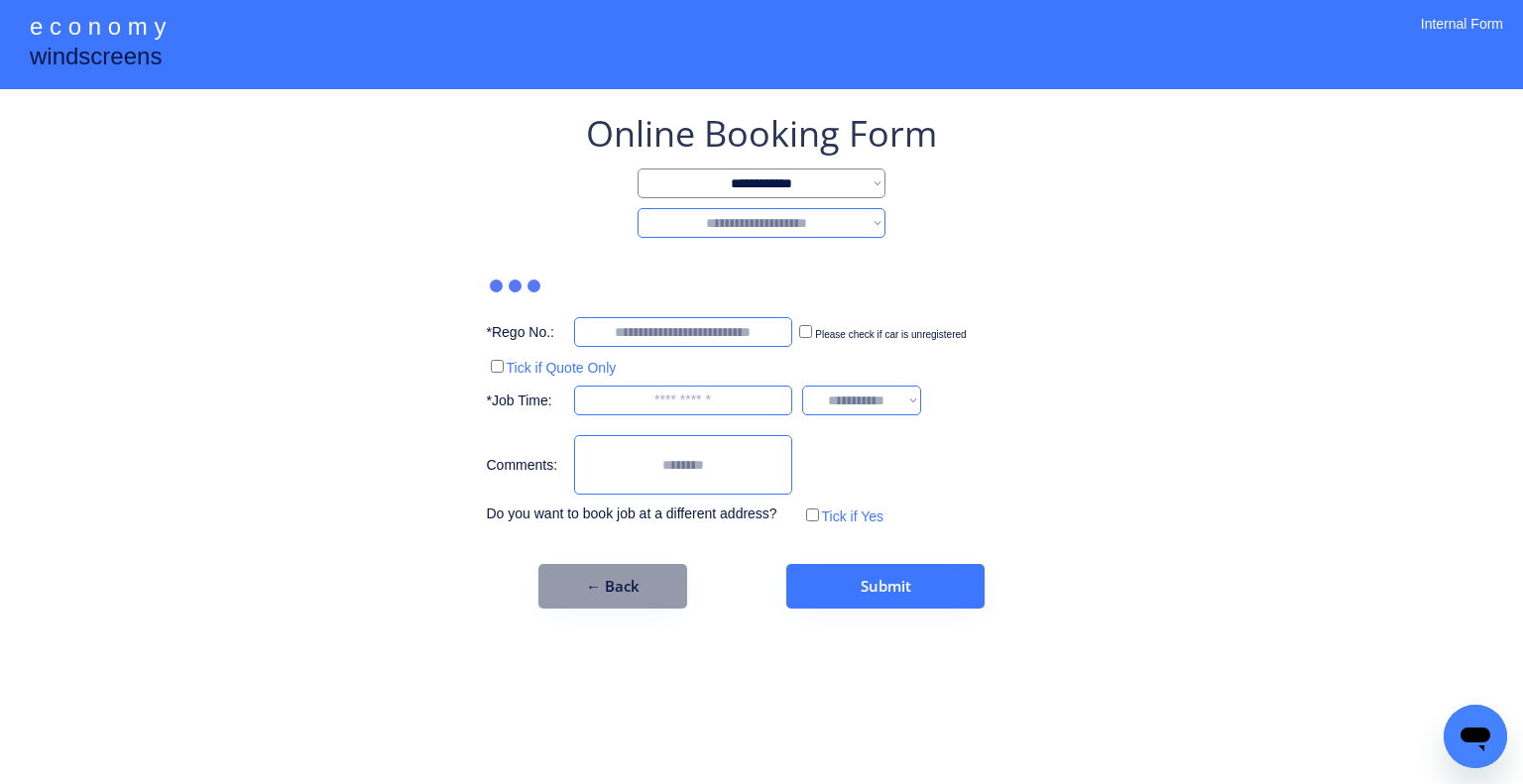 click on "**********" at bounding box center [762, 223] 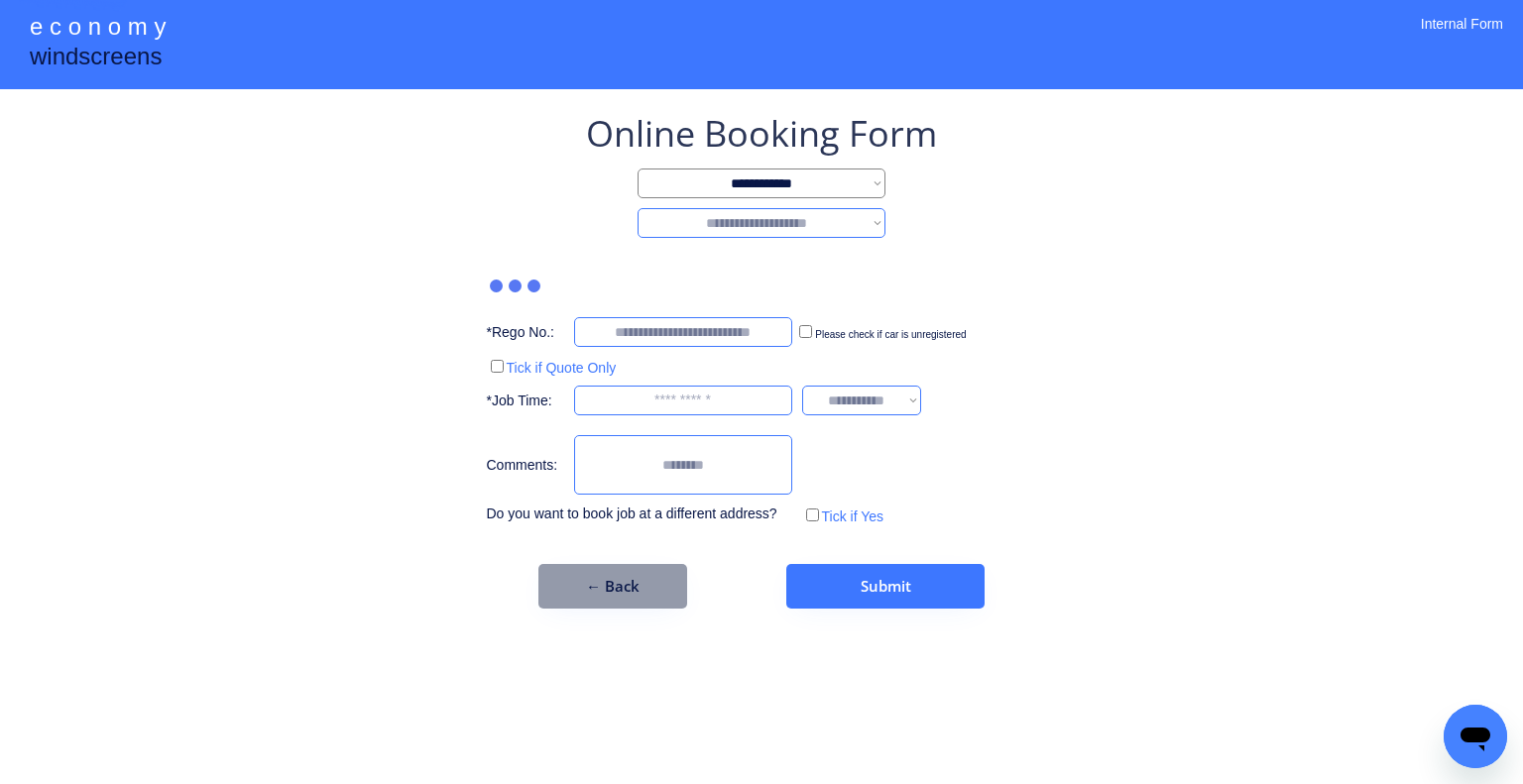 select on "*******" 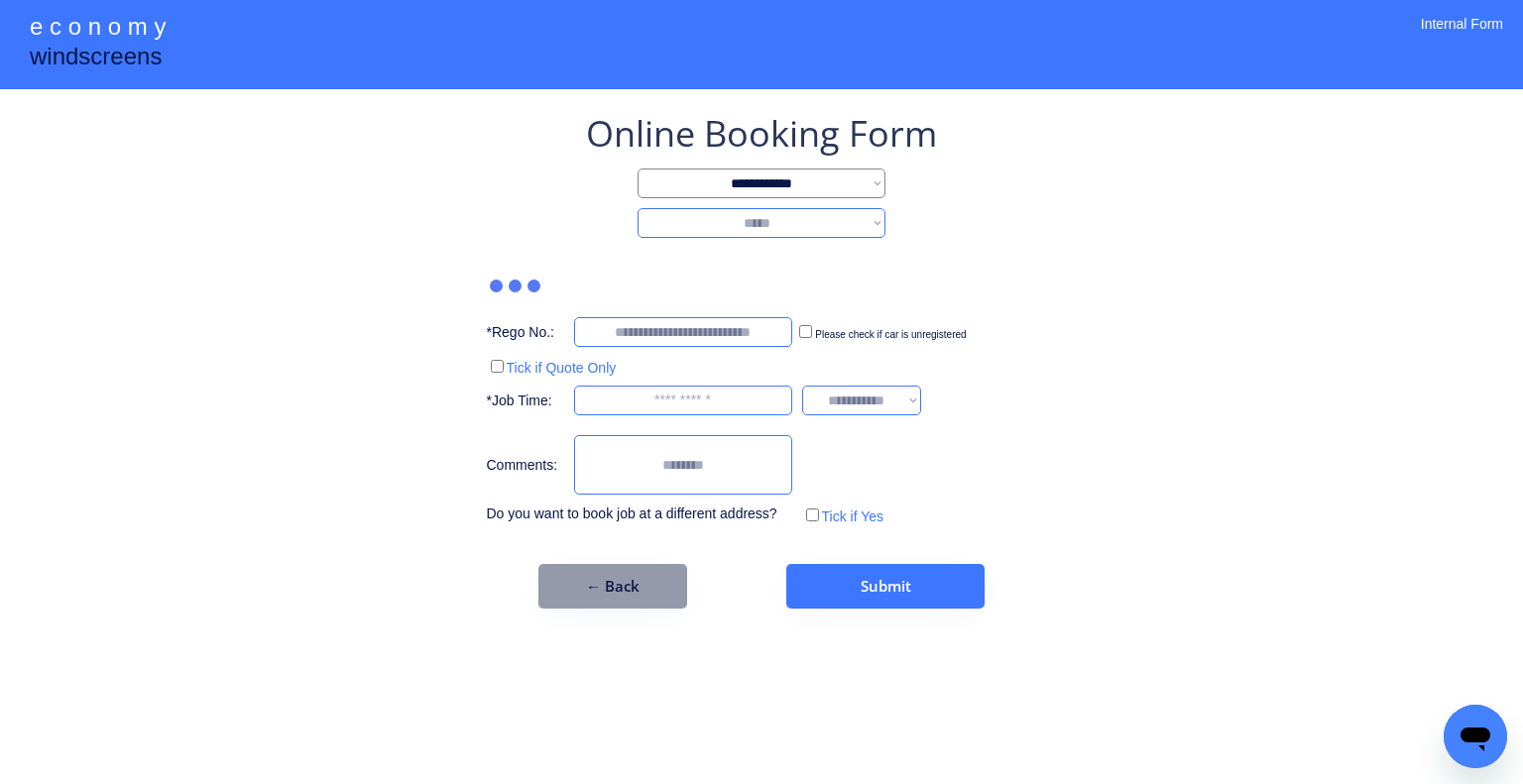 click on "**********" at bounding box center (762, 223) 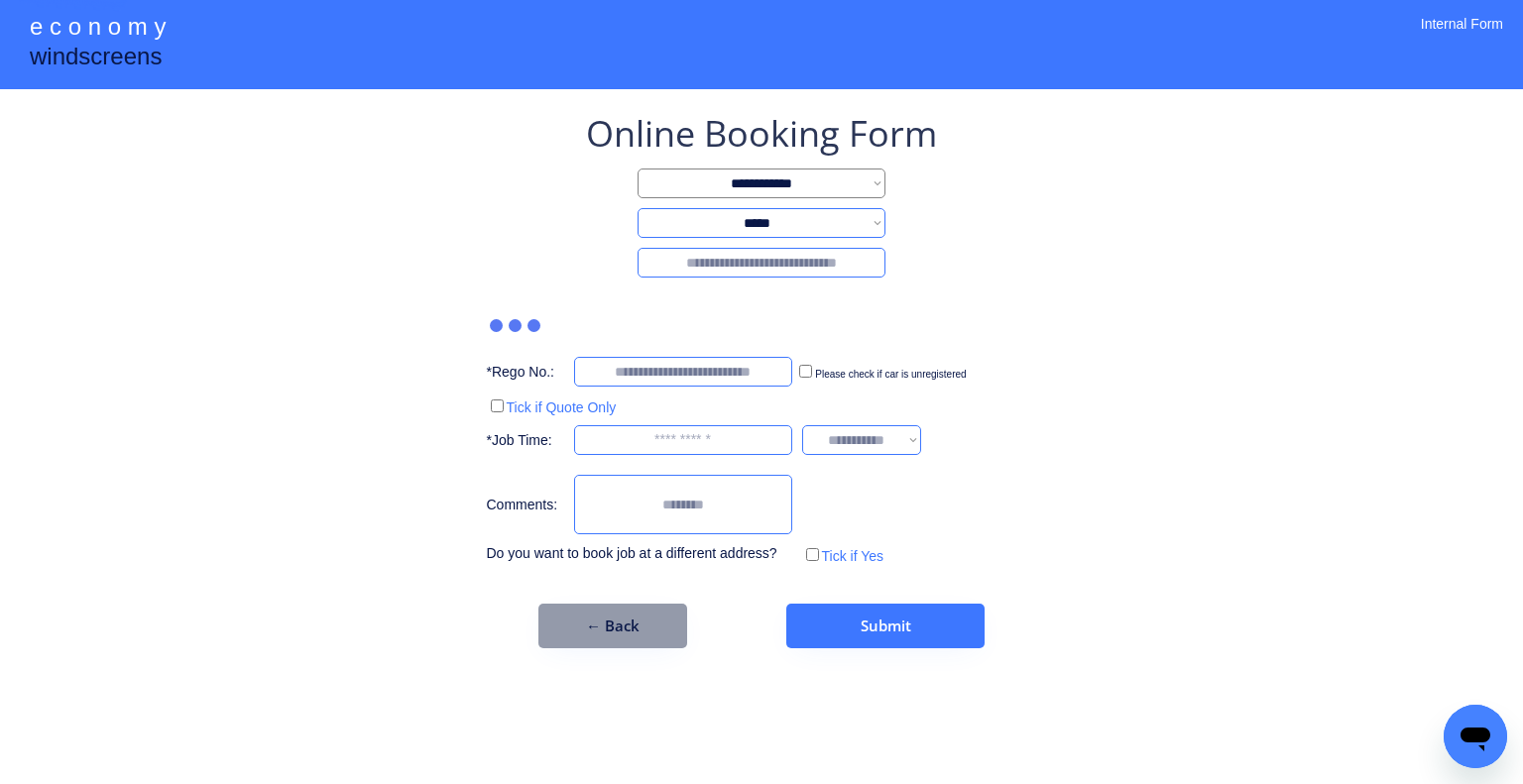 click on "**********" at bounding box center [762, 392] 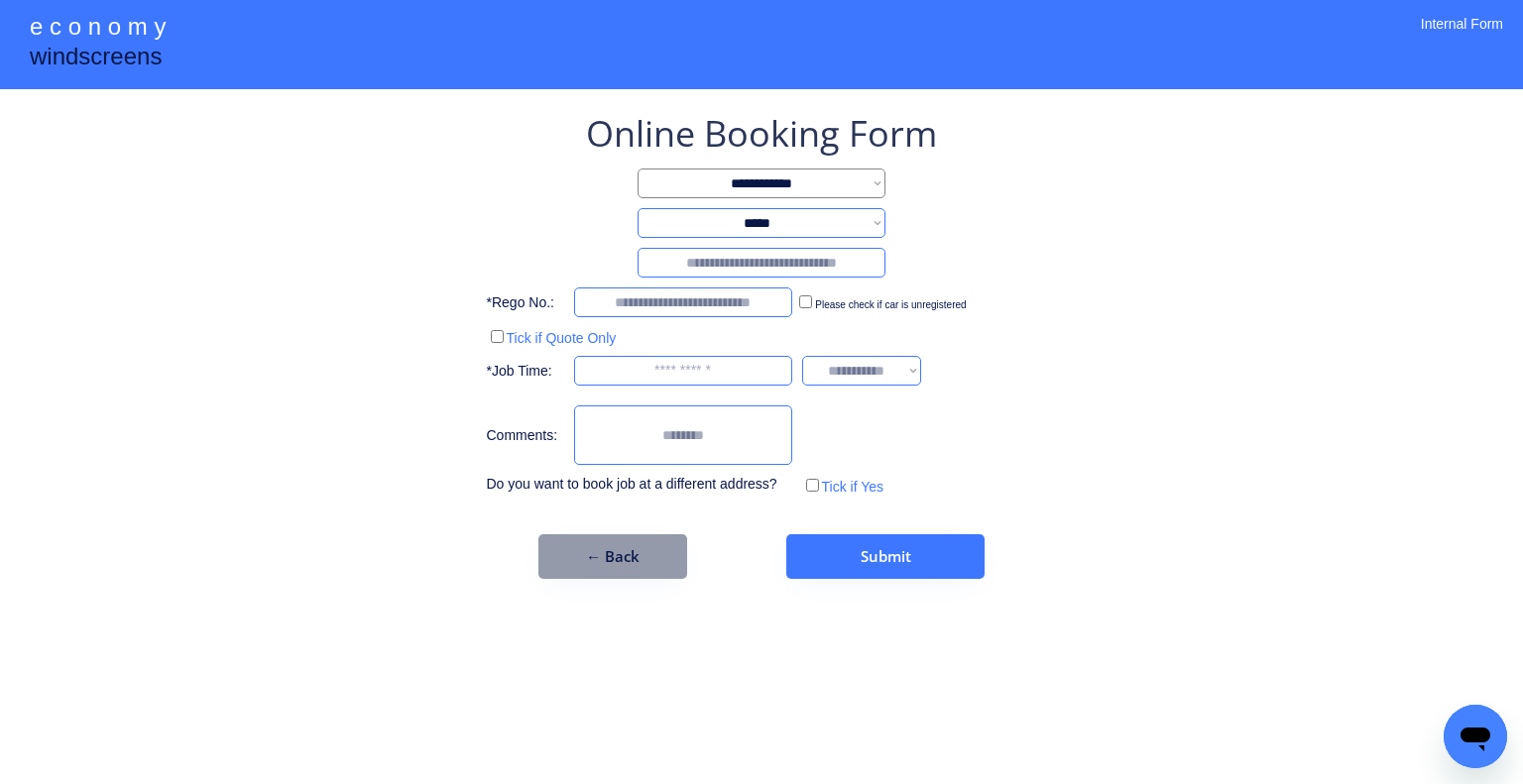 click at bounding box center [762, 263] 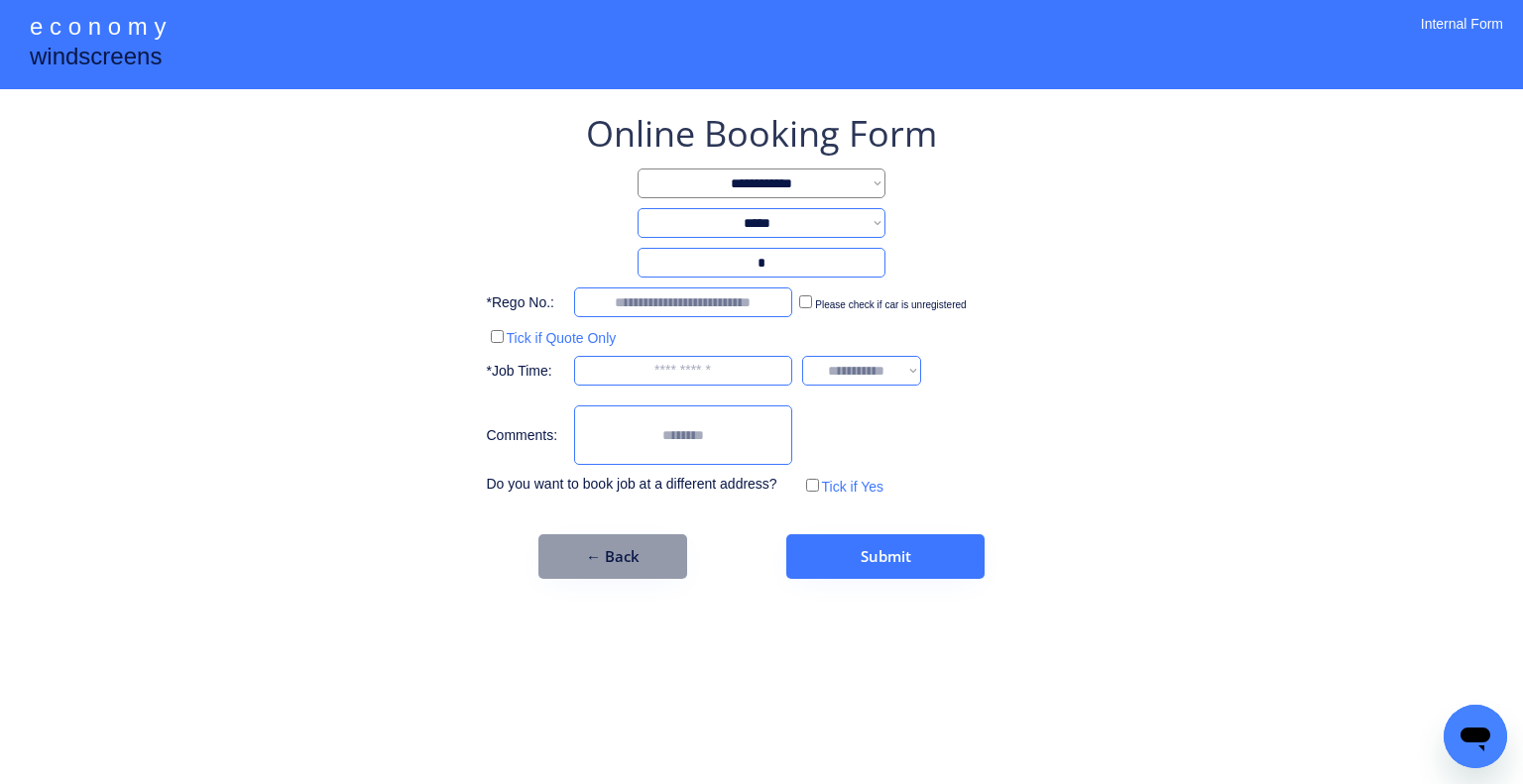 type on "*" 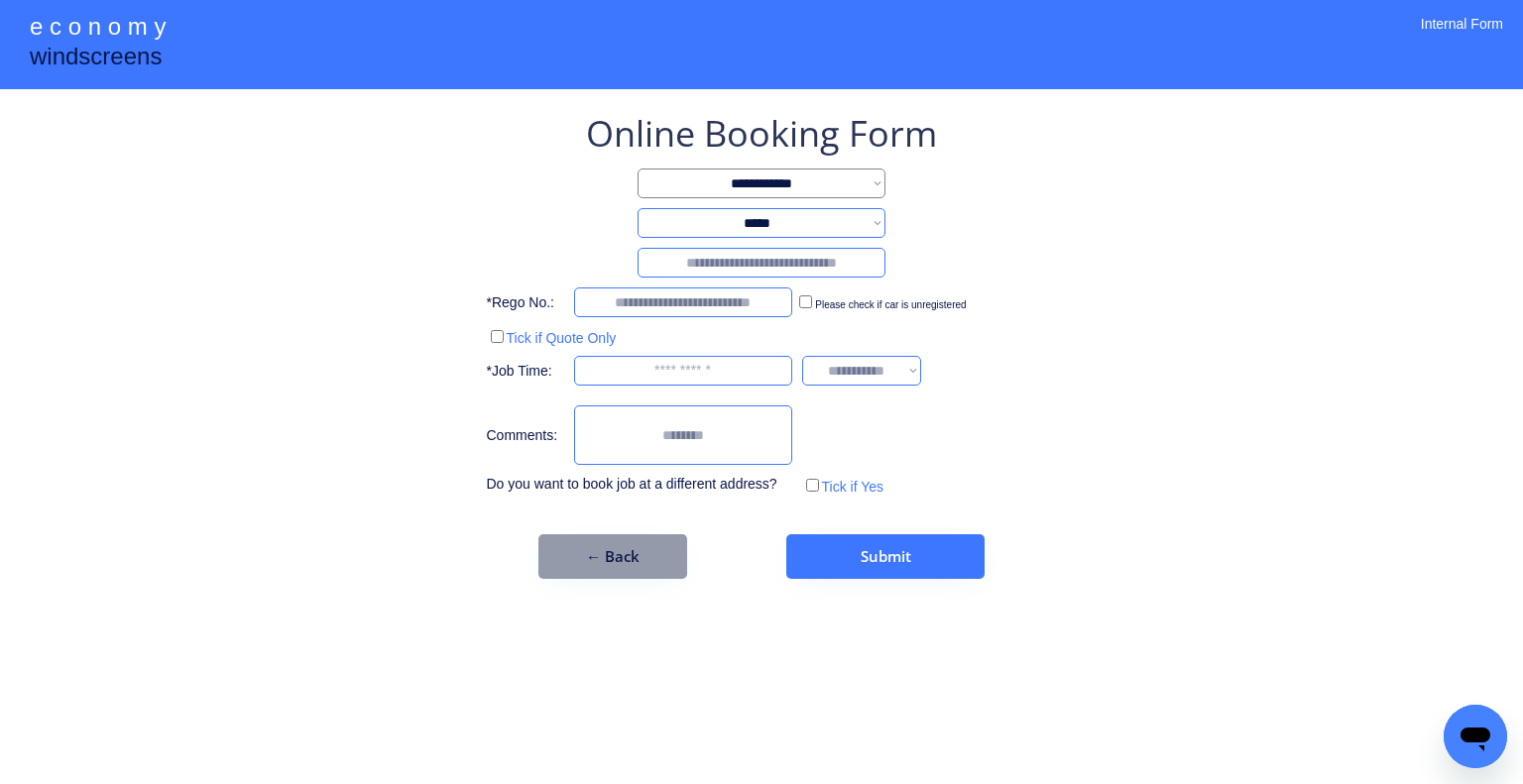 drag, startPoint x: 845, startPoint y: 225, endPoint x: 842, endPoint y: 235, distance: 10.440307 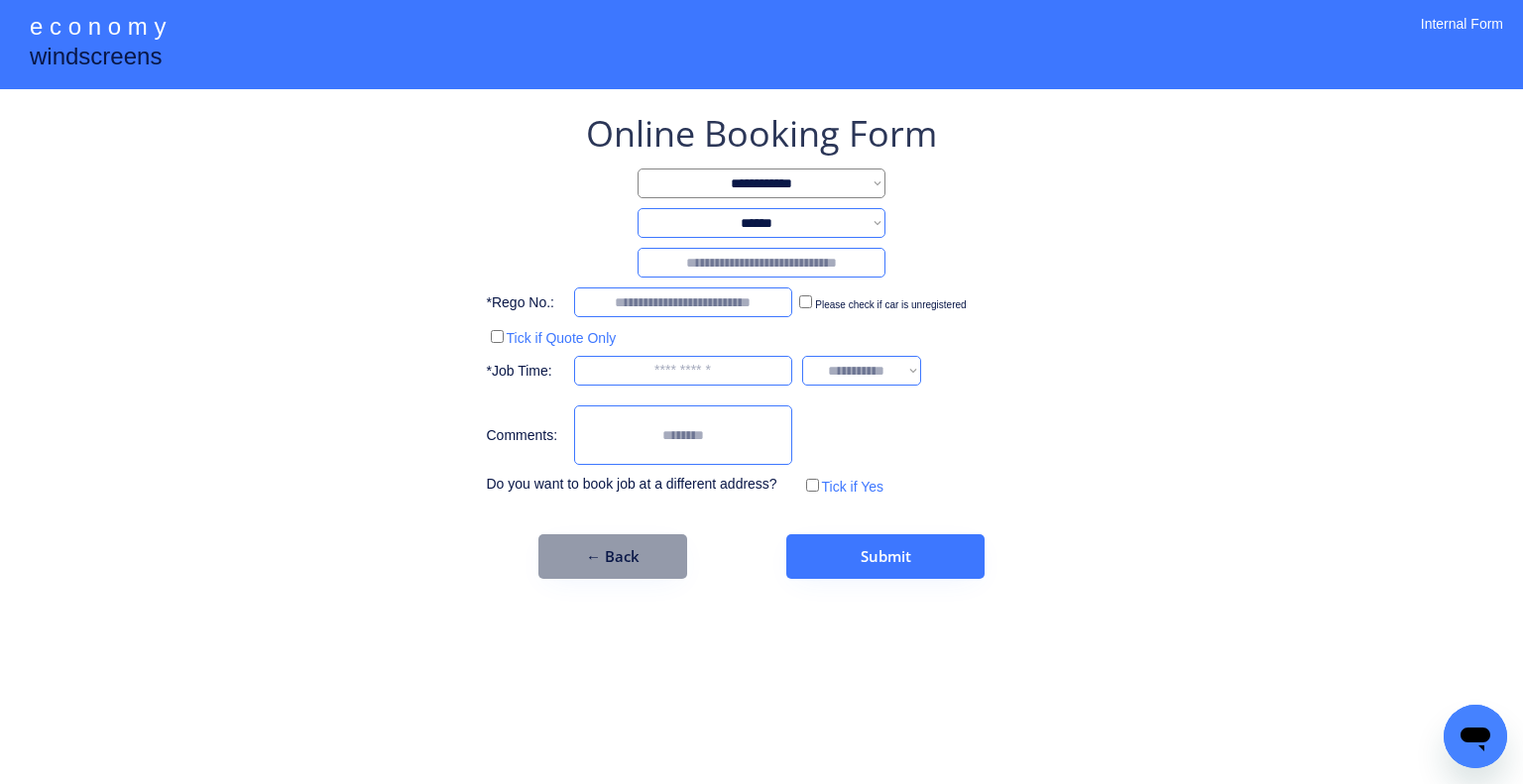 click on "**********" at bounding box center [762, 223] 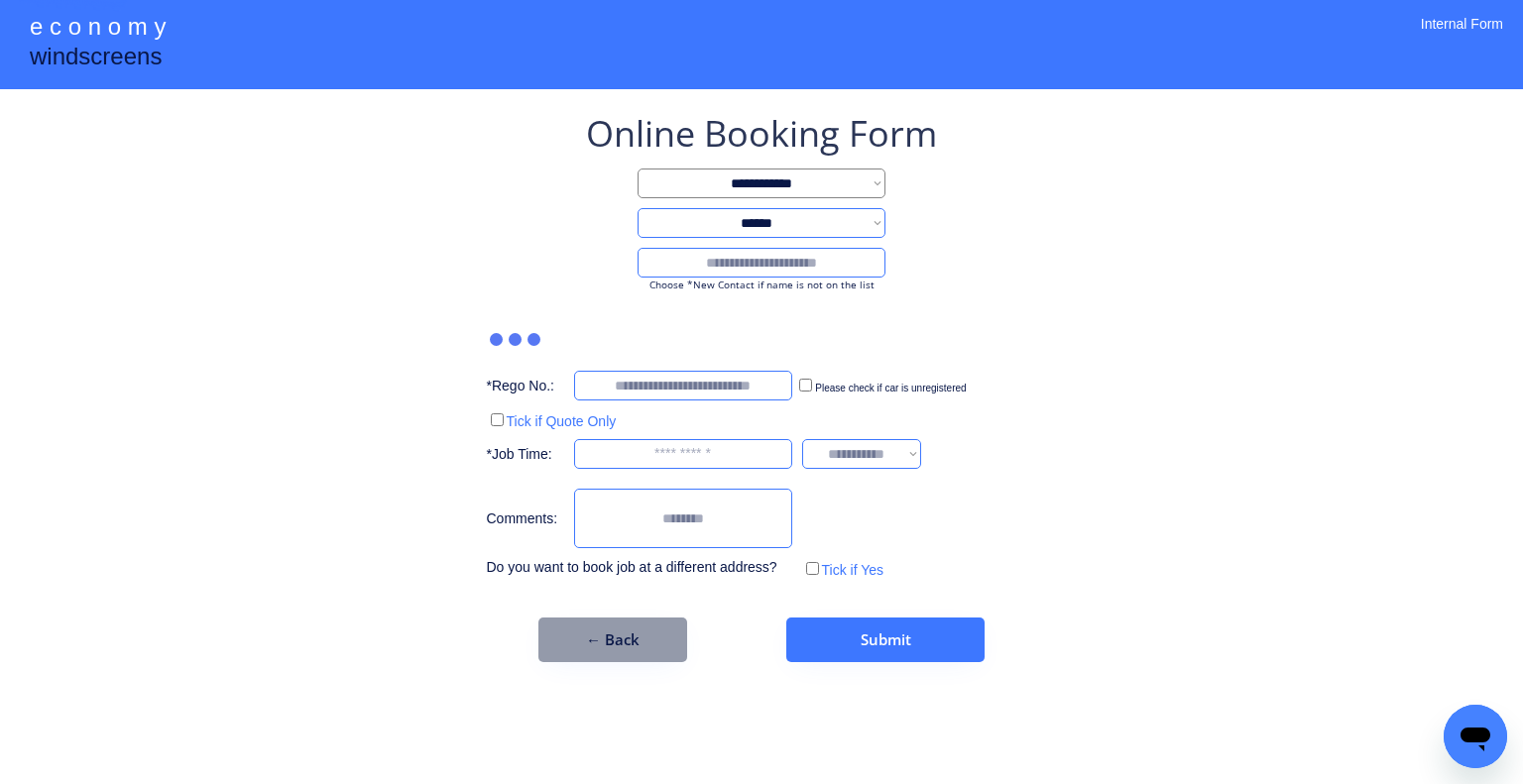 click at bounding box center [762, 263] 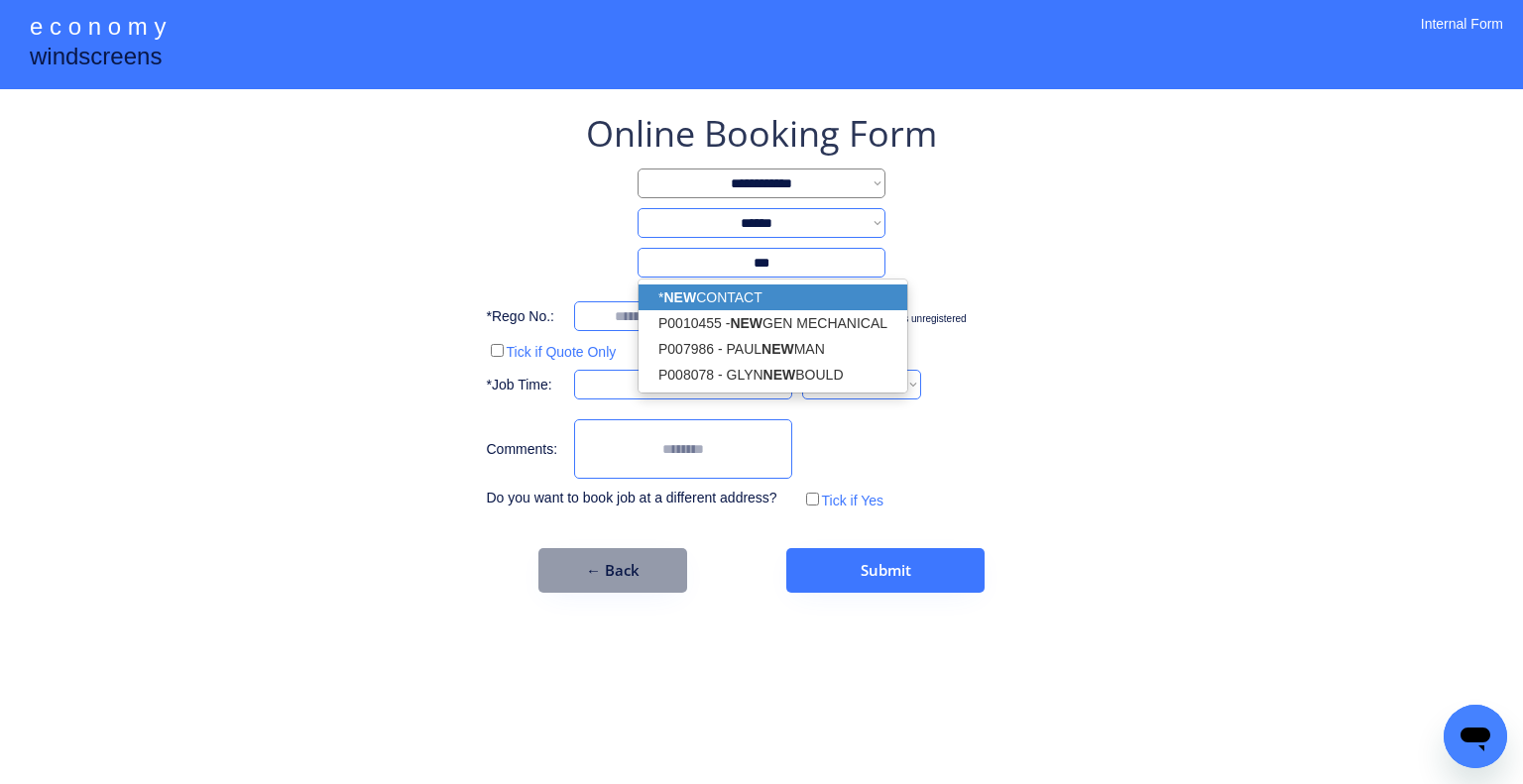 click on "* NEW  CONTACT" at bounding box center [772, 297] 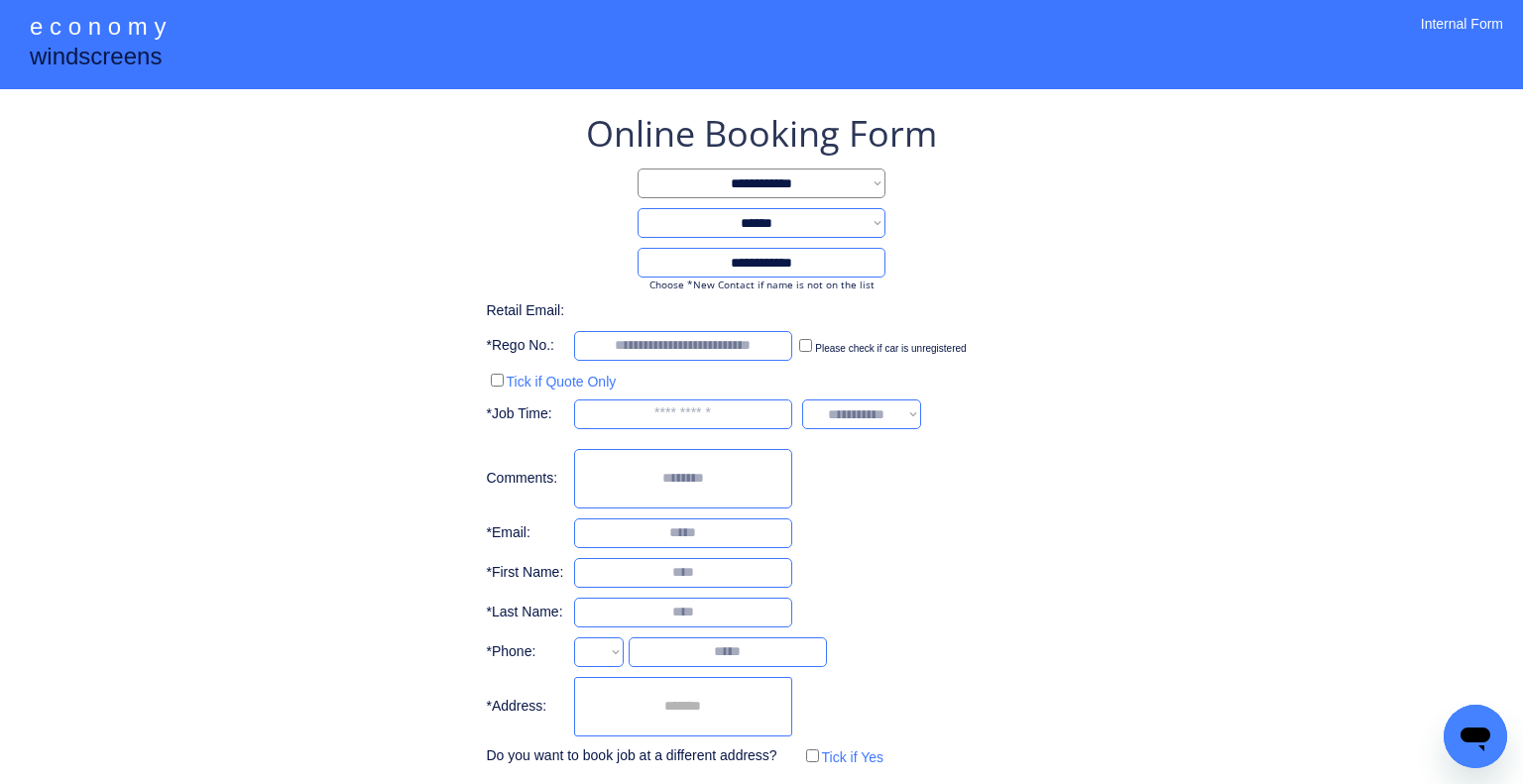 type on "**********" 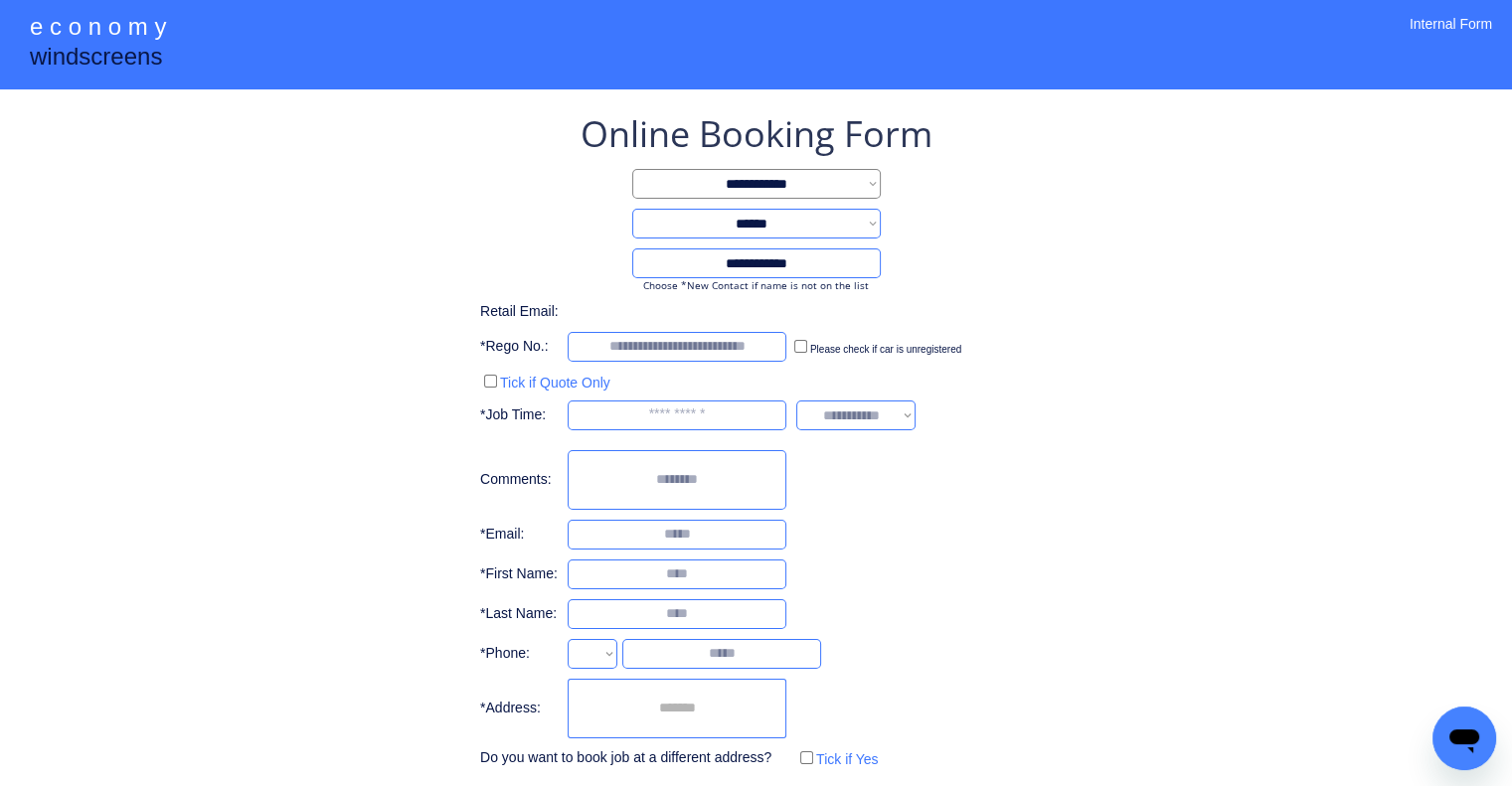 click on "**********" at bounding box center [756, 441] 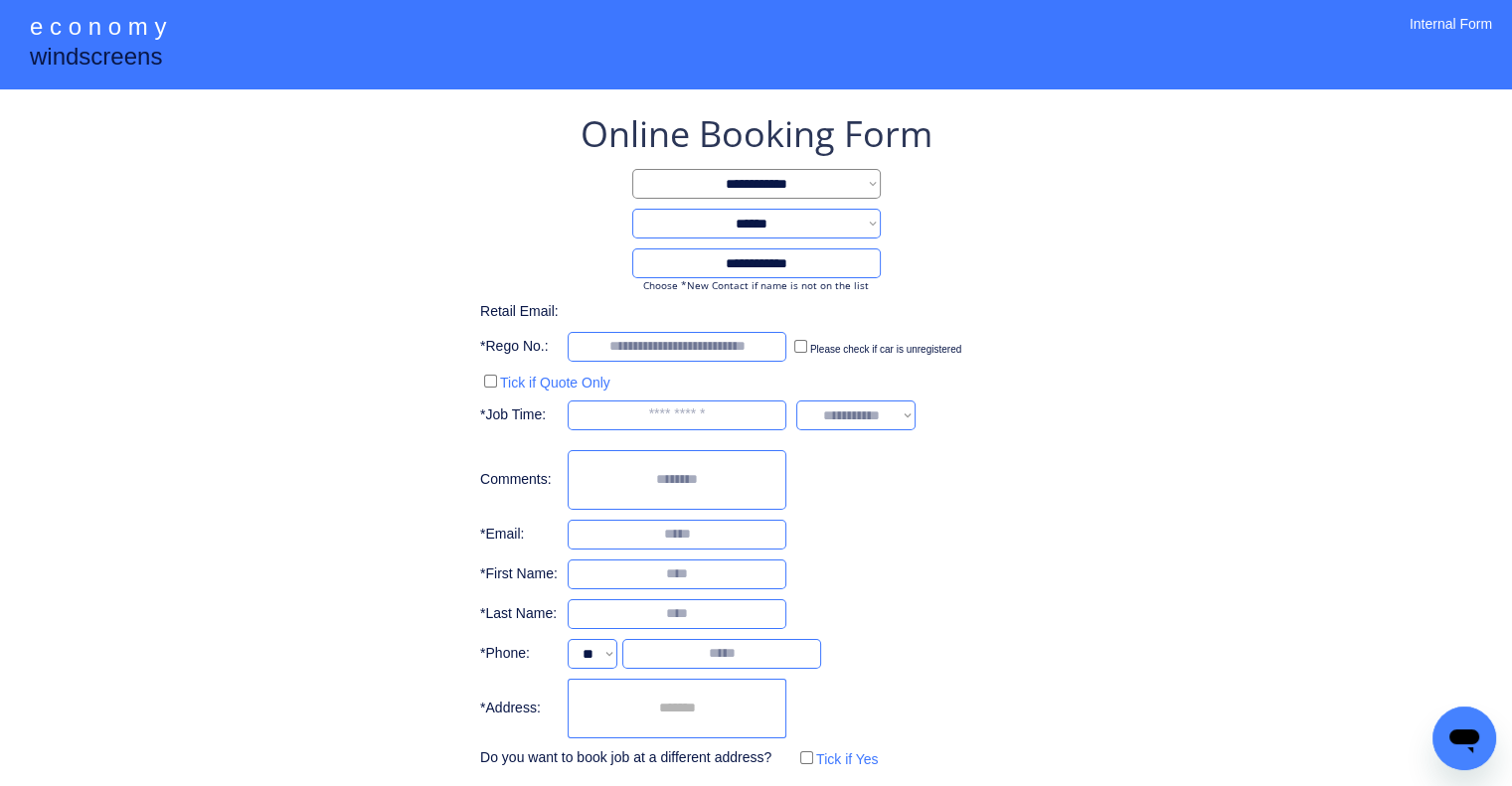 click at bounding box center (677, 708) 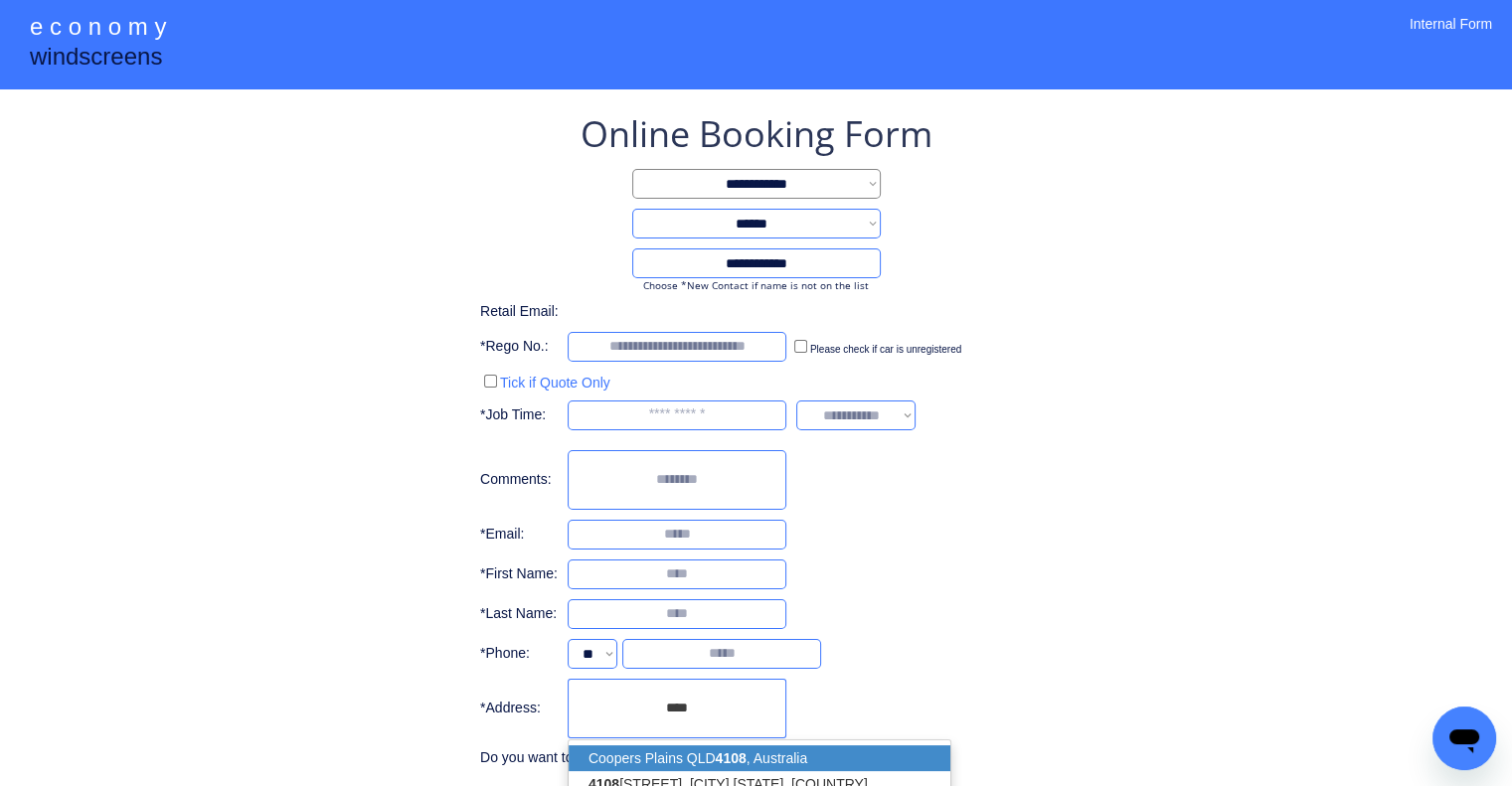 click on "4108" at bounding box center (731, 758) 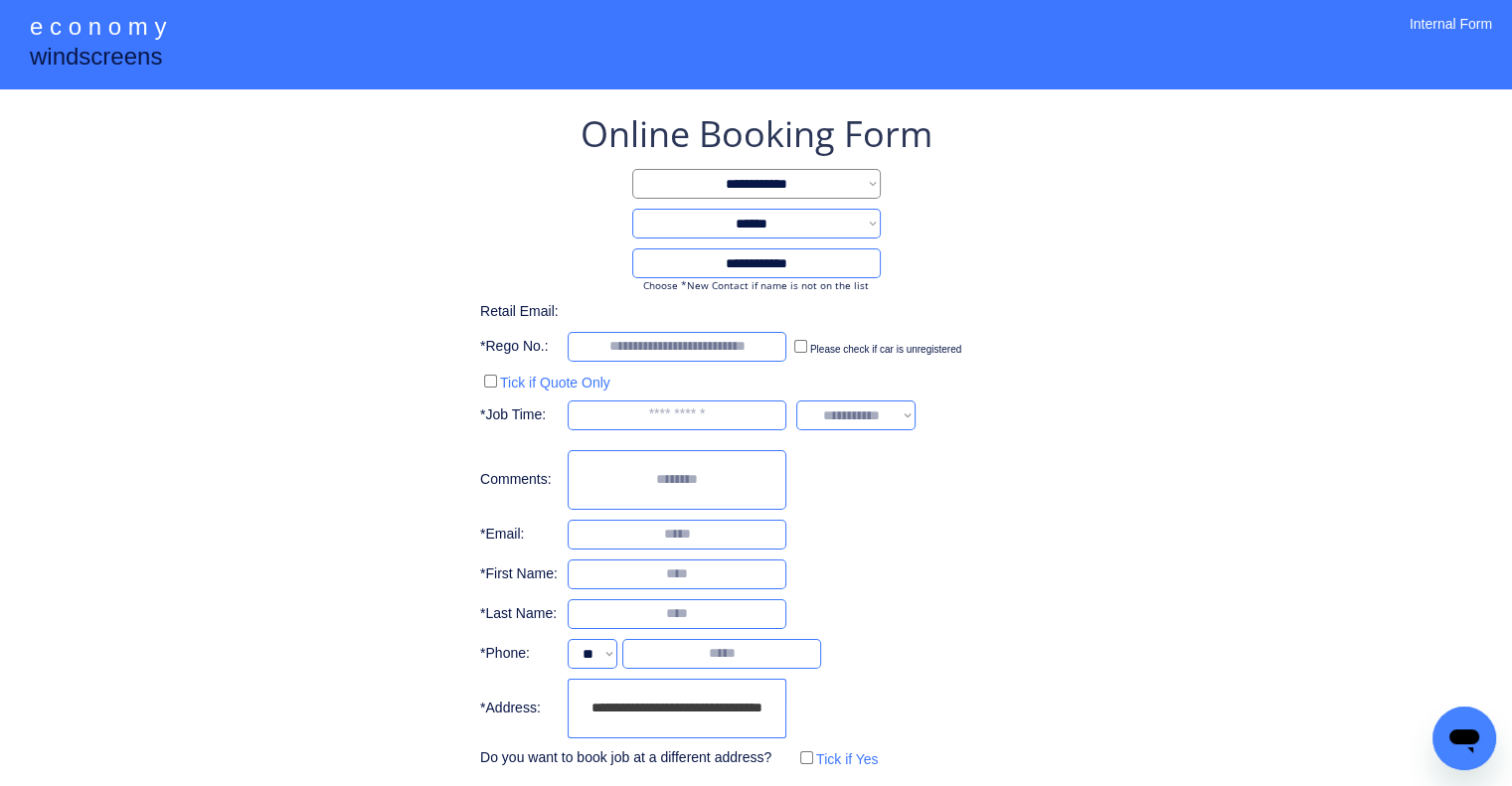 type on "**********" 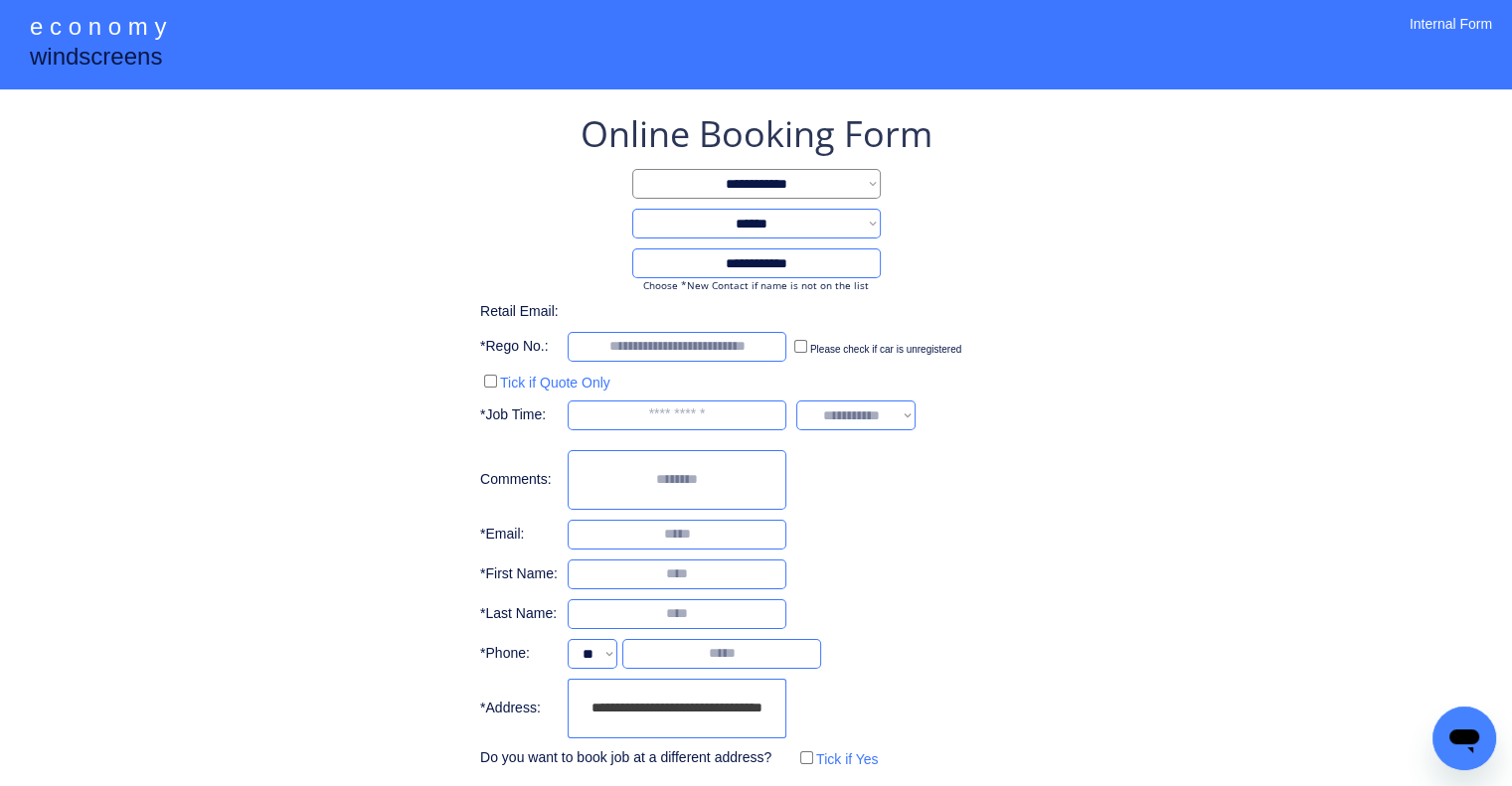 click on "**********" at bounding box center (756, 481) 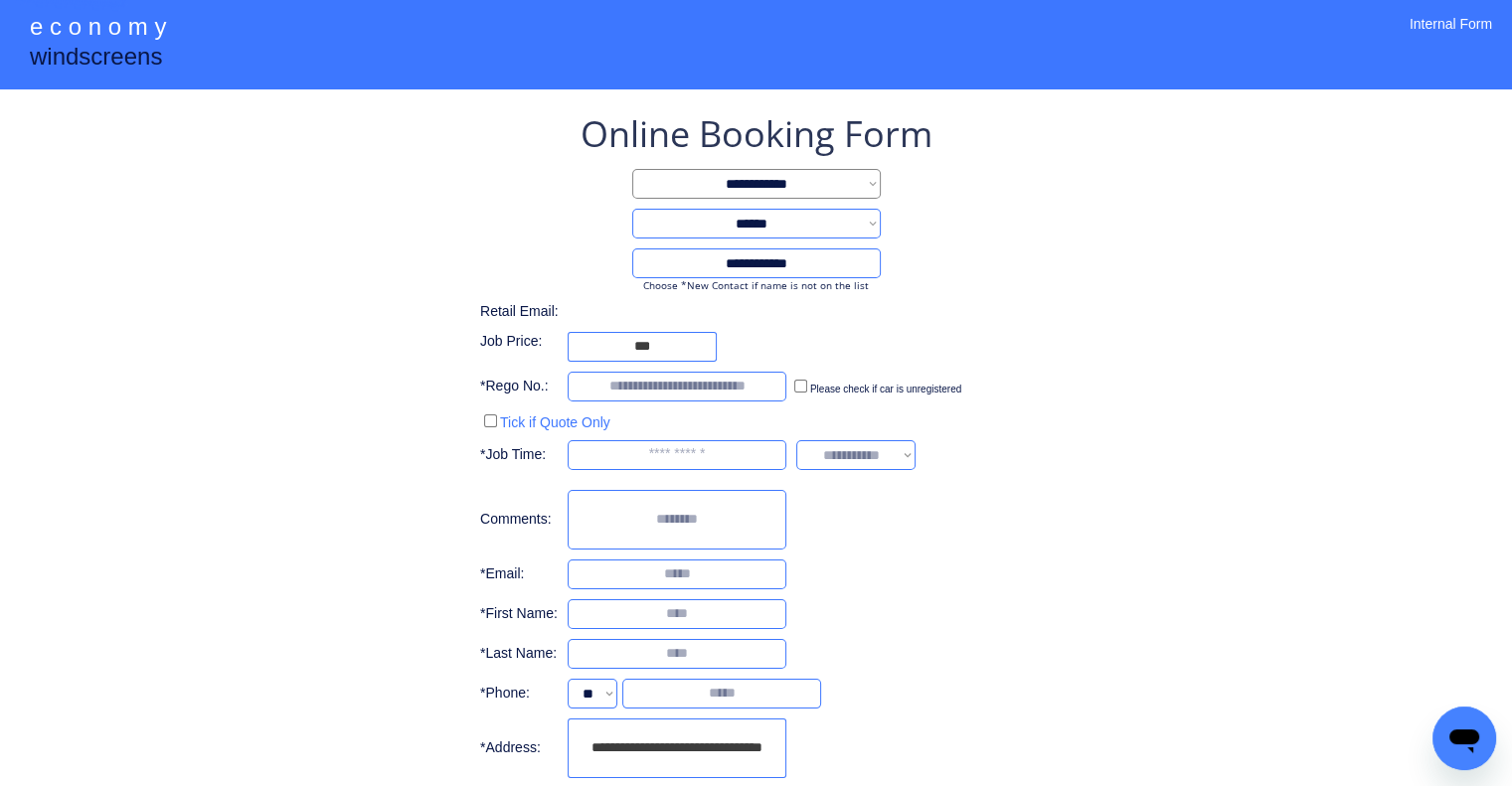 click on "**********" at bounding box center [756, 515] 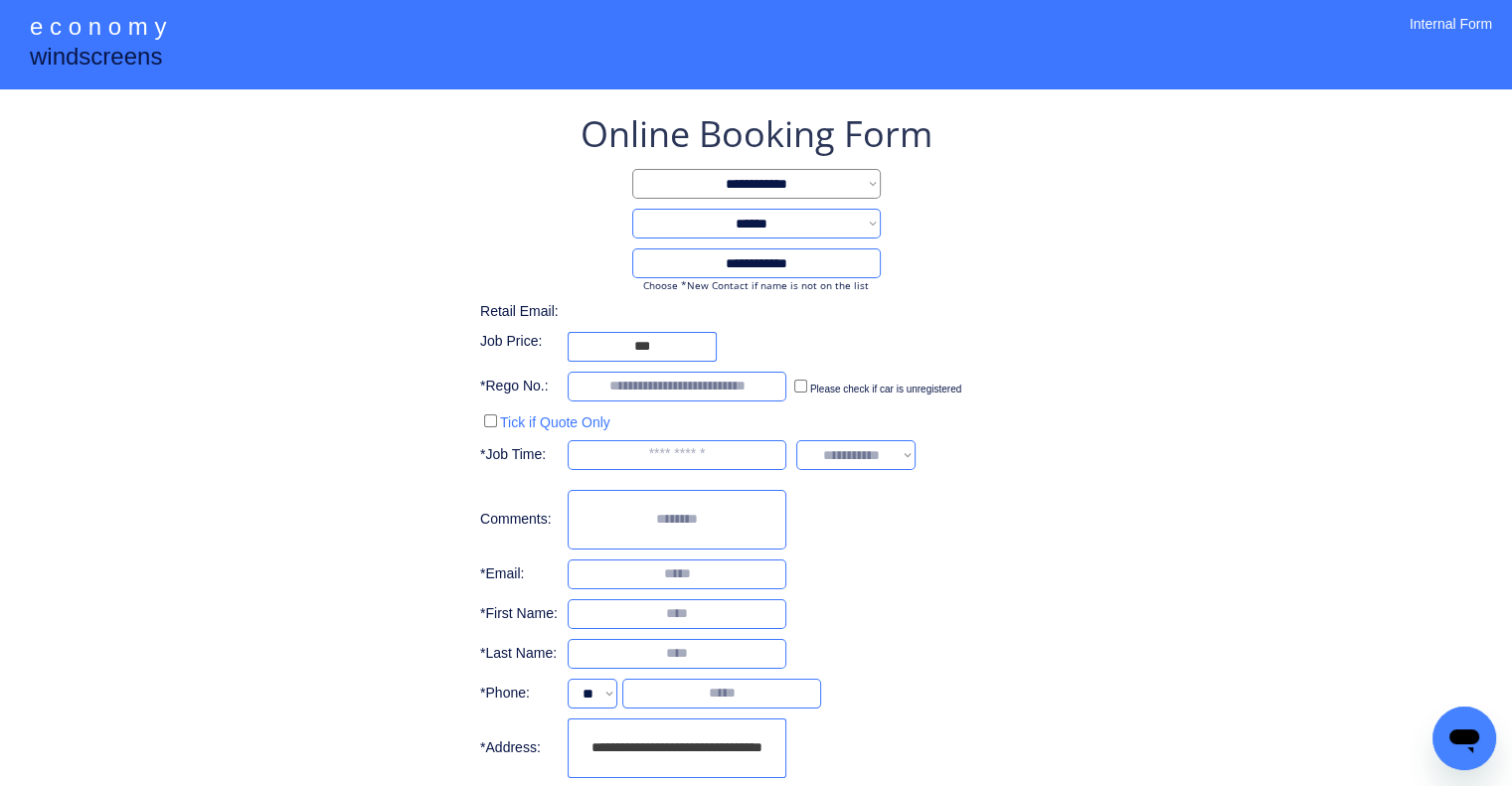 click on "**********" at bounding box center [756, 461] 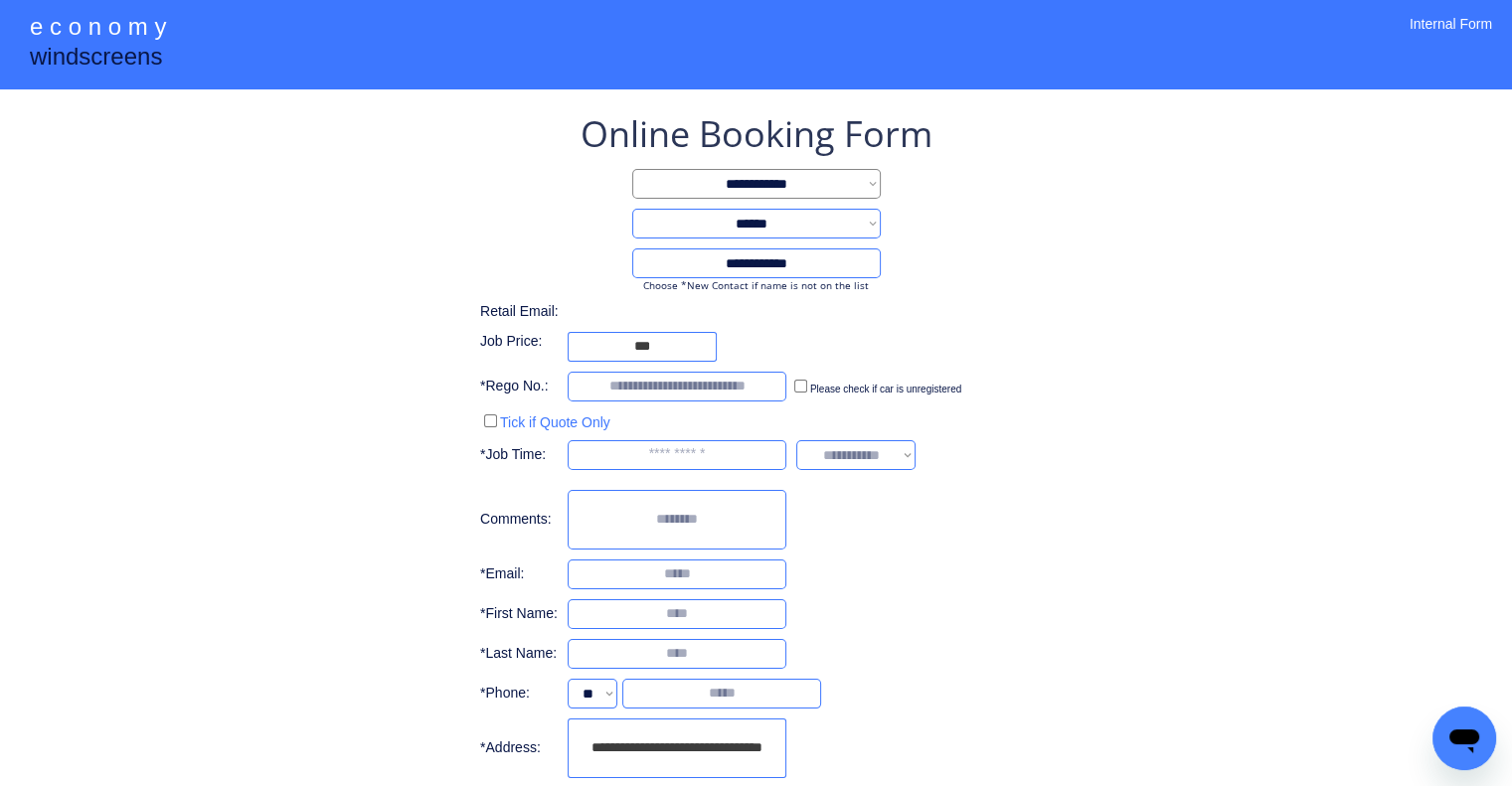 click on "**********" at bounding box center [756, 501] 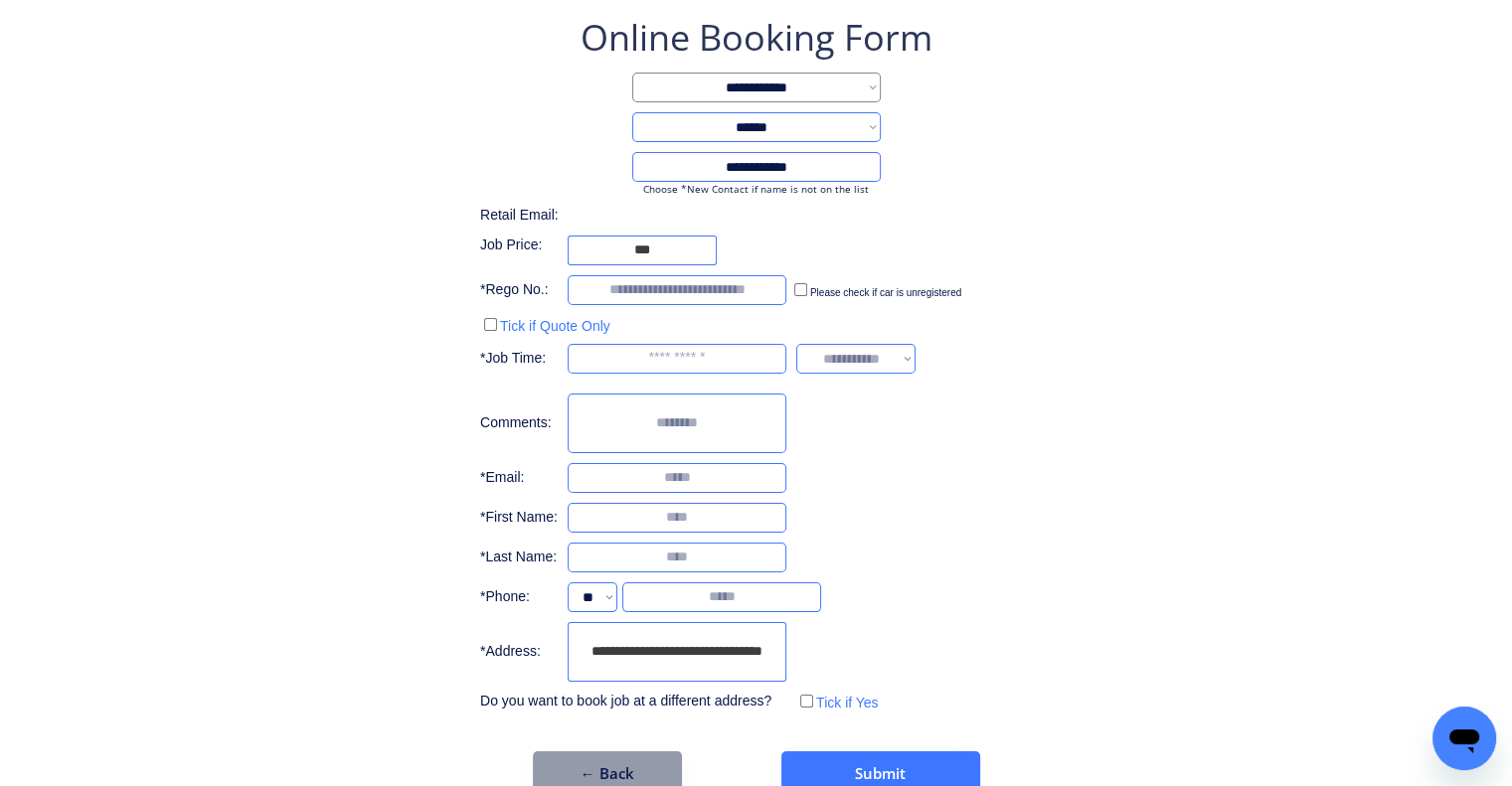scroll, scrollTop: 135, scrollLeft: 0, axis: vertical 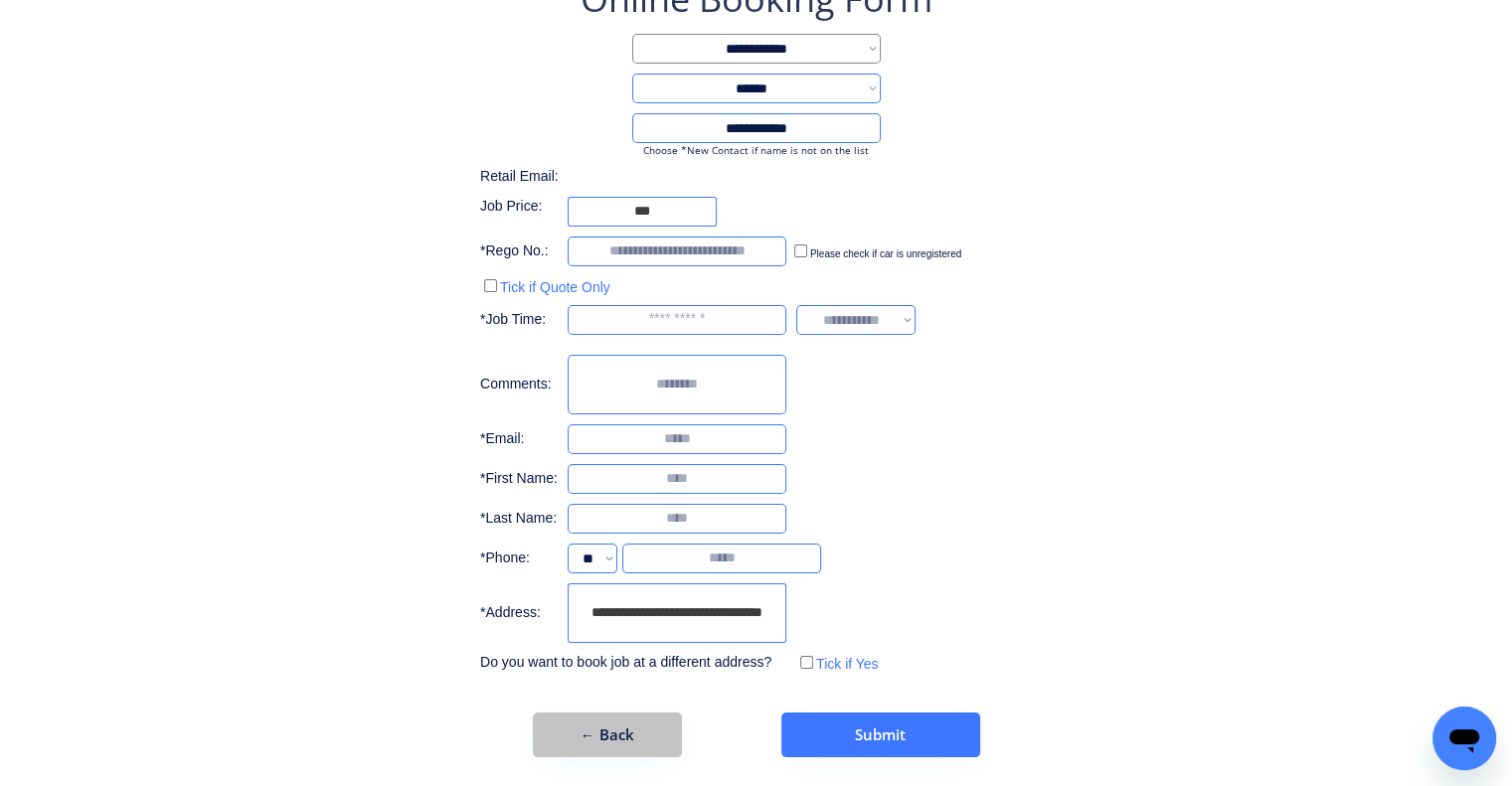 click on "←   Back" at bounding box center [607, 734] 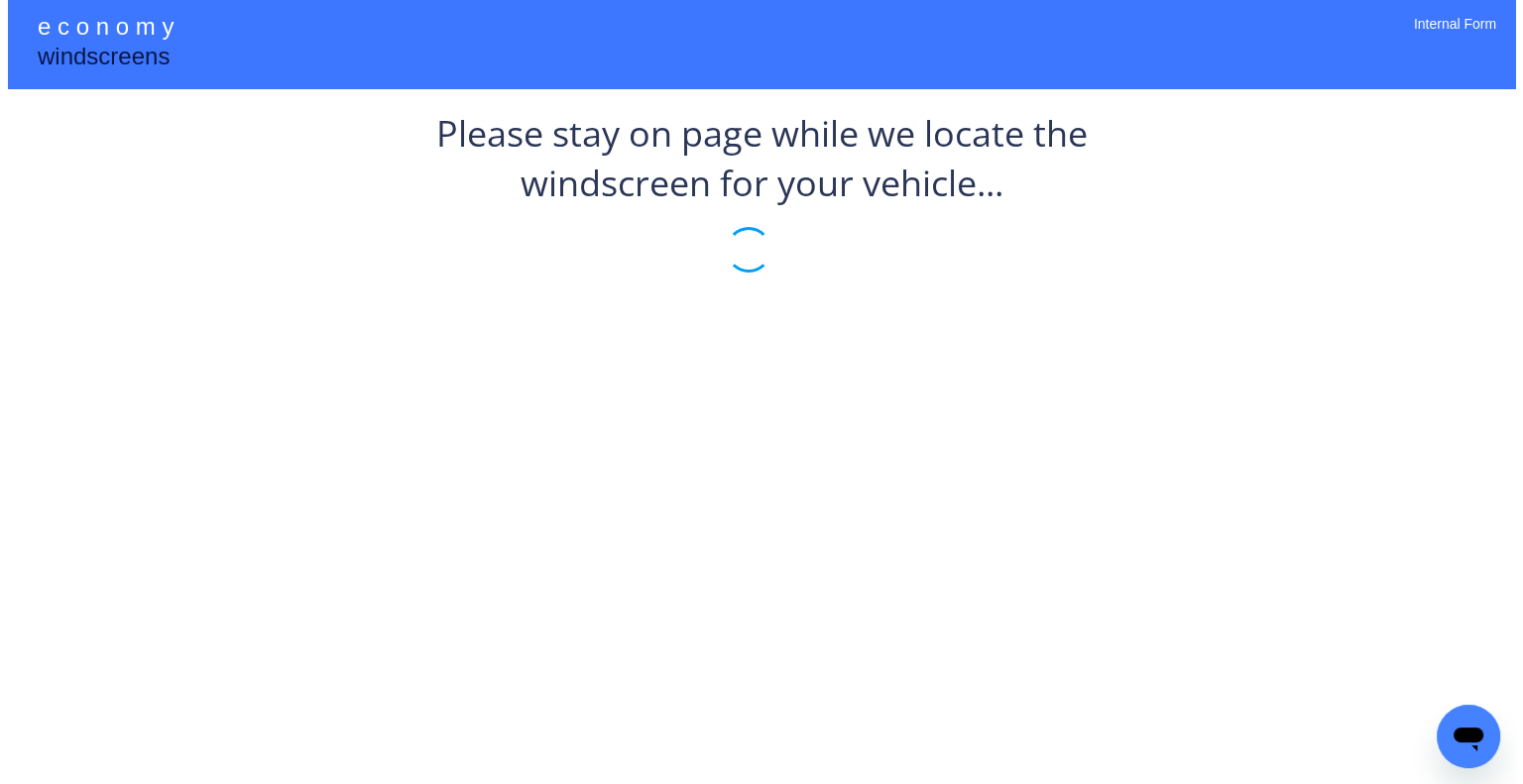 scroll, scrollTop: 0, scrollLeft: 0, axis: both 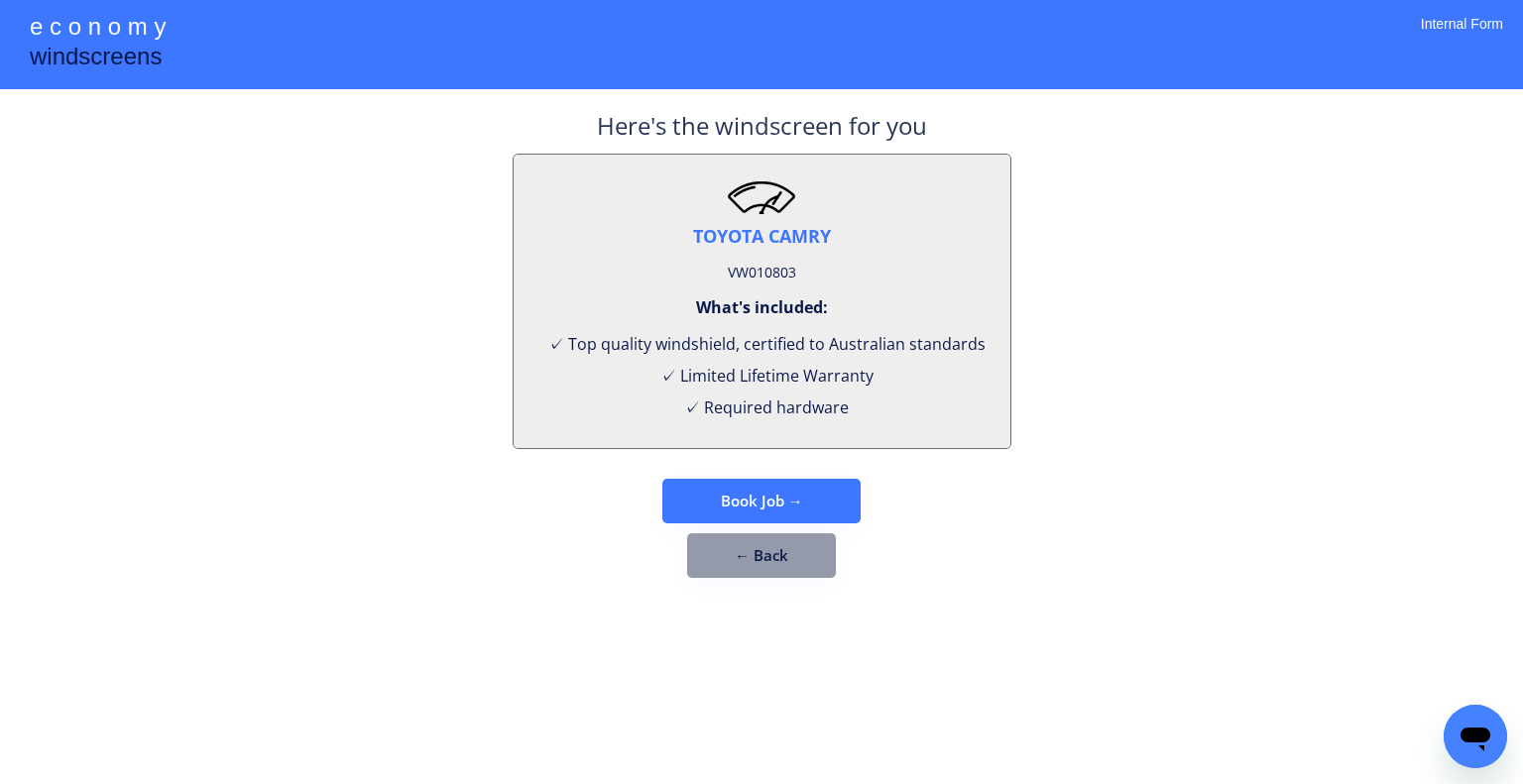 click on "←   Back" at bounding box center (762, 555) 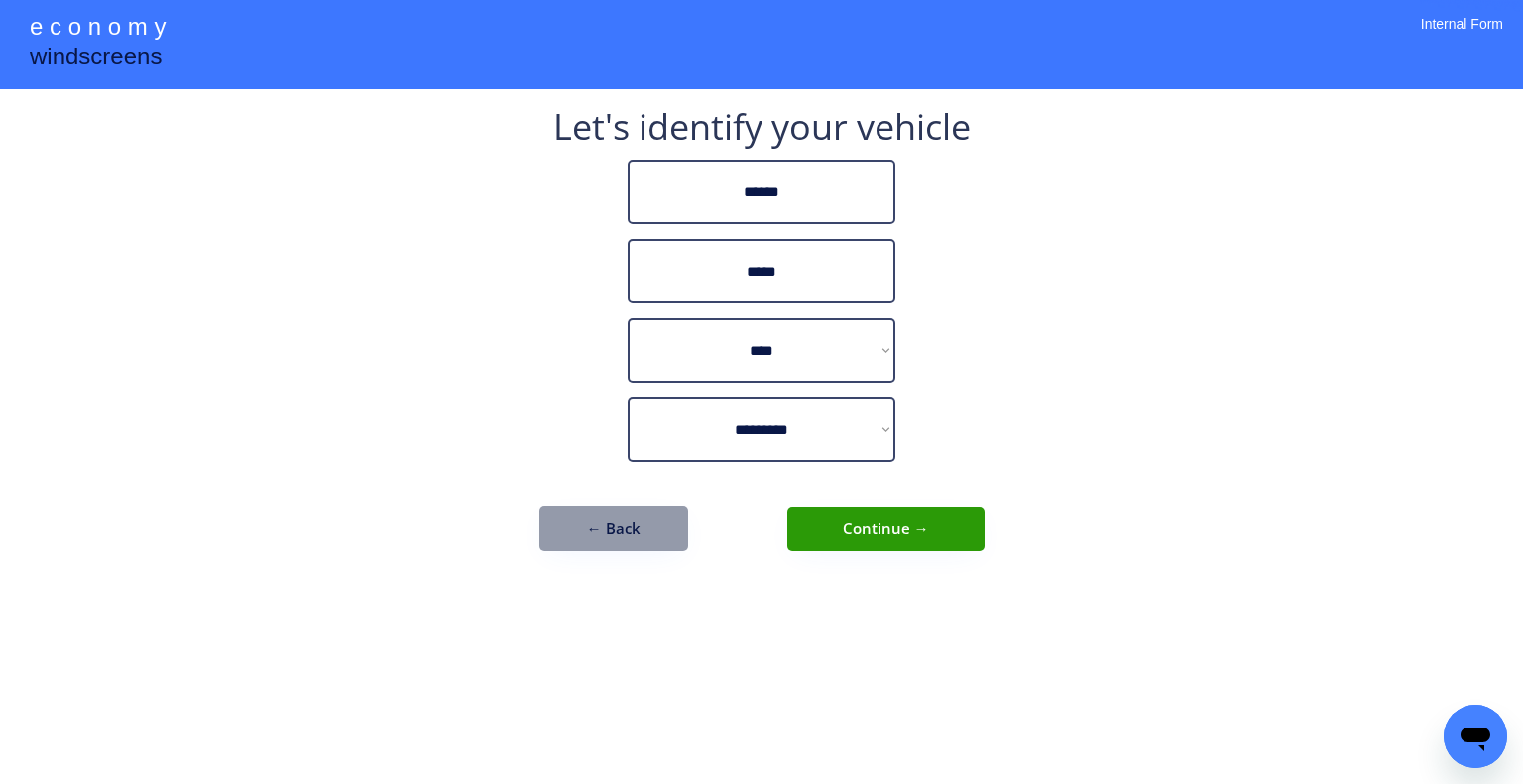 click on "←   Back" at bounding box center [614, 528] 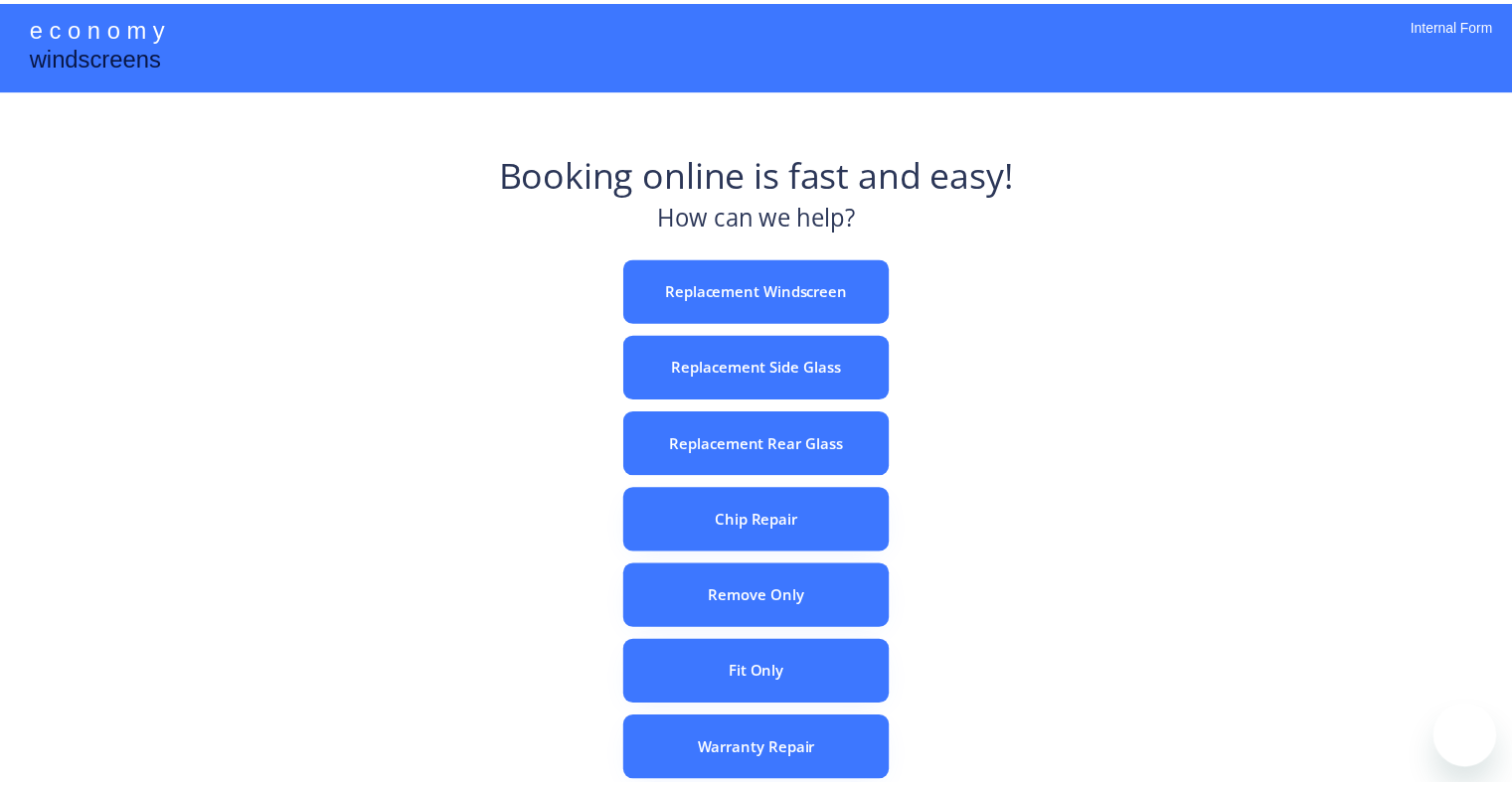 scroll, scrollTop: 0, scrollLeft: 0, axis: both 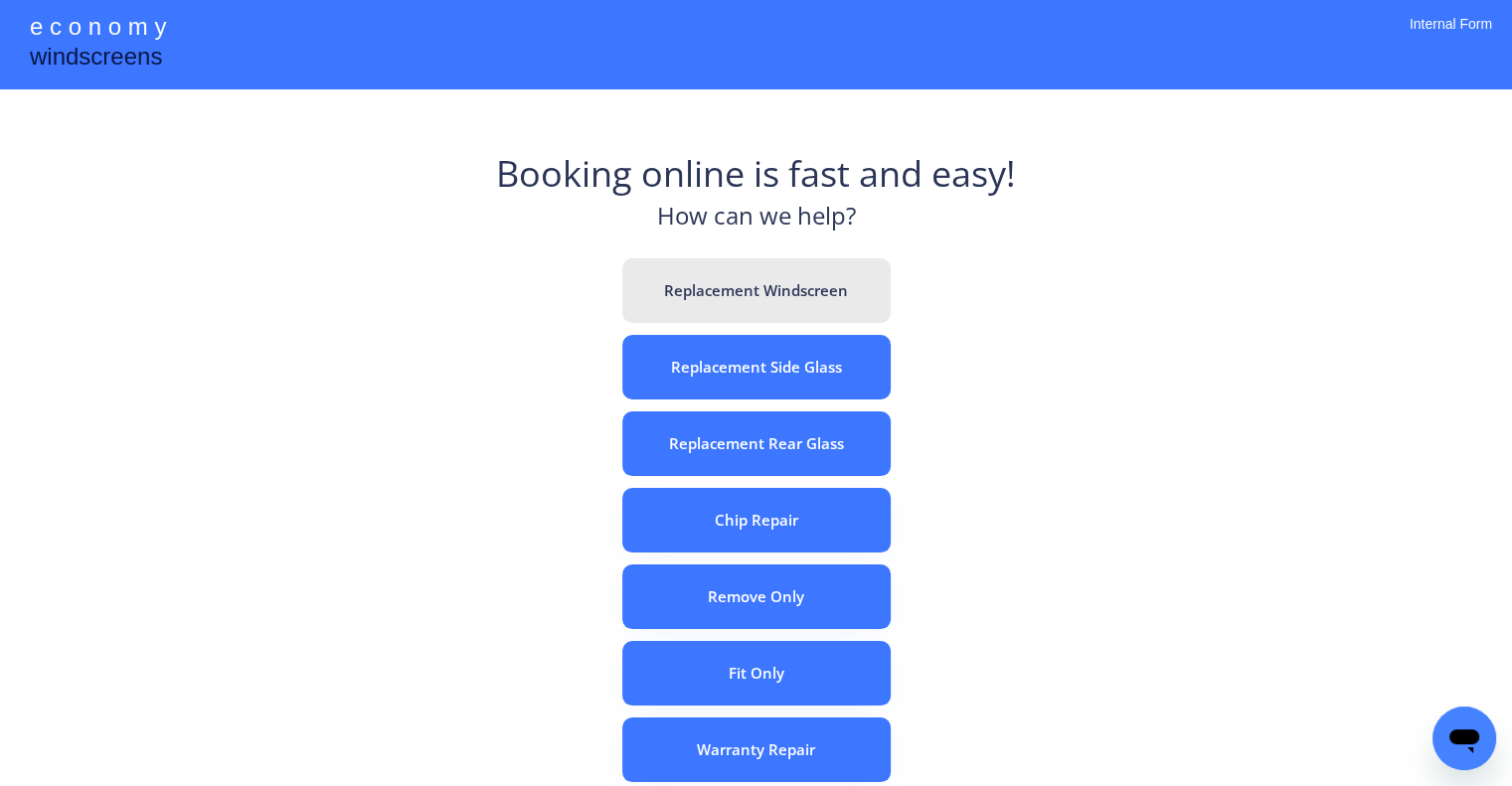 click on "Replacement Windscreen" at bounding box center (756, 290) 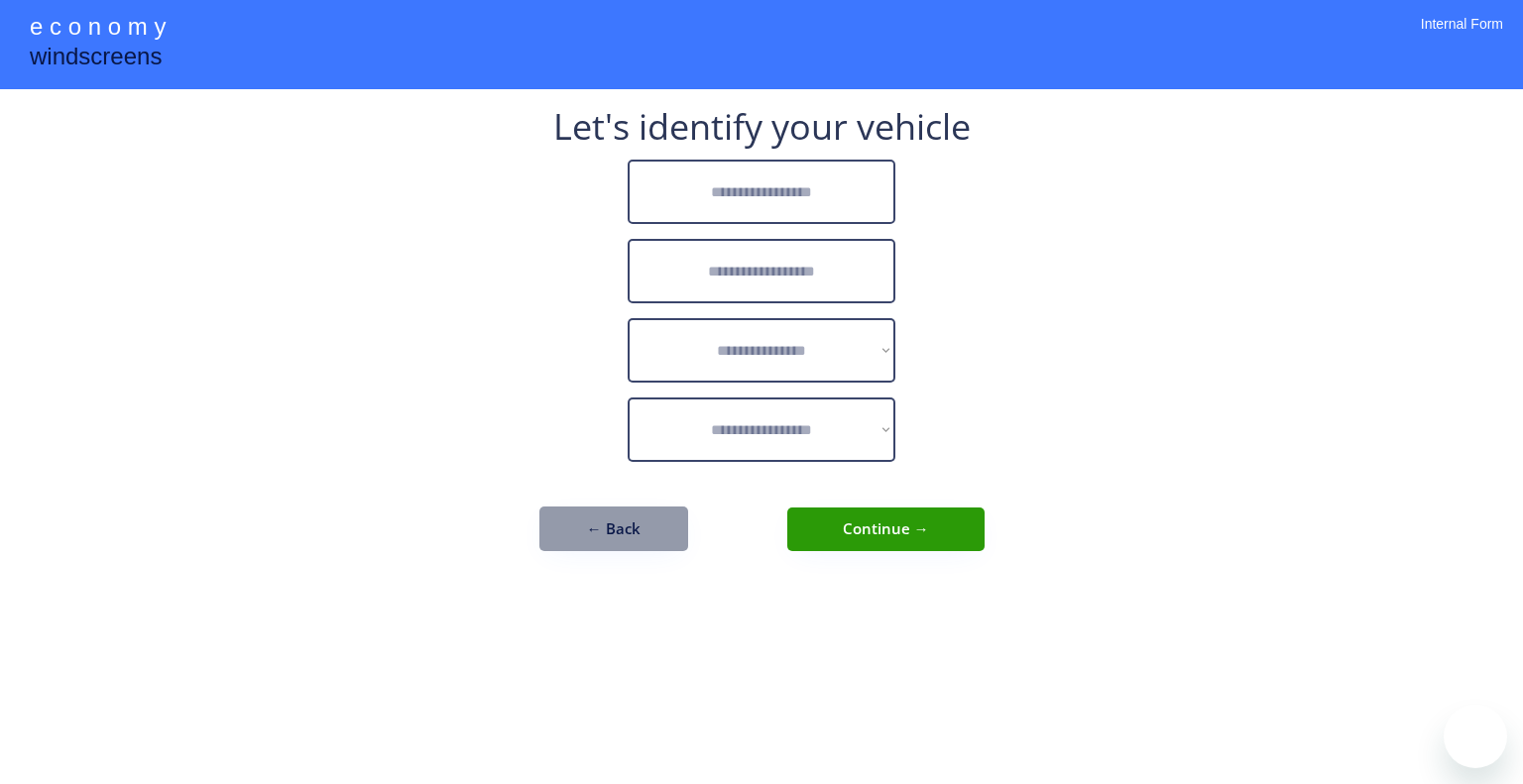 scroll, scrollTop: 0, scrollLeft: 0, axis: both 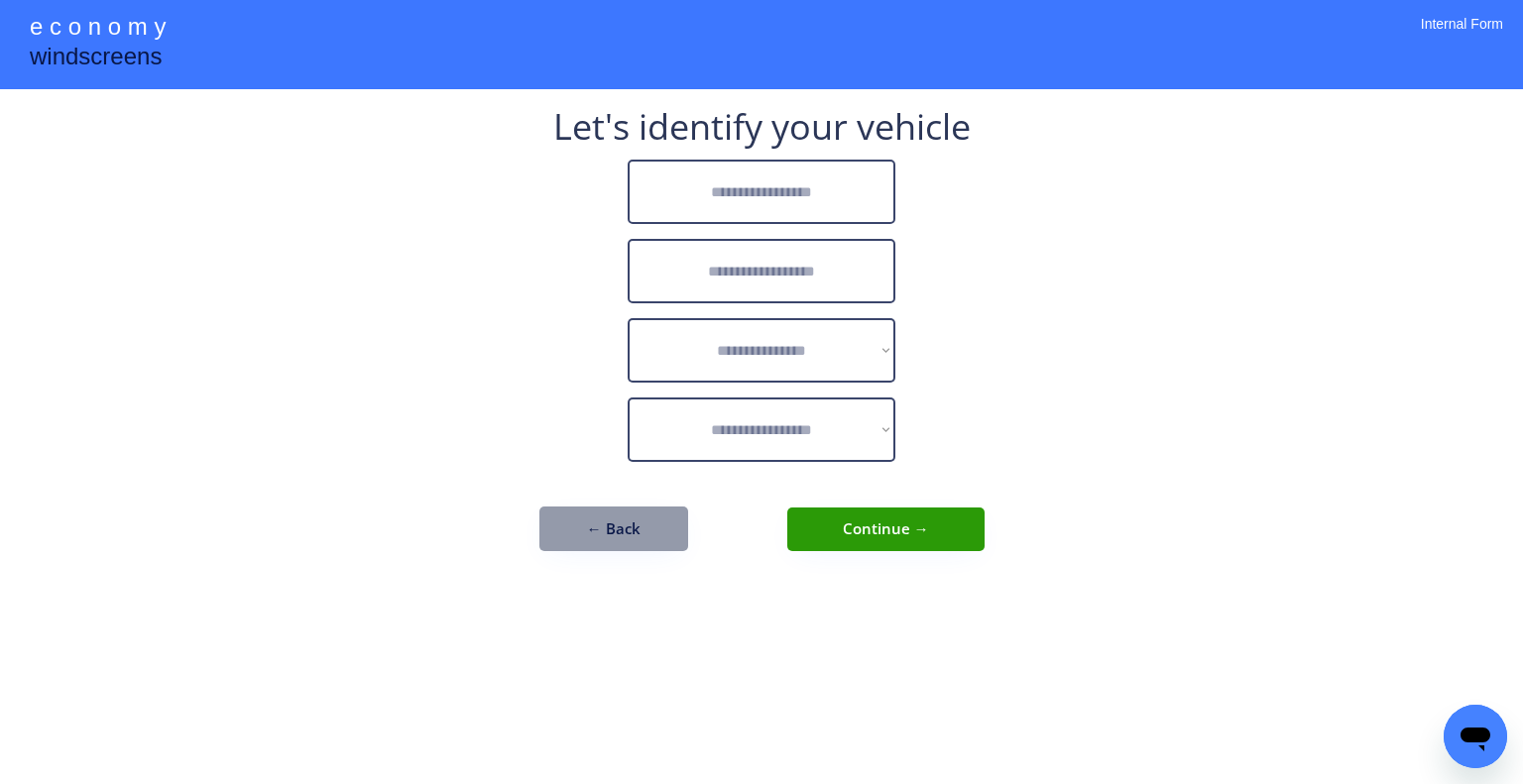 click on "**********" at bounding box center (762, 392) 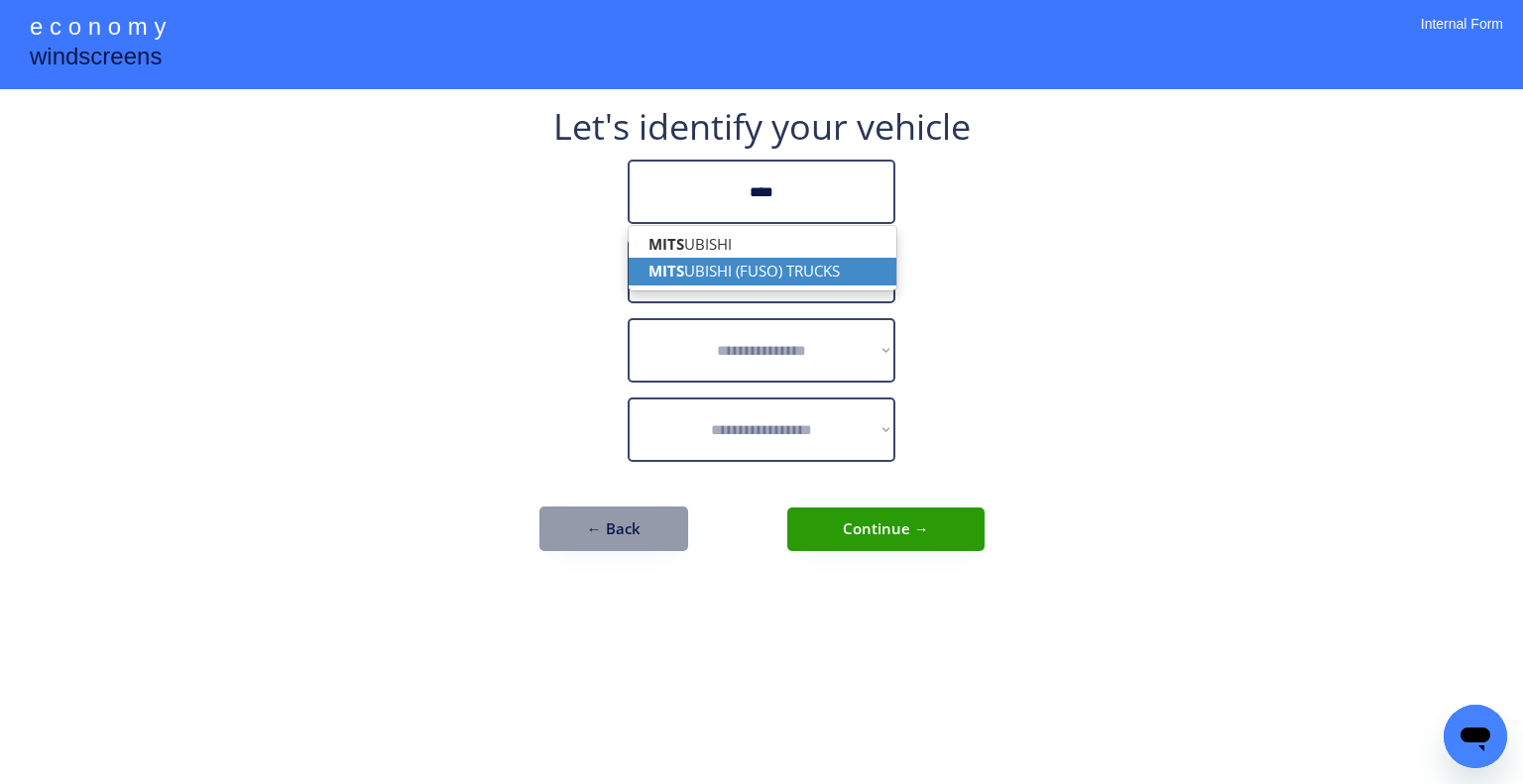 drag, startPoint x: 808, startPoint y: 262, endPoint x: 705, endPoint y: 19, distance: 263.92802 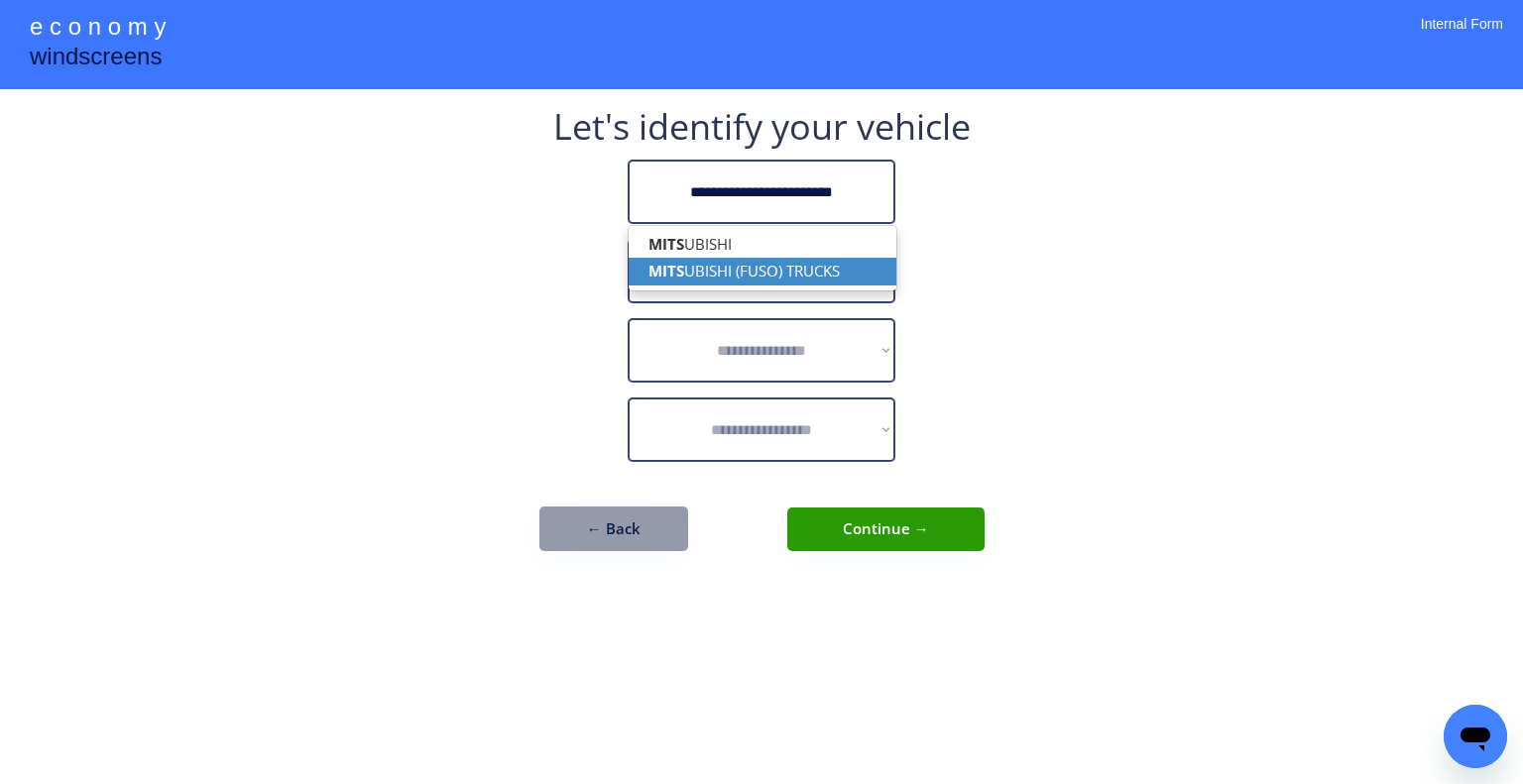 type on "**********" 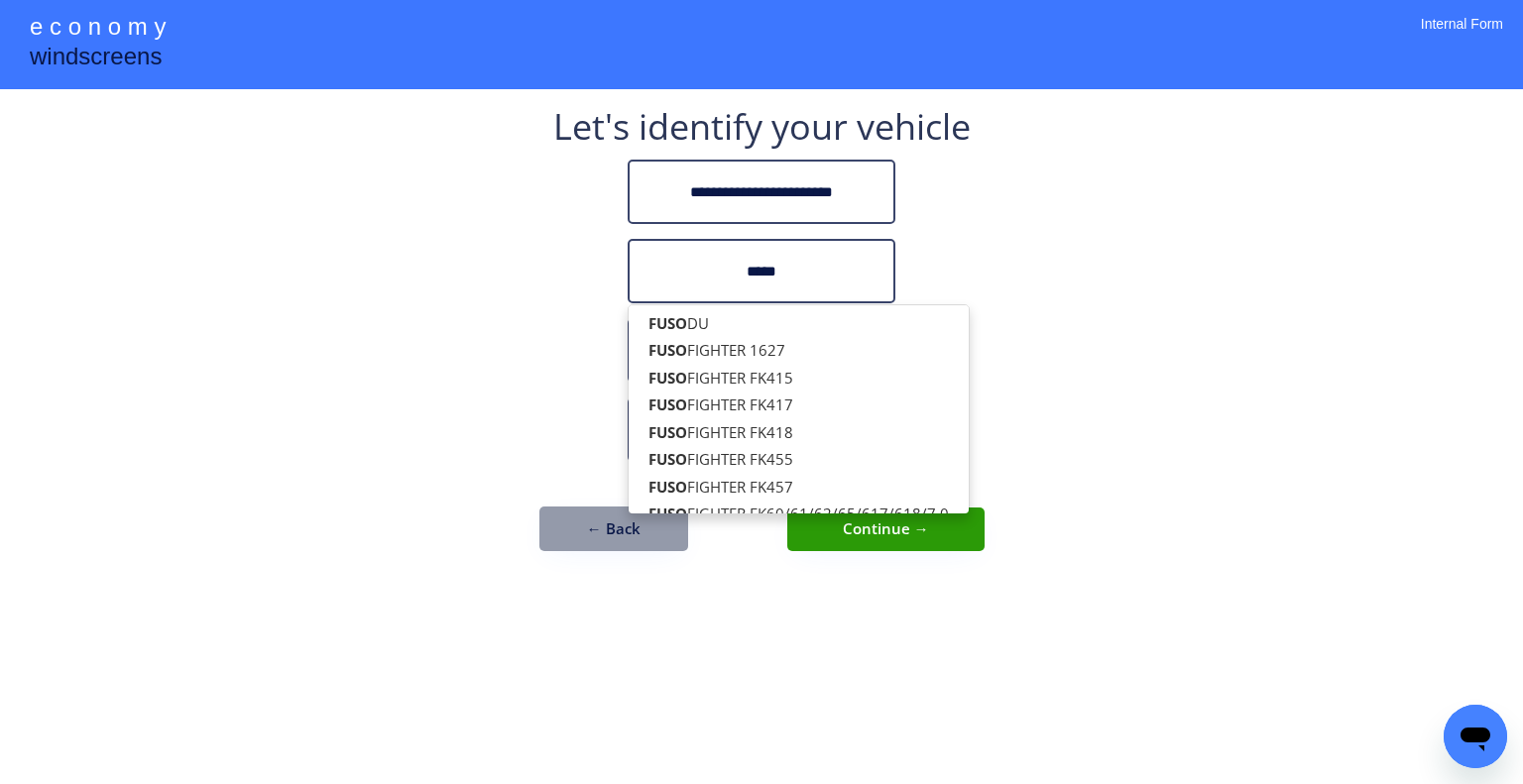 type on "****" 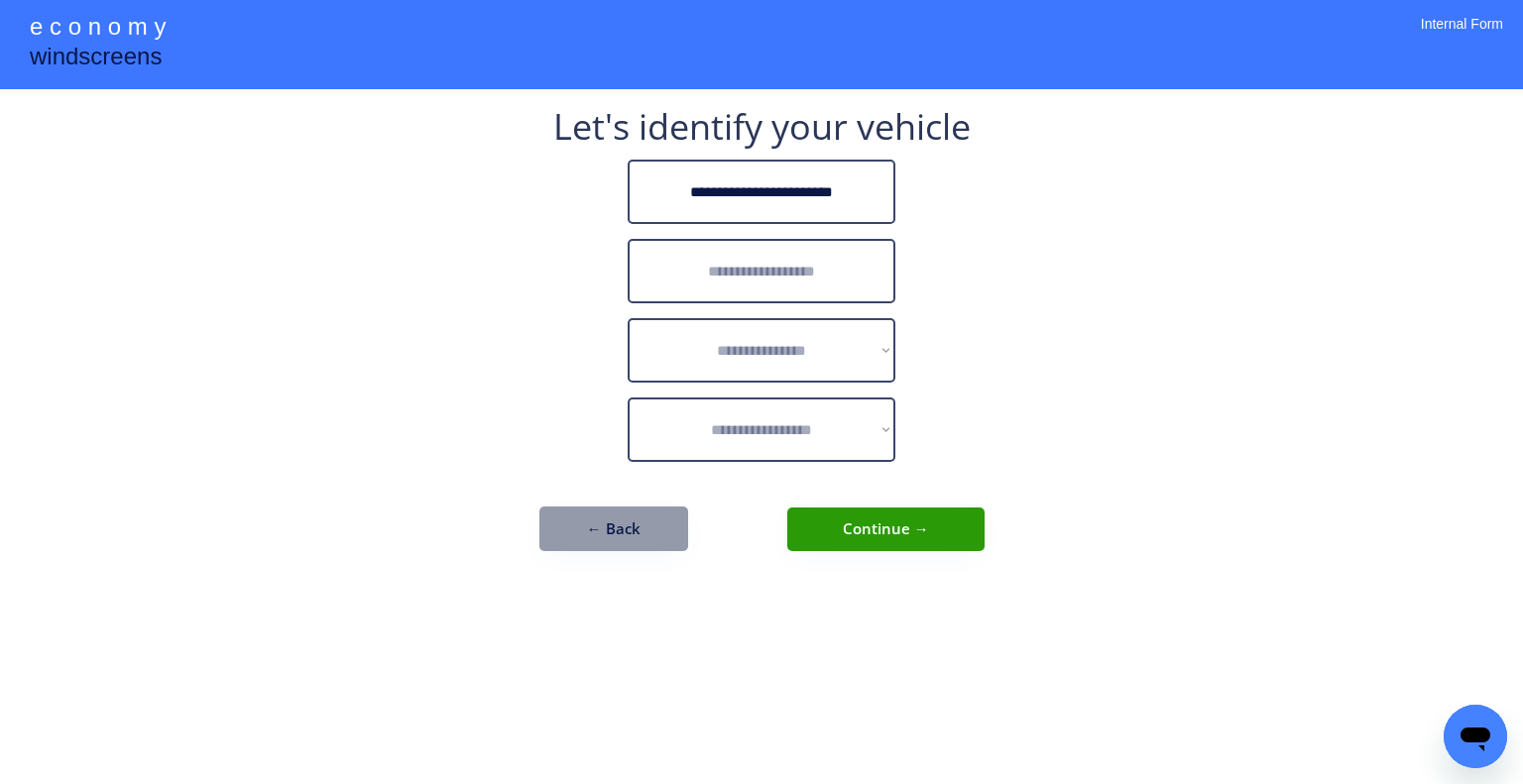 click at bounding box center (762, 271) 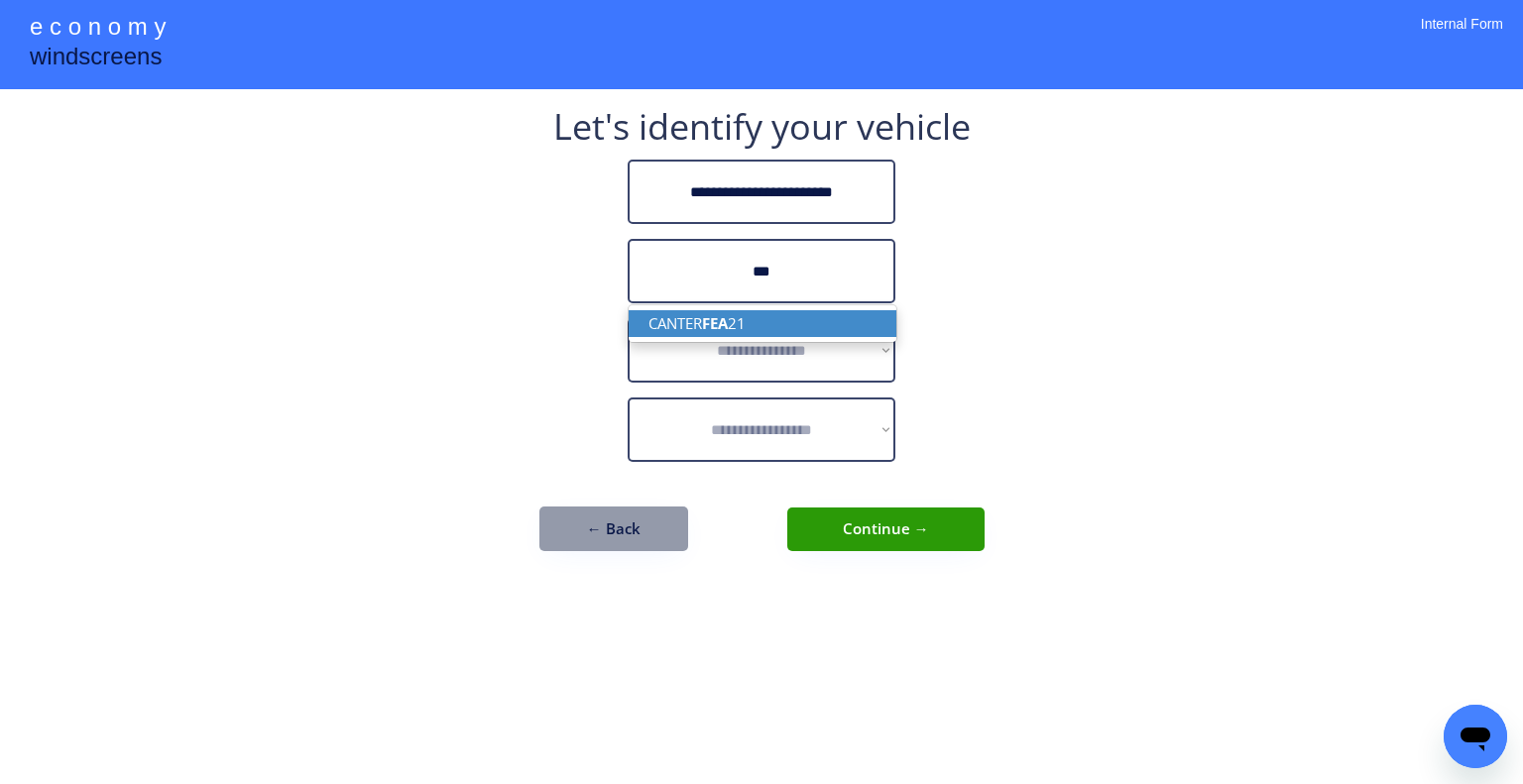 click on "CANTER  FEA 21" at bounding box center [762, 323] 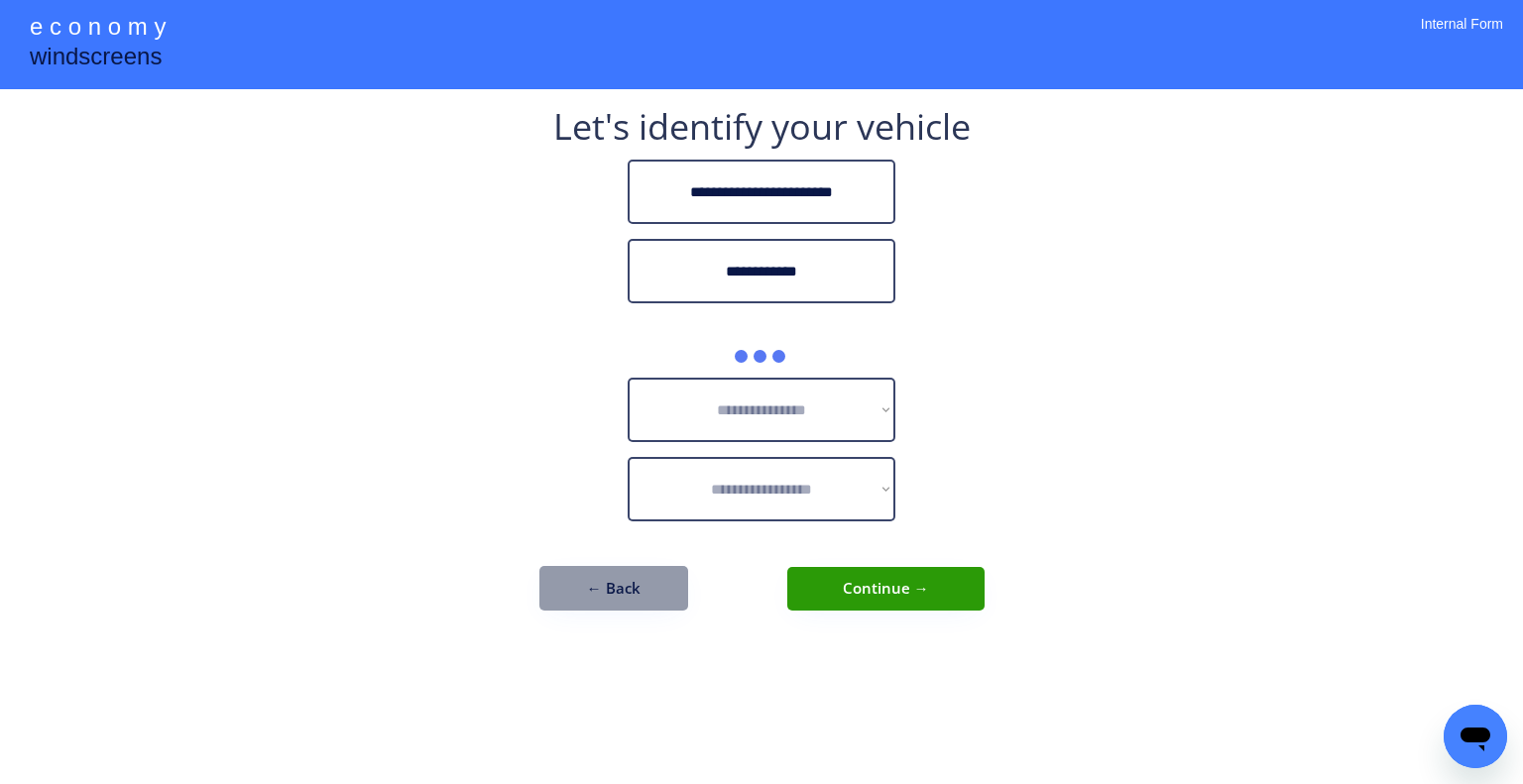 type on "**********" 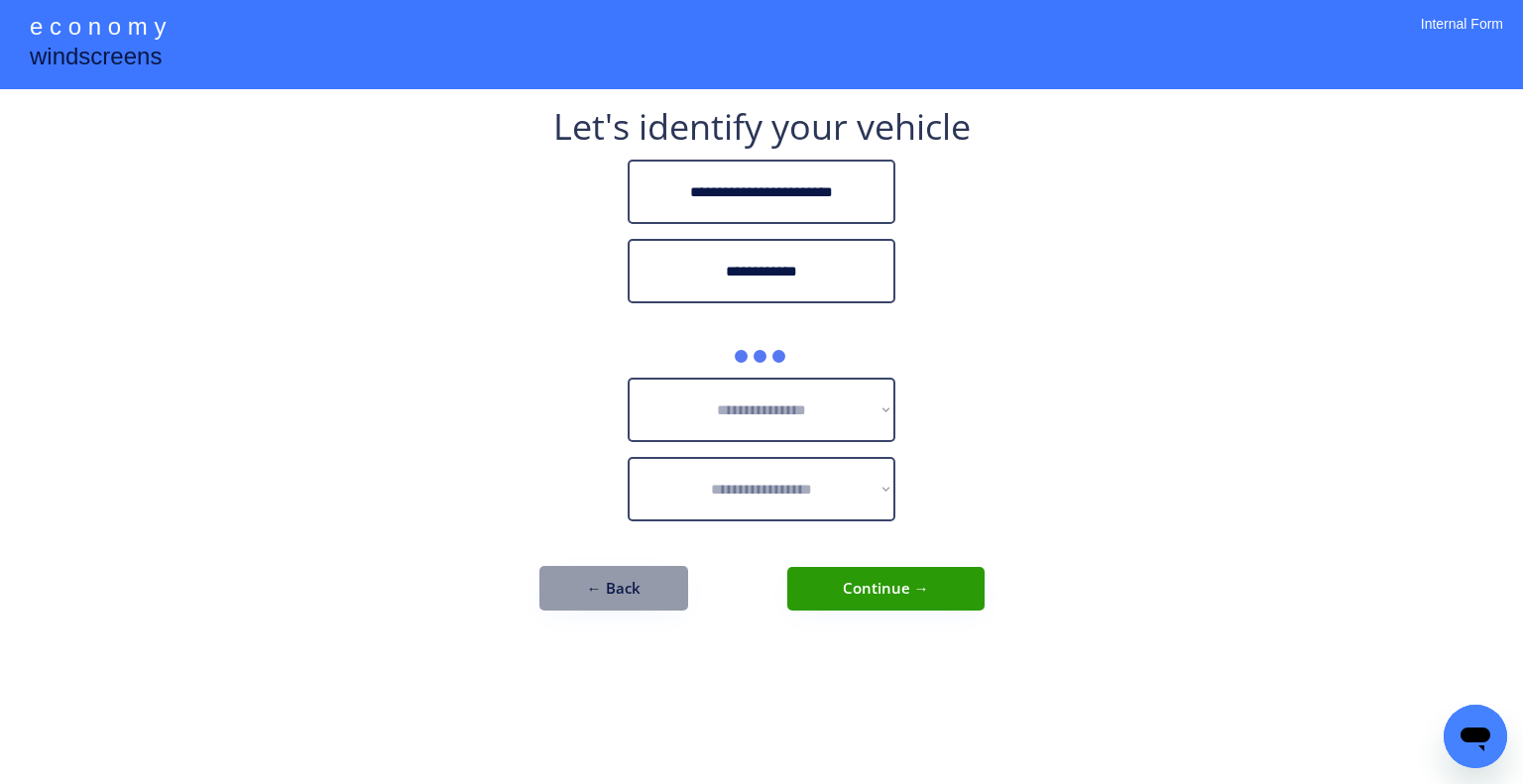click on "**********" at bounding box center (762, 392) 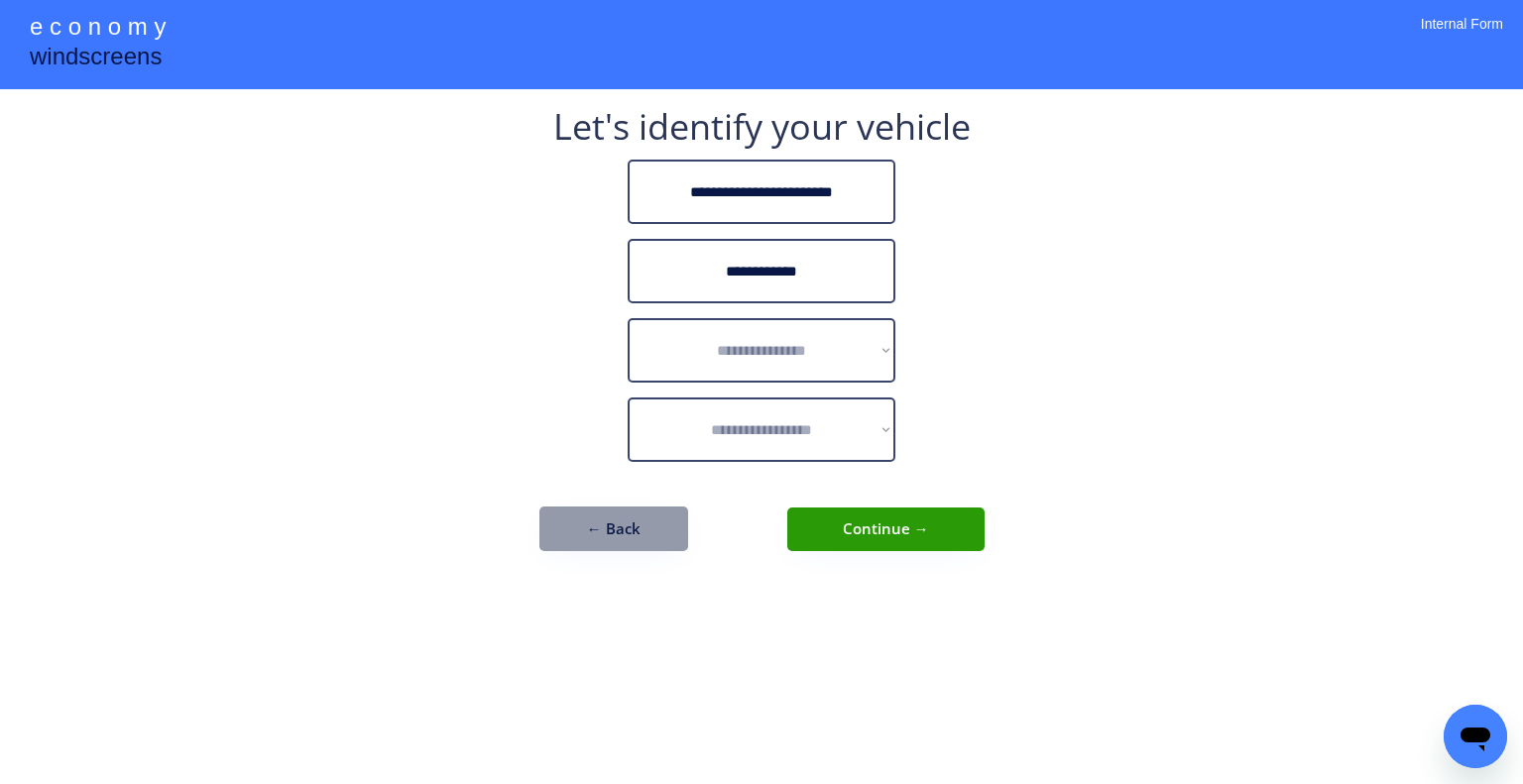 click on "**********" at bounding box center (762, 392) 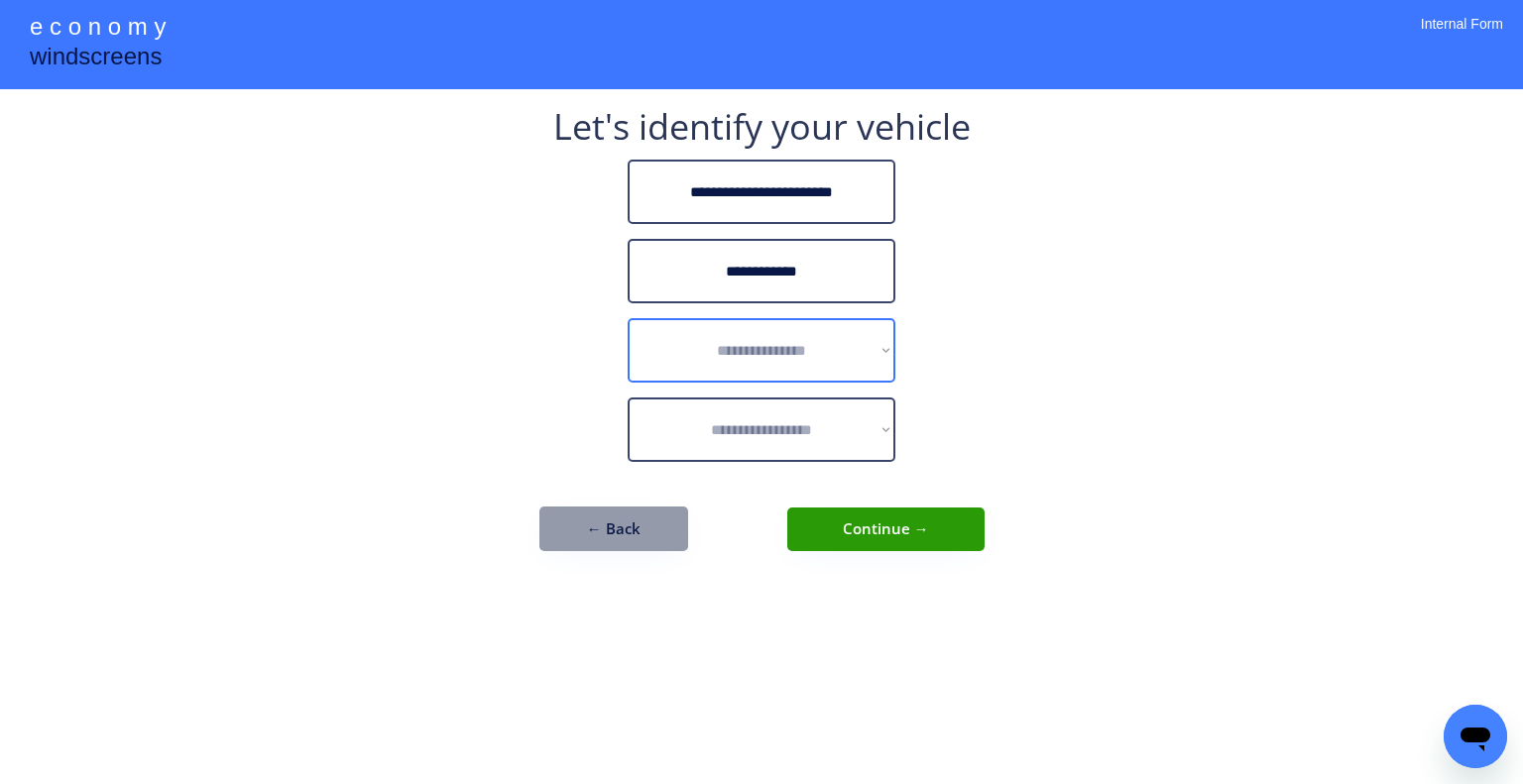 click on "**********" at bounding box center (762, 350) 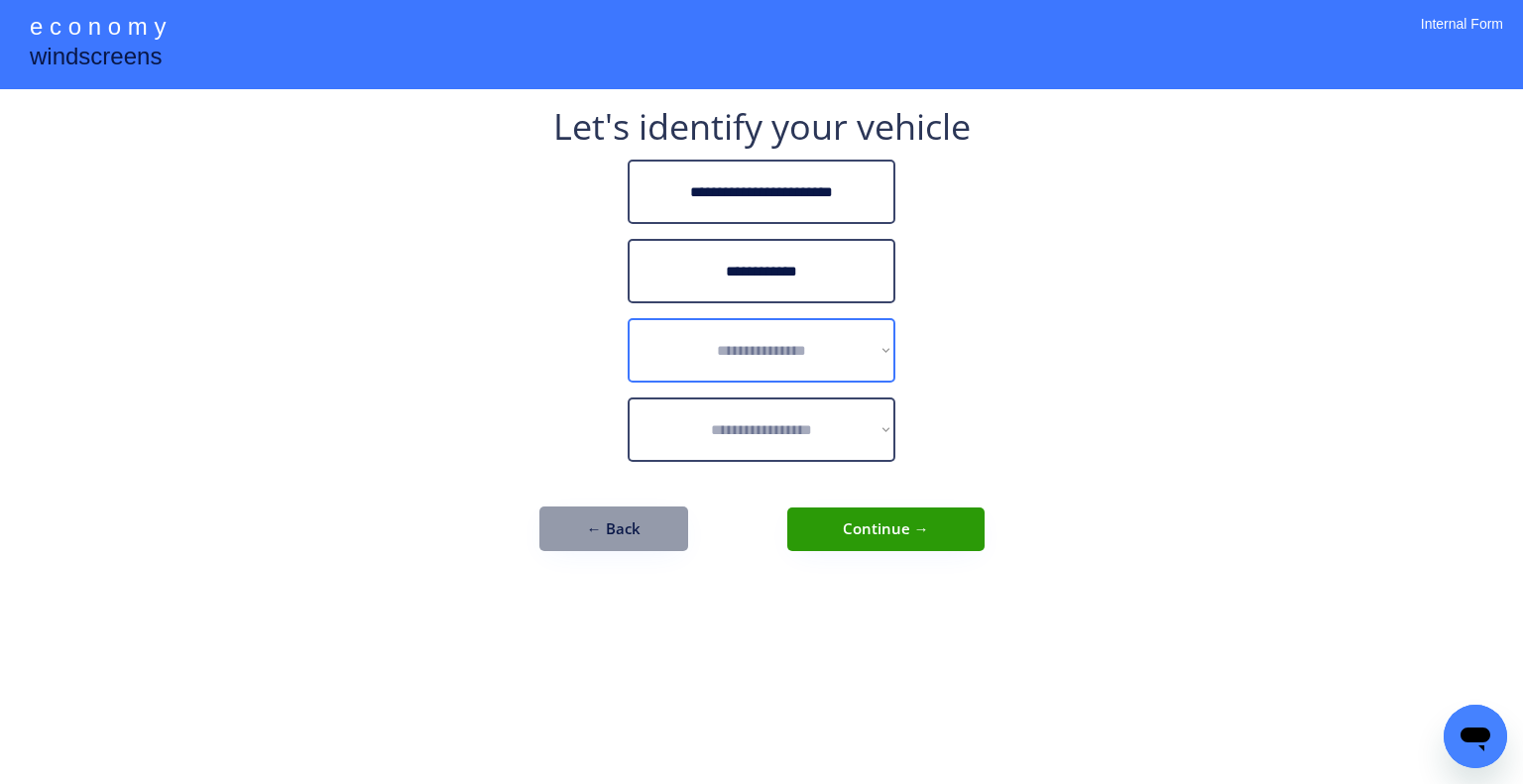 select on "******" 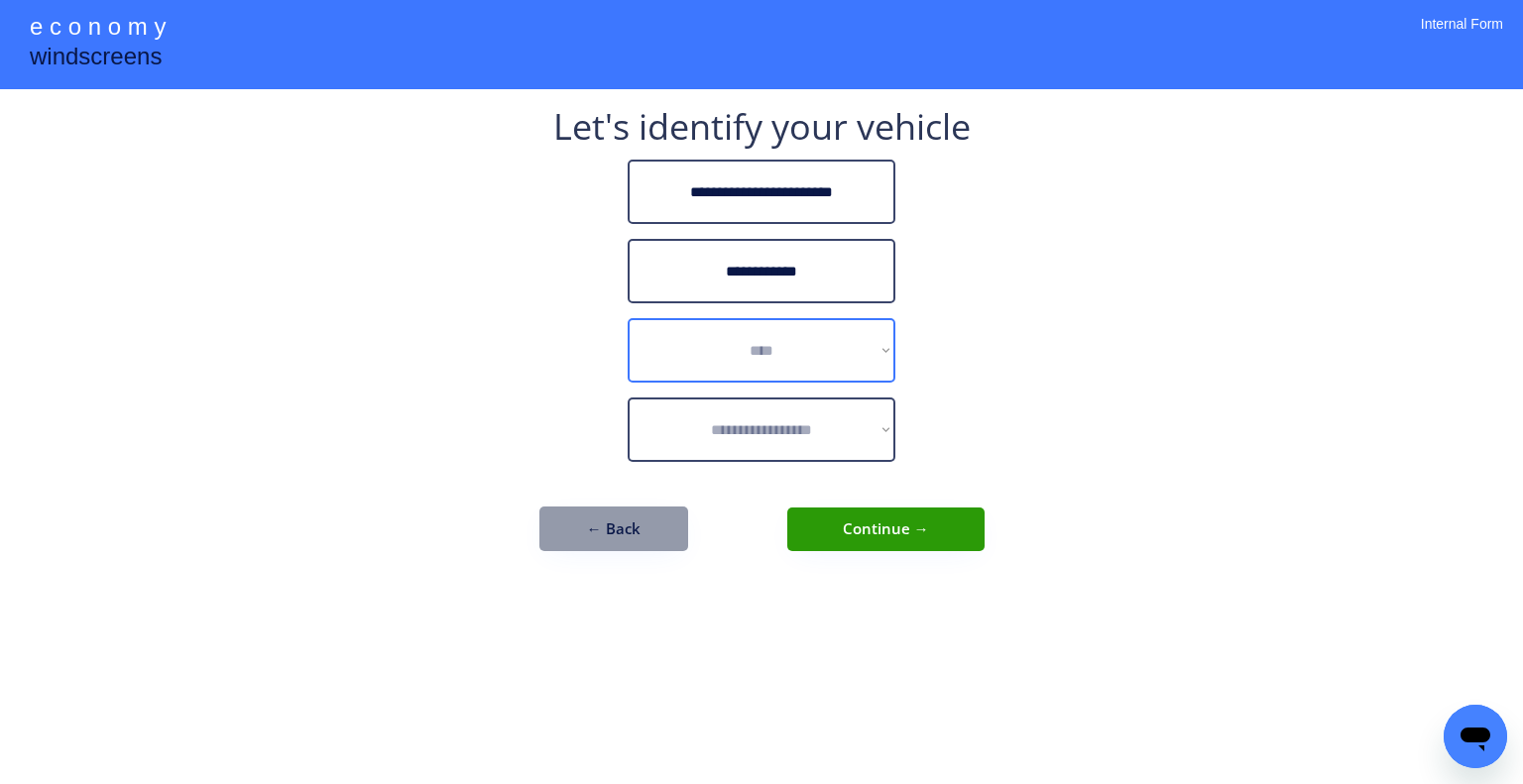 click on "**********" at bounding box center [762, 350] 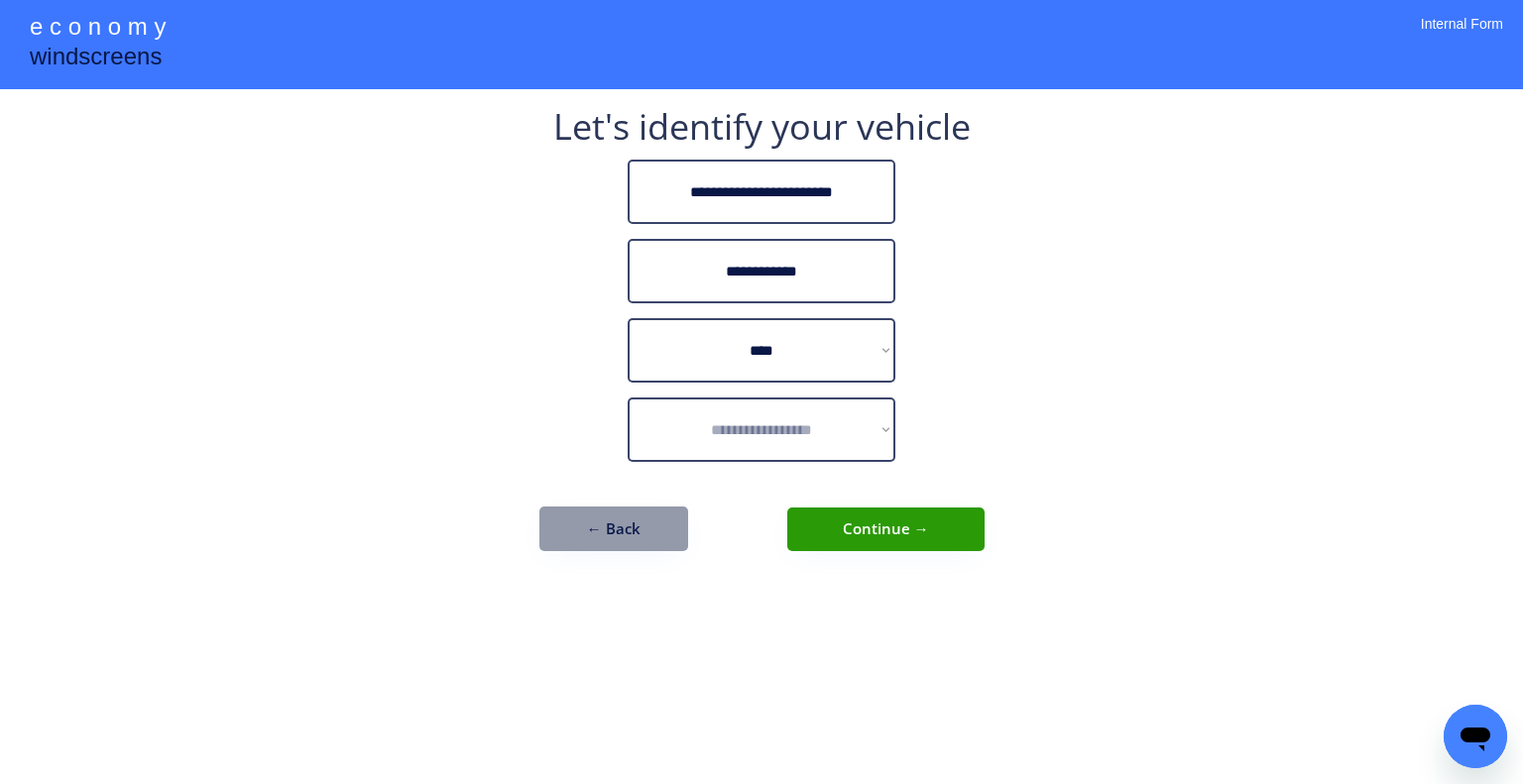 click on "**********" at bounding box center (762, 392) 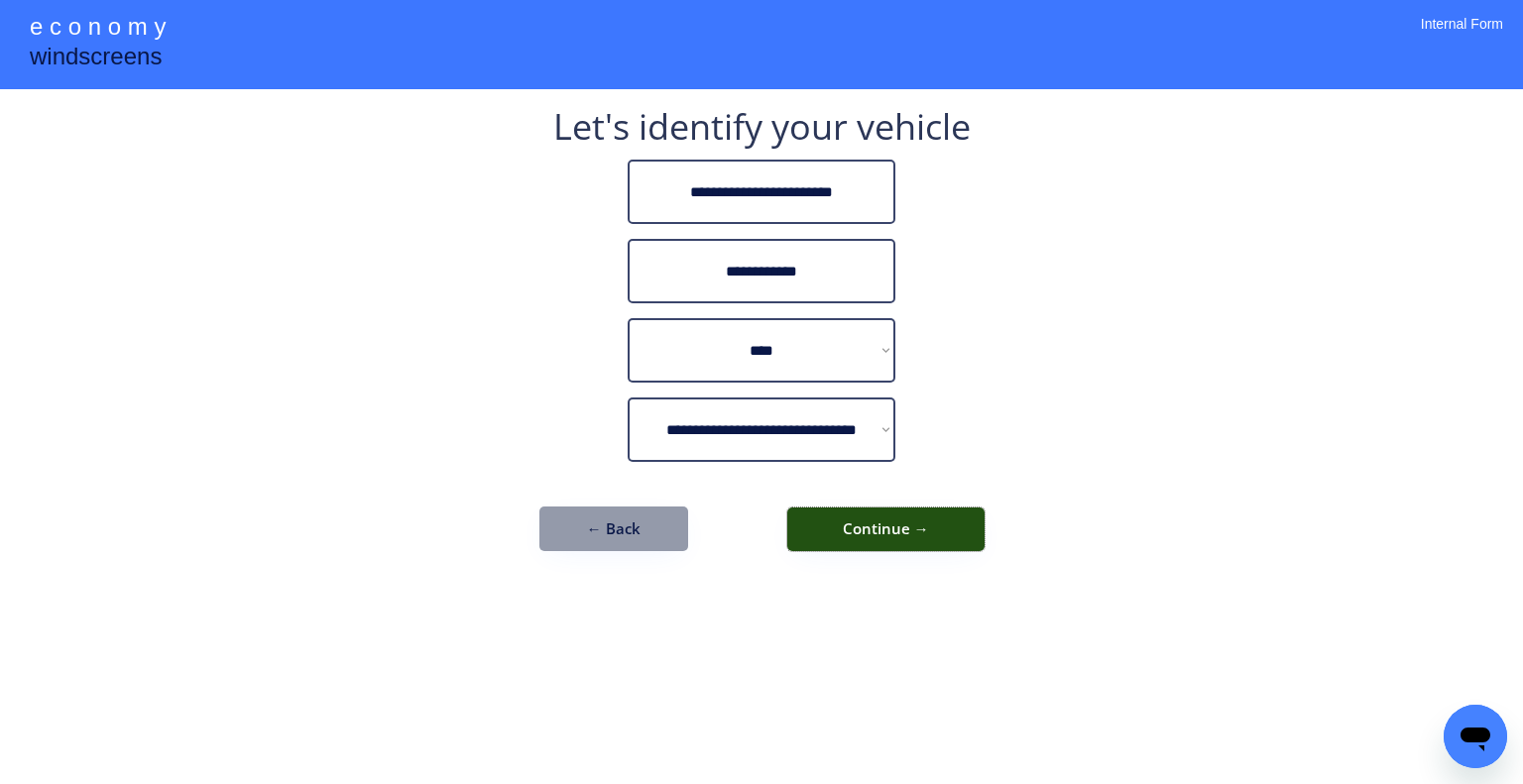 click on "Continue    →" at bounding box center (885, 529) 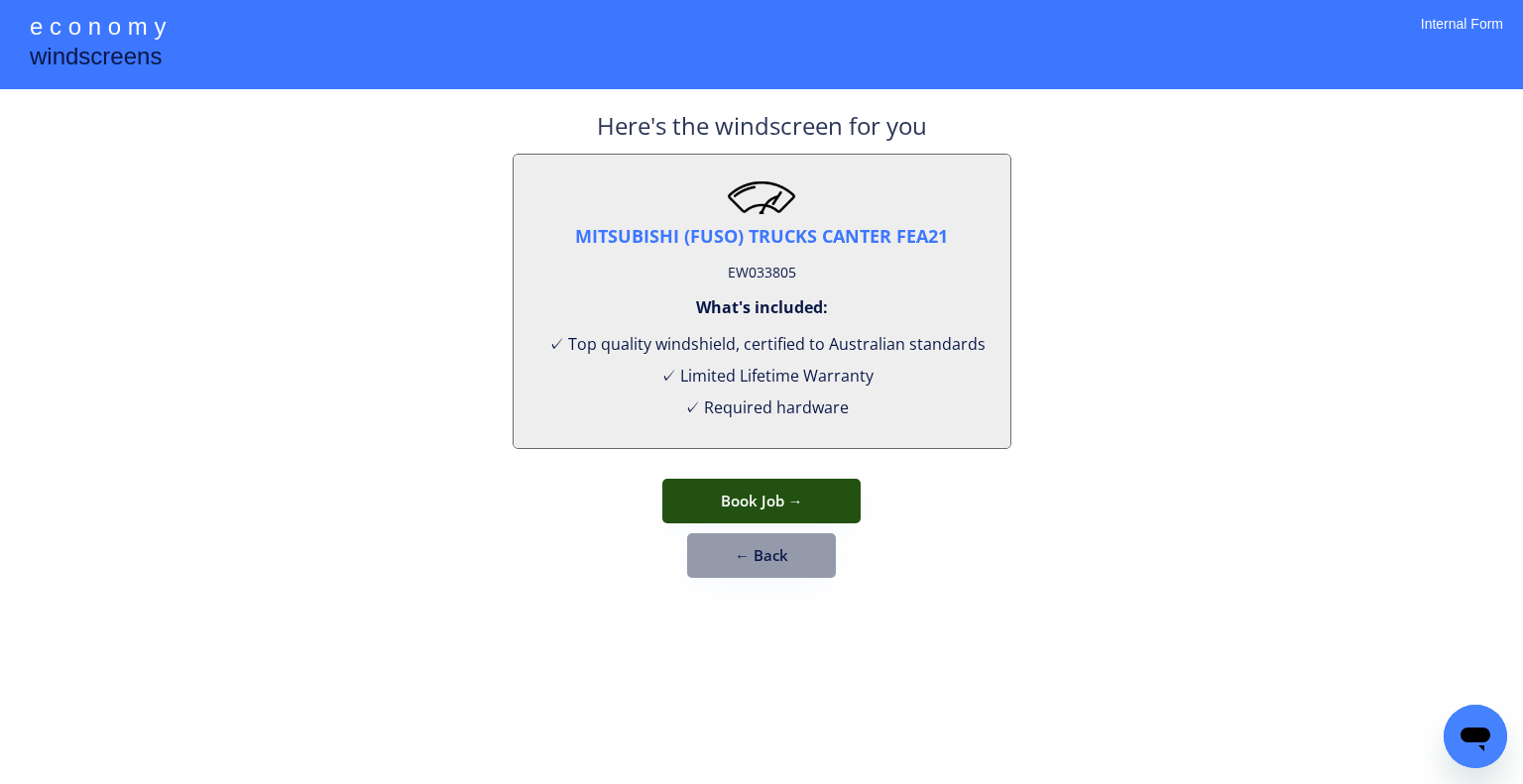 click on "Book Job    →" at bounding box center [762, 501] 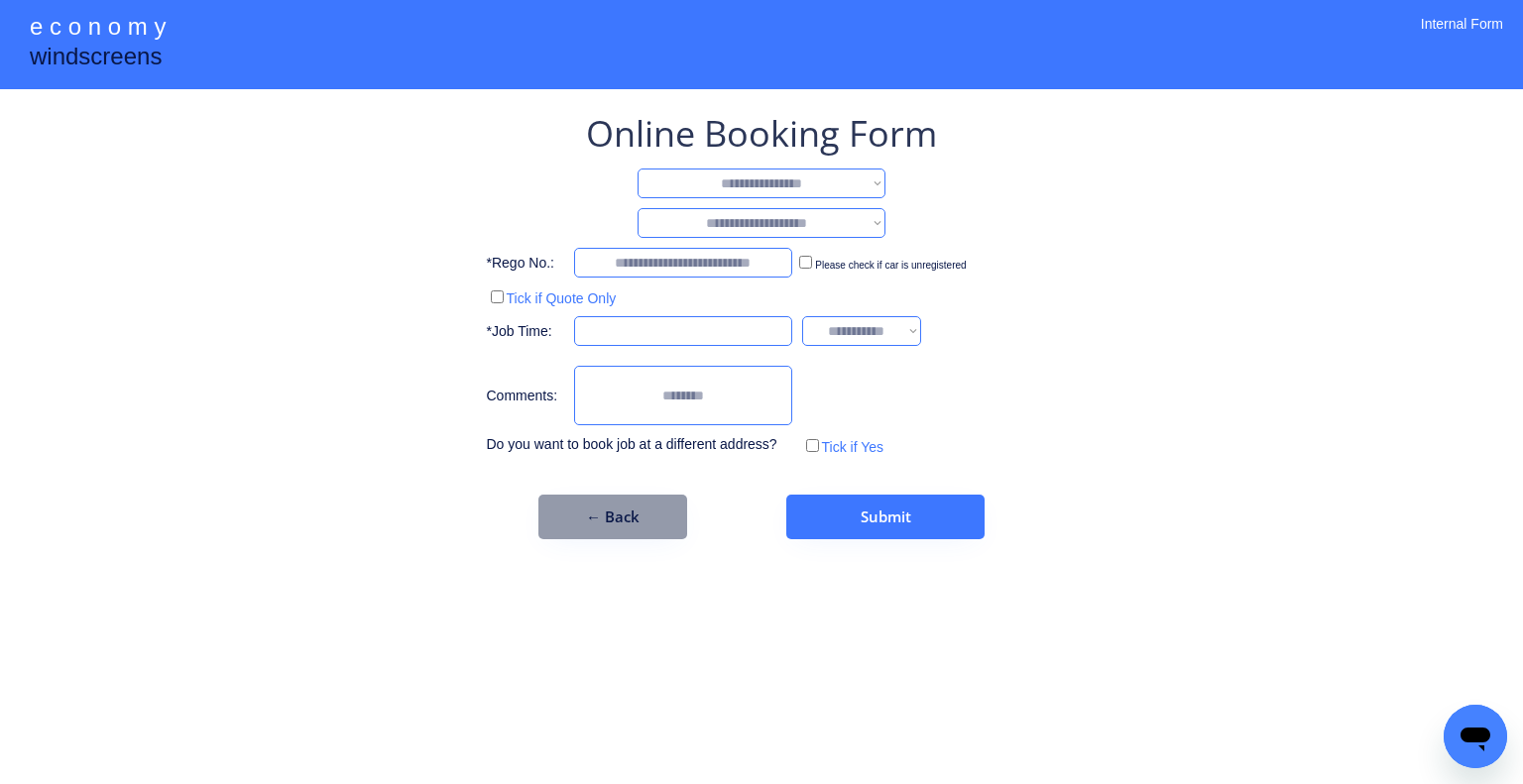 click on "**********" at bounding box center (762, 183) 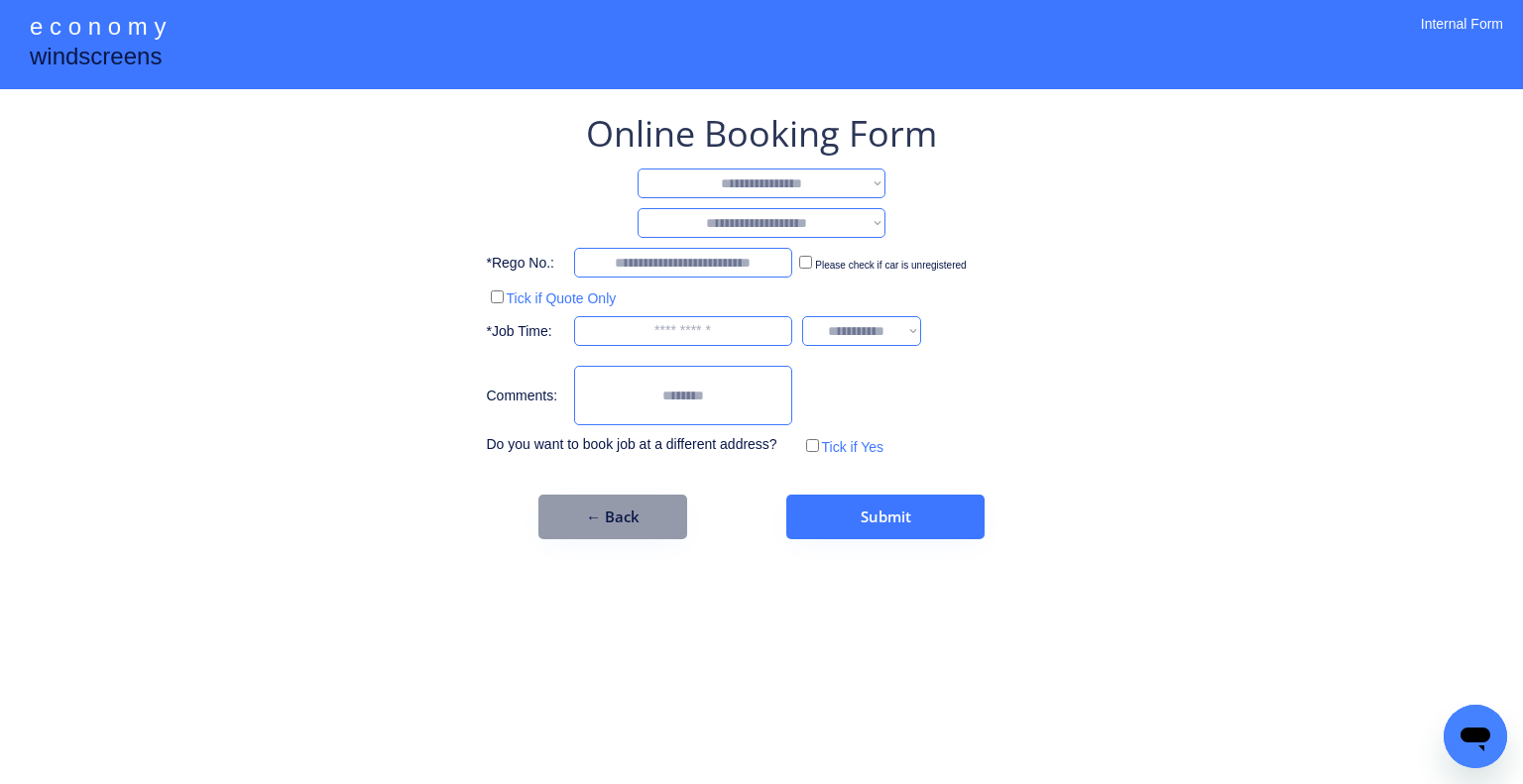 select on "**********" 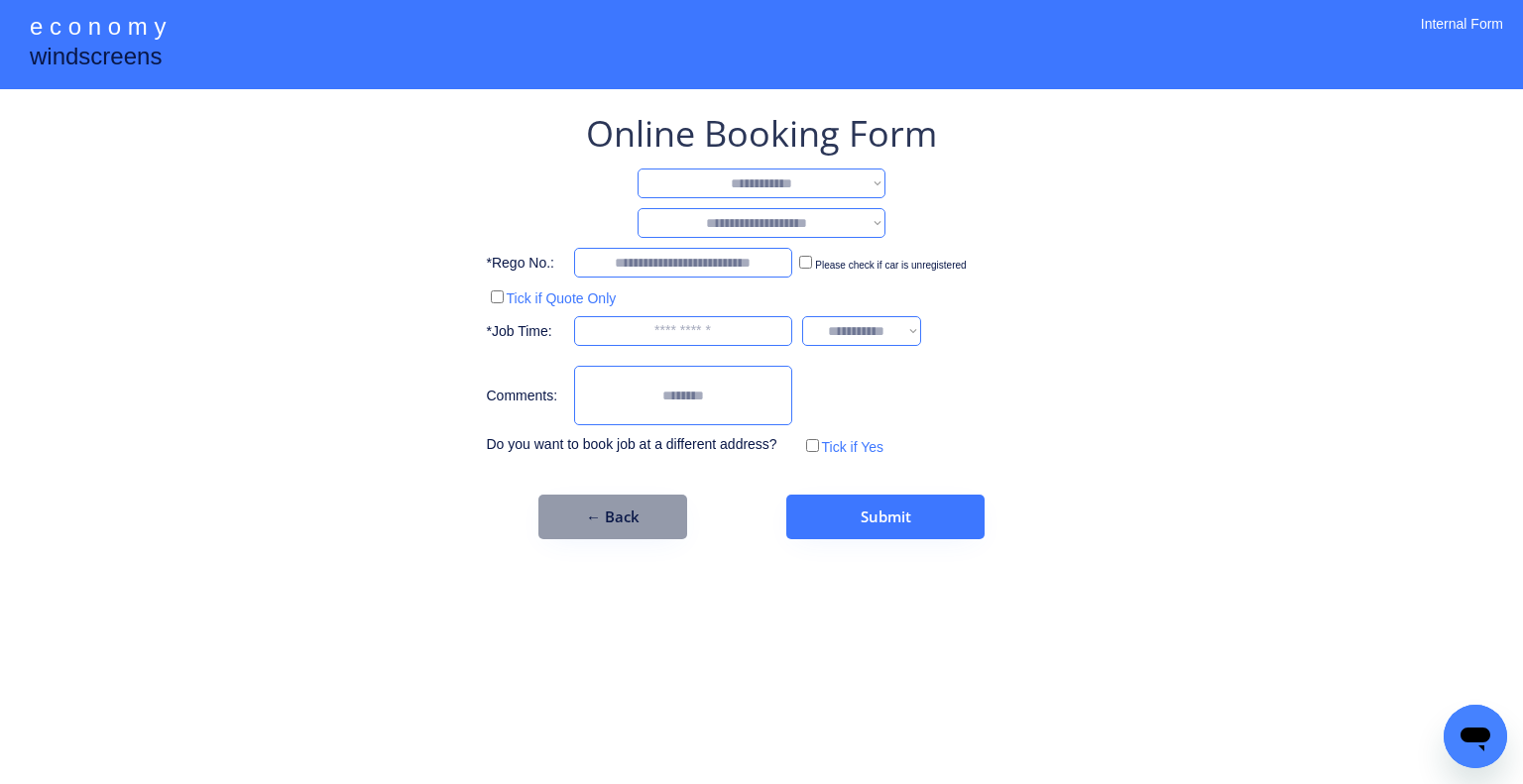click on "**********" at bounding box center (762, 183) 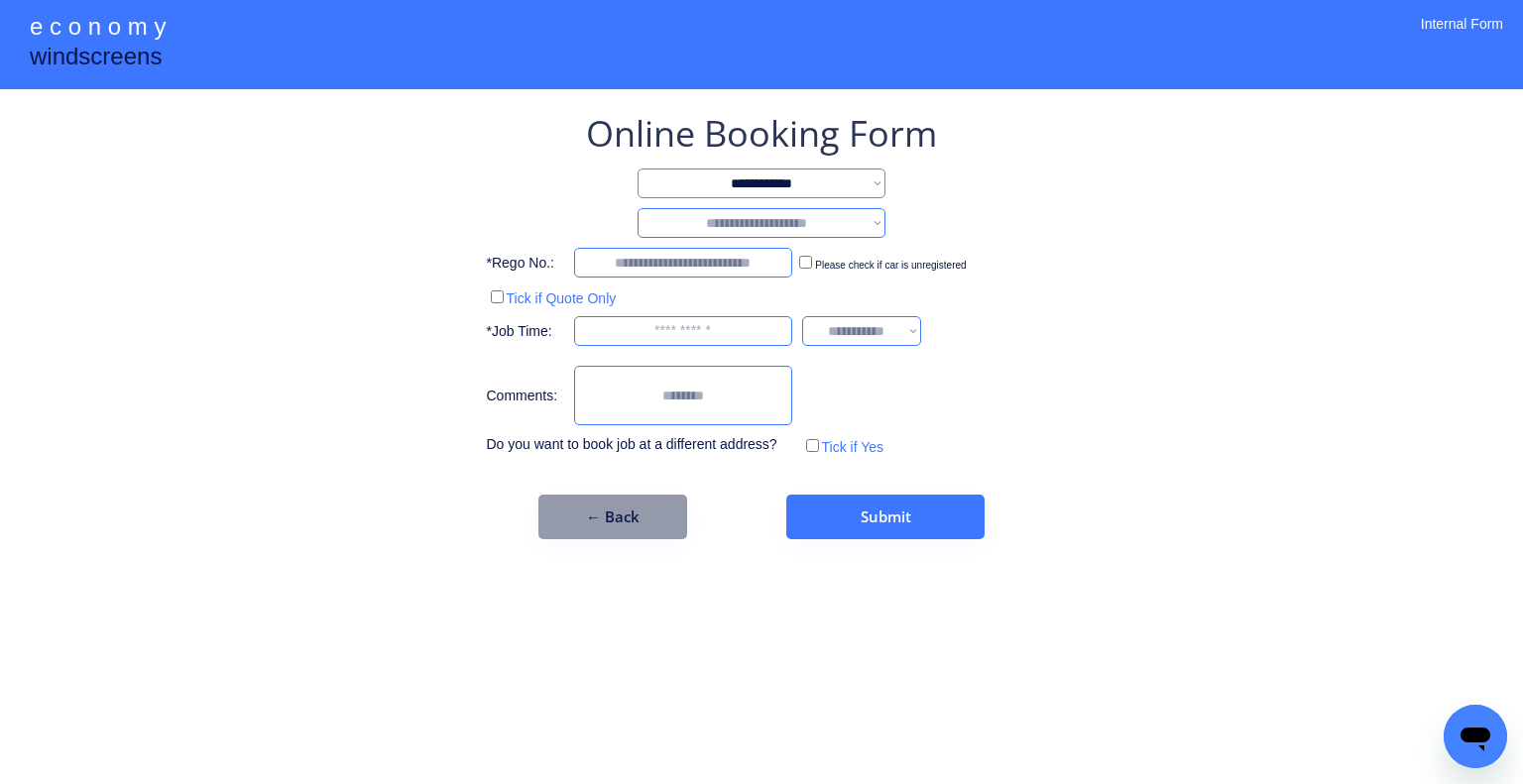 click on "**********" at bounding box center [762, 223] 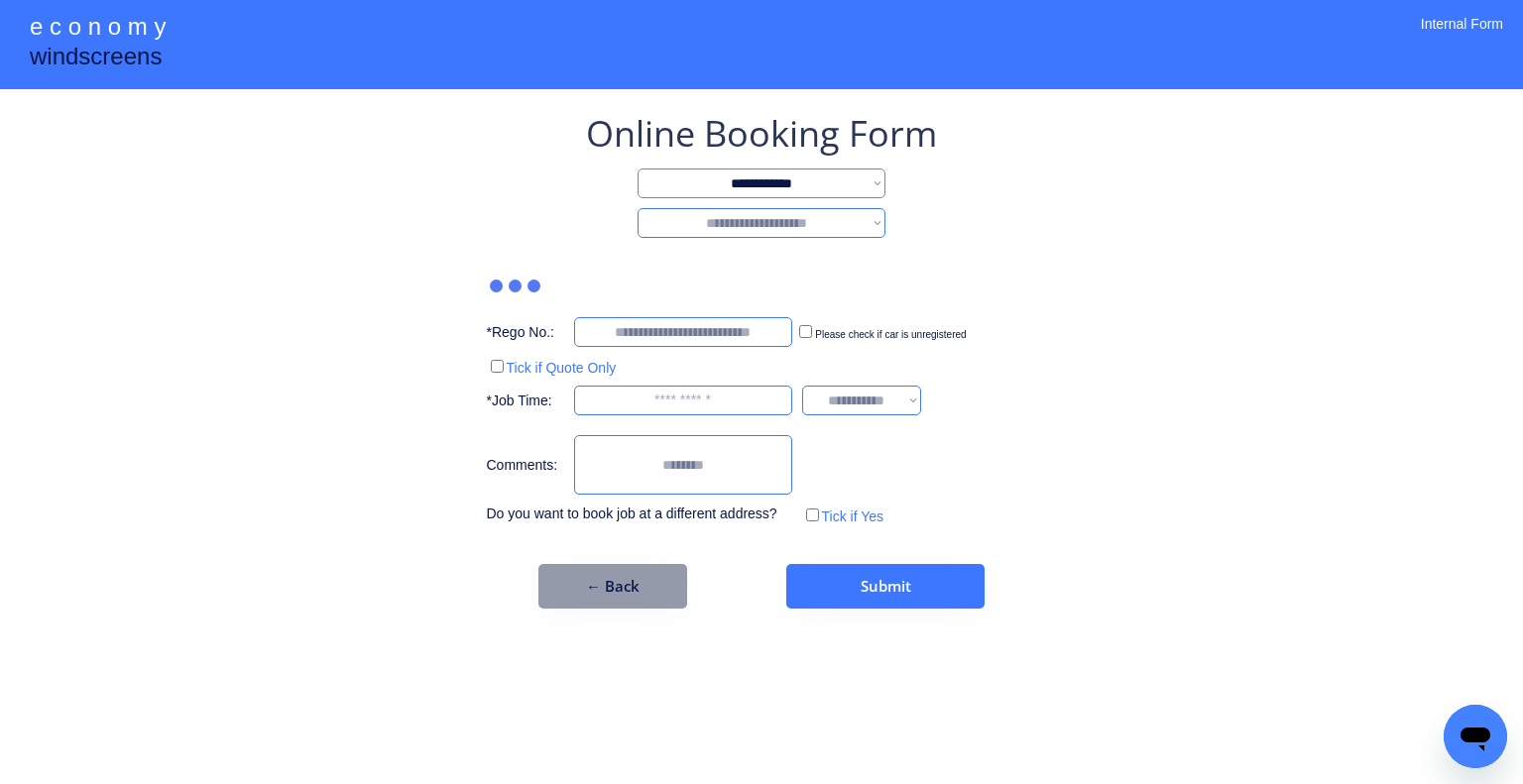 select on "*******" 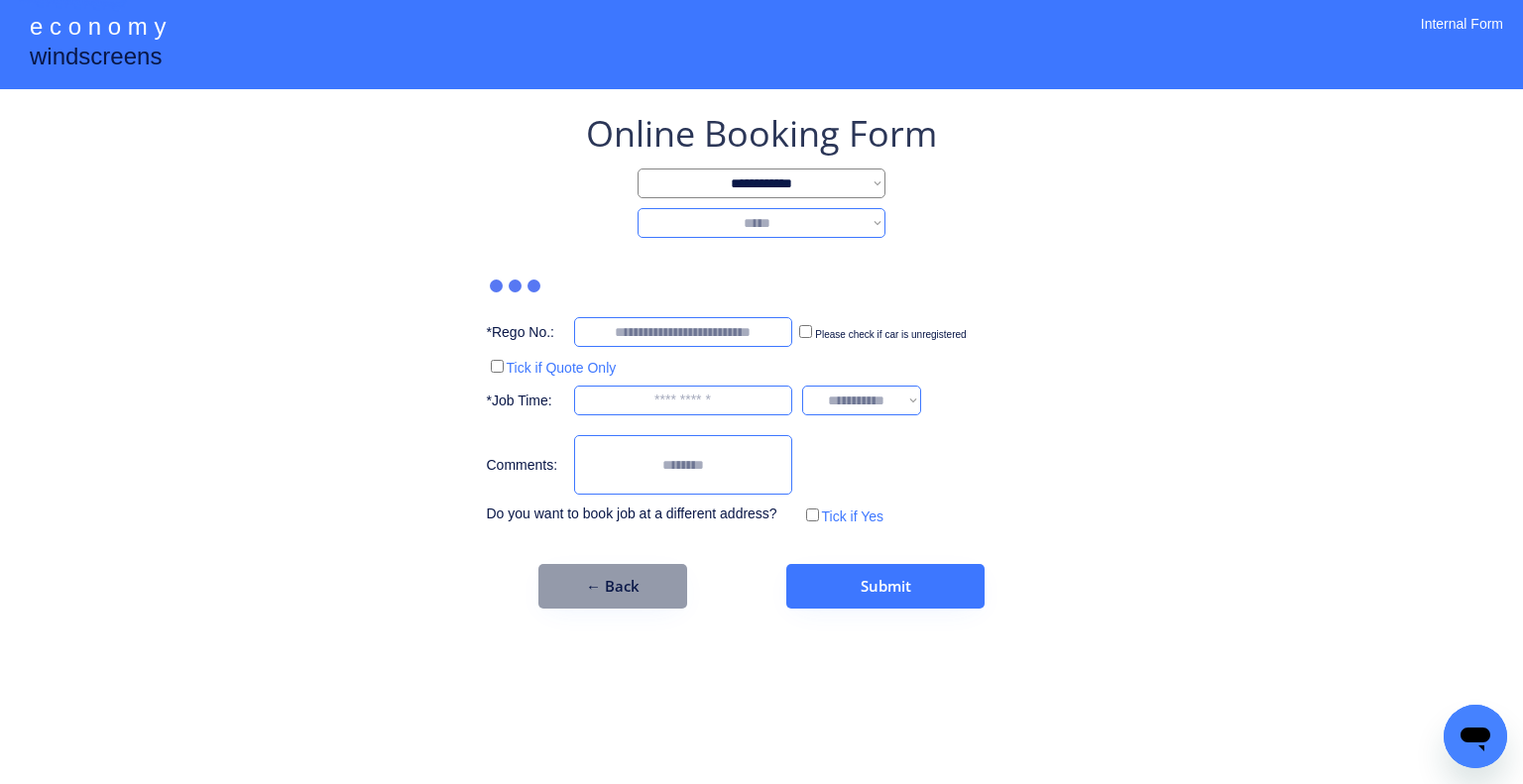 click on "**********" at bounding box center (762, 223) 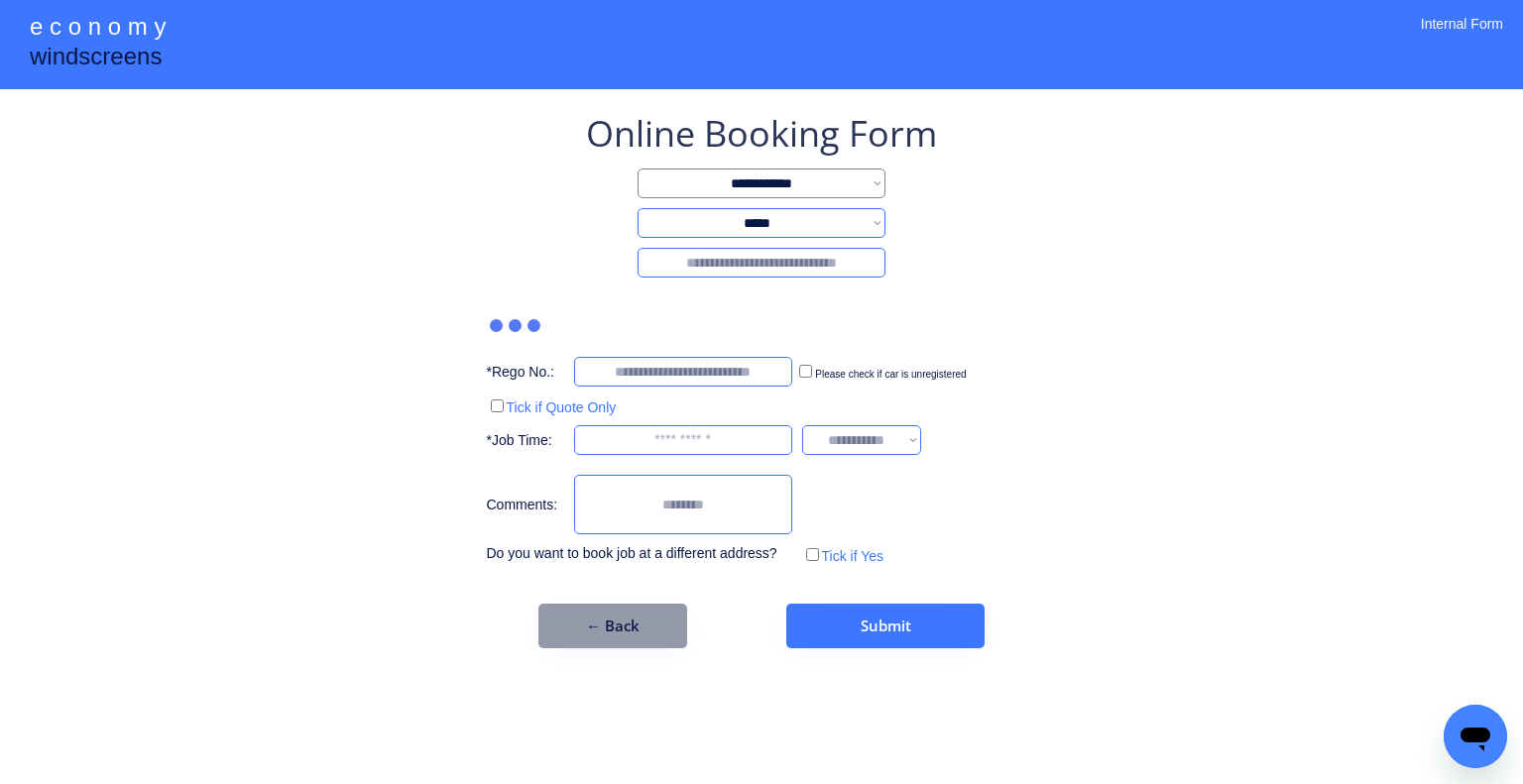 click at bounding box center (762, 263) 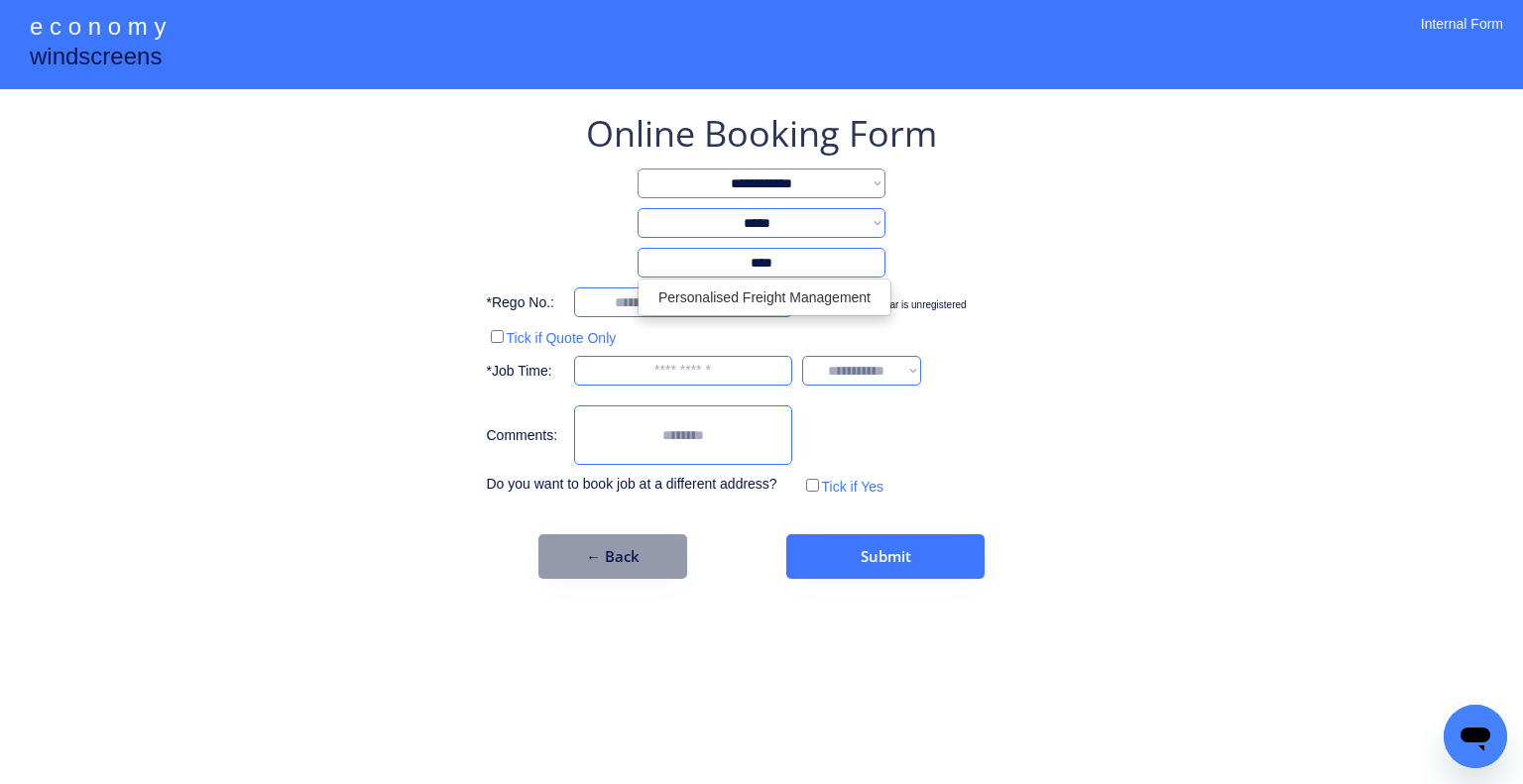 type on "****" 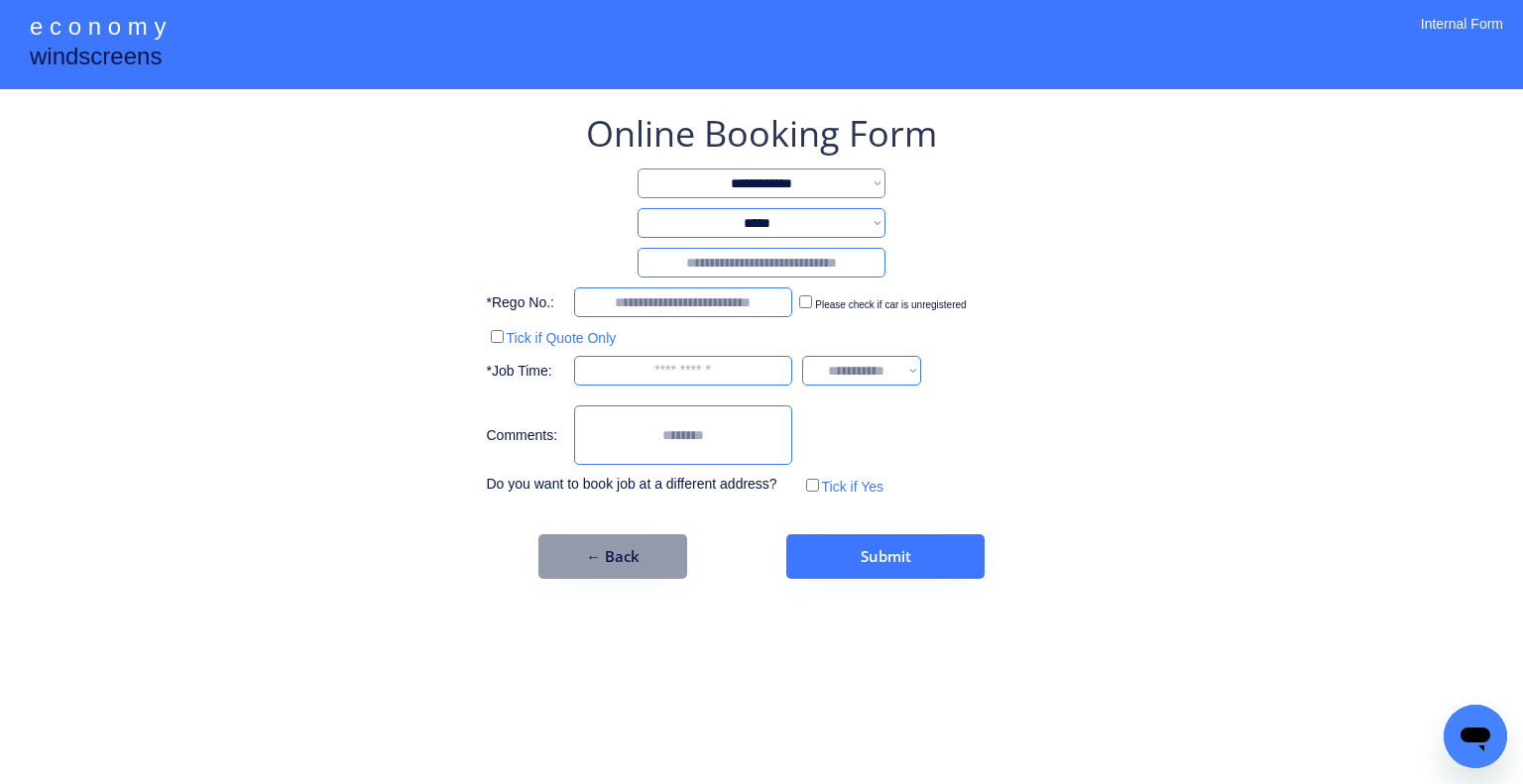 click on "**********" at bounding box center (762, 223) 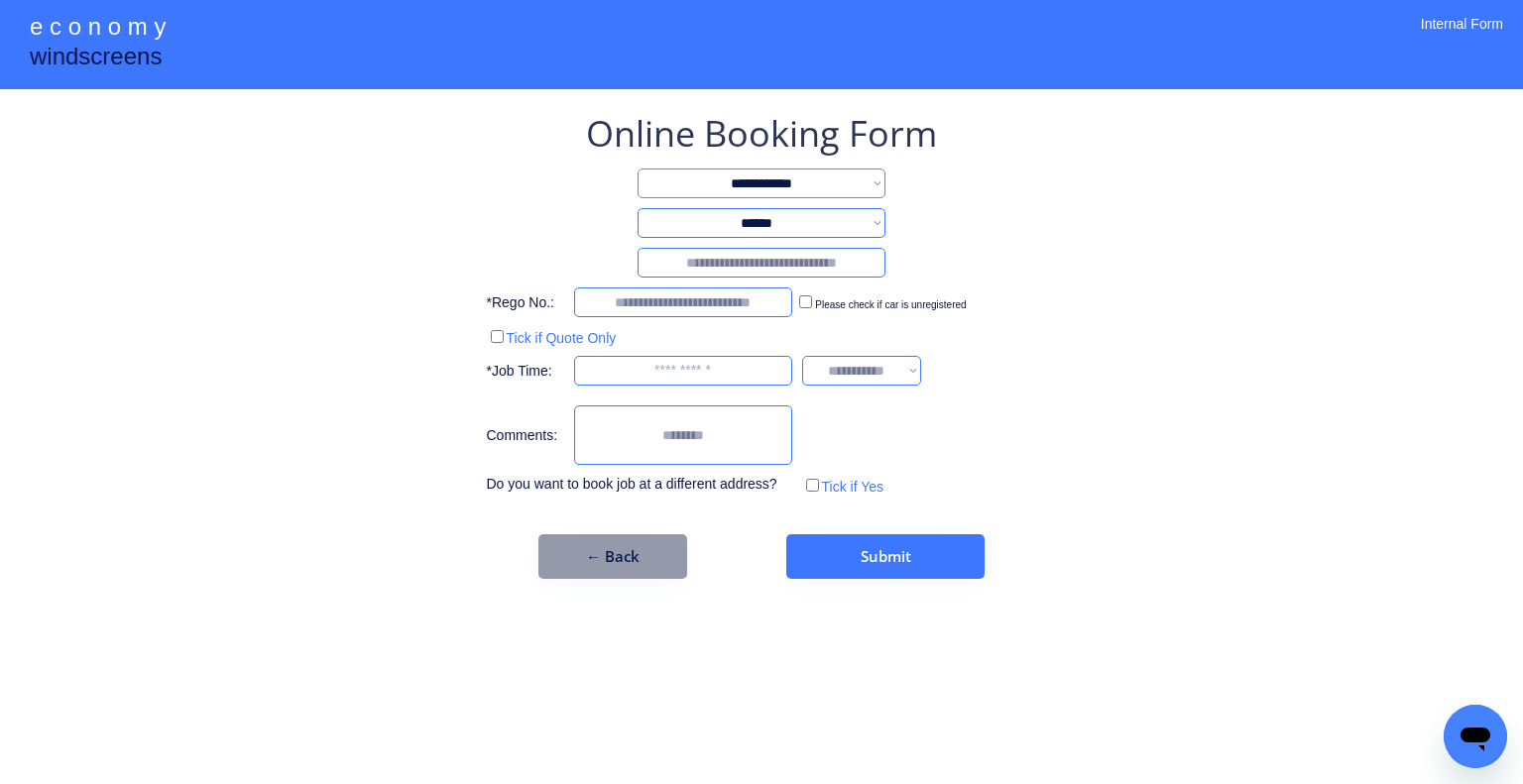 click on "**********" at bounding box center (762, 223) 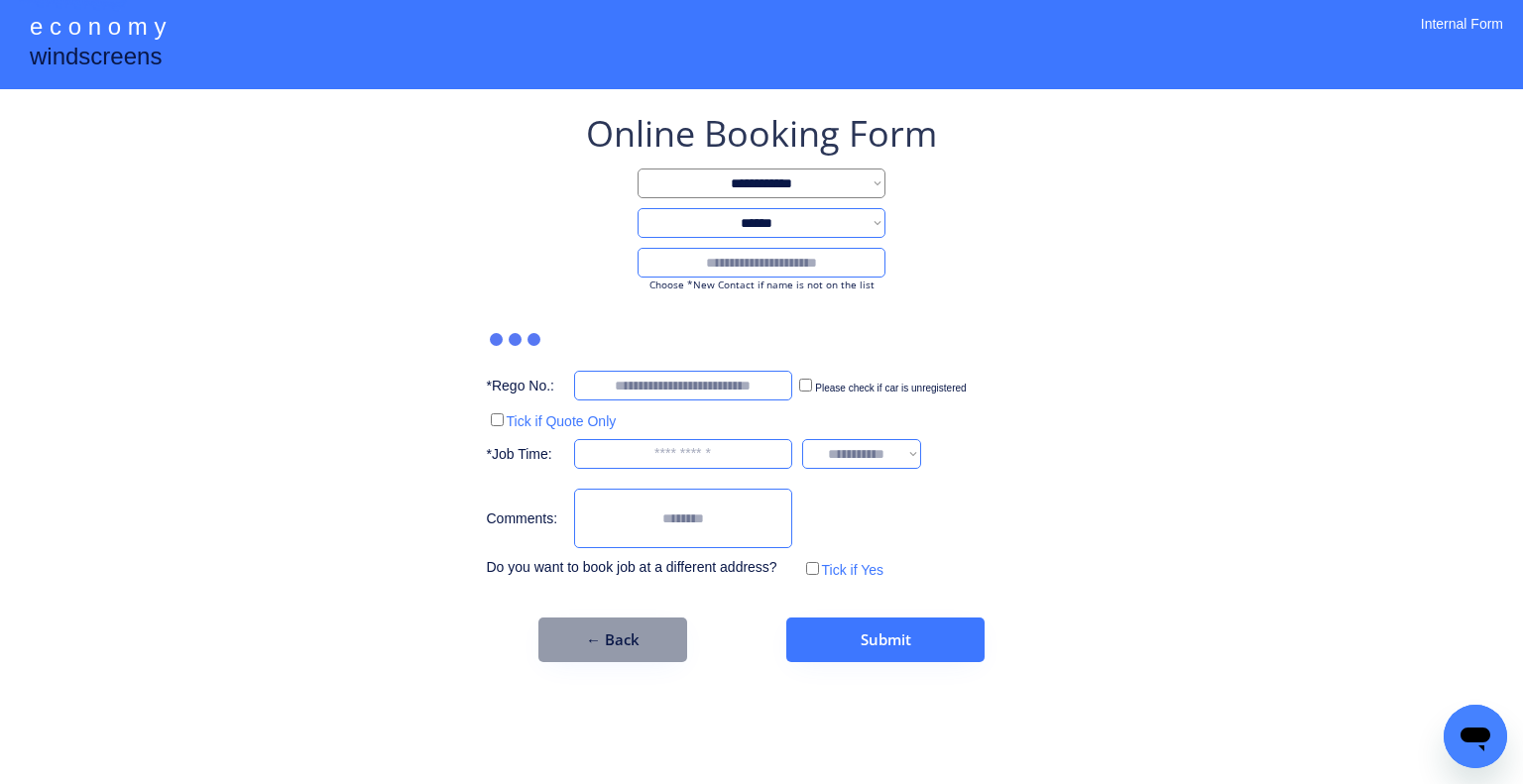 click at bounding box center [762, 263] 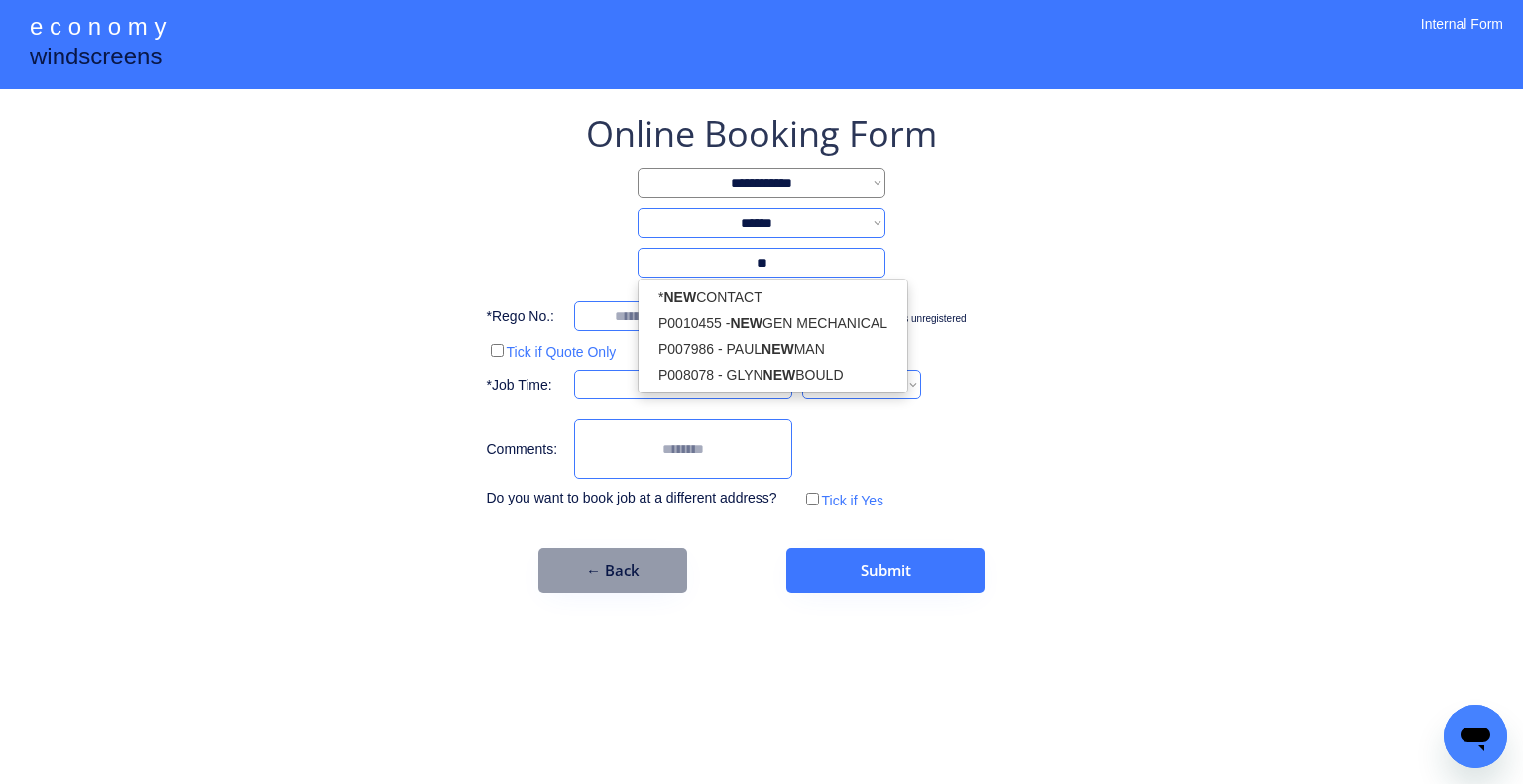 type on "*" 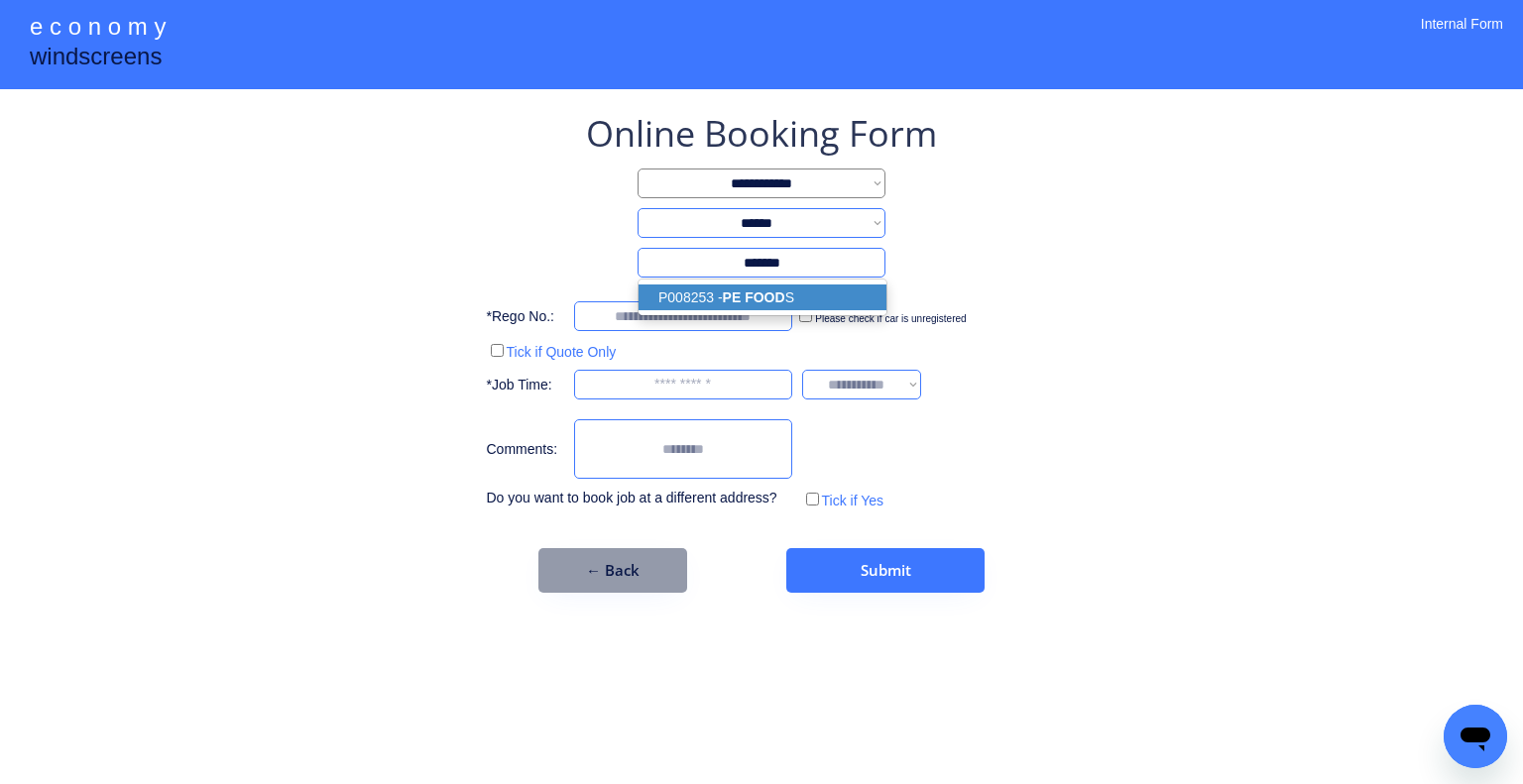 click on "P008253 -  PE FOOD S" at bounding box center (762, 297) 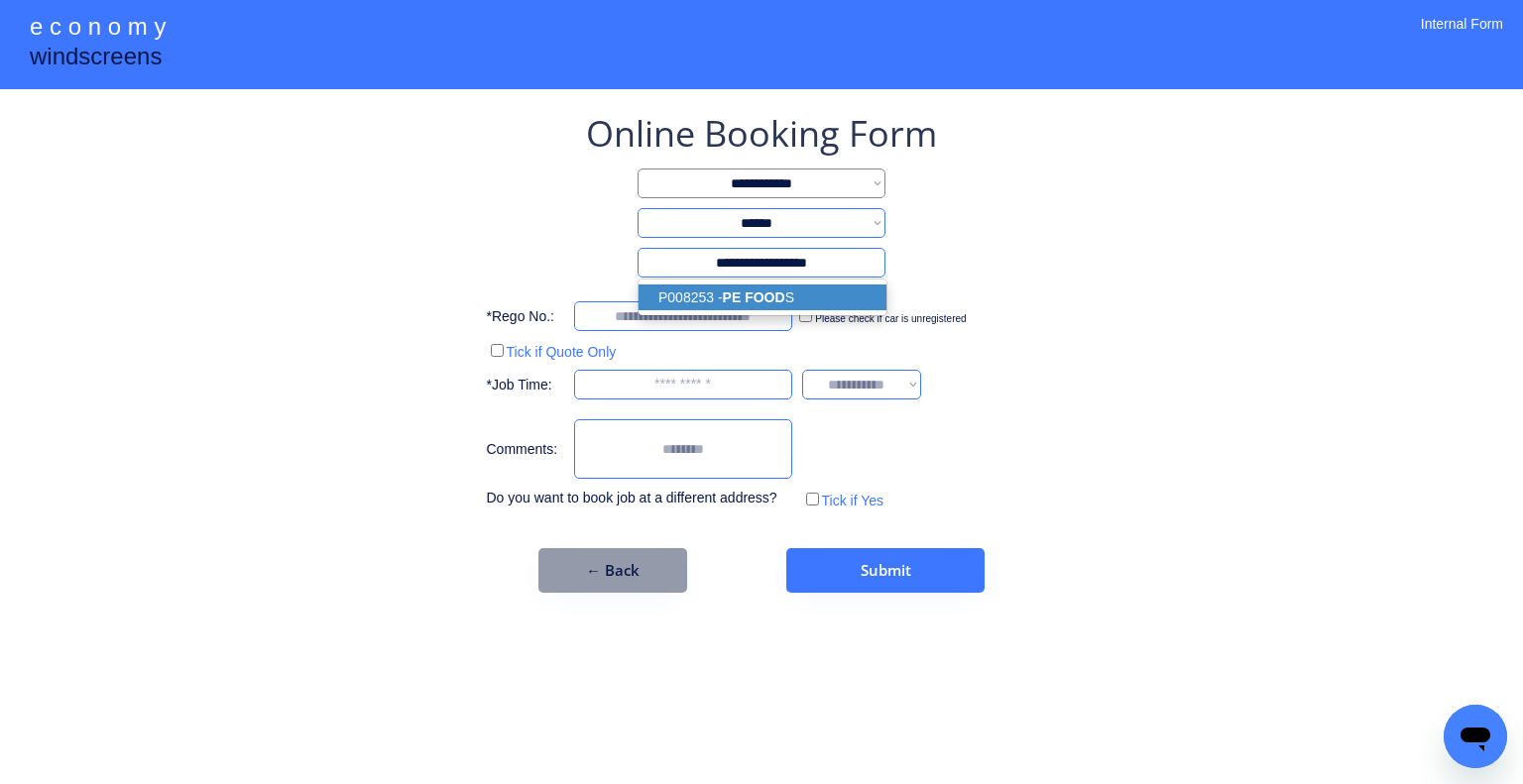 type on "**********" 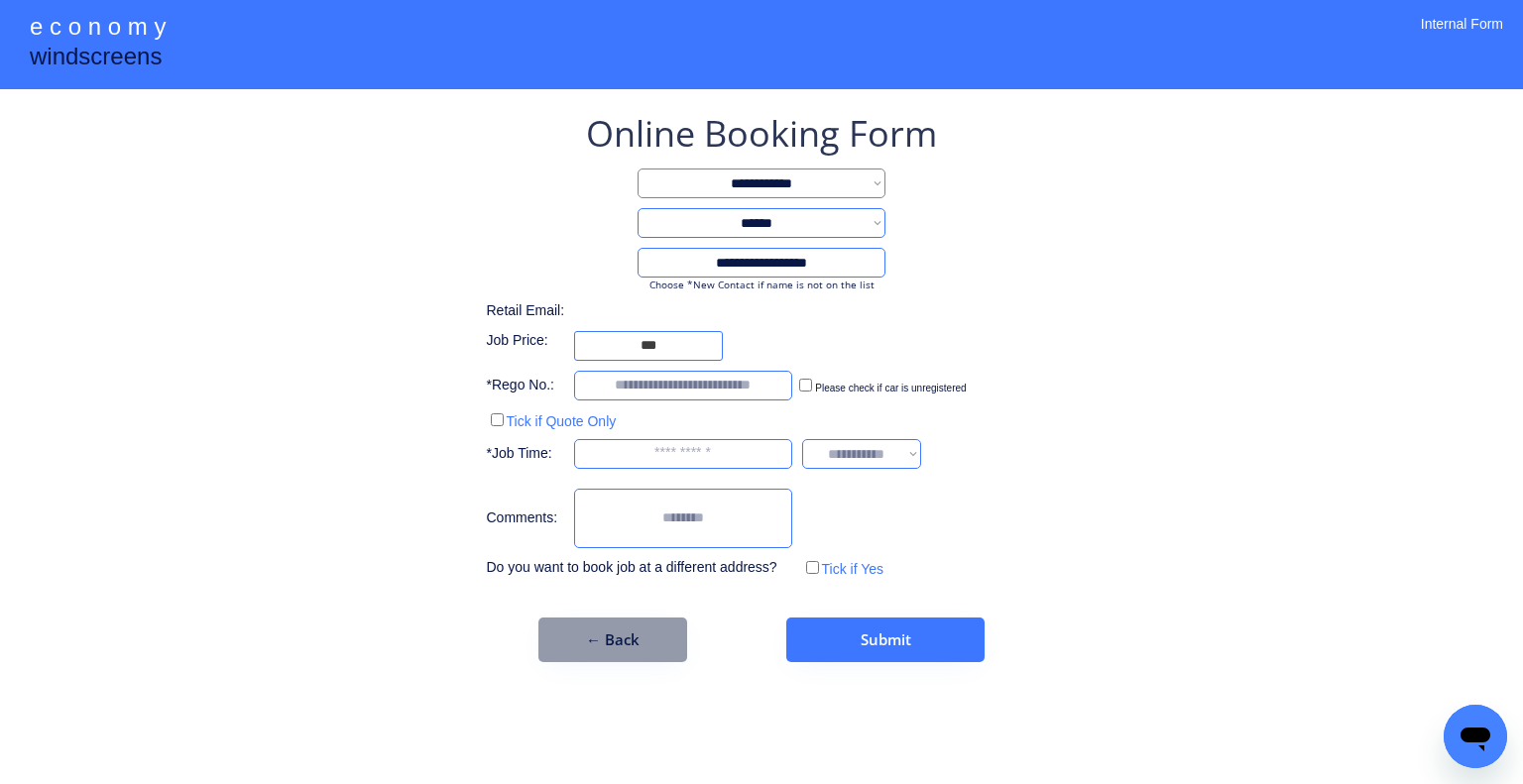 click on "**********" at bounding box center [762, 386] 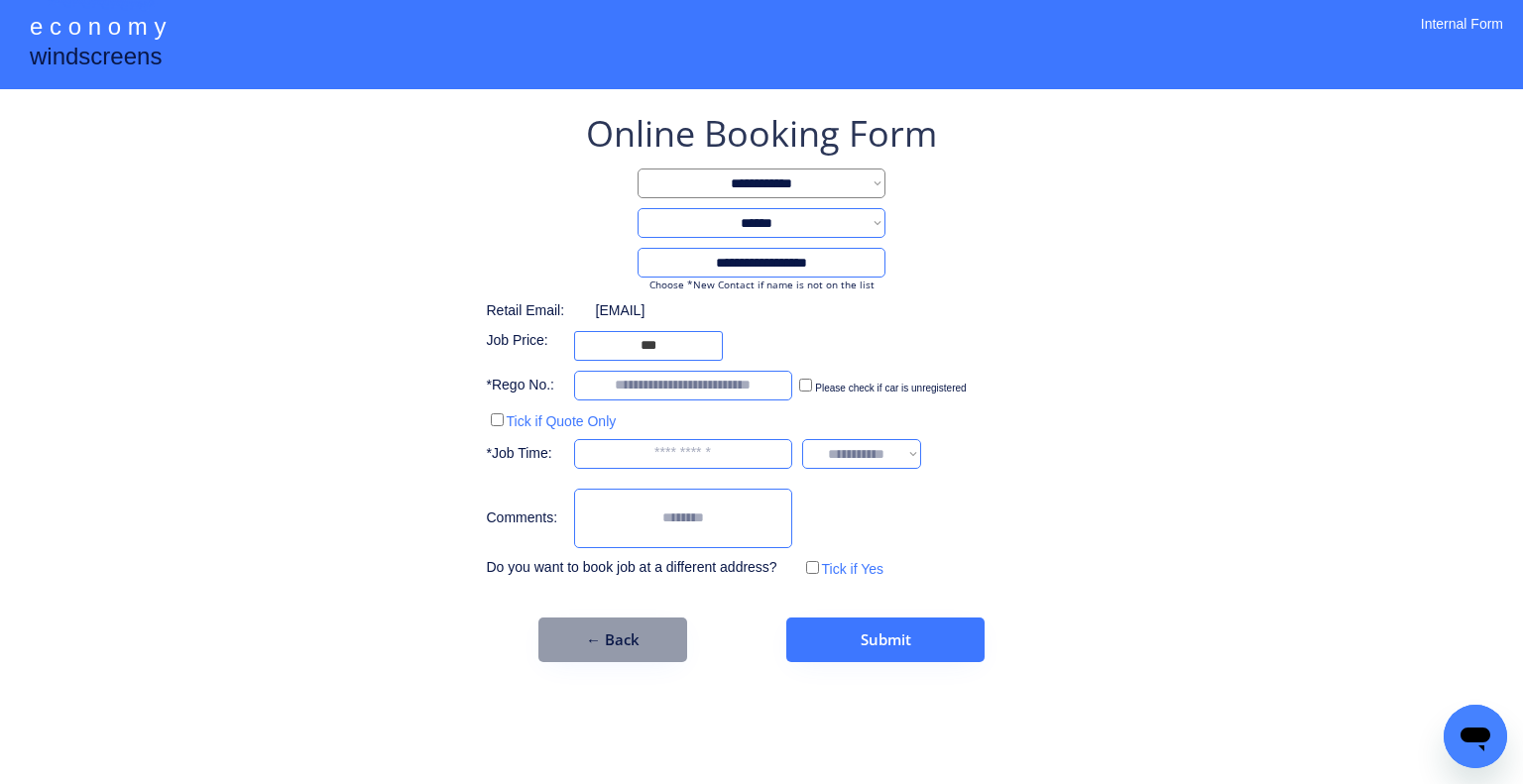click on "**********" at bounding box center [762, 392] 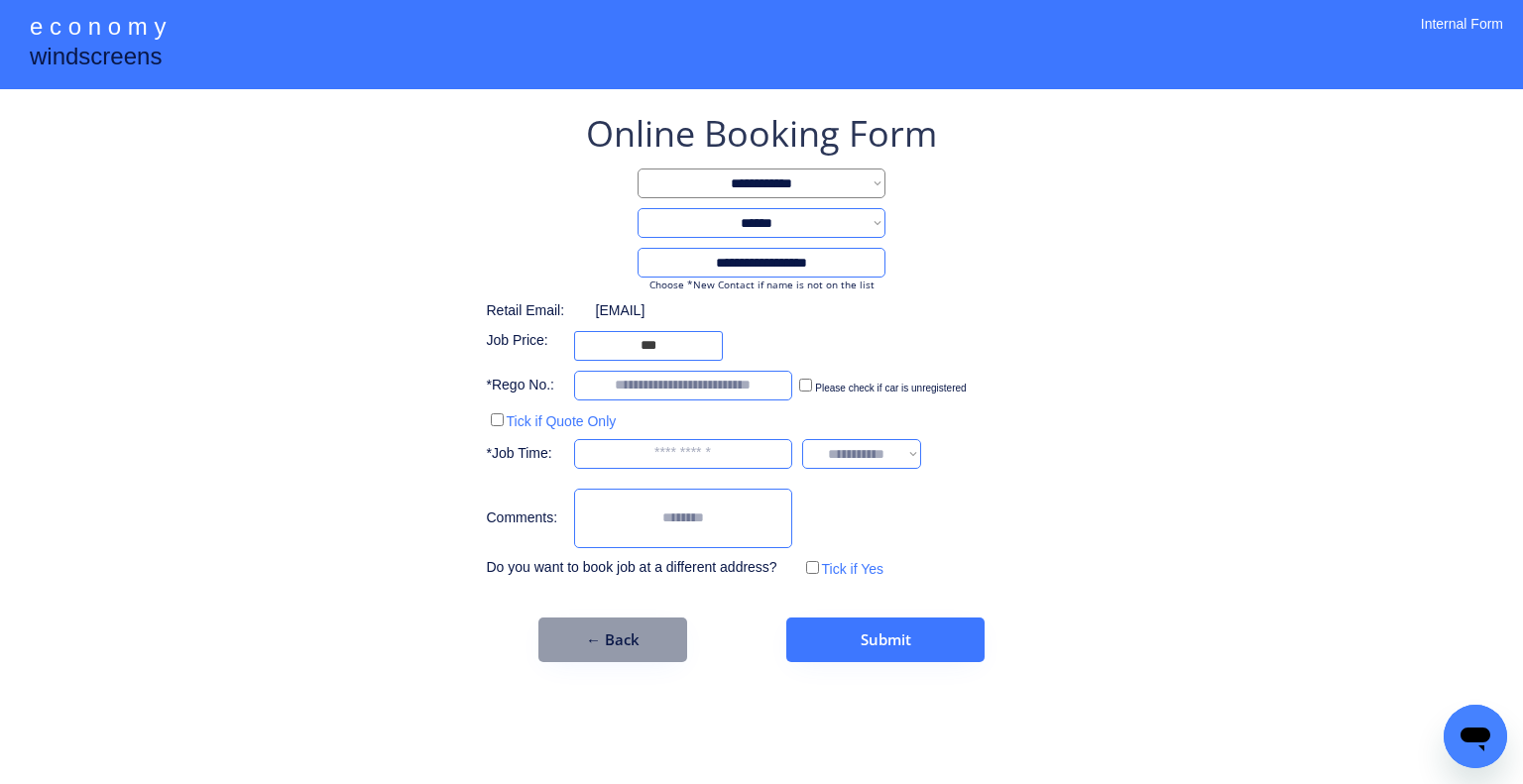 click at bounding box center [683, 386] 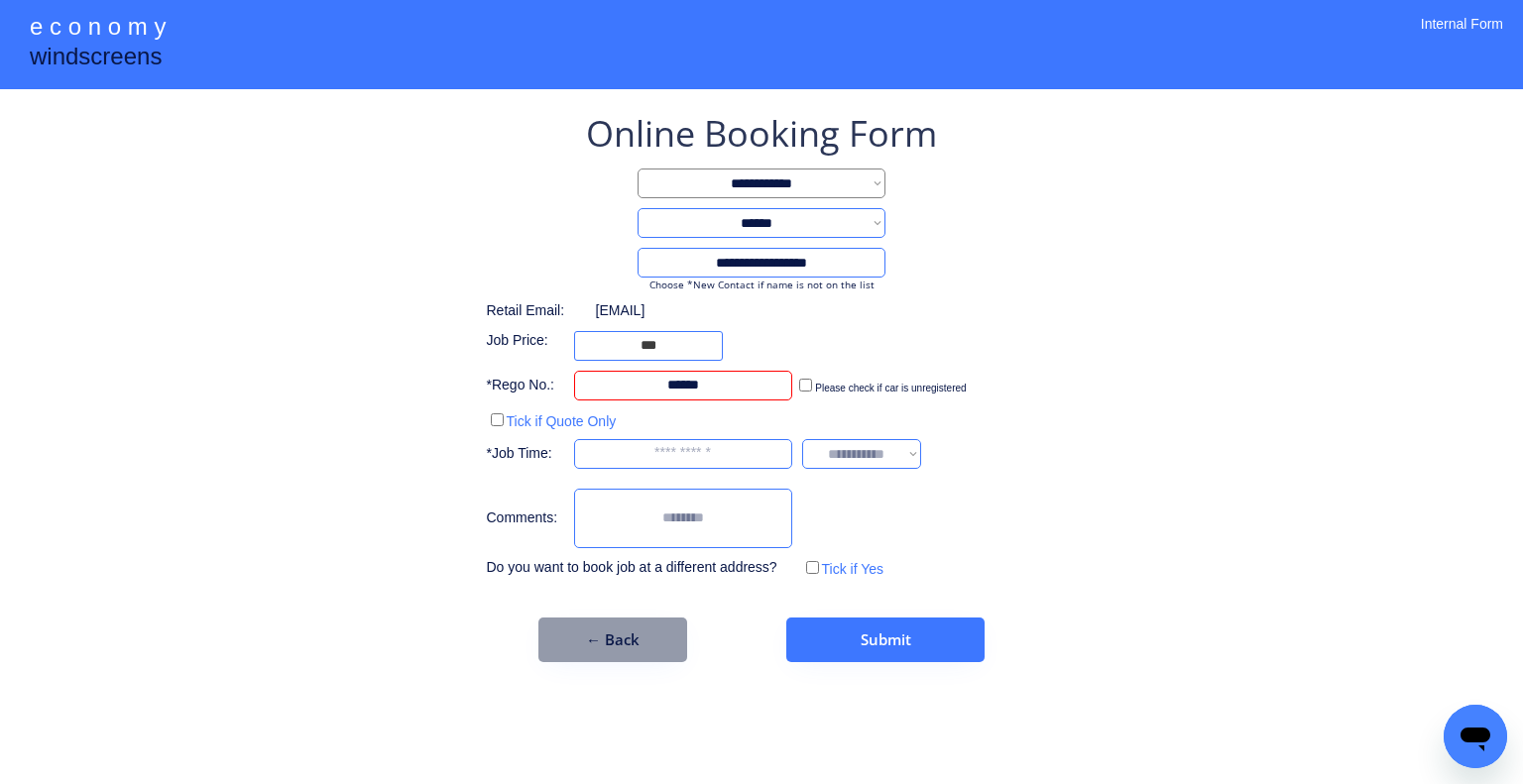 type on "******" 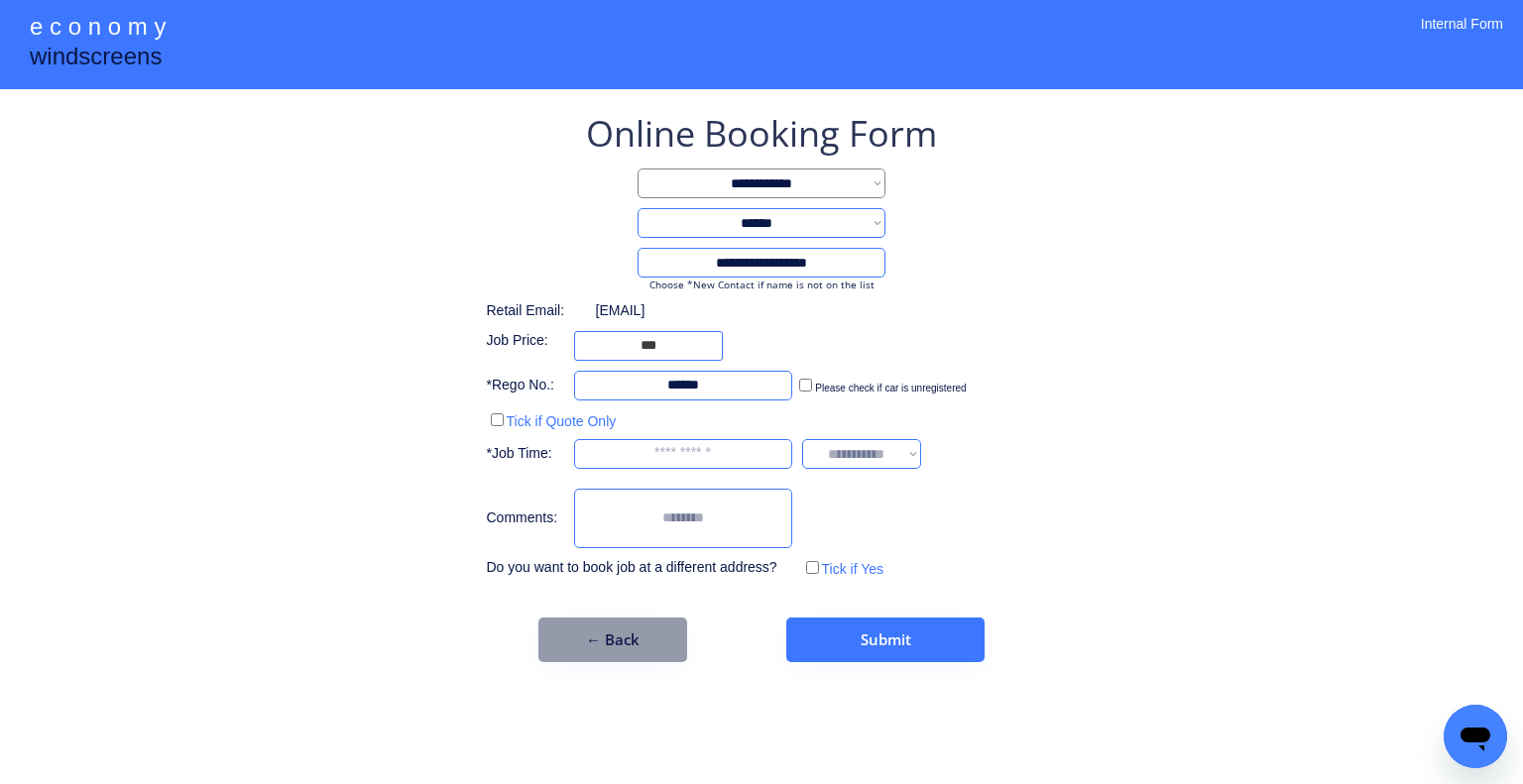 click on "Please check if car is unregistered" at bounding box center (881, 386) 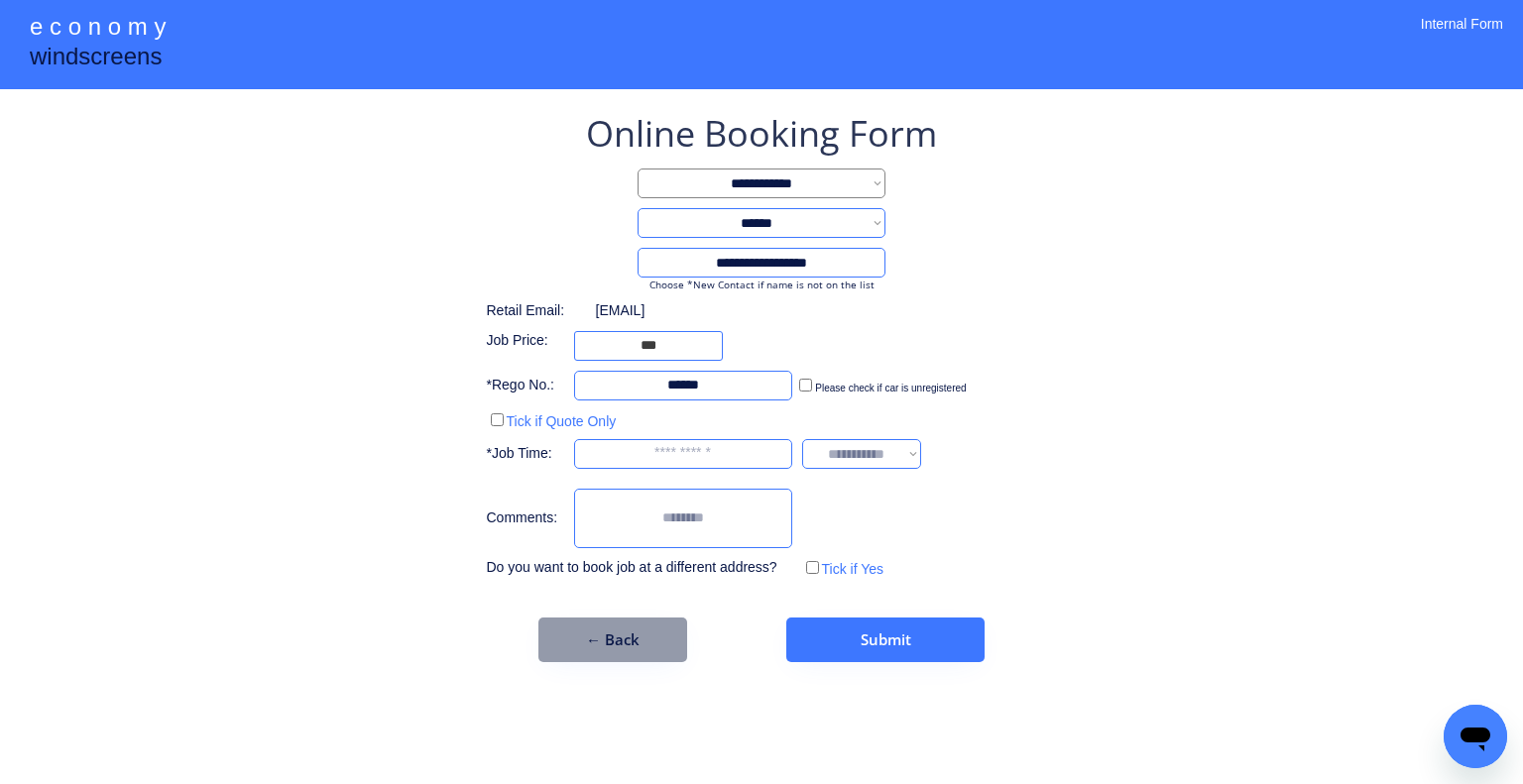 click on "**********" at bounding box center (762, 386) 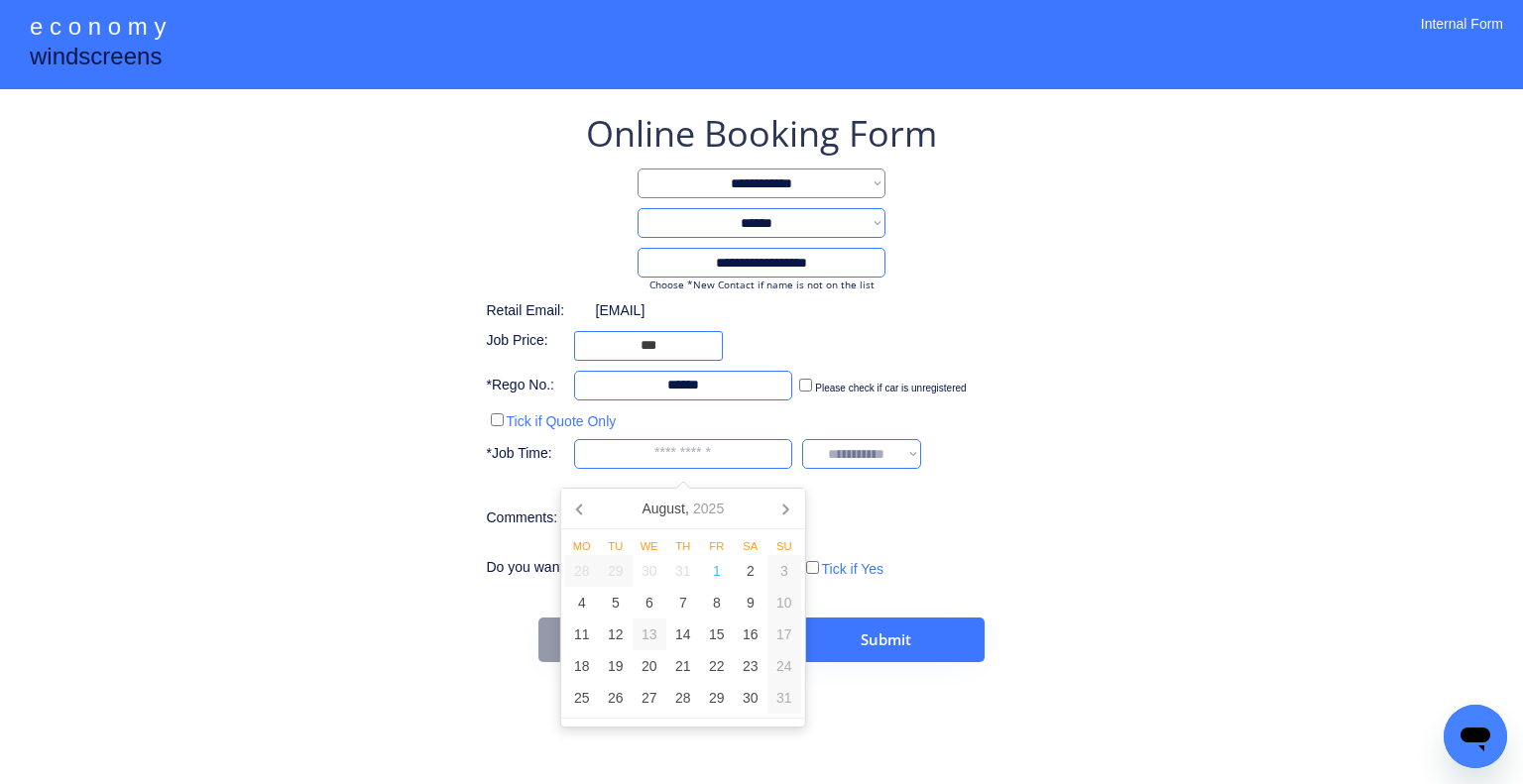 click at bounding box center (683, 454) 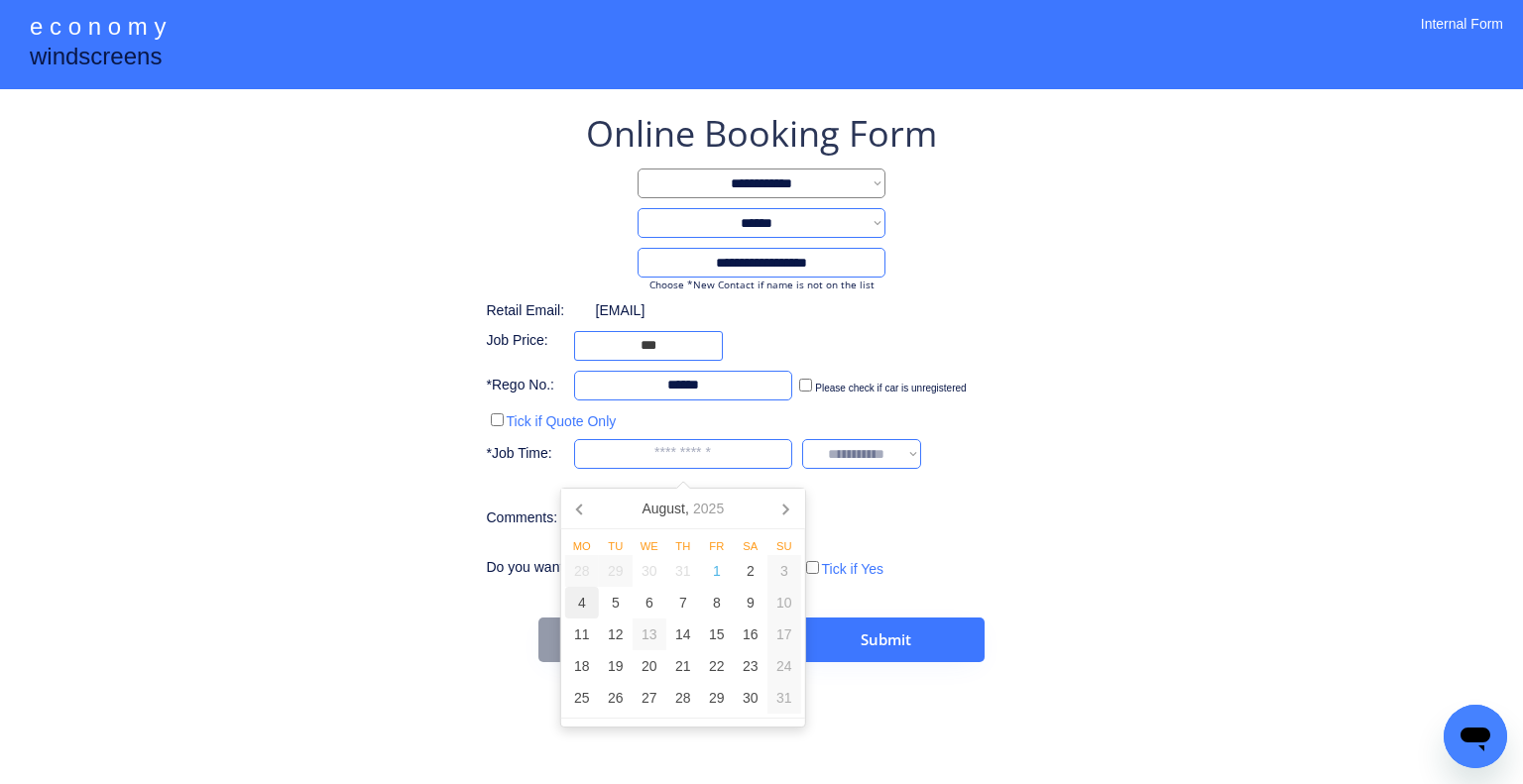 click on "4" at bounding box center (582, 603) 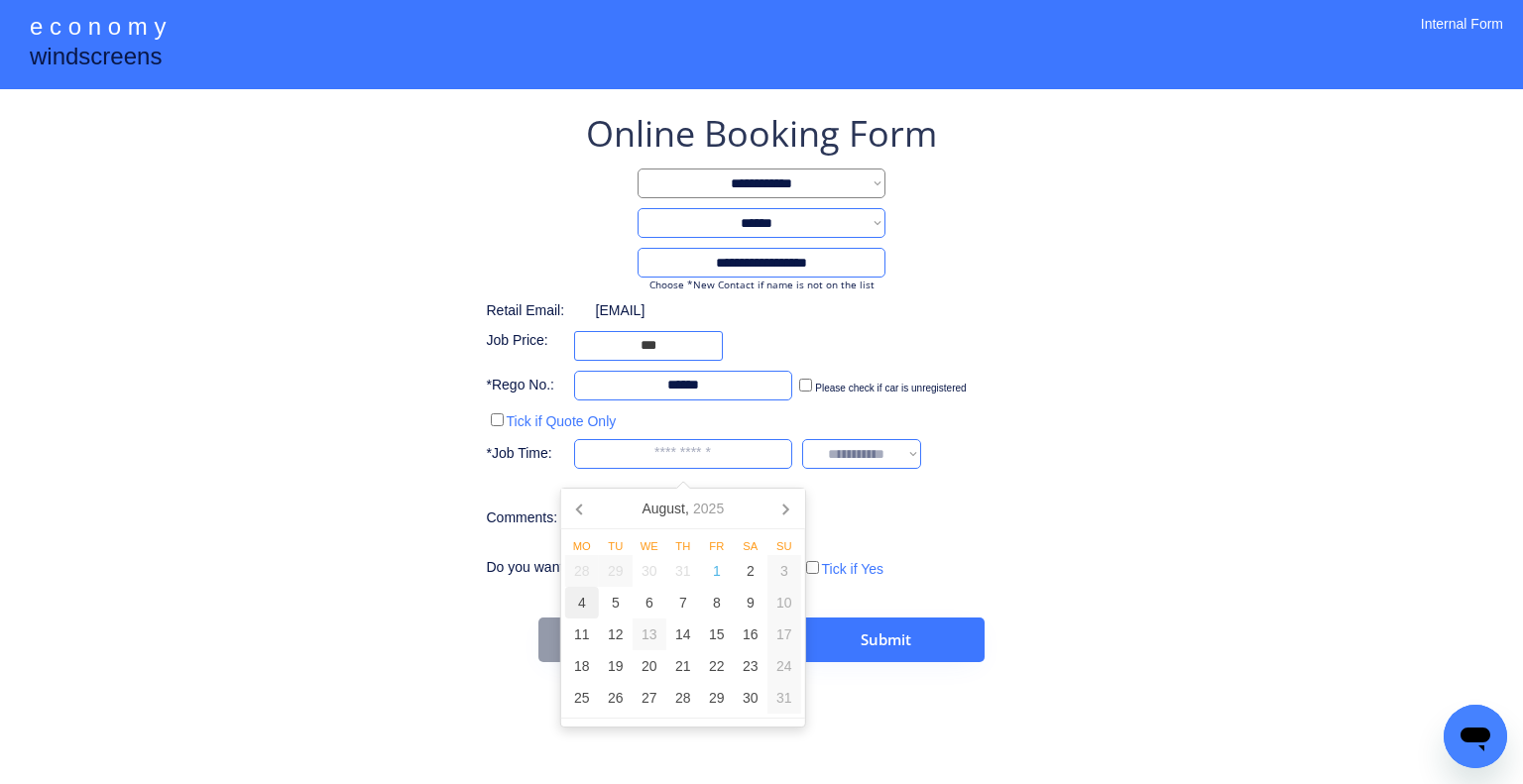 type on "********" 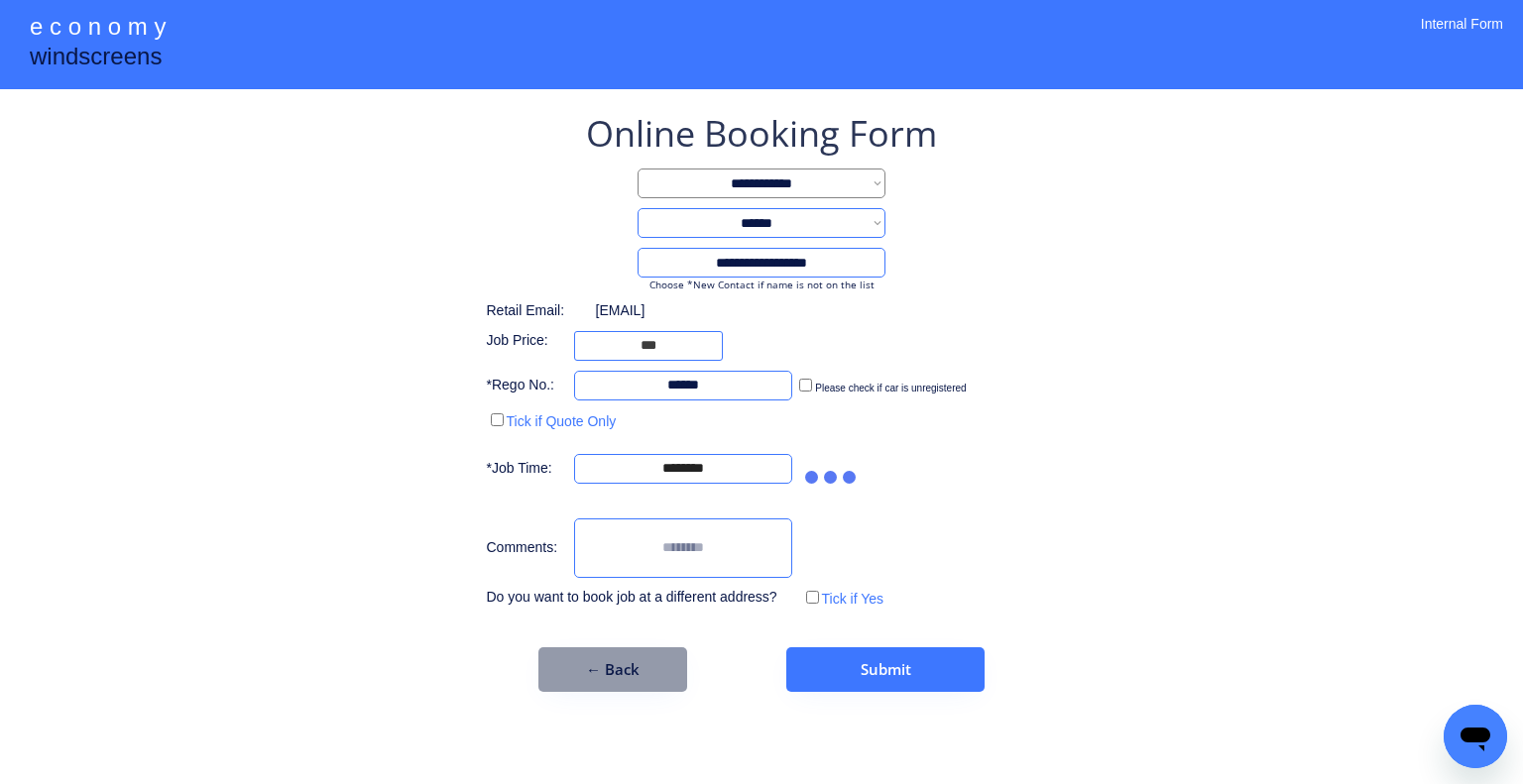 click on "**********" at bounding box center (762, 400) 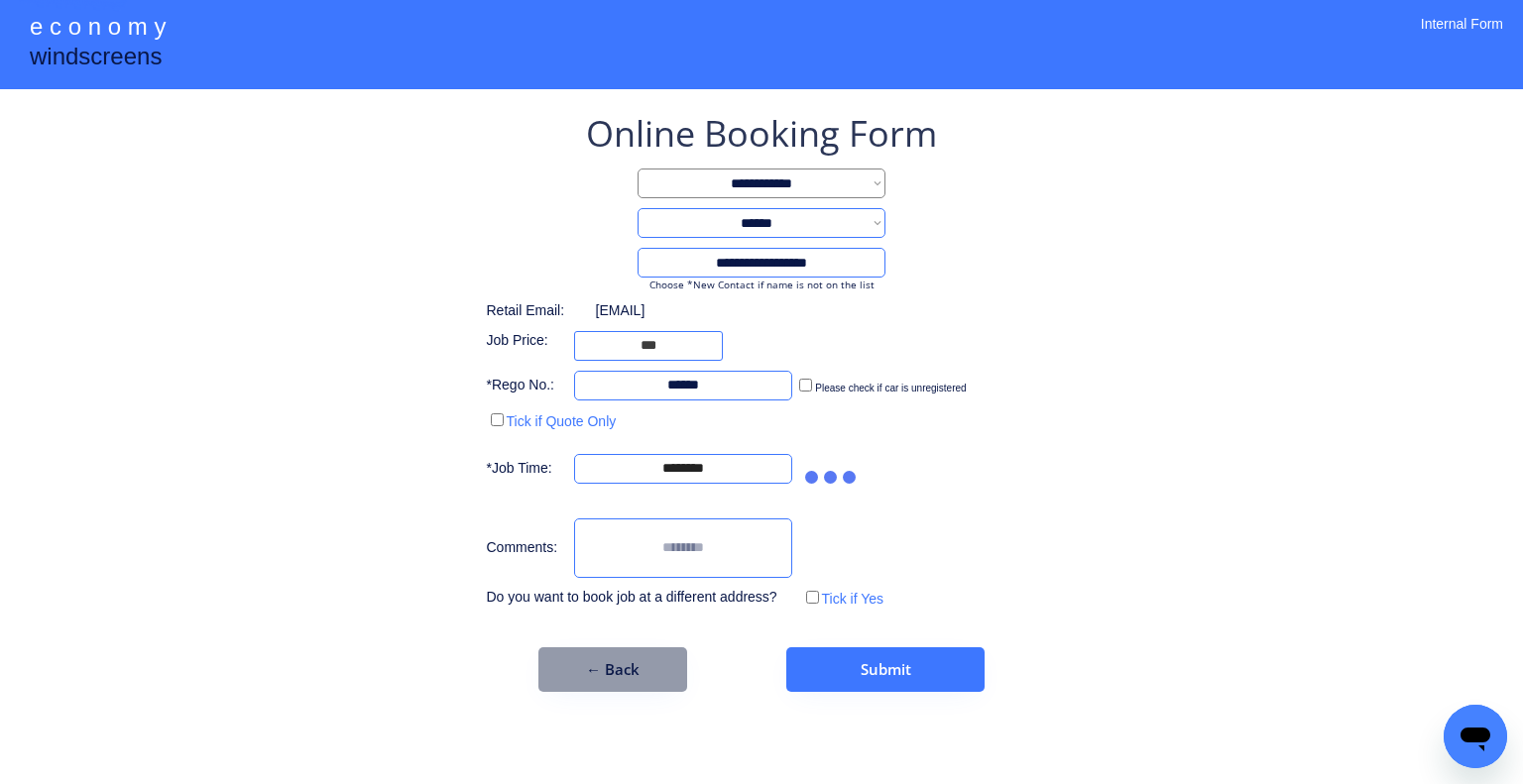 click on "**********" at bounding box center (762, 400) 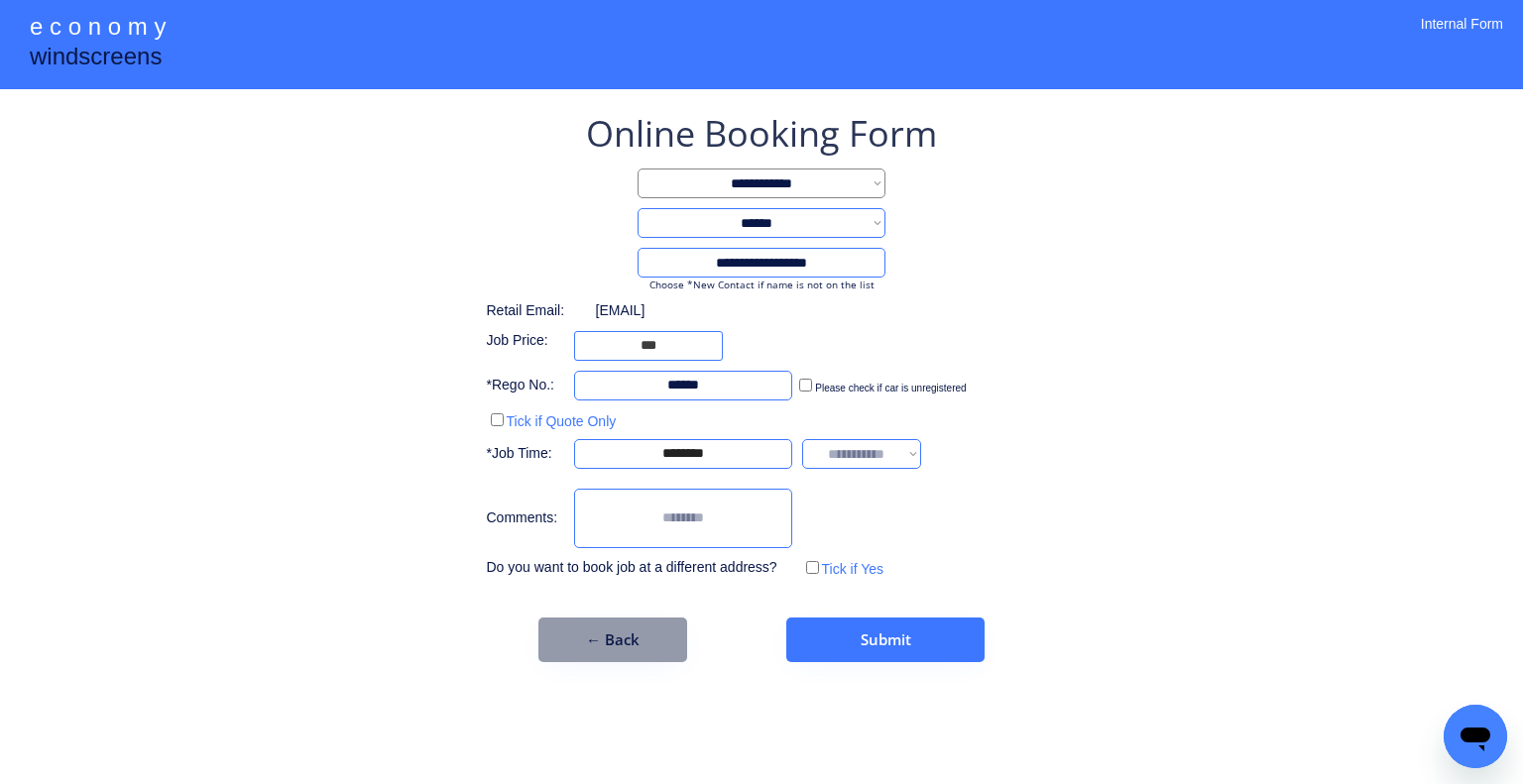 click on "**********" at bounding box center [862, 454] 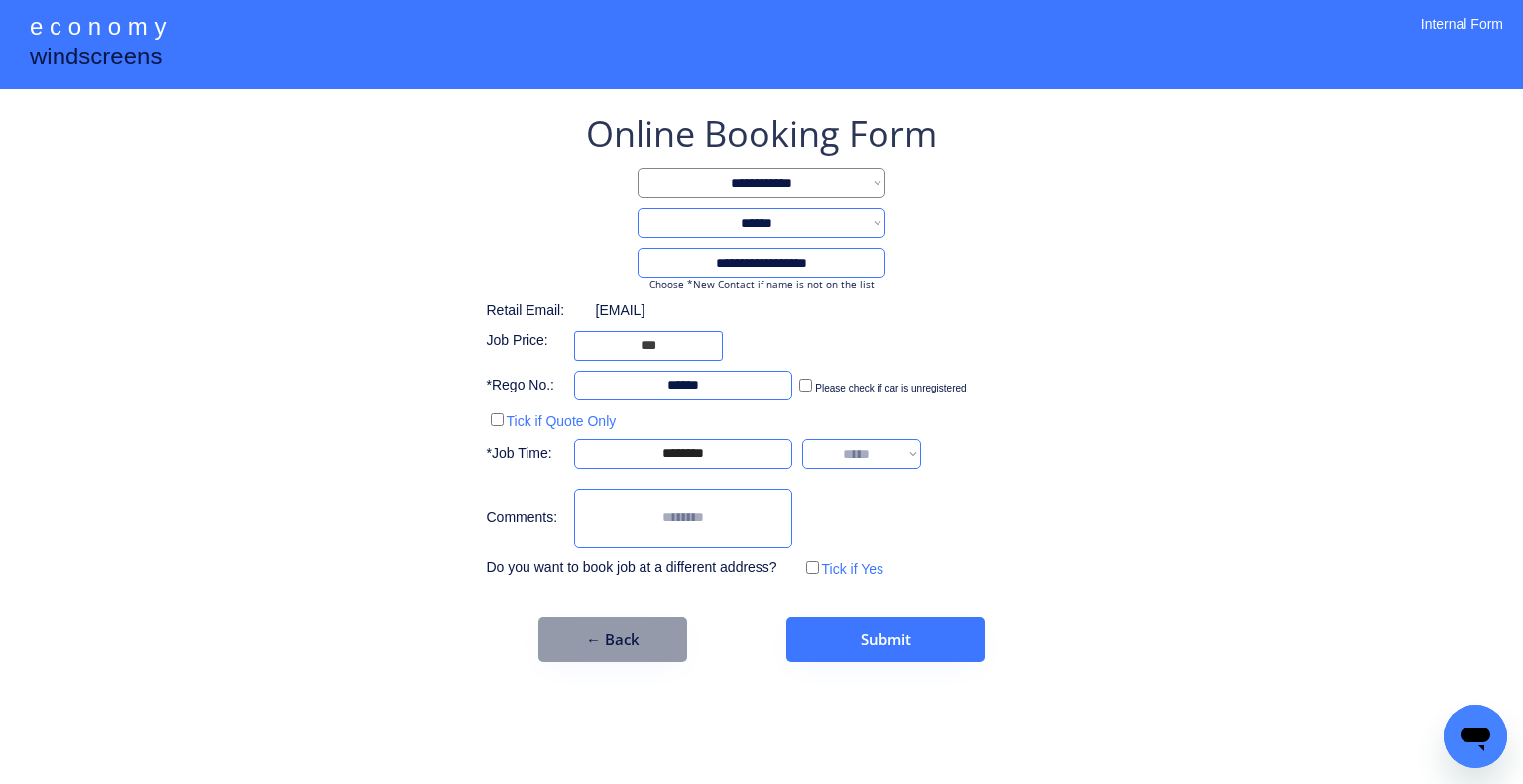 click on "**********" at bounding box center [862, 454] 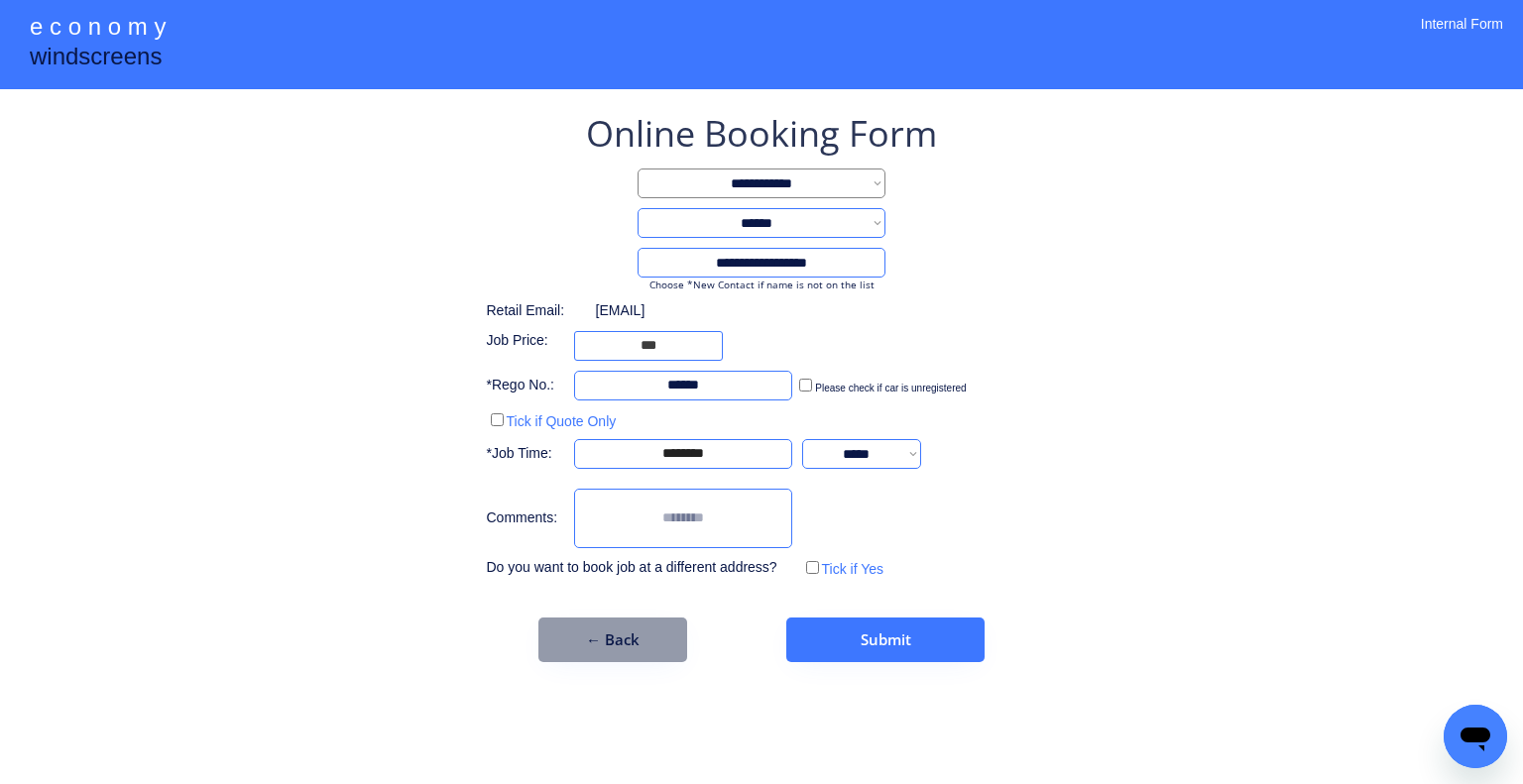 drag, startPoint x: 1026, startPoint y: 555, endPoint x: 935, endPoint y: 637, distance: 122.4949 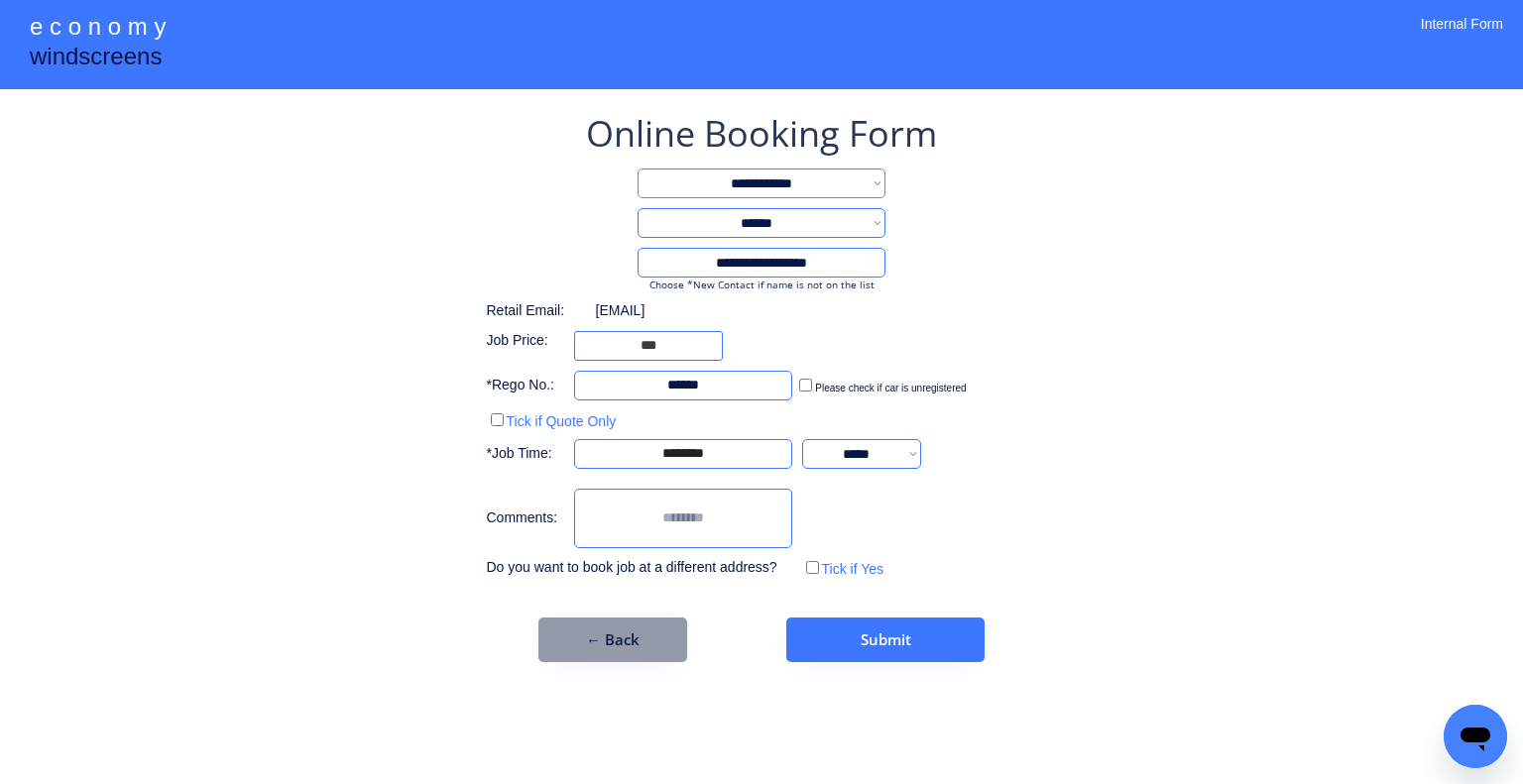 click on "**********" at bounding box center (762, 386) 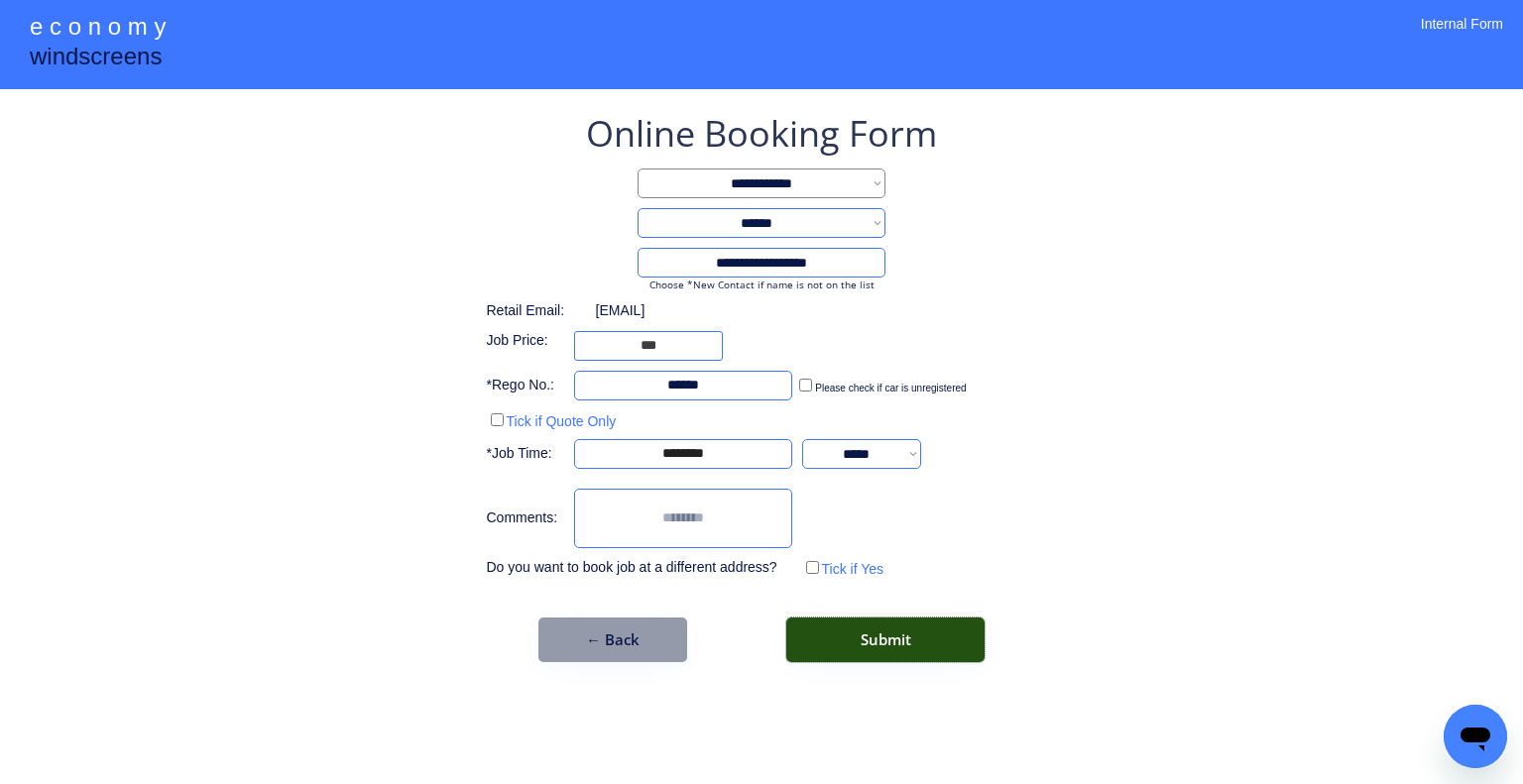 click on "Submit" at bounding box center [885, 639] 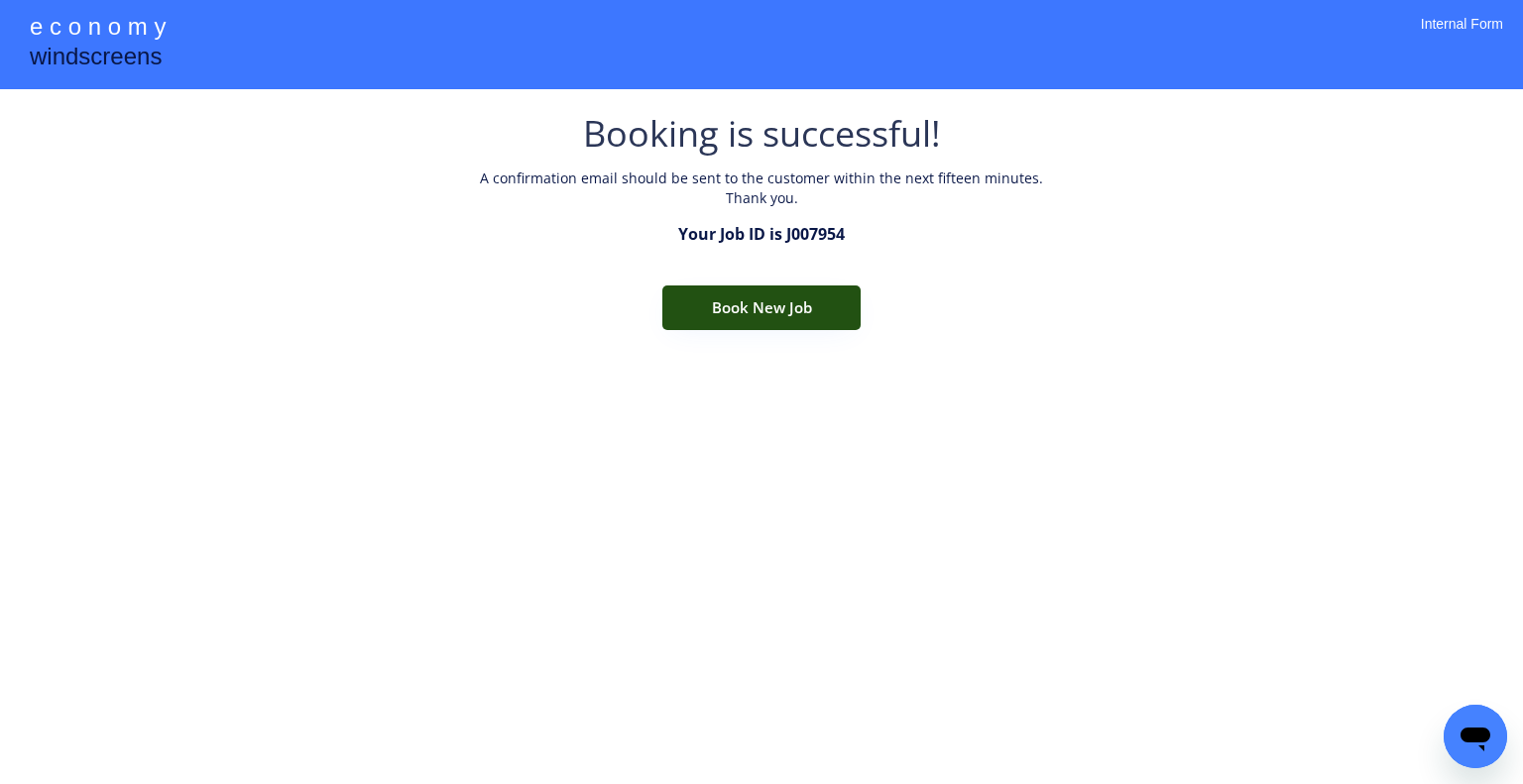 click on "Book New Job" at bounding box center (762, 307) 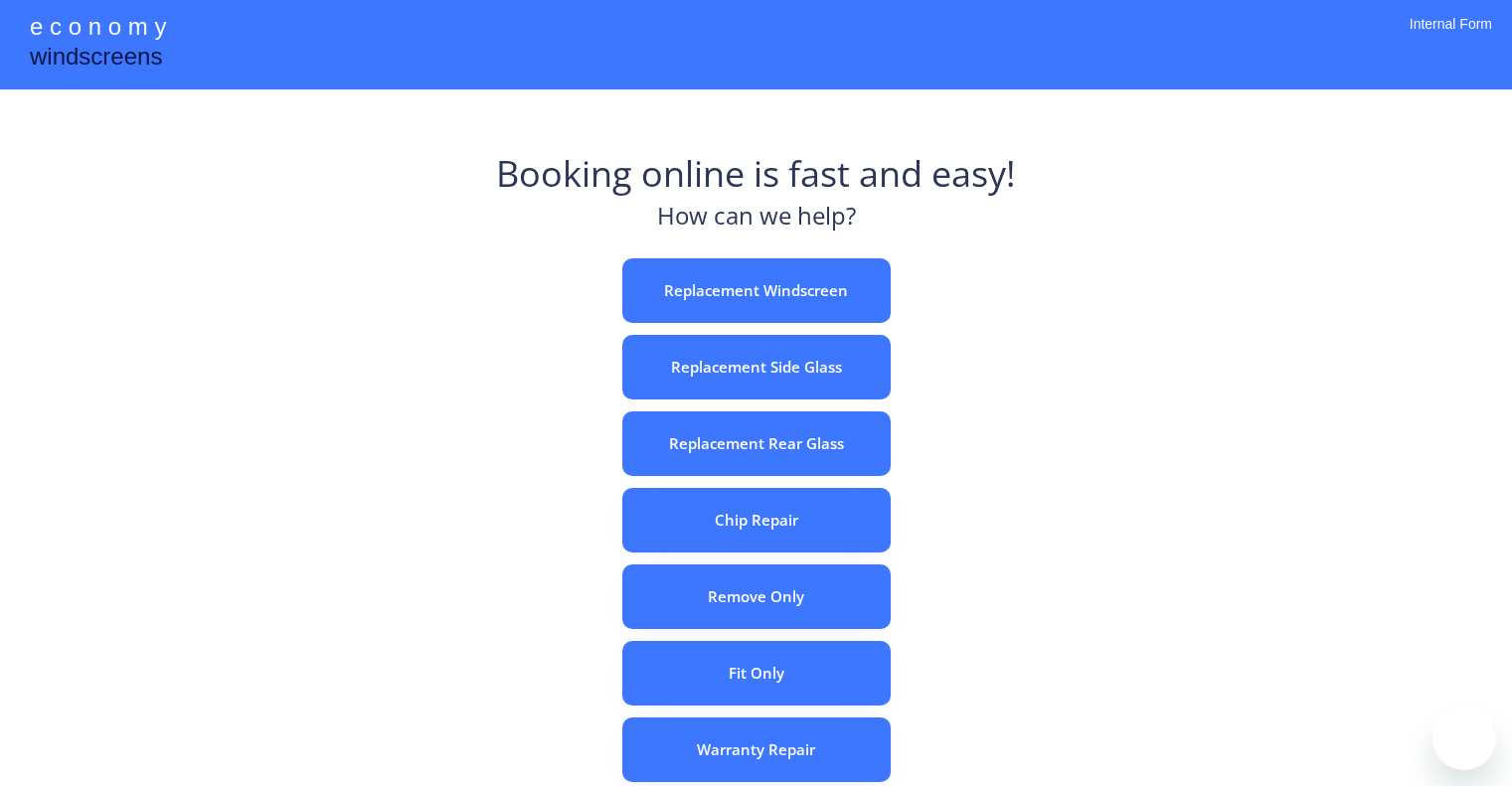 scroll, scrollTop: 0, scrollLeft: 0, axis: both 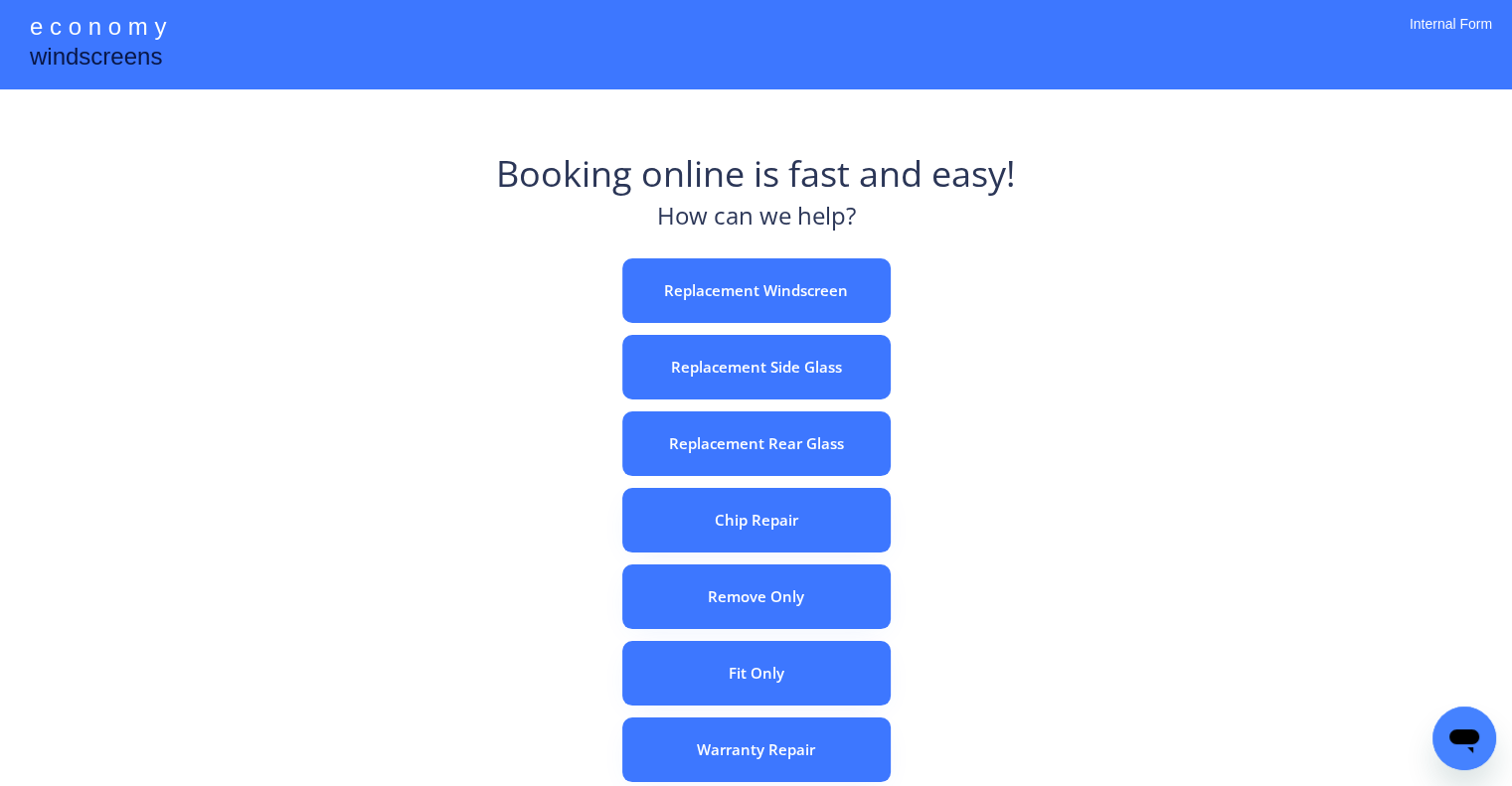 click on "e c o n o m y windscreens Booking online is fast and easy! How can we help? Replacement Windscreen Replacement Side Glass Replacement Rear Glass Chip Repair Remove Only Fit Only Warranty Repair ADAS Recalibration Only Rebook a Job Confirm Quotes Manual Booking Internal Form" at bounding box center (756, 553) 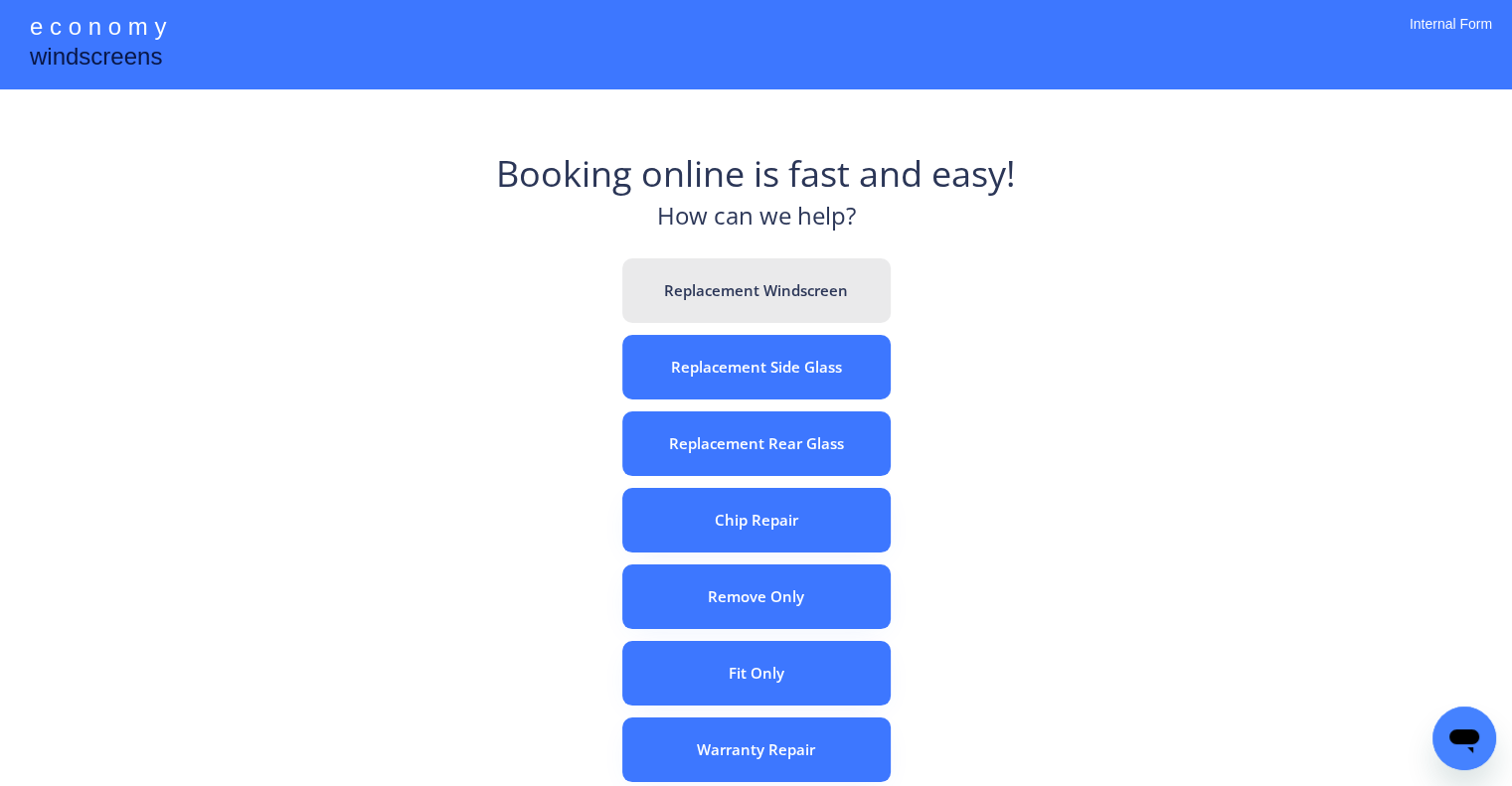 click on "Replacement Windscreen" at bounding box center (756, 290) 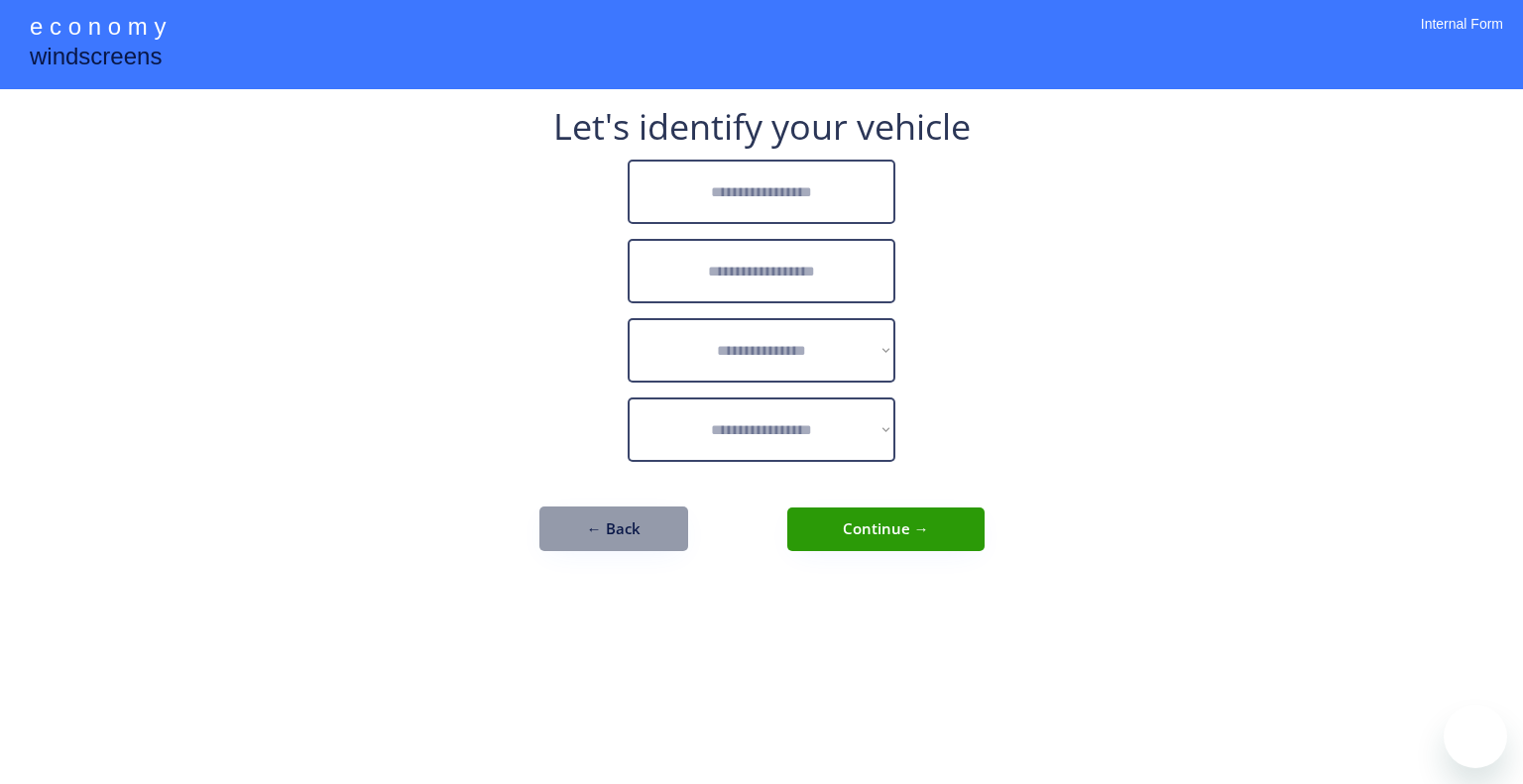 scroll, scrollTop: 0, scrollLeft: 0, axis: both 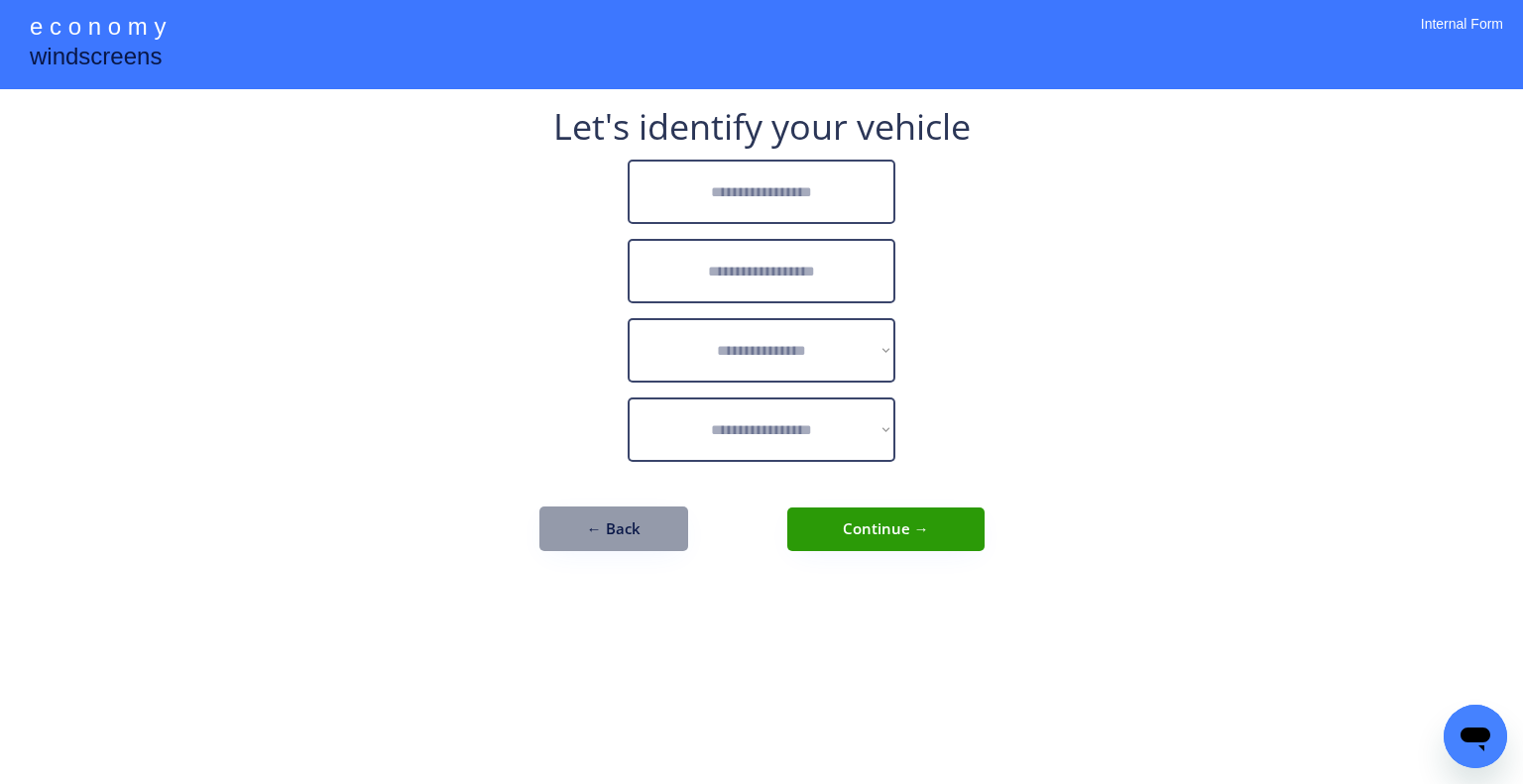 click at bounding box center [762, 191] 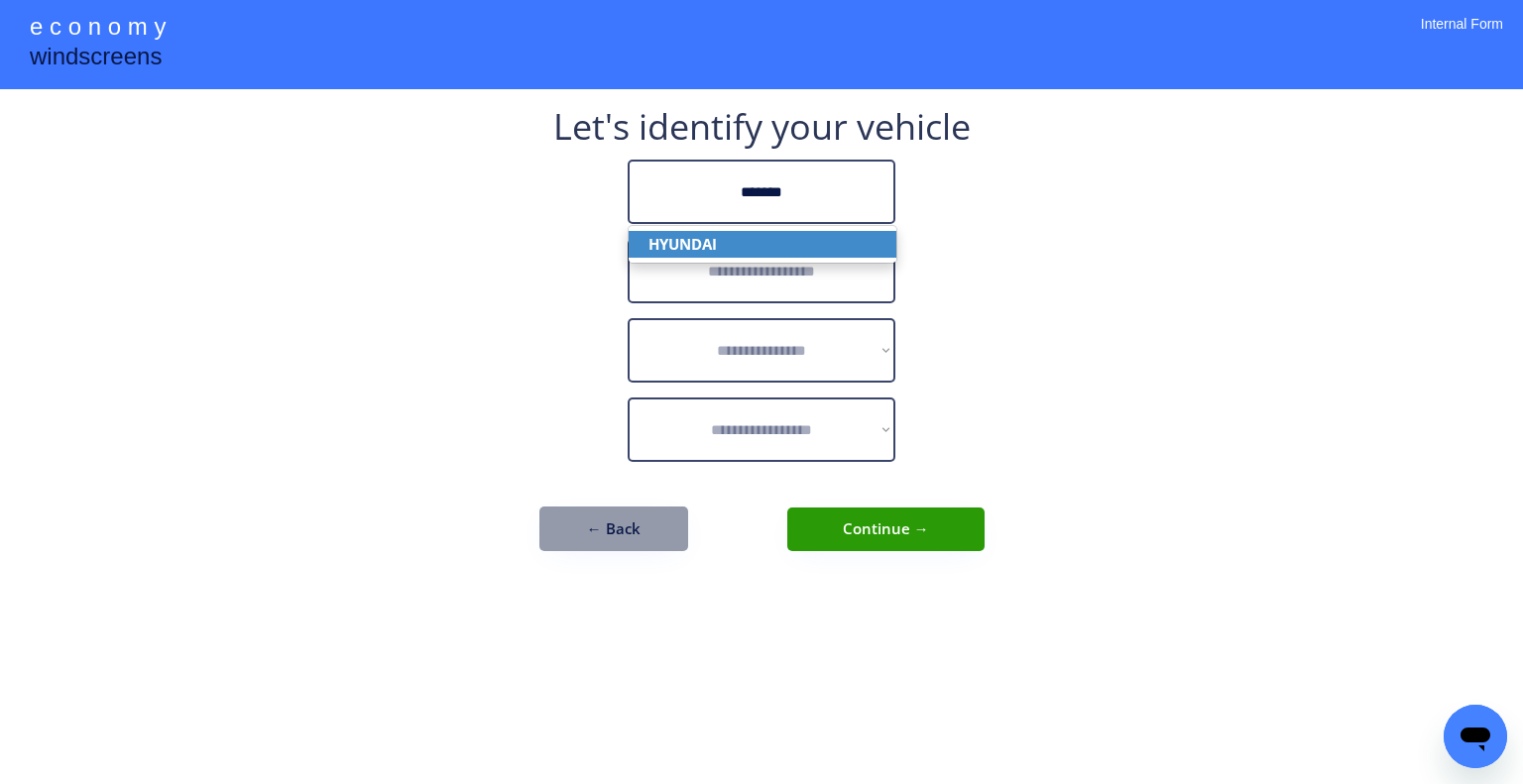 click on "HYUNDAI" at bounding box center [762, 244] 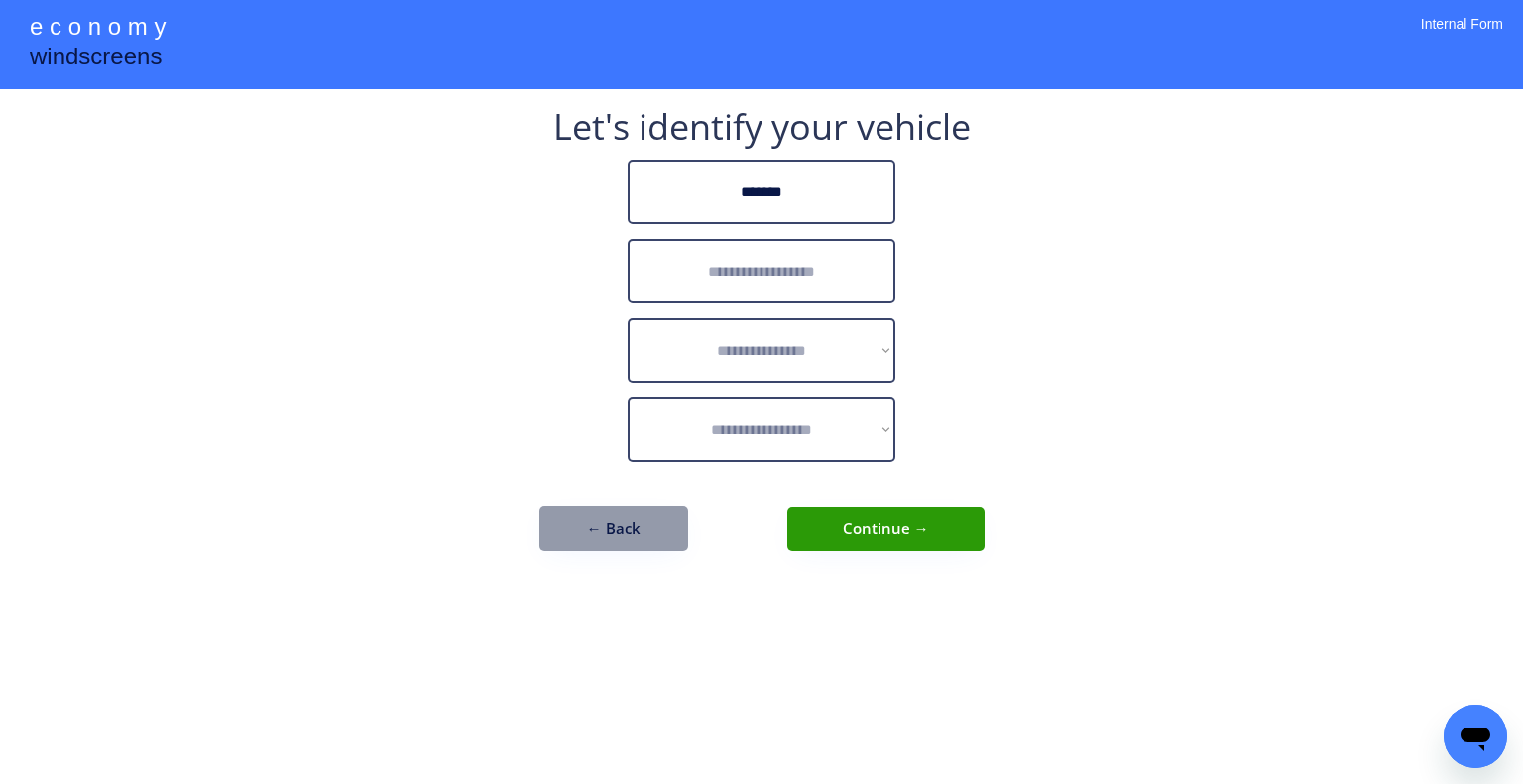 click at bounding box center (762, 271) 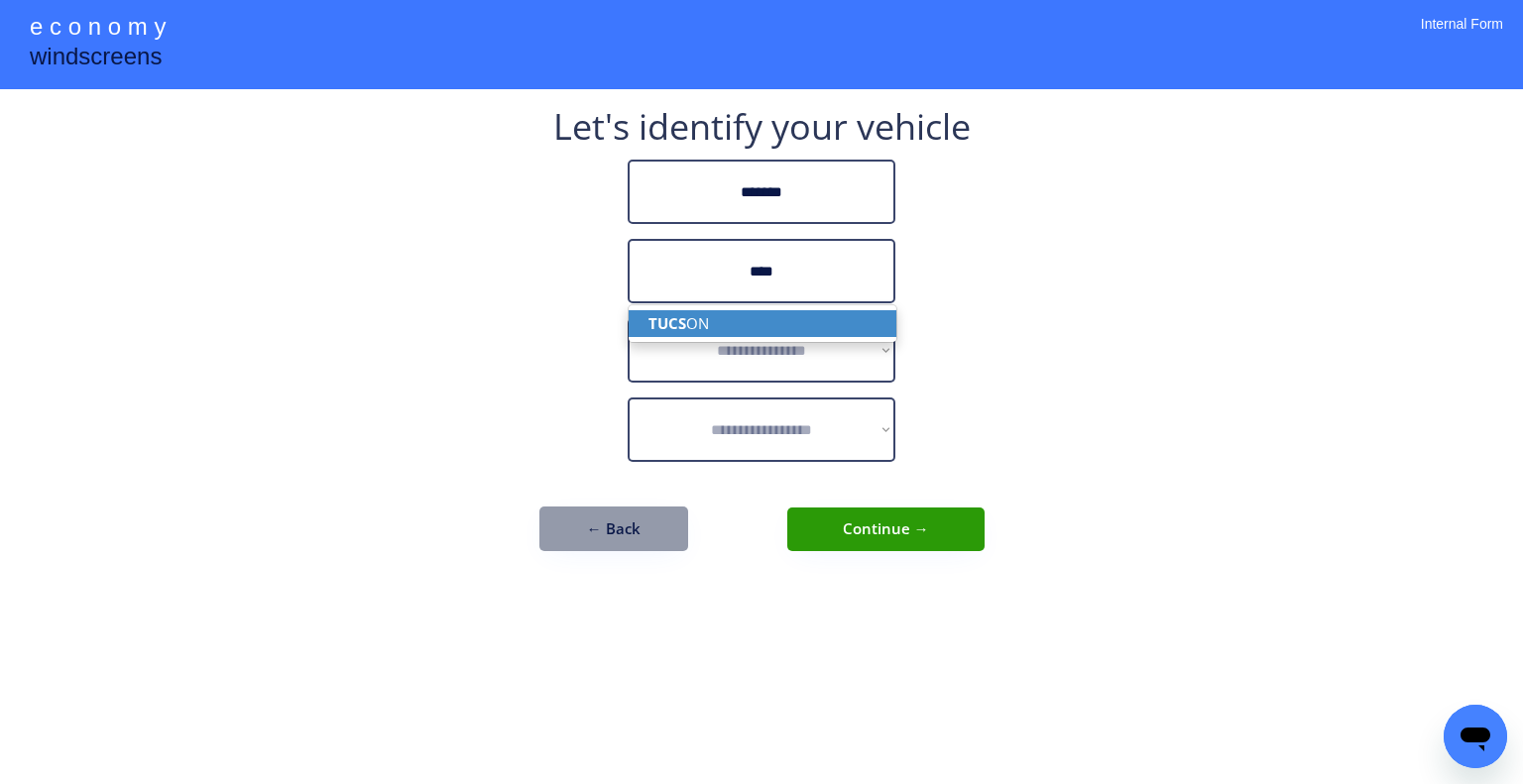 click on "TUCS ON" at bounding box center [762, 323] 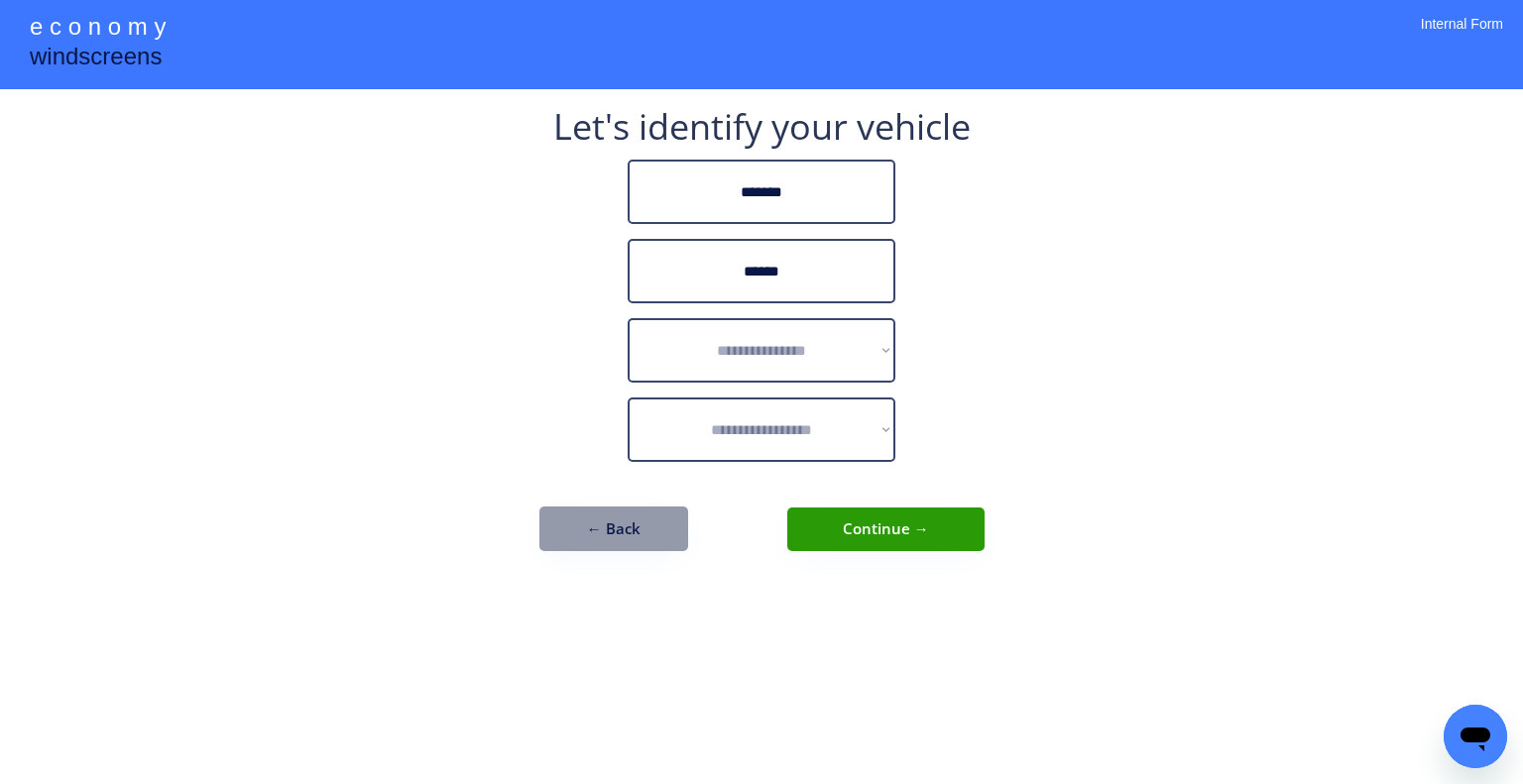 type on "******" 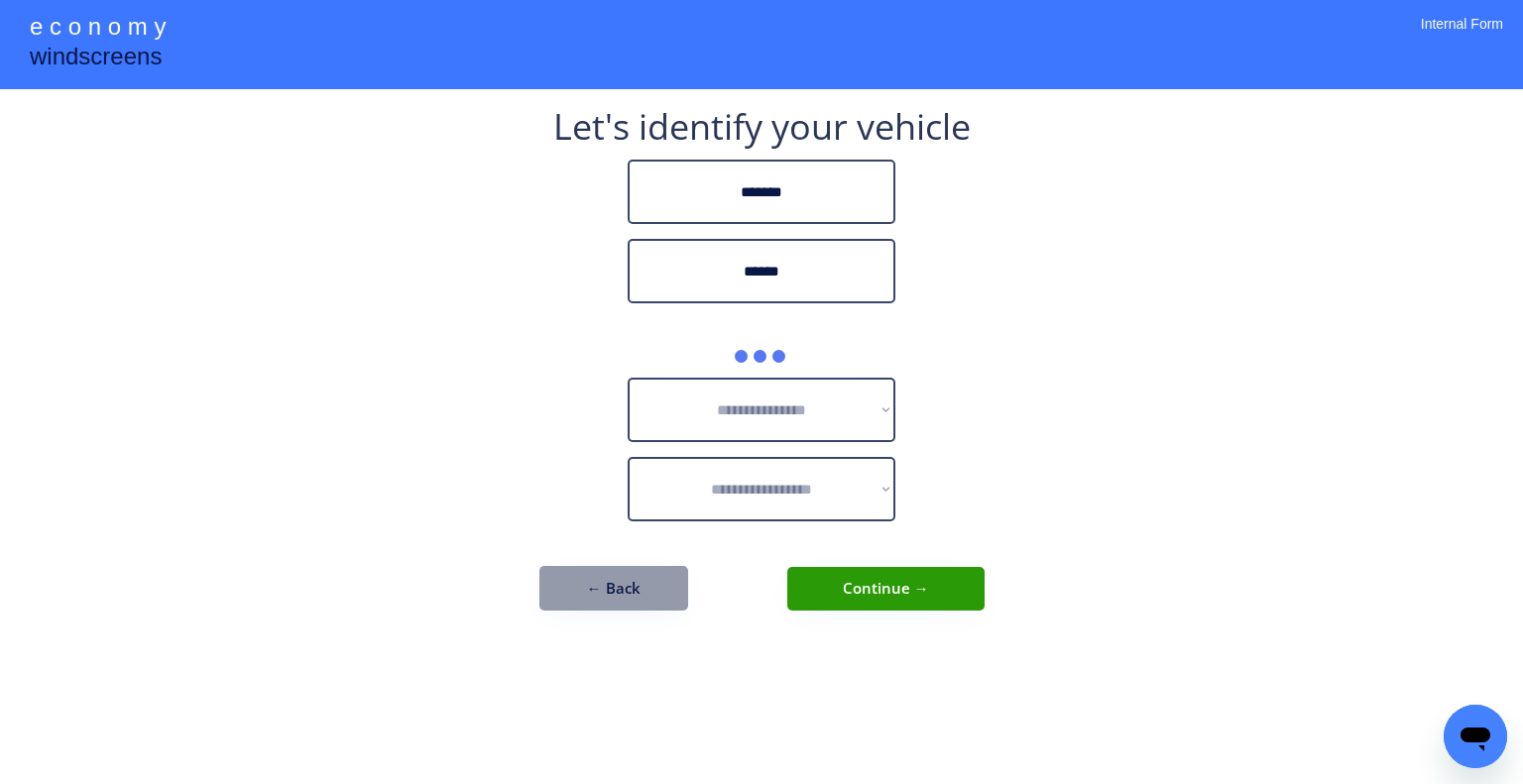 click on "**********" at bounding box center [762, 370] 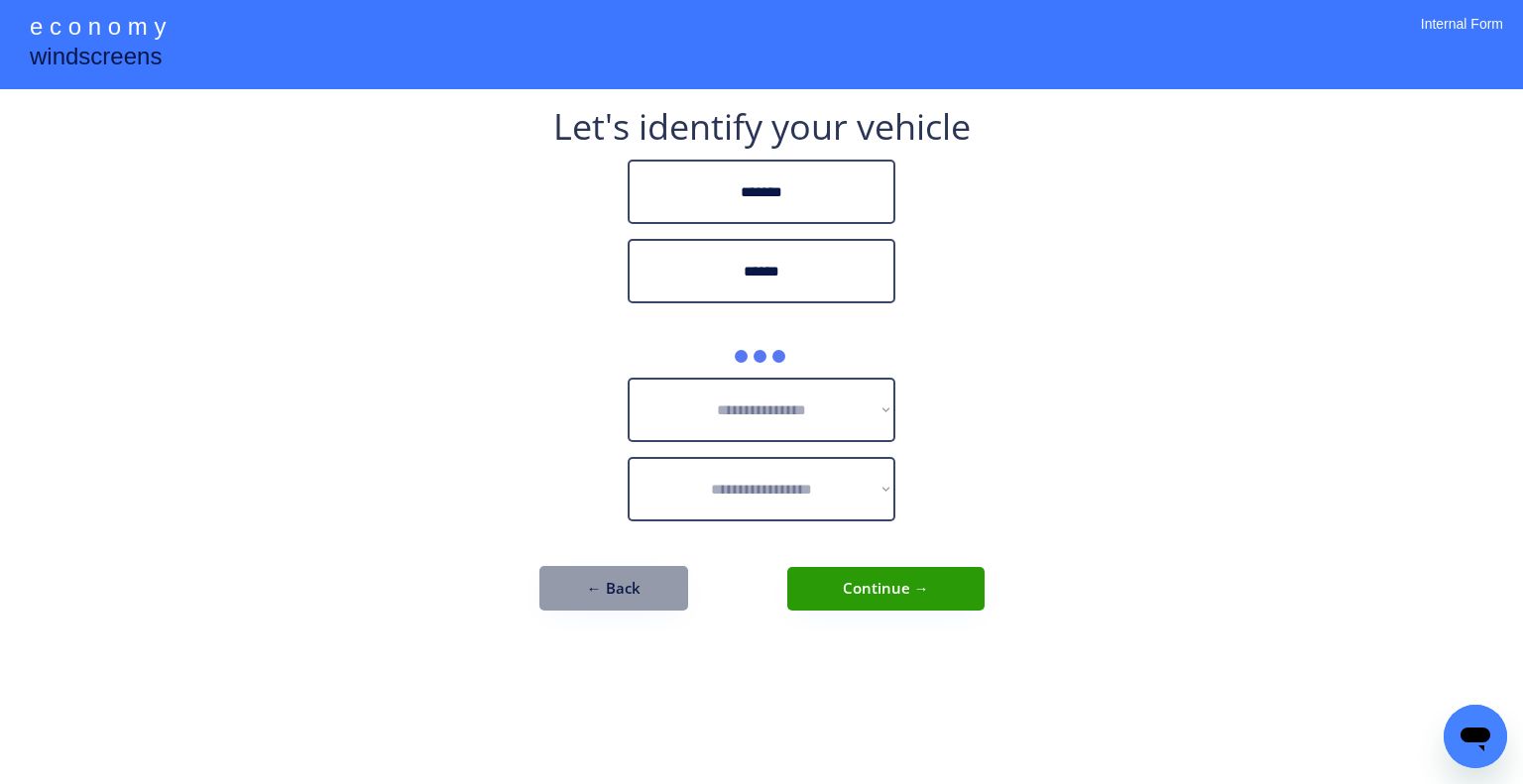 click on "**********" at bounding box center (762, 370) 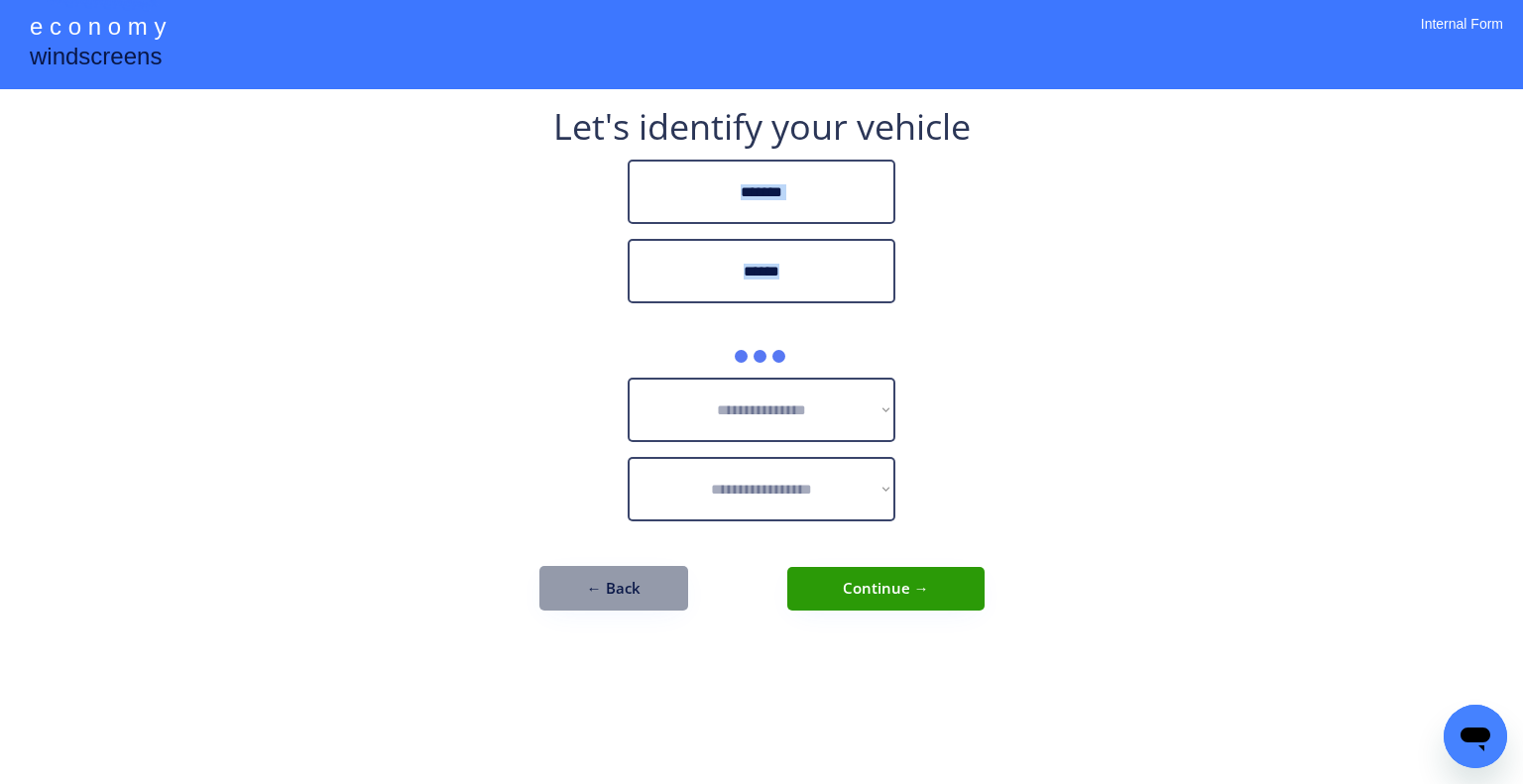 click on "**********" at bounding box center (762, 392) 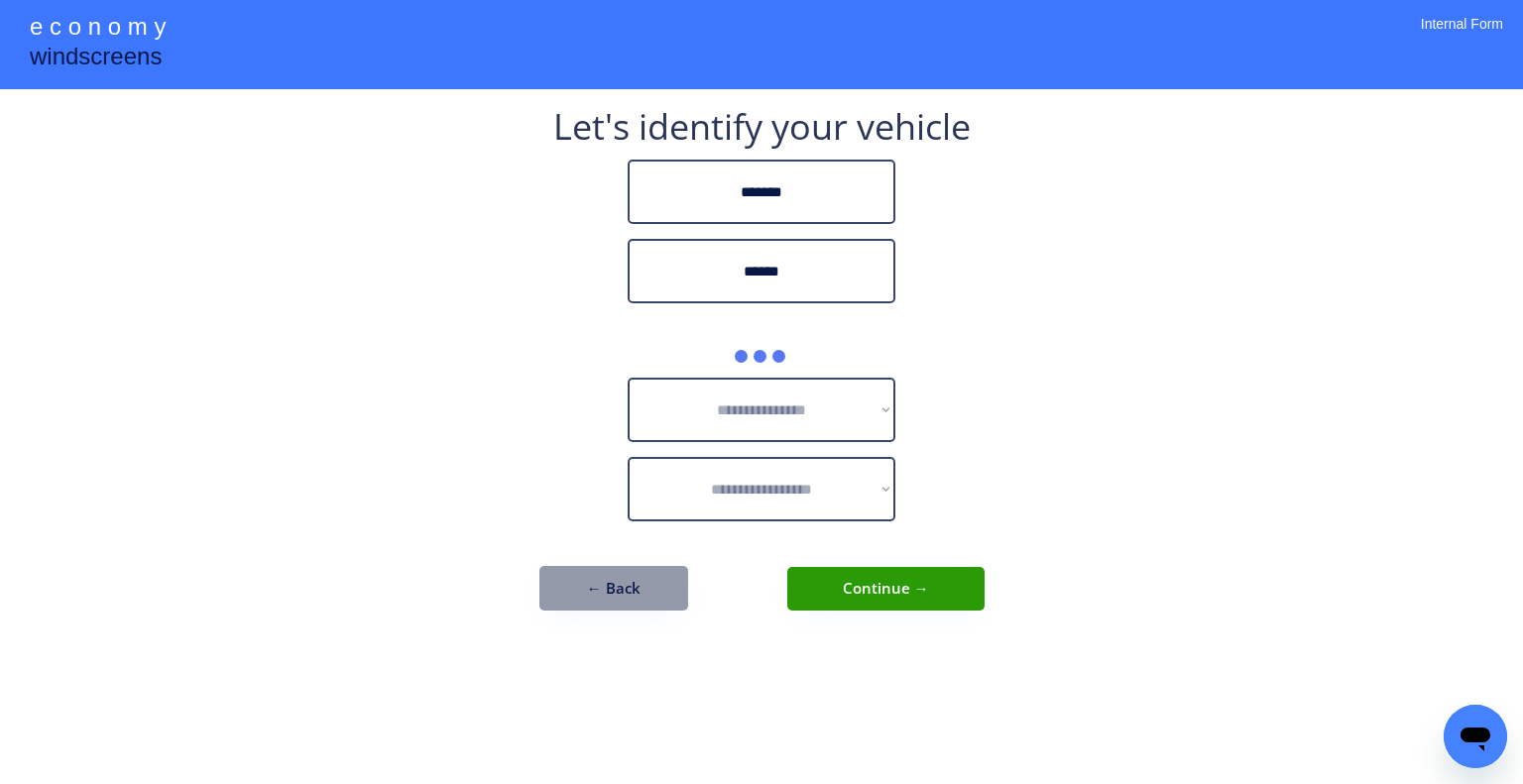 drag, startPoint x: 1027, startPoint y: 312, endPoint x: 1027, endPoint y: 326, distance: 14 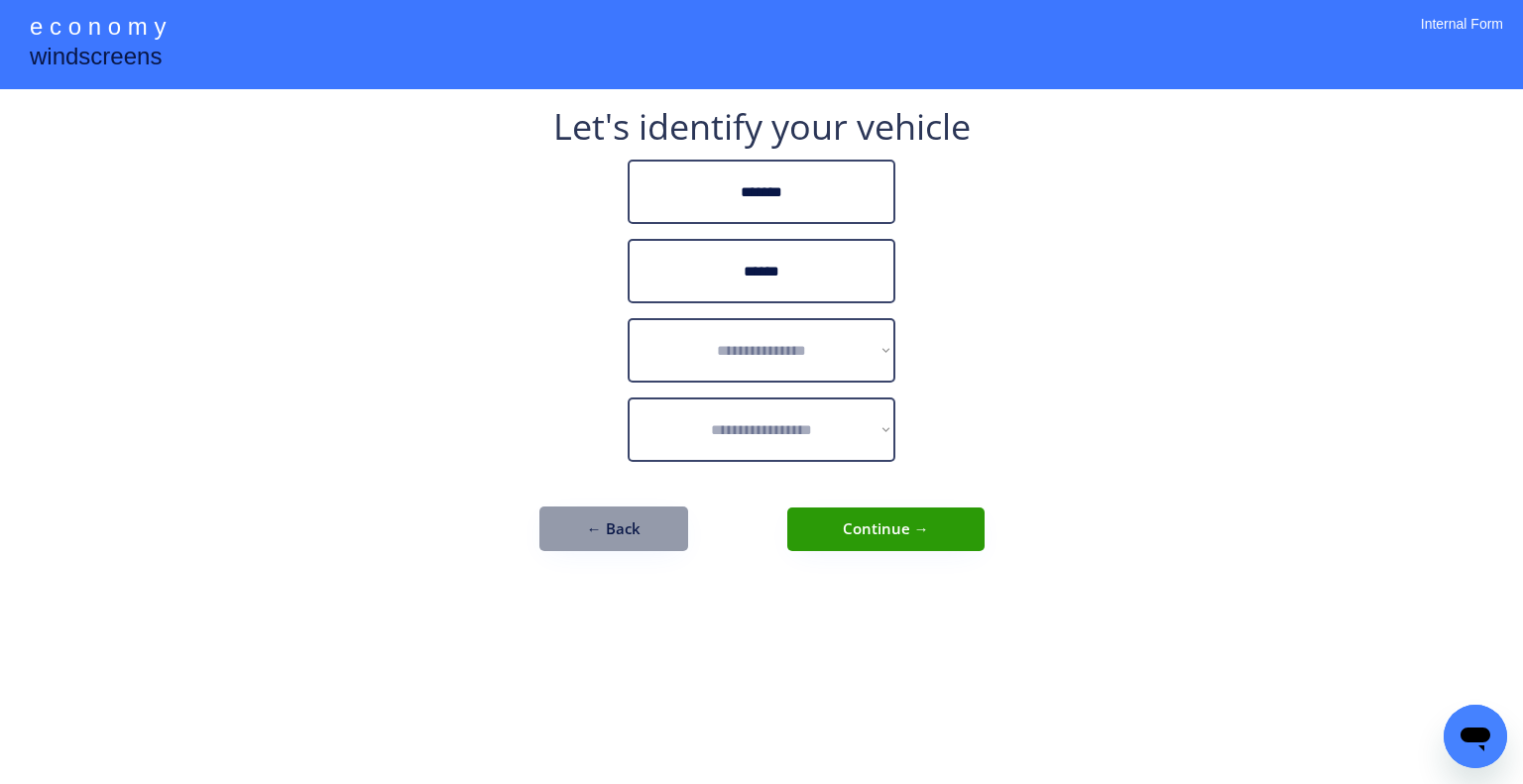 drag, startPoint x: 928, startPoint y: 333, endPoint x: 811, endPoint y: 332, distance: 117.004273 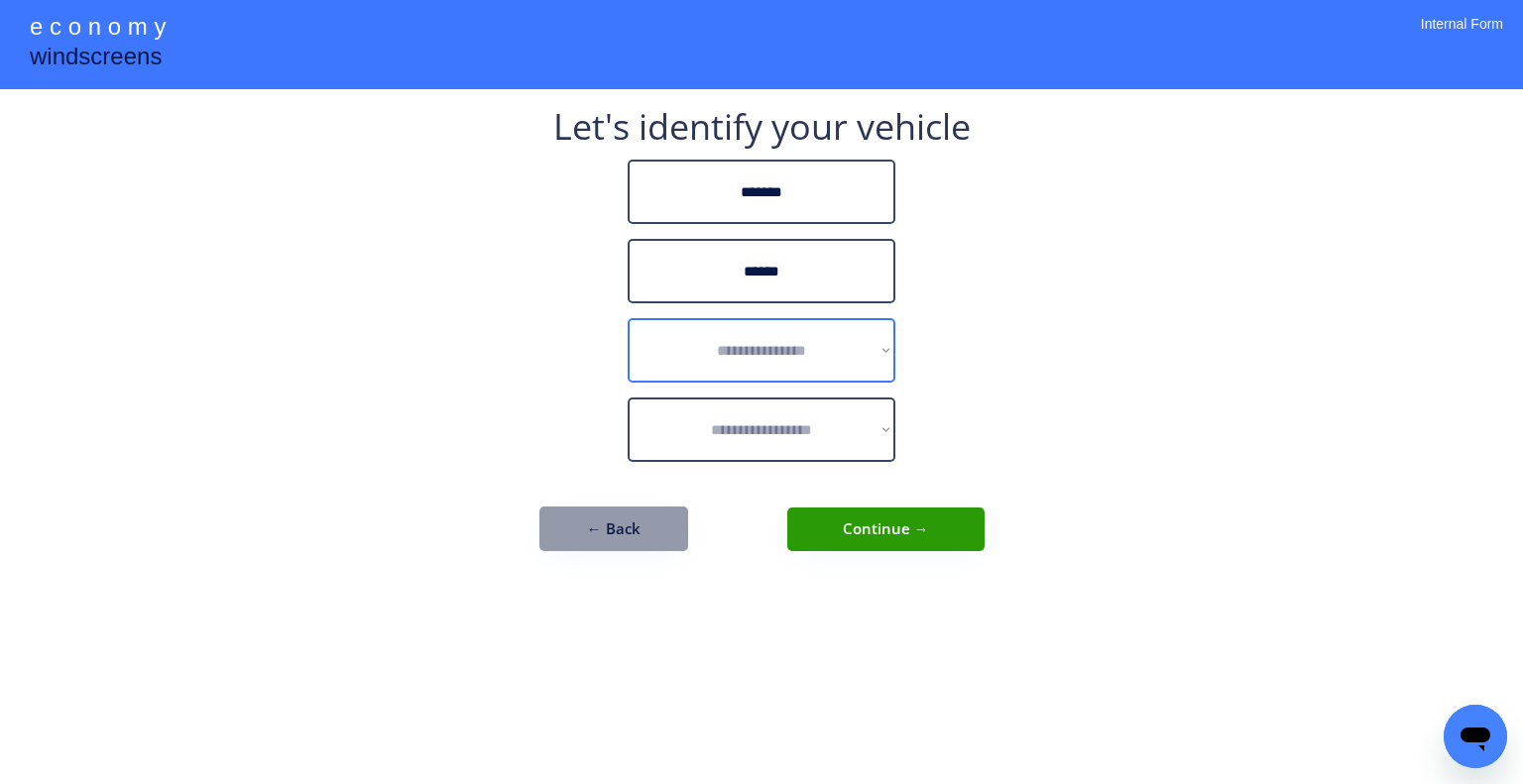 click on "**********" at bounding box center [762, 350] 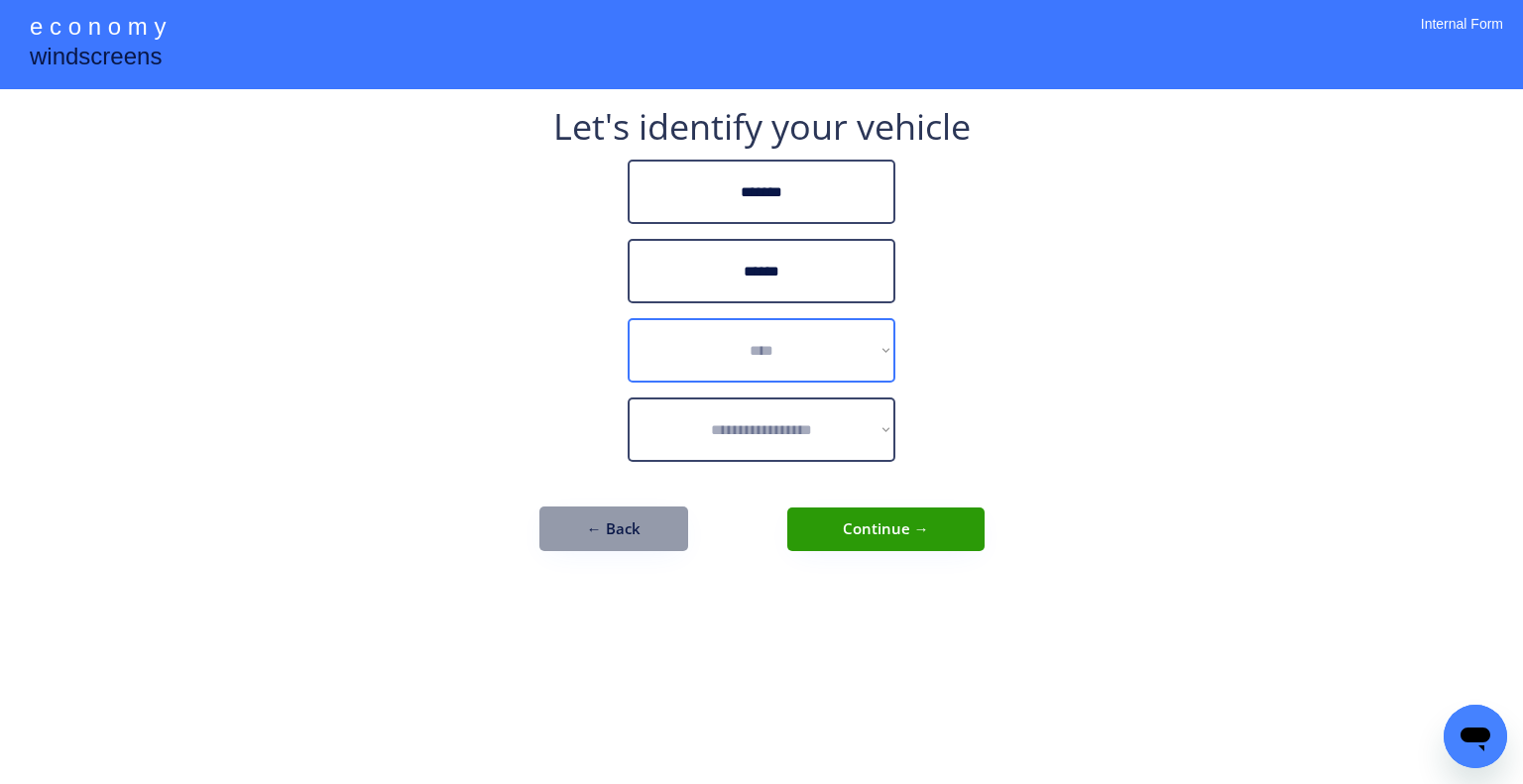 click on "**********" at bounding box center (762, 350) 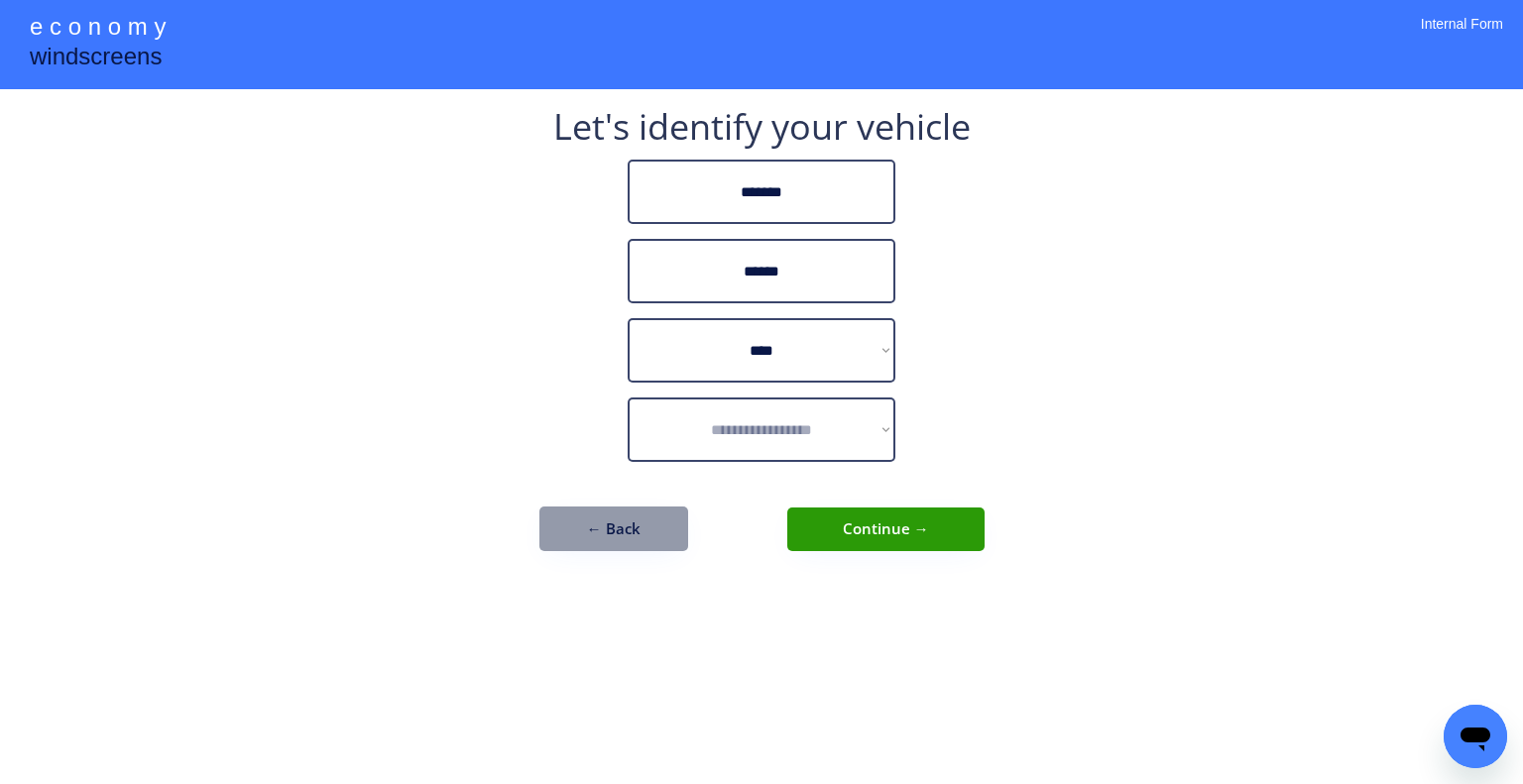 drag, startPoint x: 1134, startPoint y: 441, endPoint x: 908, endPoint y: 424, distance: 226.63848 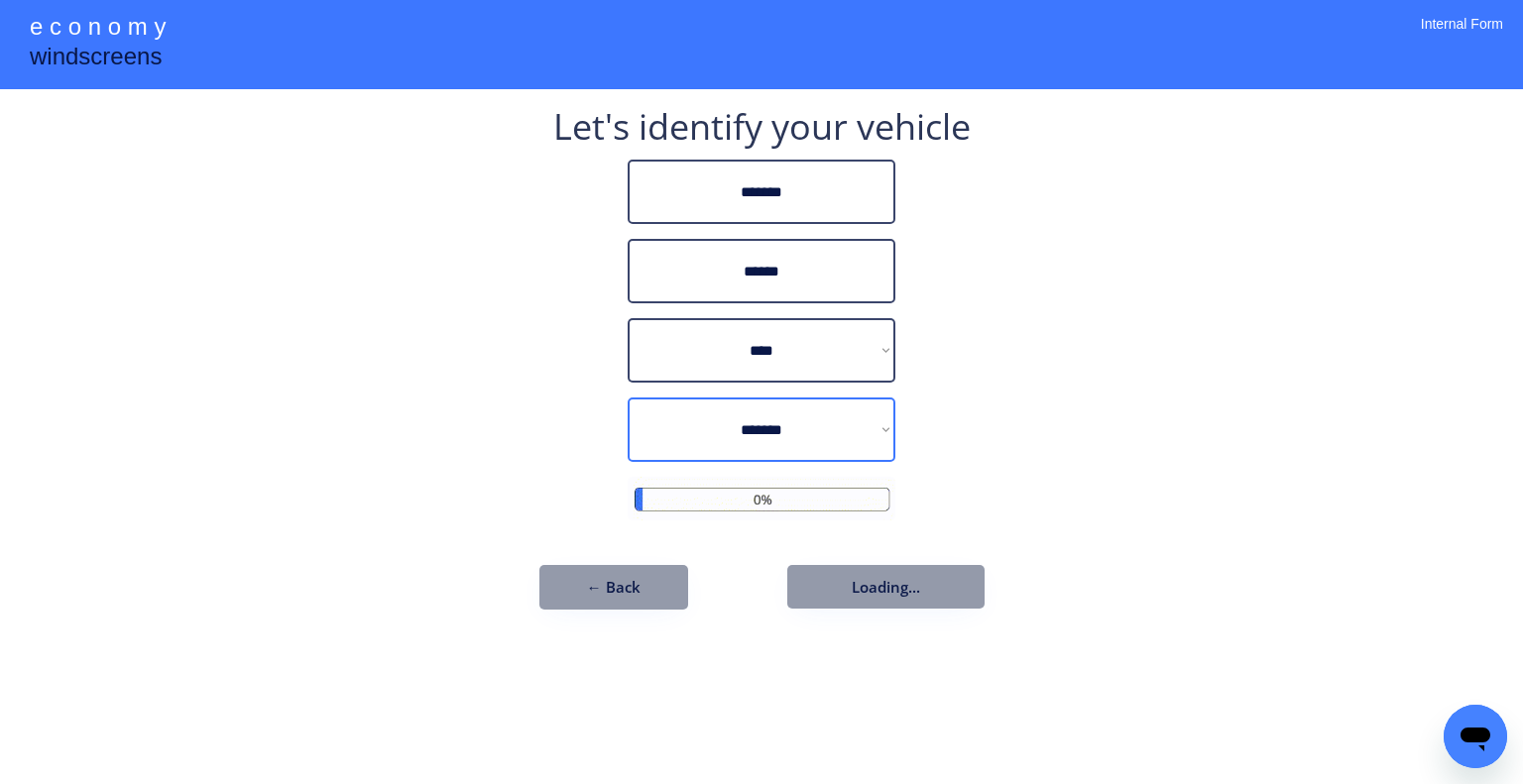 click on "**********" at bounding box center [762, 429] 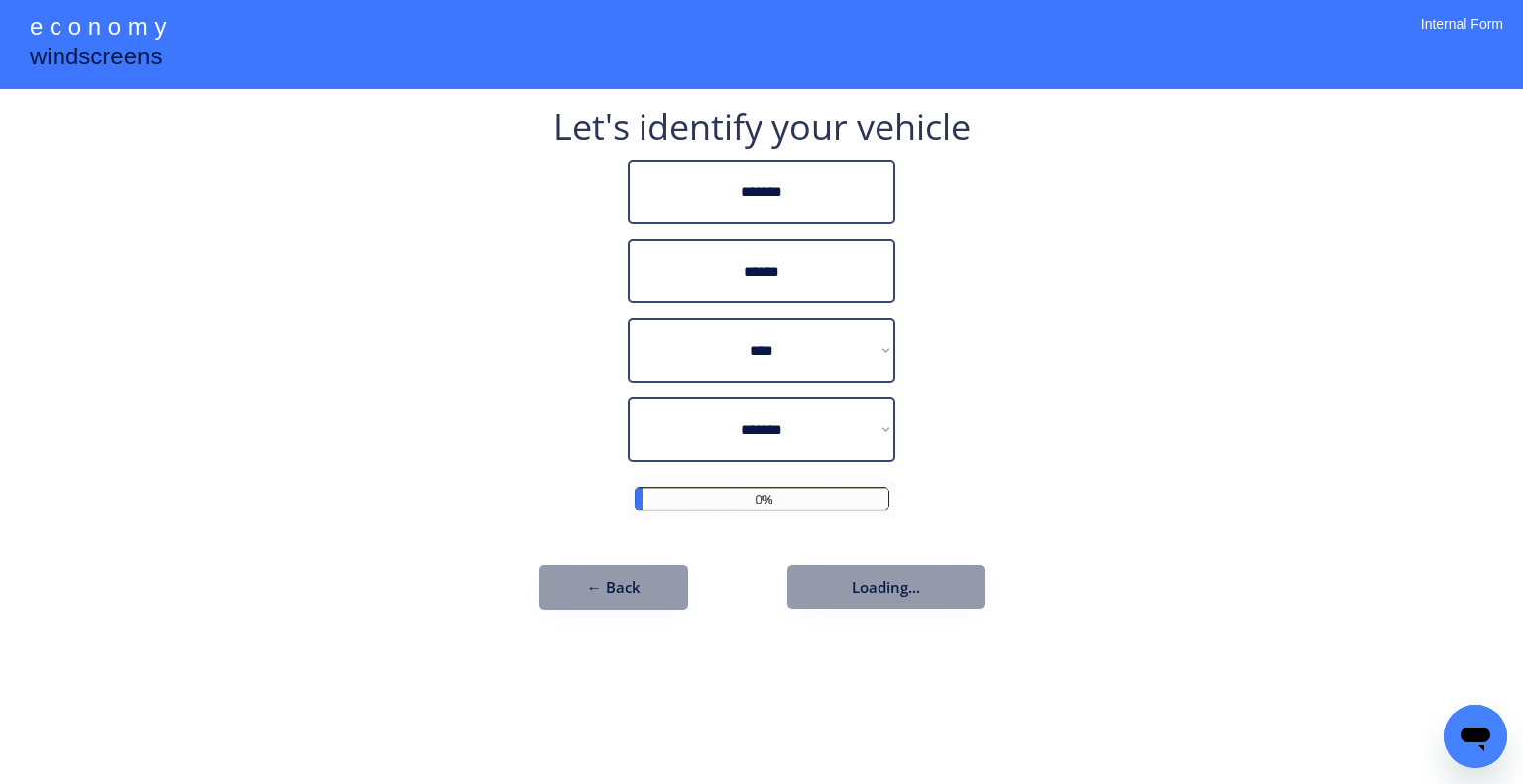 drag, startPoint x: 1115, startPoint y: 381, endPoint x: 1039, endPoint y: 419, distance: 84.970583 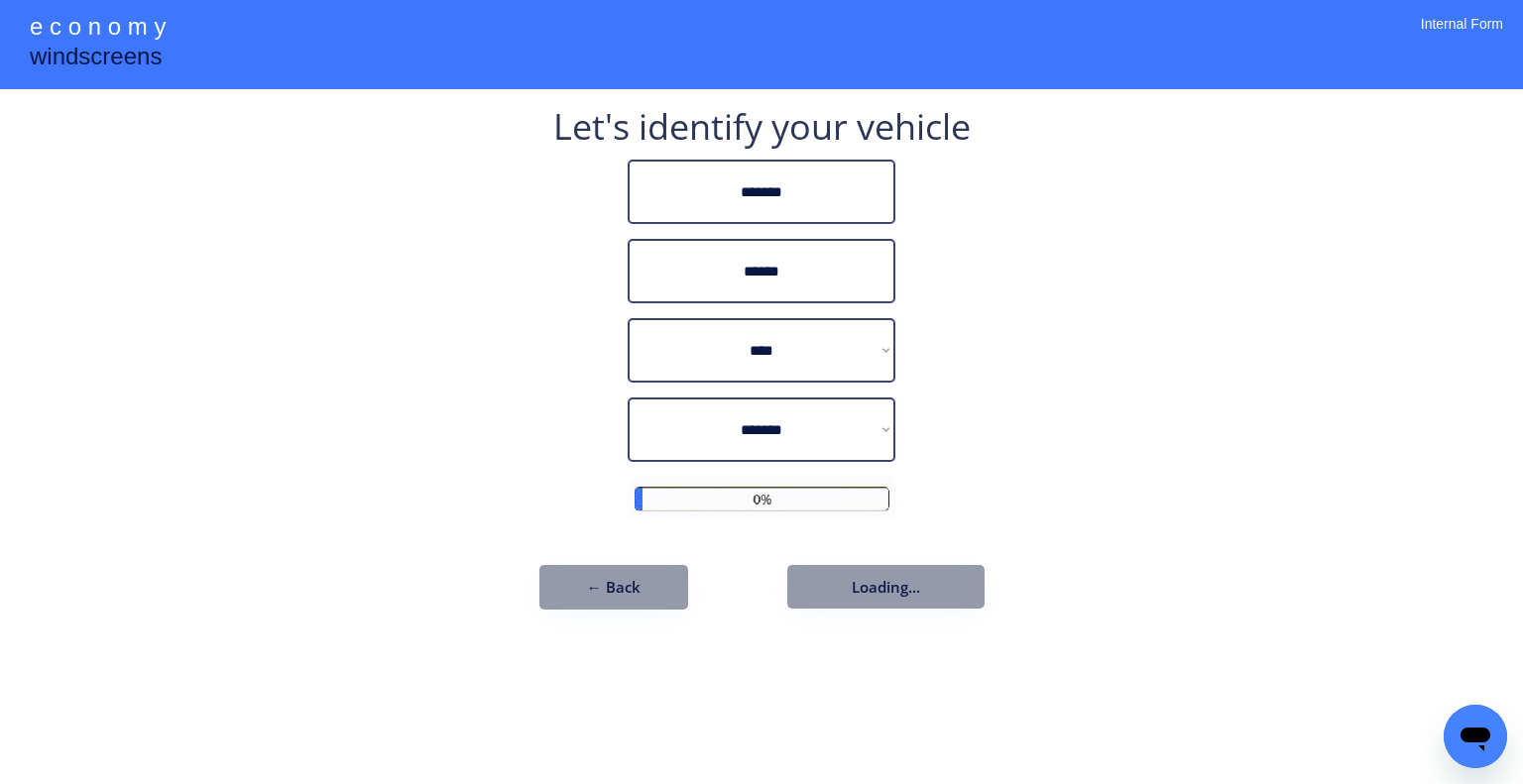 click on "**********" at bounding box center (762, 392) 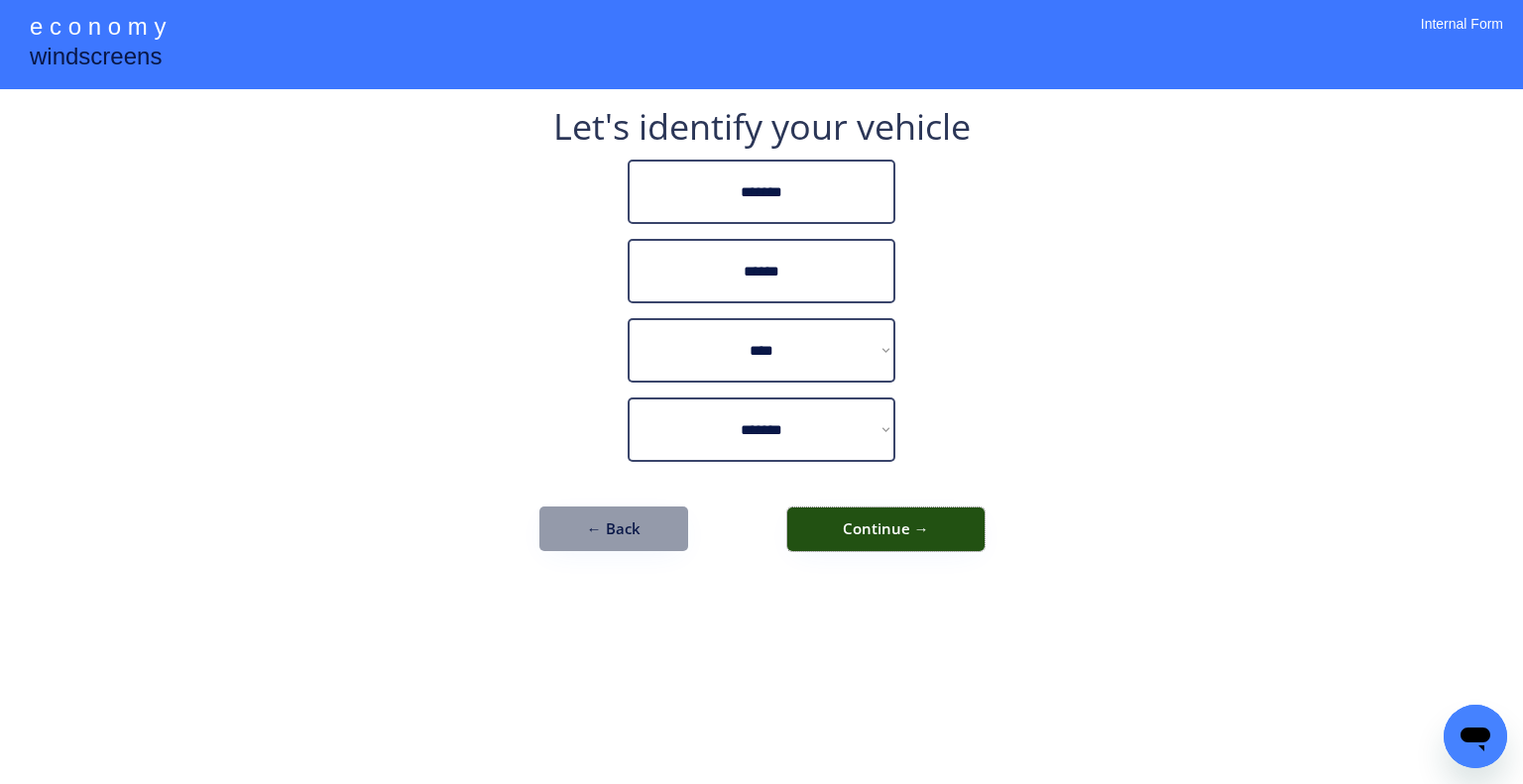 click on "Continue    →" at bounding box center [885, 529] 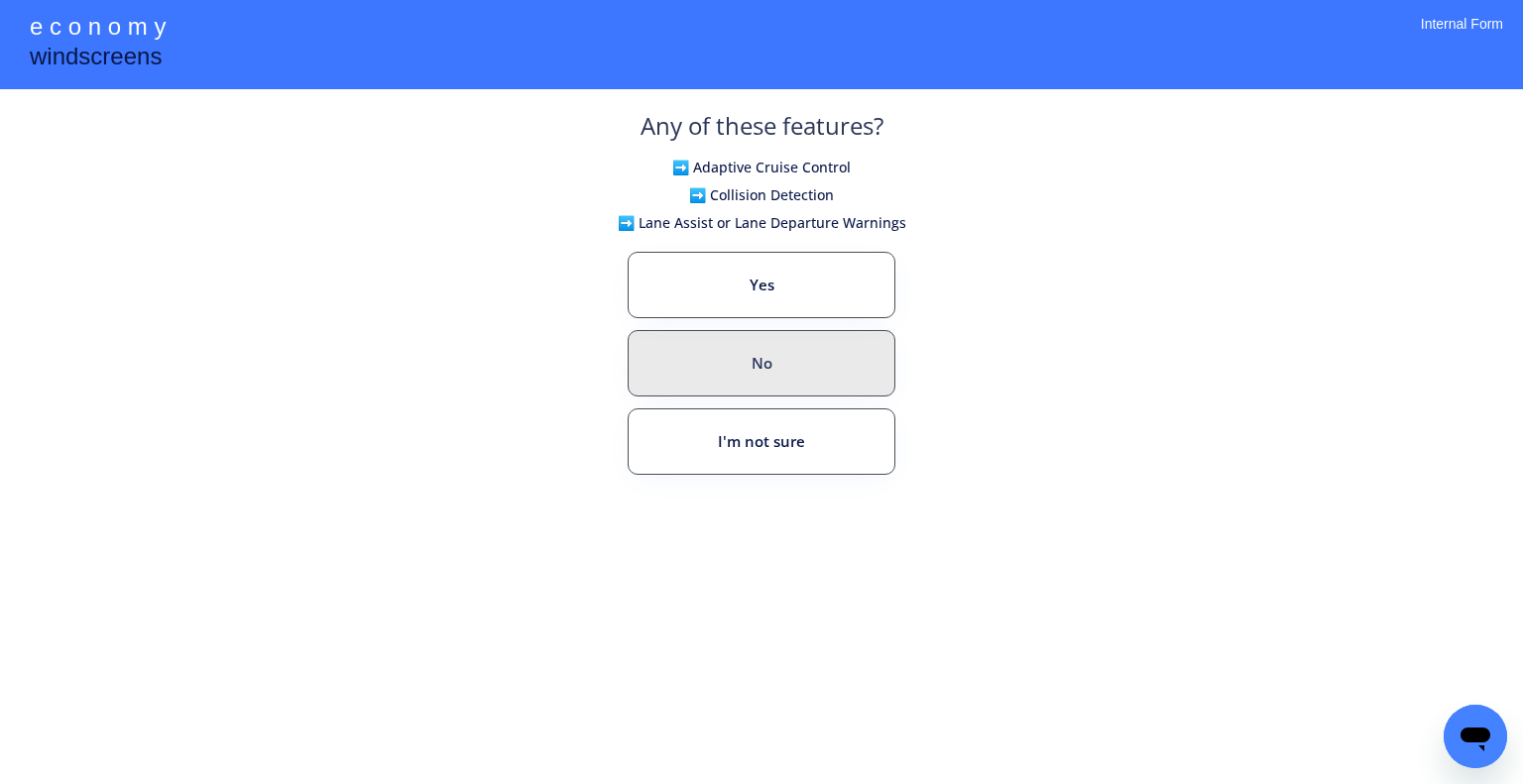 click on "No" at bounding box center (762, 363) 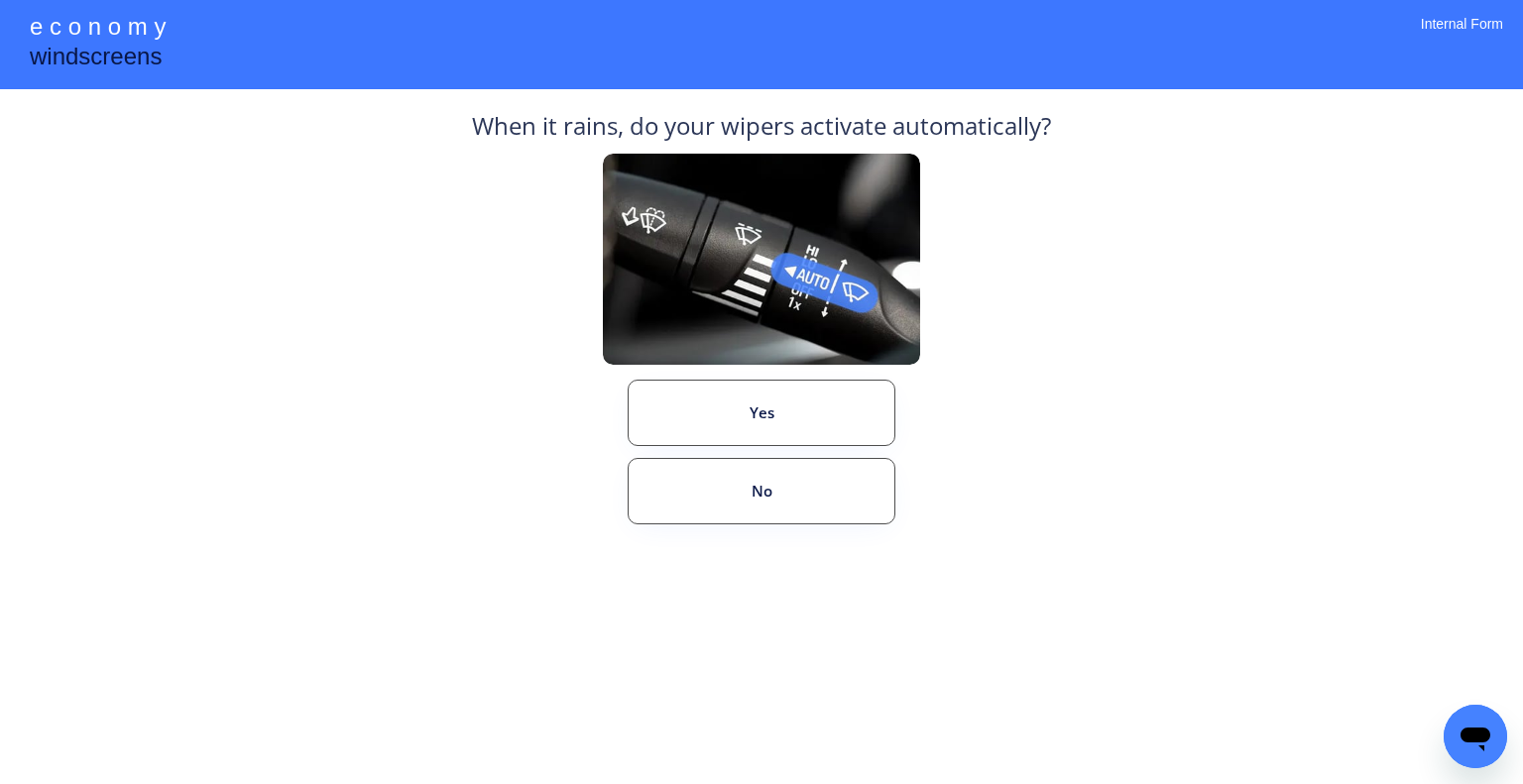 click on "When it rains, do your wipers activate automatically? Yes No" at bounding box center (762, 360) 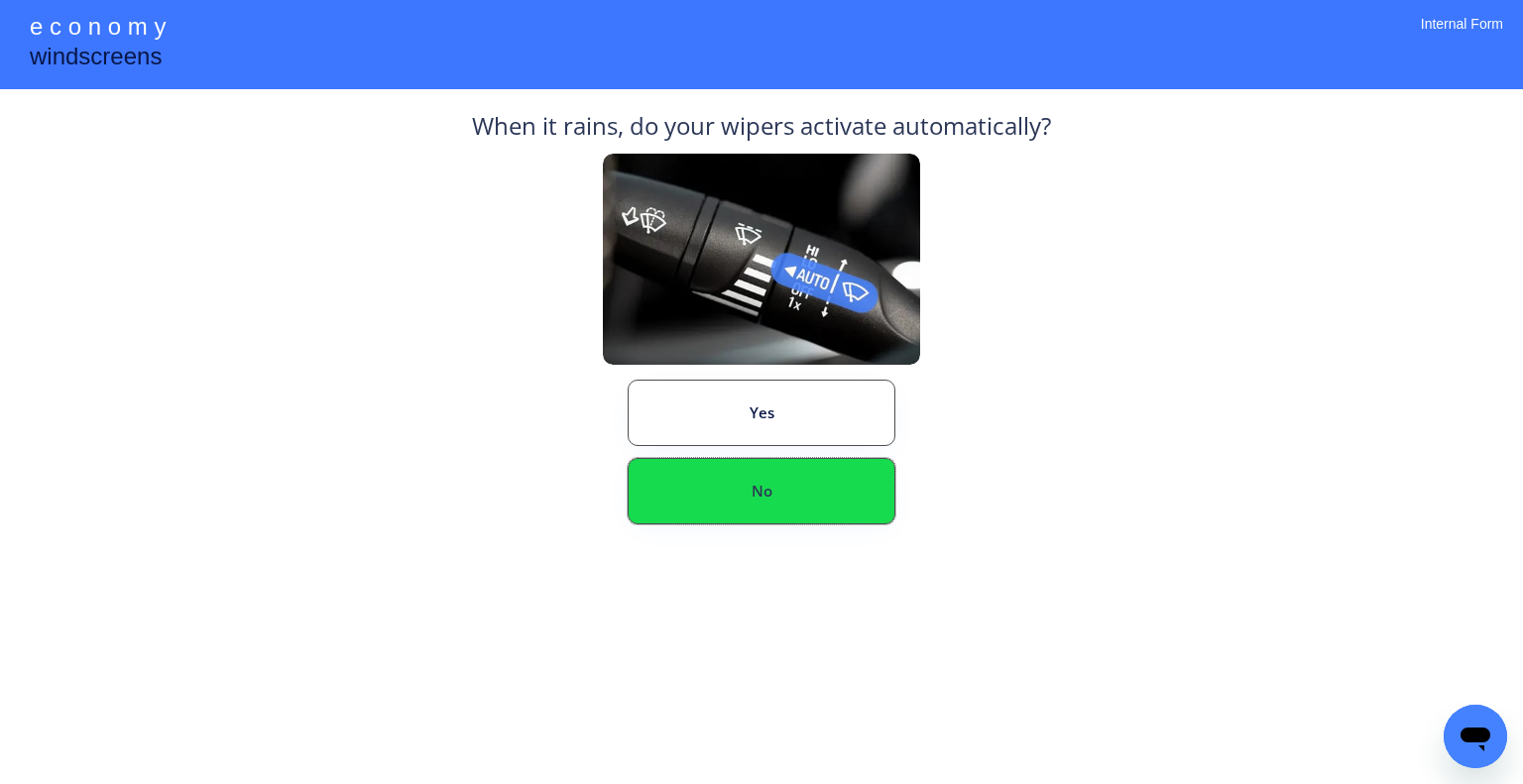 click on "No" at bounding box center (762, 491) 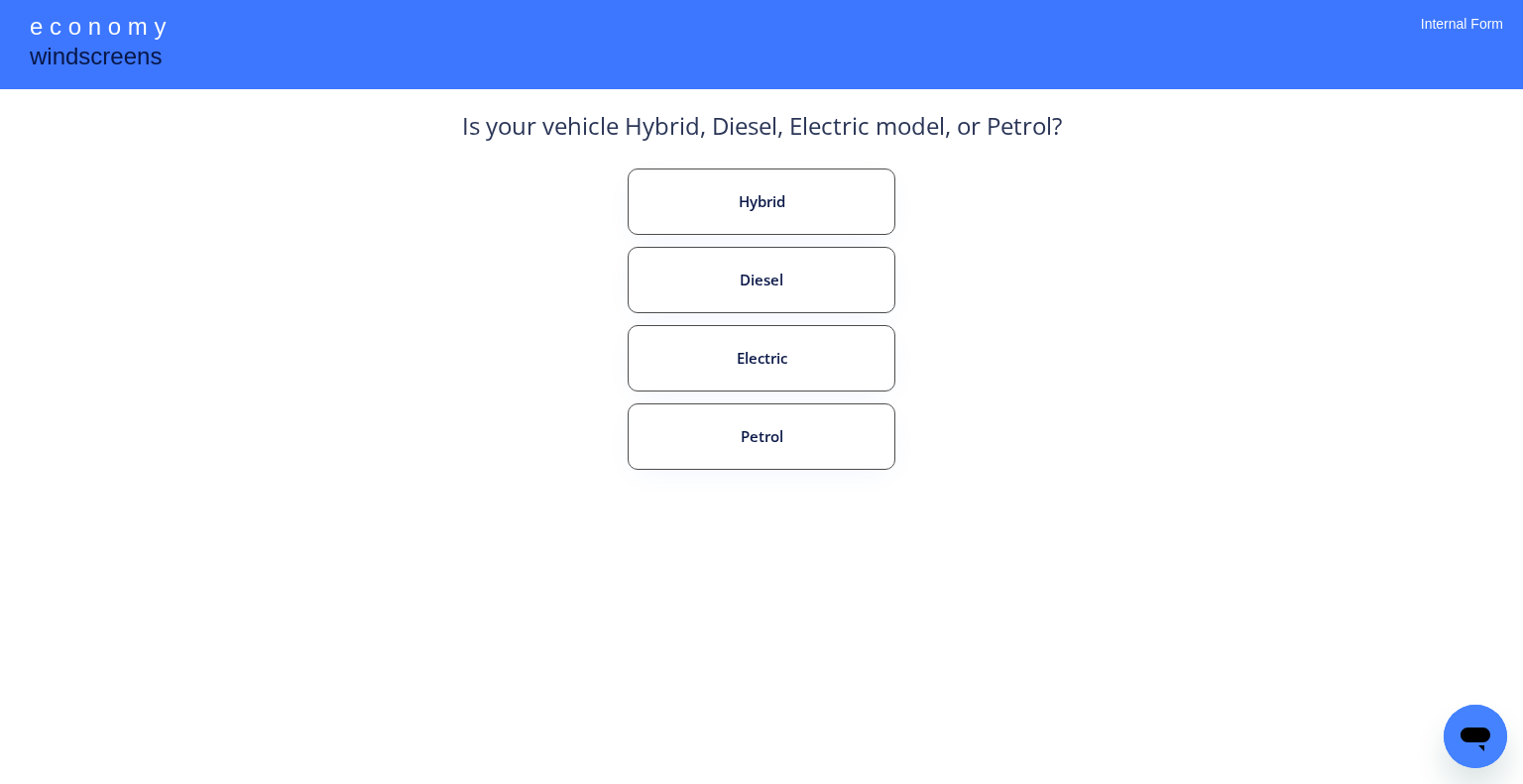 click on "**********" at bounding box center (762, 392) 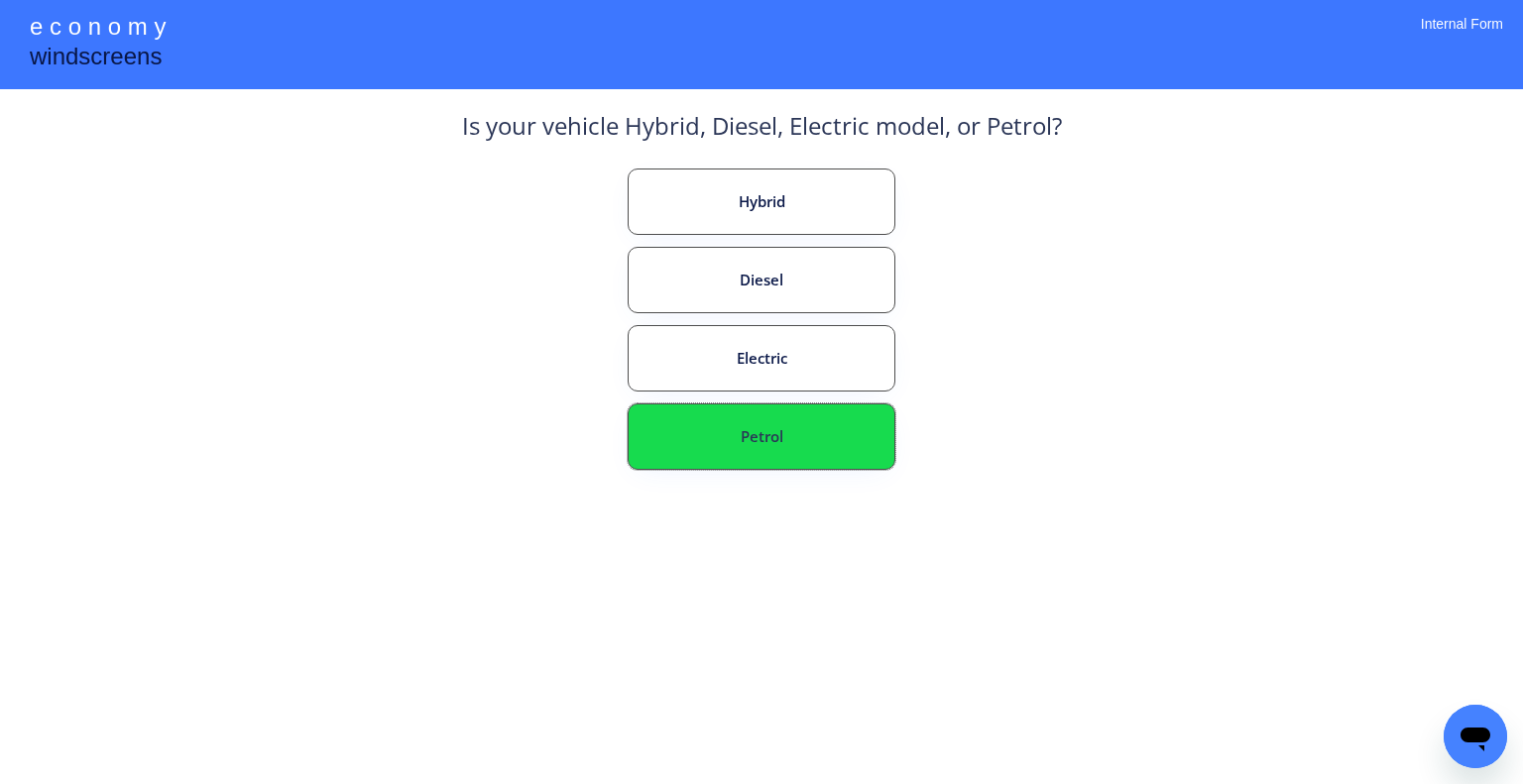 drag, startPoint x: 818, startPoint y: 449, endPoint x: 811, endPoint y: 423, distance: 26.925824 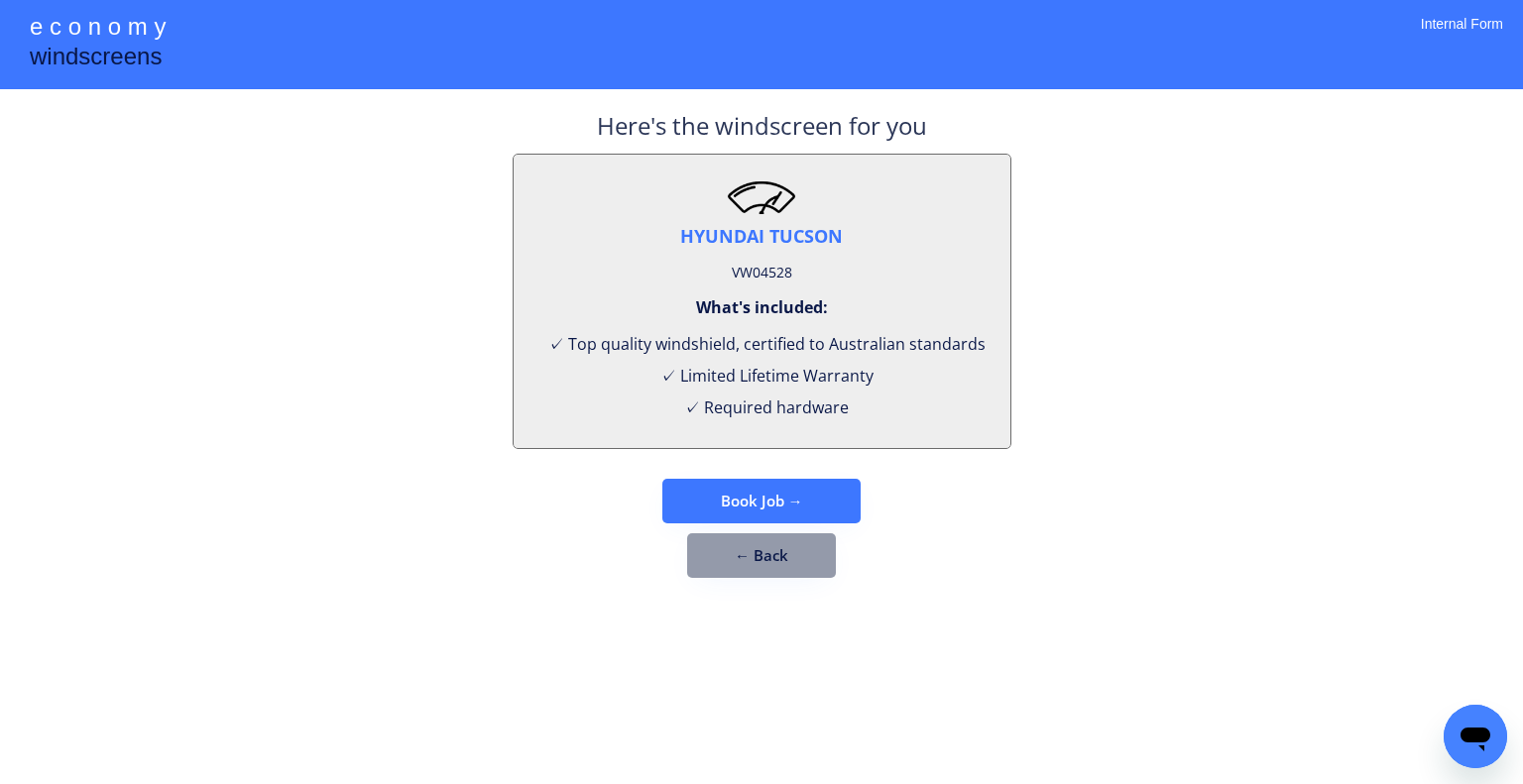 click on "VW04528" at bounding box center [762, 273] 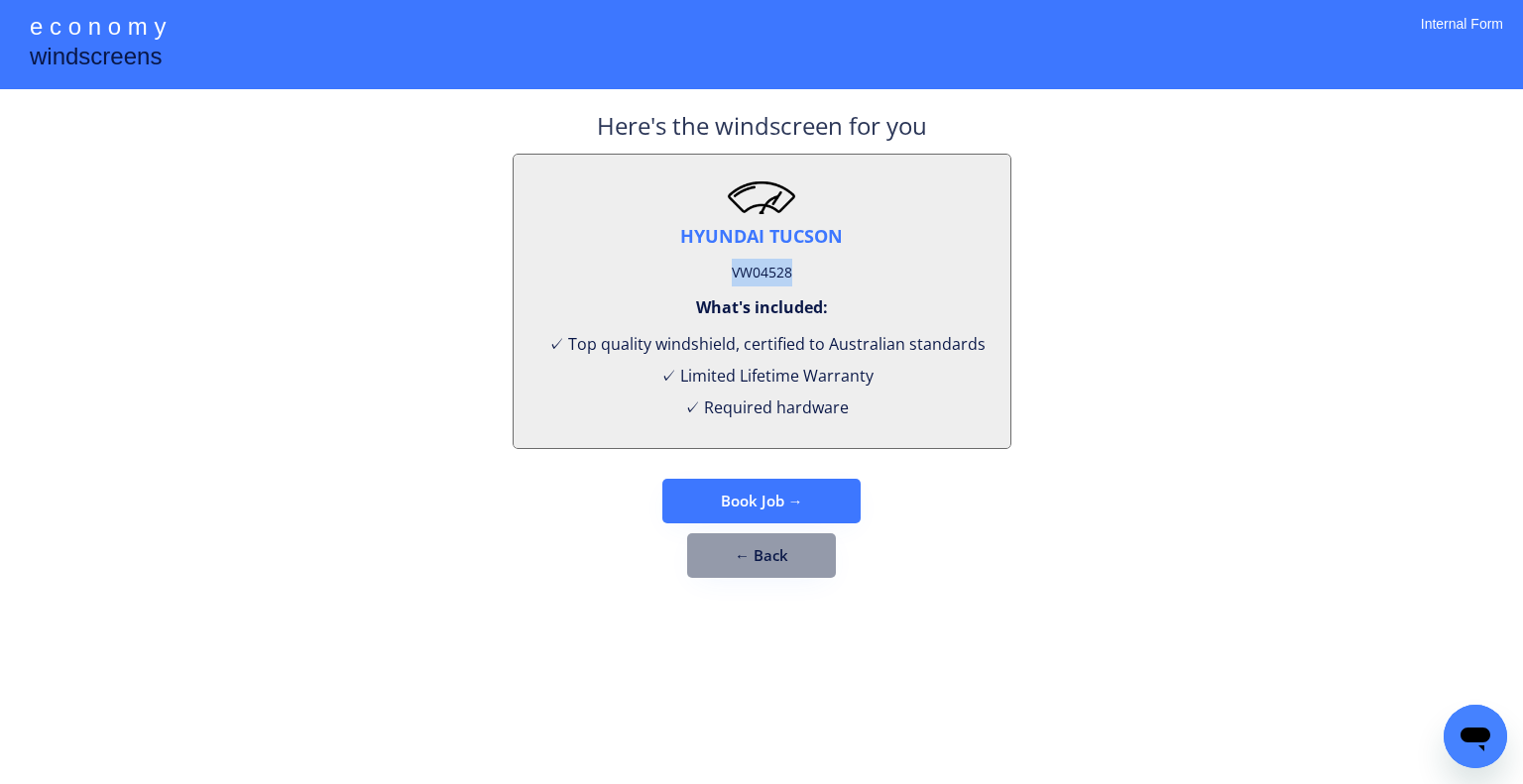click on "VW04528" at bounding box center [762, 273] 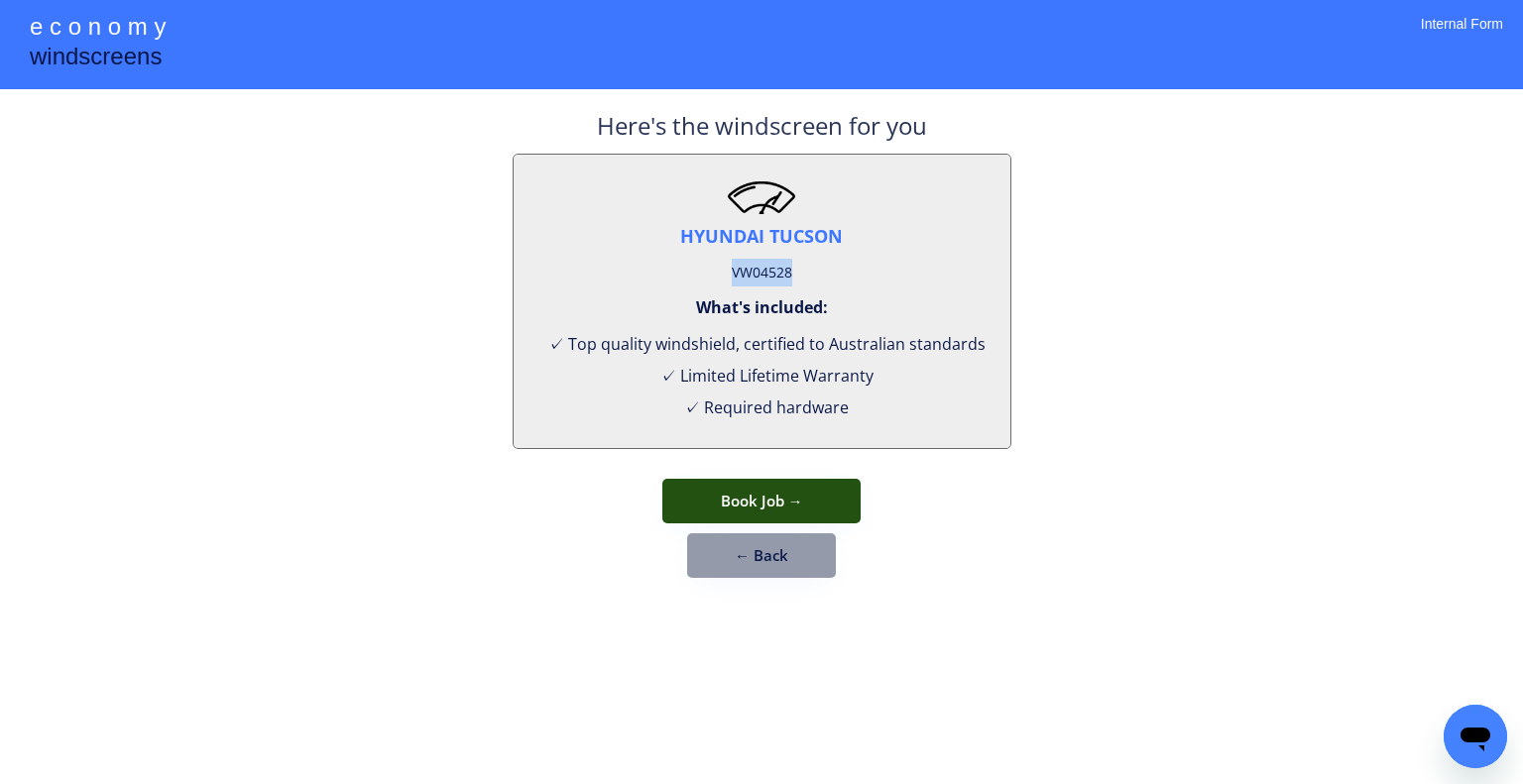 click on "Book Job    →" at bounding box center [762, 501] 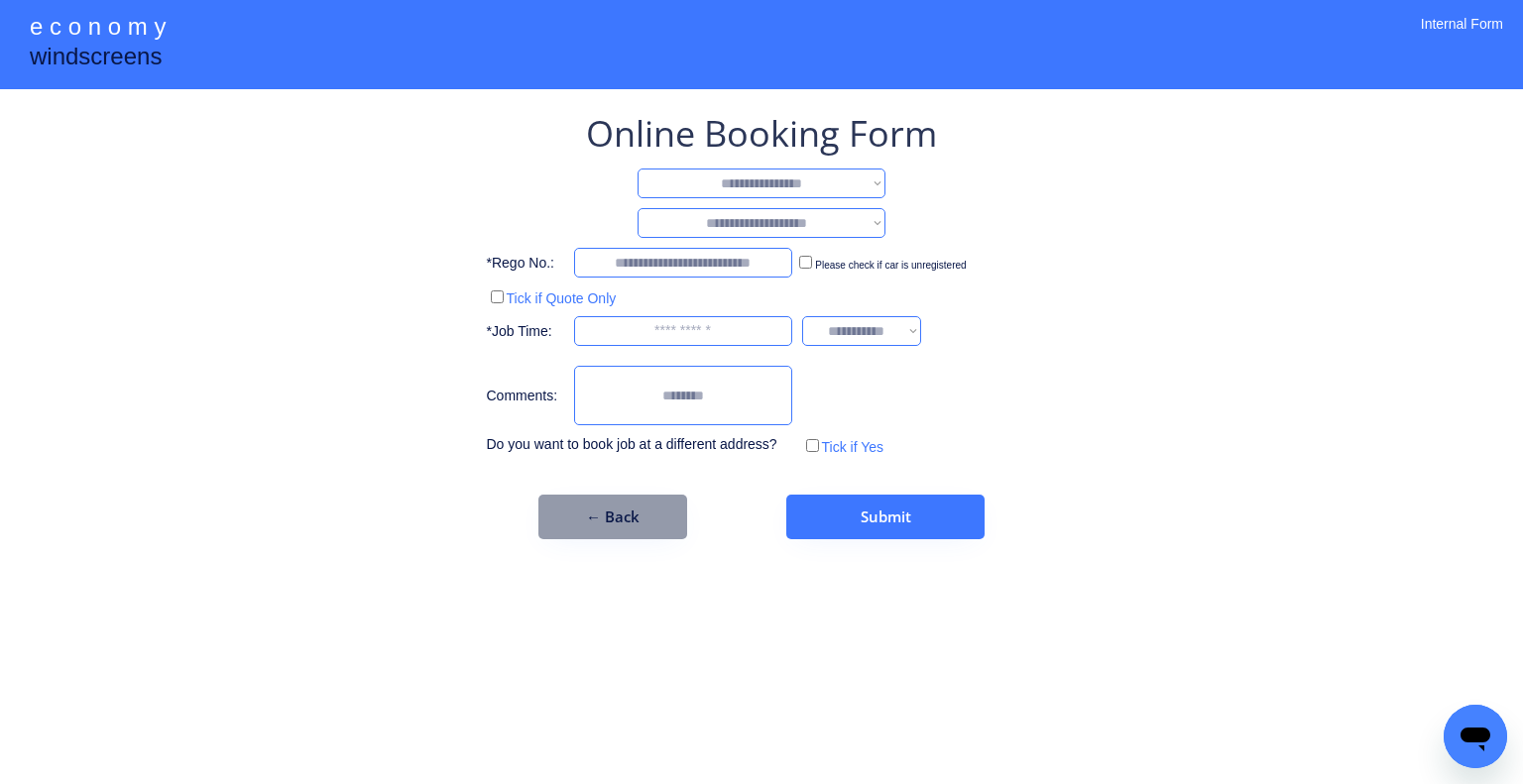 click on "**********" at bounding box center (762, 183) 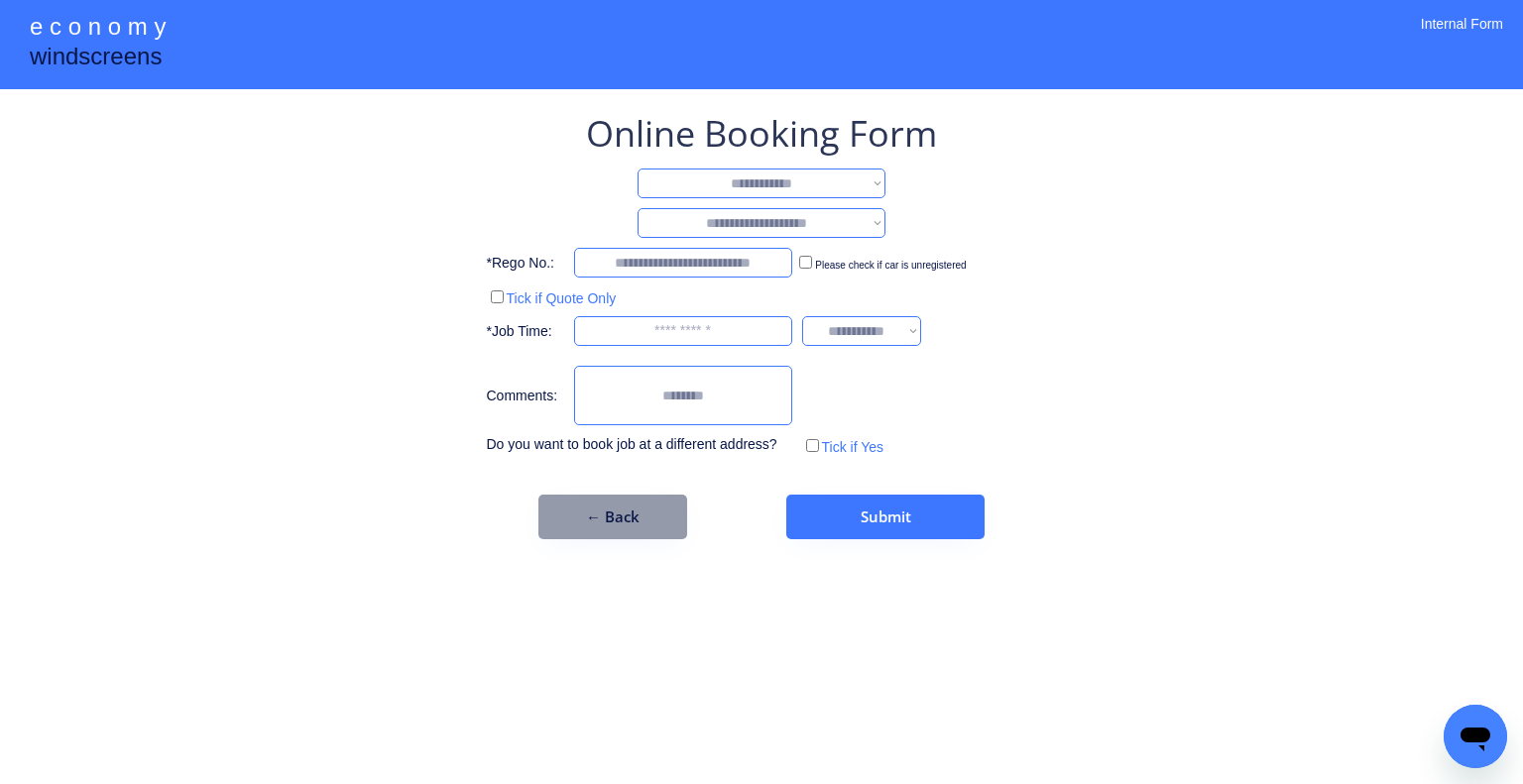 click on "**********" at bounding box center (762, 183) 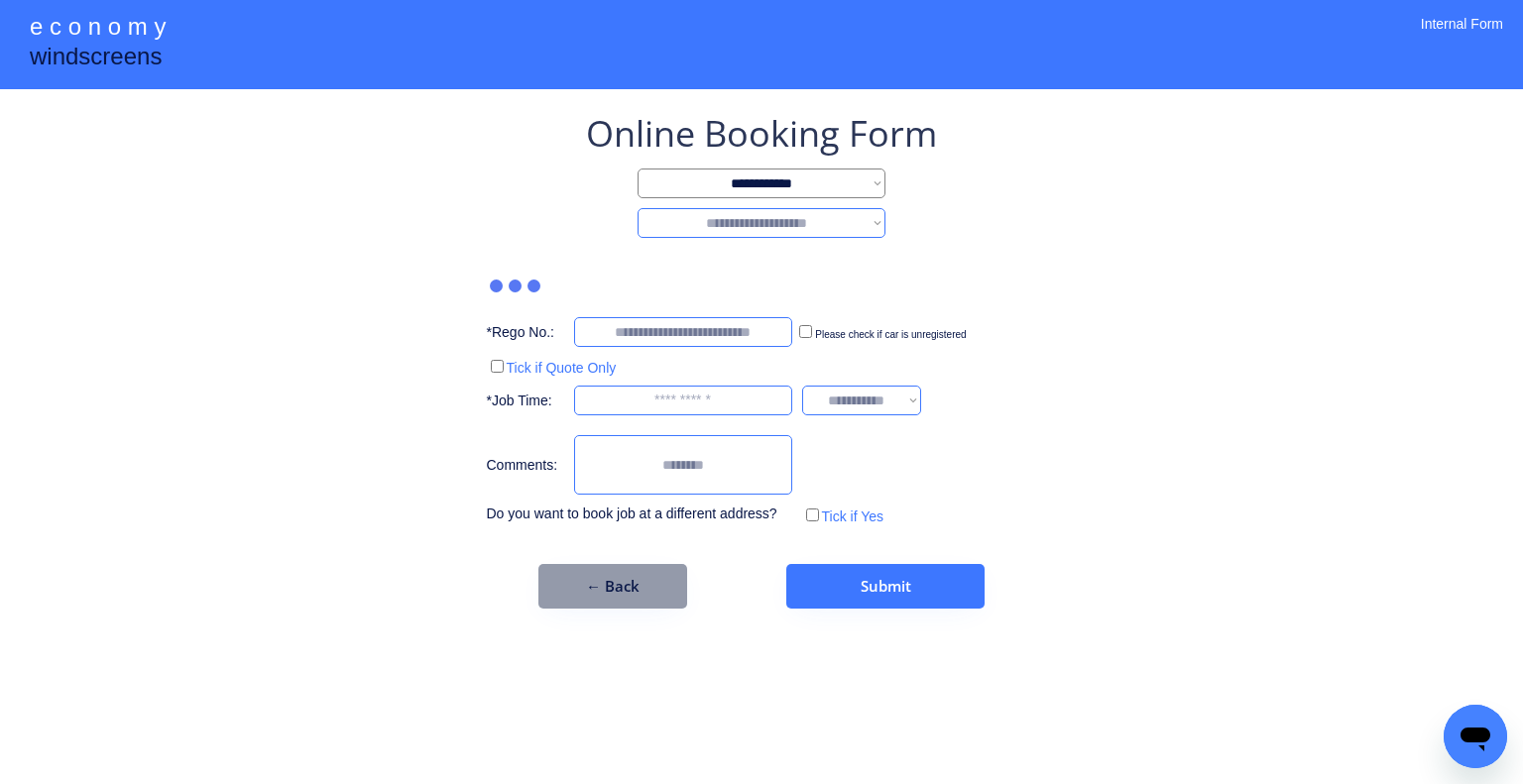 click on "**********" at bounding box center [762, 223] 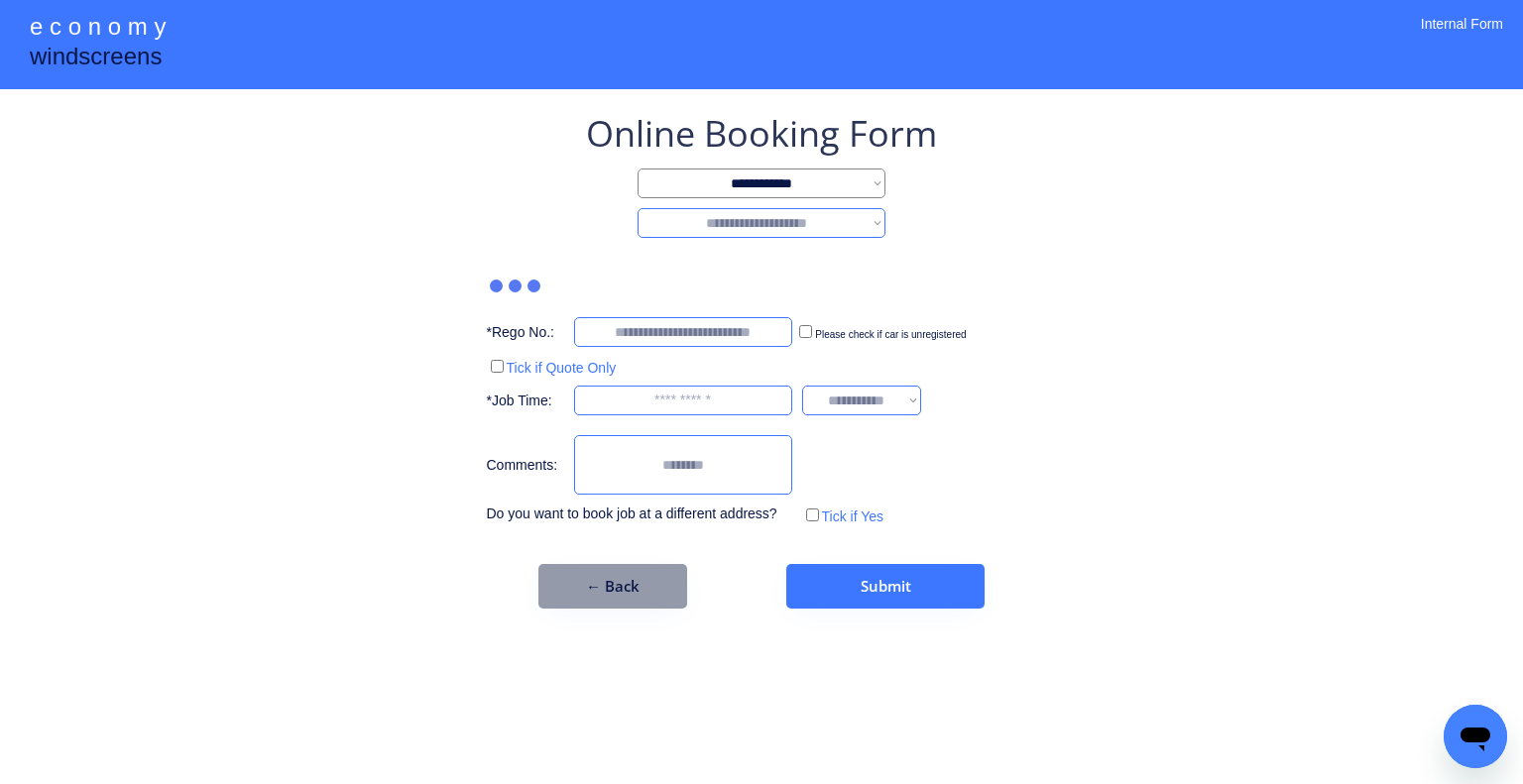 select on "********" 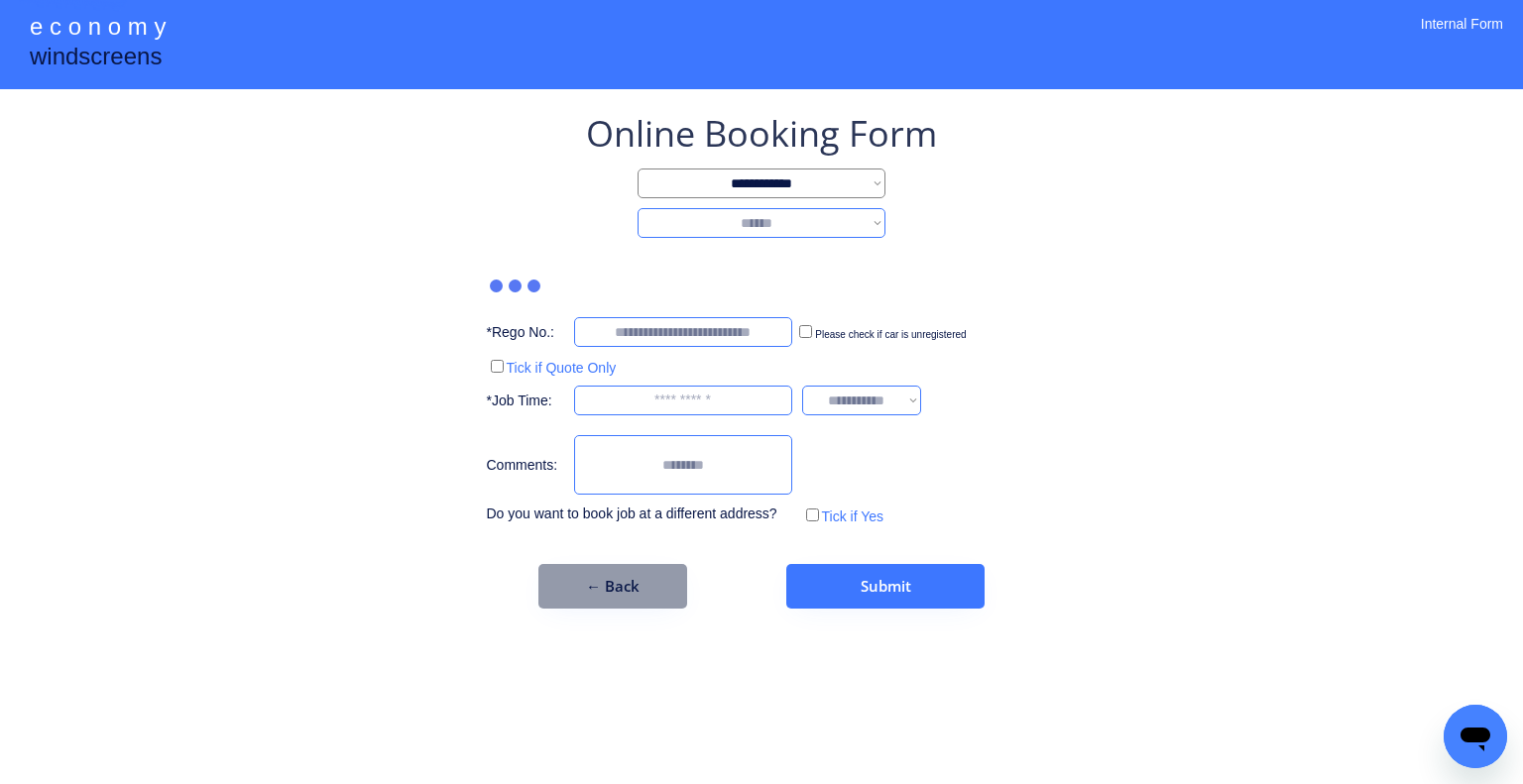 click on "**********" at bounding box center [762, 223] 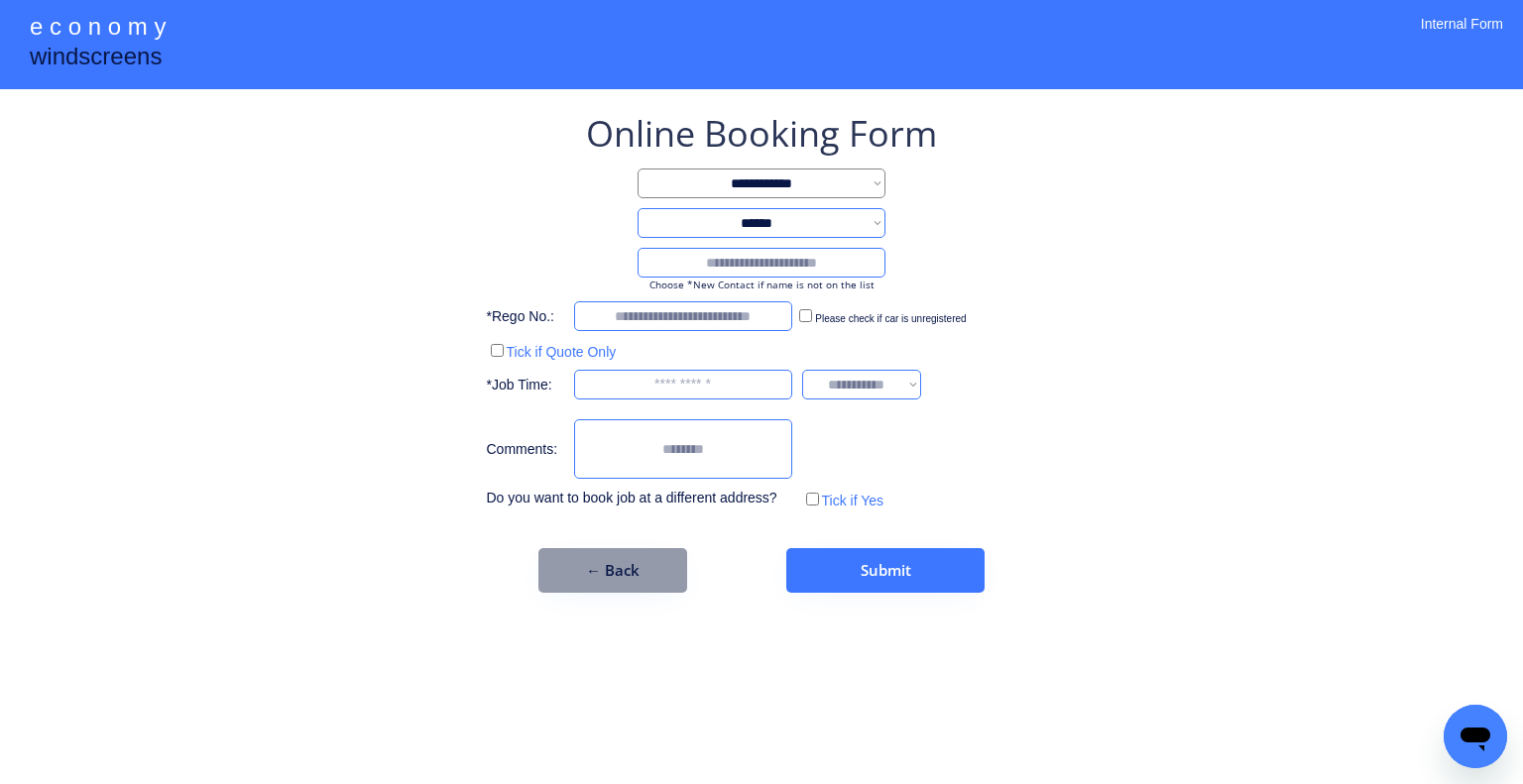 click at bounding box center (762, 263) 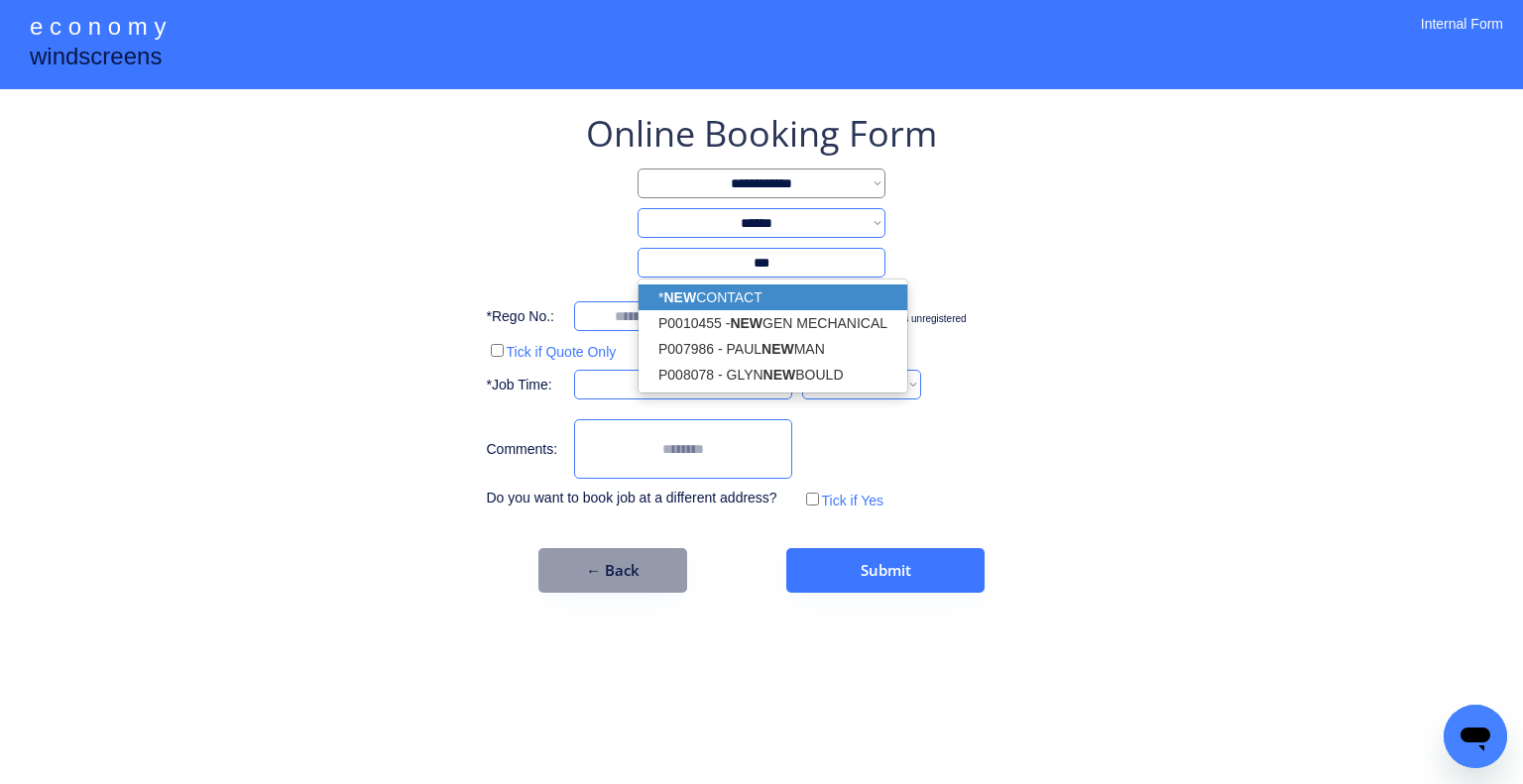 drag, startPoint x: 805, startPoint y: 290, endPoint x: 1099, endPoint y: 316, distance: 295.1474 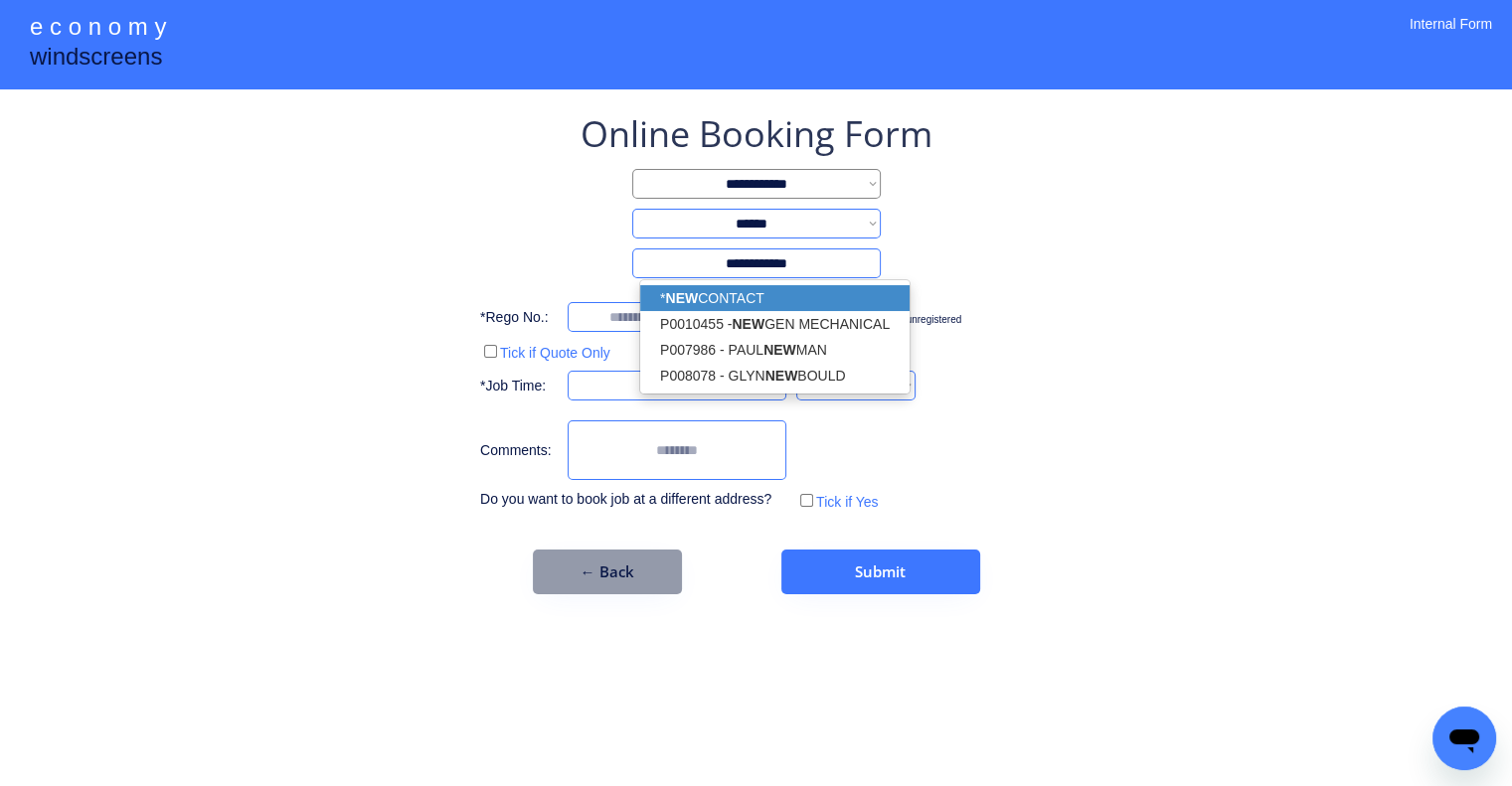 type on "**********" 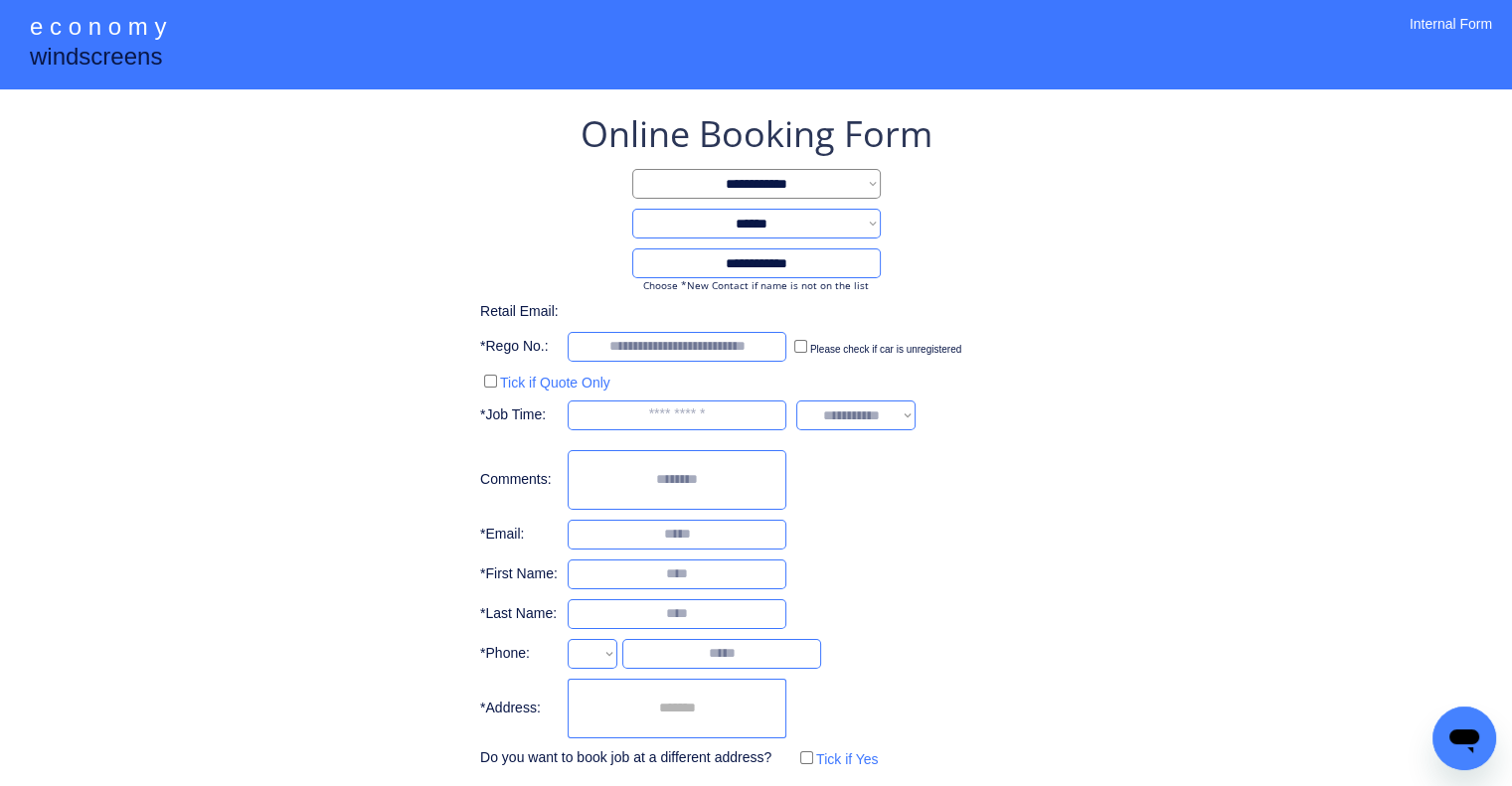 select on "**********" 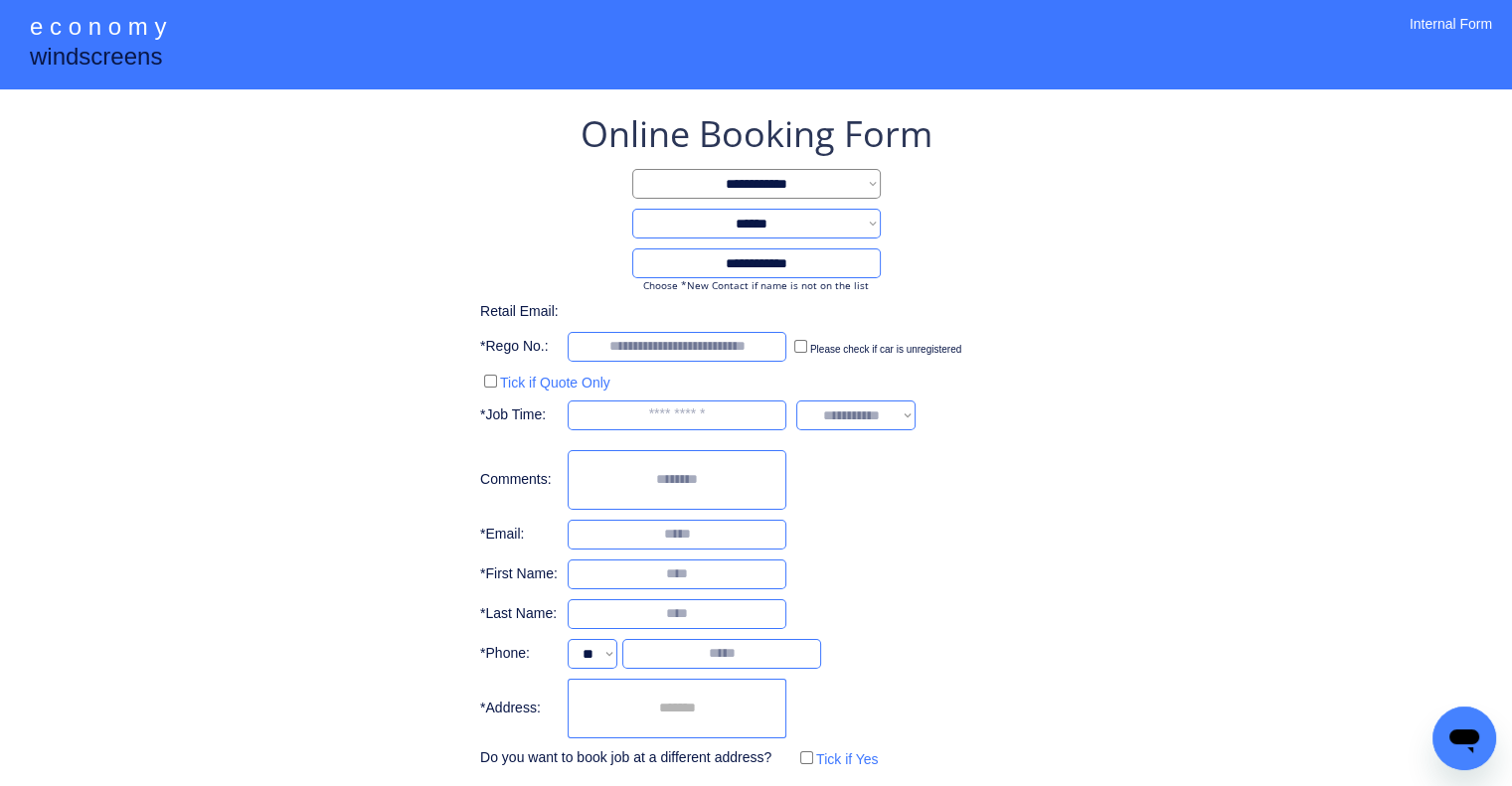 click at bounding box center [677, 708] 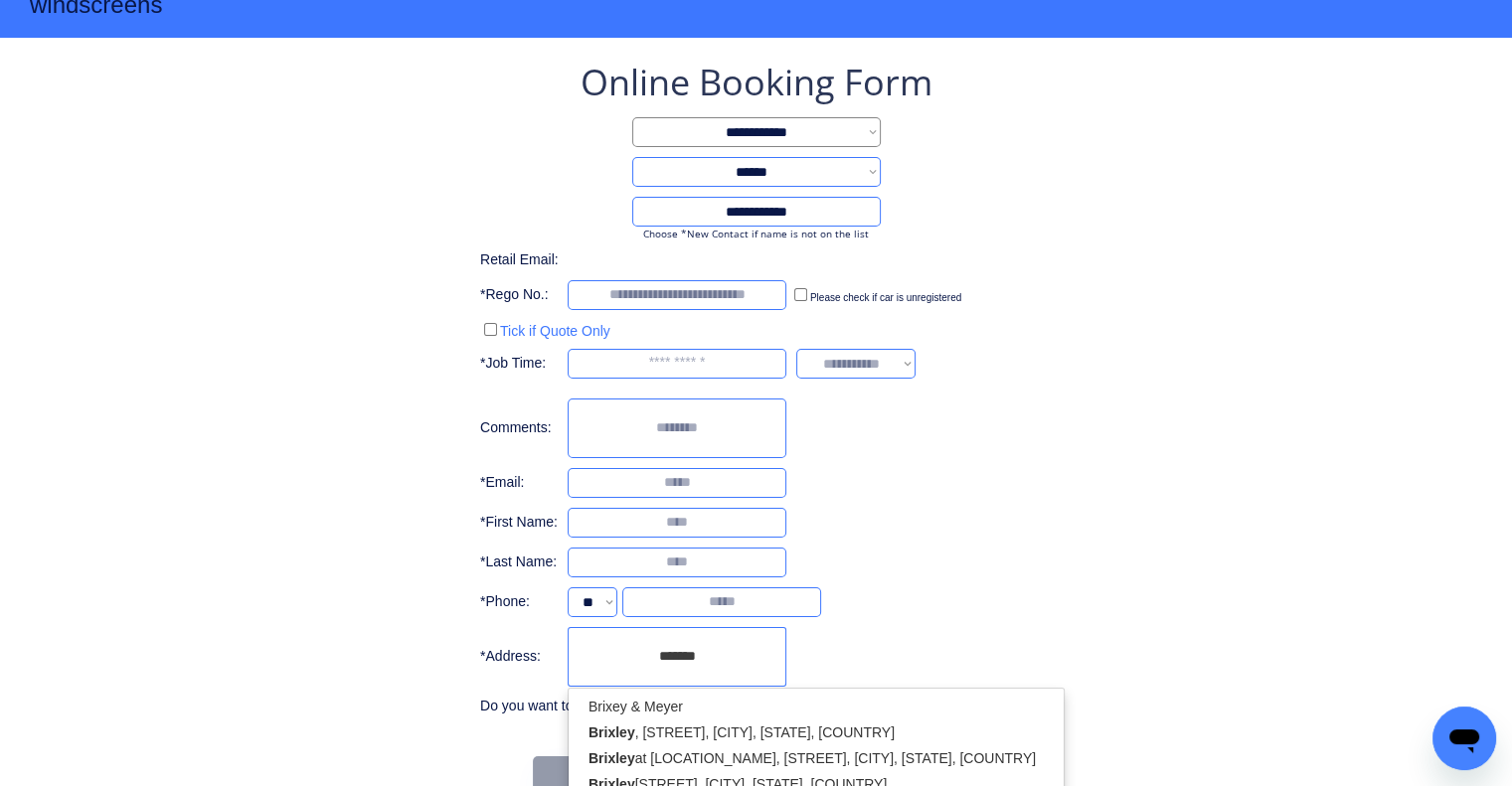 scroll, scrollTop: 95, scrollLeft: 0, axis: vertical 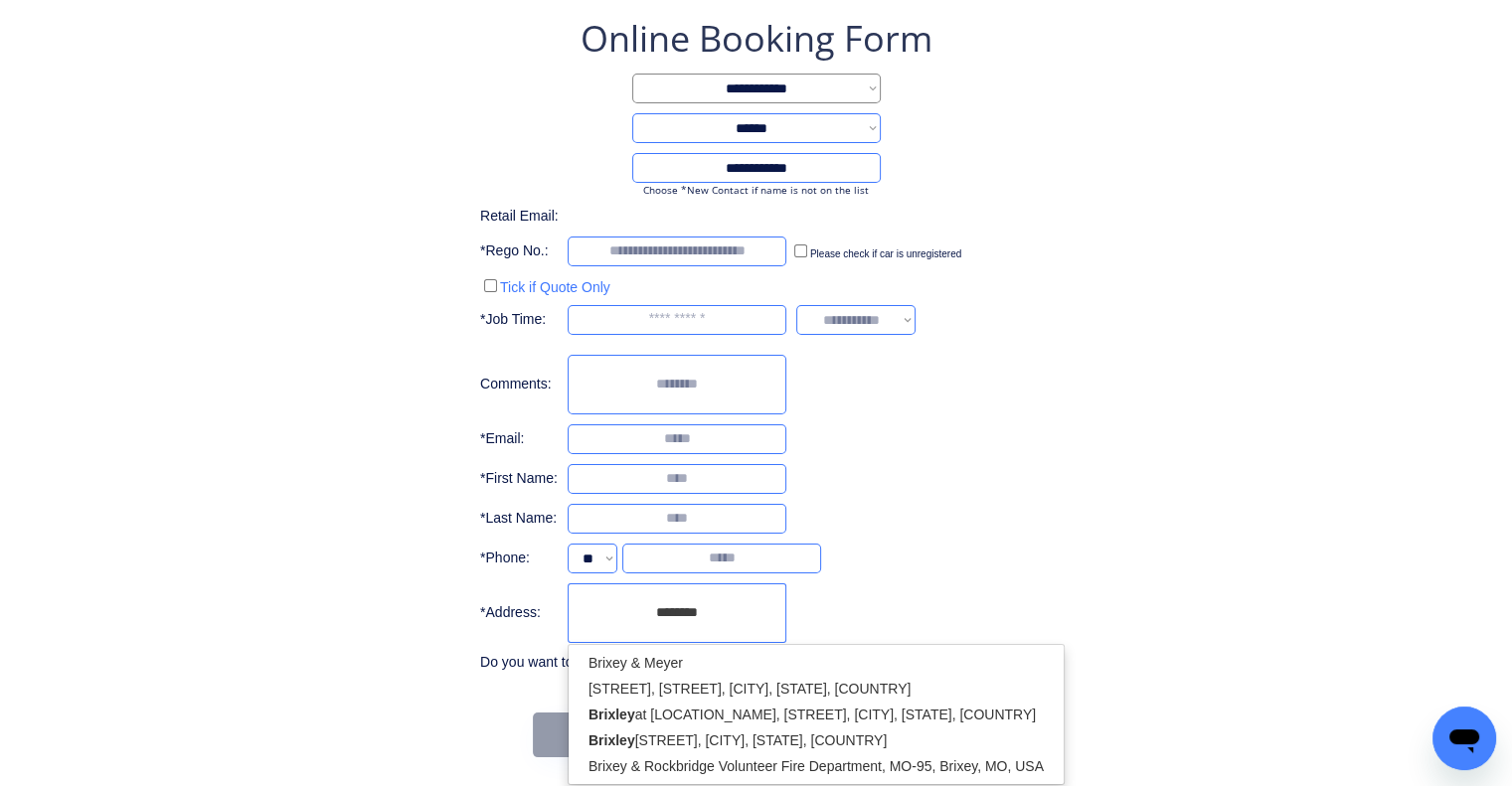type on "*********" 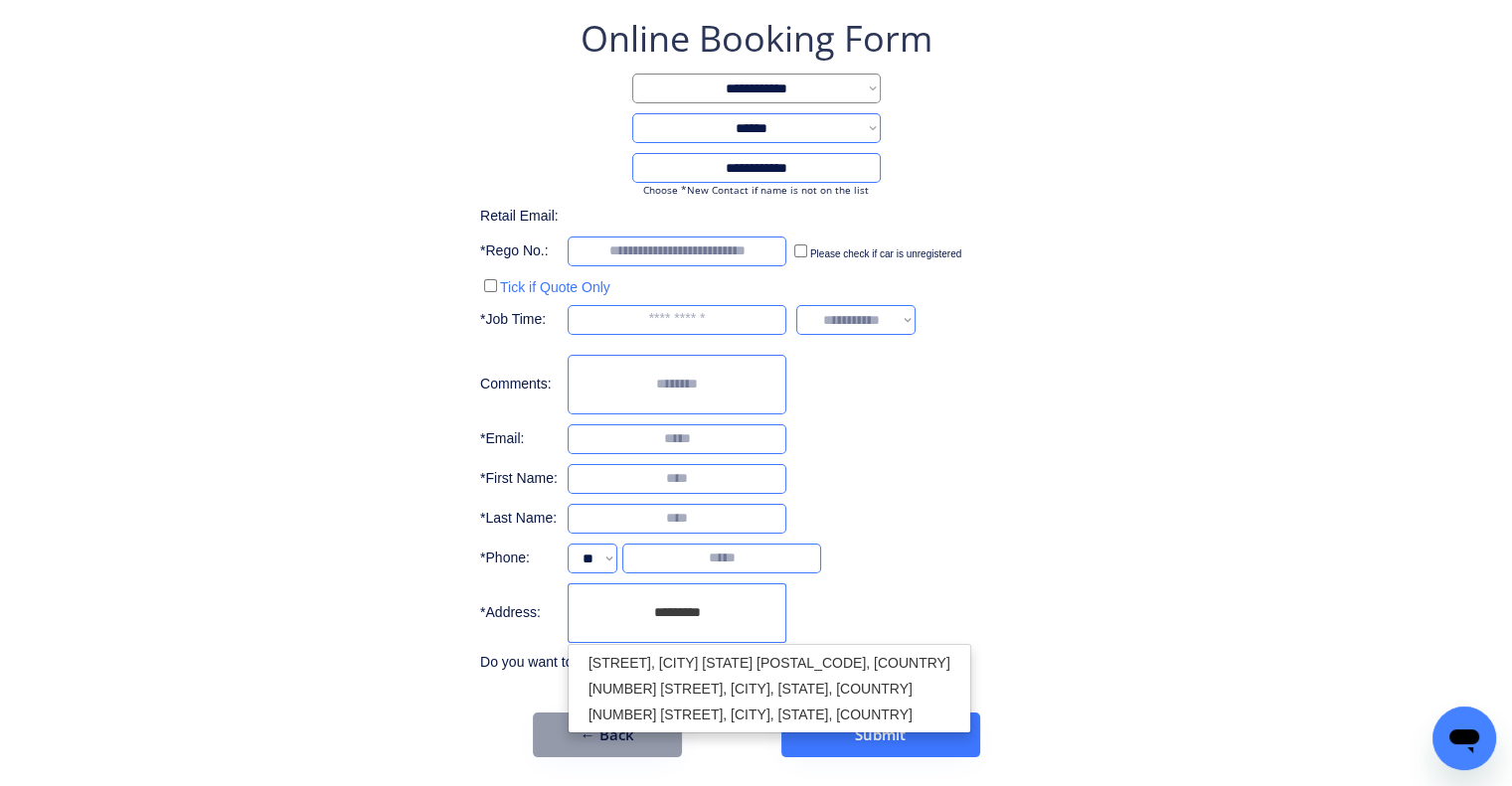 click on "*********" at bounding box center [677, 613] 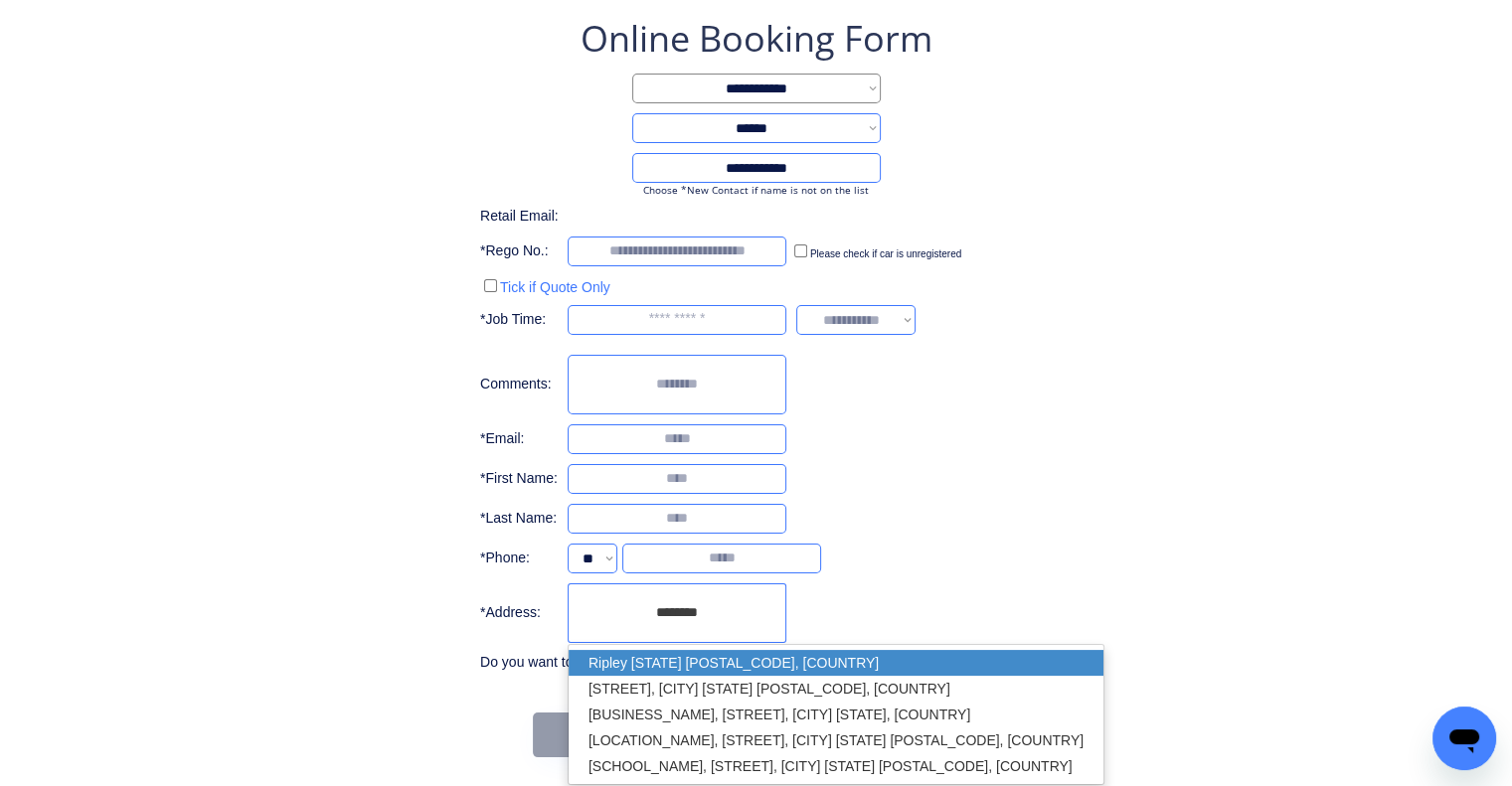 drag, startPoint x: 740, startPoint y: 663, endPoint x: 1154, endPoint y: 473, distance: 455.5173 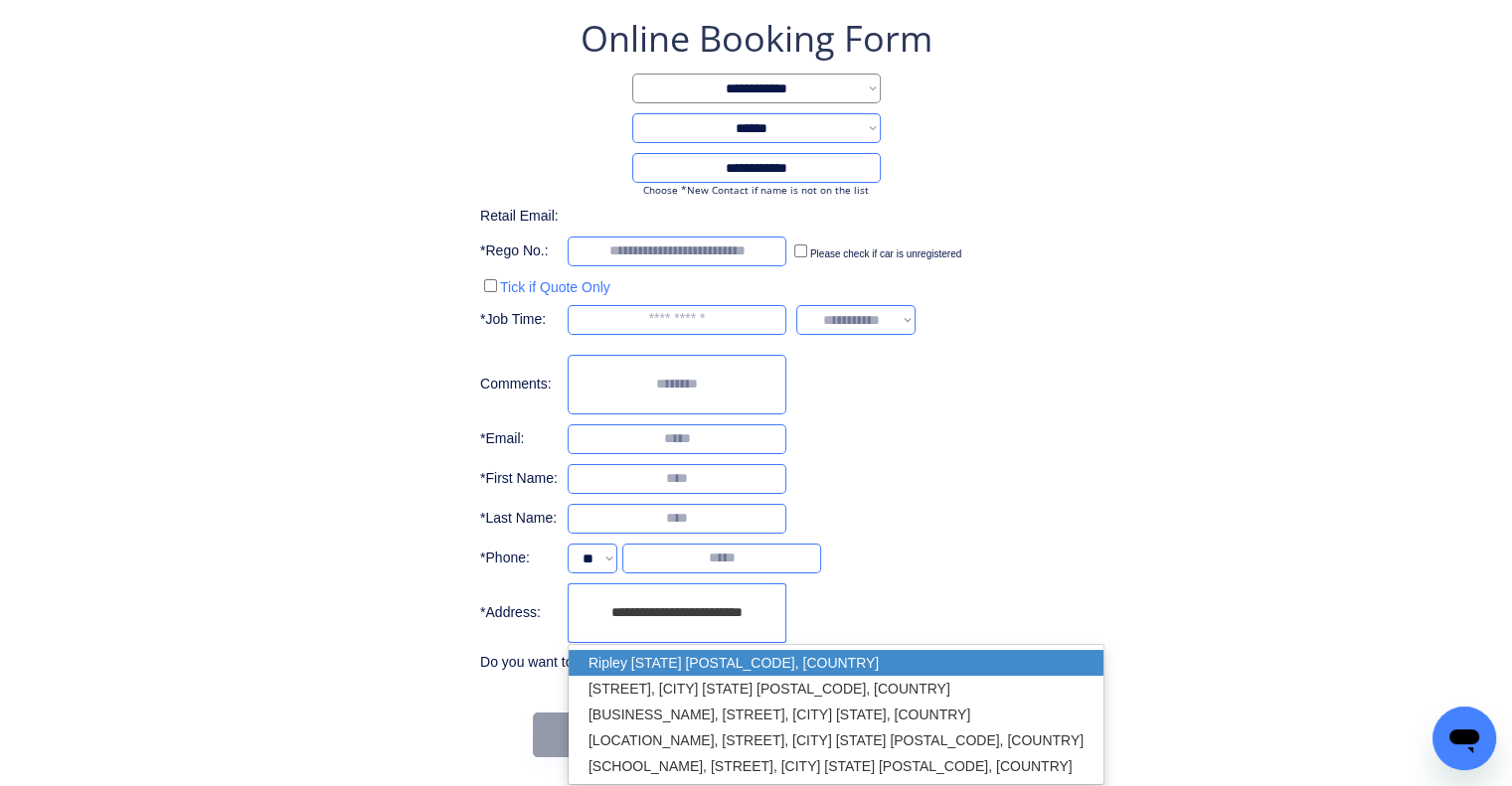 type on "**********" 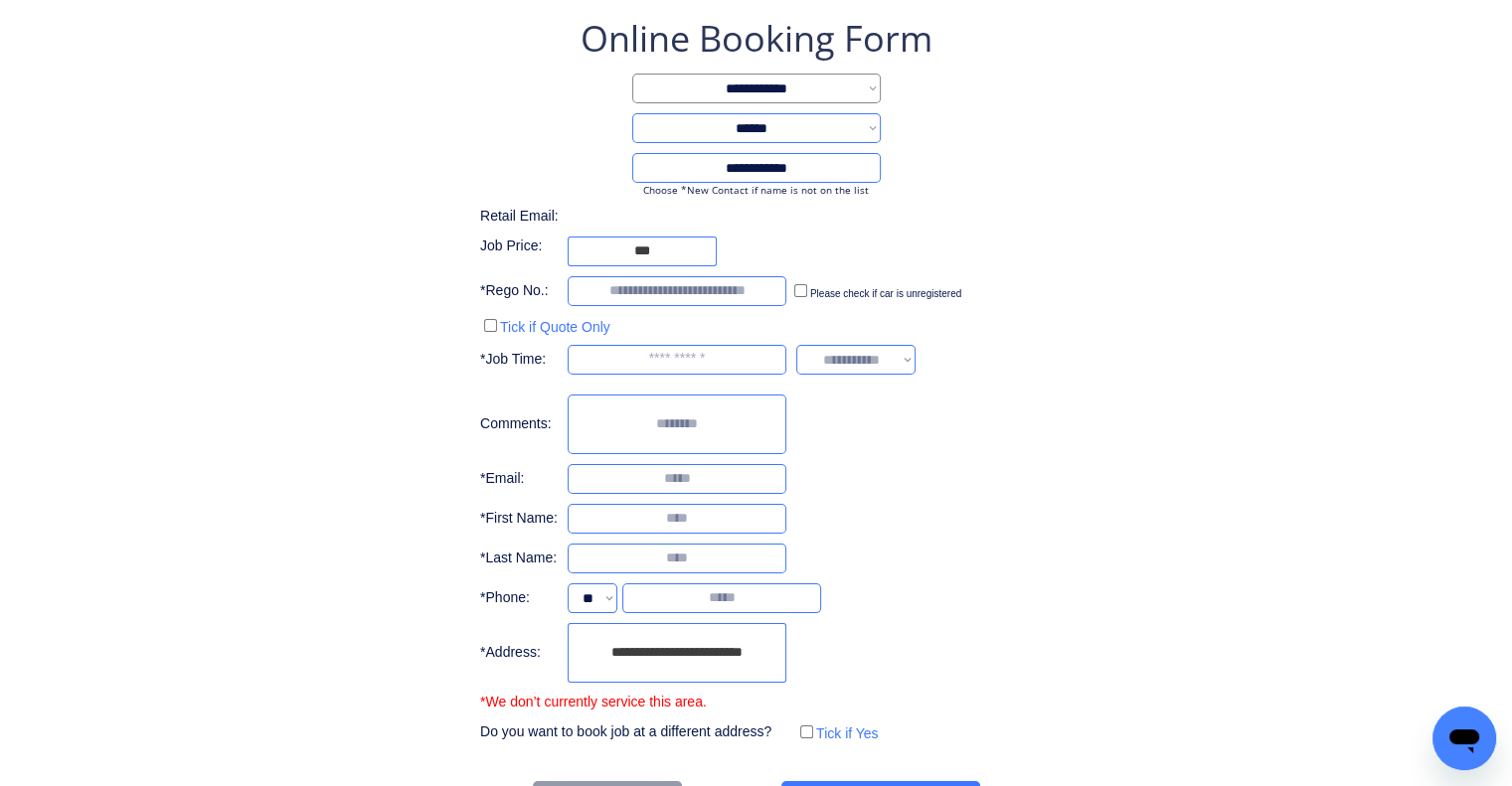click on "**********" at bounding box center [756, 380] 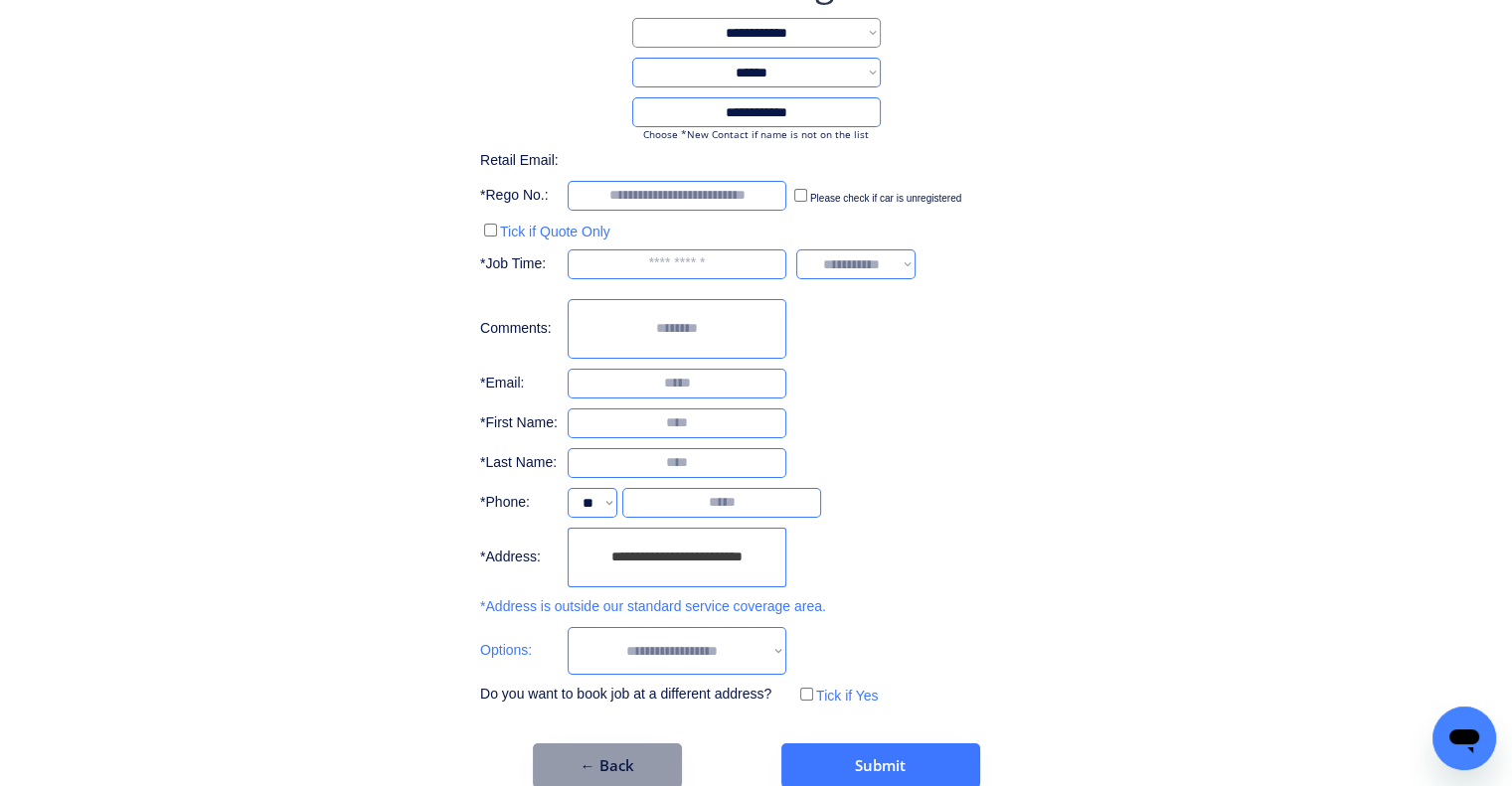 scroll, scrollTop: 183, scrollLeft: 0, axis: vertical 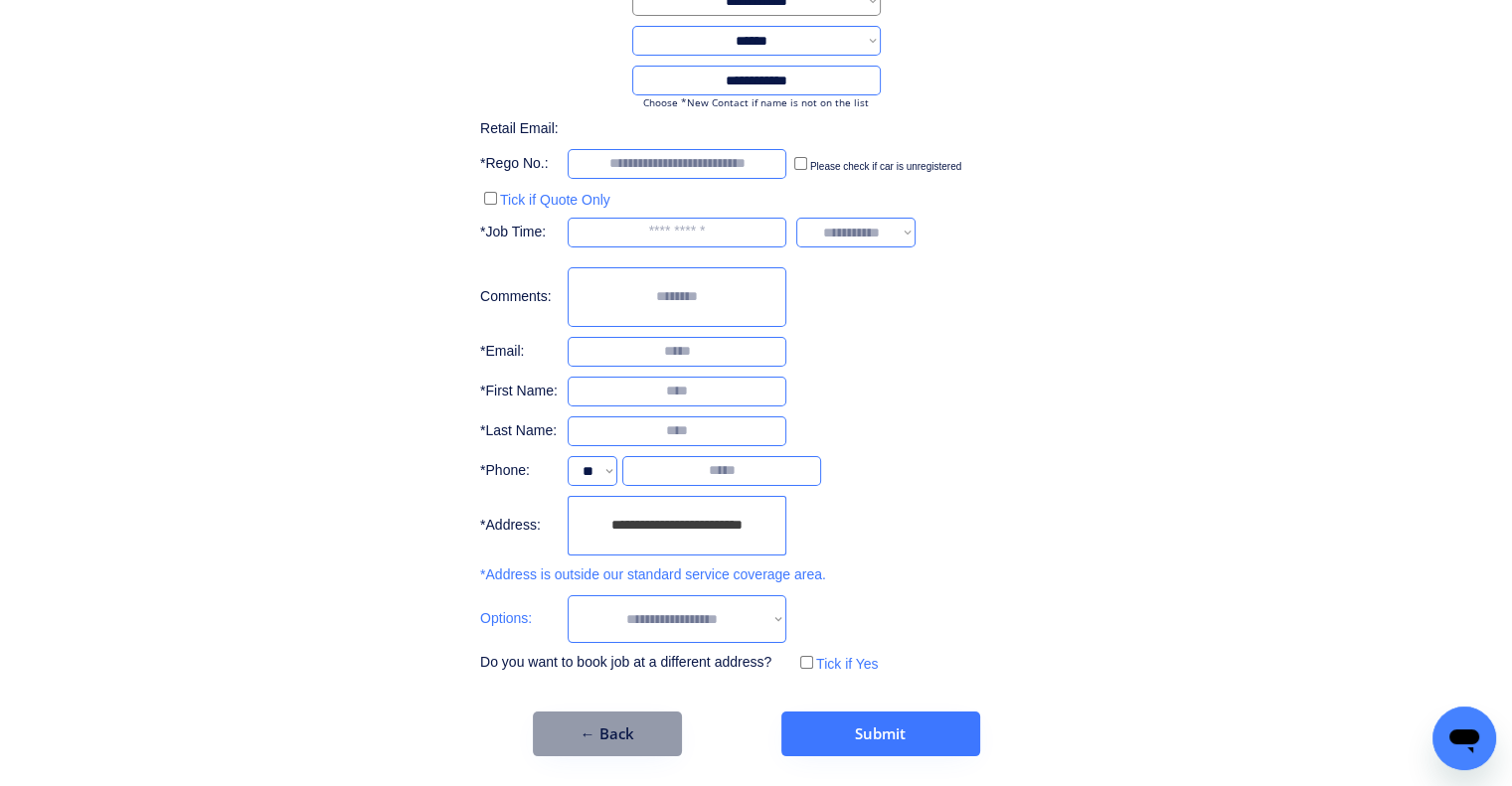 click on "**********" at bounding box center (677, 619) 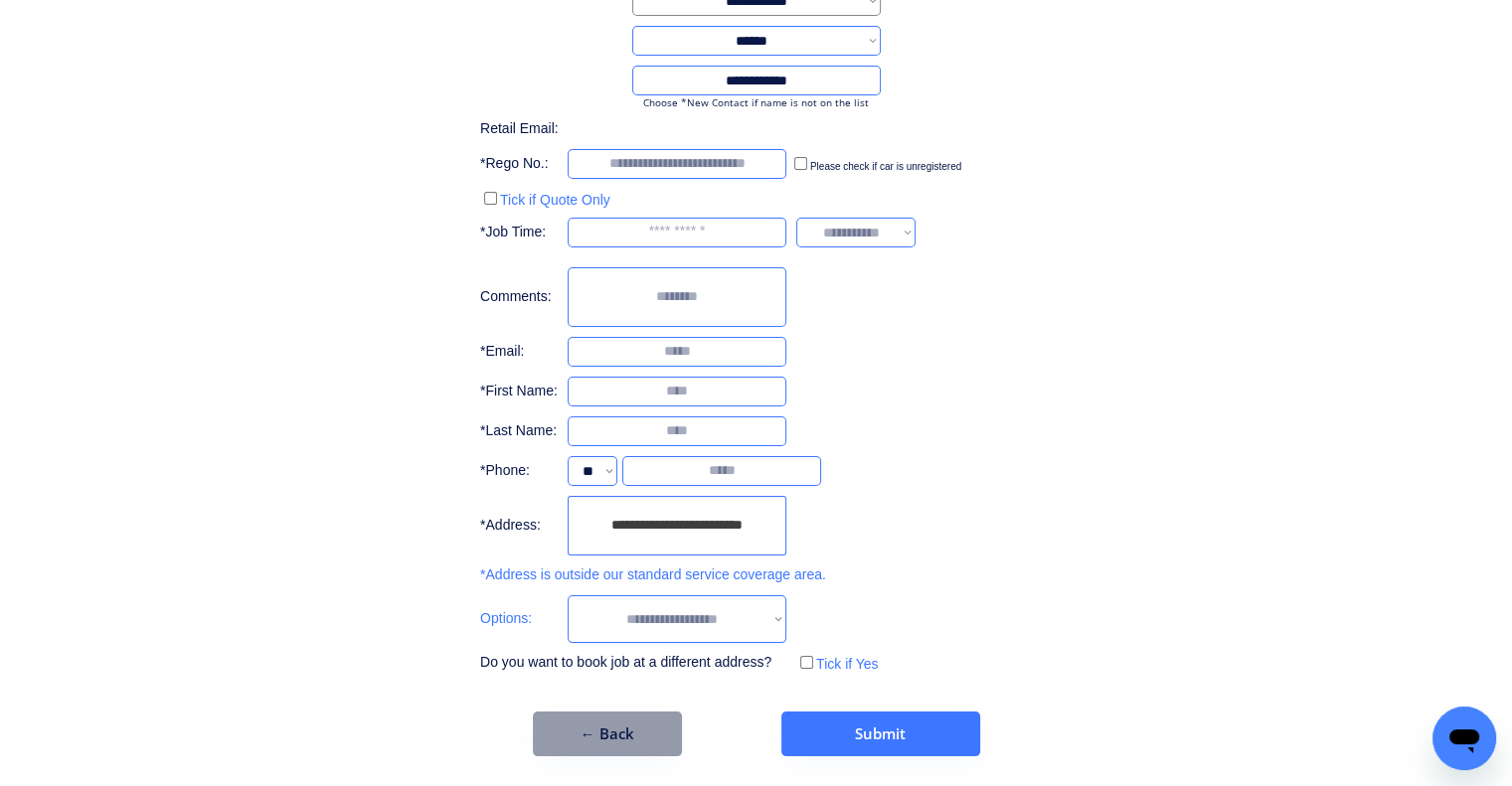 select on "**********" 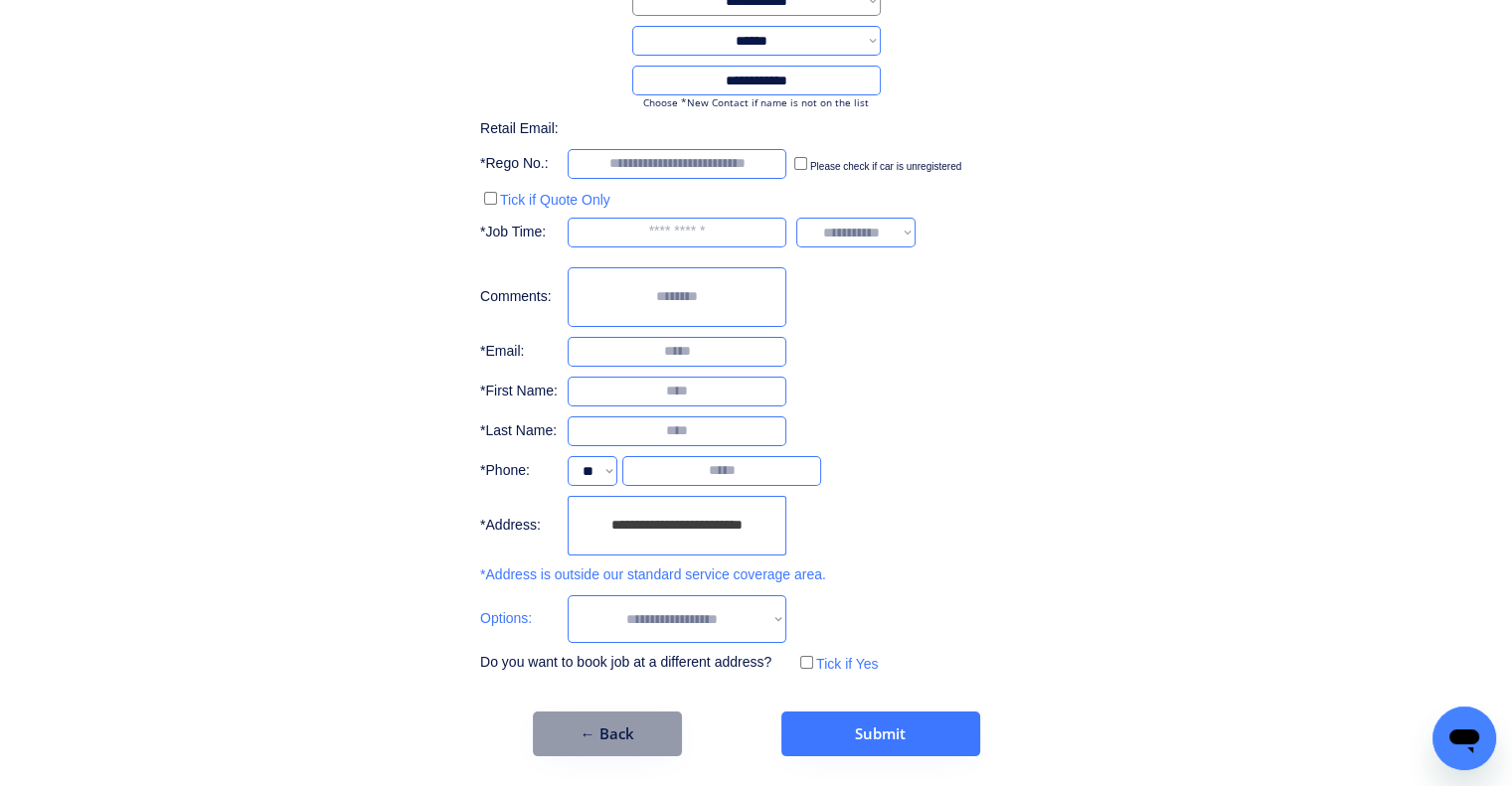 click on "**********" at bounding box center [677, 619] 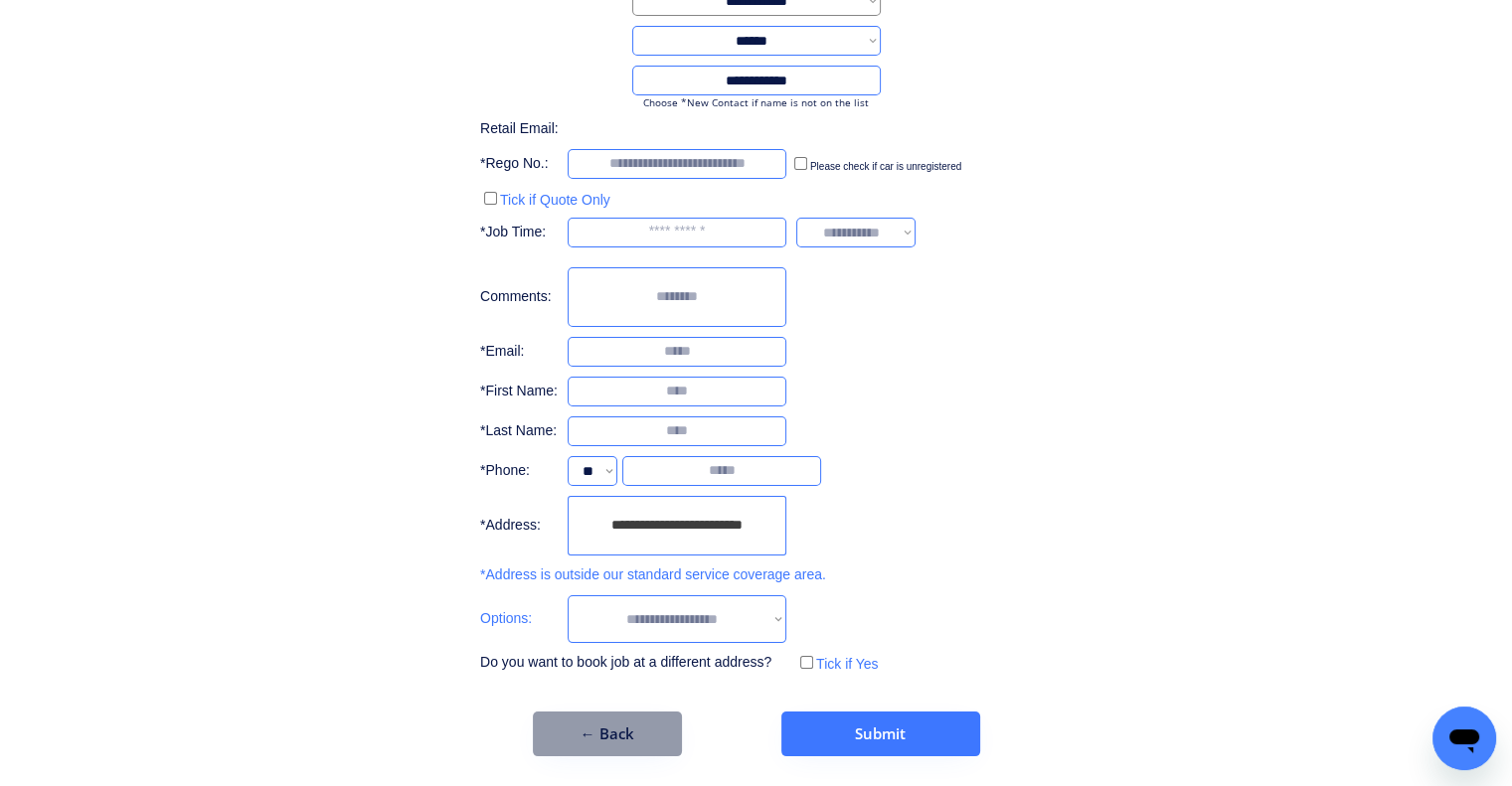 type on "***" 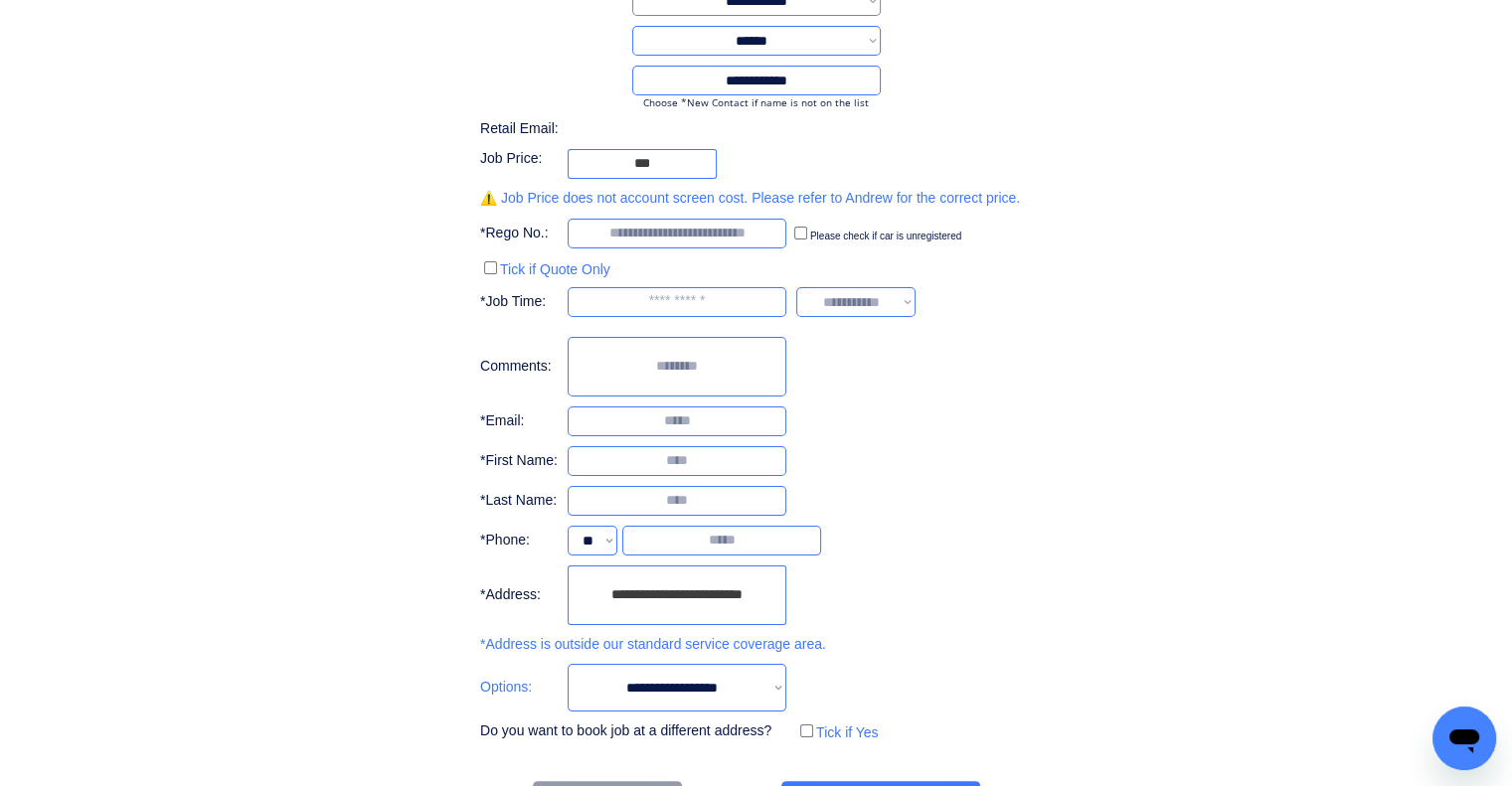 click on "**********" at bounding box center (756, 376) 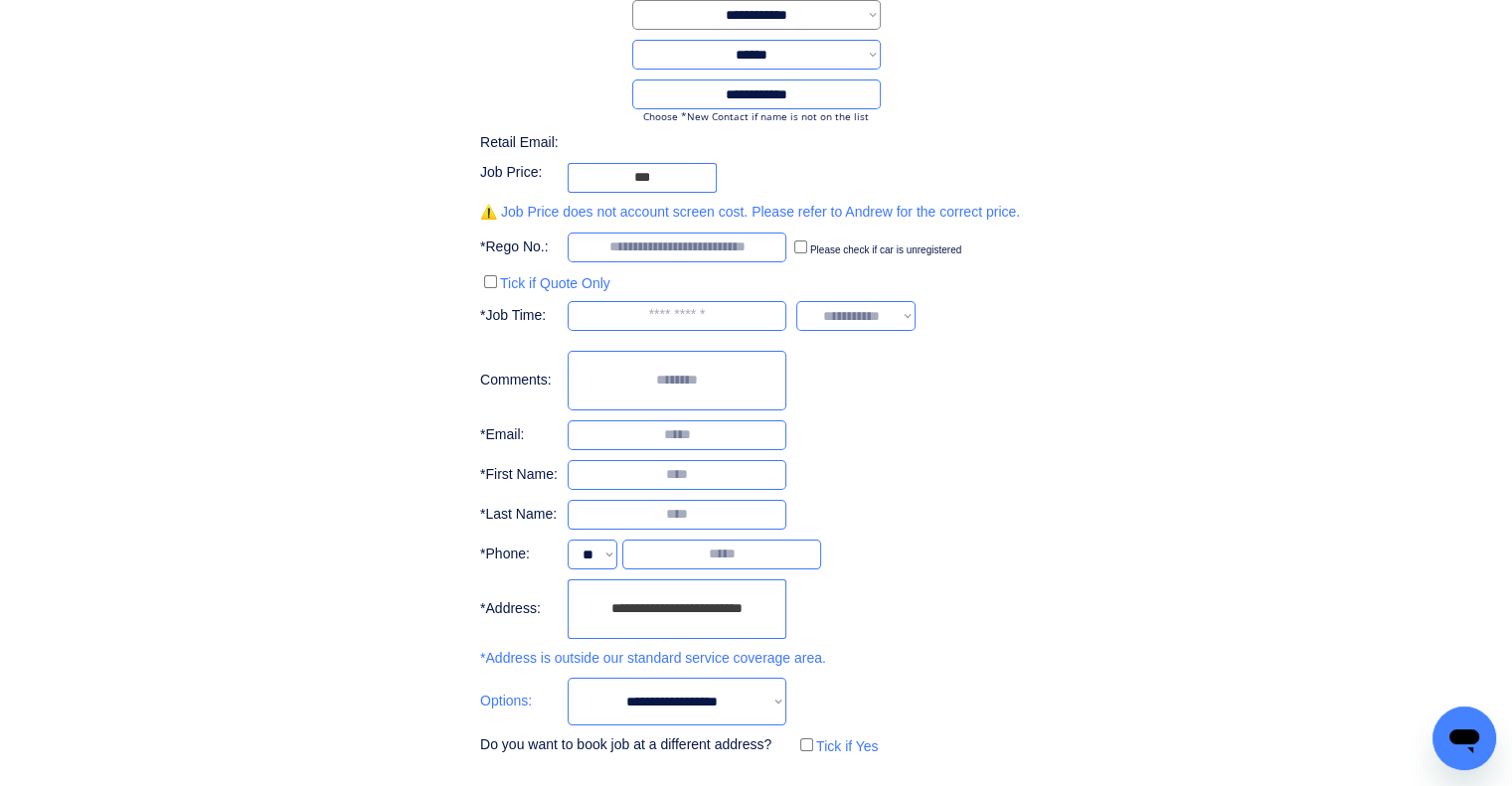 scroll, scrollTop: 0, scrollLeft: 0, axis: both 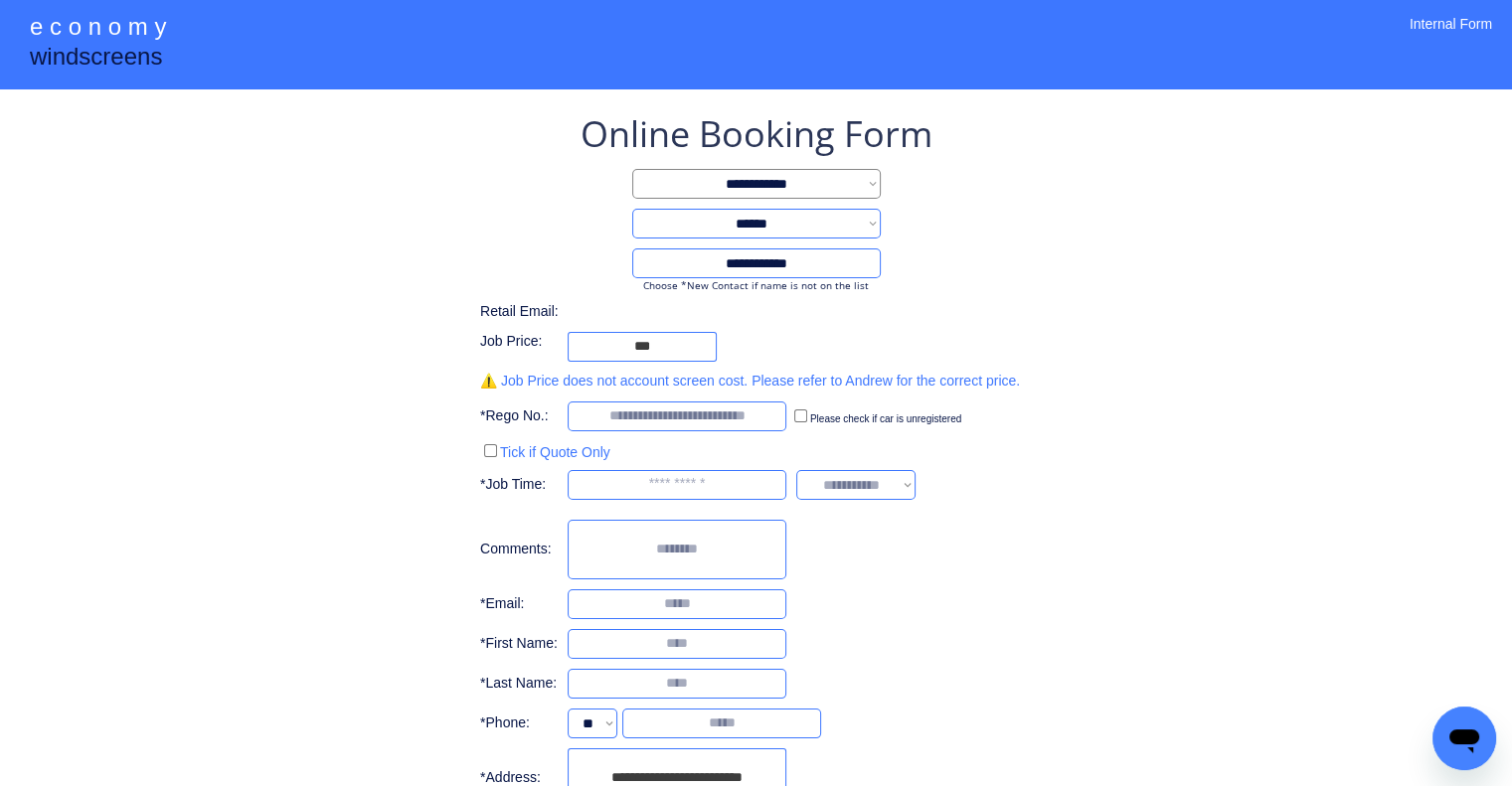 click on "⚠️ Job Price does not account screen cost. Please refer to Andrew for the correct price." at bounding box center [750, 382] 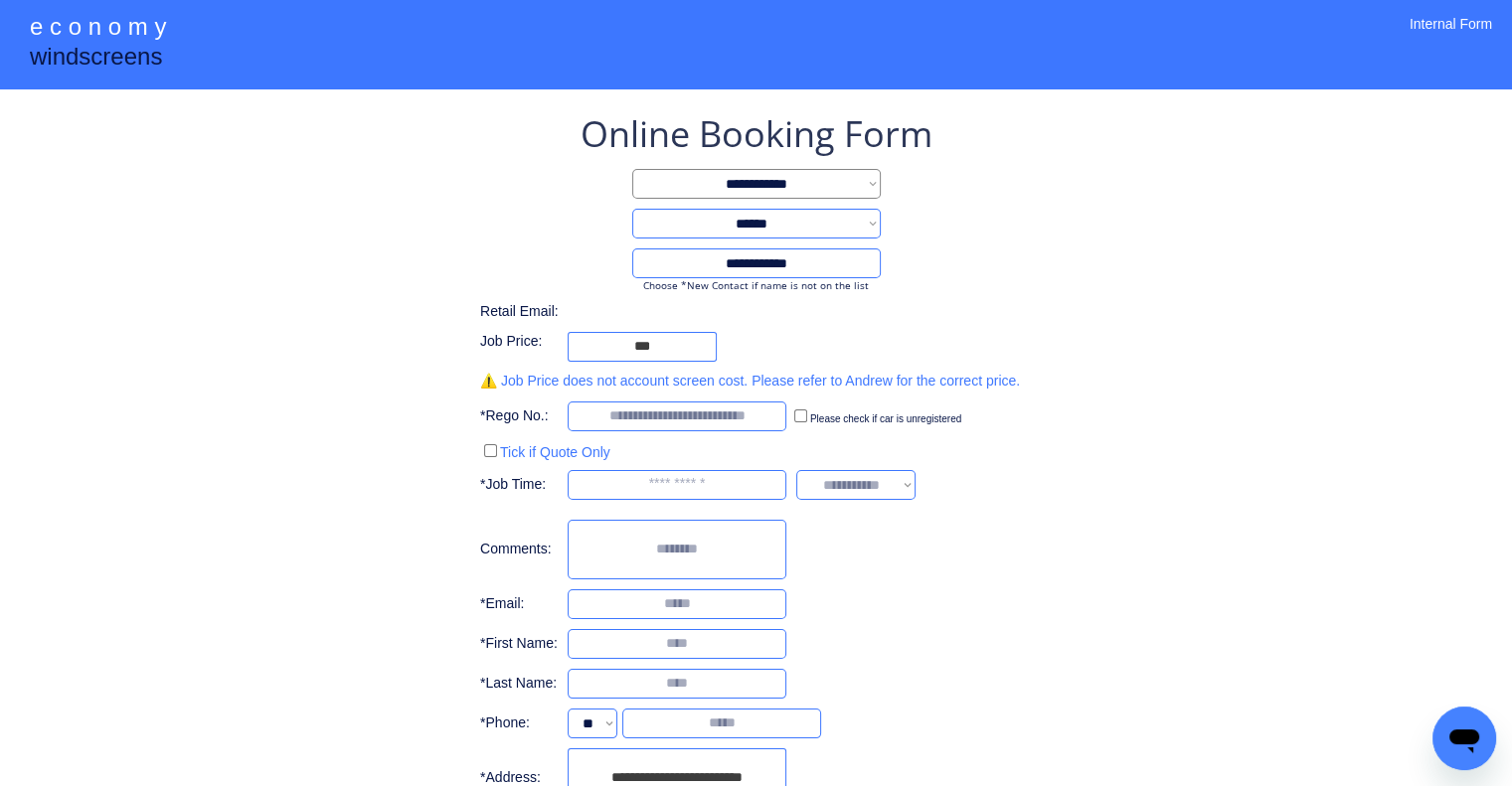 click on "**********" at bounding box center (756, 519) 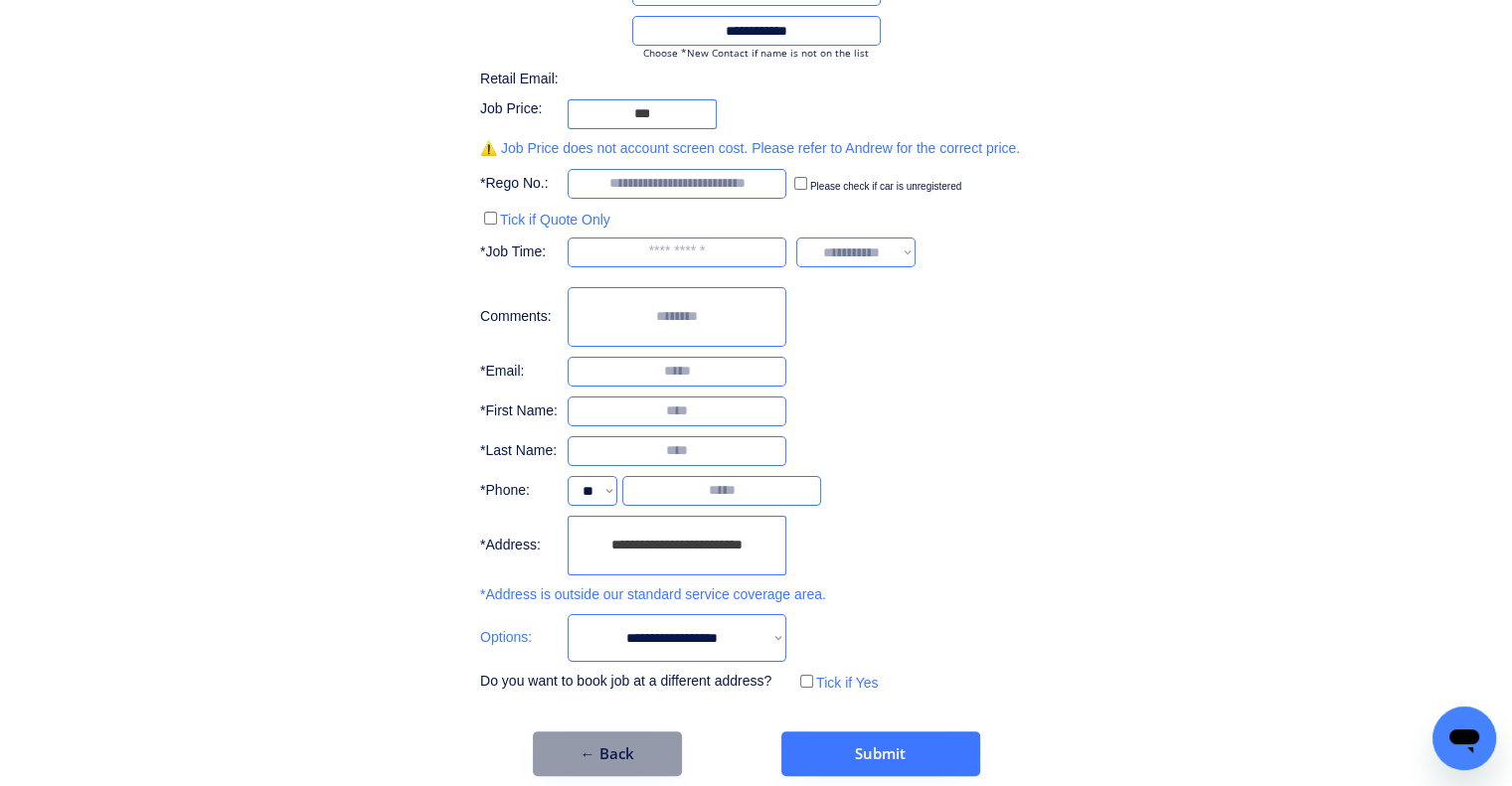 scroll, scrollTop: 251, scrollLeft: 0, axis: vertical 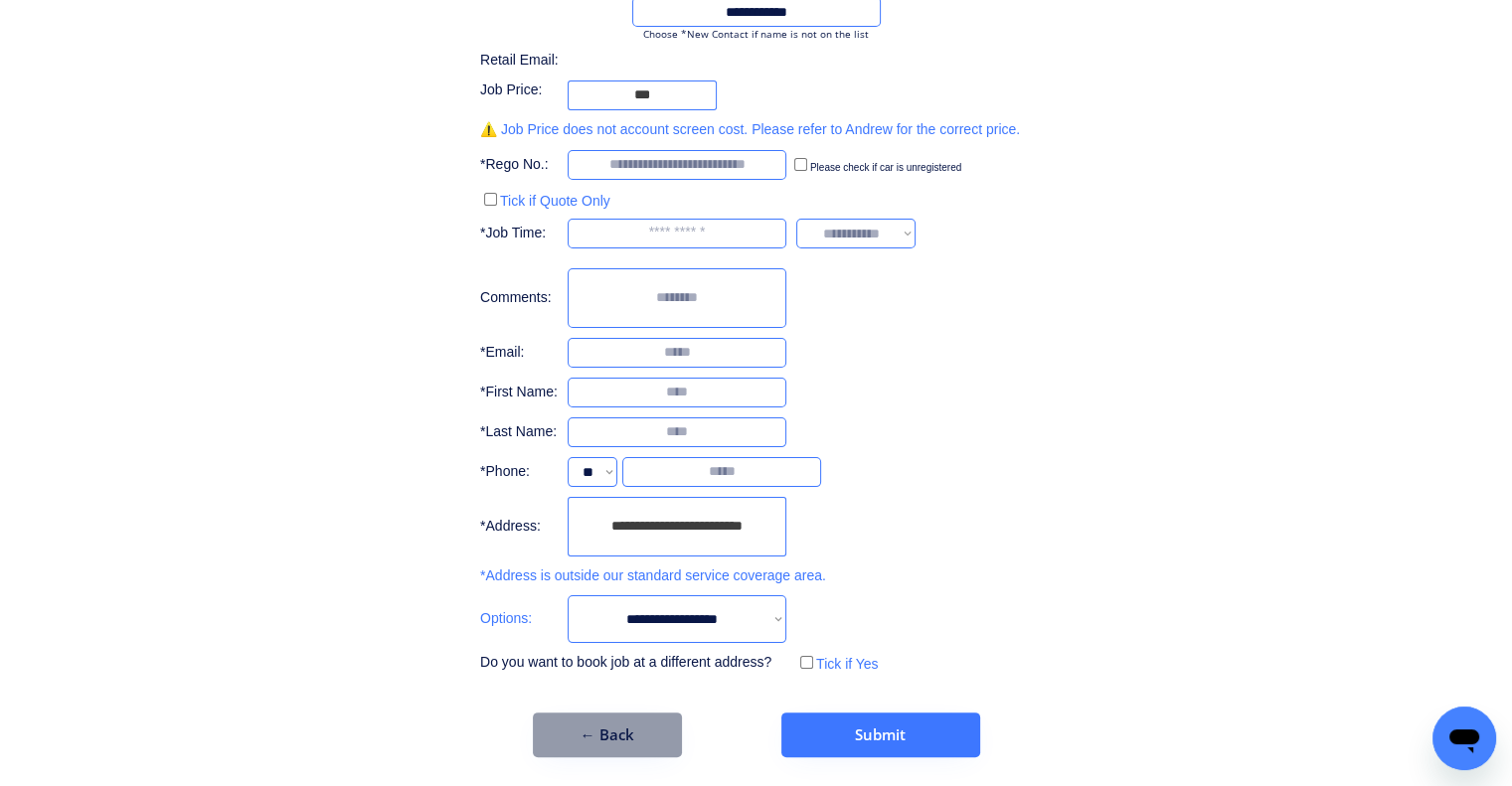 click on "←   Back" at bounding box center (607, 734) 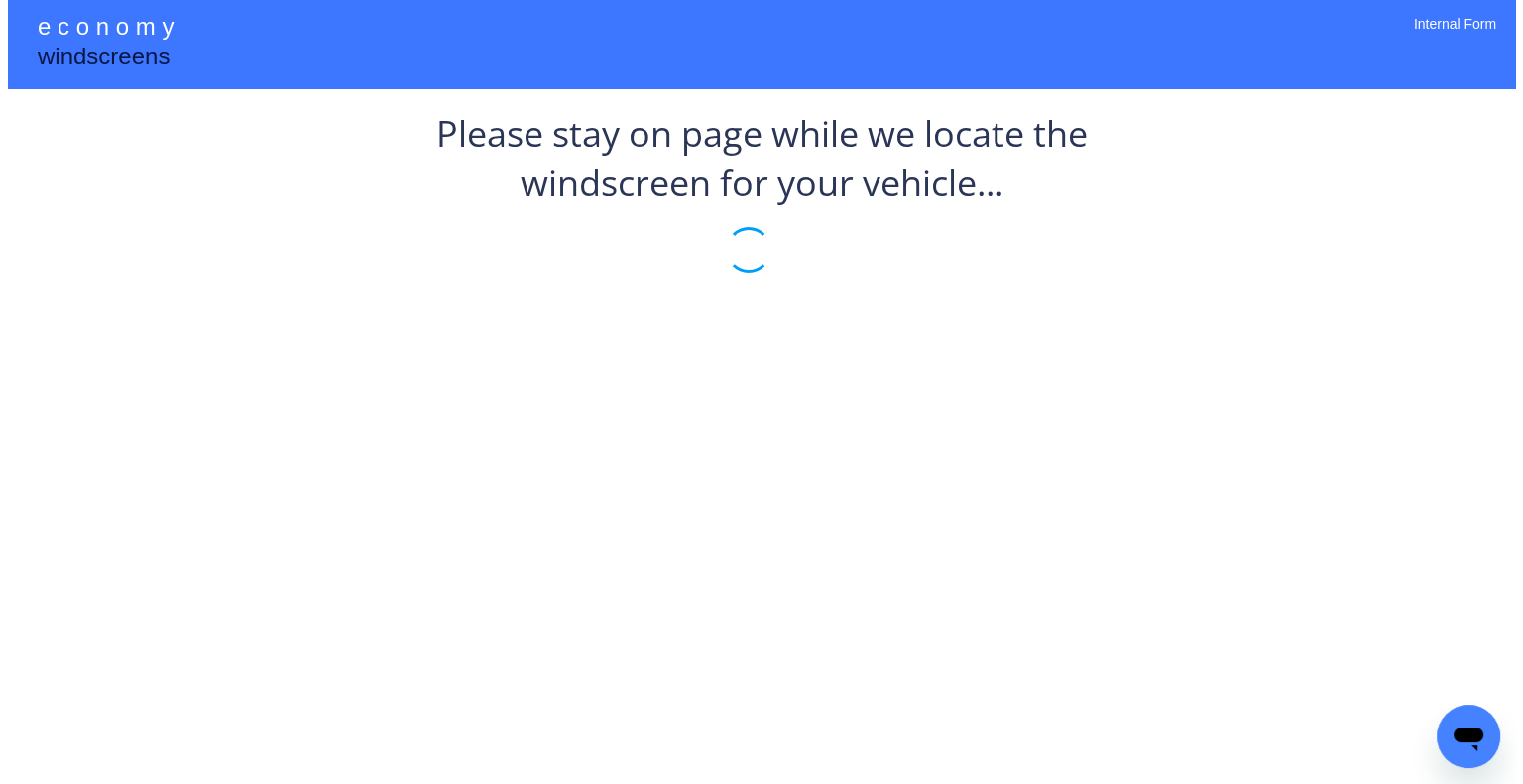 scroll, scrollTop: 0, scrollLeft: 0, axis: both 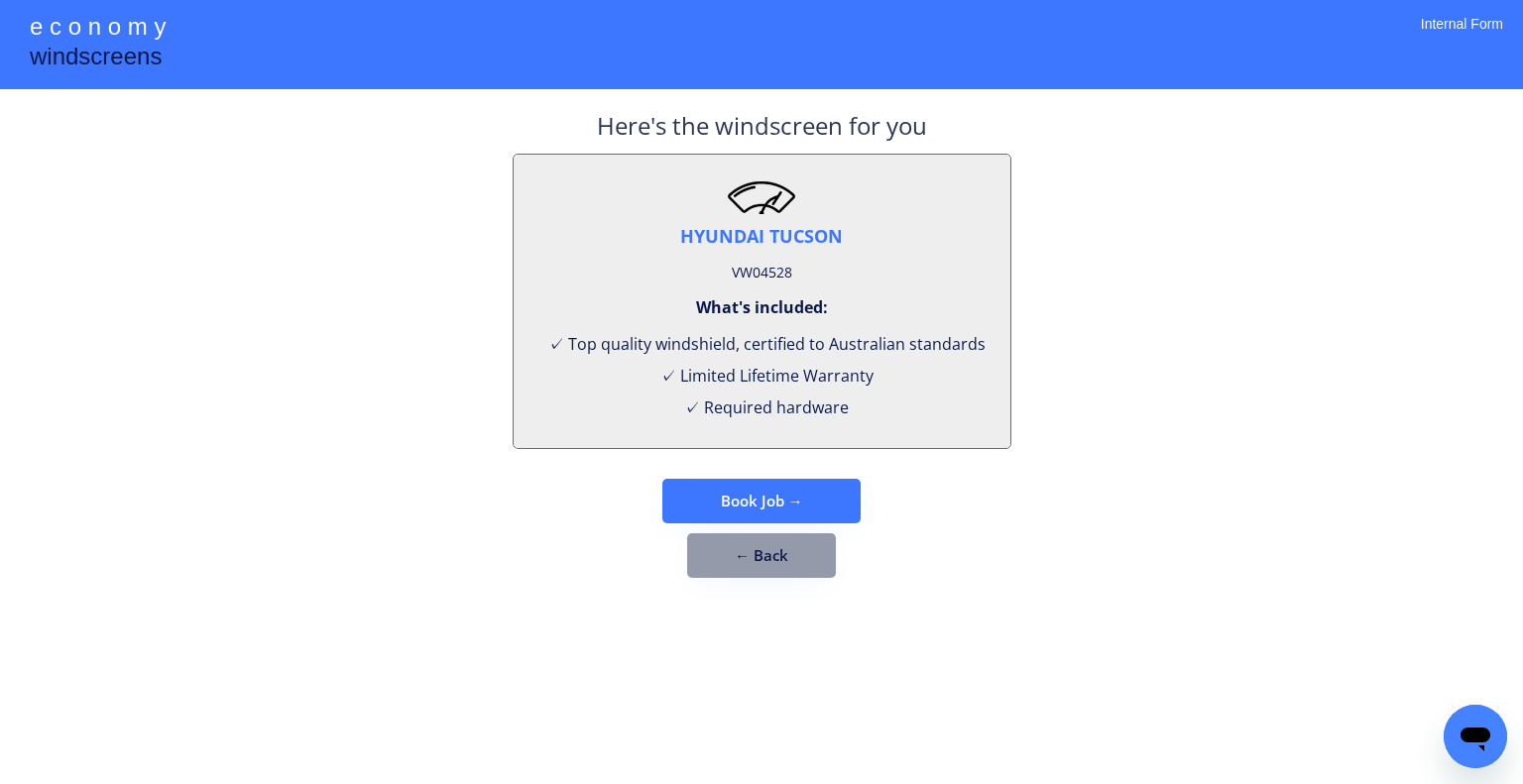 click on "**********" at bounding box center [762, 392] 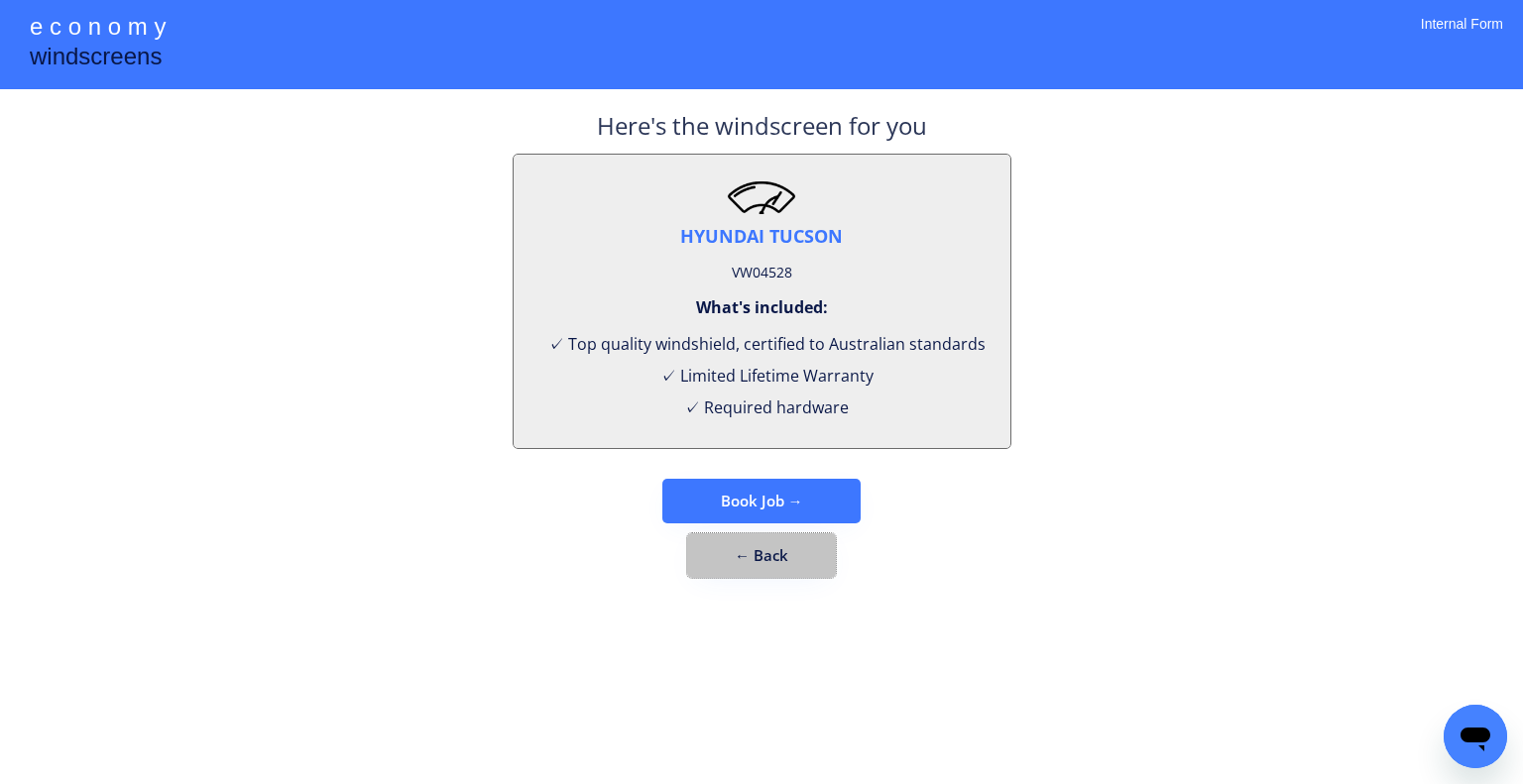 click on "←   Back" at bounding box center [762, 555] 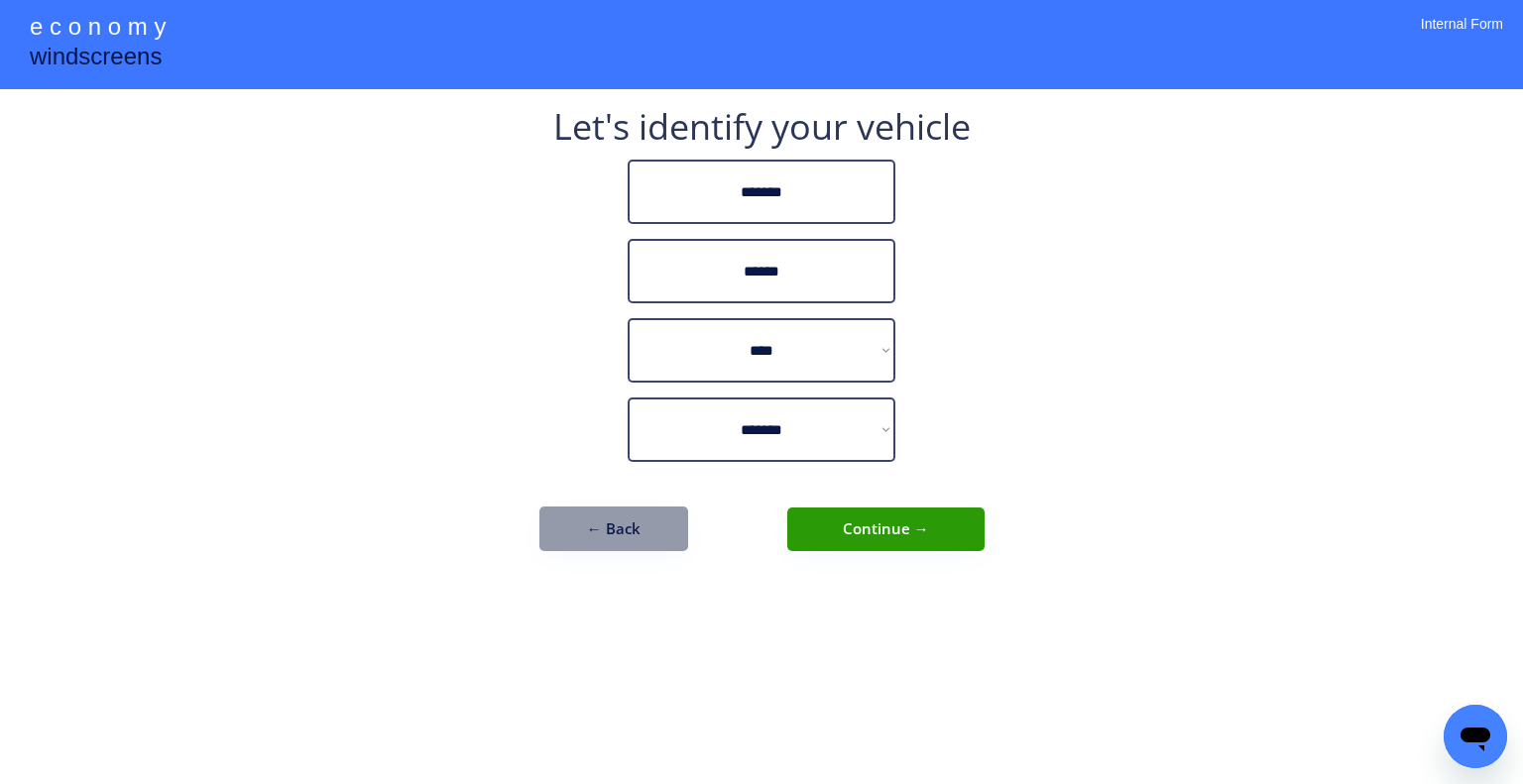 drag, startPoint x: 1061, startPoint y: 404, endPoint x: 1000, endPoint y: 374, distance: 67.97794 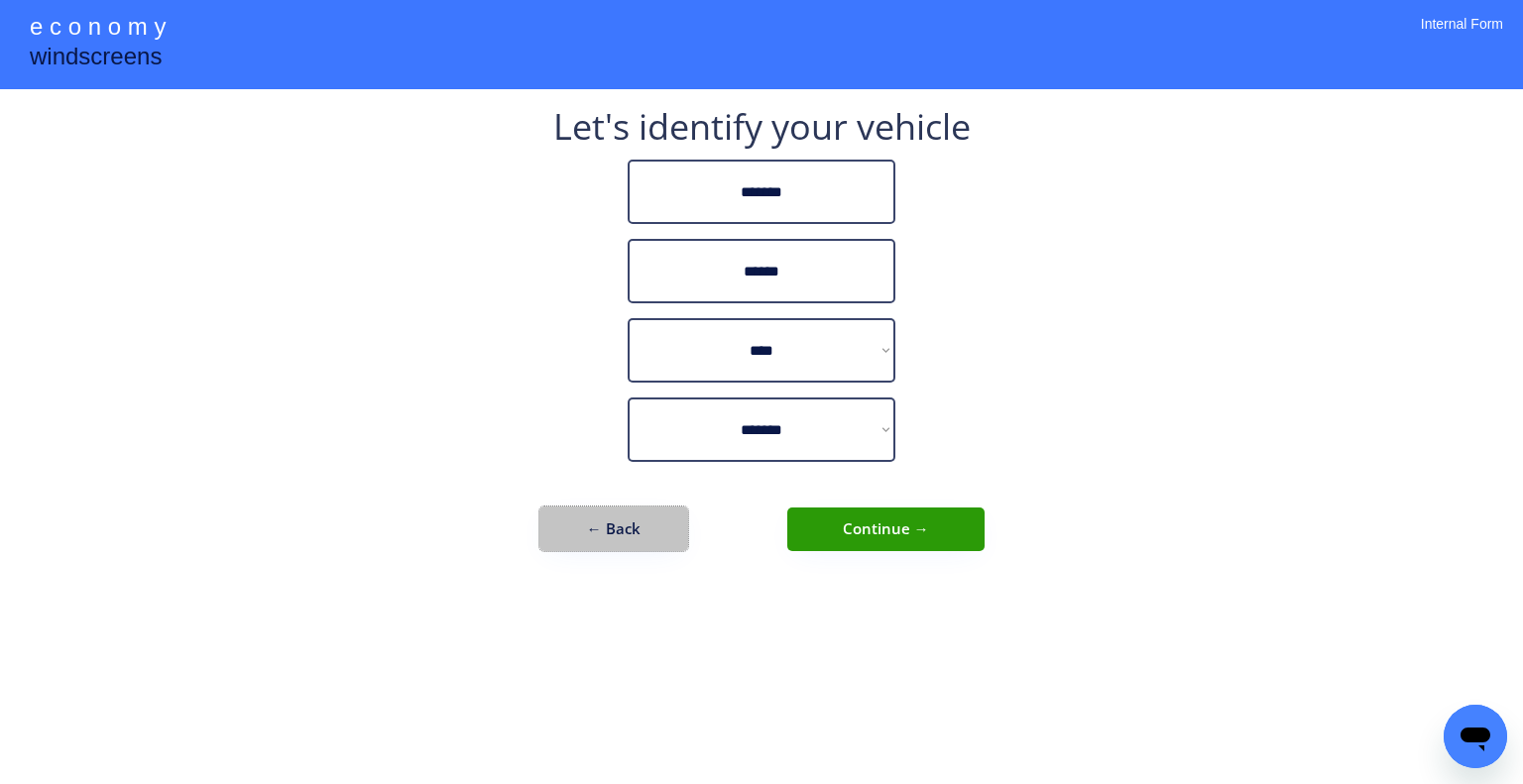click on "←   Back" at bounding box center (614, 528) 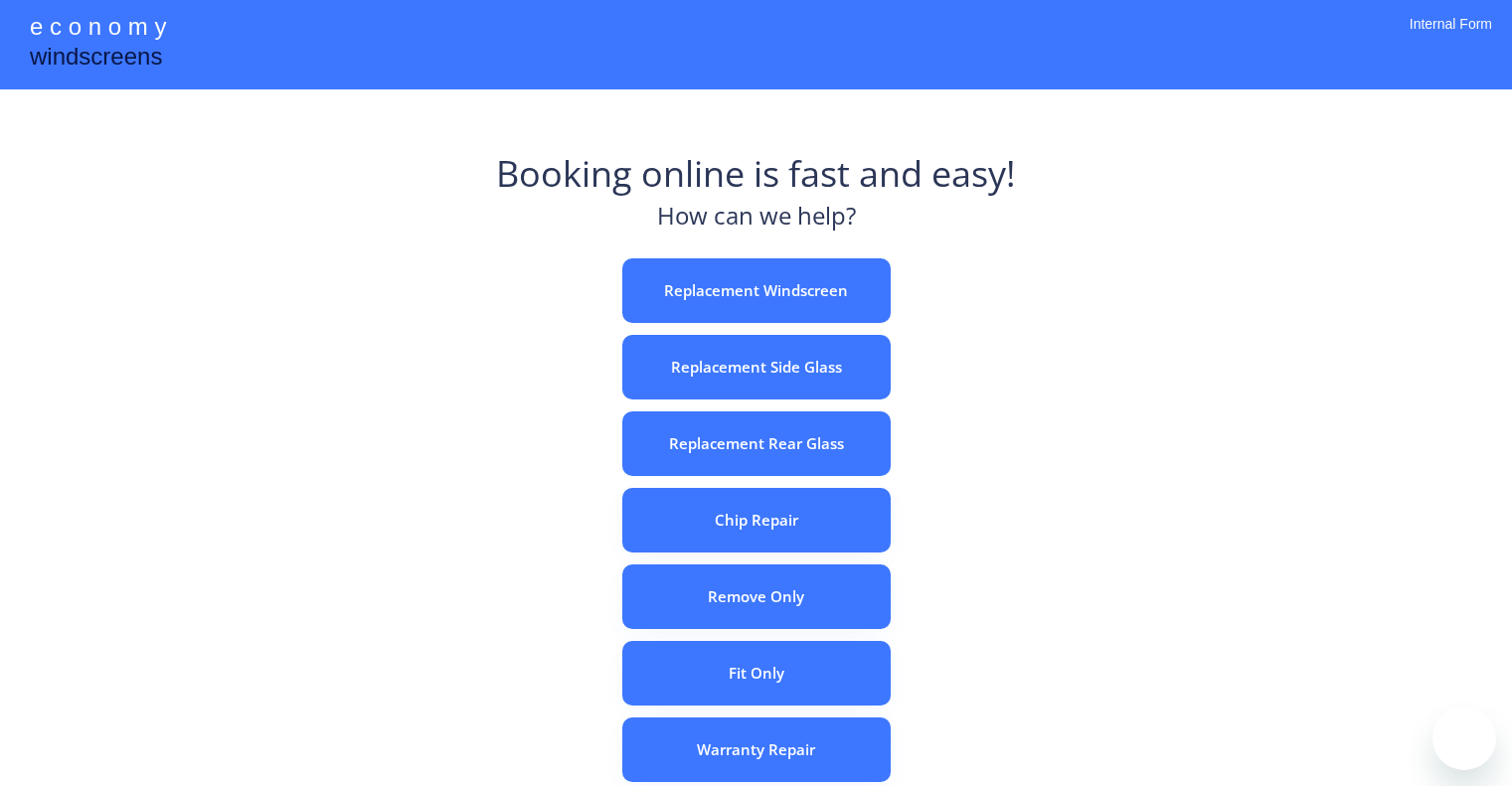 scroll, scrollTop: 0, scrollLeft: 0, axis: both 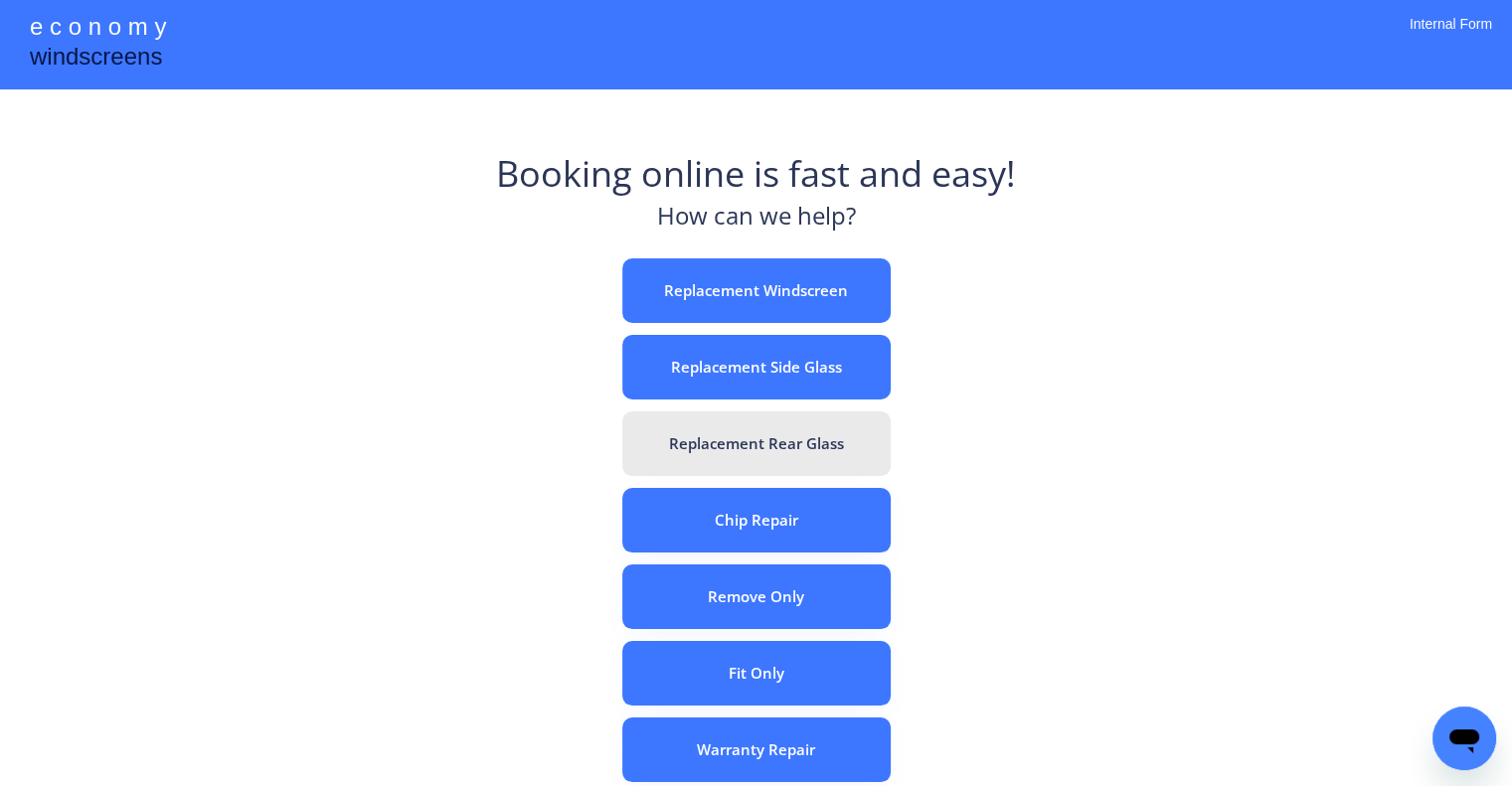 click on "Replacement Rear Glass" at bounding box center (756, 443) 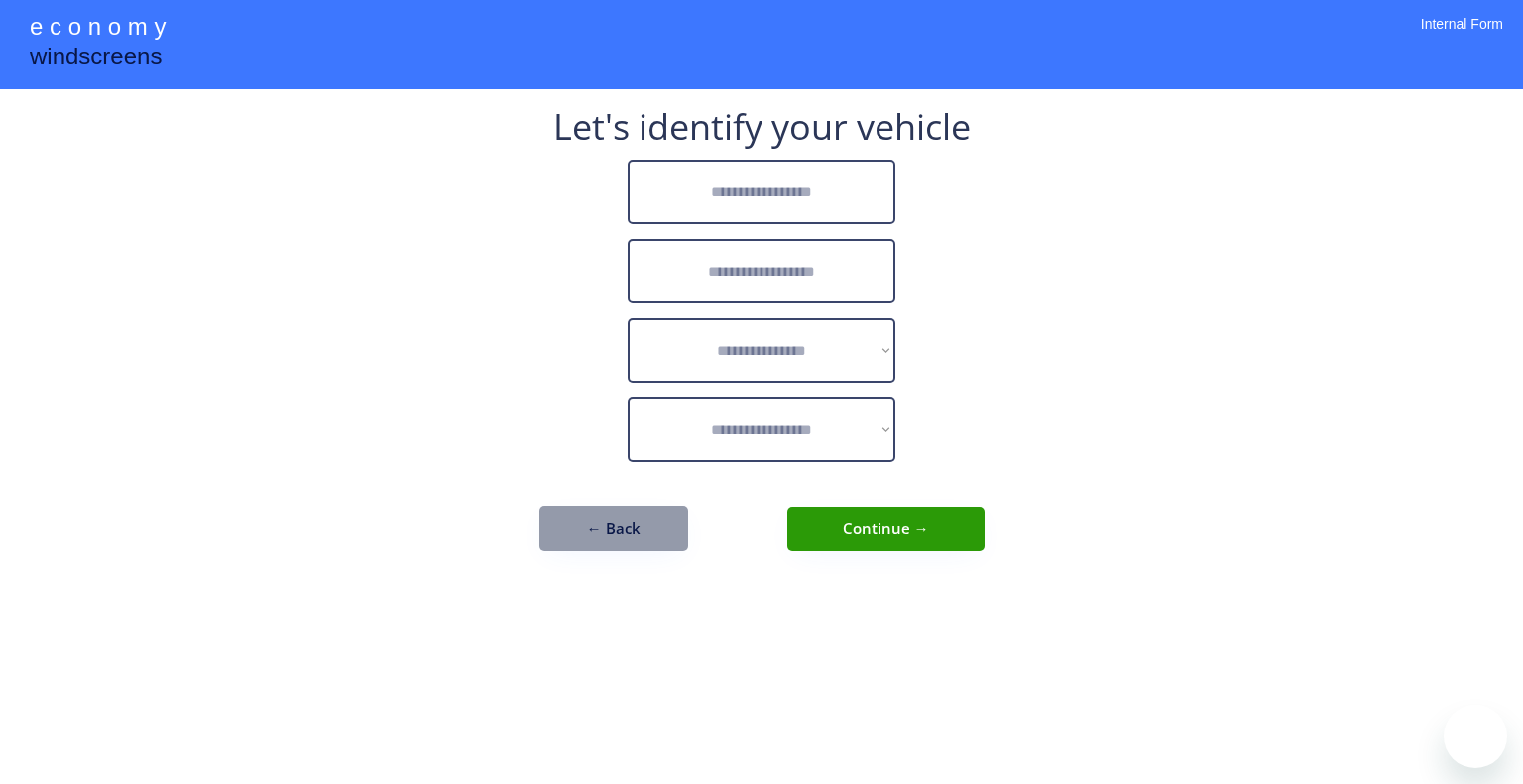 scroll, scrollTop: 0, scrollLeft: 0, axis: both 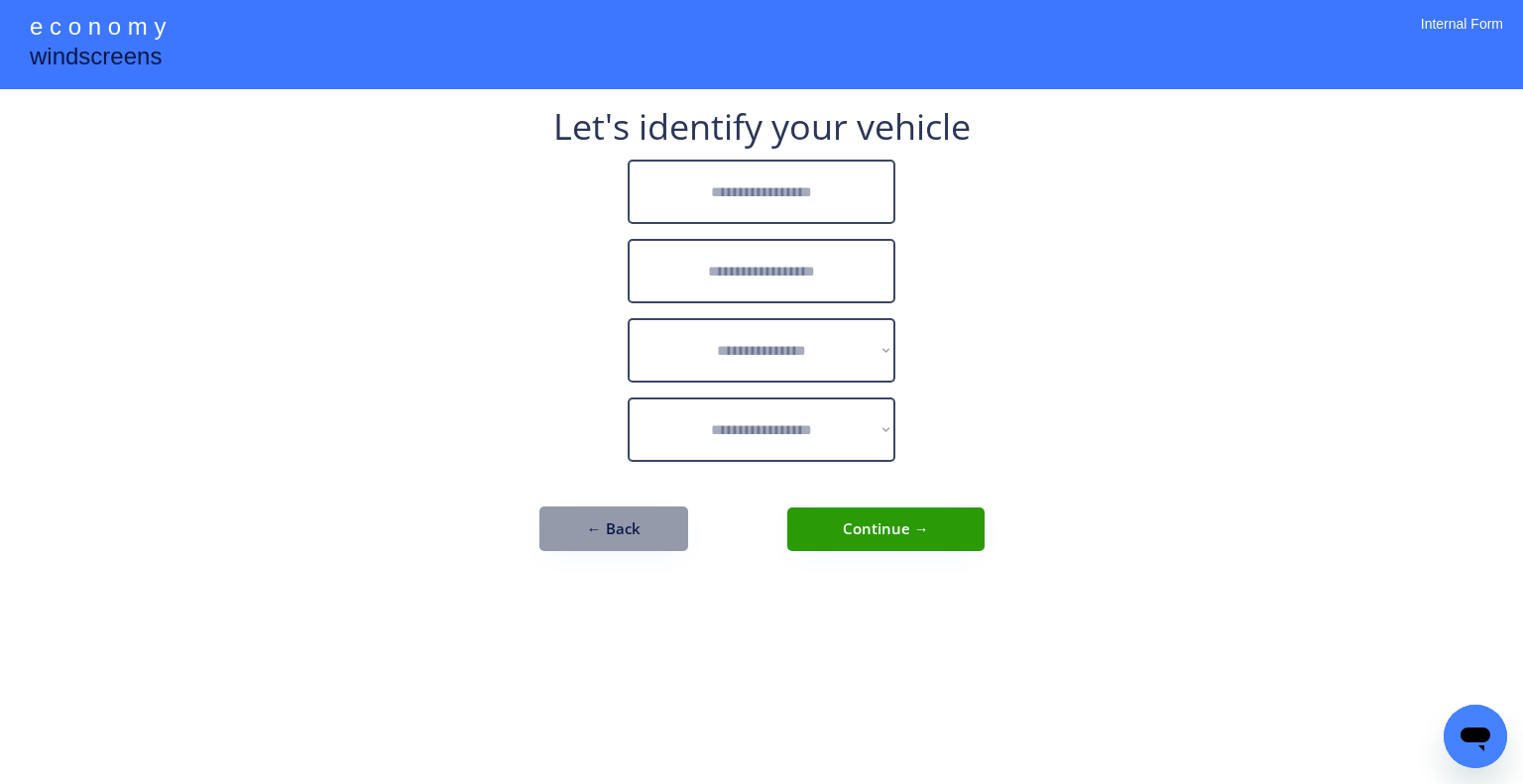 click at bounding box center [762, 191] 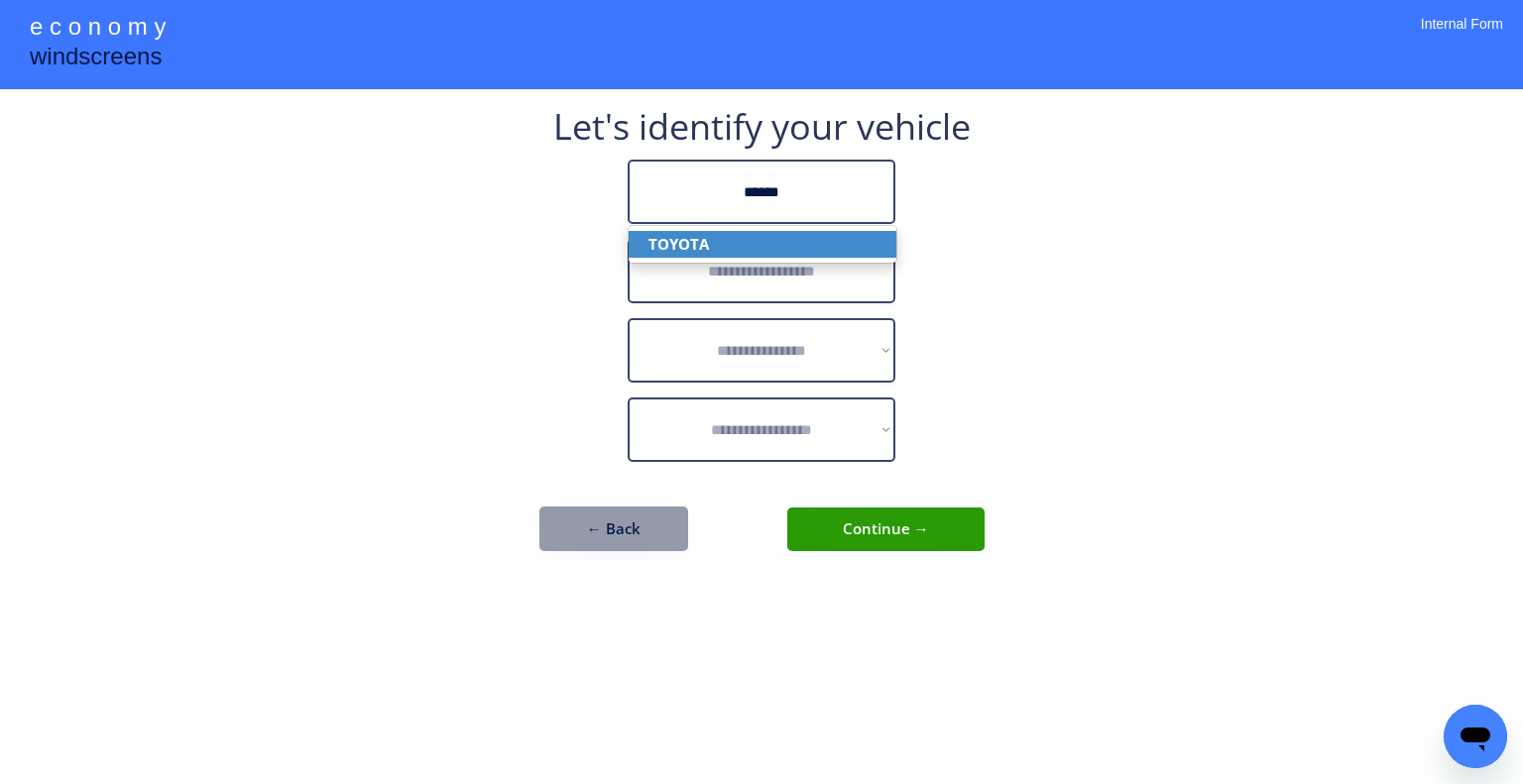 click on "TOYOTA" at bounding box center [762, 244] 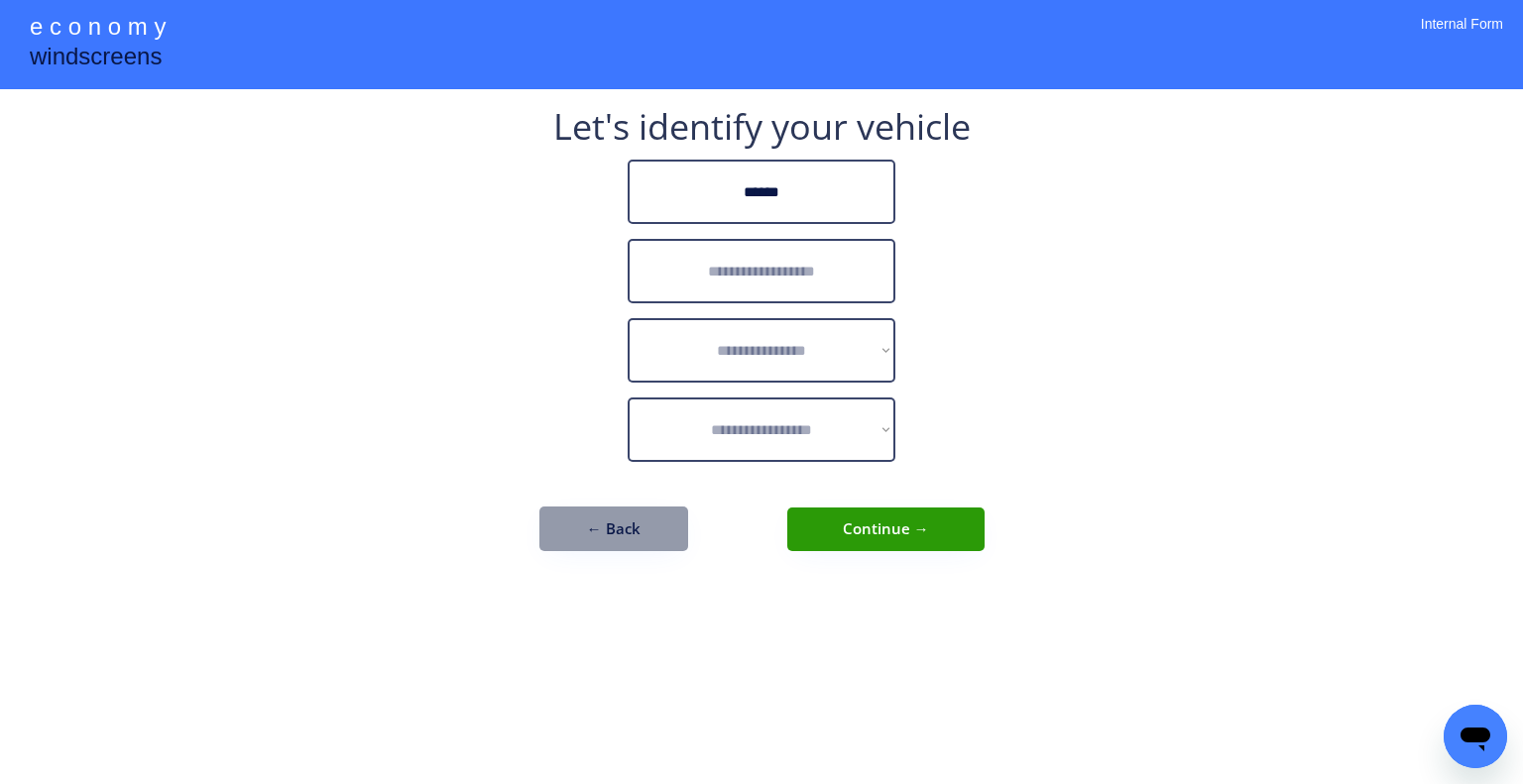click at bounding box center (762, 271) 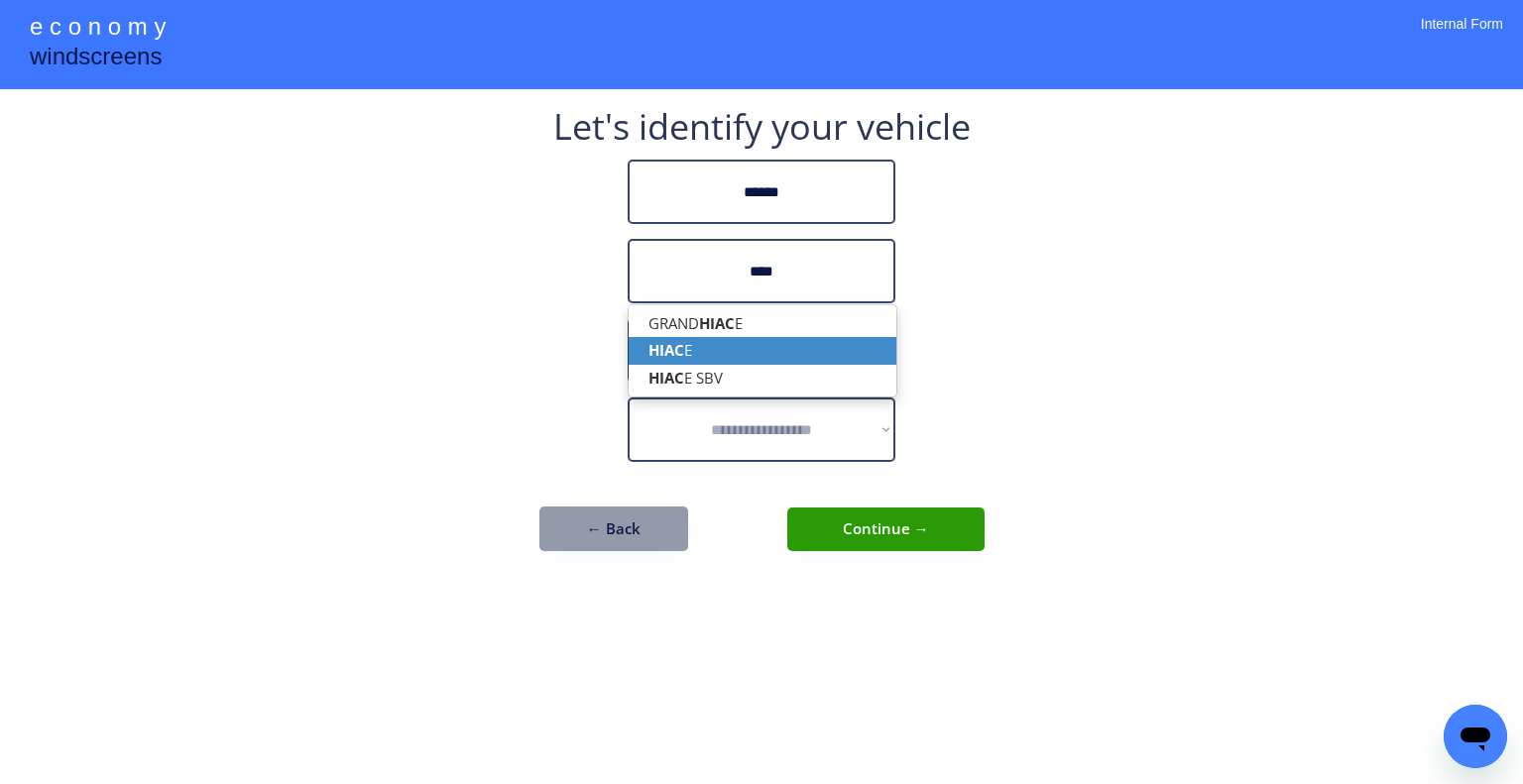 drag, startPoint x: 777, startPoint y: 351, endPoint x: 1131, endPoint y: 280, distance: 361.04986 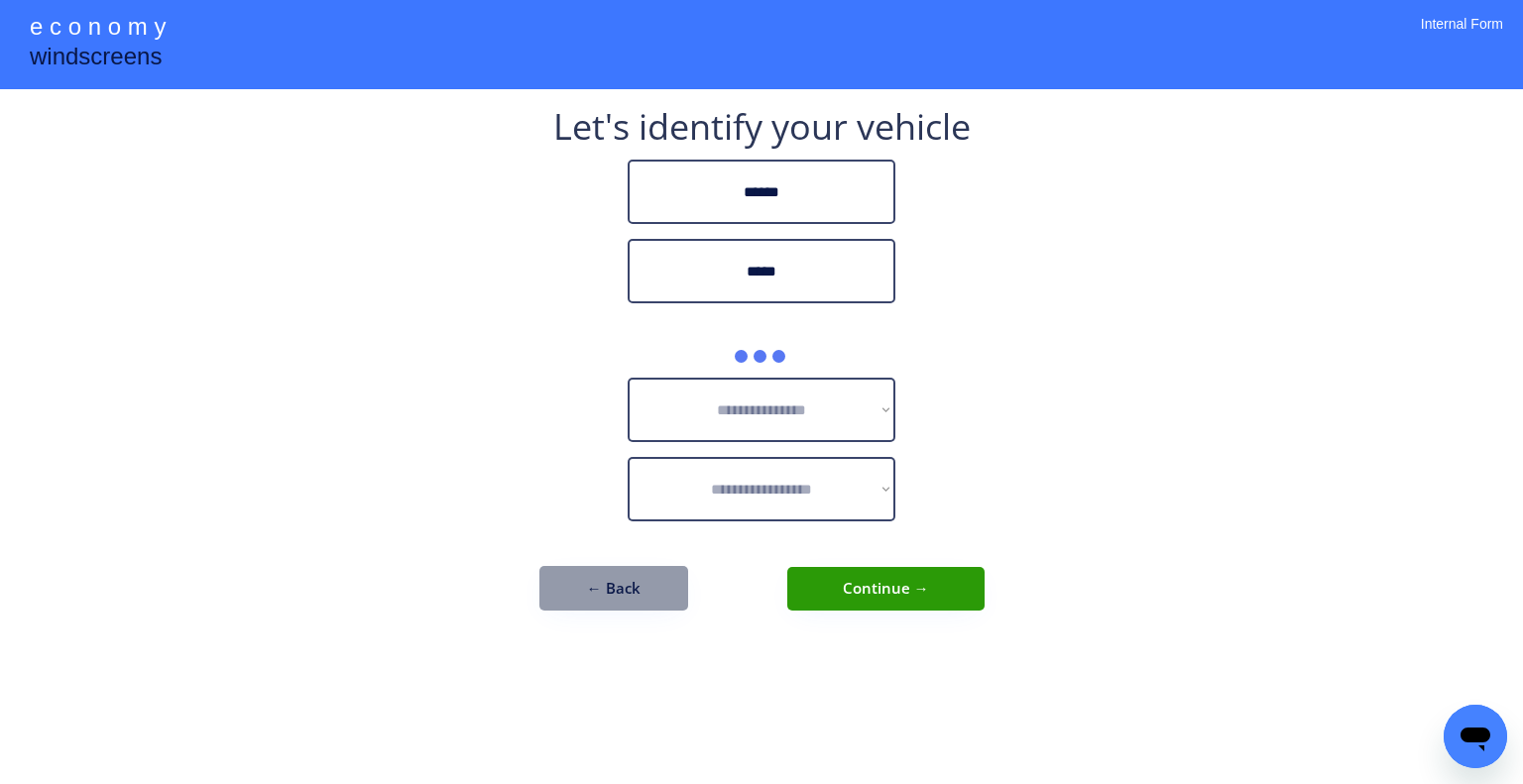 type on "*****" 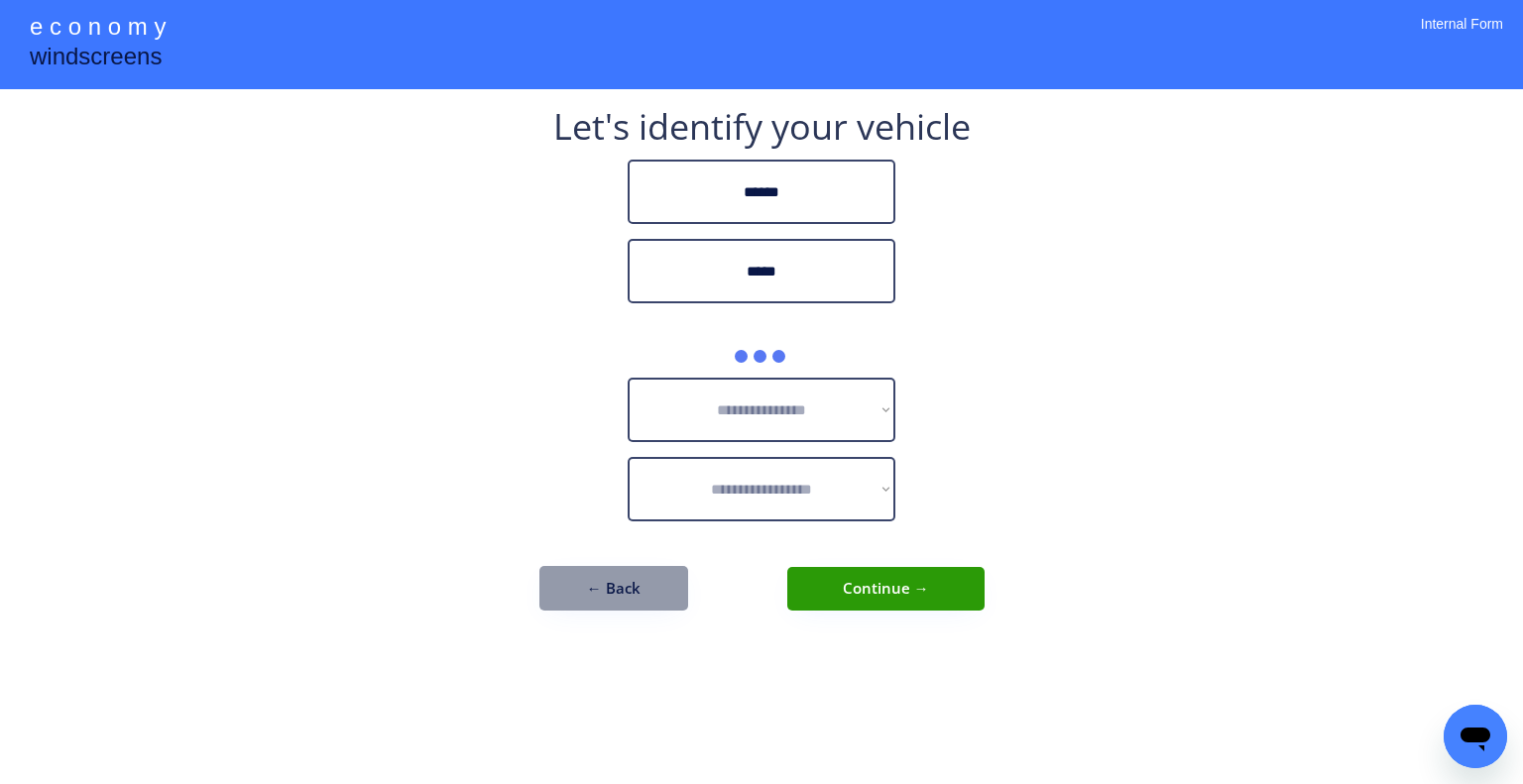 click on "**********" at bounding box center (762, 392) 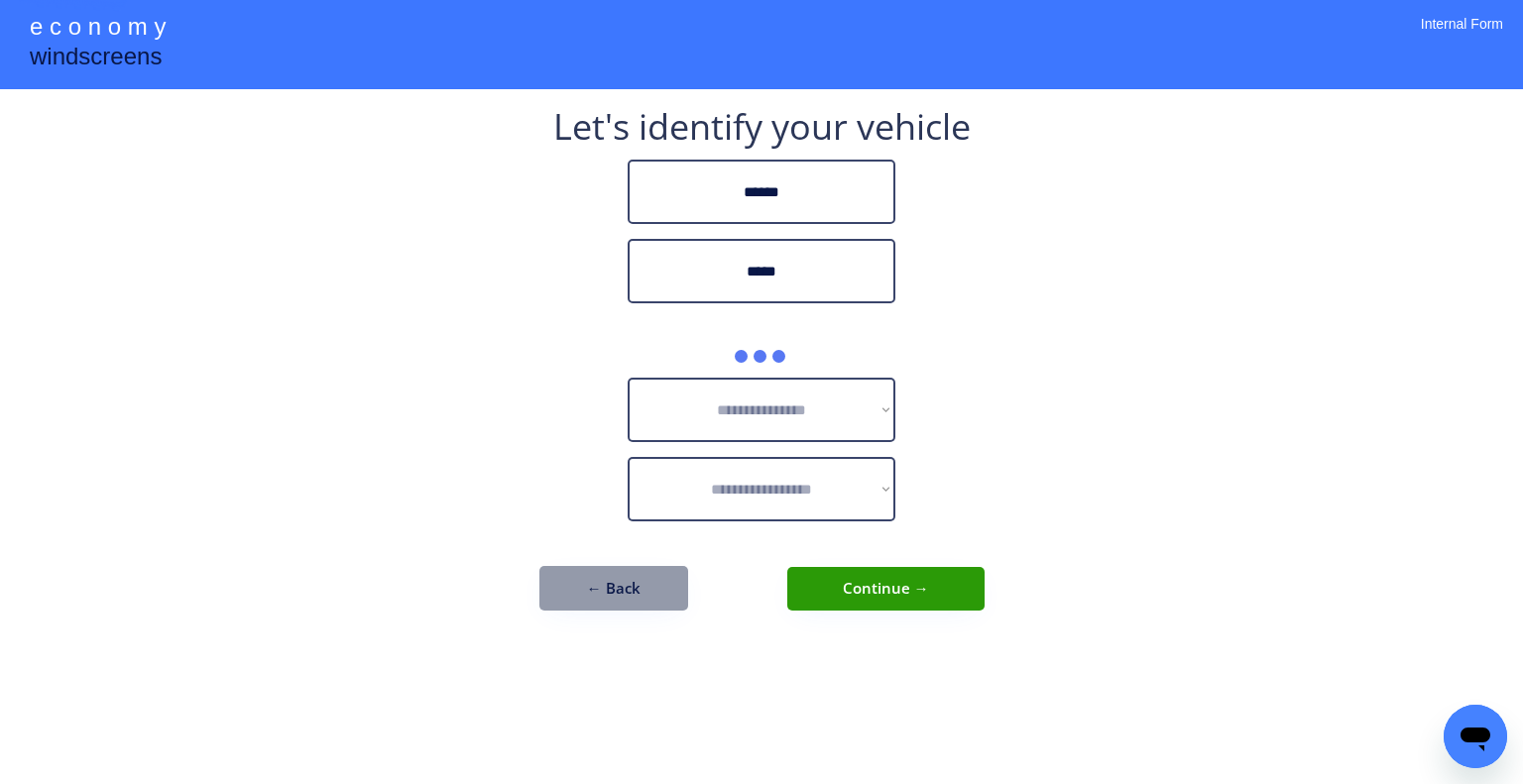 click on "**********" at bounding box center (762, 392) 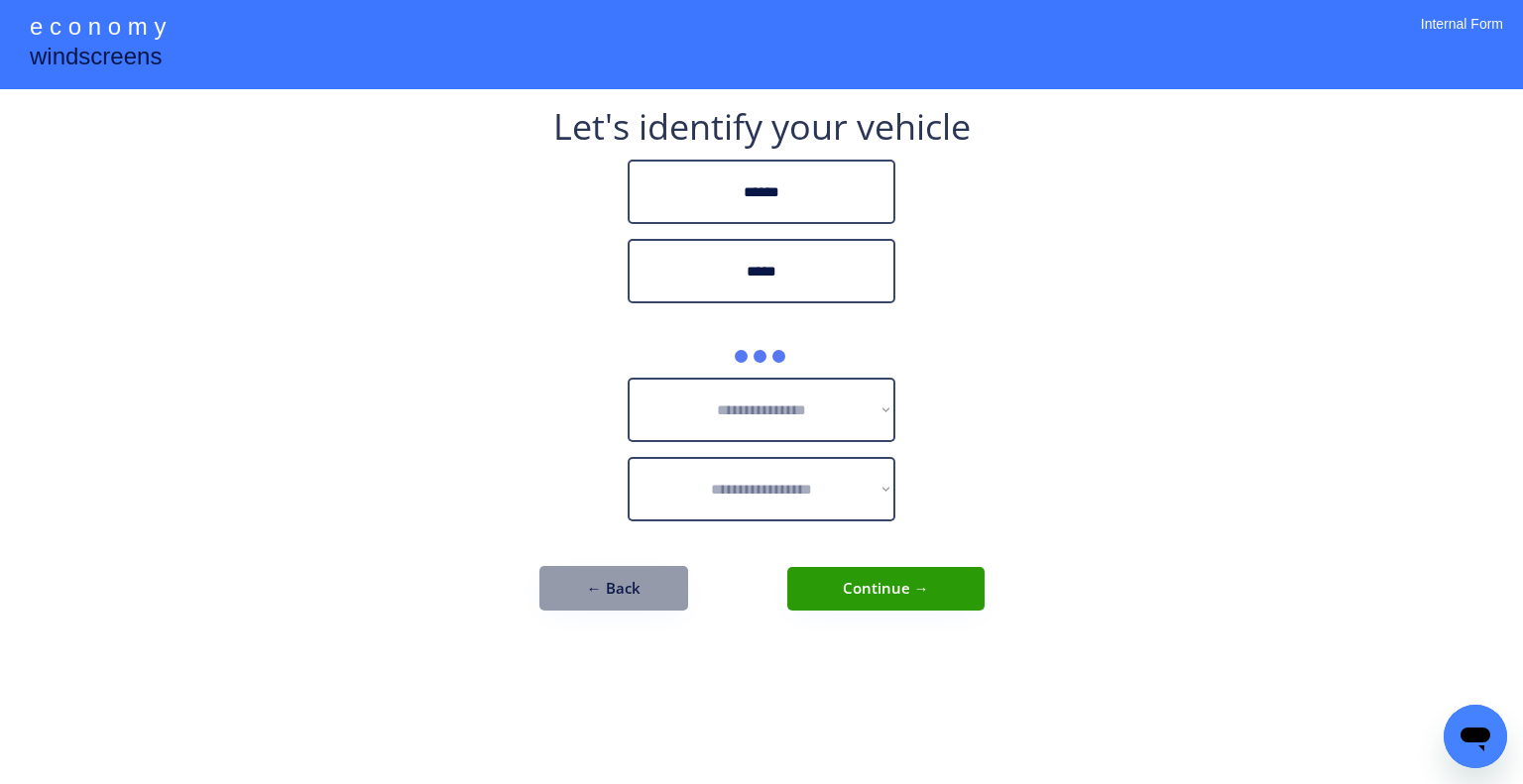 click on "**********" at bounding box center [762, 392] 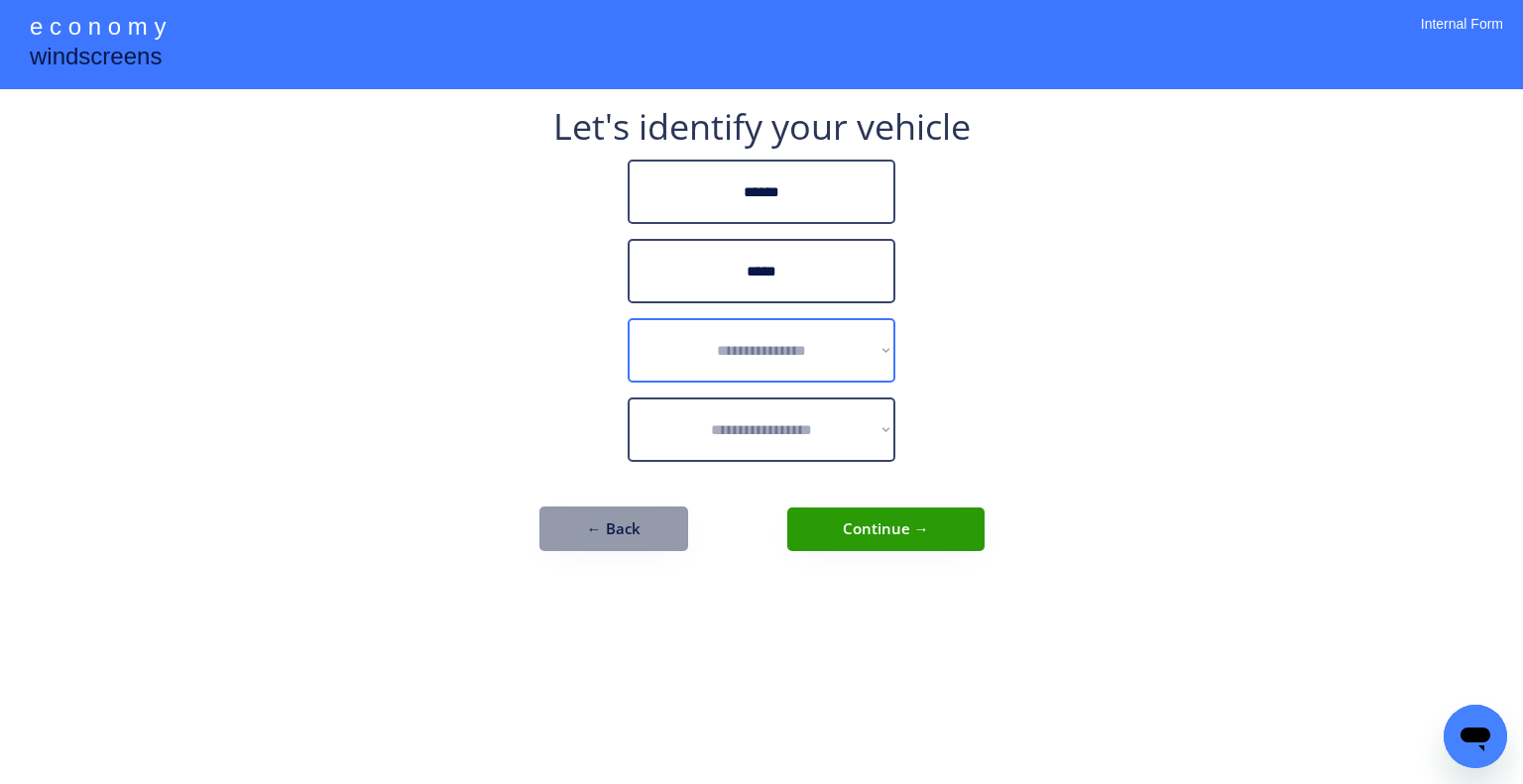 drag, startPoint x: 815, startPoint y: 364, endPoint x: 928, endPoint y: 387, distance: 115.316955 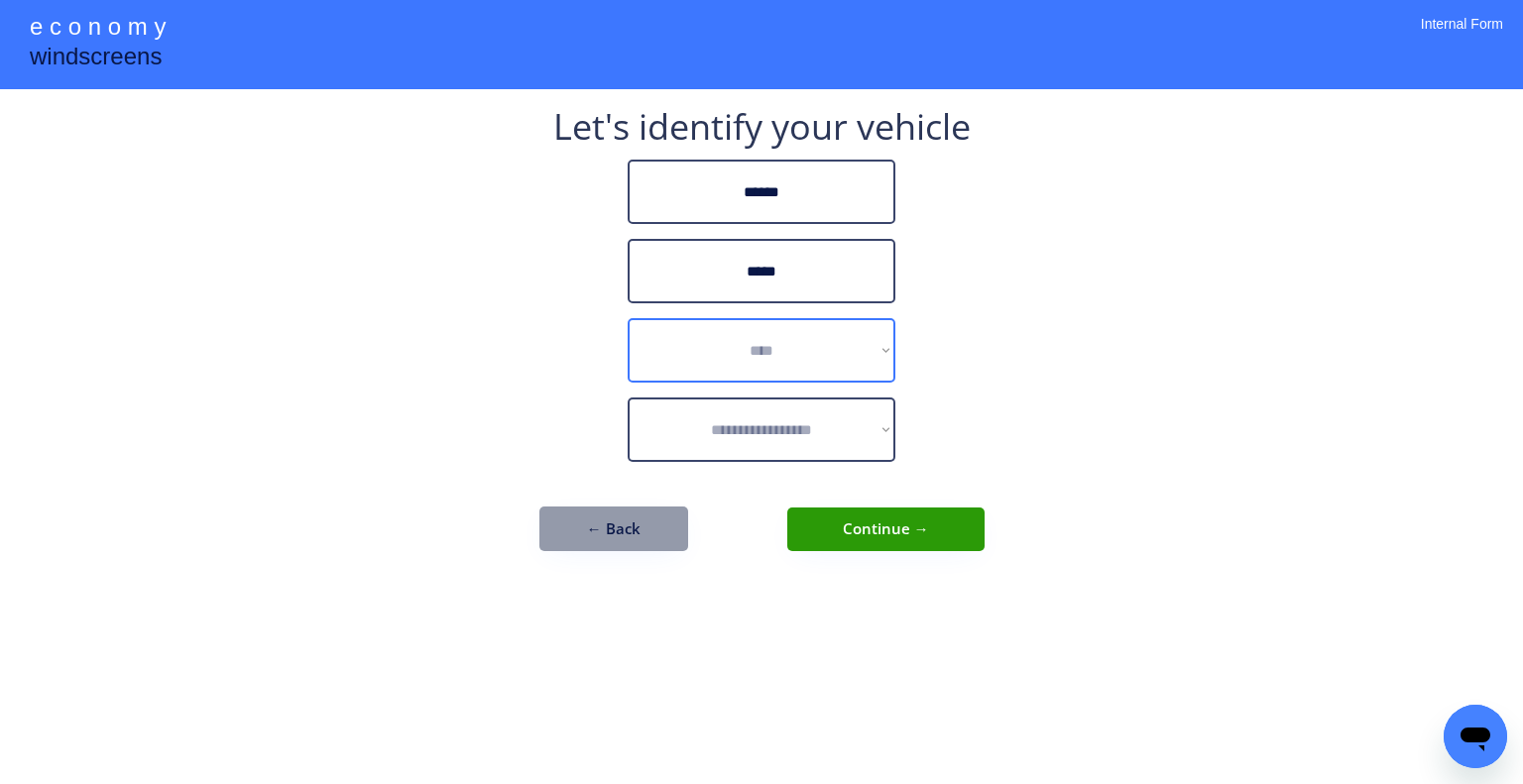 click on "**********" at bounding box center [762, 350] 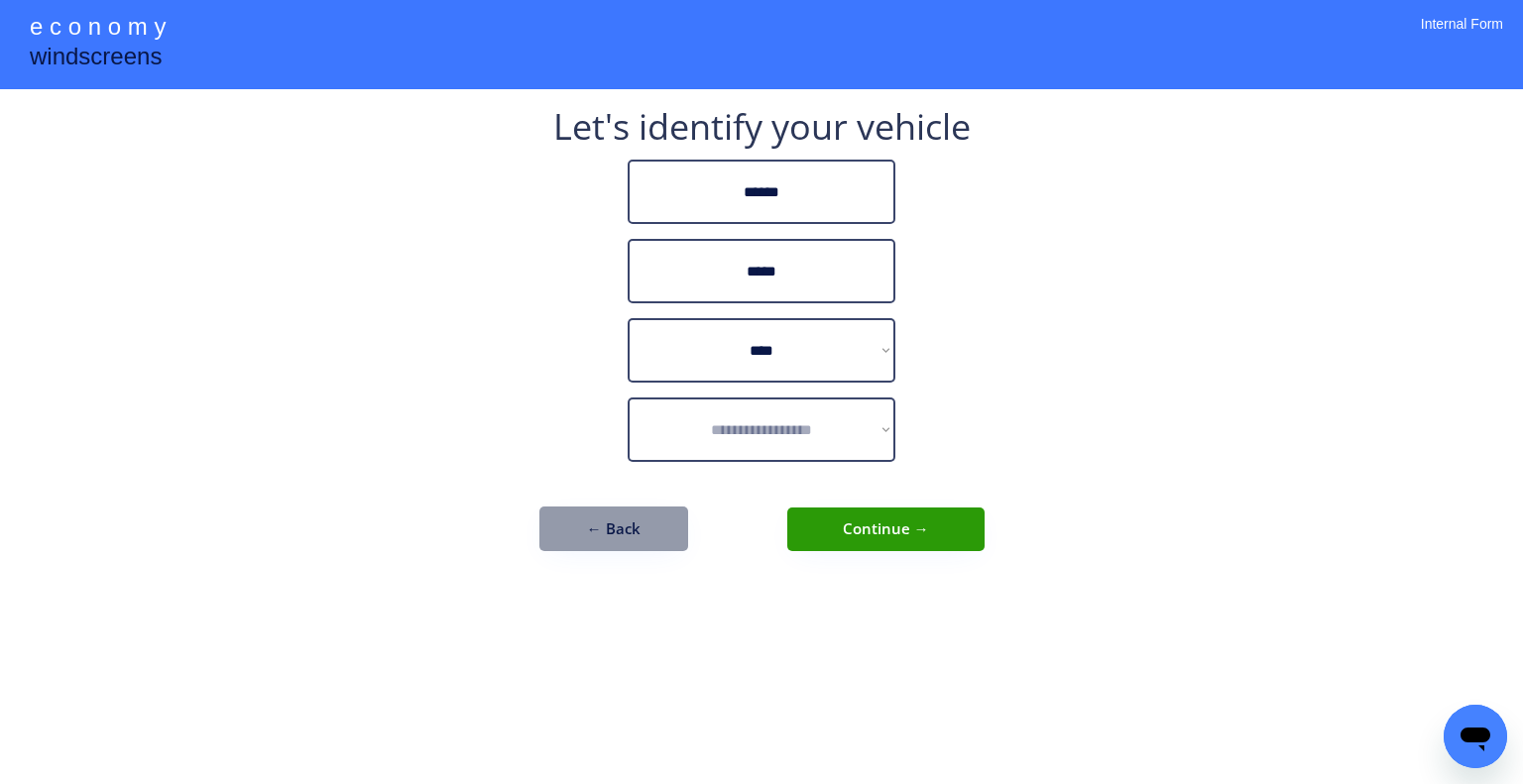 click on "**********" at bounding box center (762, 392) 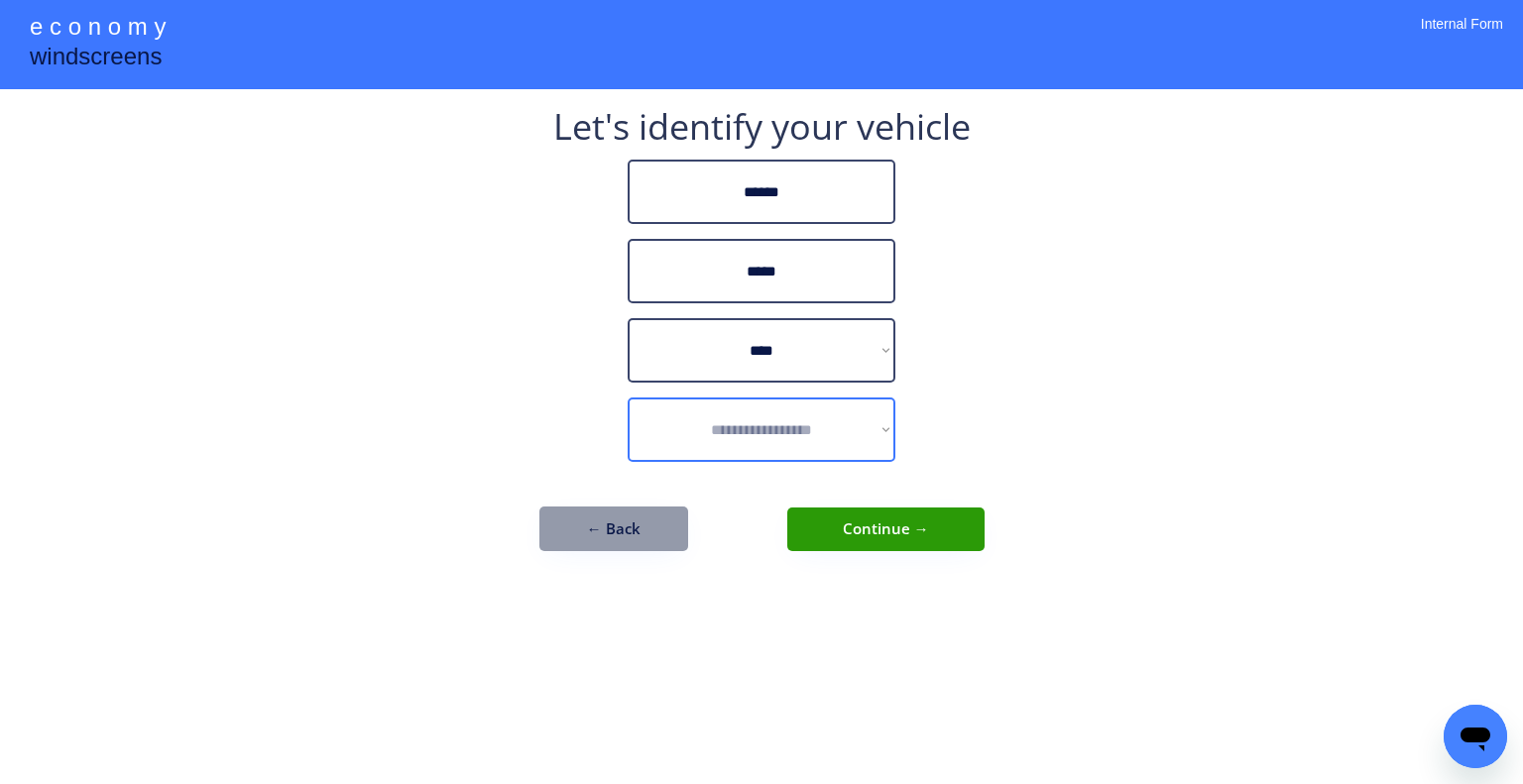 click on "**********" at bounding box center [762, 340] 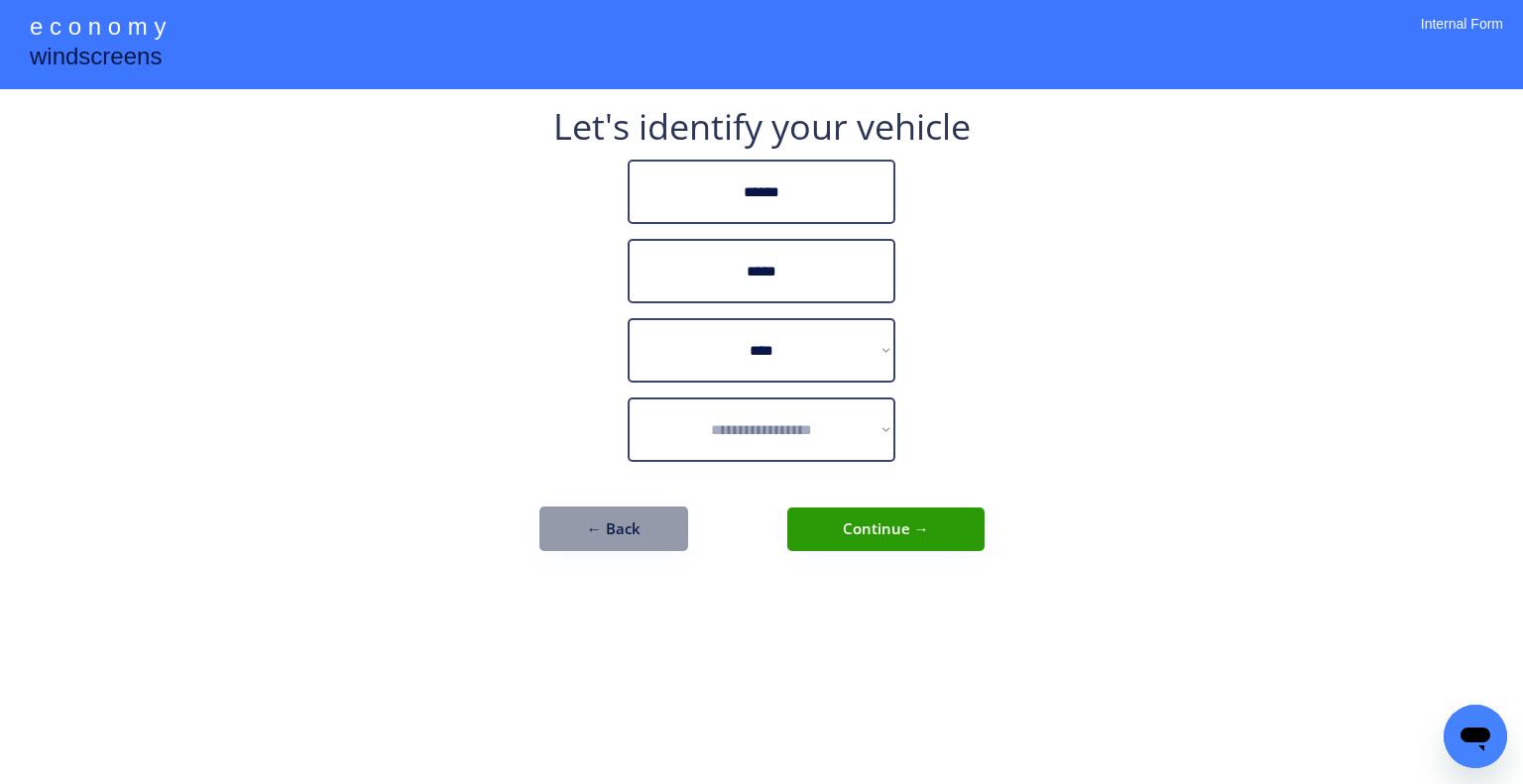 drag, startPoint x: 1131, startPoint y: 372, endPoint x: 986, endPoint y: 384, distance: 145.4957 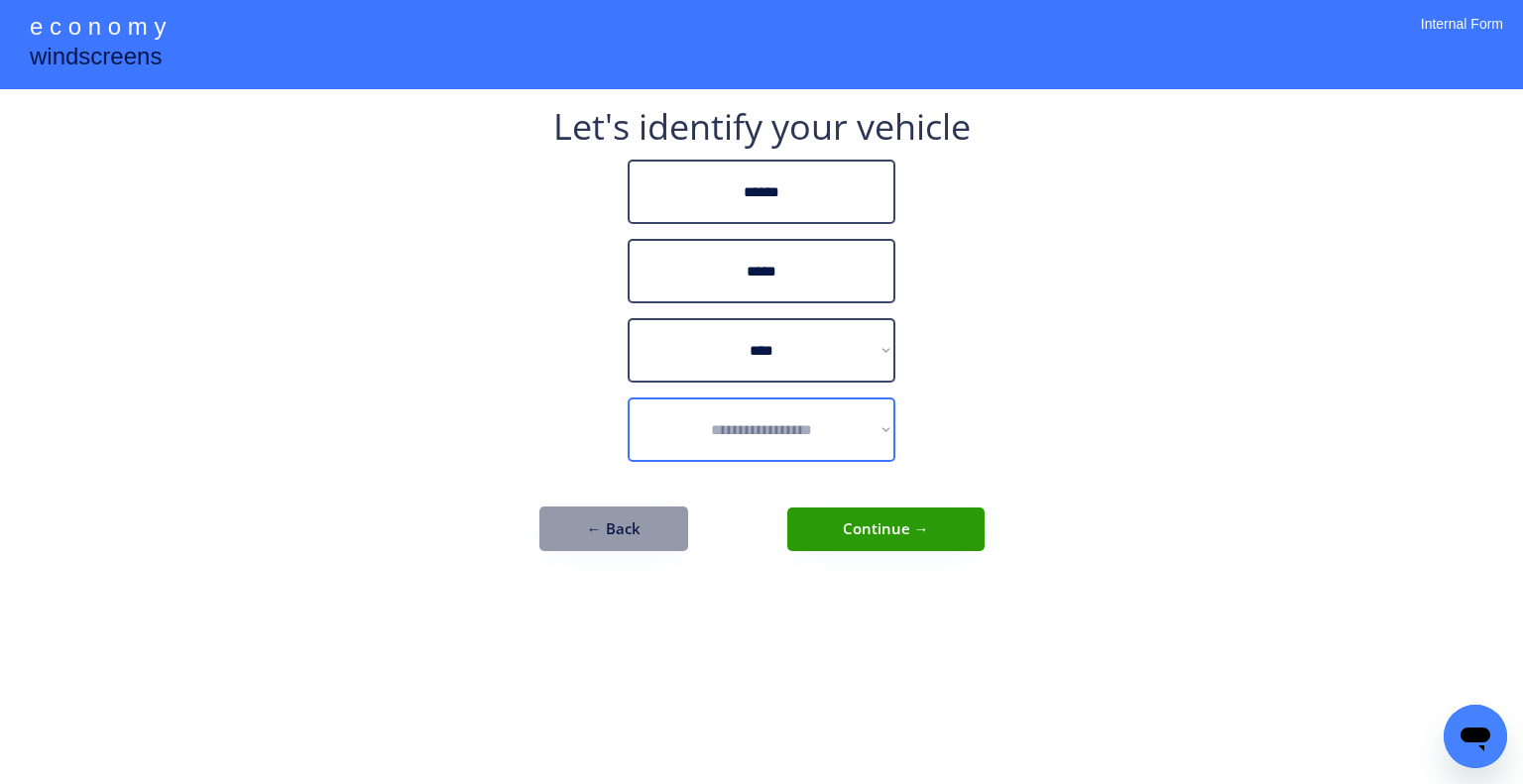 select on "*****" 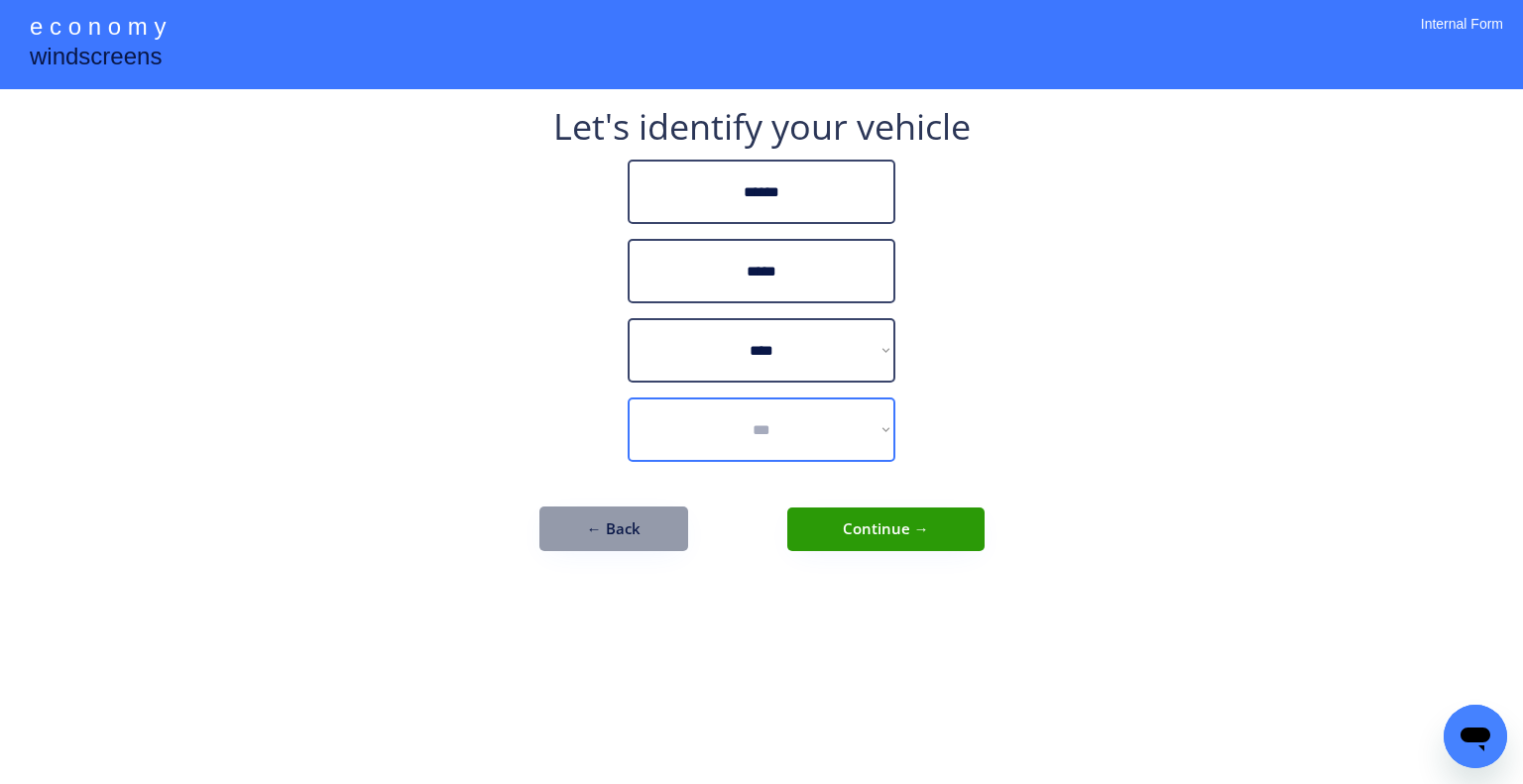 click on "**********" at bounding box center [762, 429] 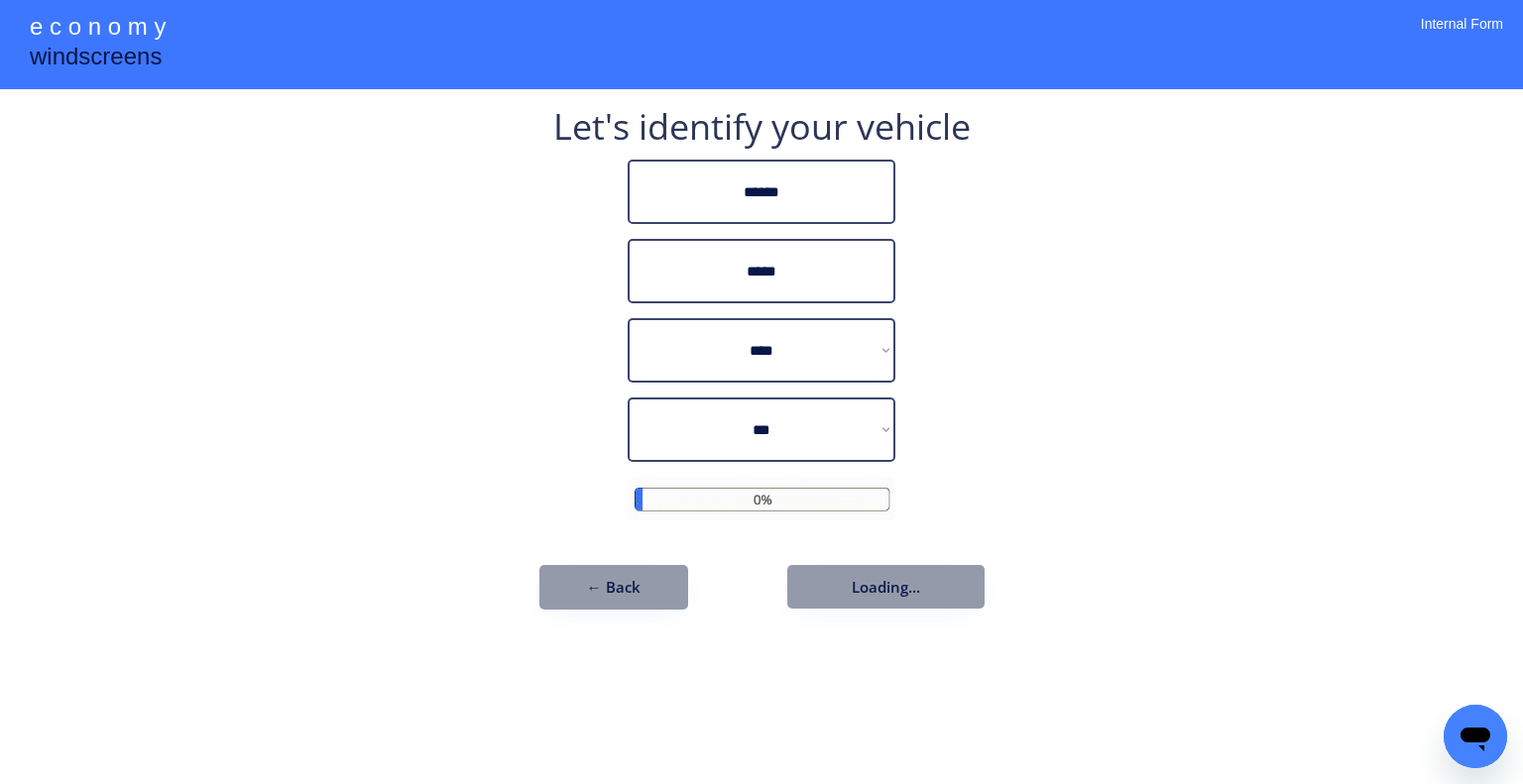click on "**********" at bounding box center (762, 392) 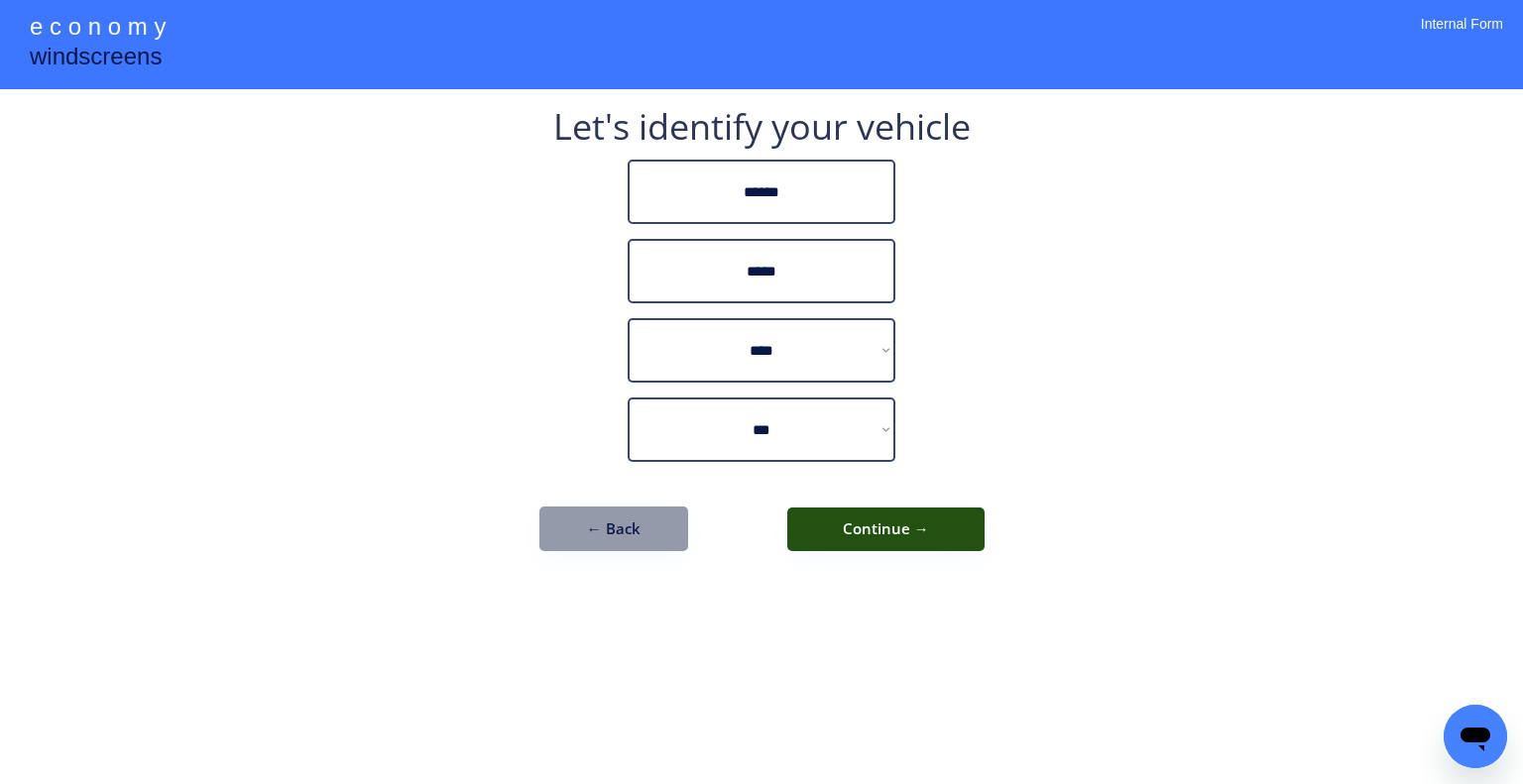 drag, startPoint x: 944, startPoint y: 526, endPoint x: 1070, endPoint y: 558, distance: 130 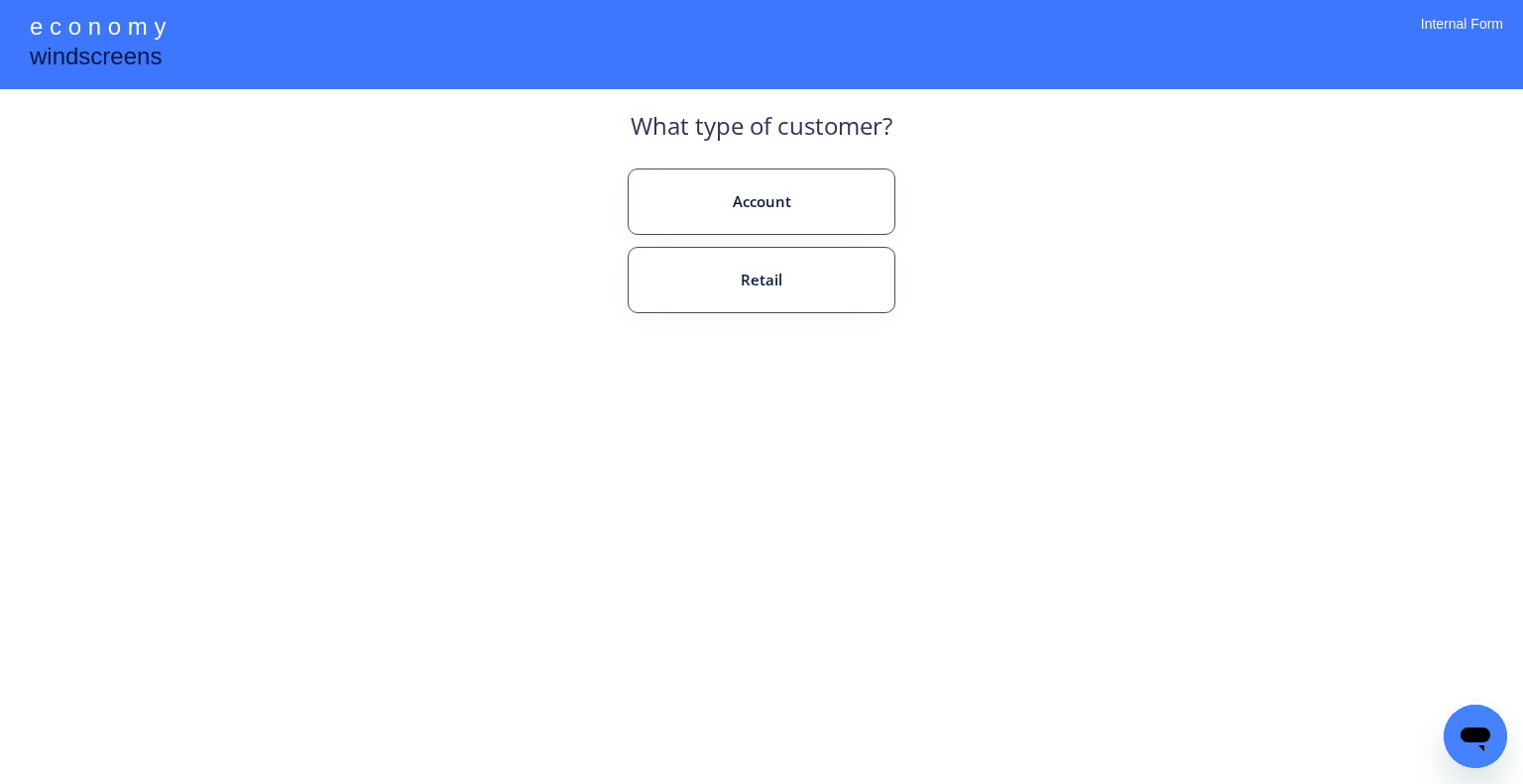 click on "Retail" at bounding box center [762, 280] 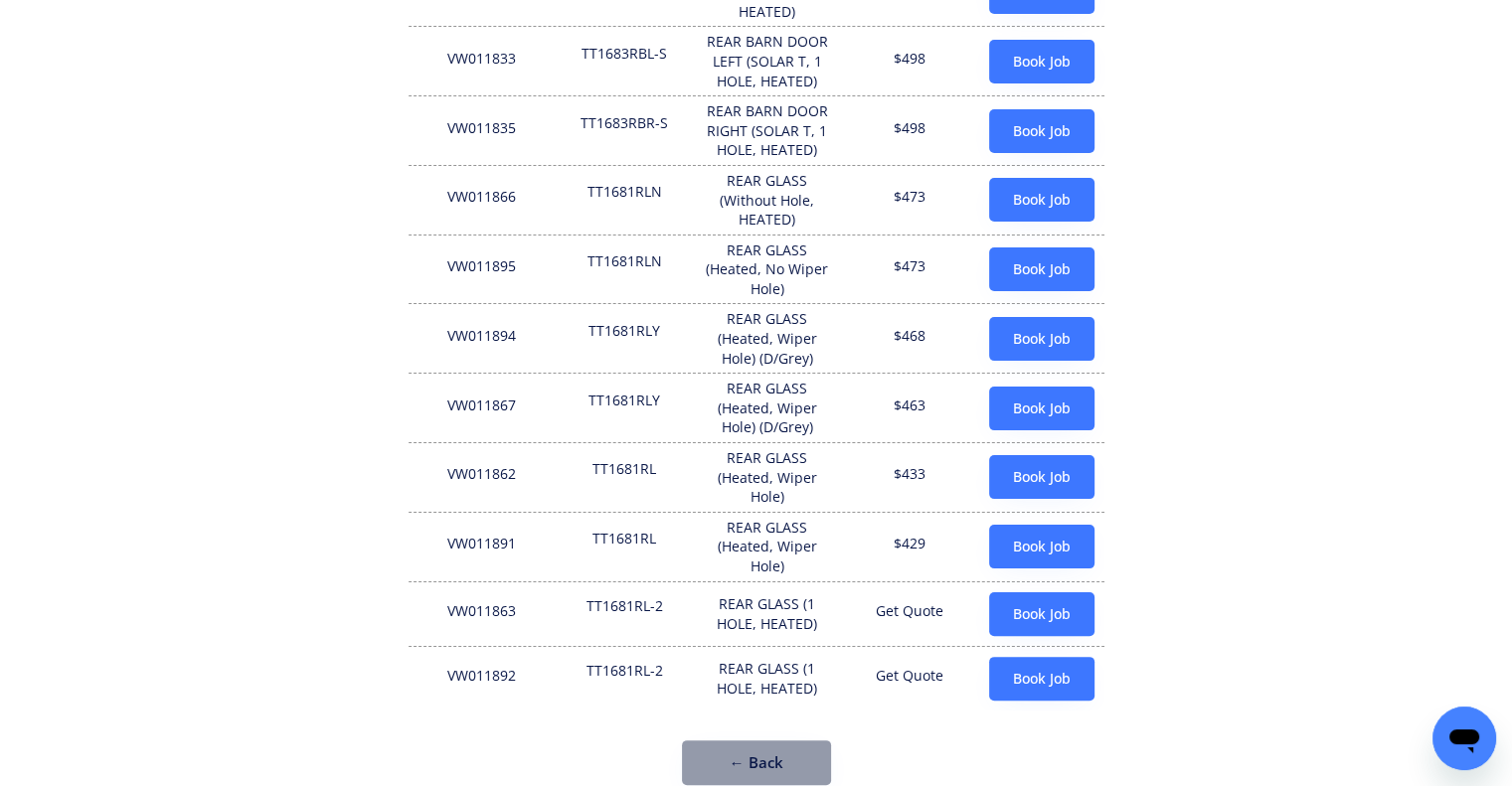 scroll, scrollTop: 371, scrollLeft: 0, axis: vertical 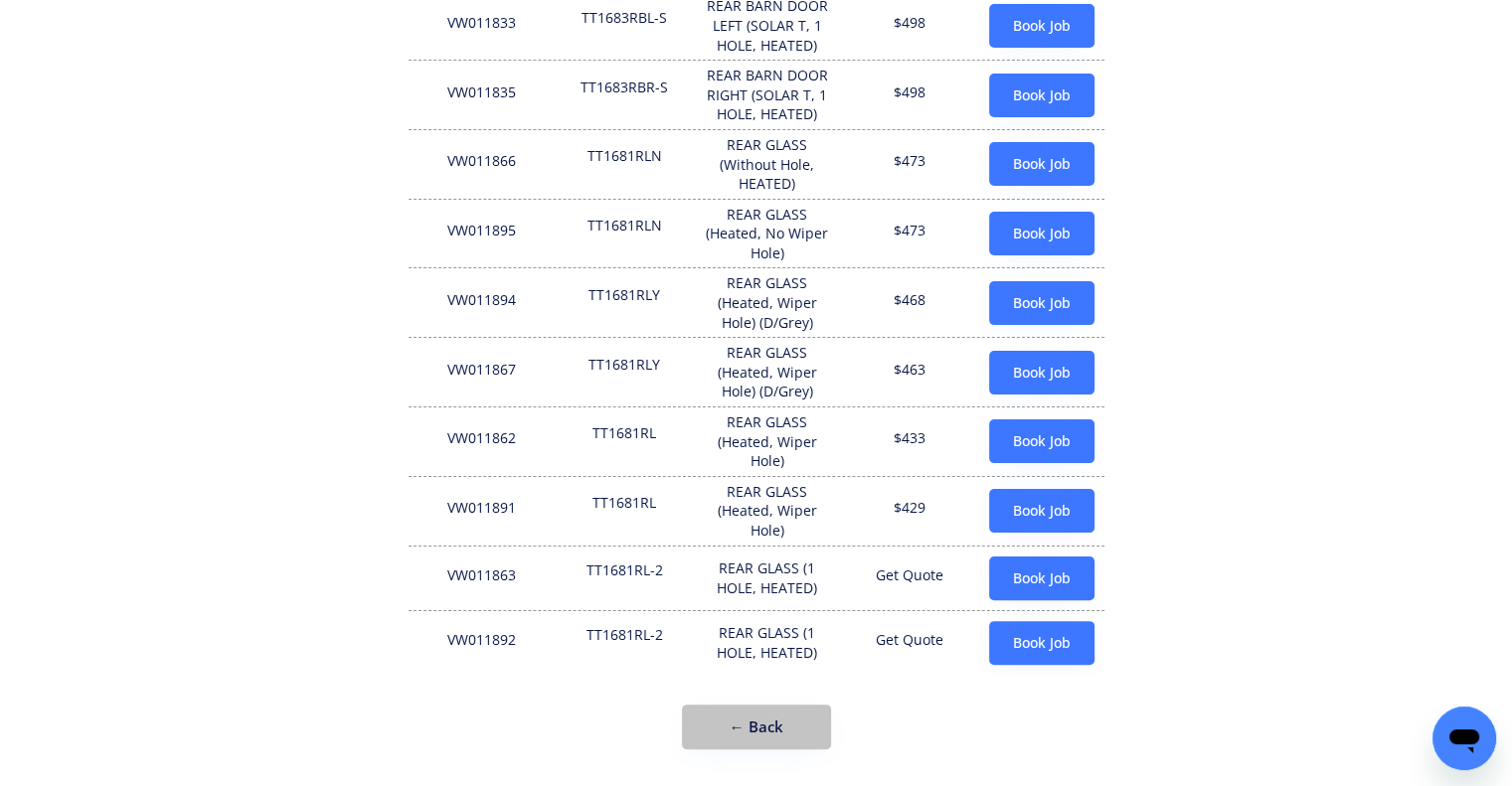 click on "←   Back" at bounding box center (756, 726) 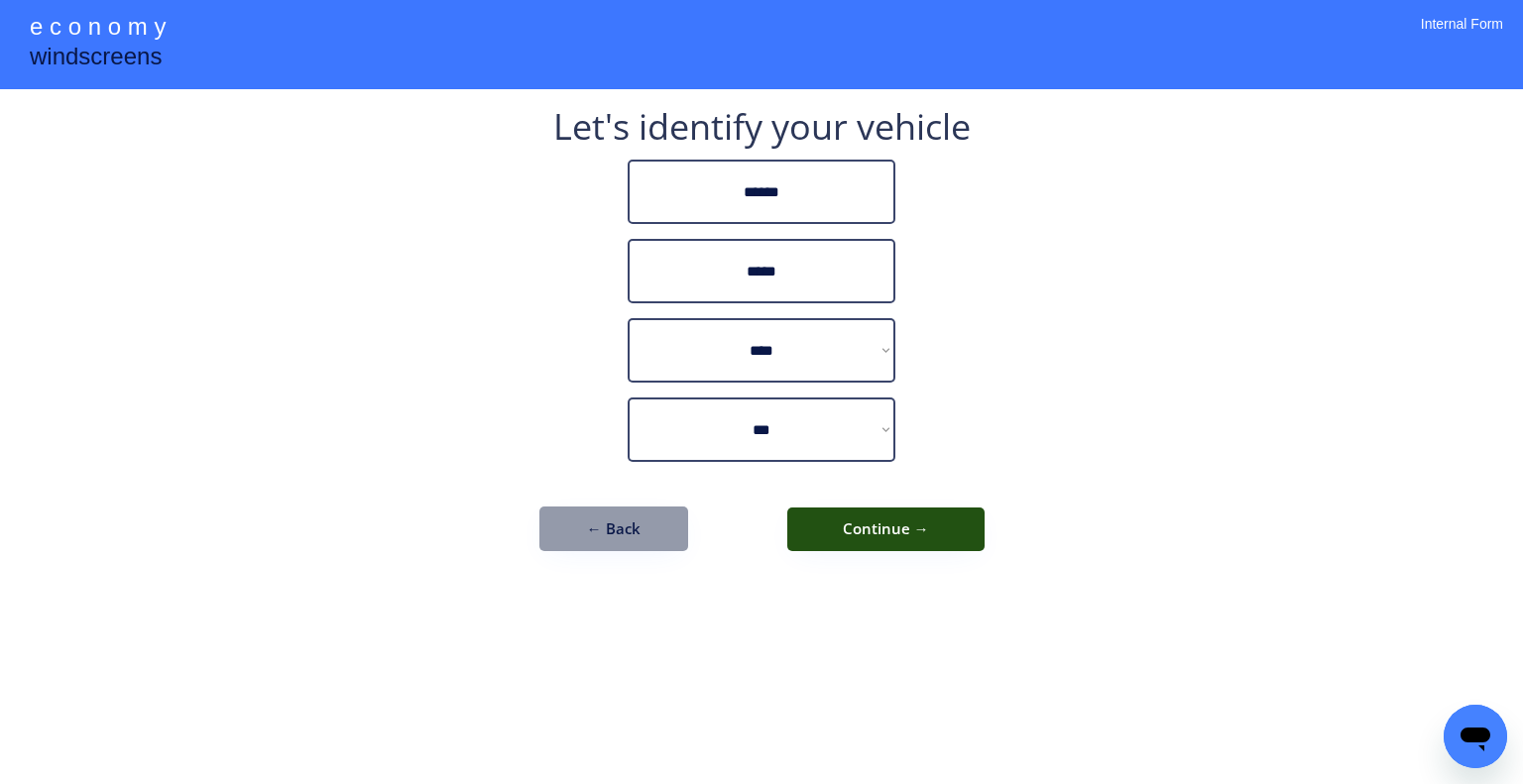 click on "Continue    →" at bounding box center [885, 529] 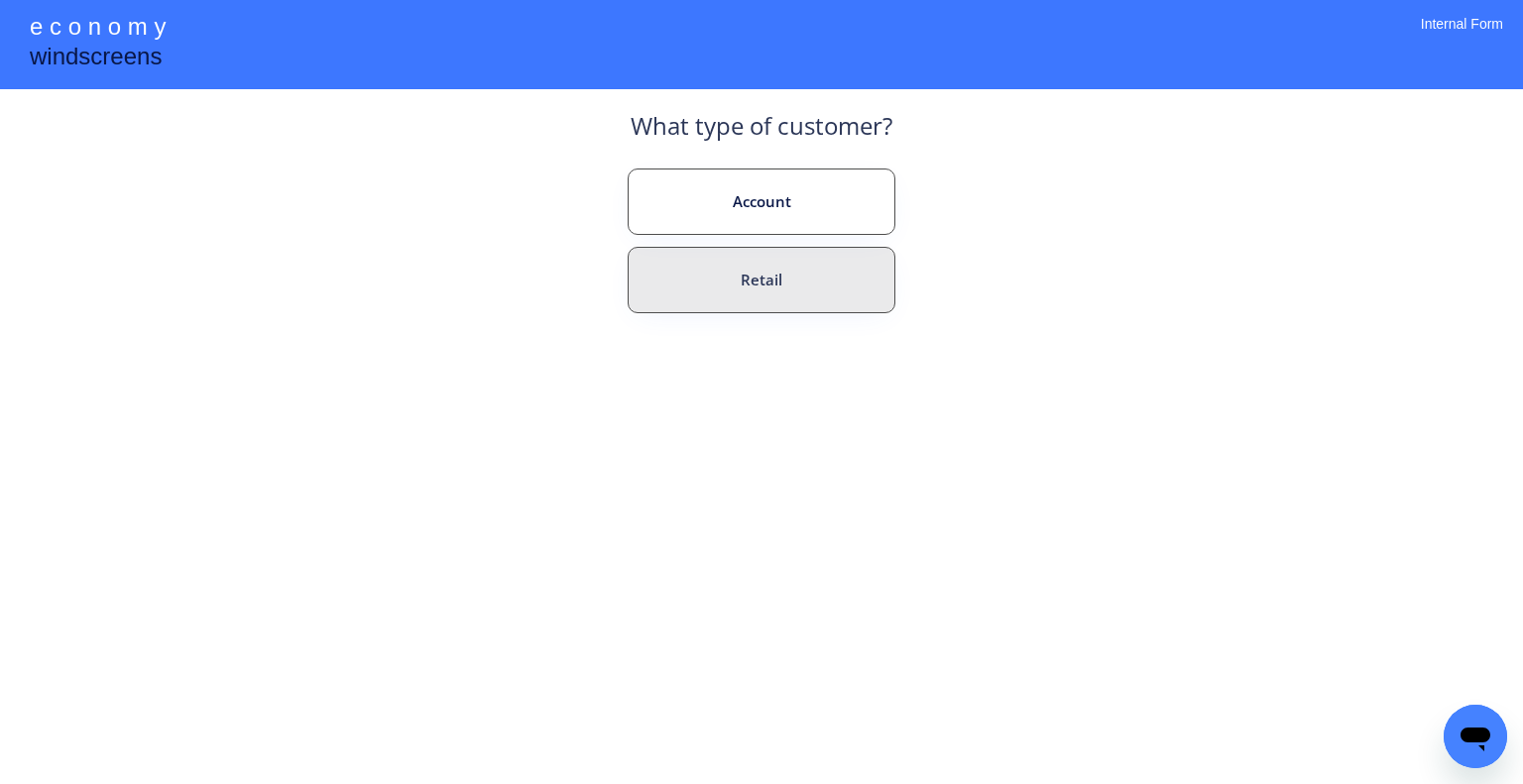 click on "Account" at bounding box center (762, 201) 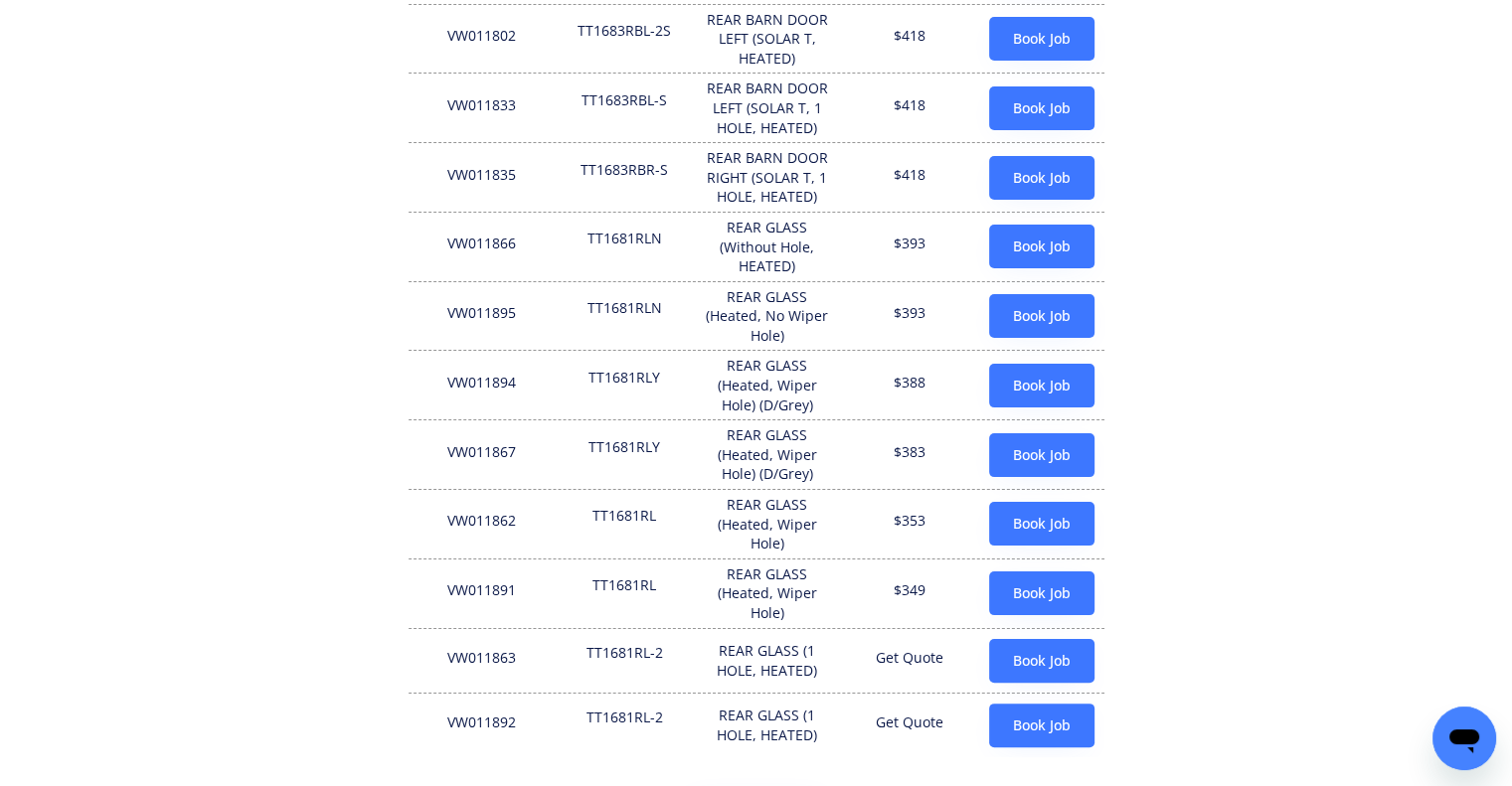 scroll, scrollTop: 298, scrollLeft: 0, axis: vertical 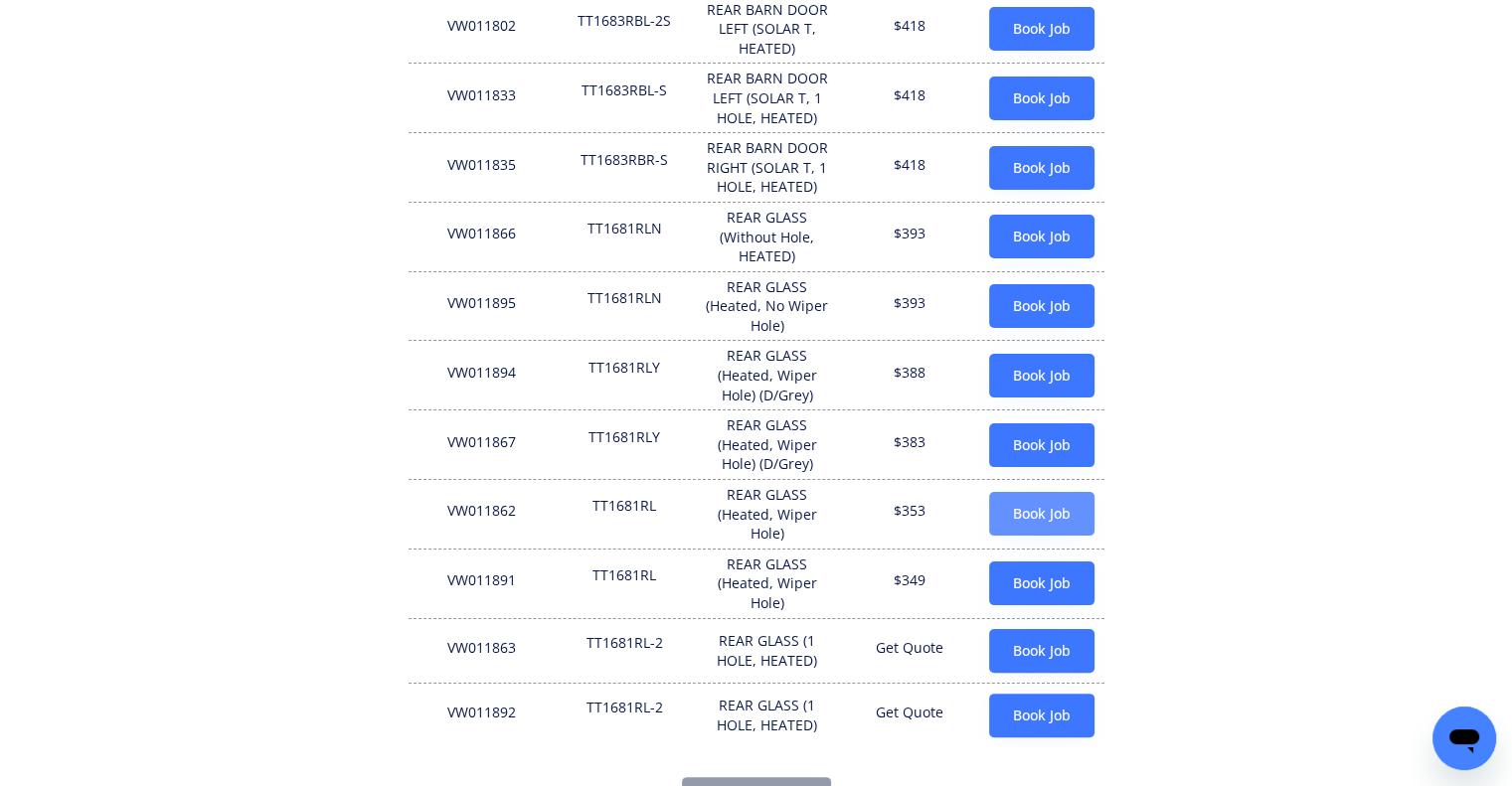 click on "Book Job" at bounding box center [1042, 514] 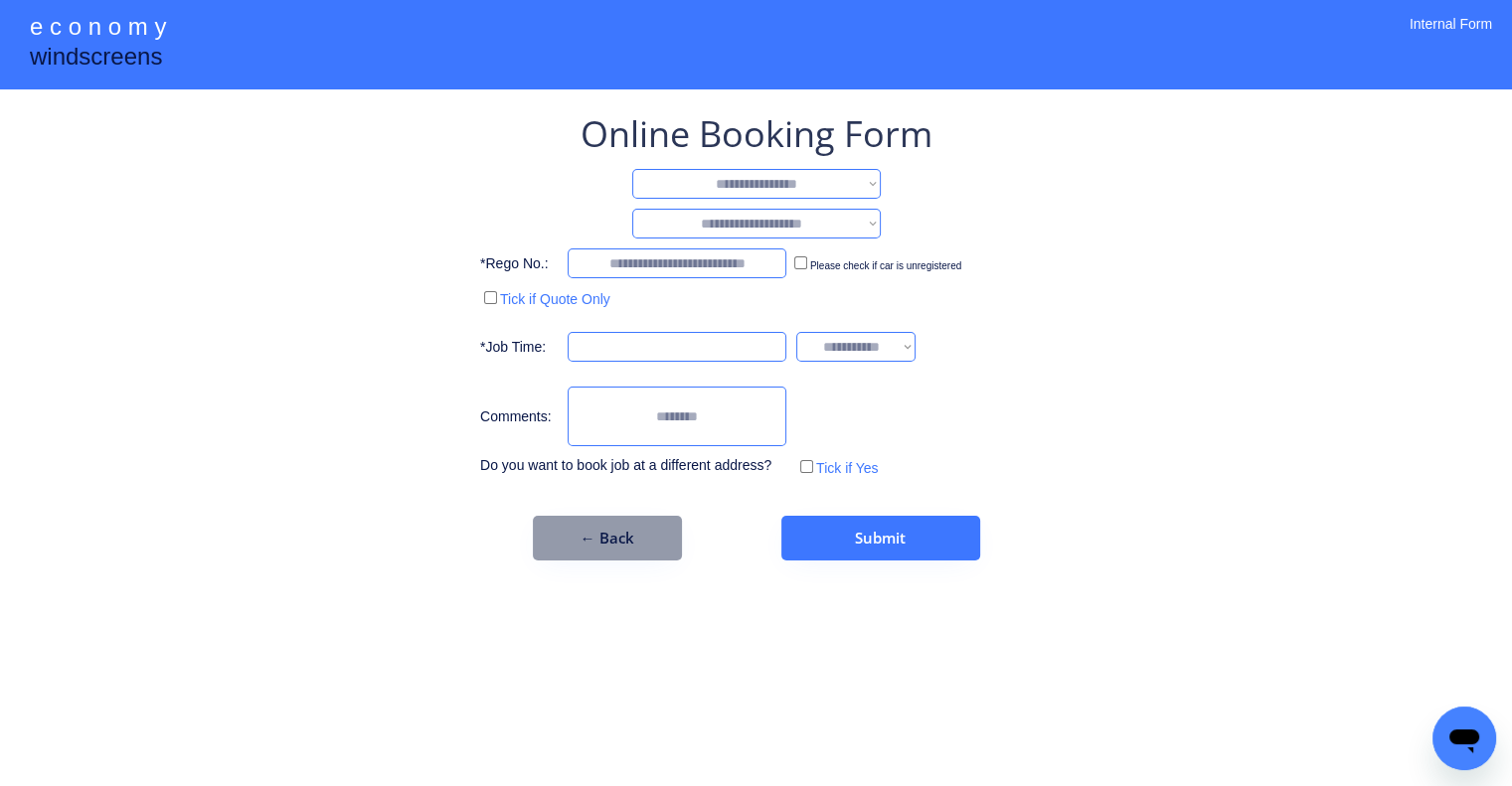scroll, scrollTop: 0, scrollLeft: 0, axis: both 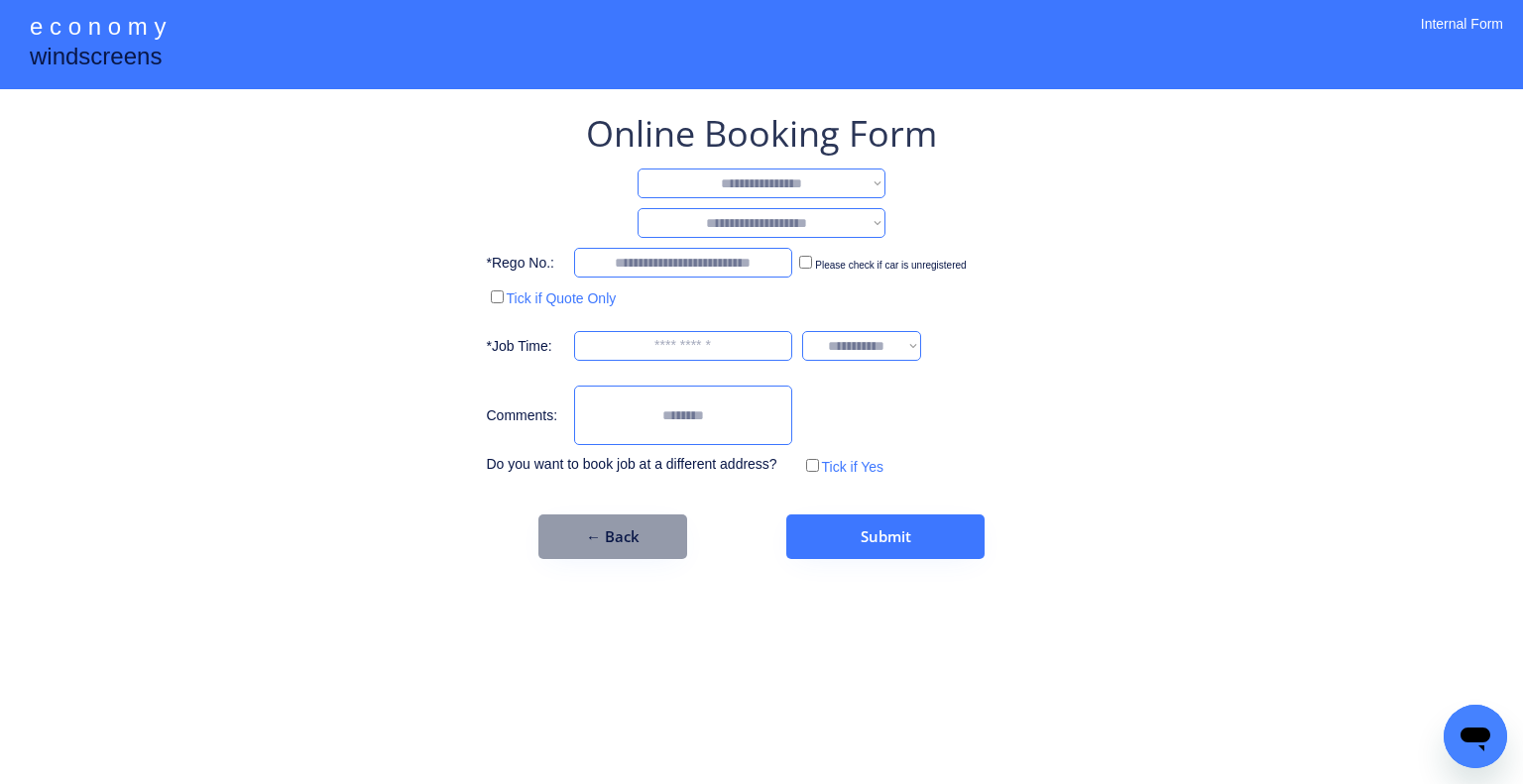drag, startPoint x: 810, startPoint y: 185, endPoint x: 812, endPoint y: 195, distance: 10.198039 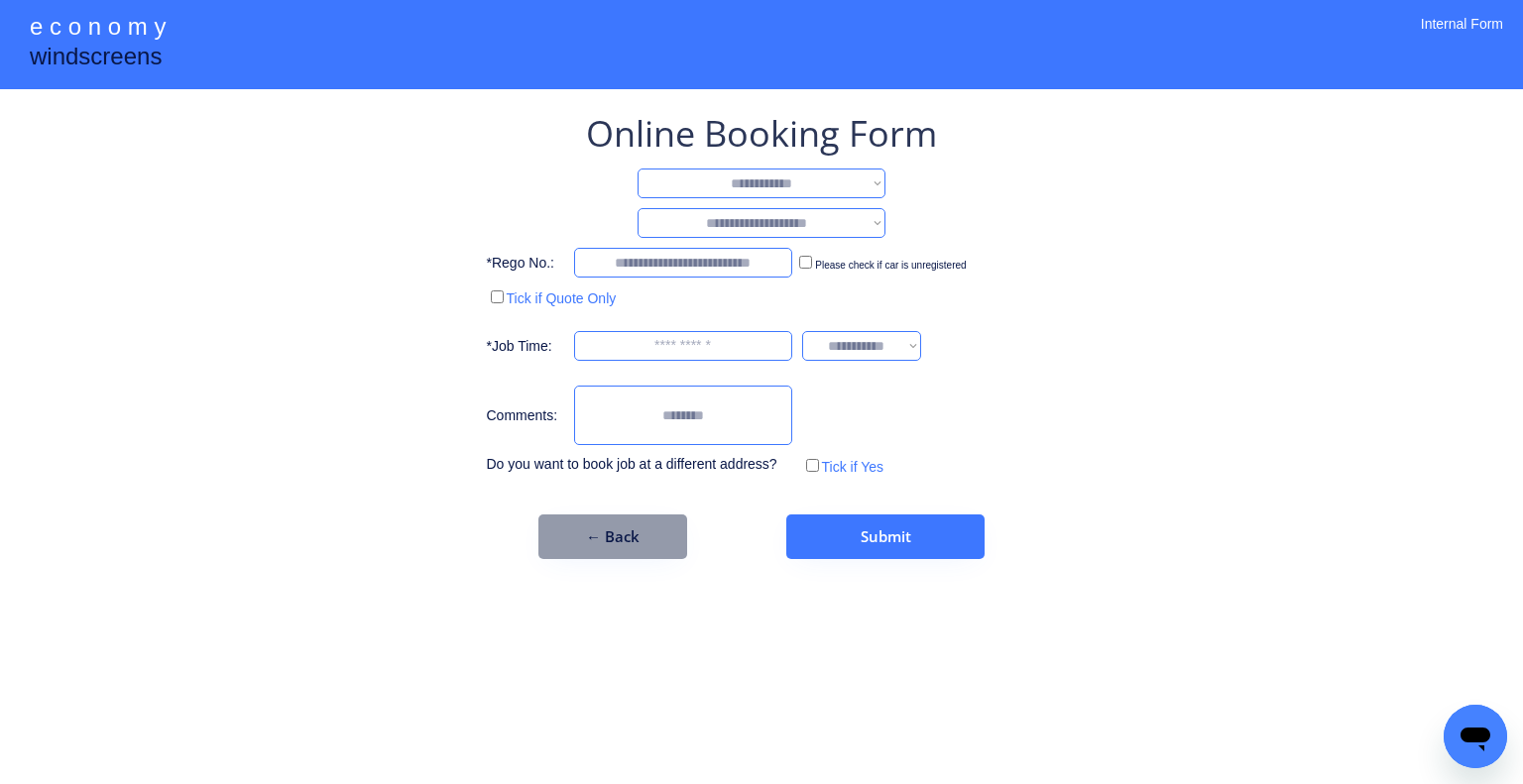 click on "**********" at bounding box center [762, 183] 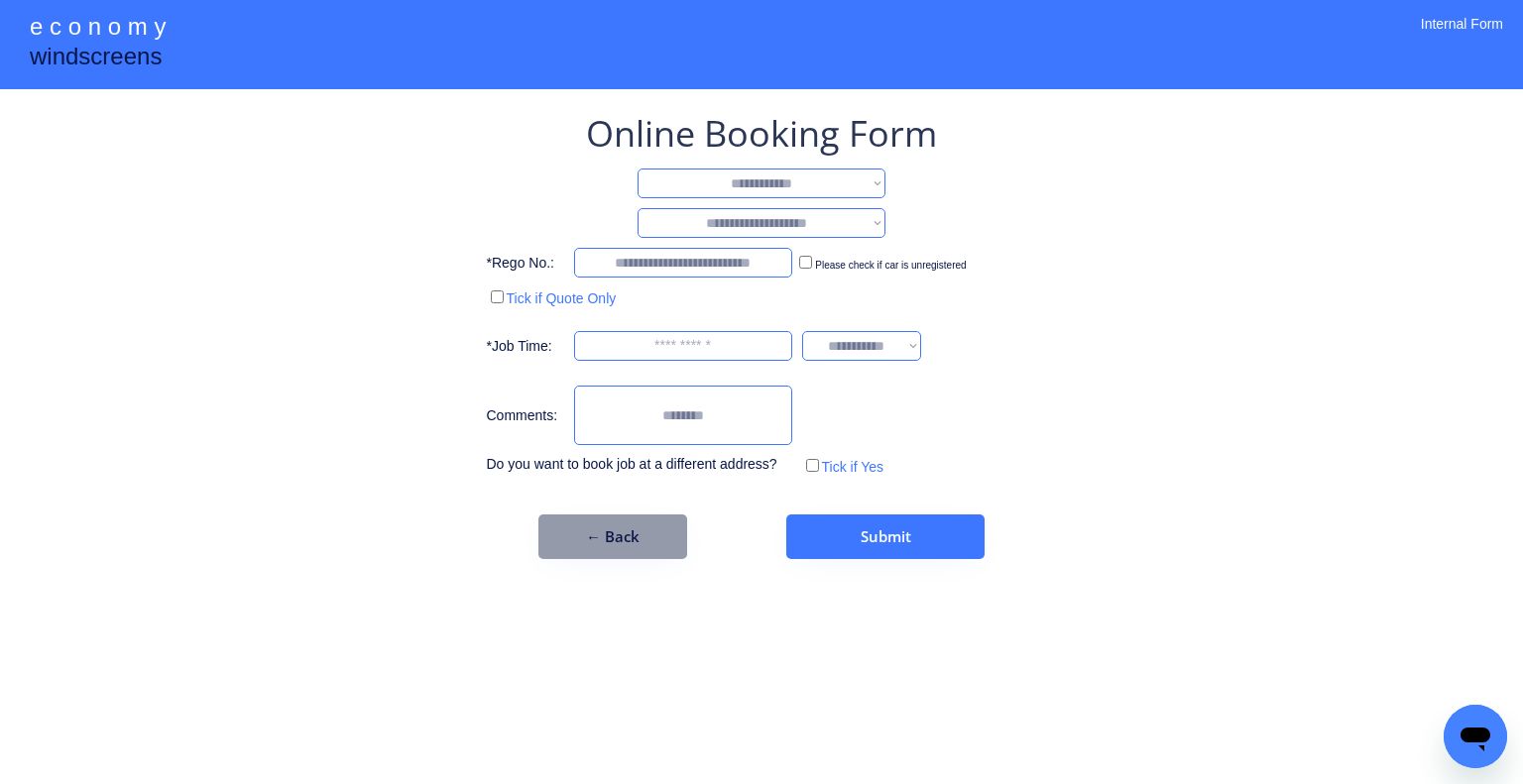 click on "**********" at bounding box center [762, 223] 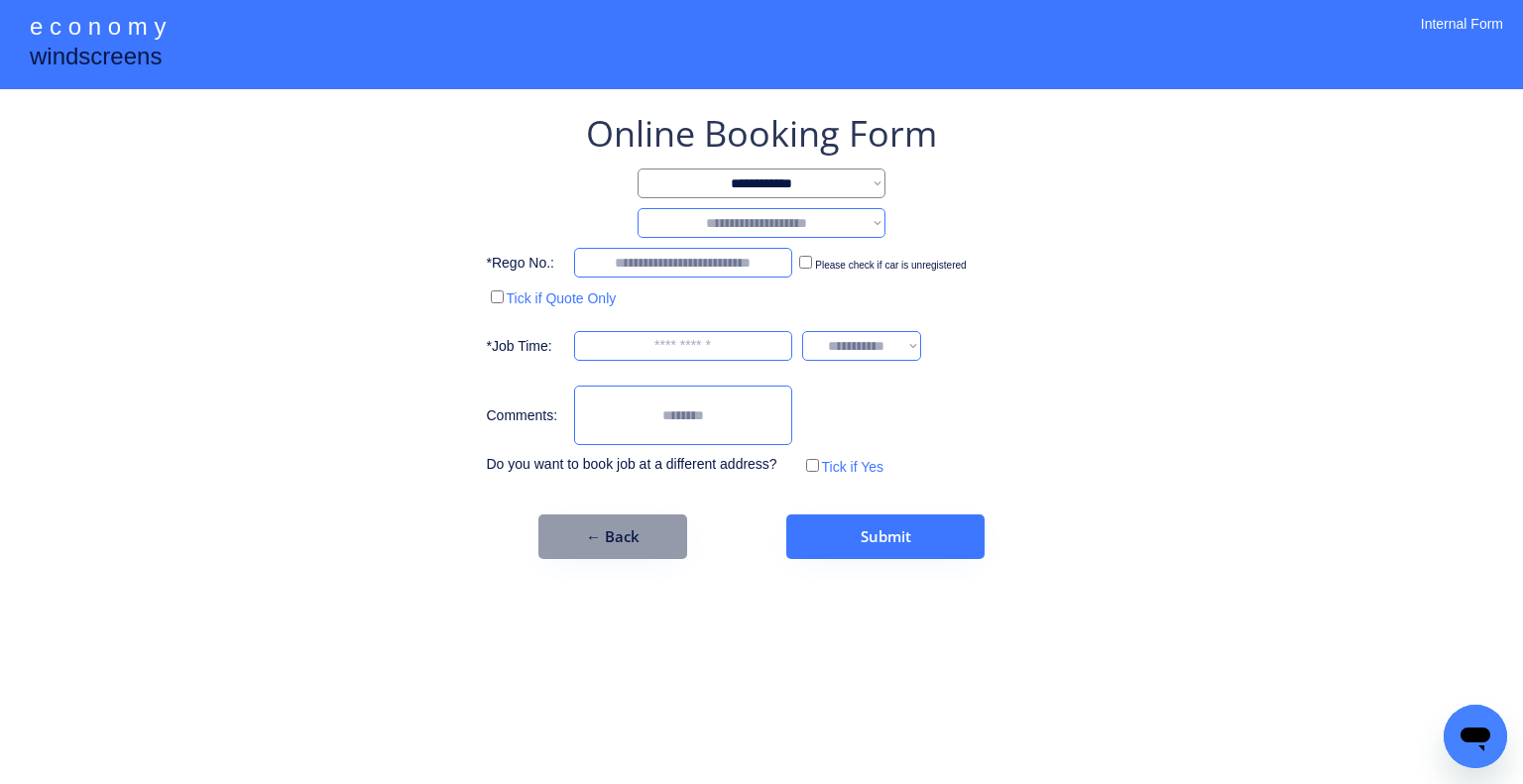 select on "*******" 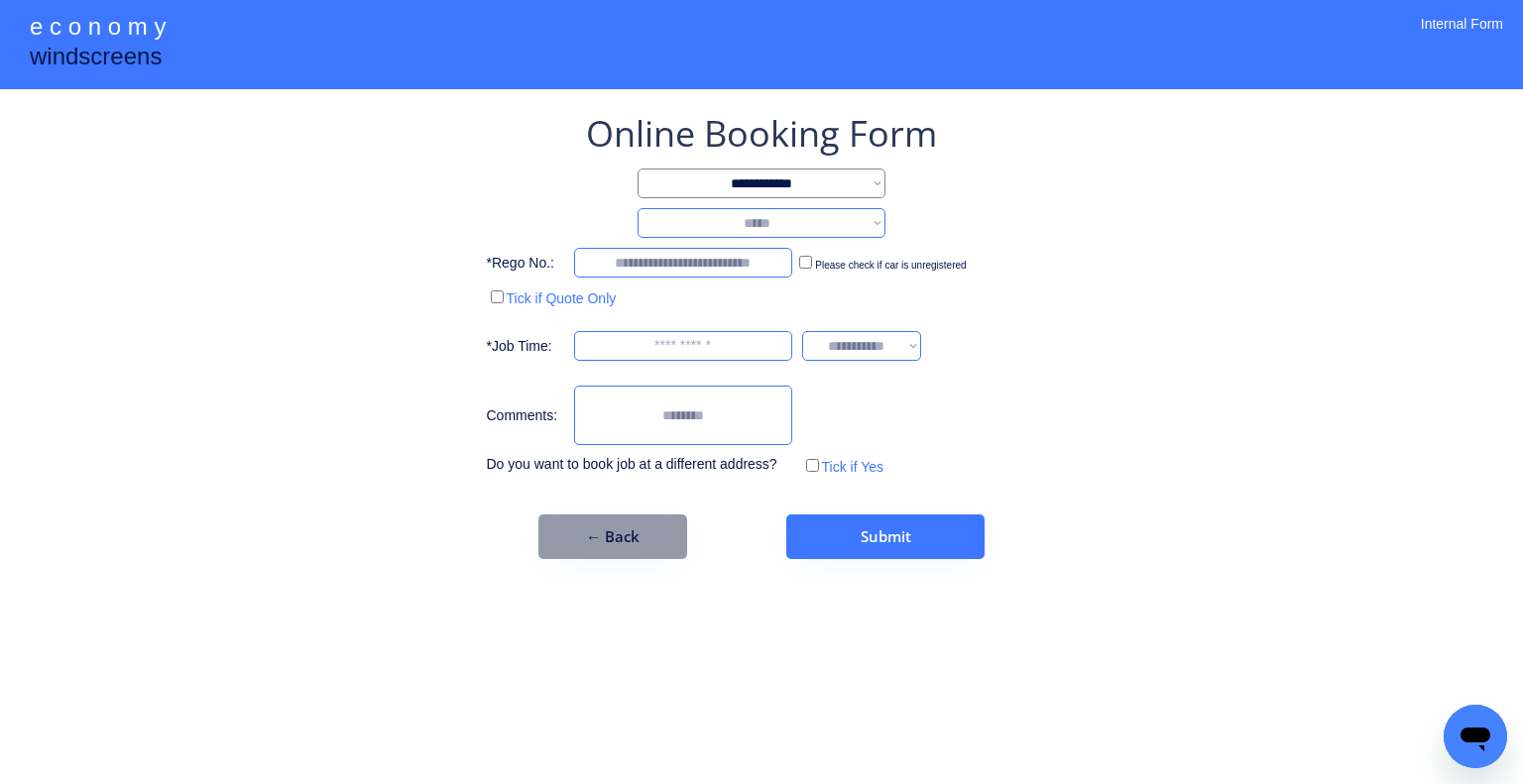 click on "**********" at bounding box center (762, 223) 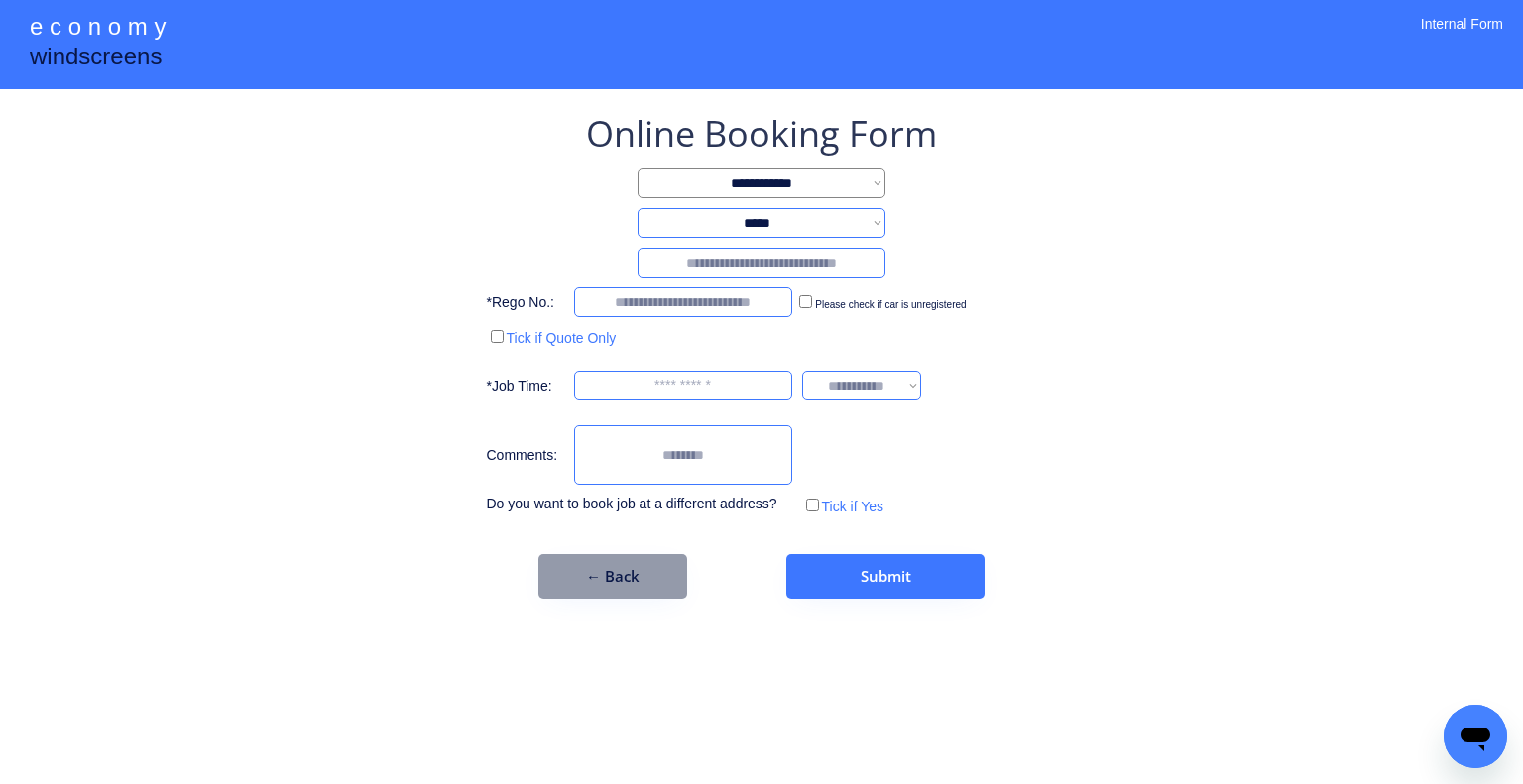 click at bounding box center (762, 263) 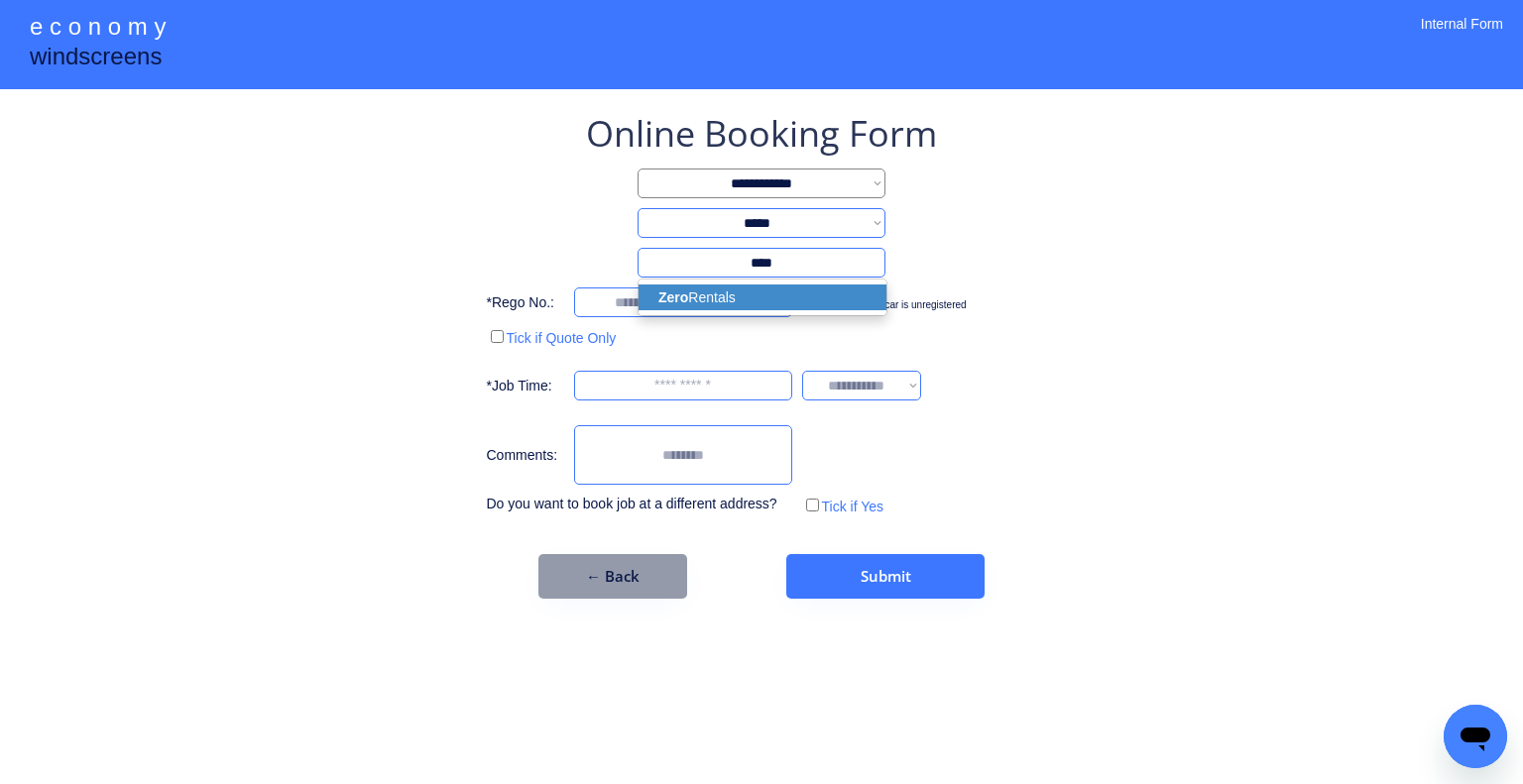 click on "Zero  Rentals" at bounding box center [762, 297] 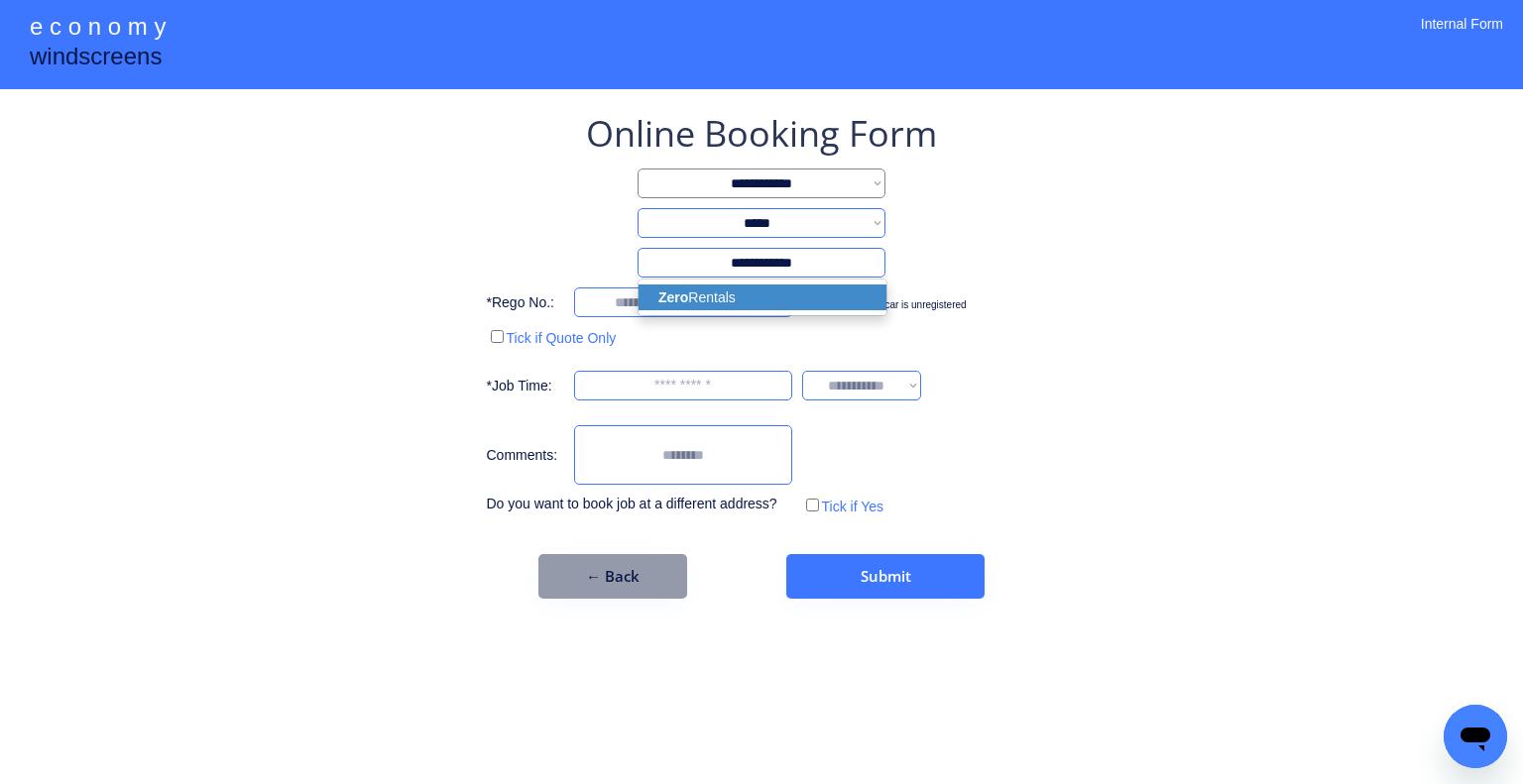 type on "**********" 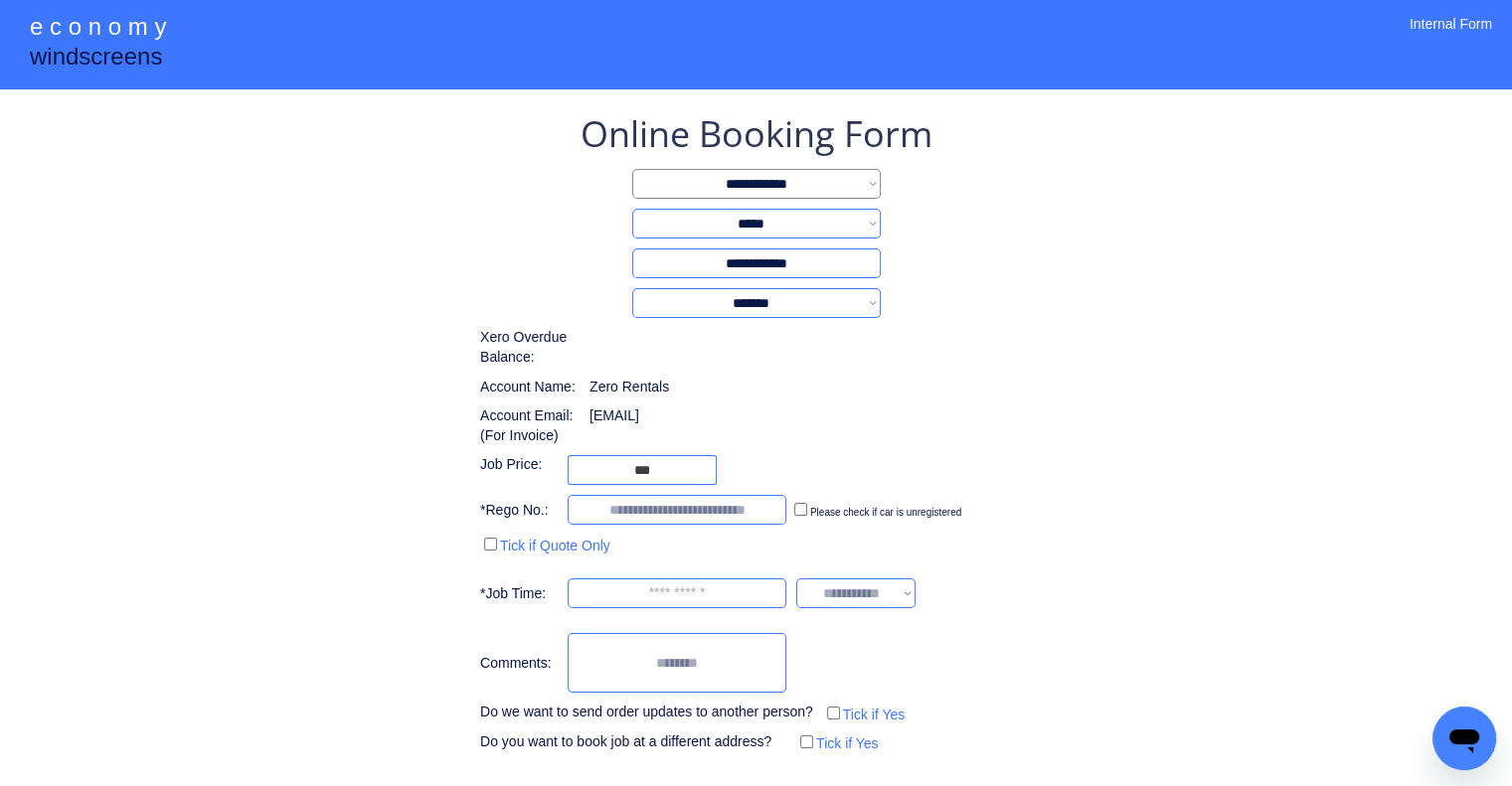 click on "**********" at bounding box center (756, 473) 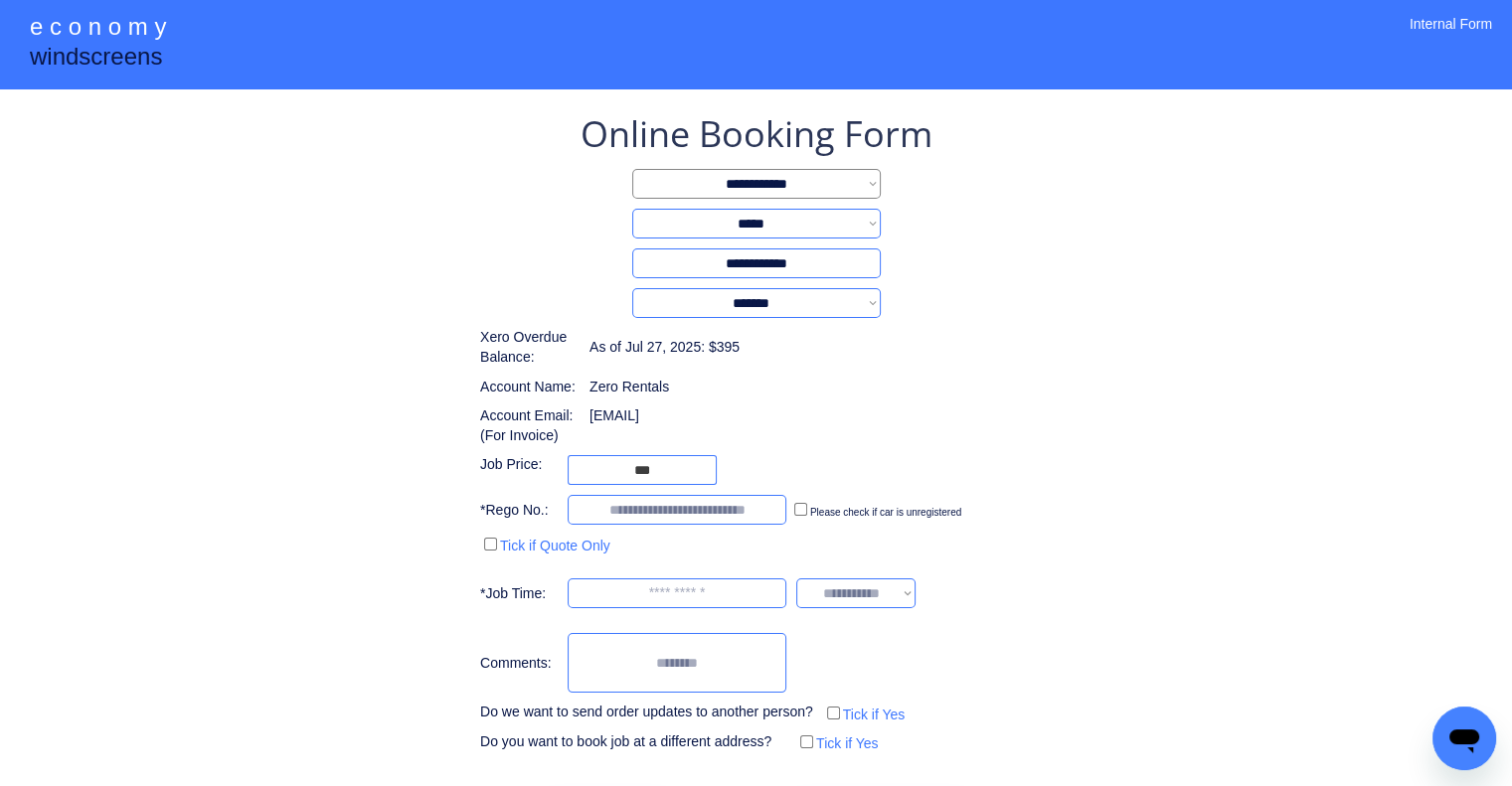 click on "**********" at bounding box center (756, 433) 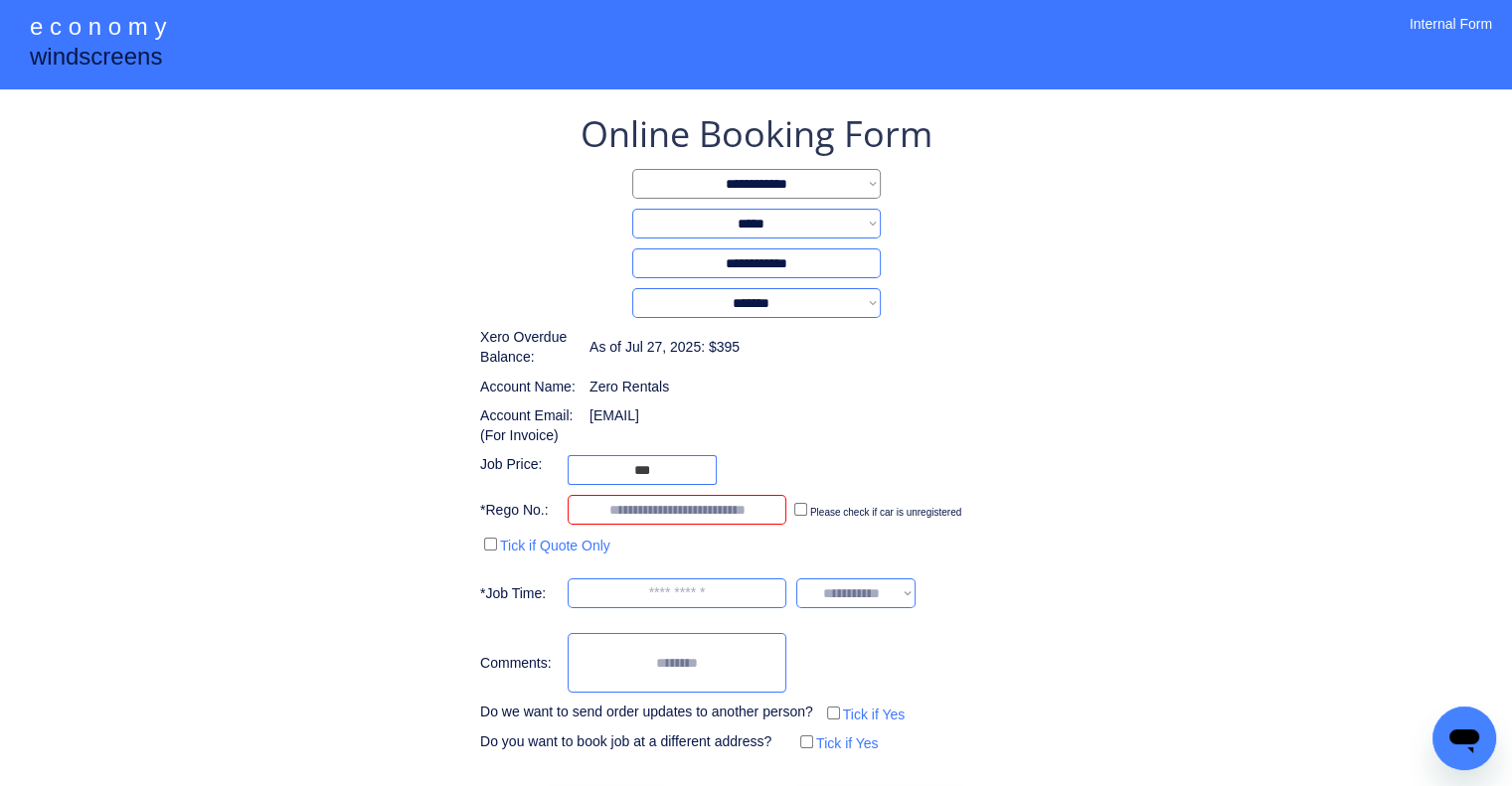 click at bounding box center (677, 510) 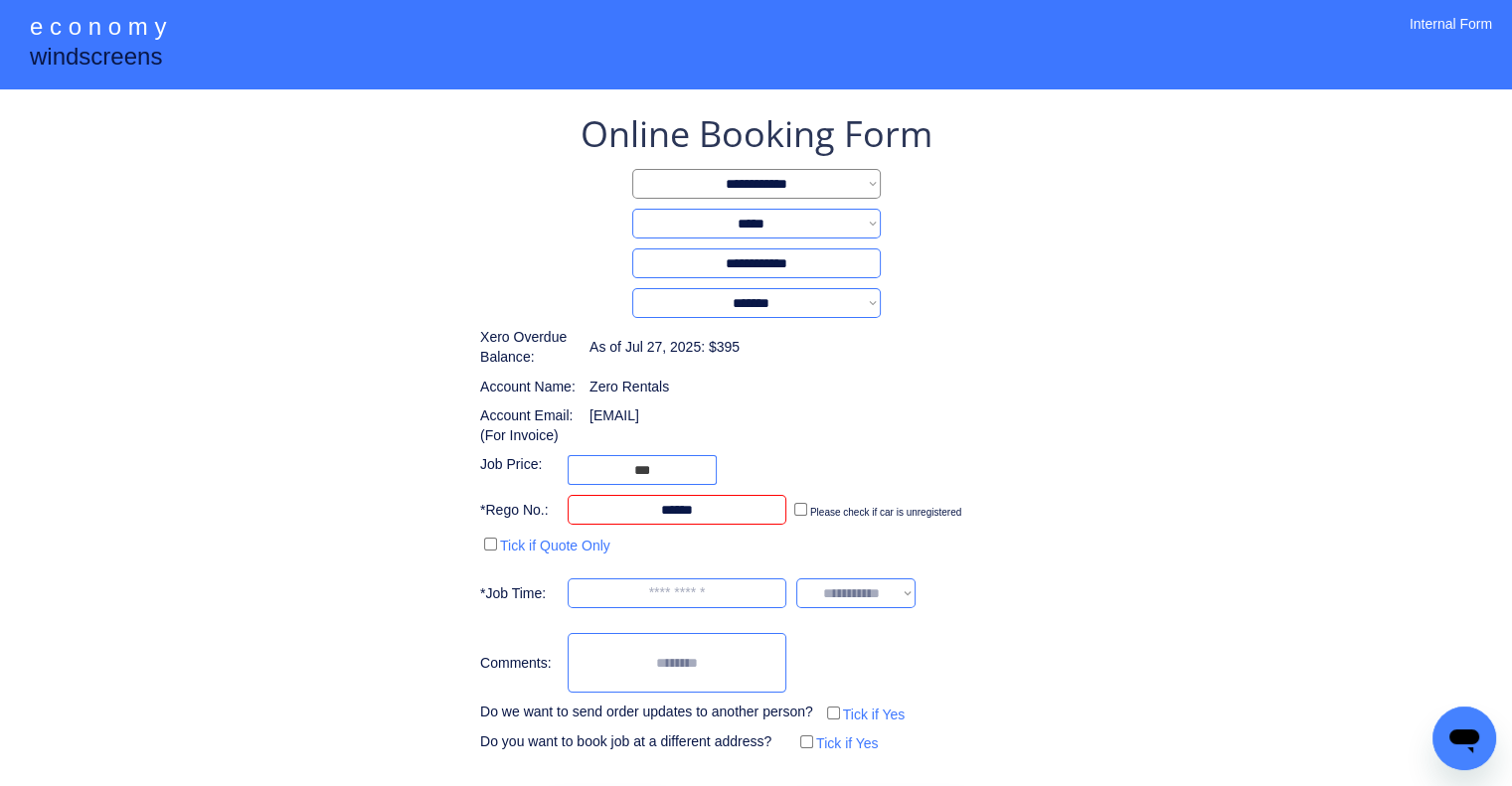 type on "******" 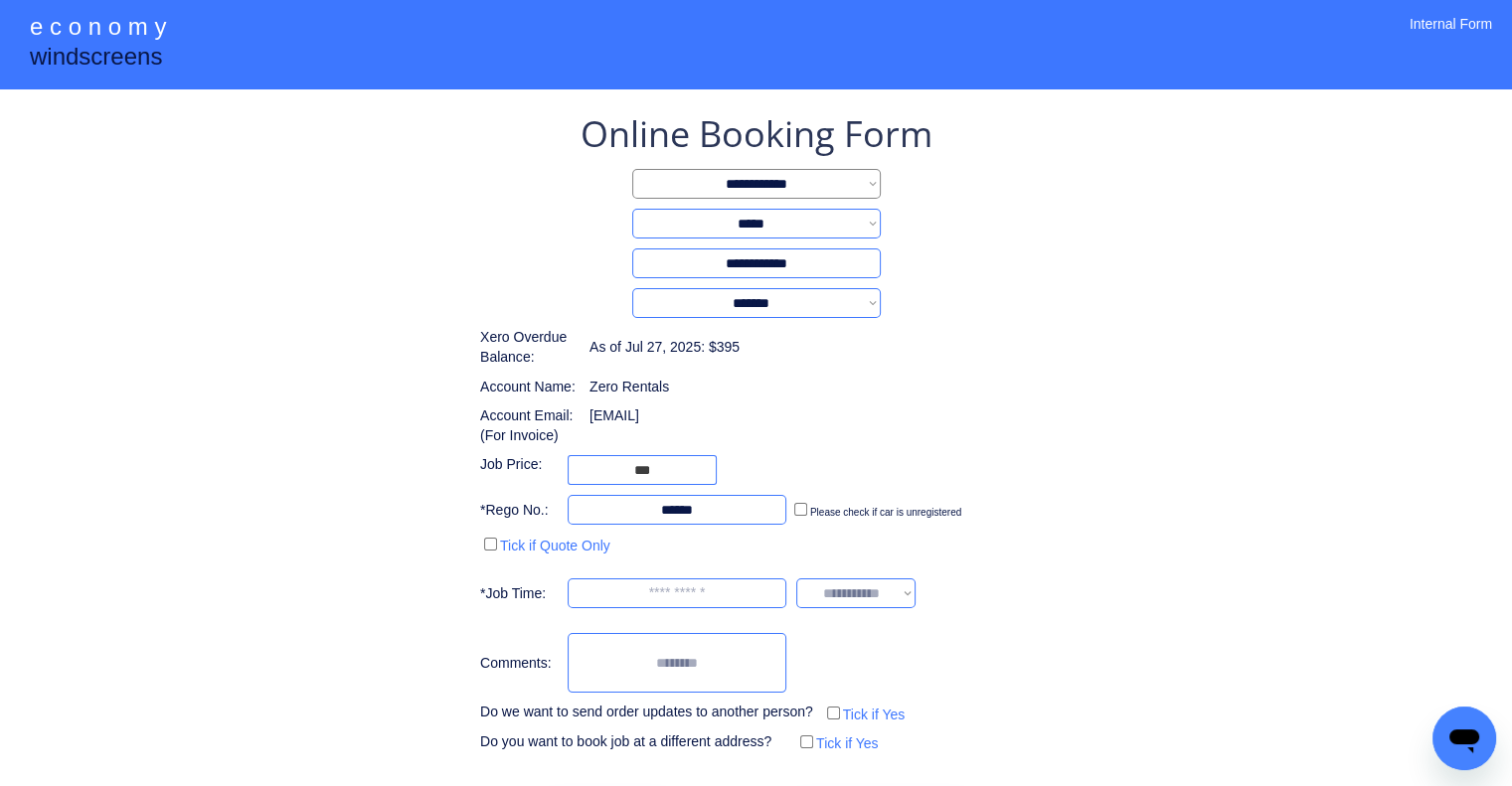 click on "**********" at bounding box center [756, 473] 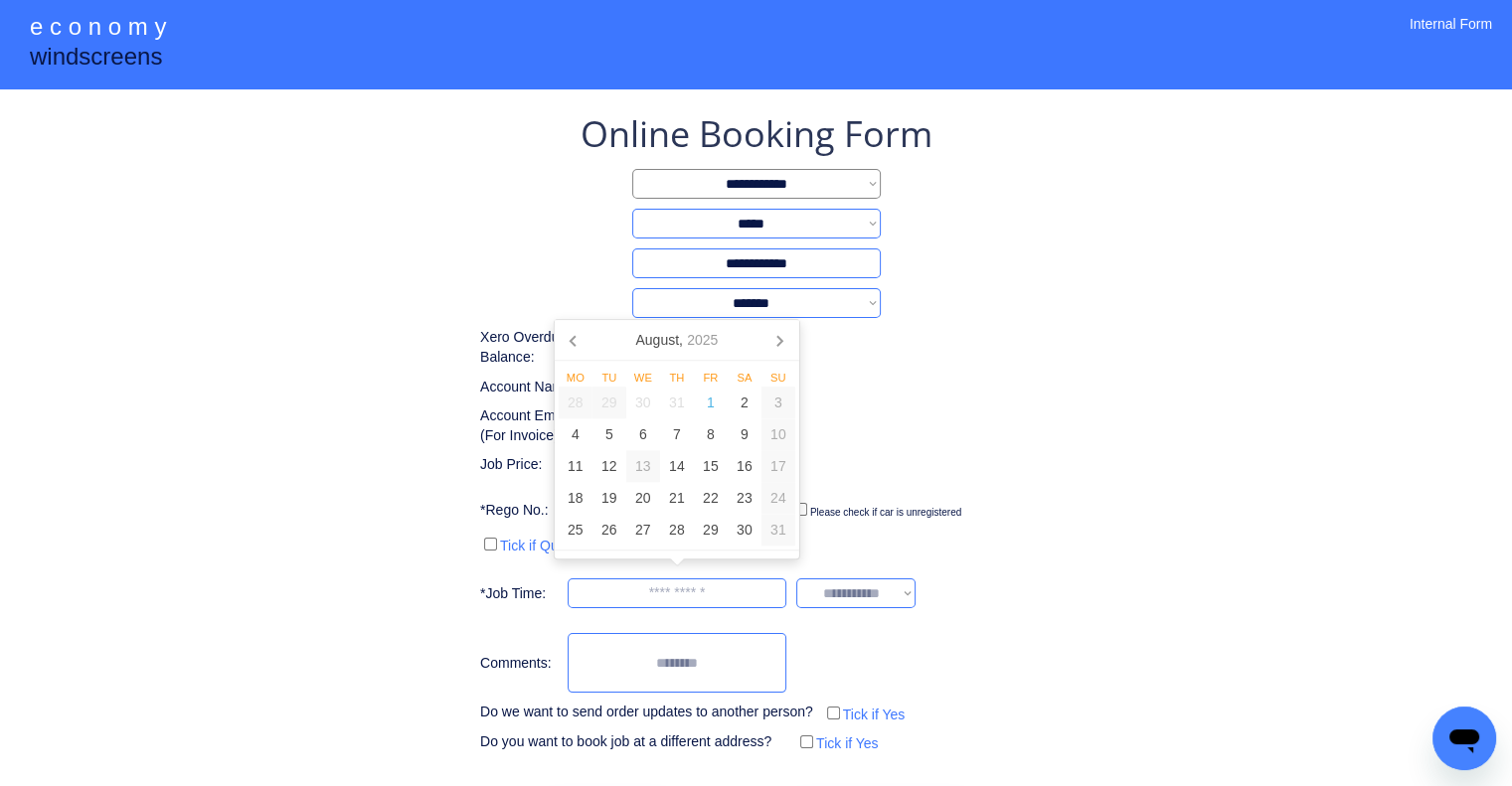 click at bounding box center (677, 593) 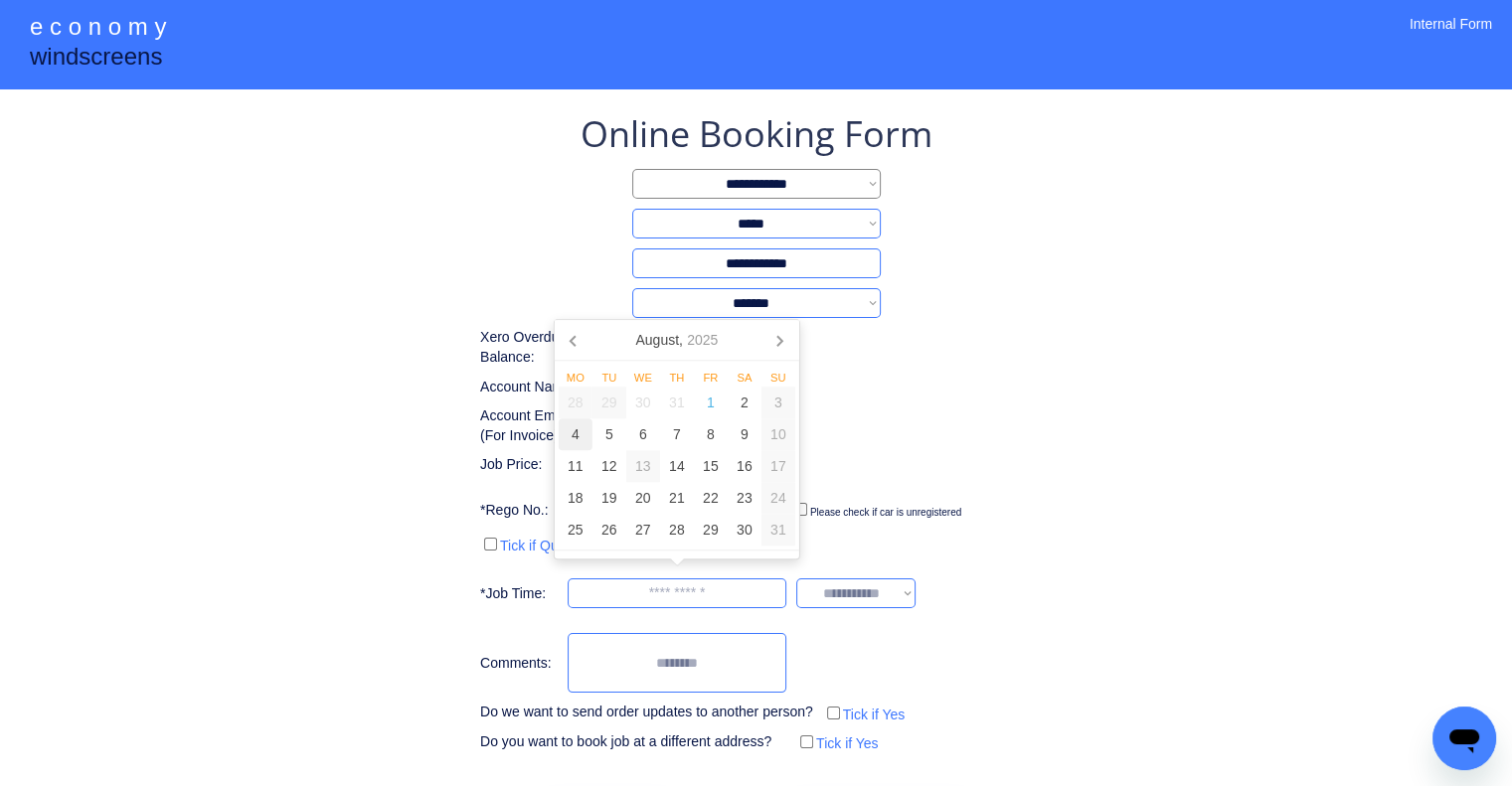 click on "4" at bounding box center (576, 434) 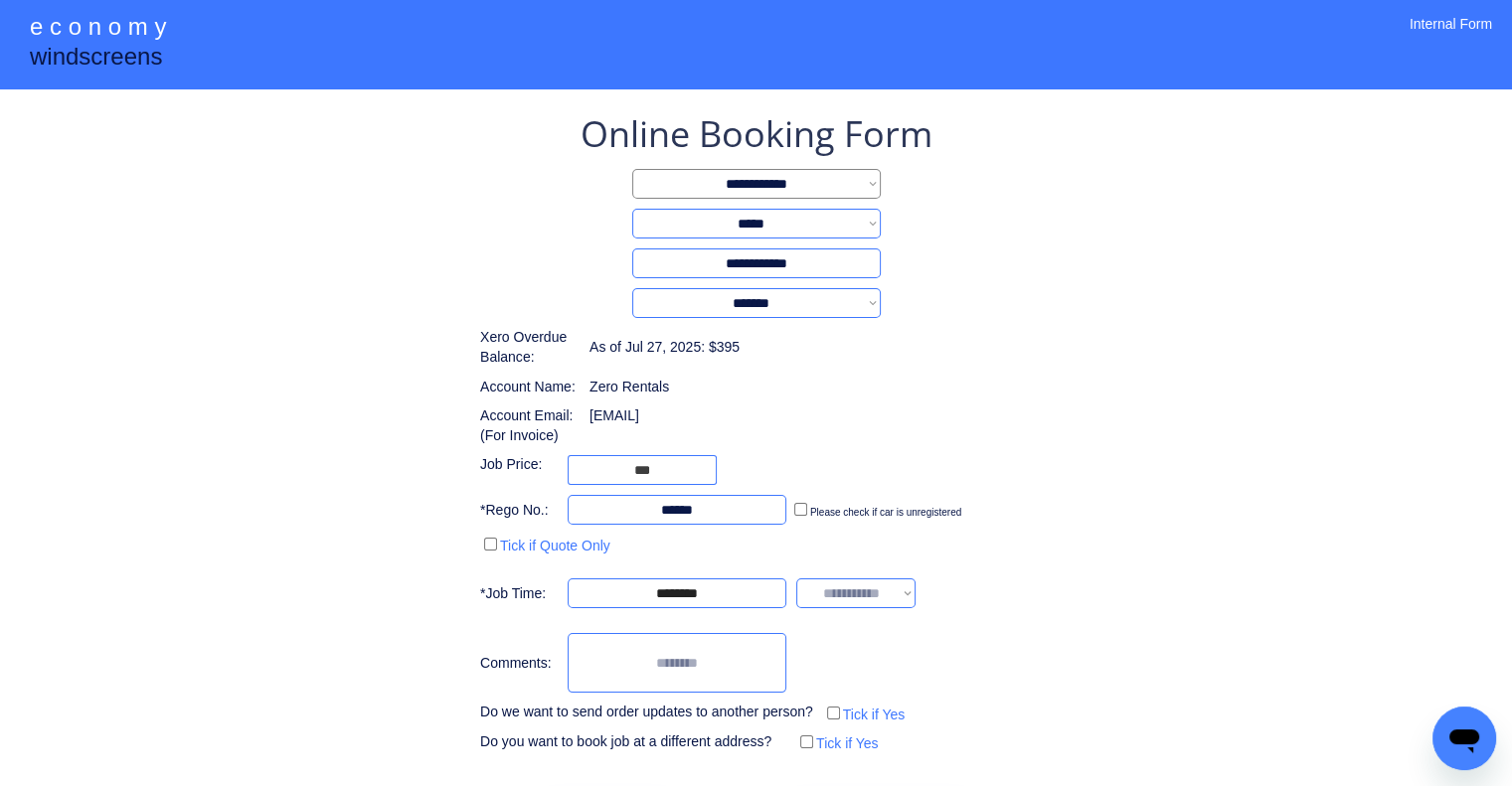 click on "**********" at bounding box center [756, 433] 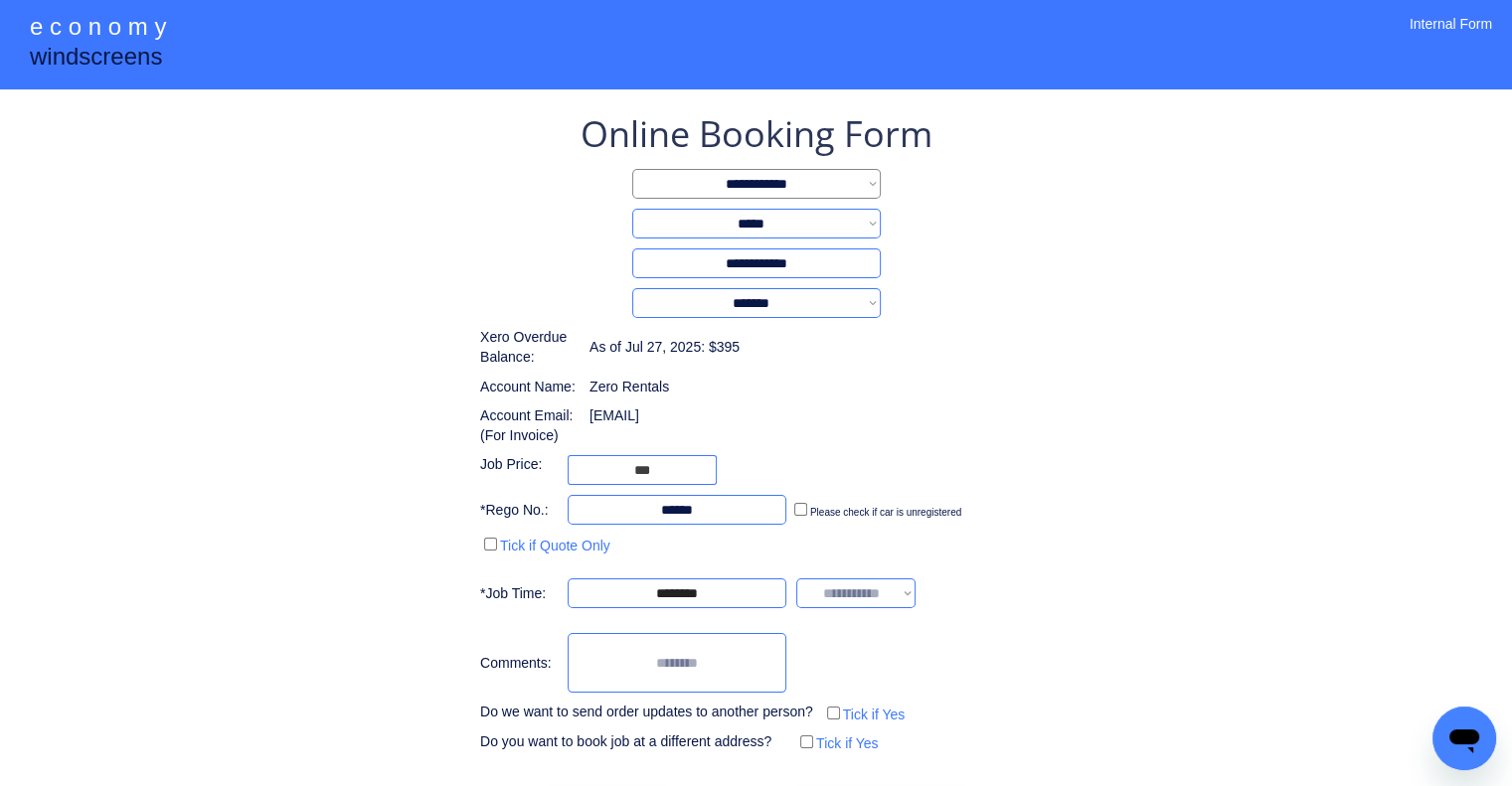 select on "*******" 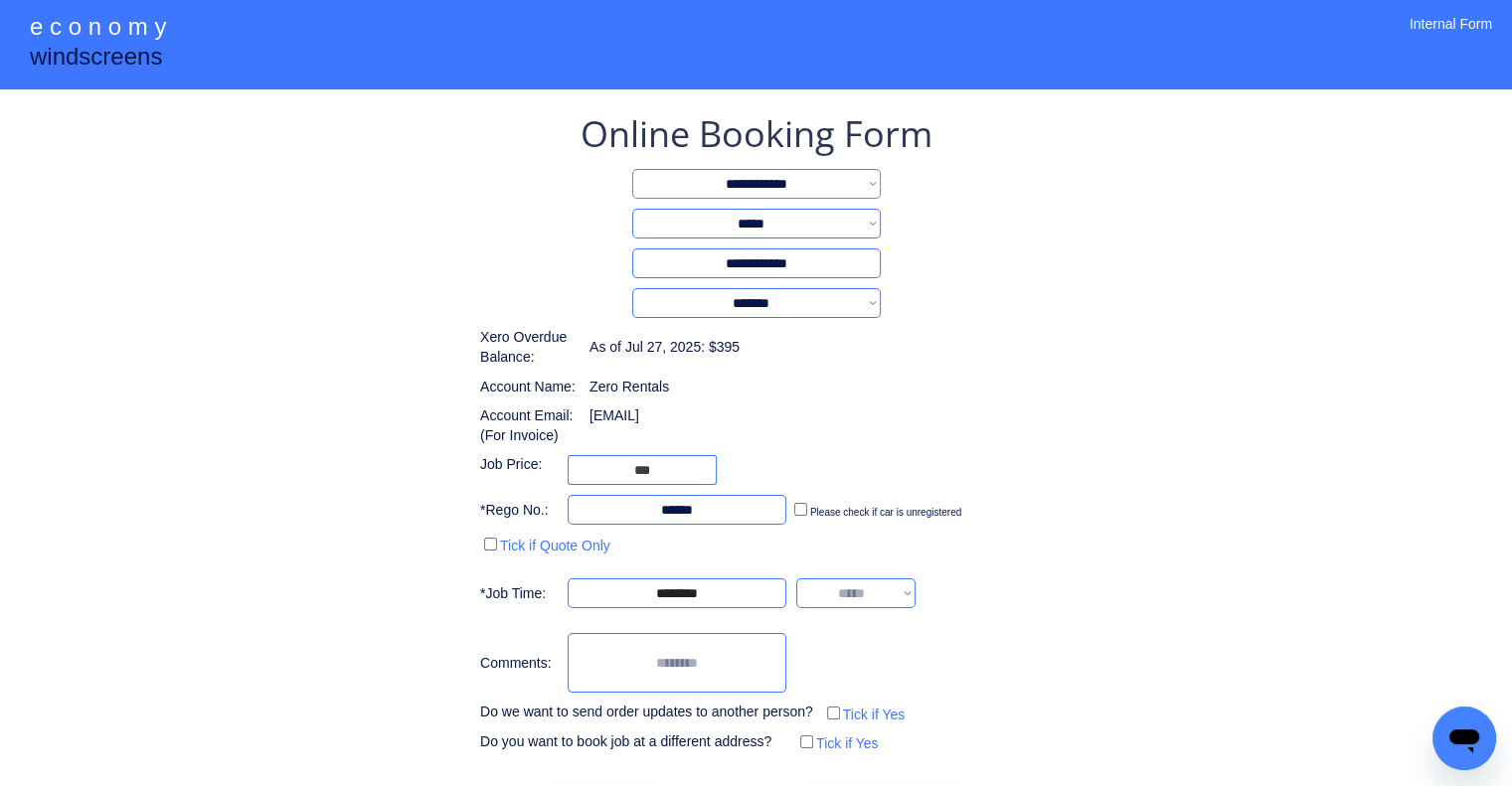 click on "**********" at bounding box center [856, 593] 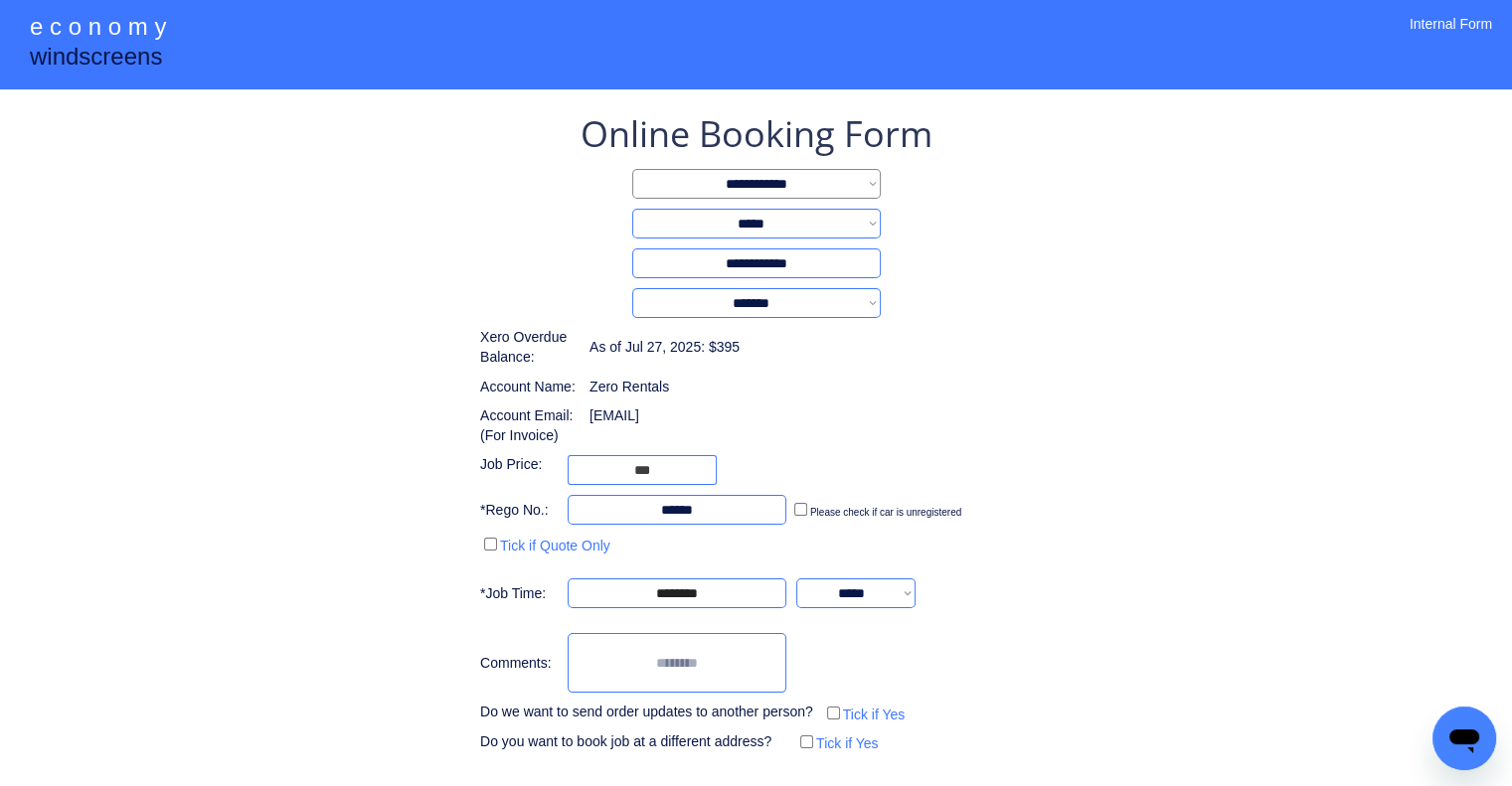 click on "**********" at bounding box center (756, 433) 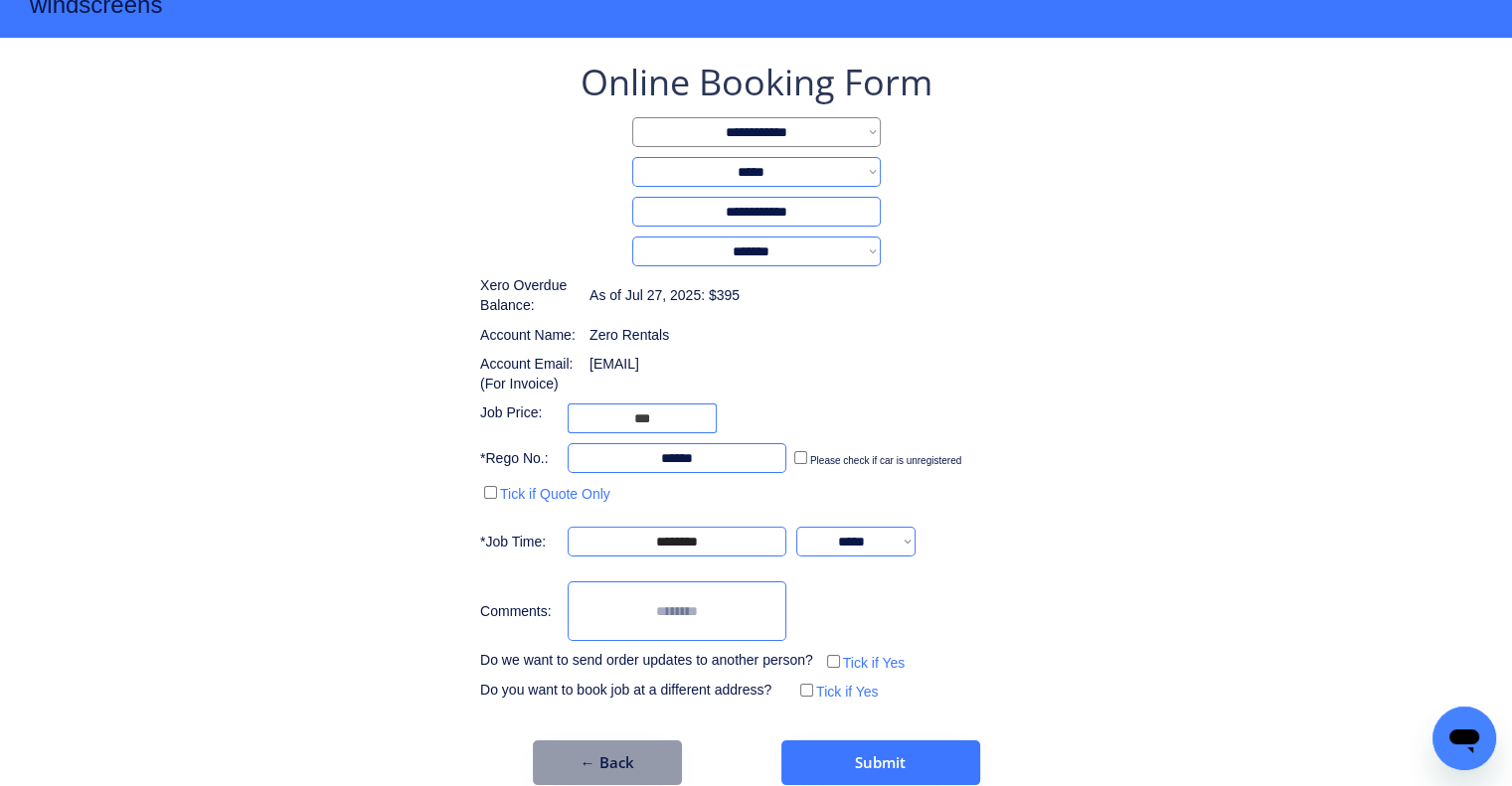 scroll, scrollTop: 79, scrollLeft: 0, axis: vertical 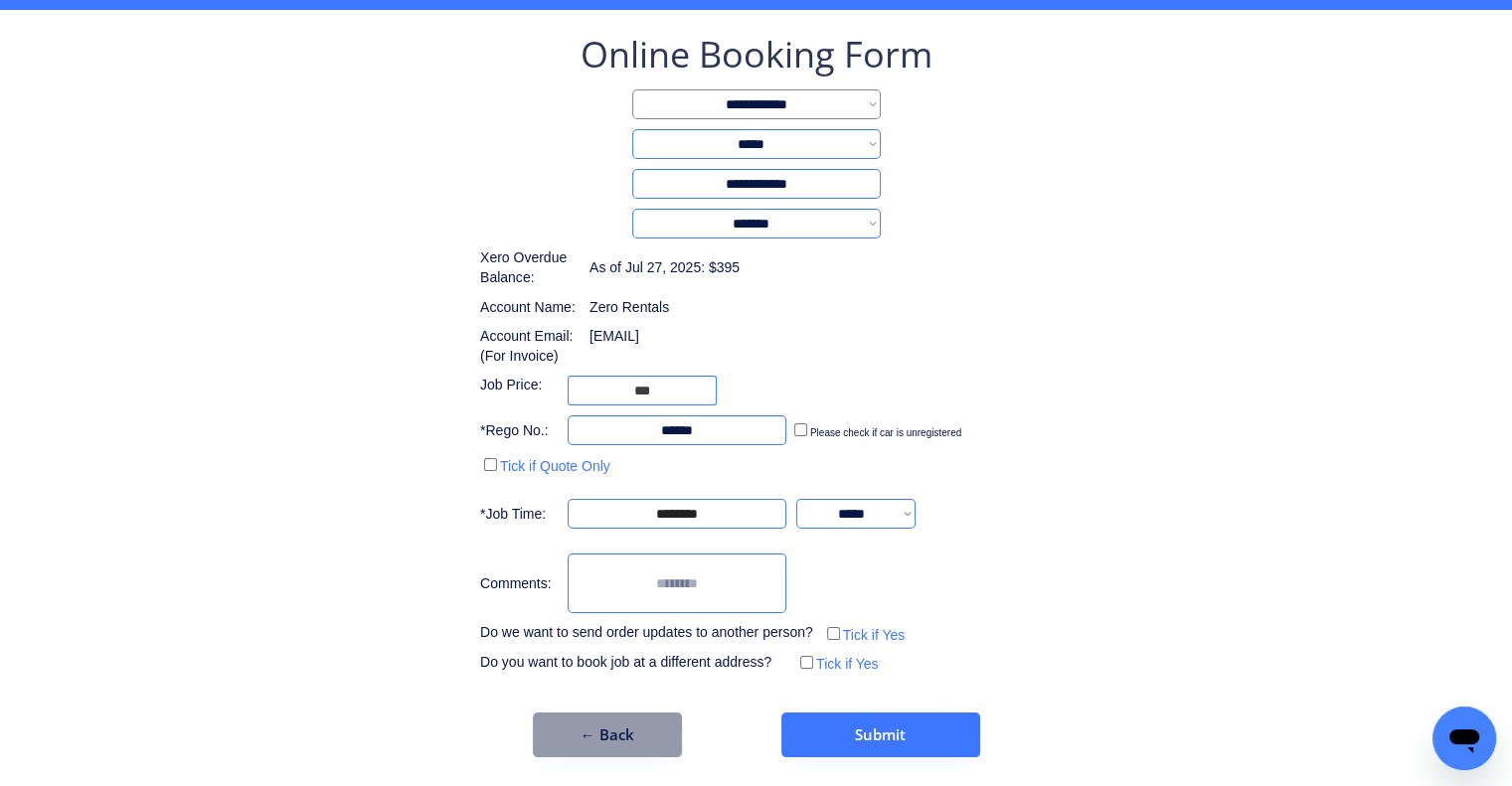 click on "**********" at bounding box center (756, 354) 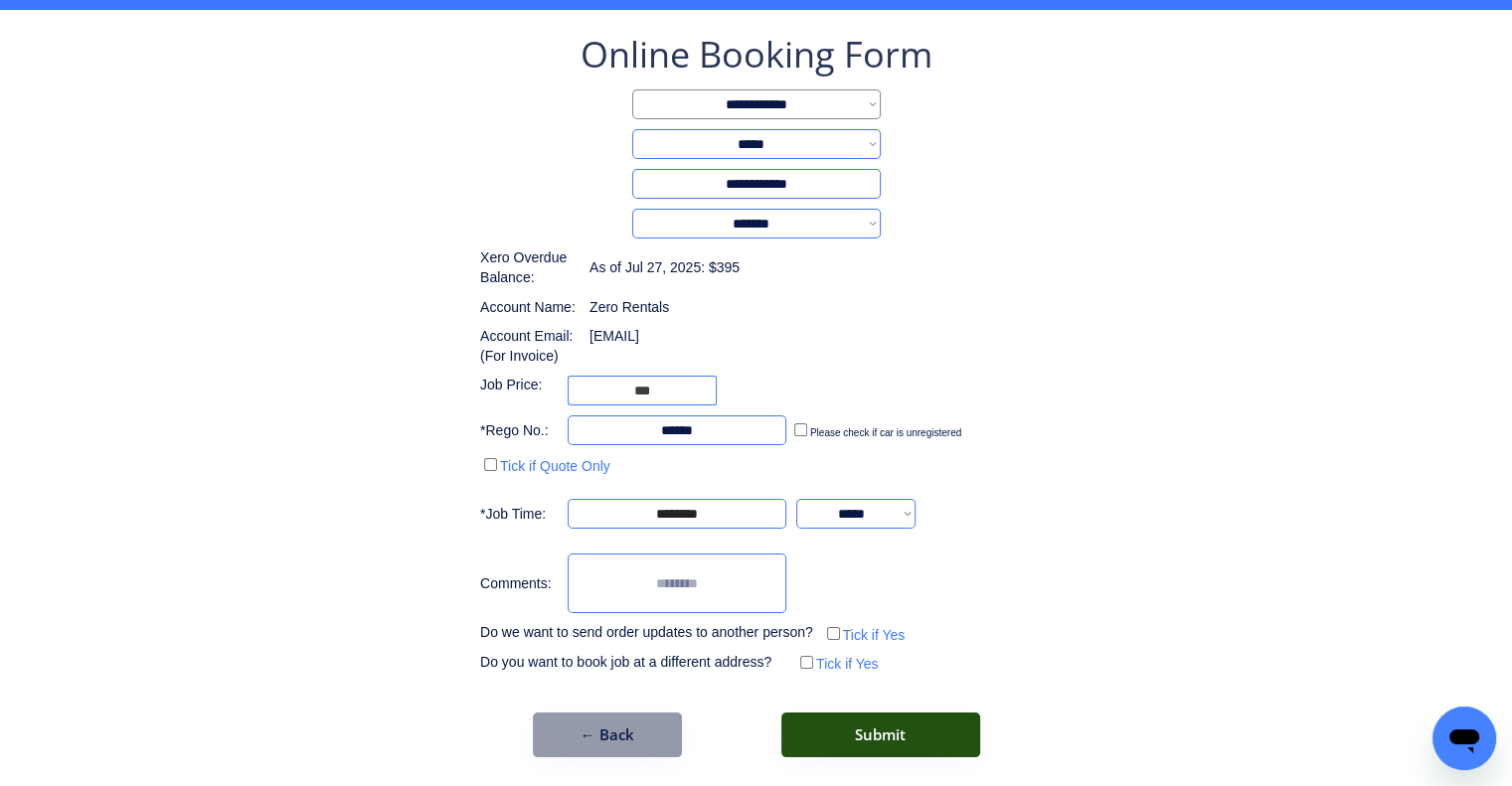 click on "Submit" at bounding box center [881, 734] 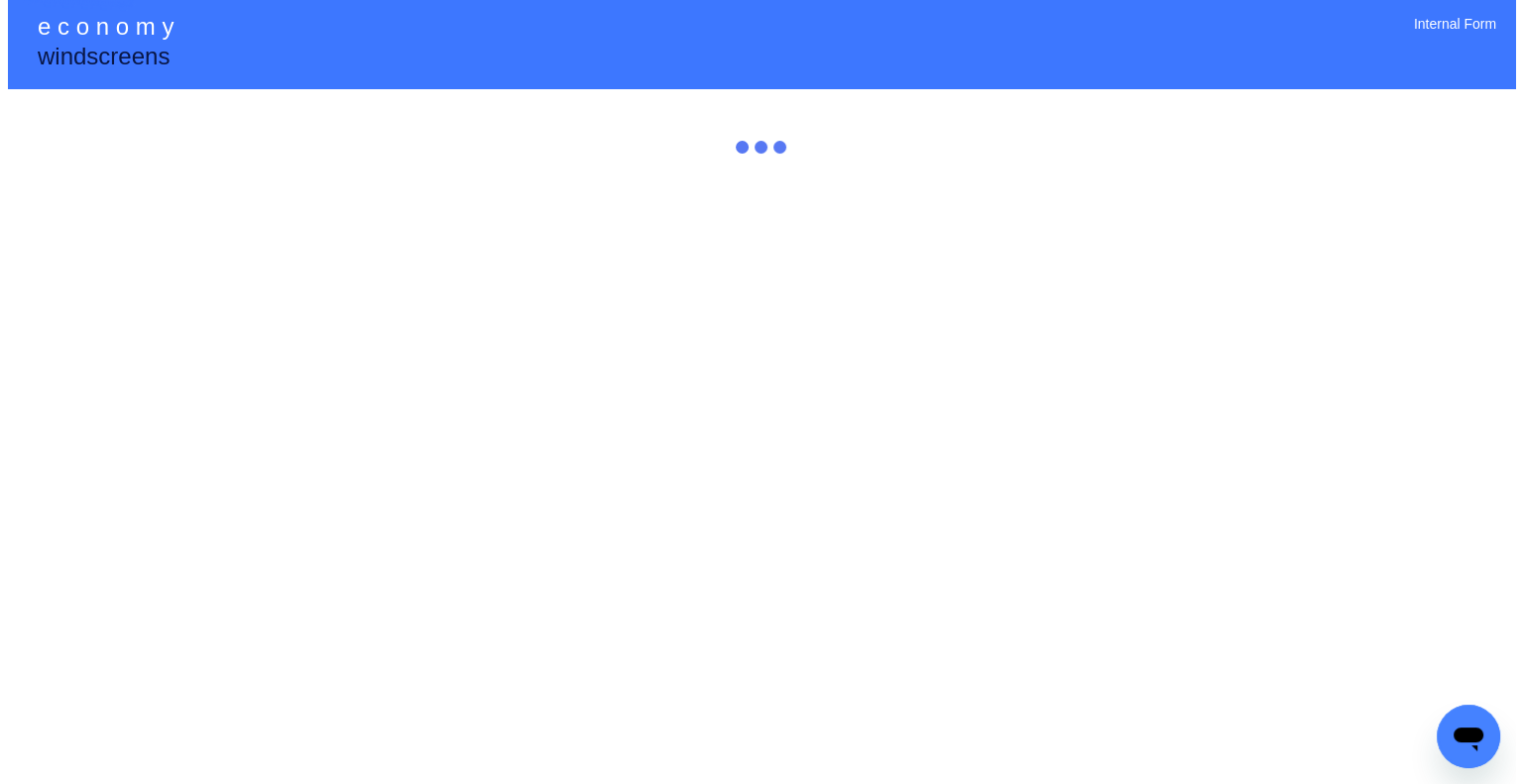 scroll, scrollTop: 0, scrollLeft: 0, axis: both 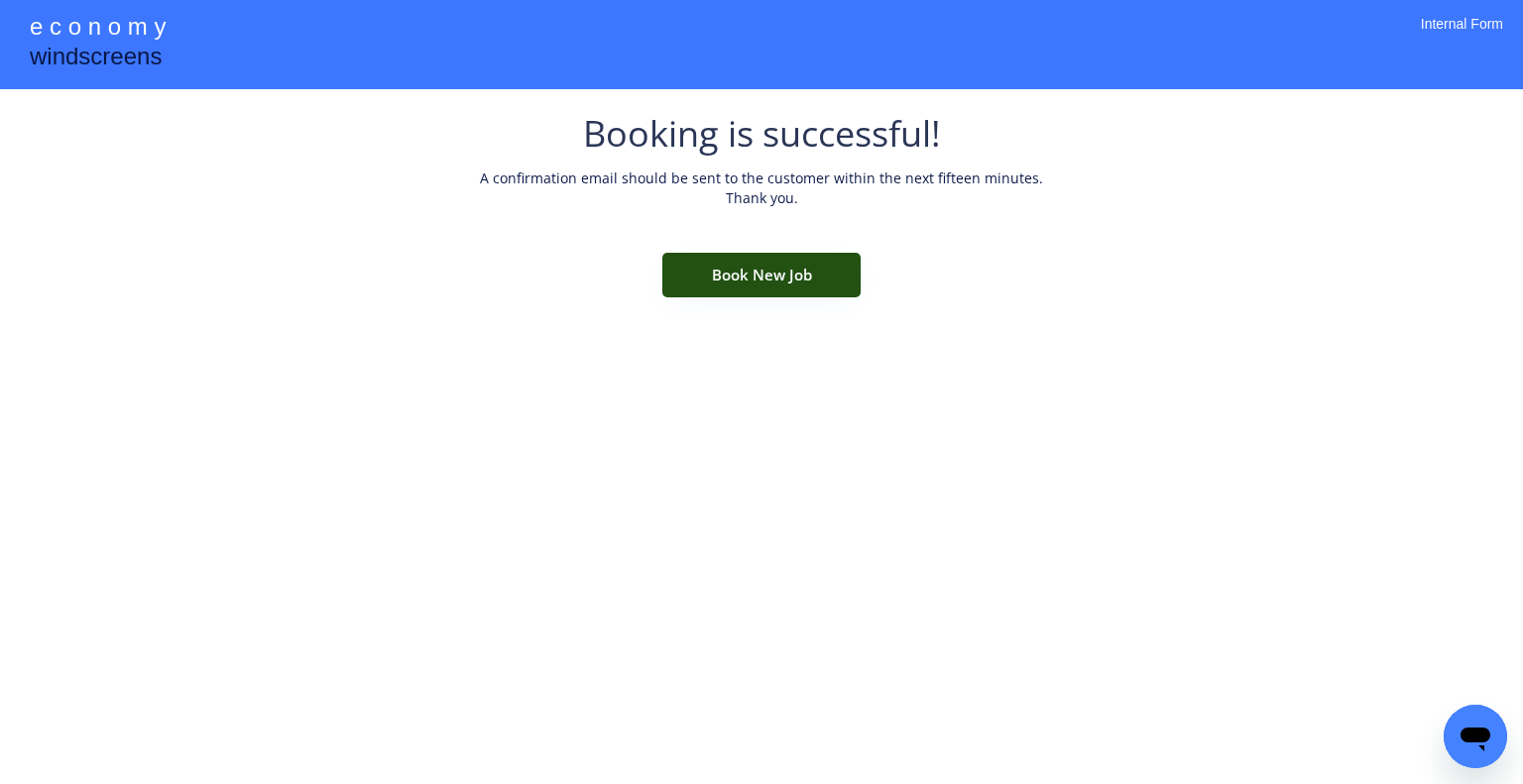 click on "Book New Job" at bounding box center (762, 275) 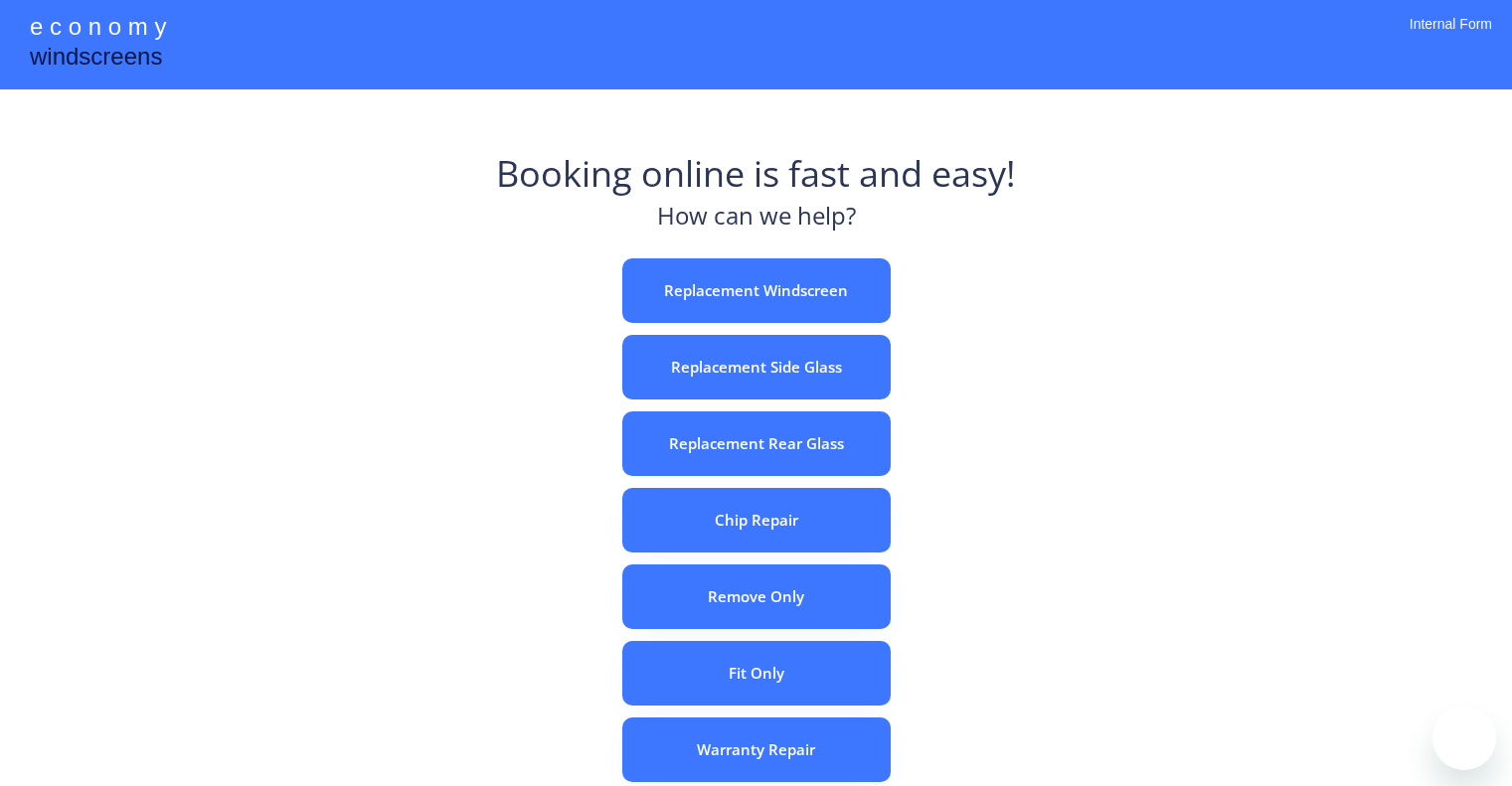 scroll, scrollTop: 0, scrollLeft: 0, axis: both 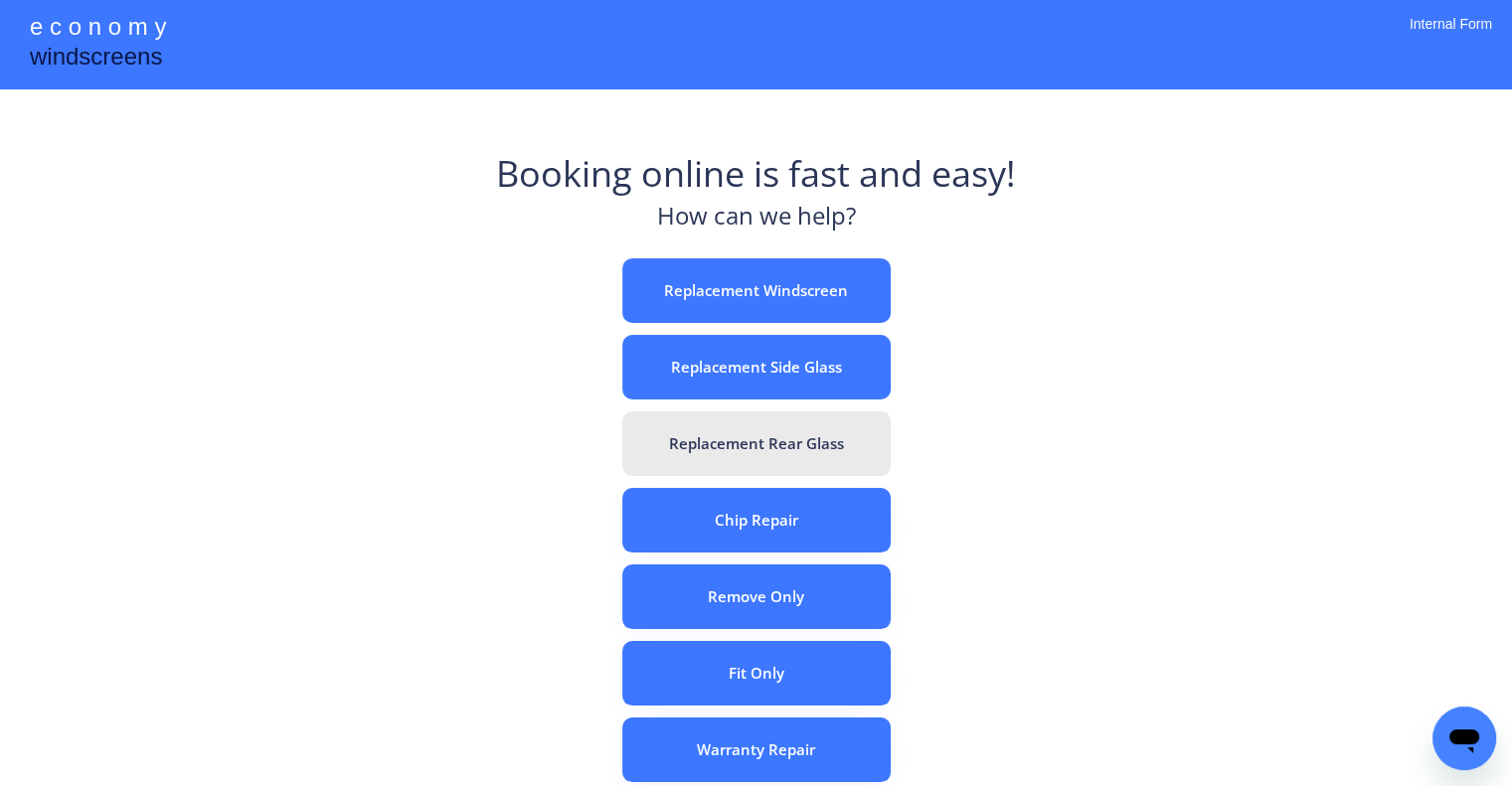 click on "Replacement Rear Glass" at bounding box center [756, 443] 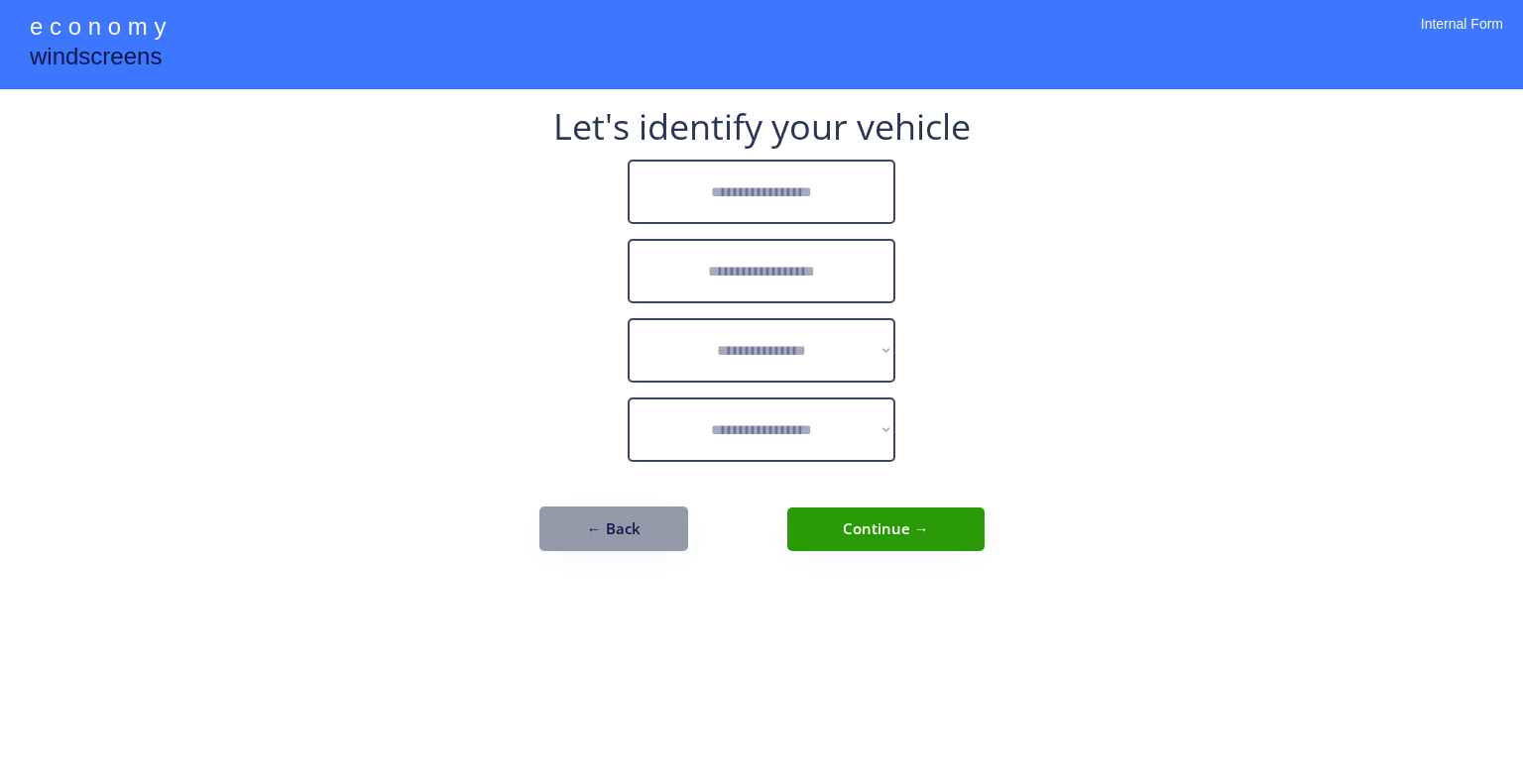 scroll, scrollTop: 0, scrollLeft: 0, axis: both 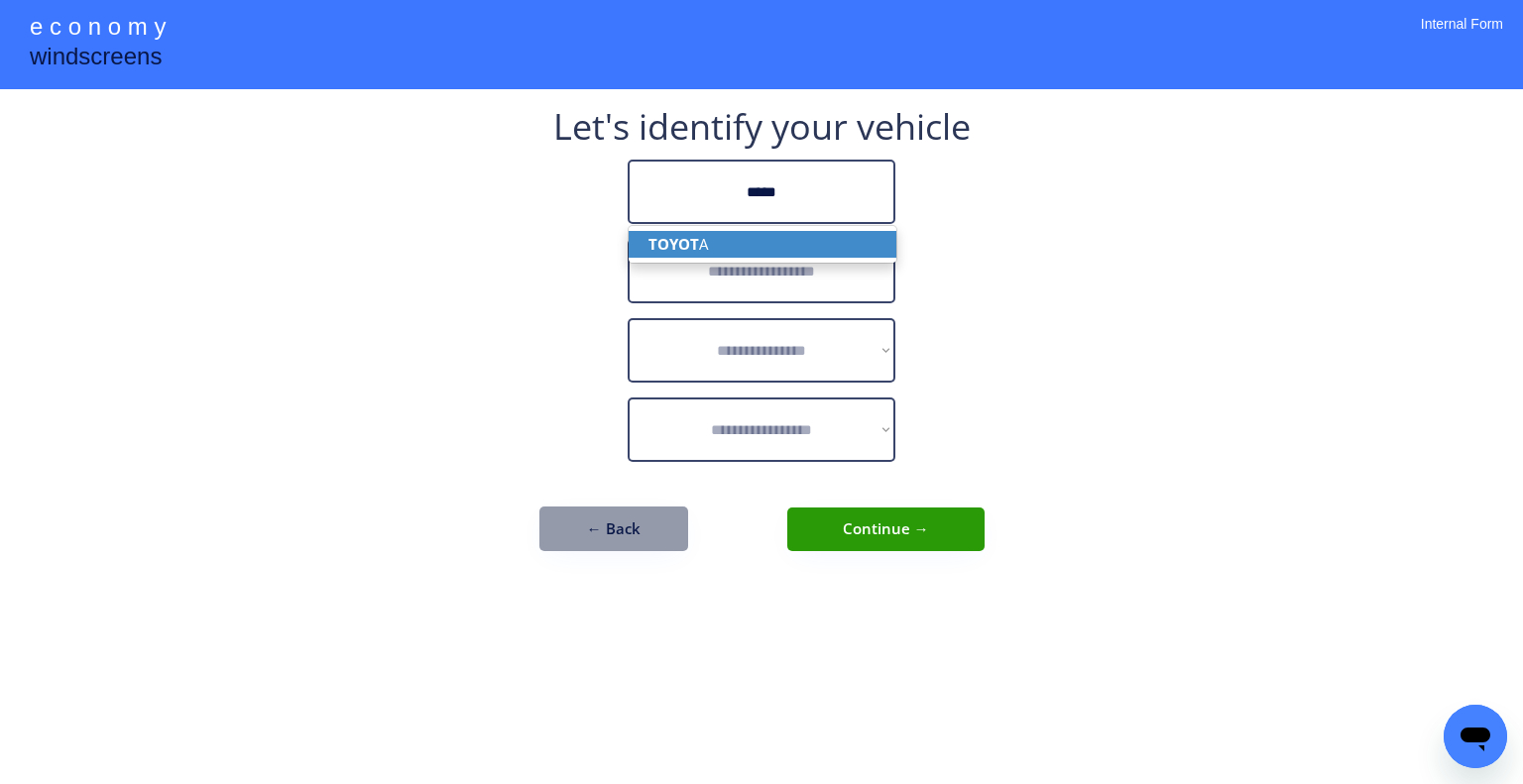click on "TOYOT A" at bounding box center [762, 244] 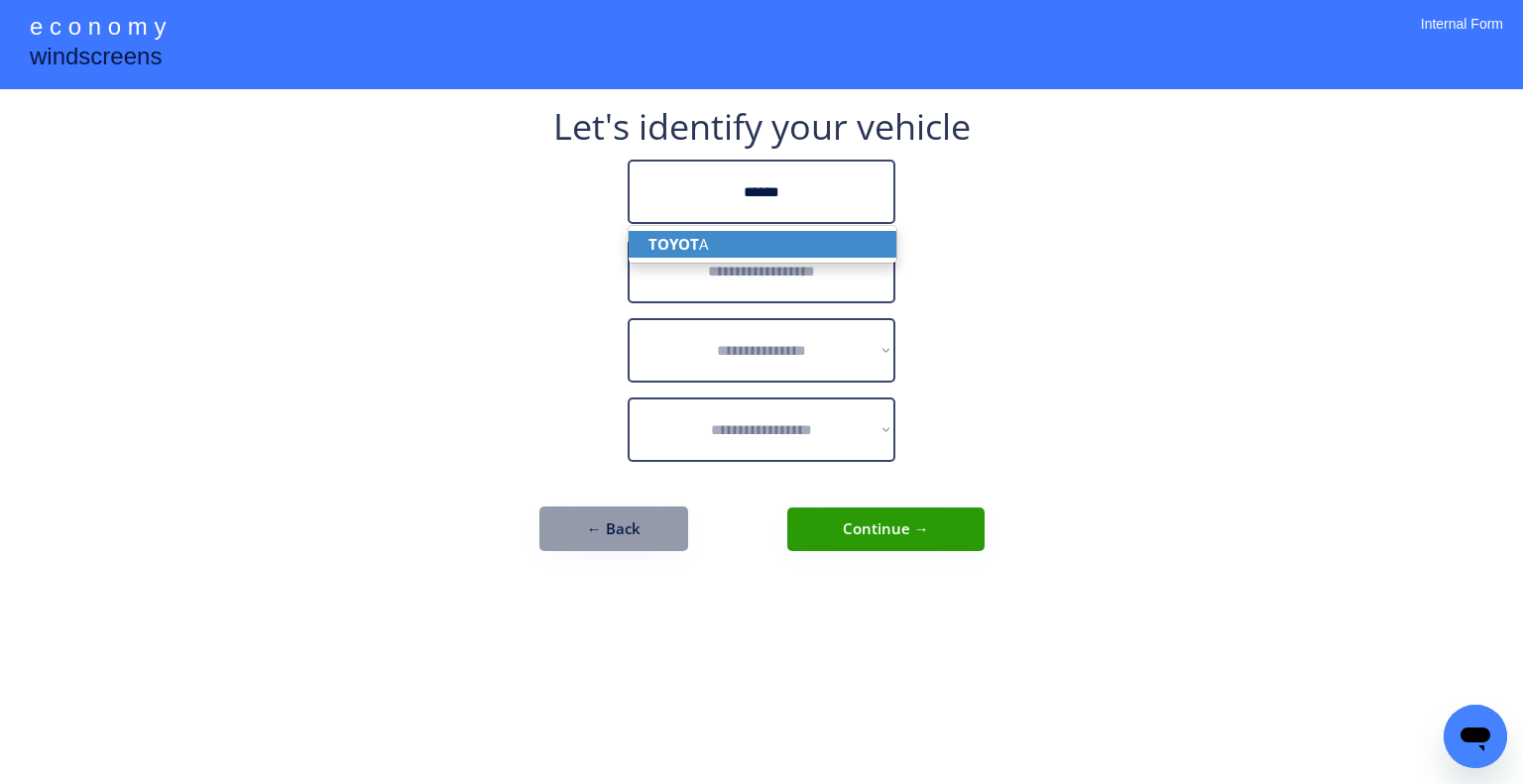 type on "******" 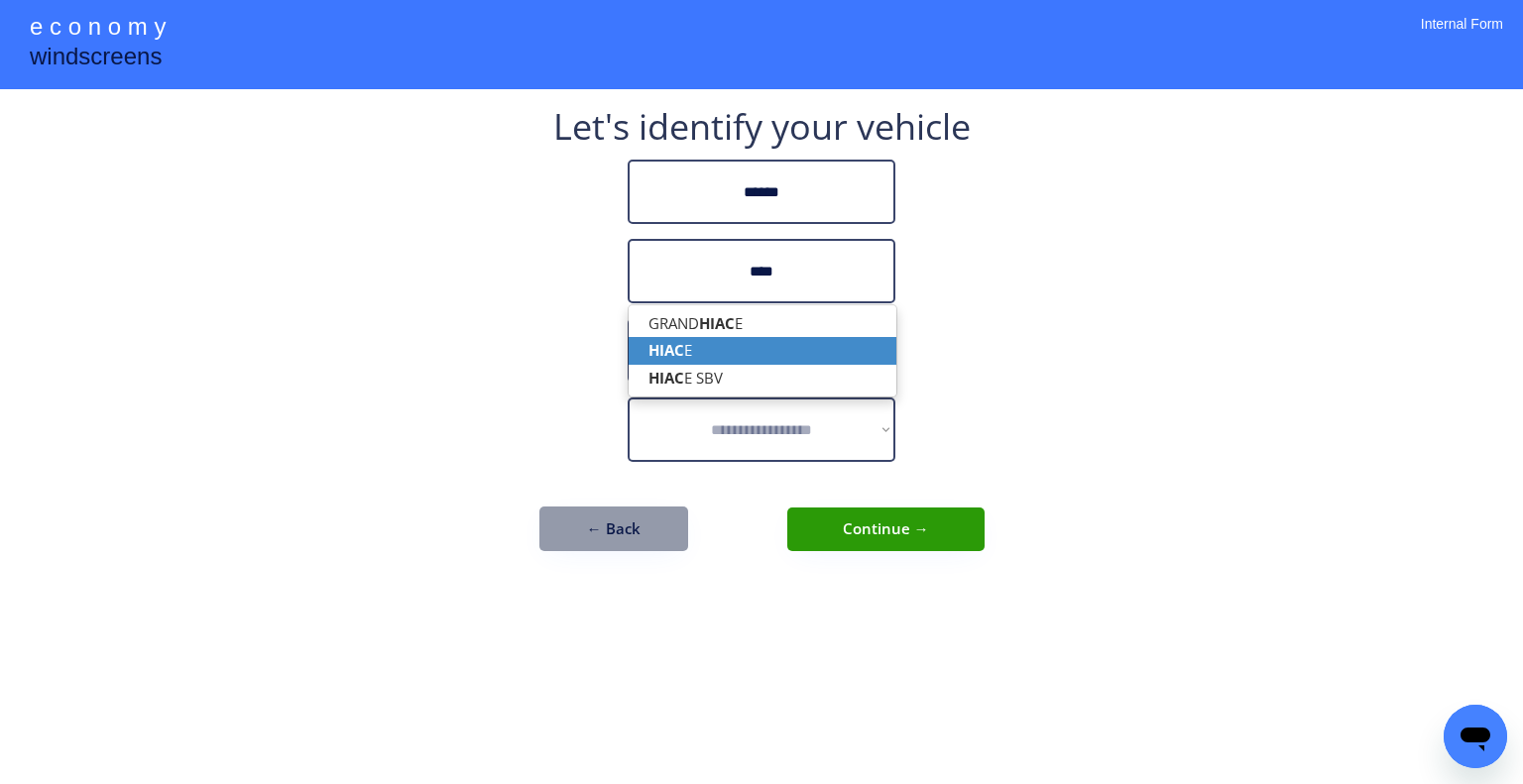 click on "HIAC E" at bounding box center [762, 350] 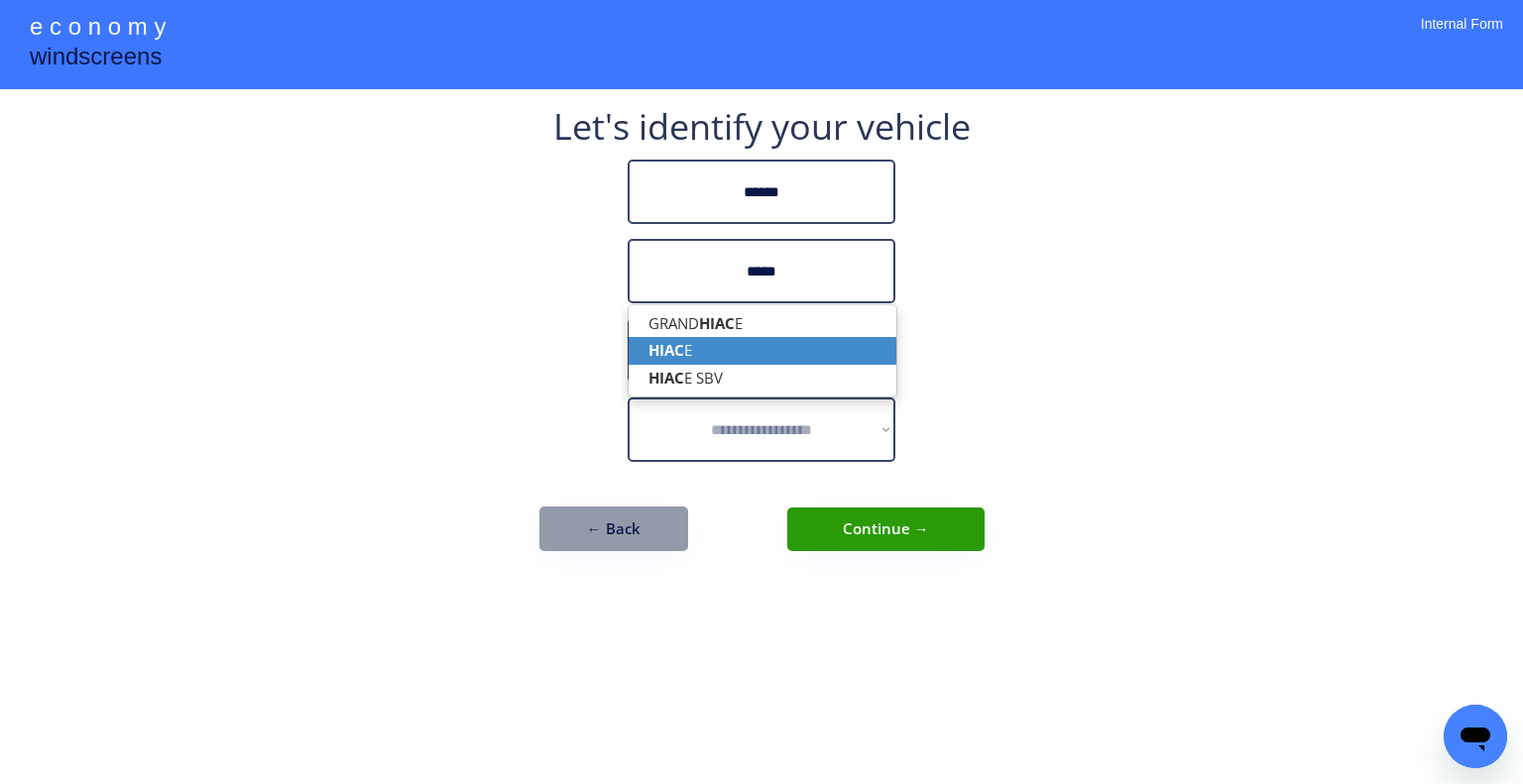 type on "*****" 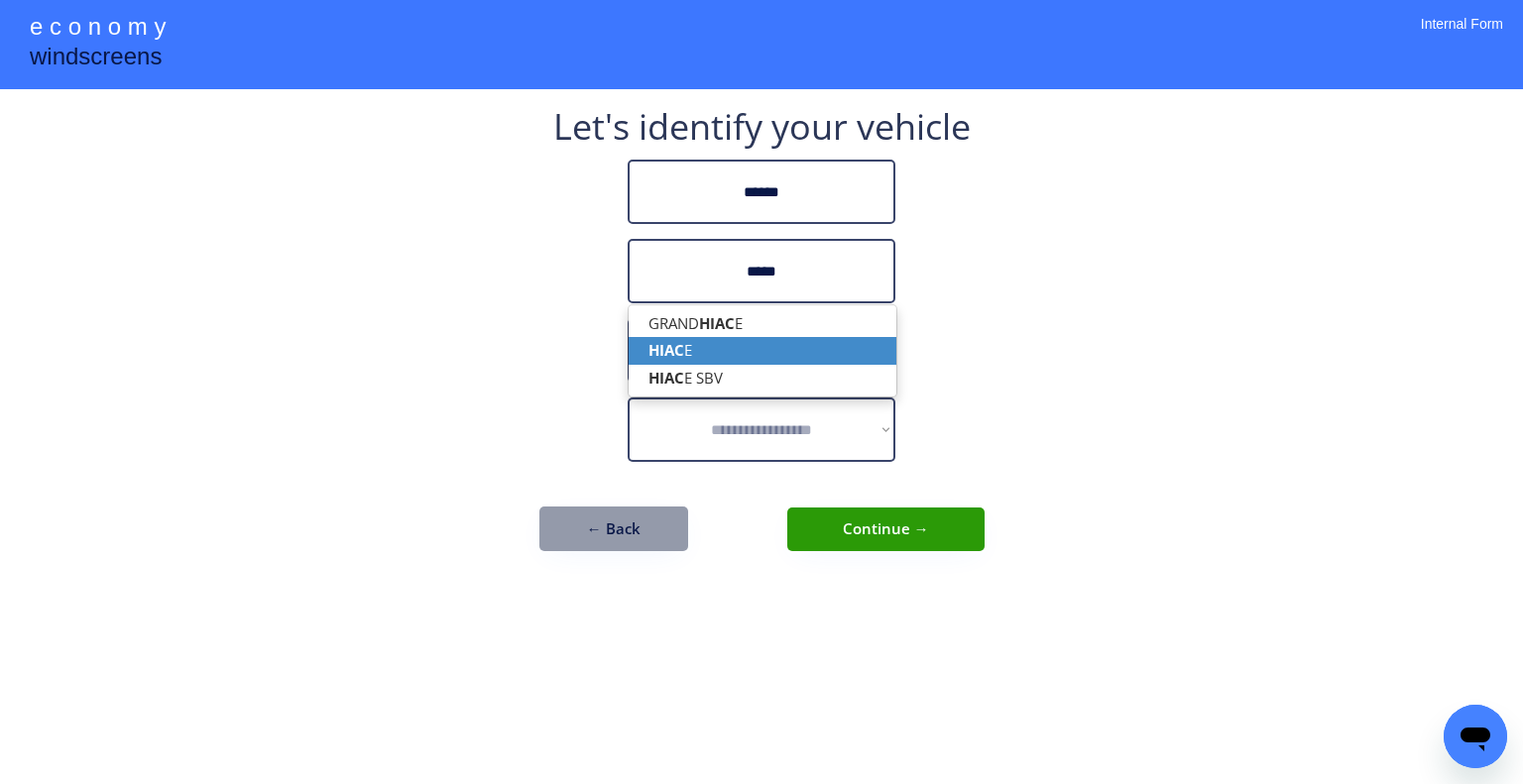 click on "**********" at bounding box center (762, 392) 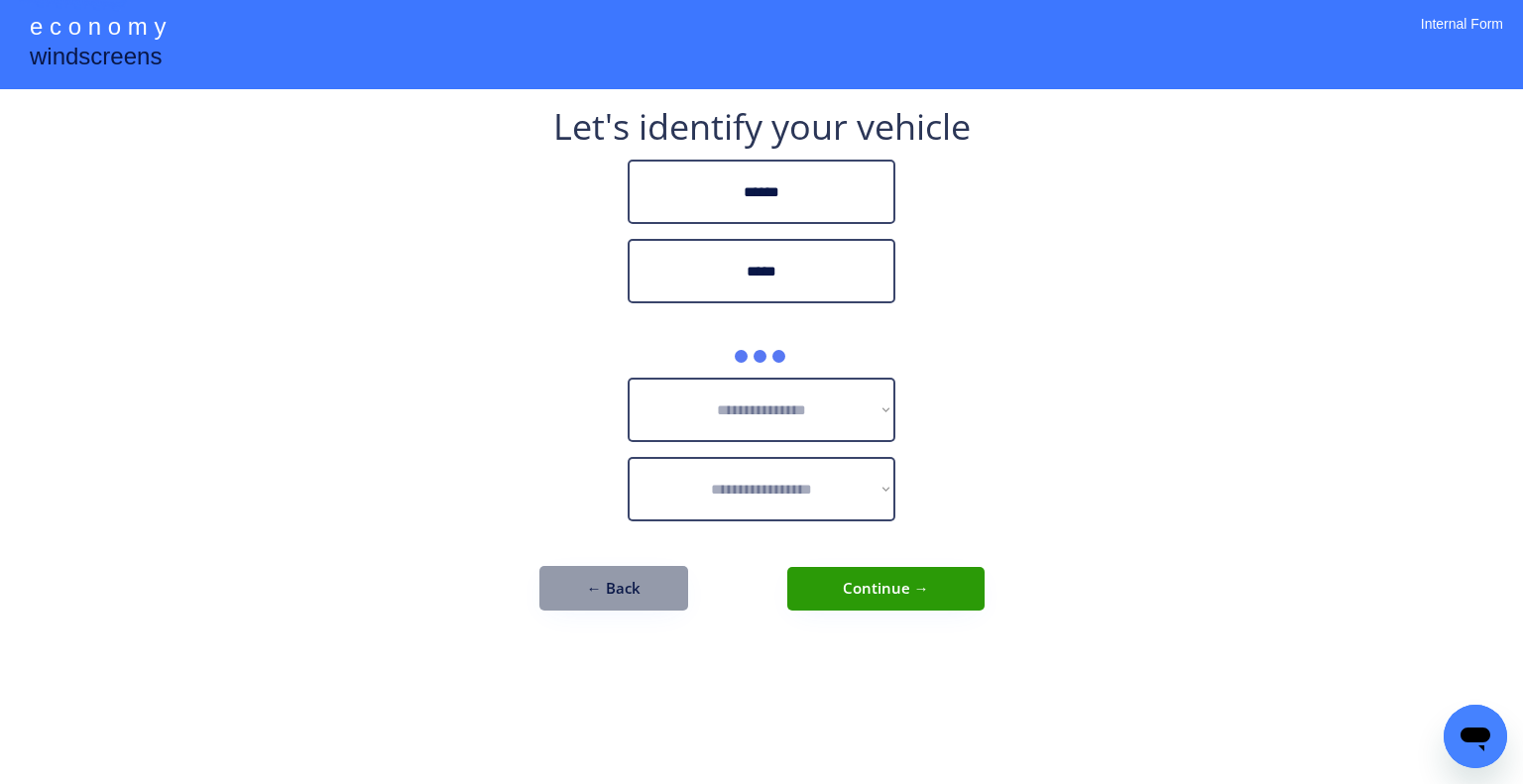 click on "**********" at bounding box center [762, 392] 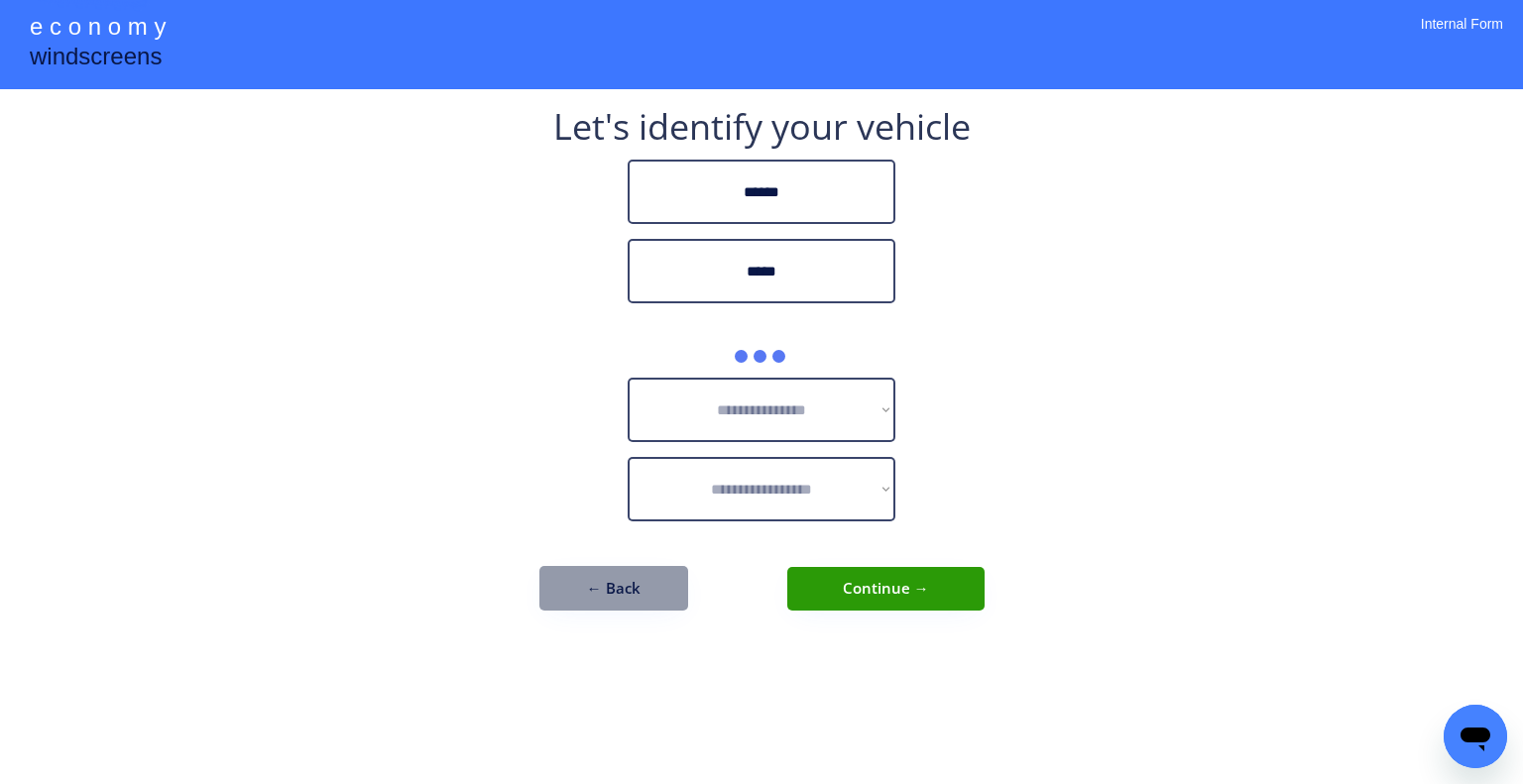 click on "**********" at bounding box center [762, 392] 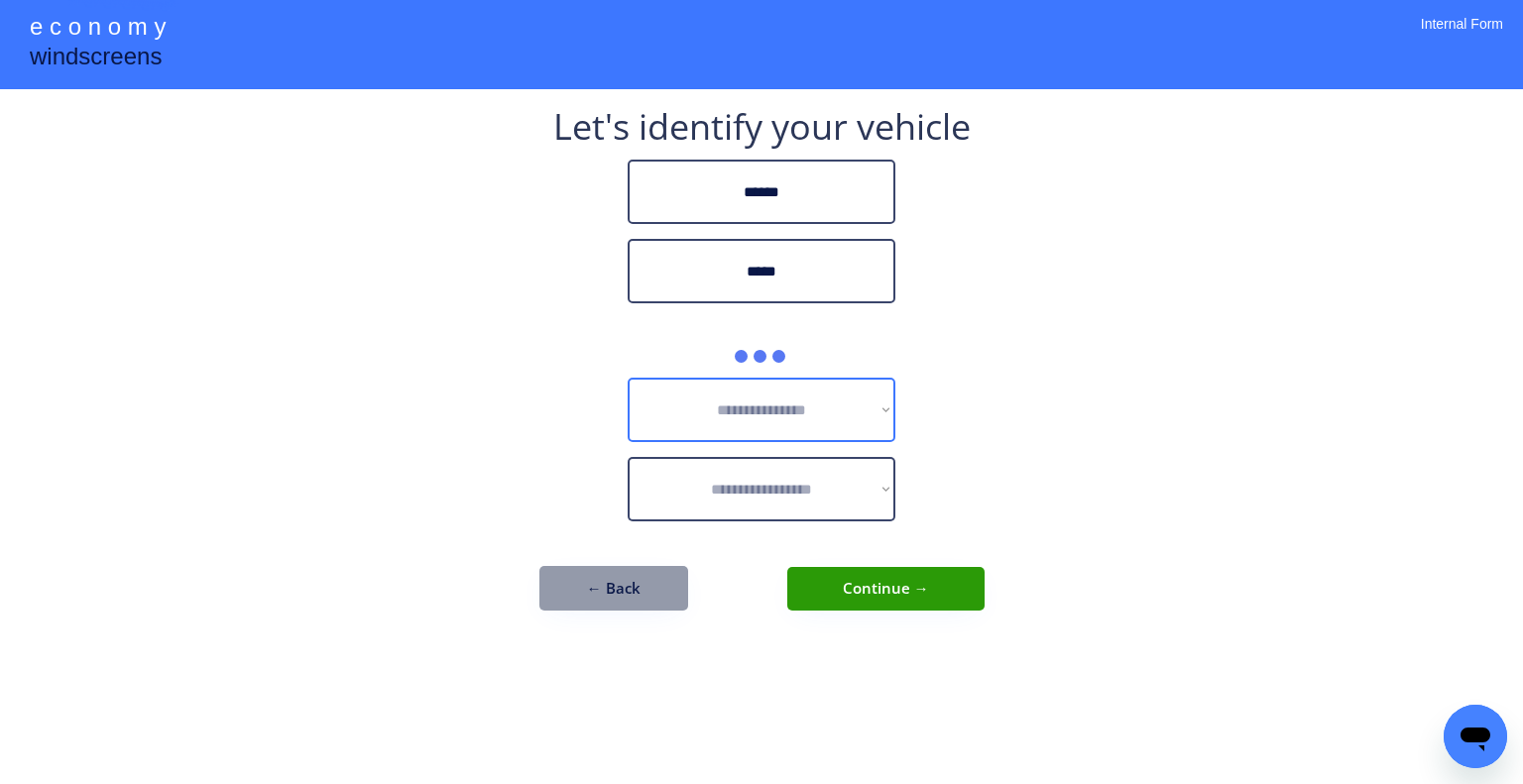 click on "**********" at bounding box center (762, 392) 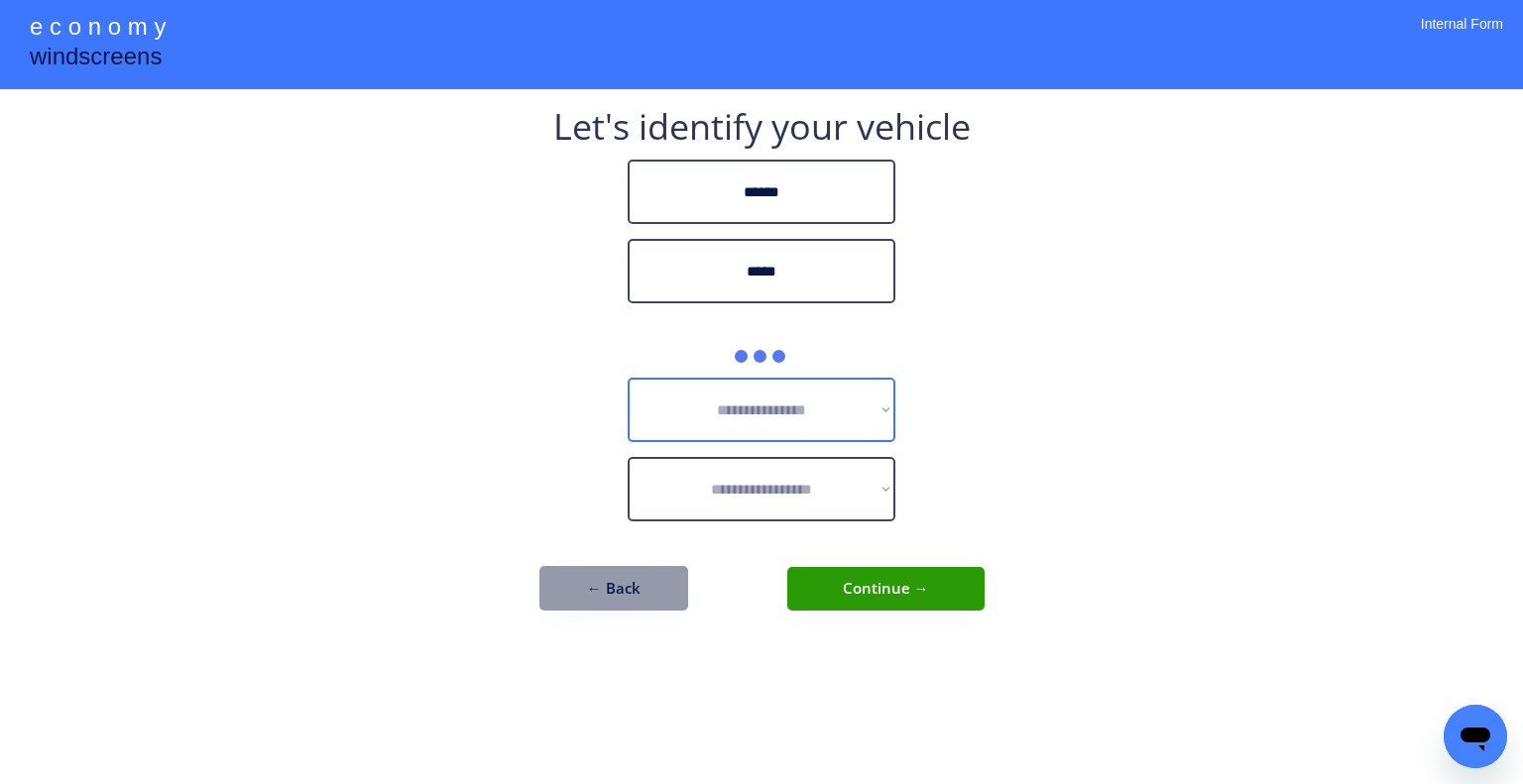 drag, startPoint x: 813, startPoint y: 392, endPoint x: 964, endPoint y: 381, distance: 151.4001 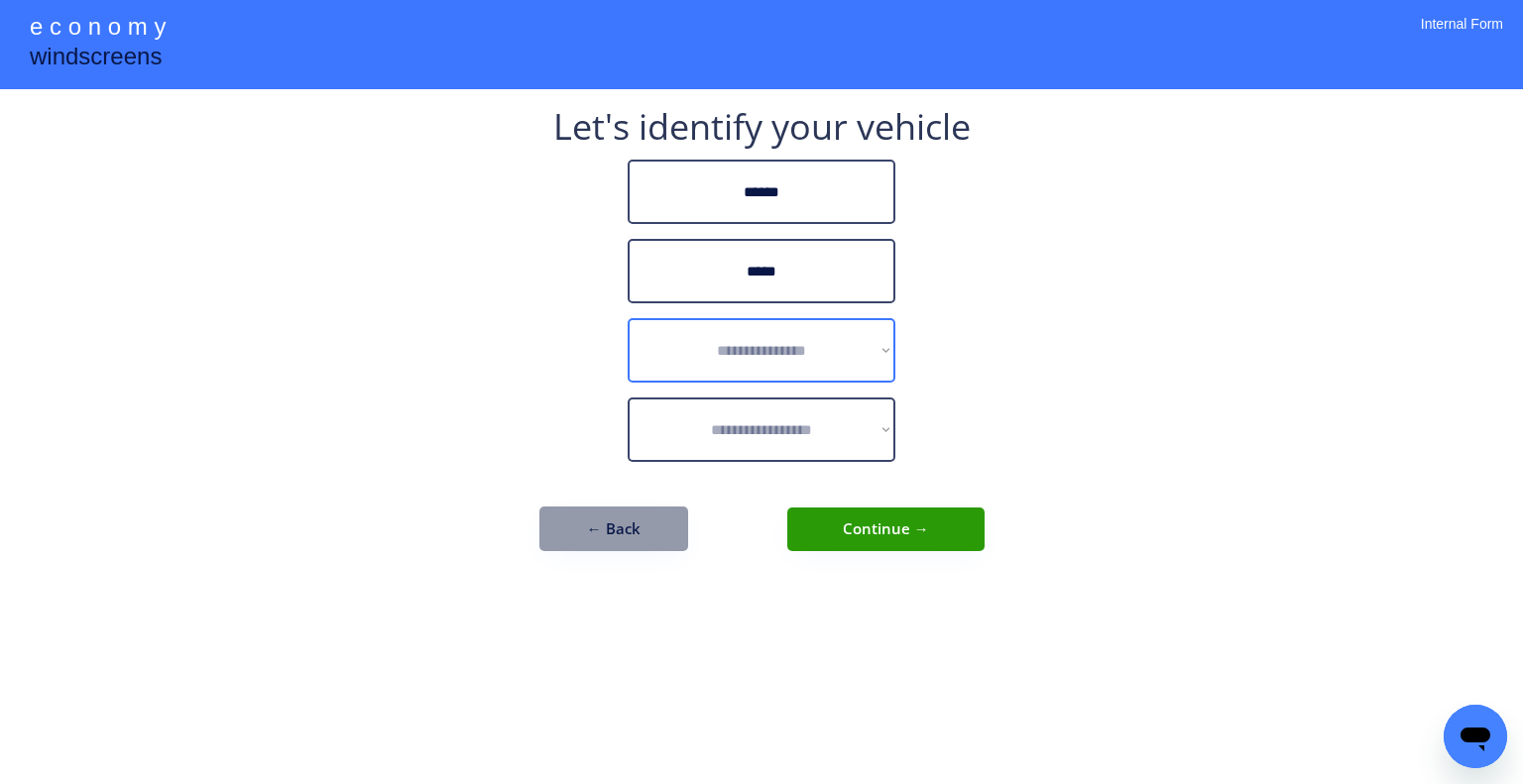 click on "**********" at bounding box center [762, 392] 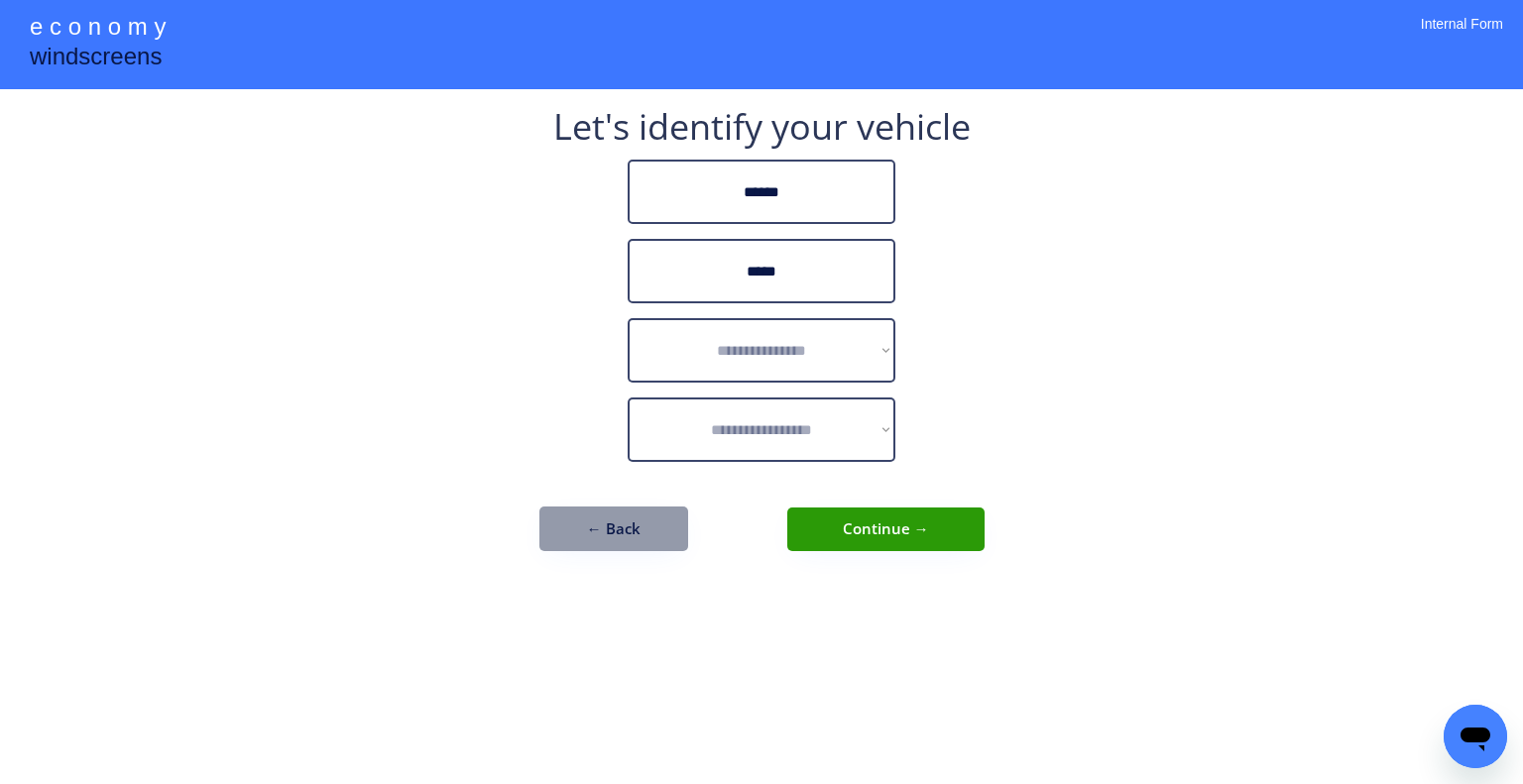 click on "**********" at bounding box center (762, 340) 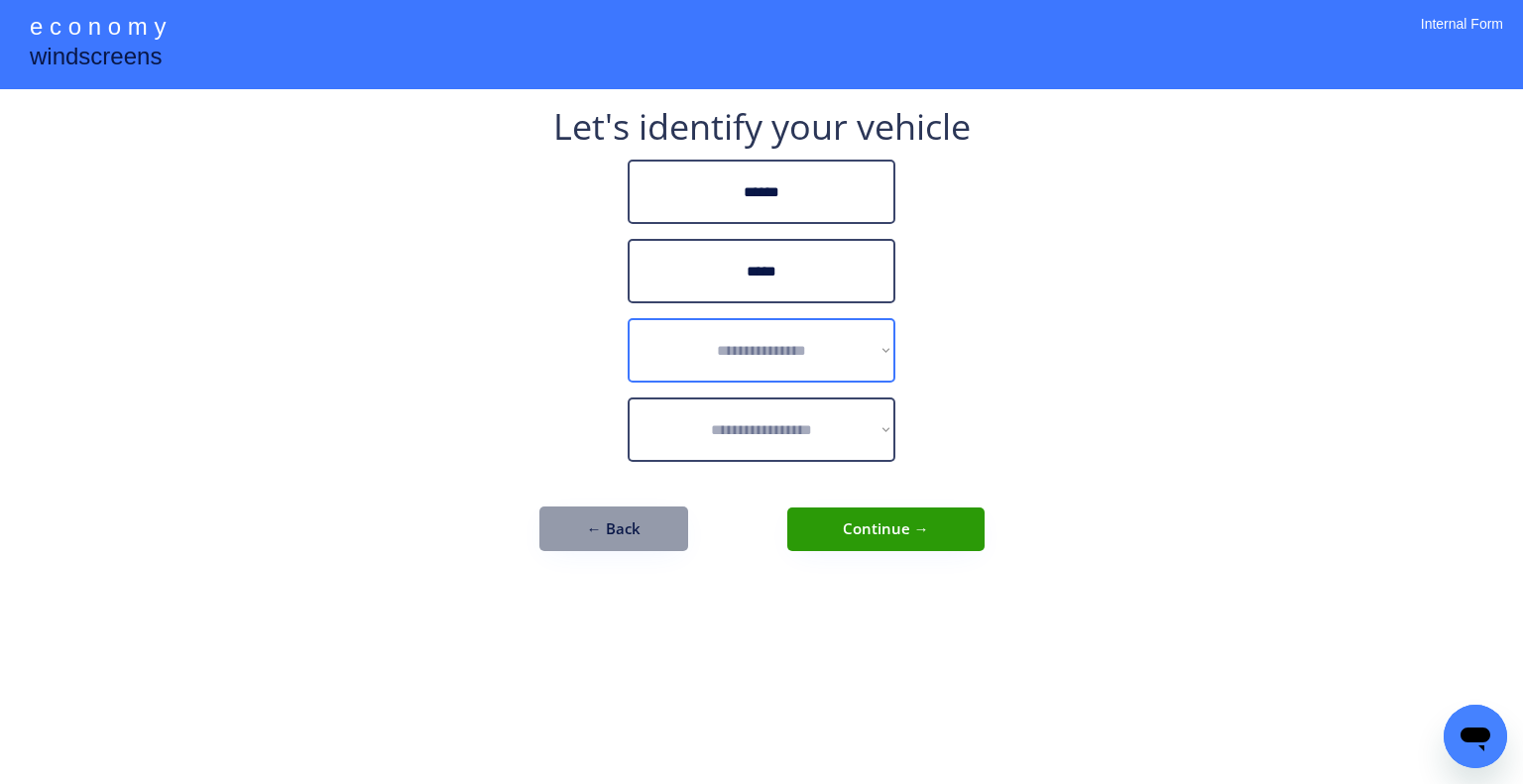 click on "**********" at bounding box center (762, 350) 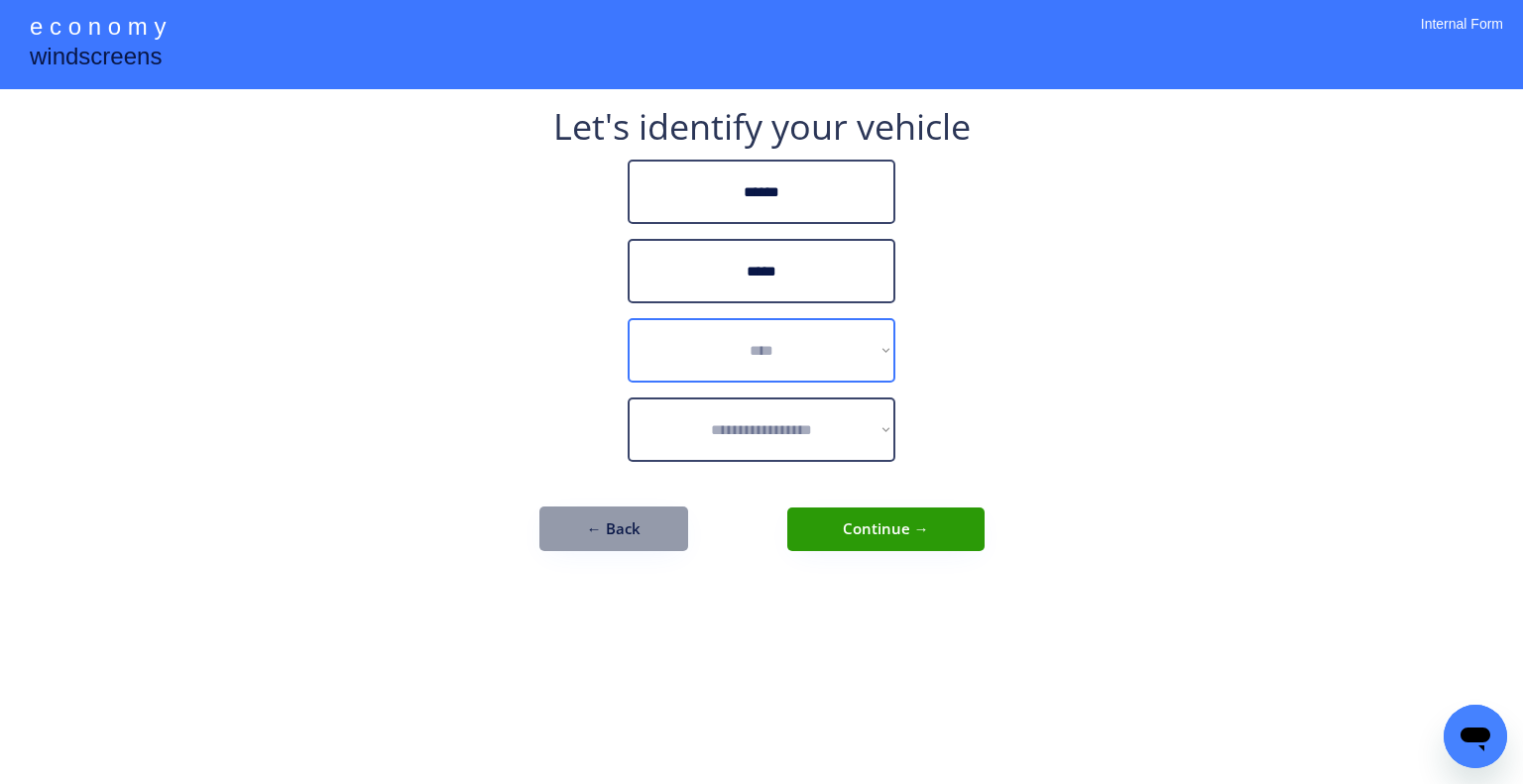 click on "**********" at bounding box center [762, 350] 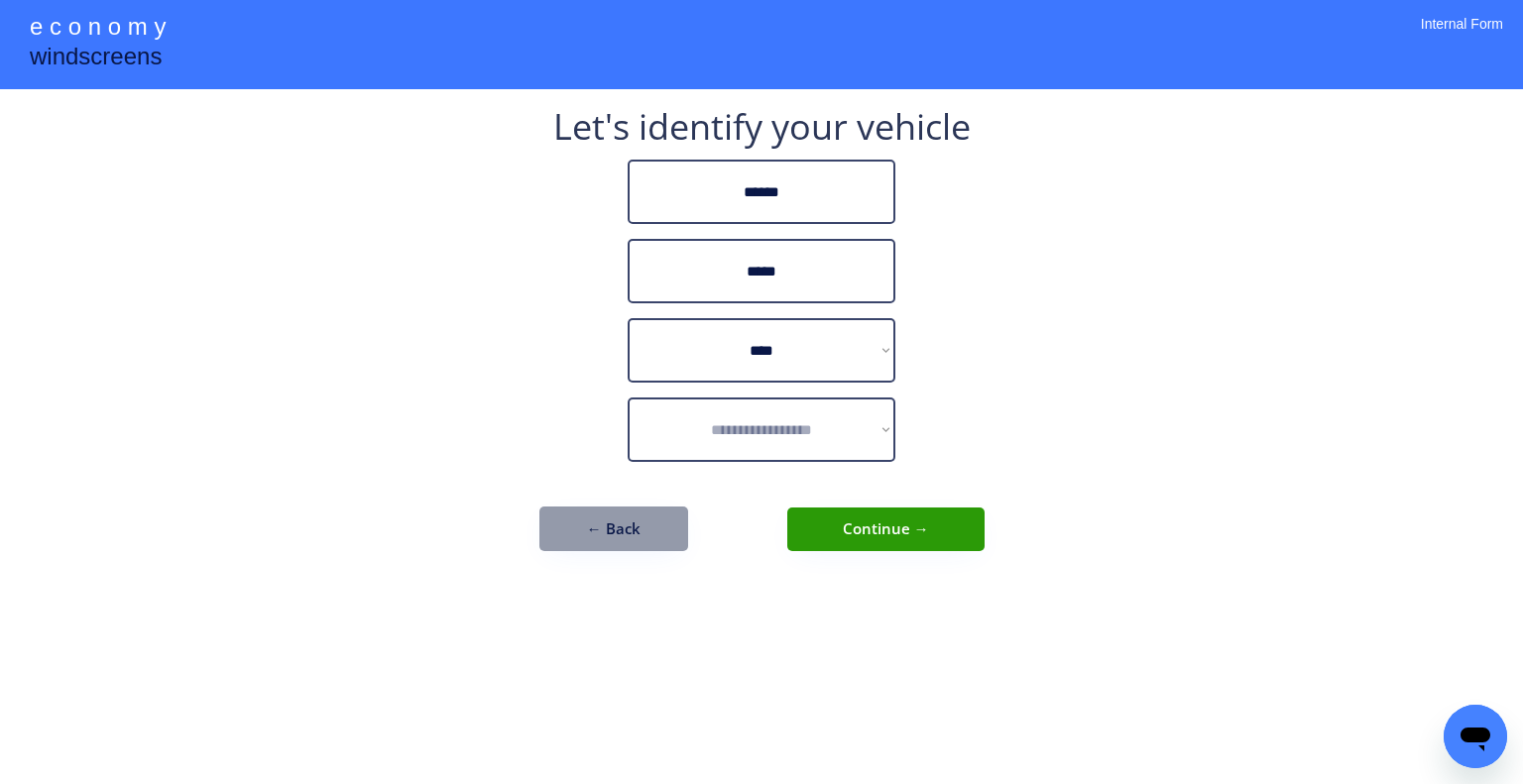 click on "**********" at bounding box center [762, 392] 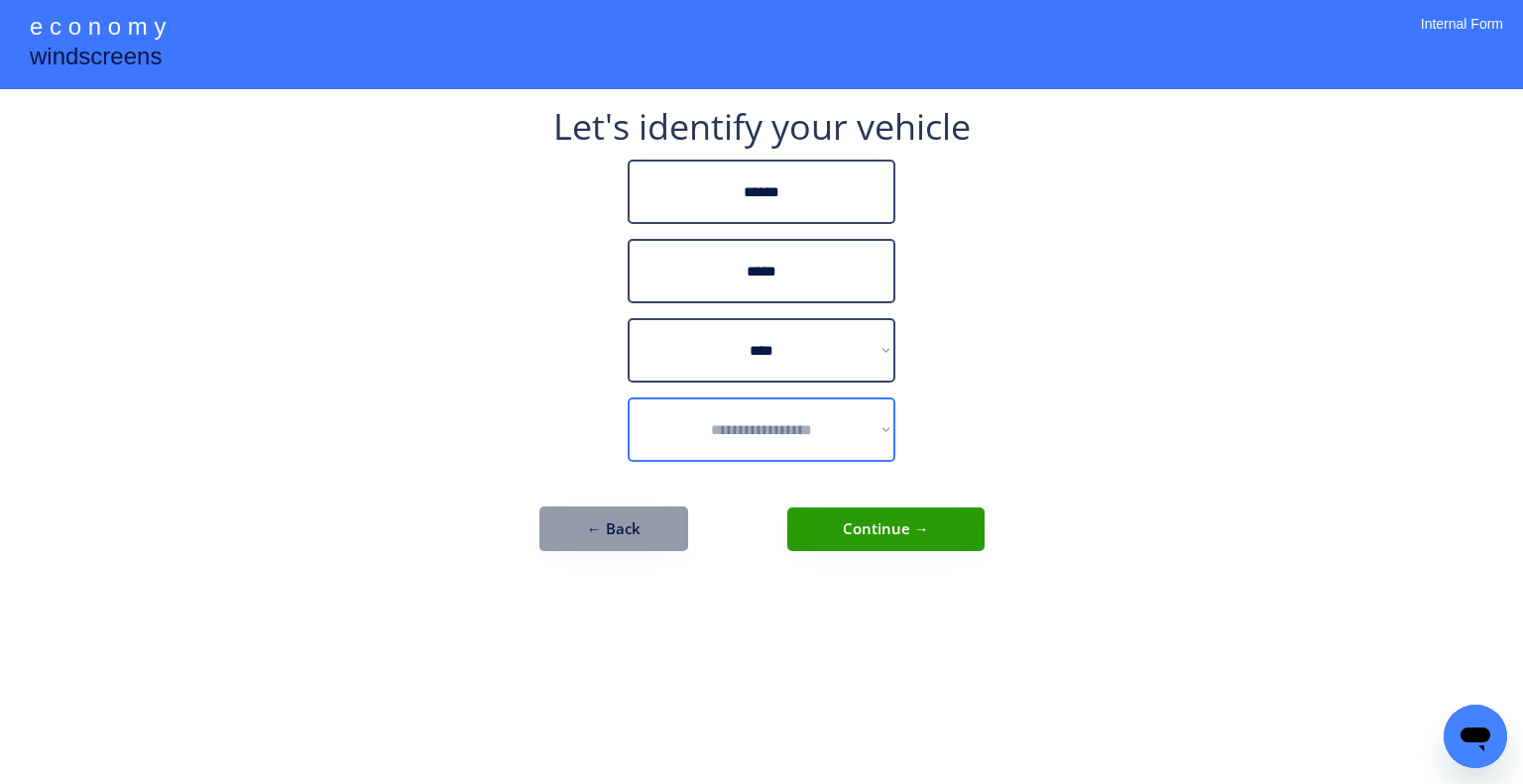 click on "**********" at bounding box center [762, 429] 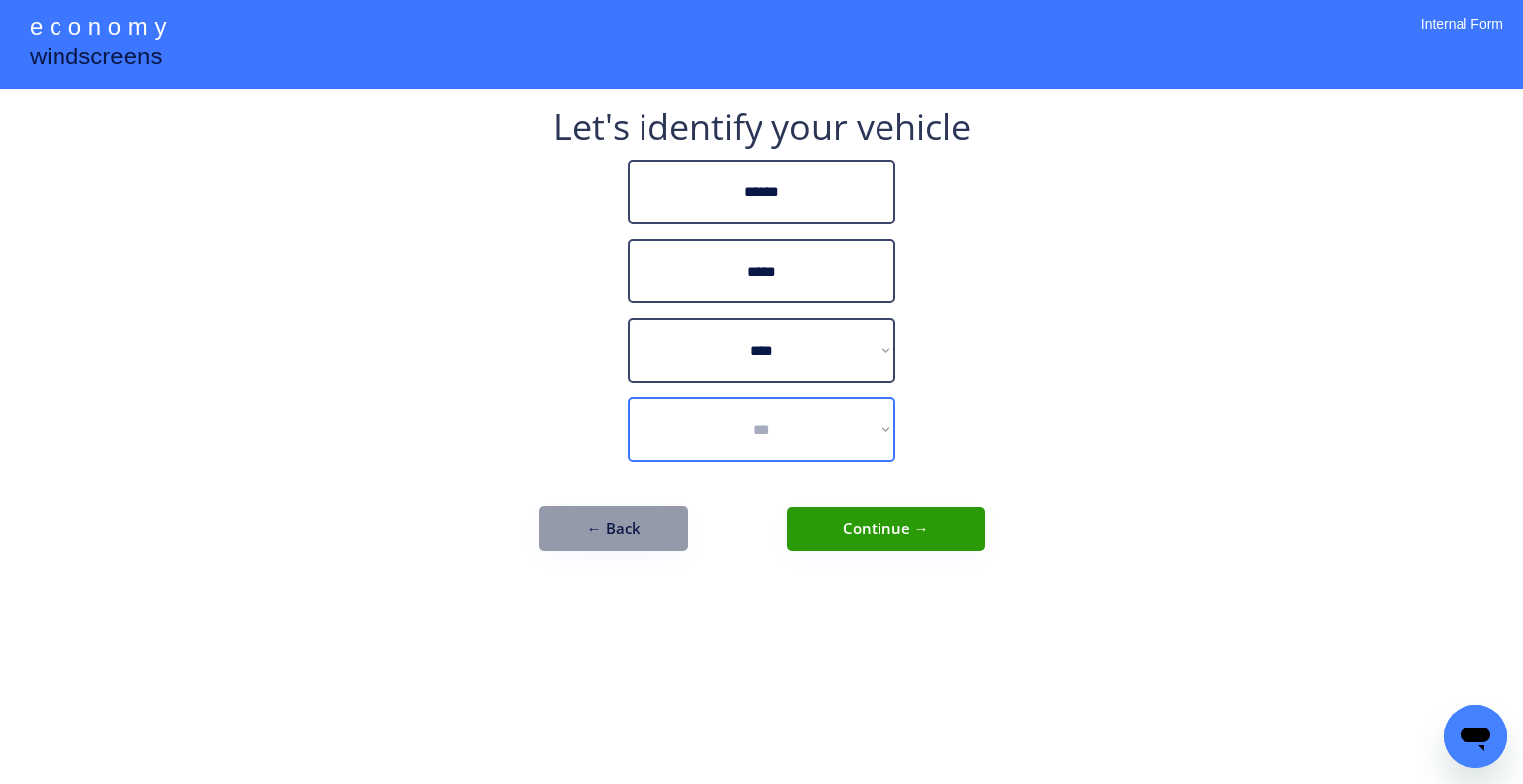 click on "**********" at bounding box center [762, 429] 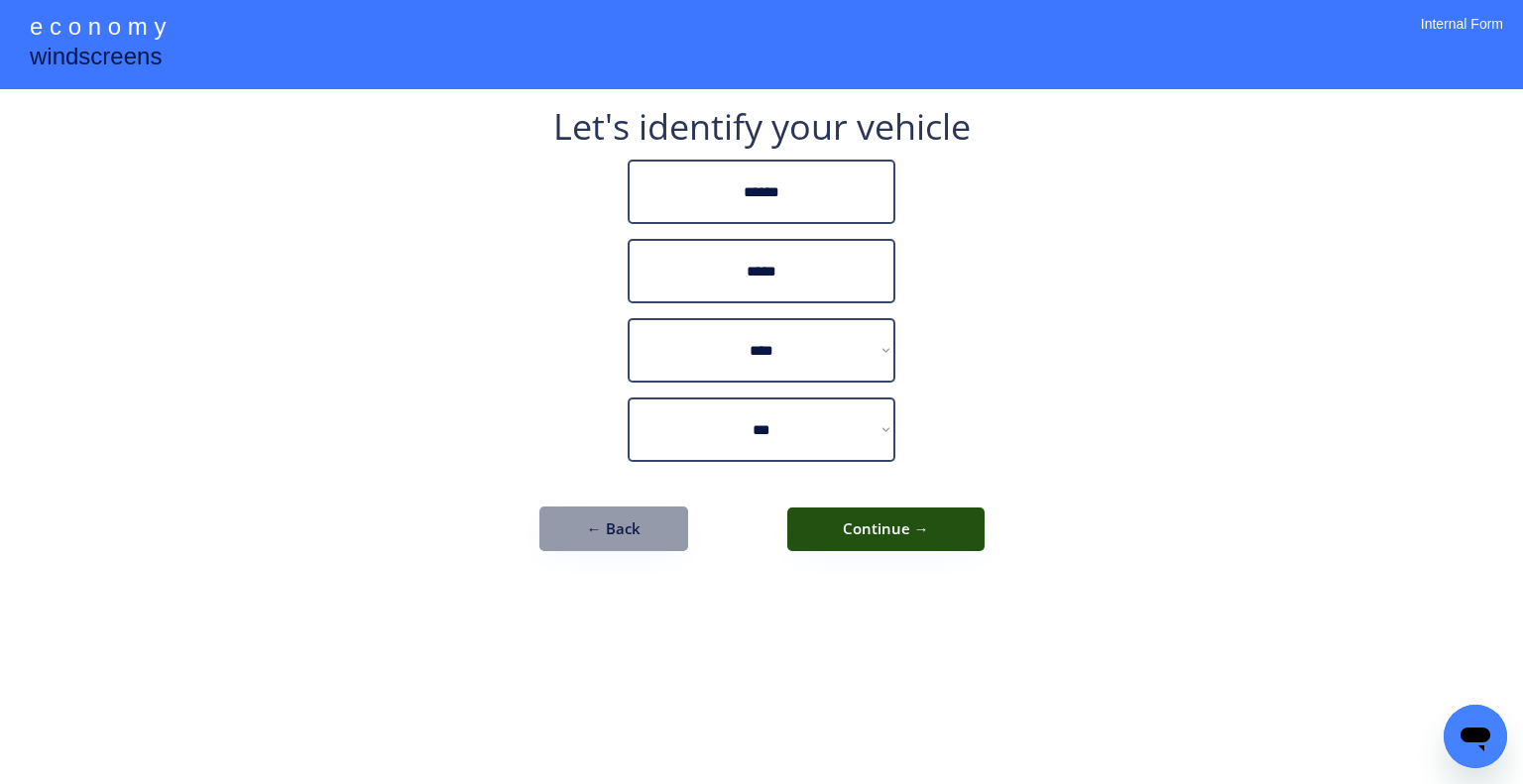 click on "Continue    →" at bounding box center (885, 529) 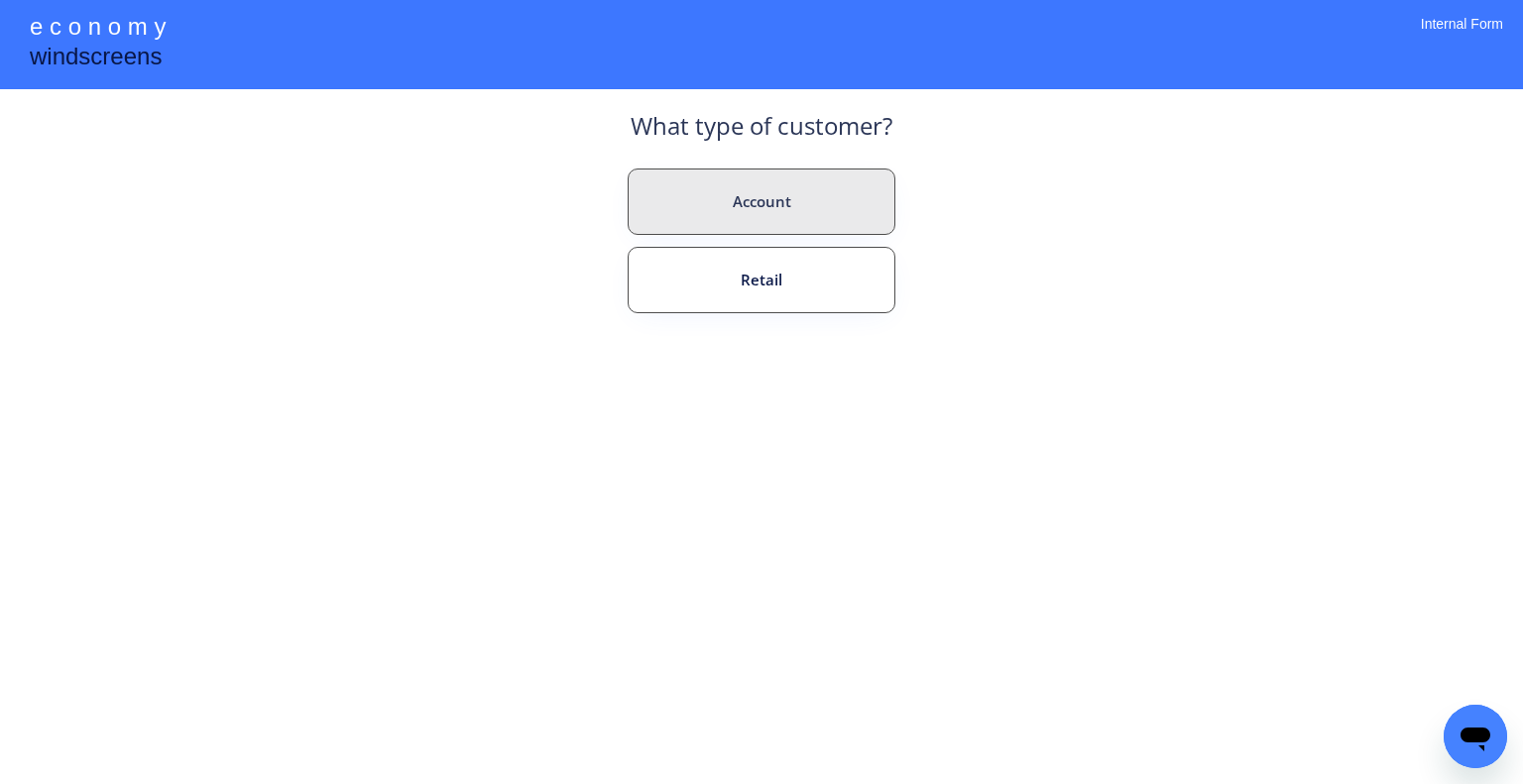 click on "Account" at bounding box center [762, 201] 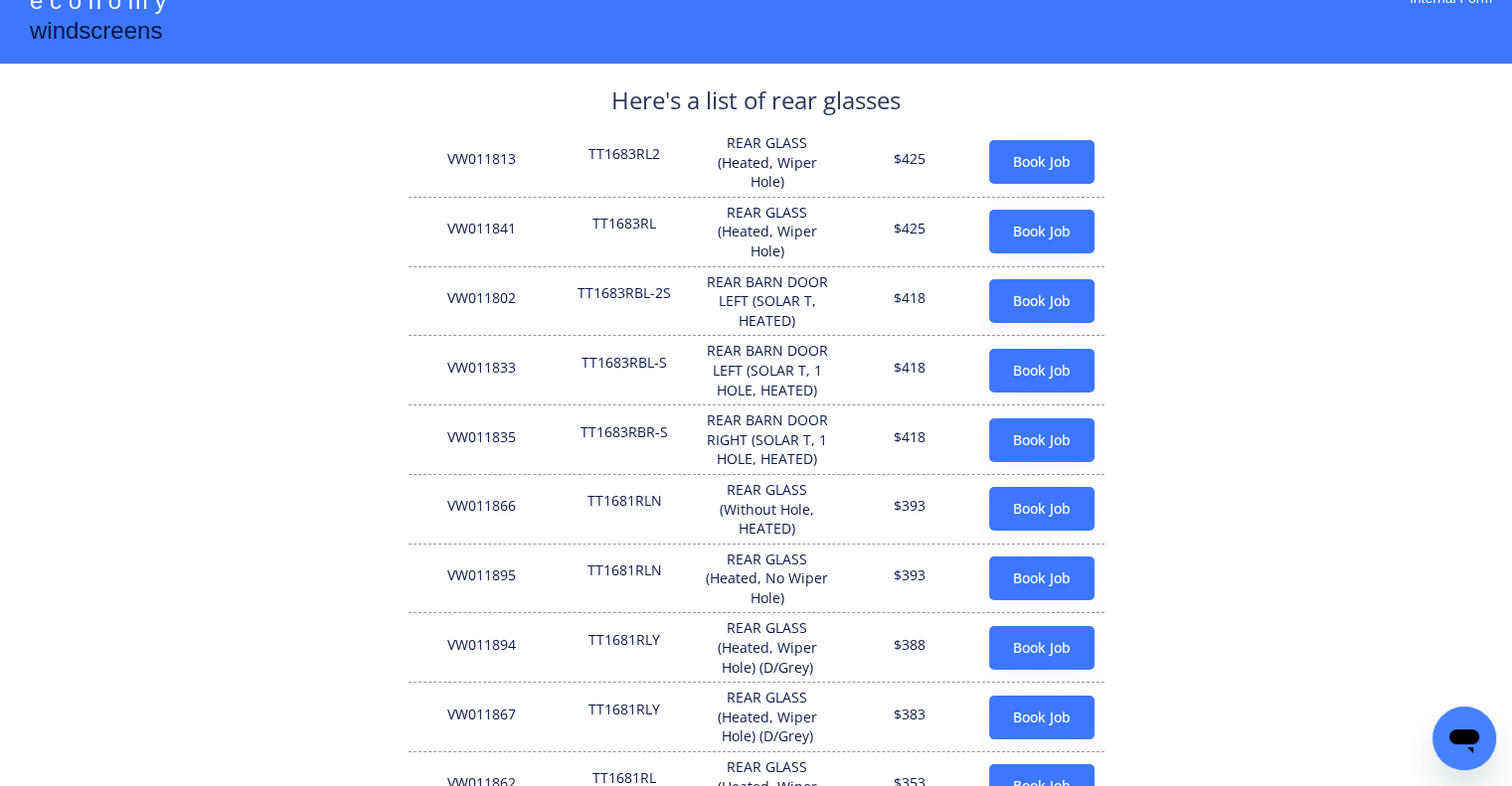 scroll, scrollTop: 0, scrollLeft: 0, axis: both 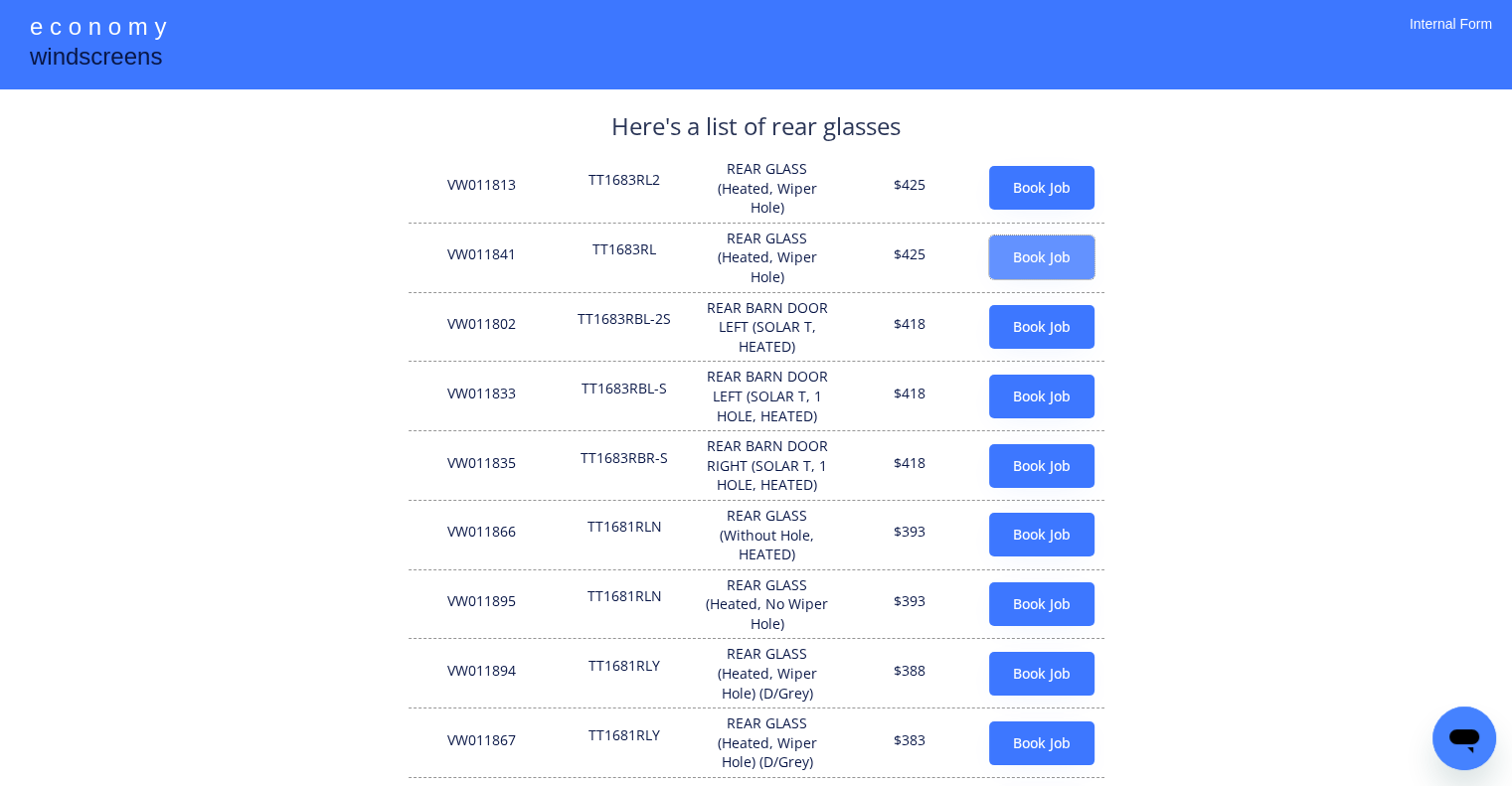click on "Book Job" at bounding box center [1042, 257] 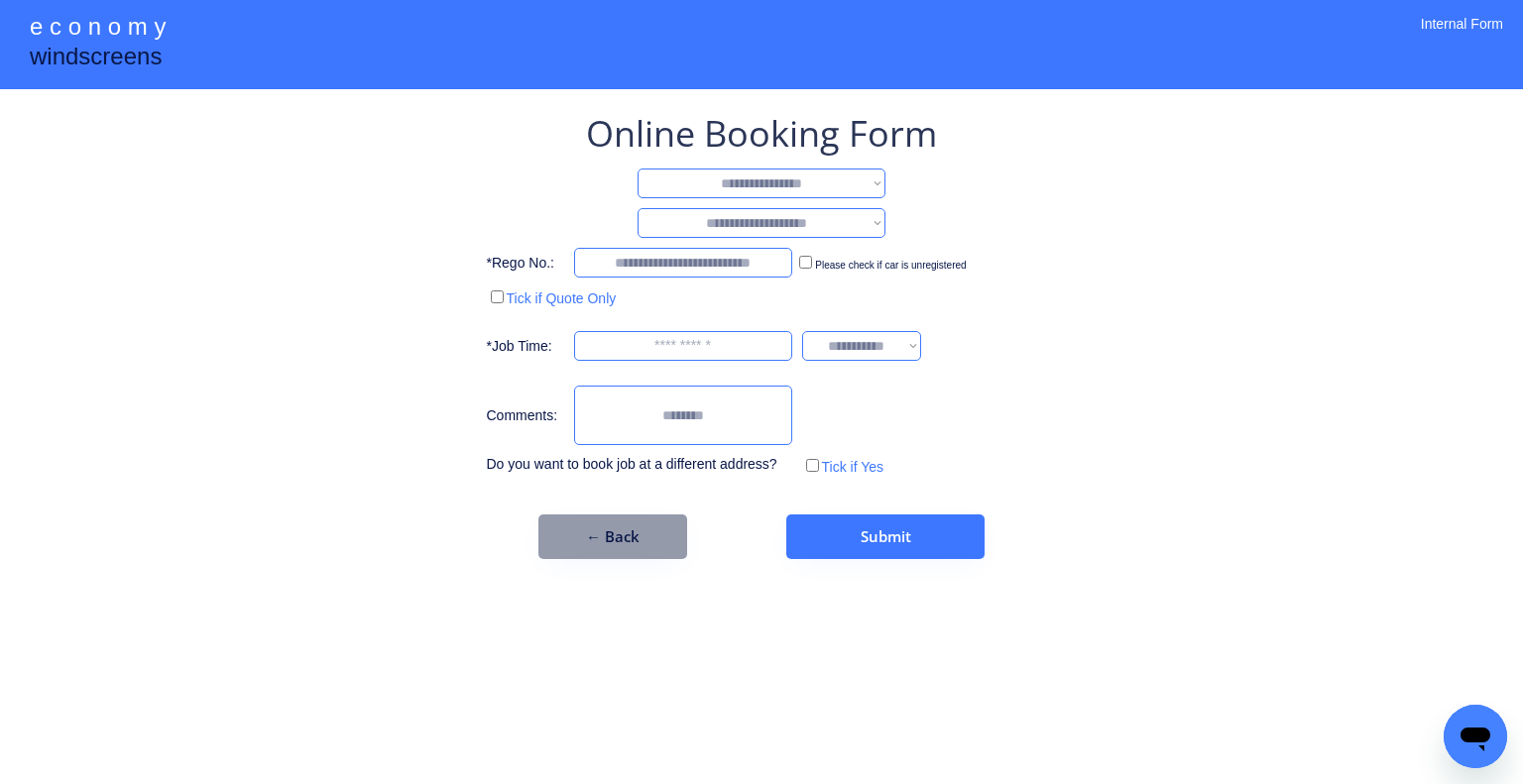 click on "←   Back" at bounding box center [613, 536] 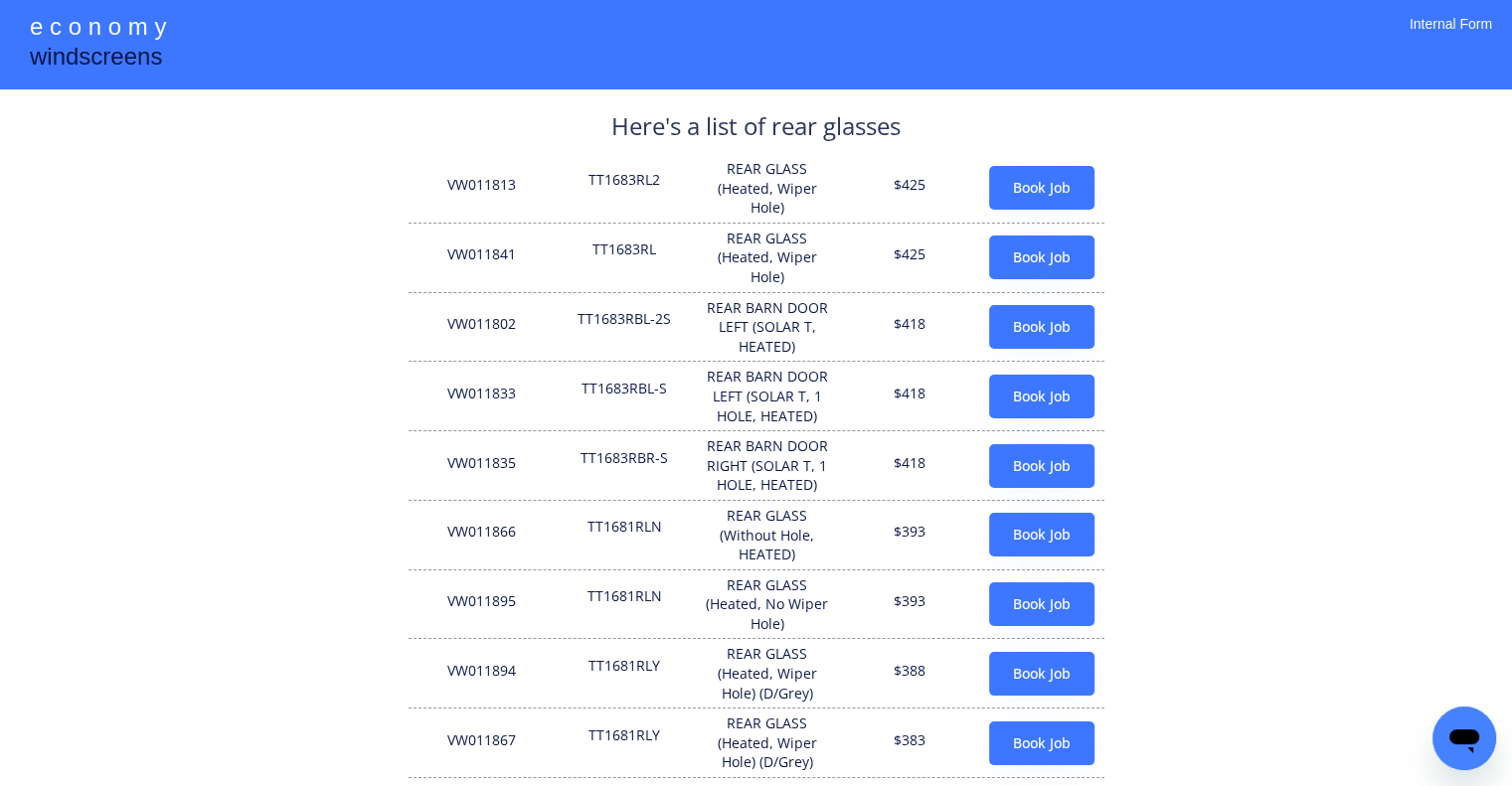 click on "TT1683RL" at bounding box center [624, 257] 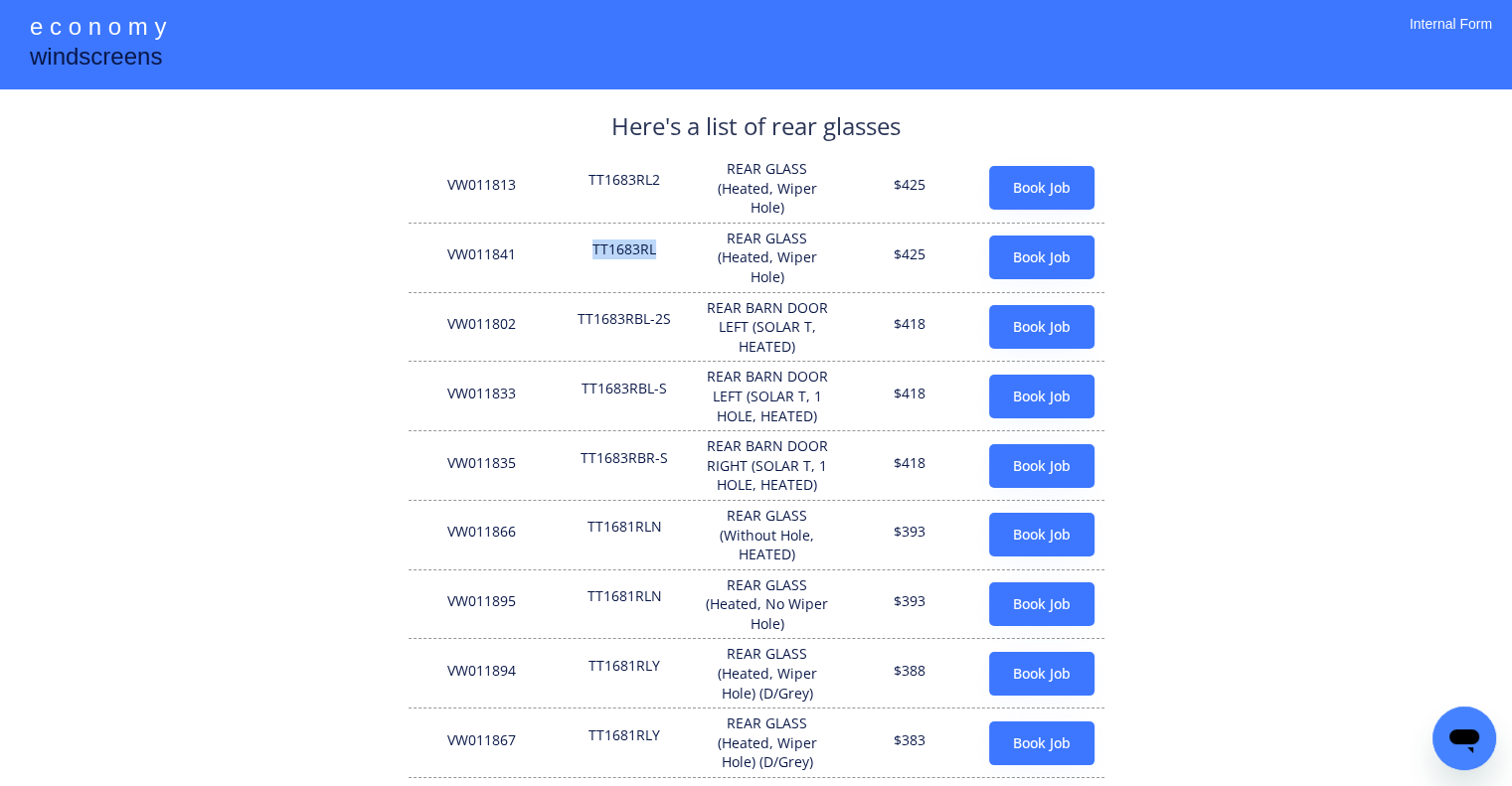 click on "TT1683RL" at bounding box center (624, 257) 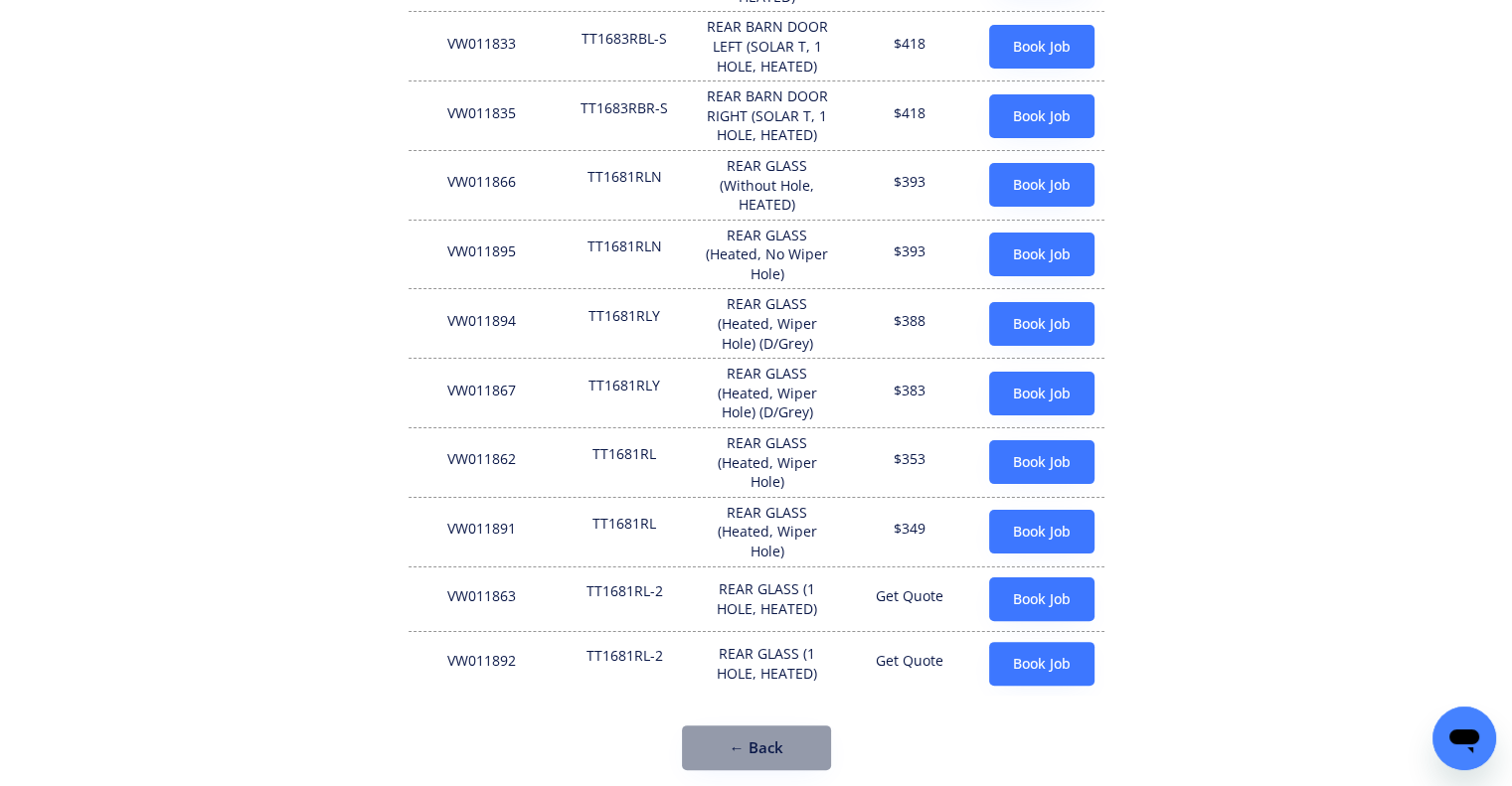 scroll, scrollTop: 371, scrollLeft: 0, axis: vertical 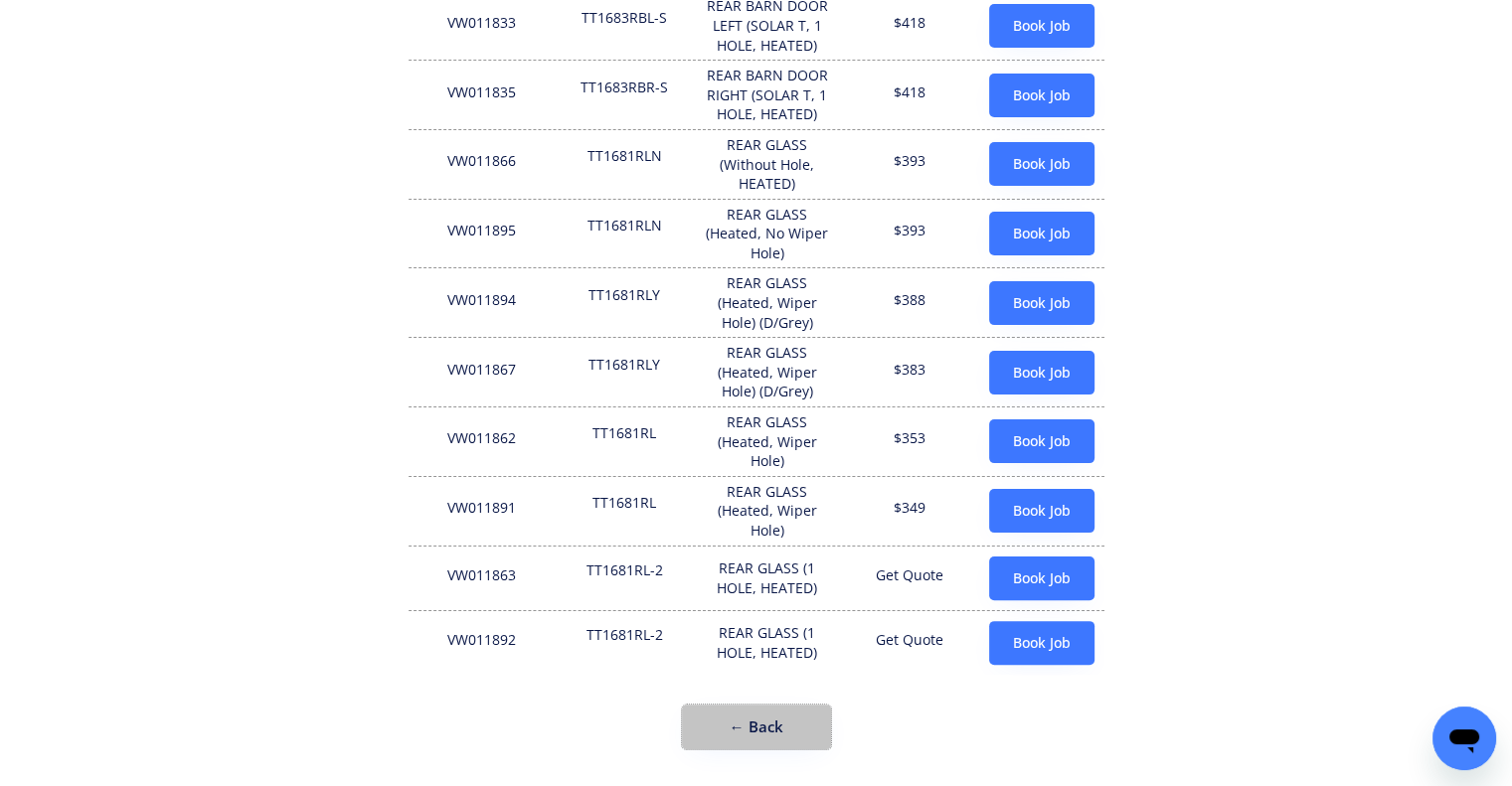 click on "←   Back" at bounding box center [756, 726] 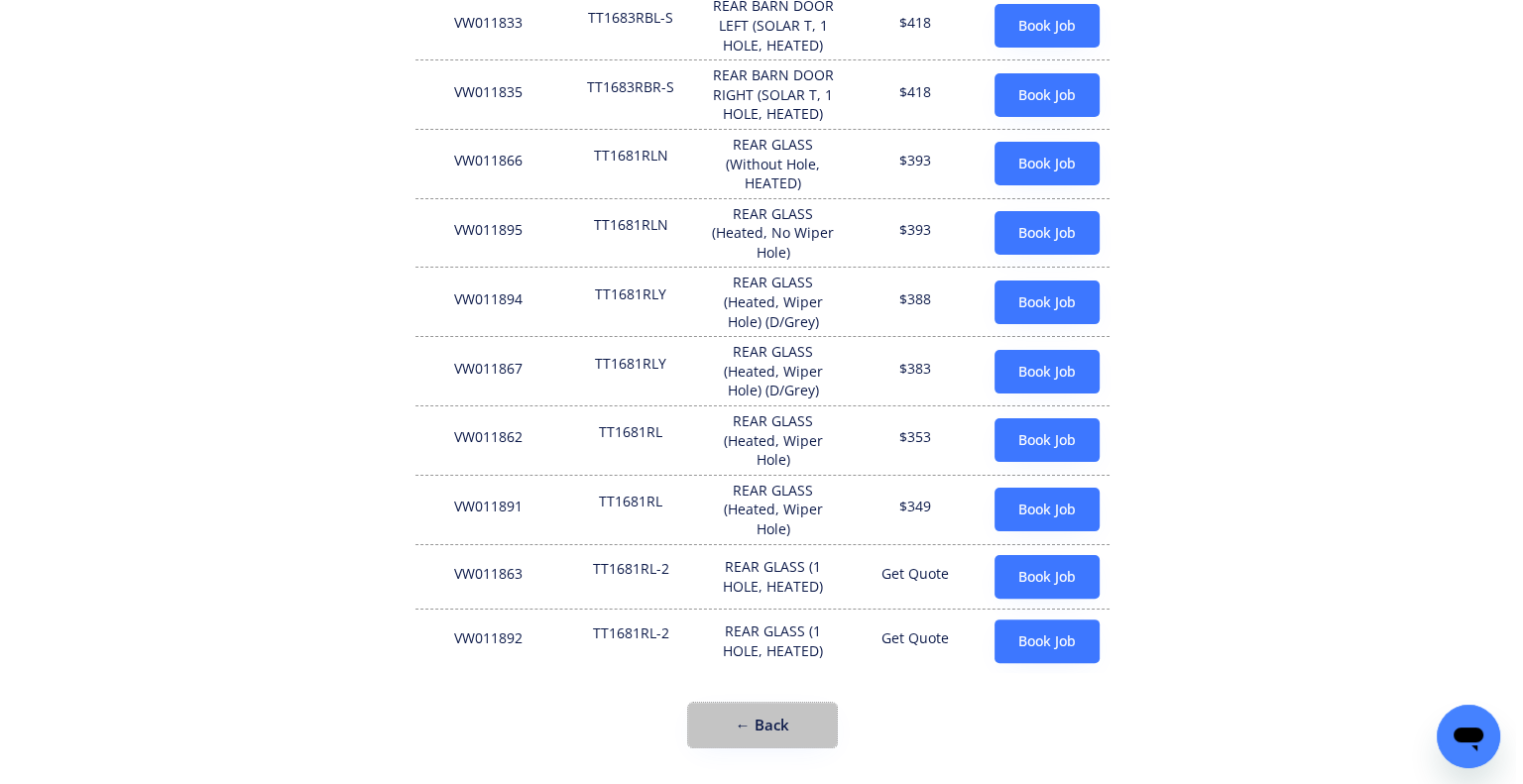 scroll, scrollTop: 0, scrollLeft: 0, axis: both 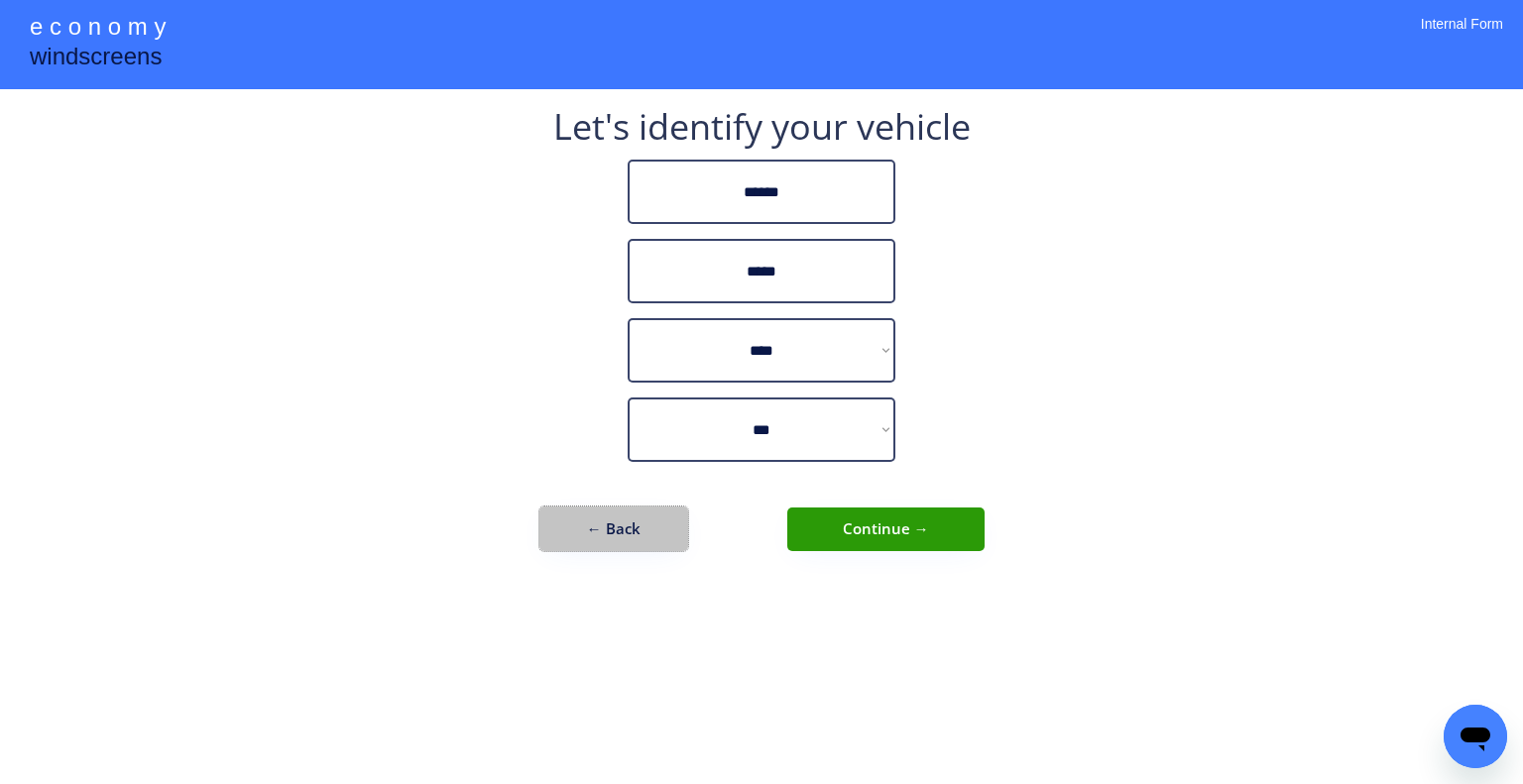 click on "←   Back" at bounding box center [614, 528] 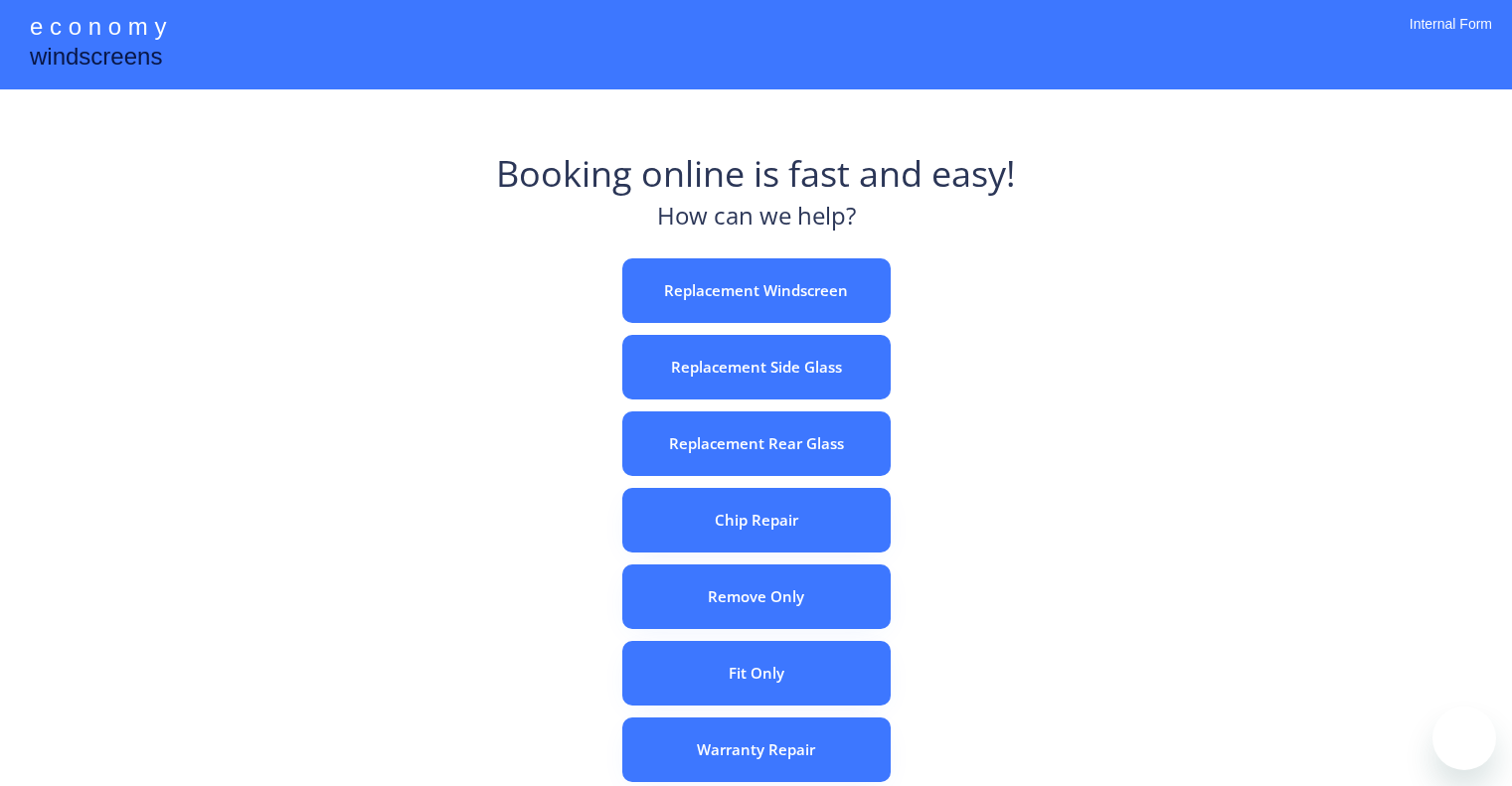 scroll, scrollTop: 0, scrollLeft: 0, axis: both 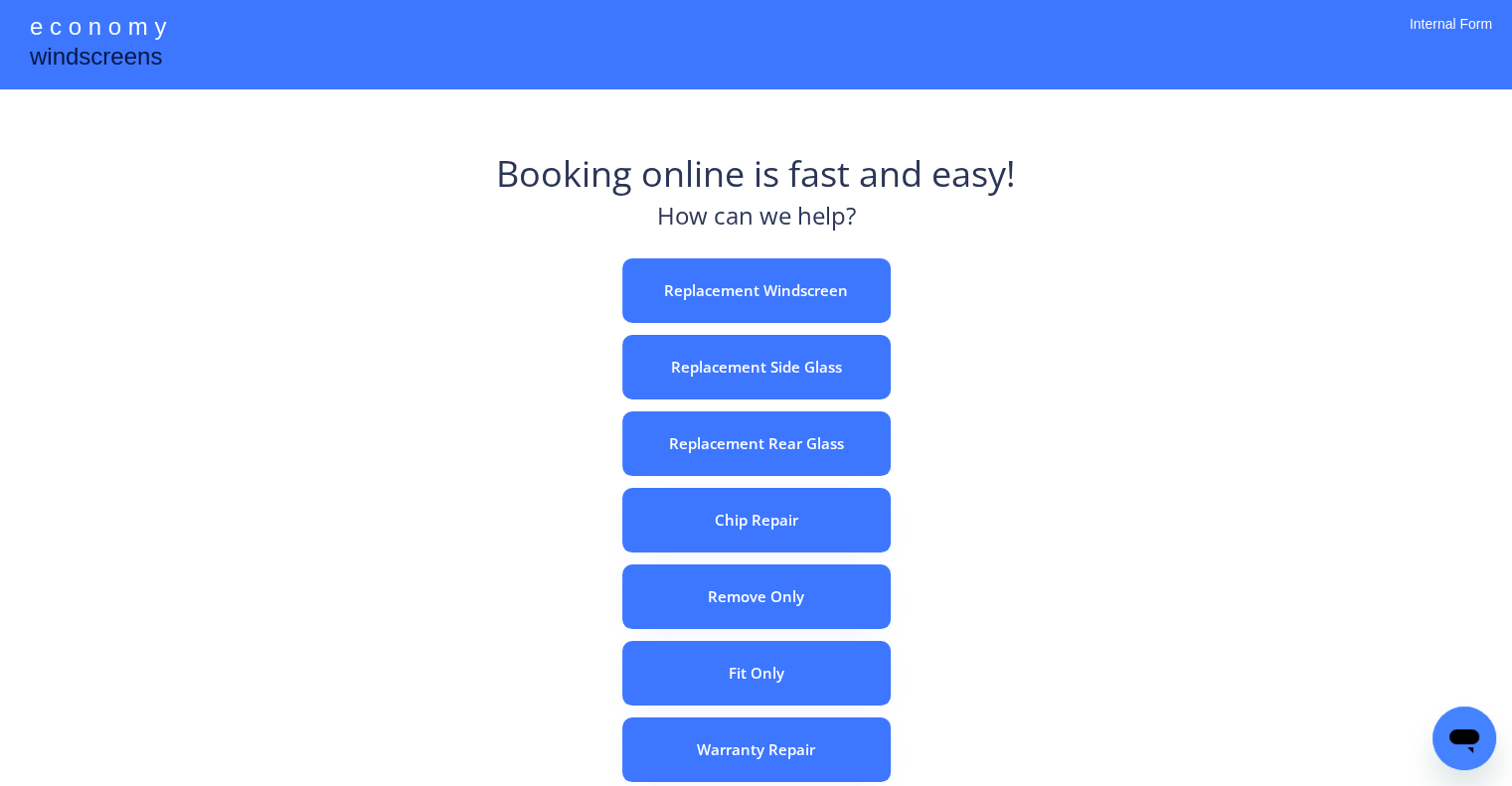 click on "e c o n o m y windscreens Booking online is fast and easy! How can we help? Replacement Windscreen Replacement Side Glass Replacement Rear Glass Chip Repair Remove Only Fit Only Warranty Repair ADAS Recalibration Only Rebook a Job Confirm Quotes Manual Booking Internal Form" at bounding box center (756, 553) 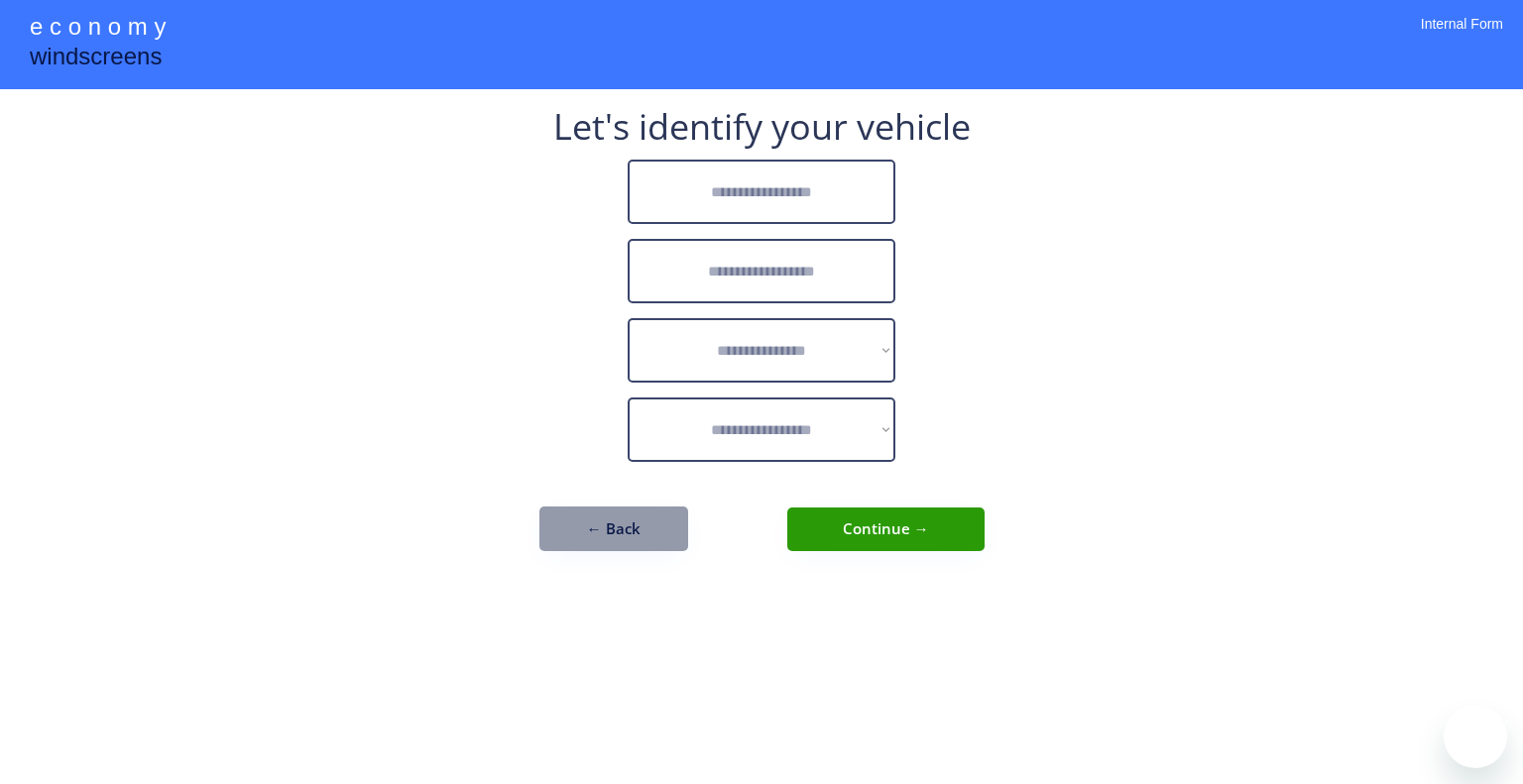scroll, scrollTop: 0, scrollLeft: 0, axis: both 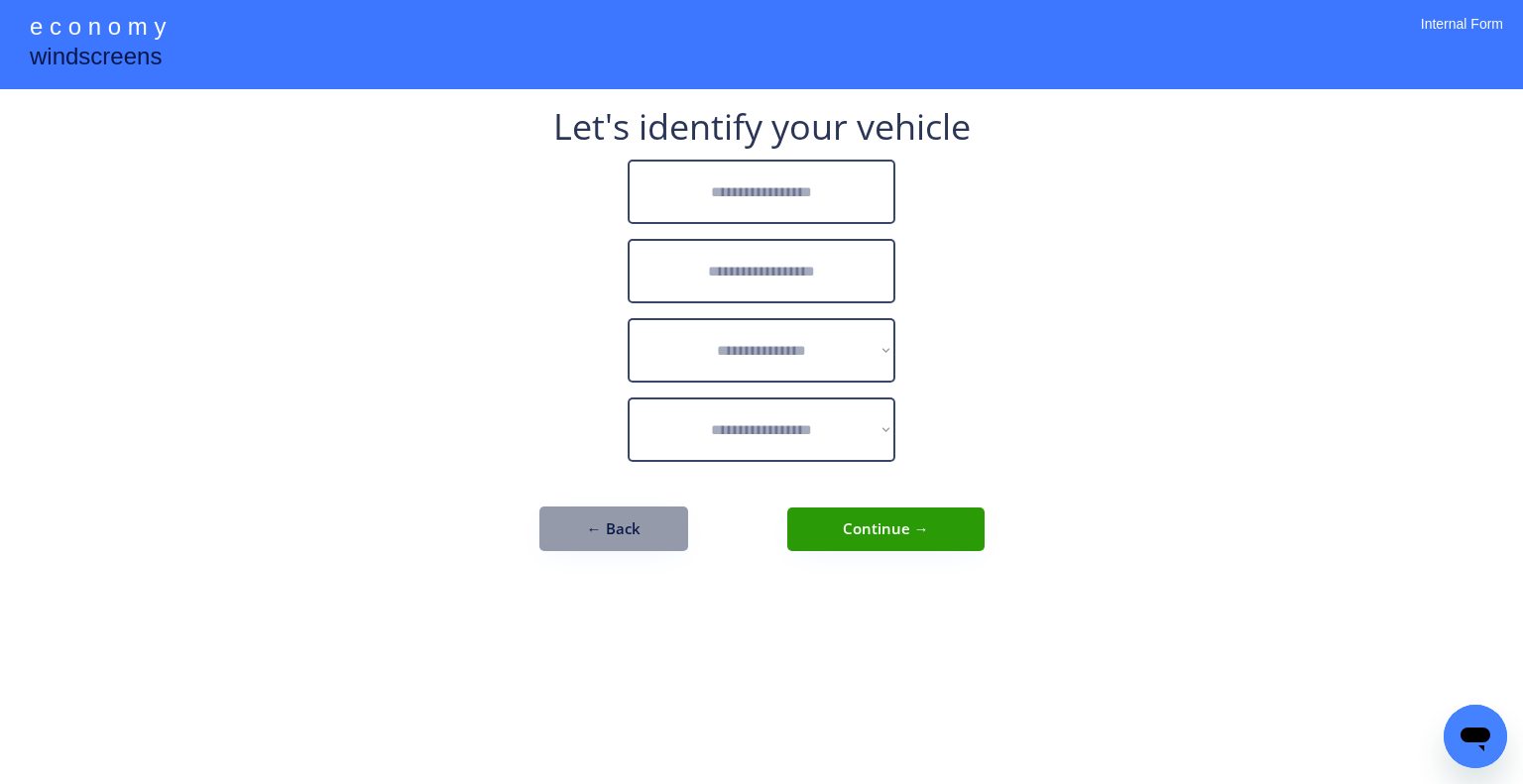 click at bounding box center [762, 191] 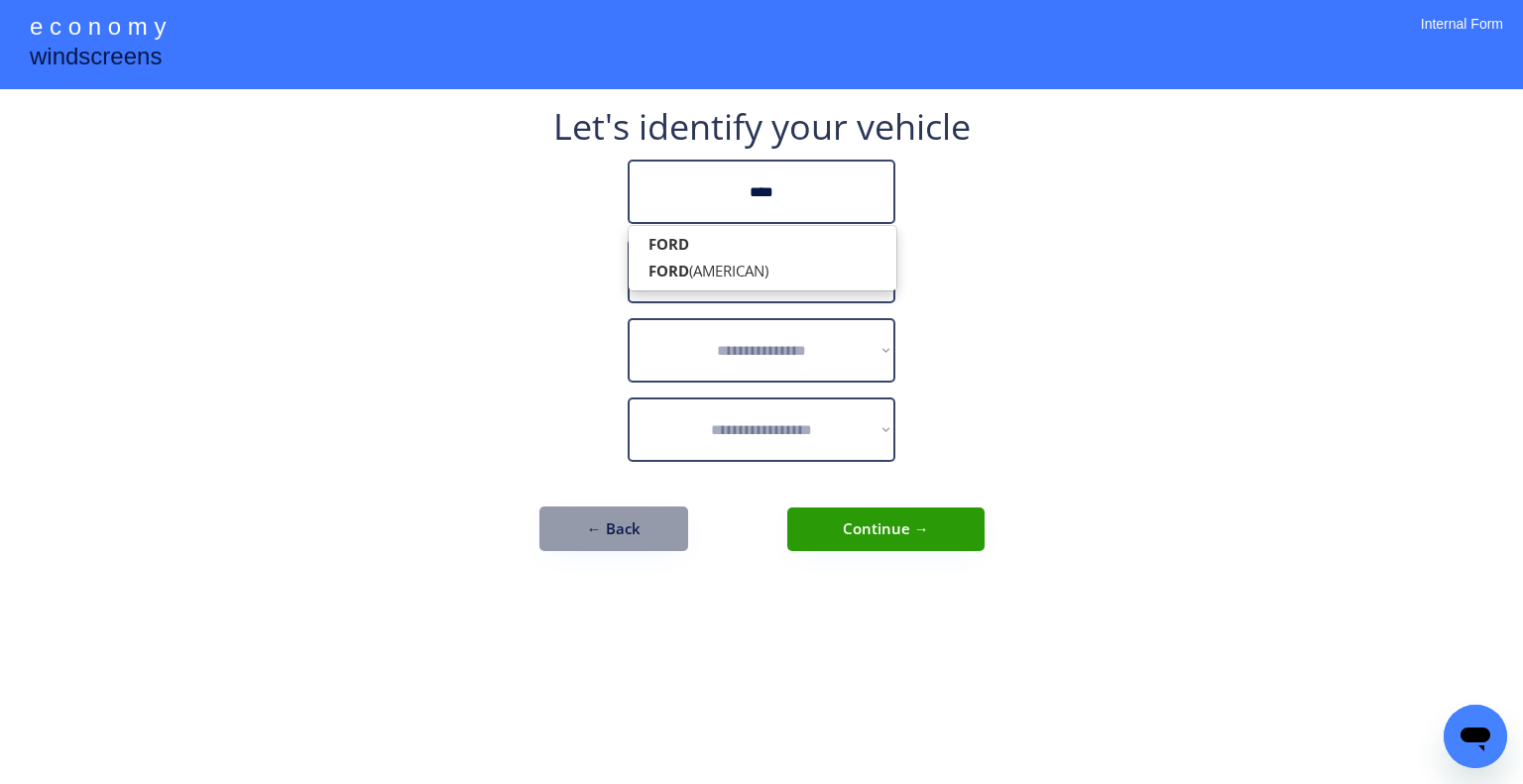 click on "FORD" at bounding box center (762, 244) 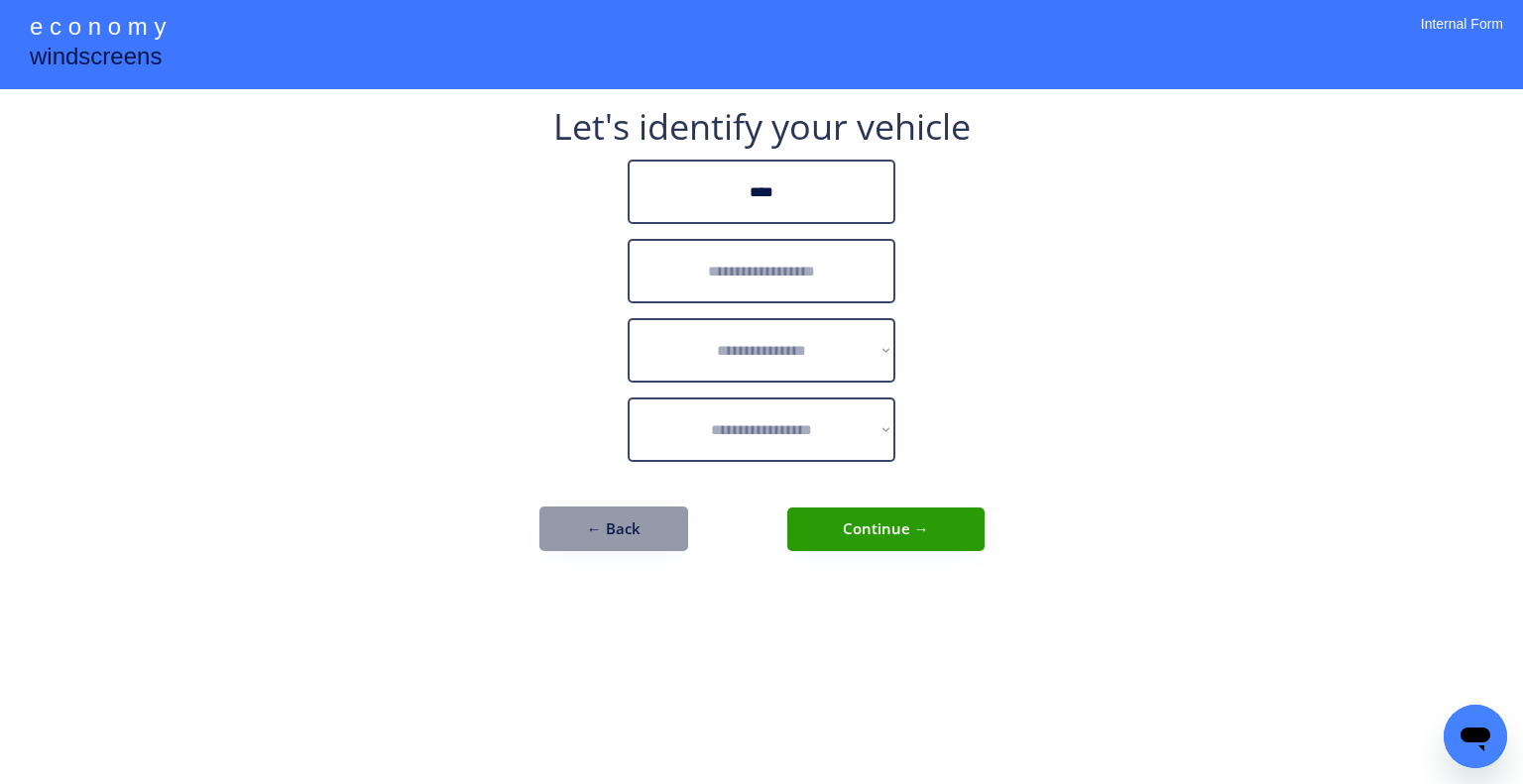 type on "****" 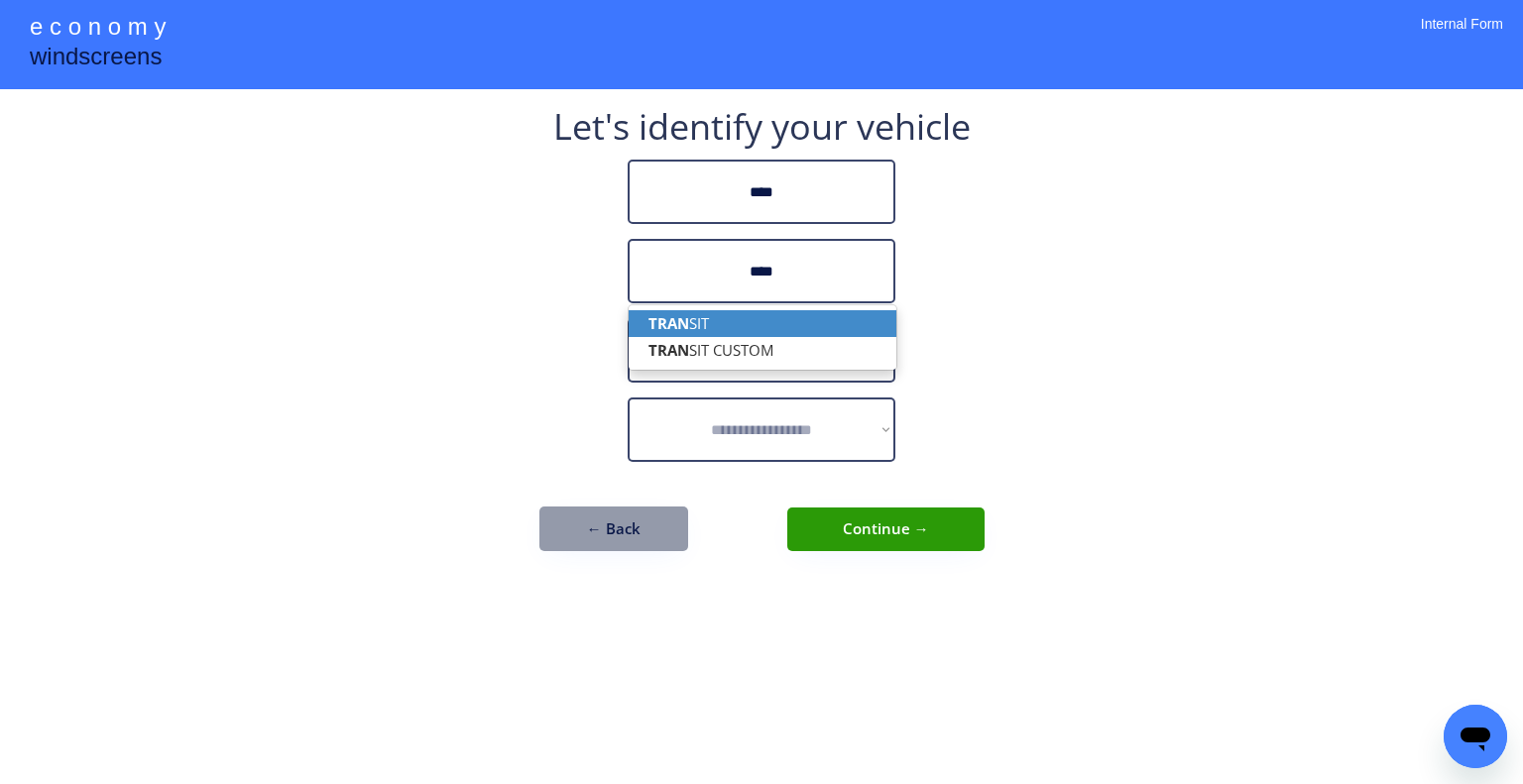 click on "TRAN SIT" at bounding box center [762, 323] 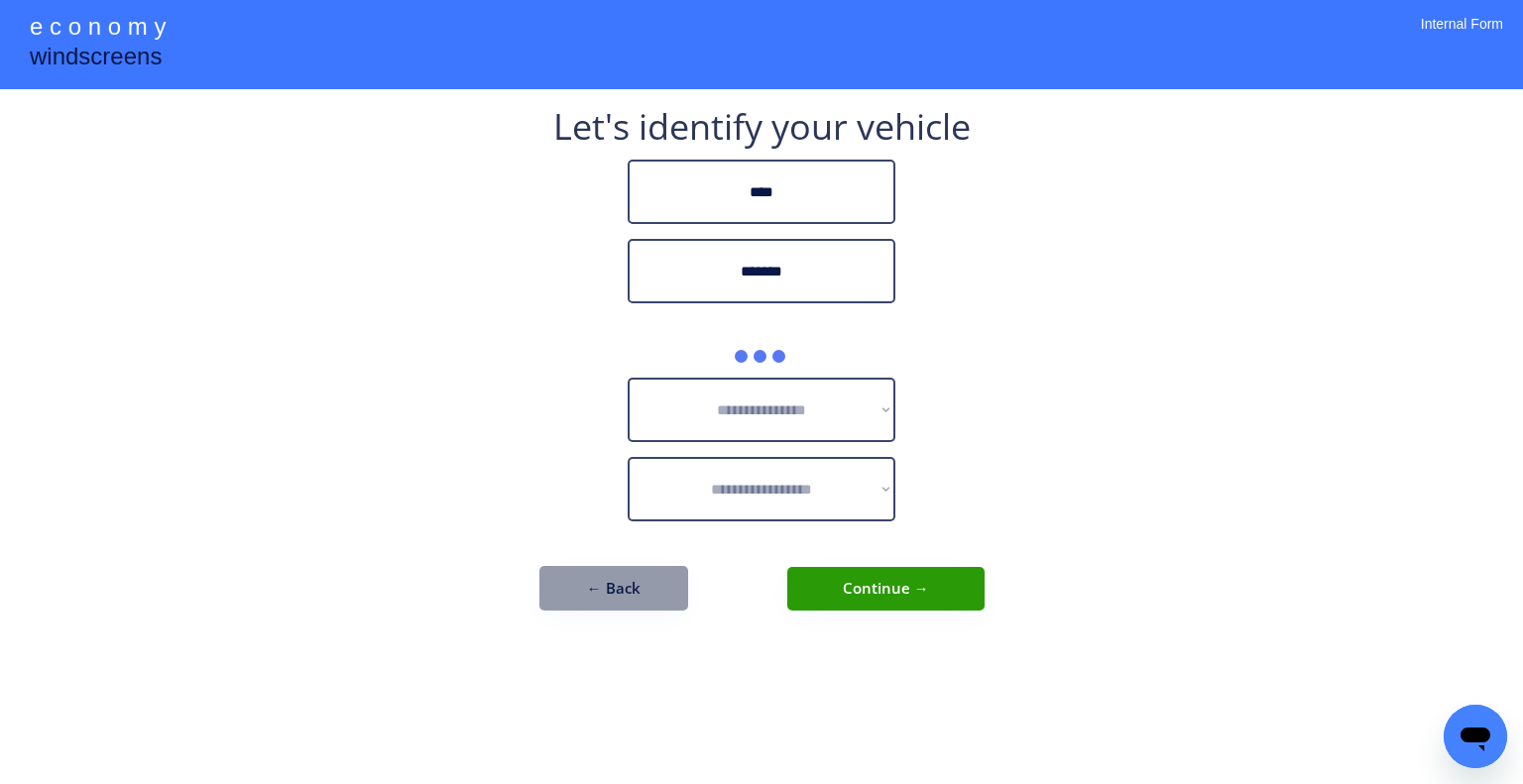 type on "*******" 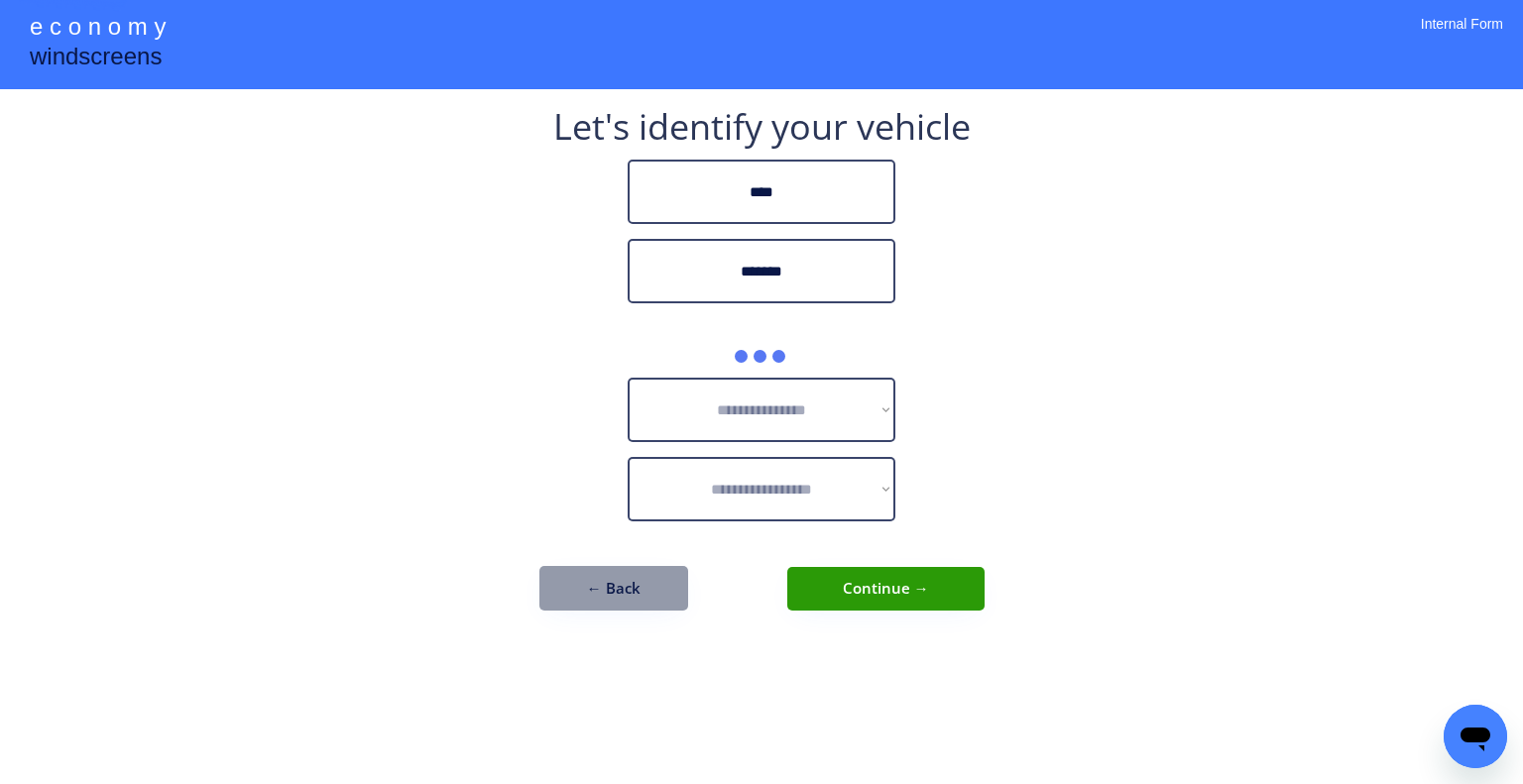 click on "**********" at bounding box center [762, 392] 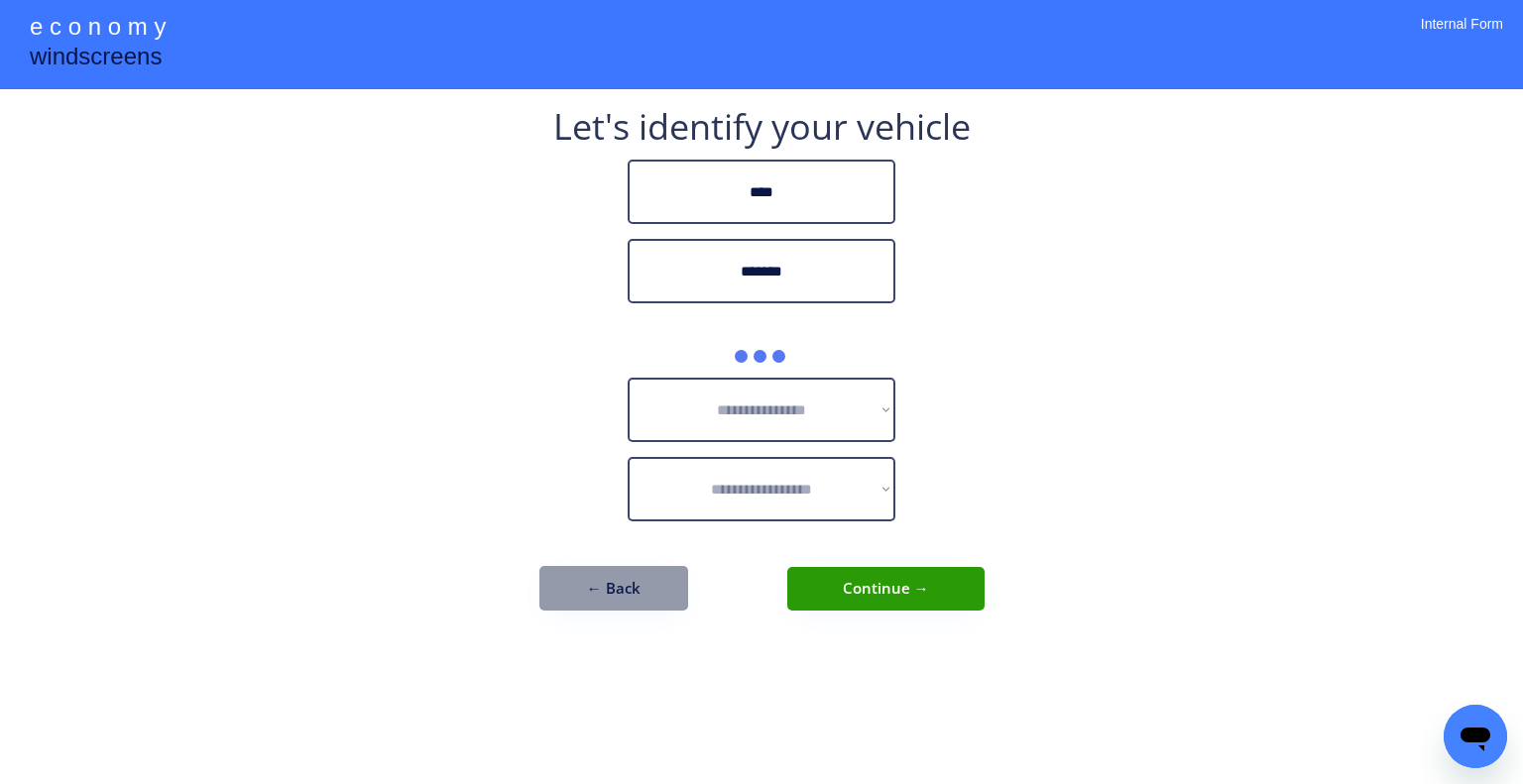 click on "**********" at bounding box center (762, 392) 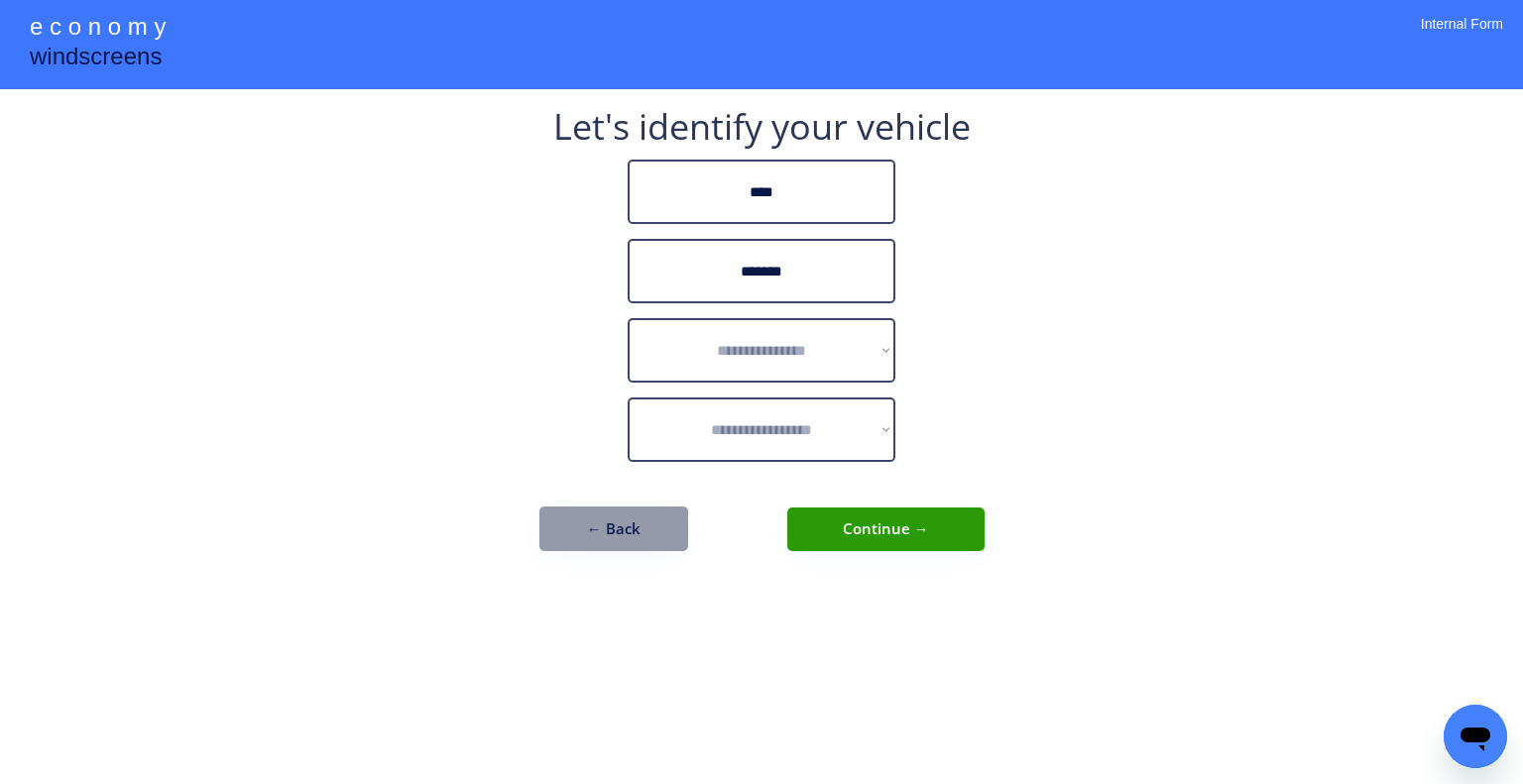 drag, startPoint x: 1075, startPoint y: 407, endPoint x: 1003, endPoint y: 368, distance: 81.88406 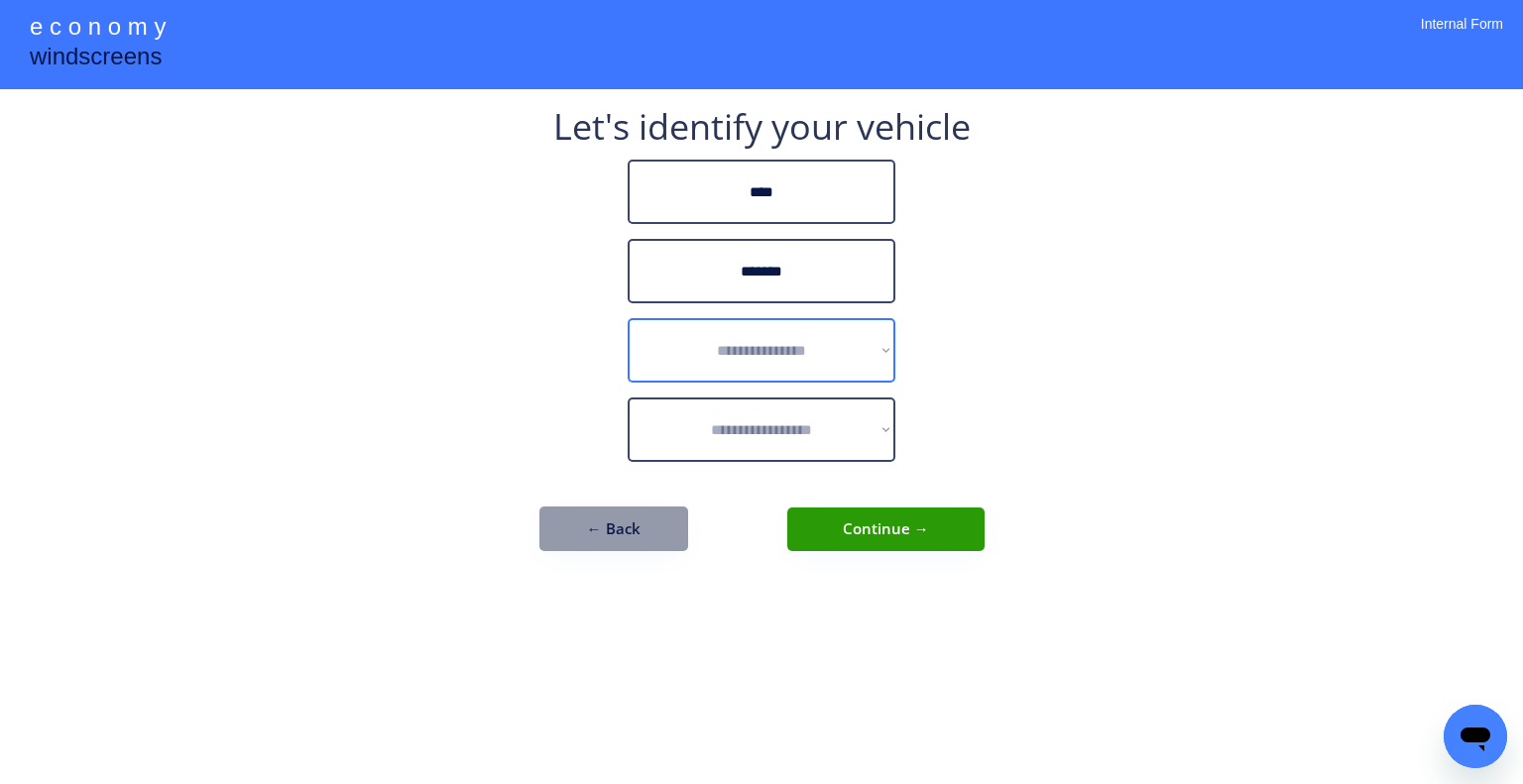 select on "******" 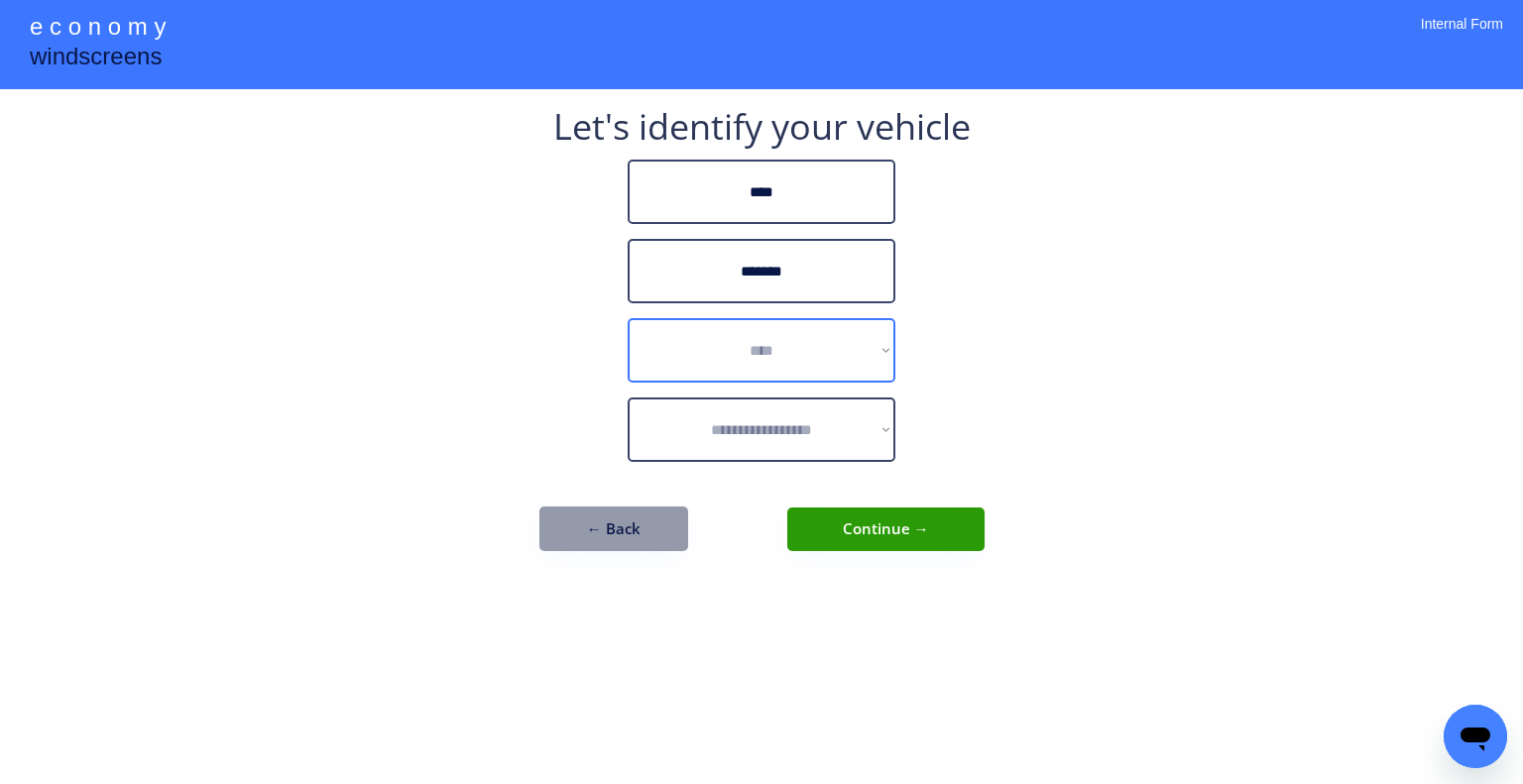 click on "**********" at bounding box center (762, 350) 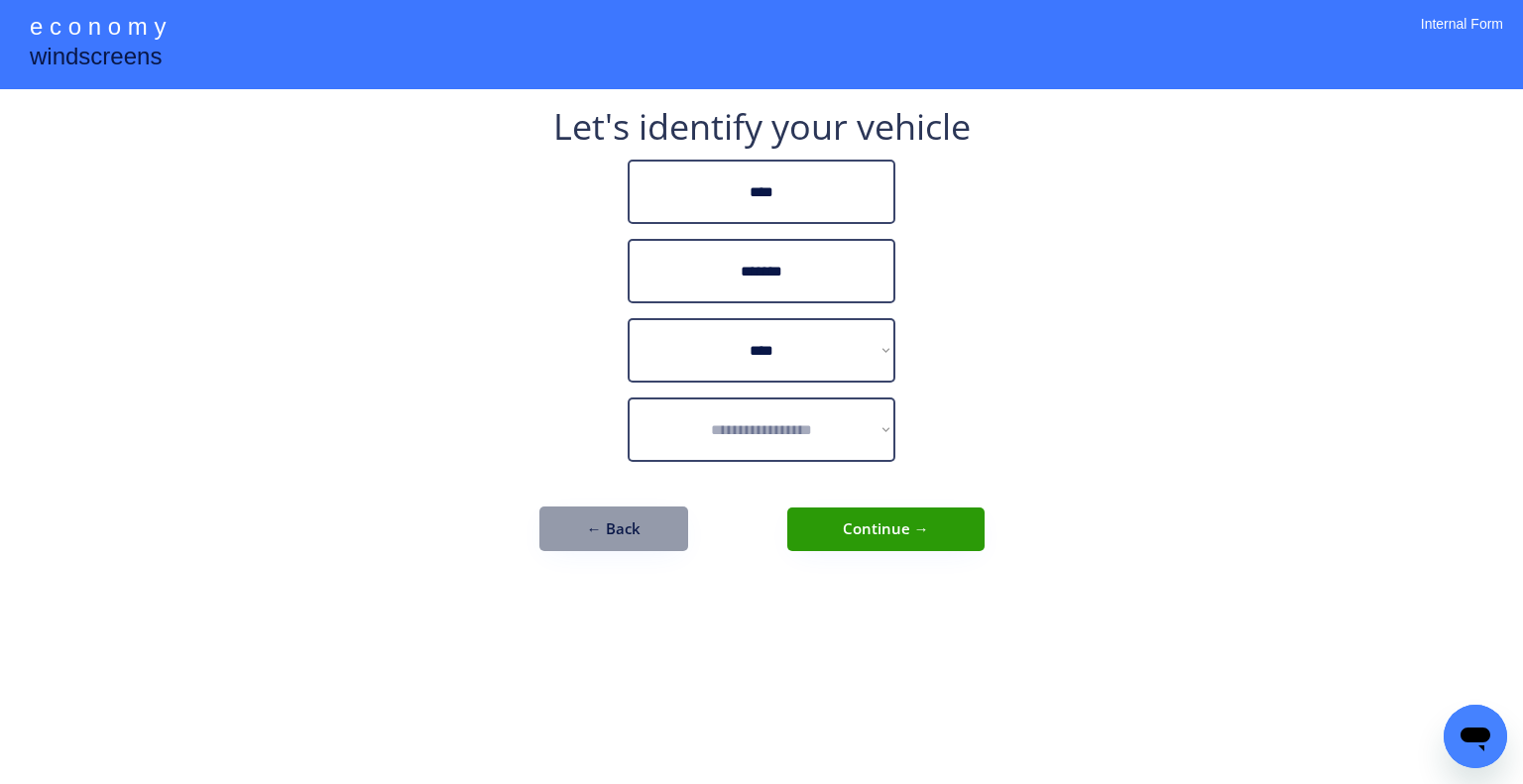 click on "**********" at bounding box center (762, 392) 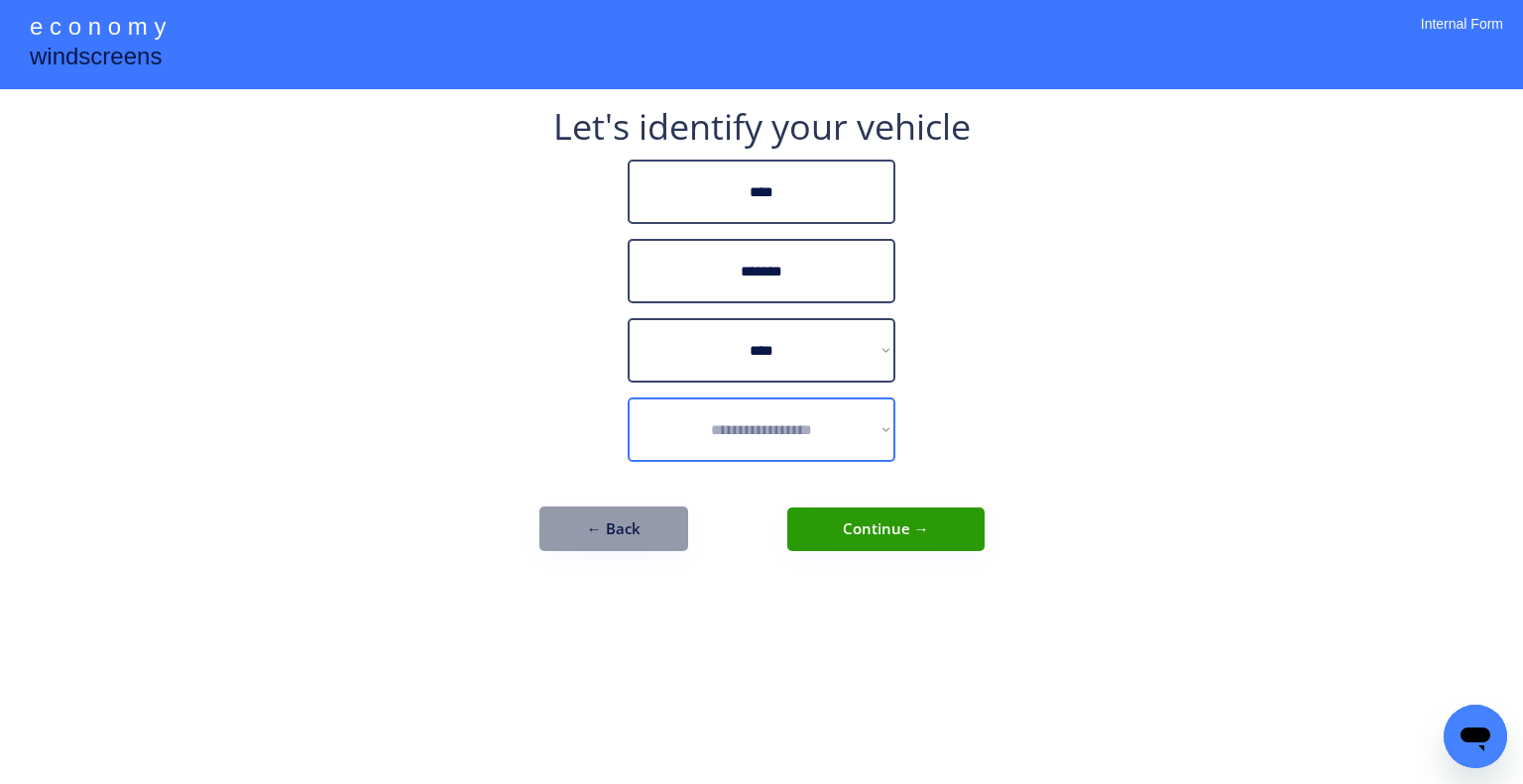 click on "**********" at bounding box center [762, 429] 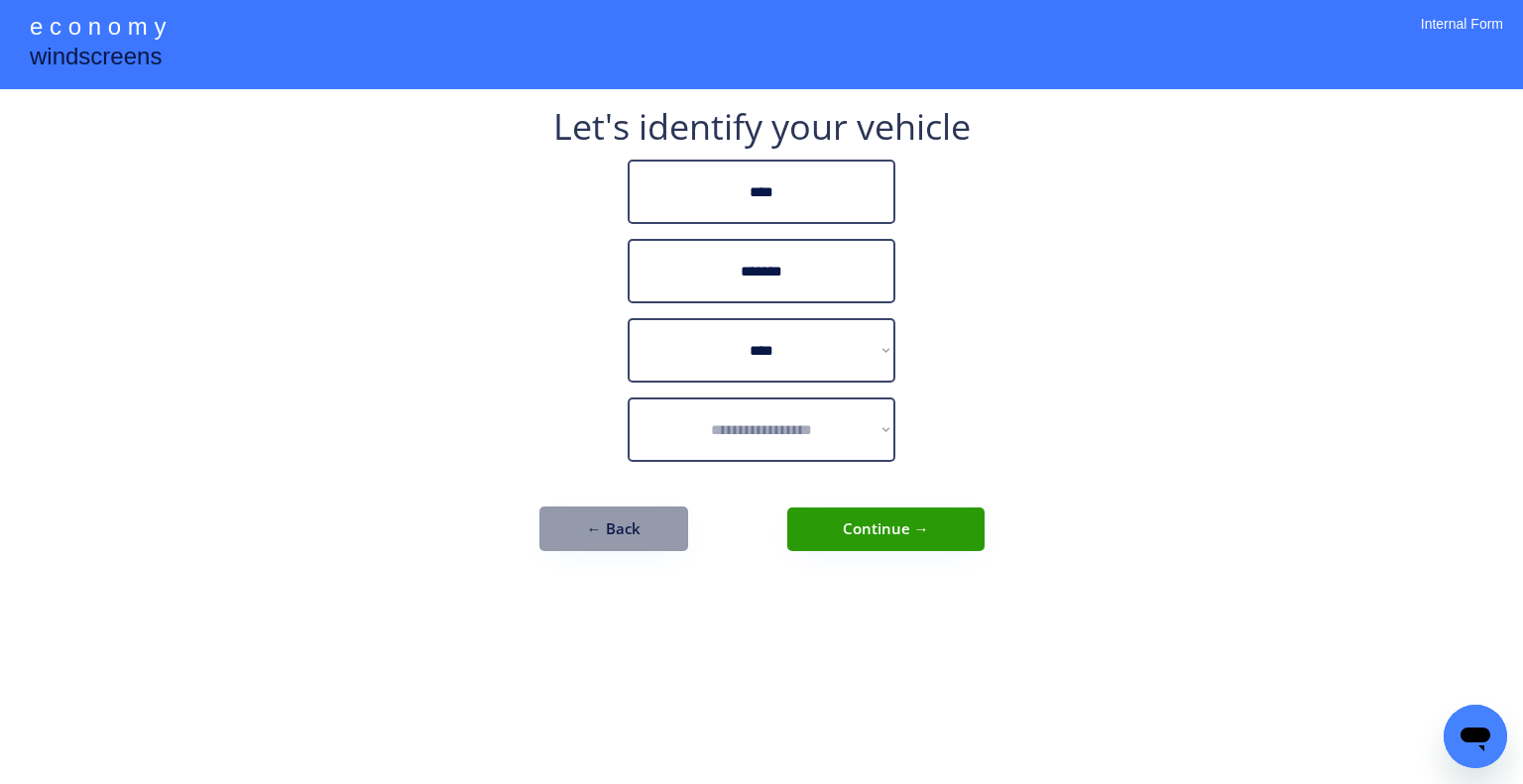 drag, startPoint x: 1202, startPoint y: 424, endPoint x: 899, endPoint y: 440, distance: 303.42215 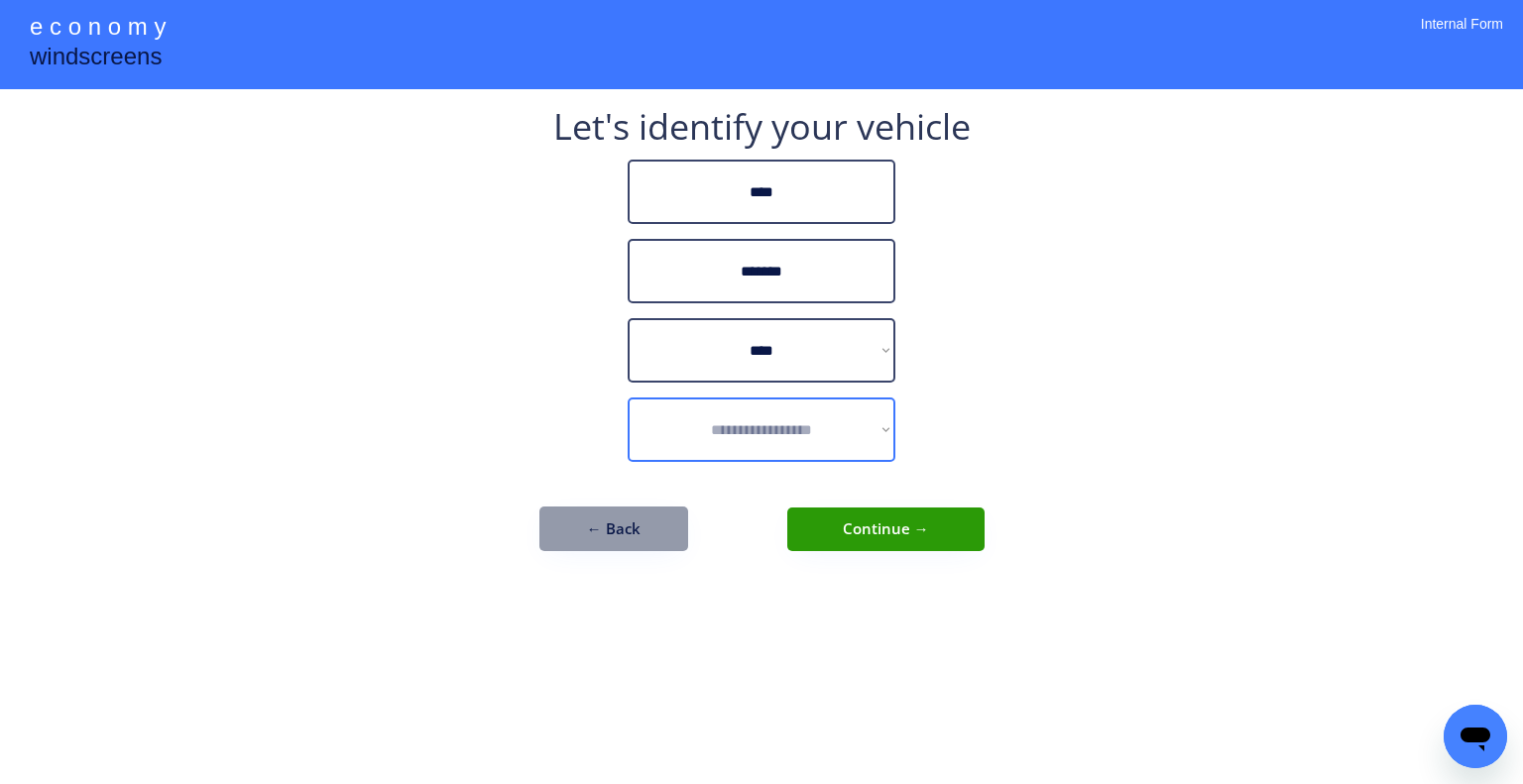 click on "**********" at bounding box center [762, 429] 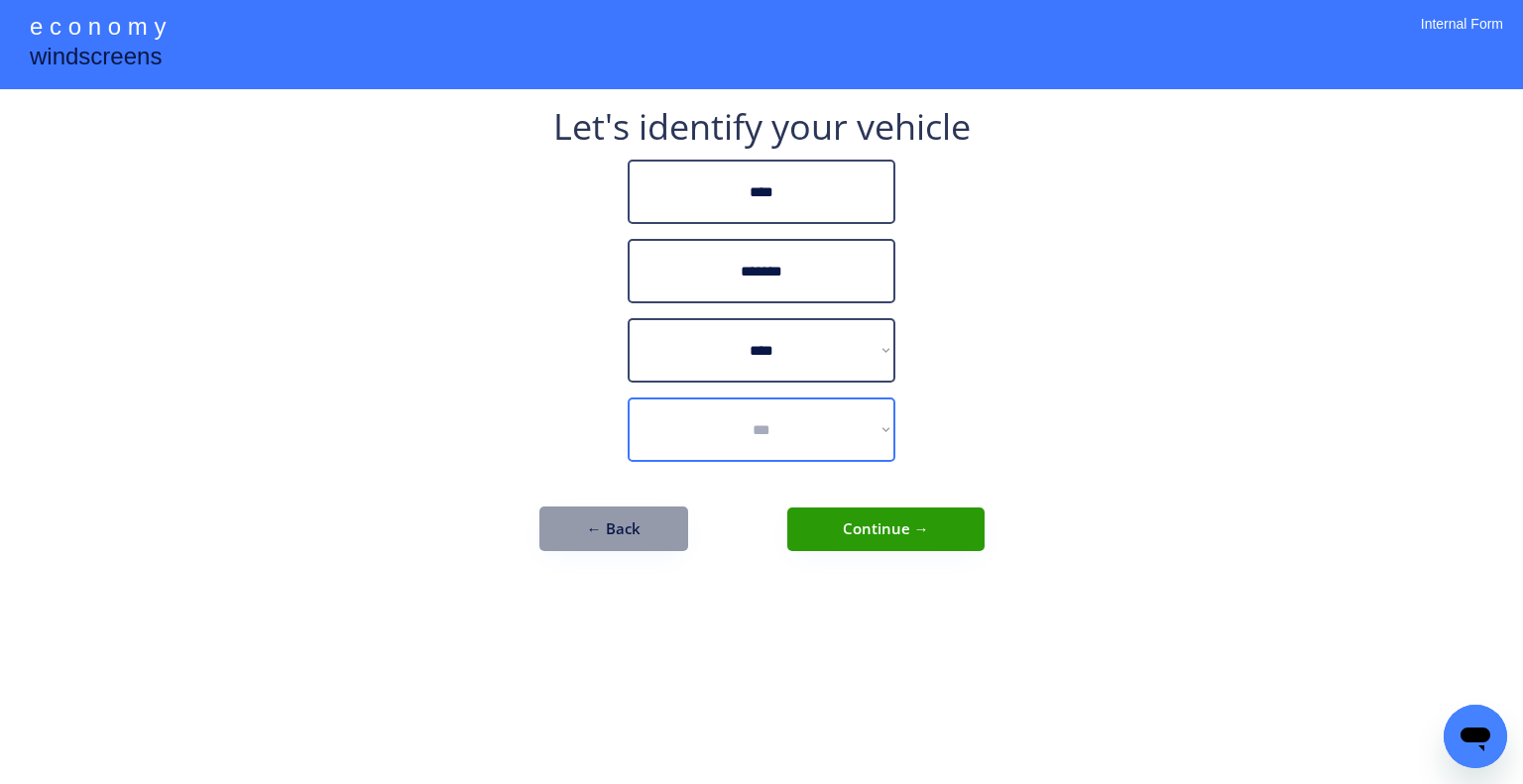 click on "**********" at bounding box center (762, 429) 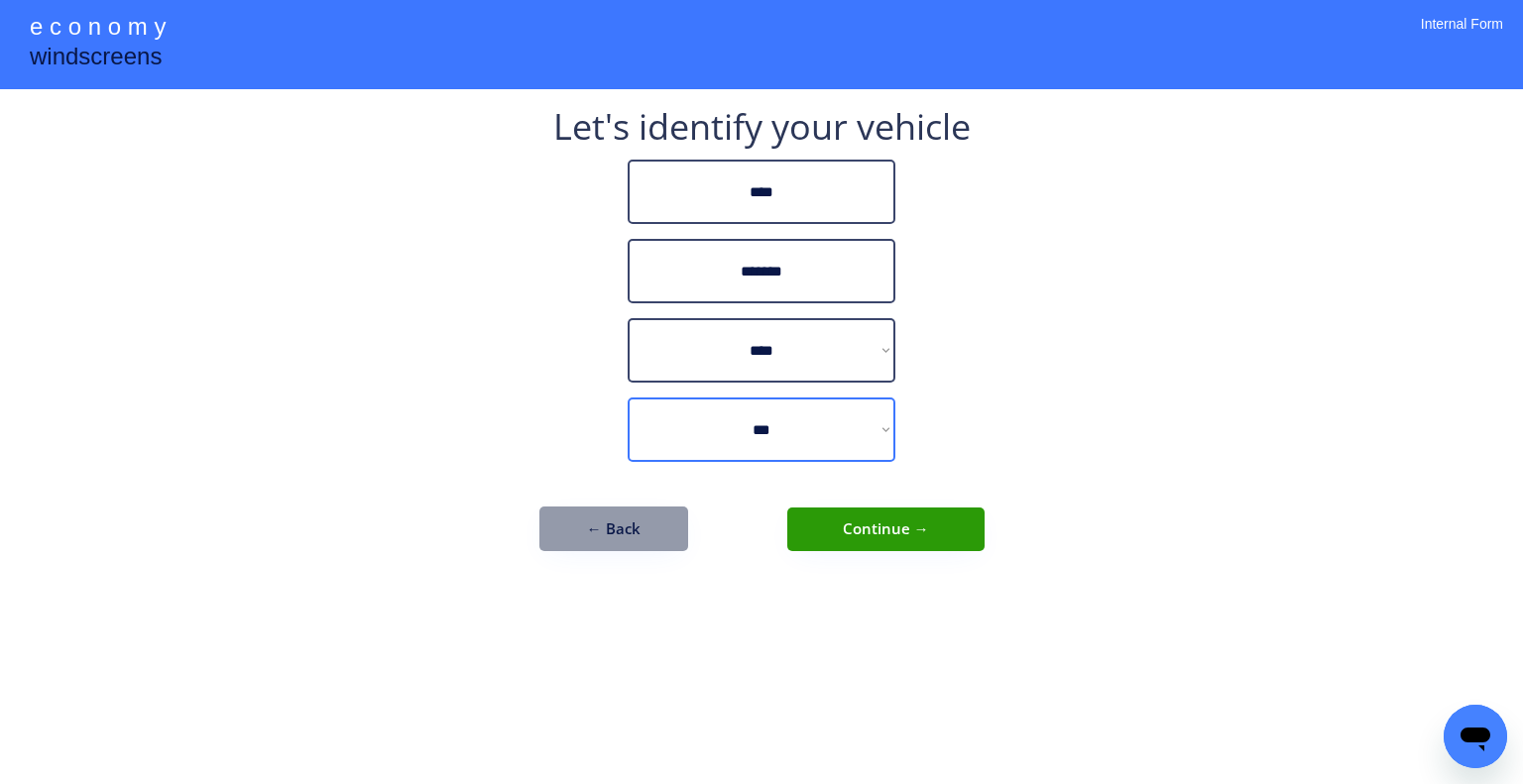 click on "**********" at bounding box center (762, 392) 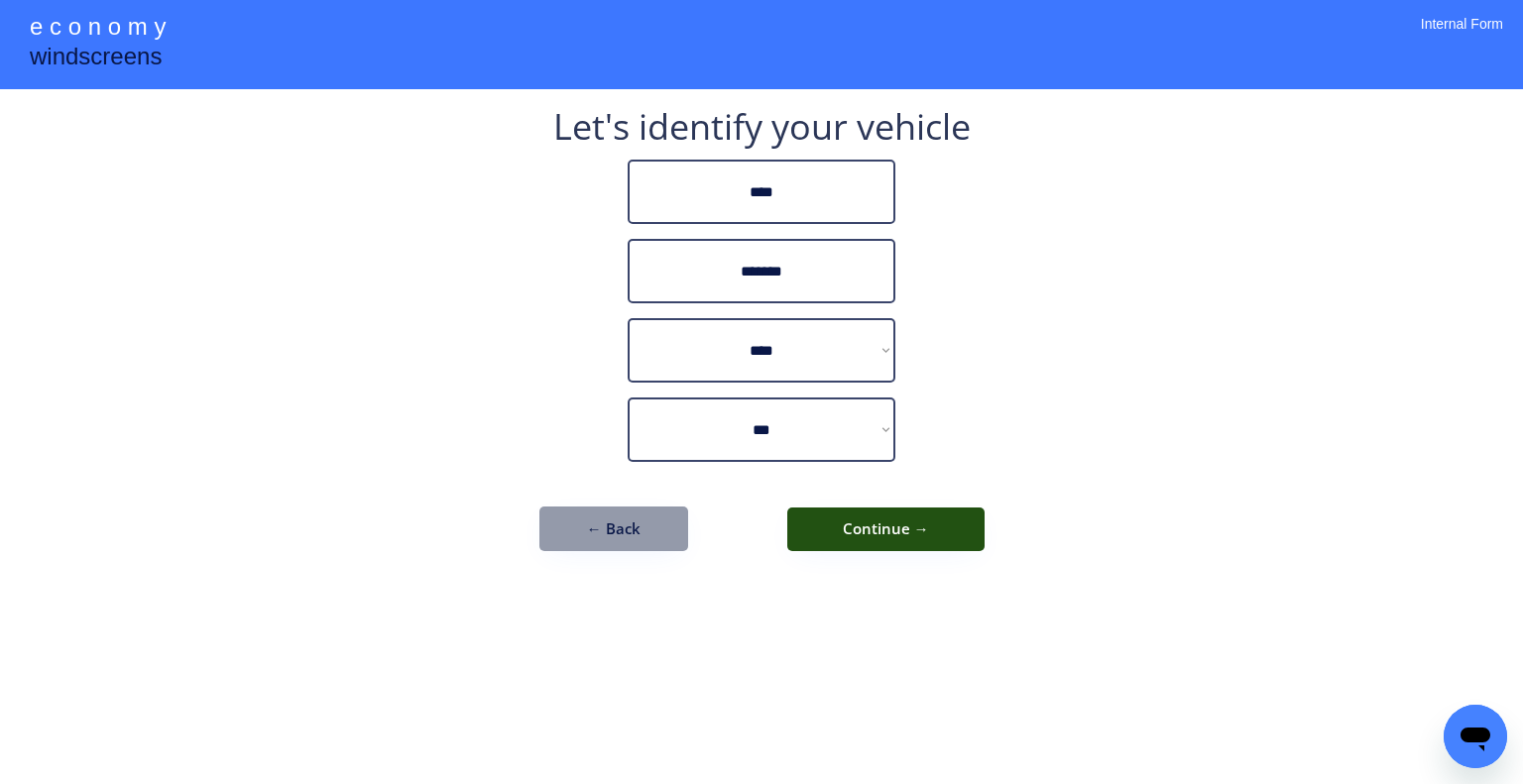 drag, startPoint x: 913, startPoint y: 525, endPoint x: 1071, endPoint y: 572, distance: 164.84235 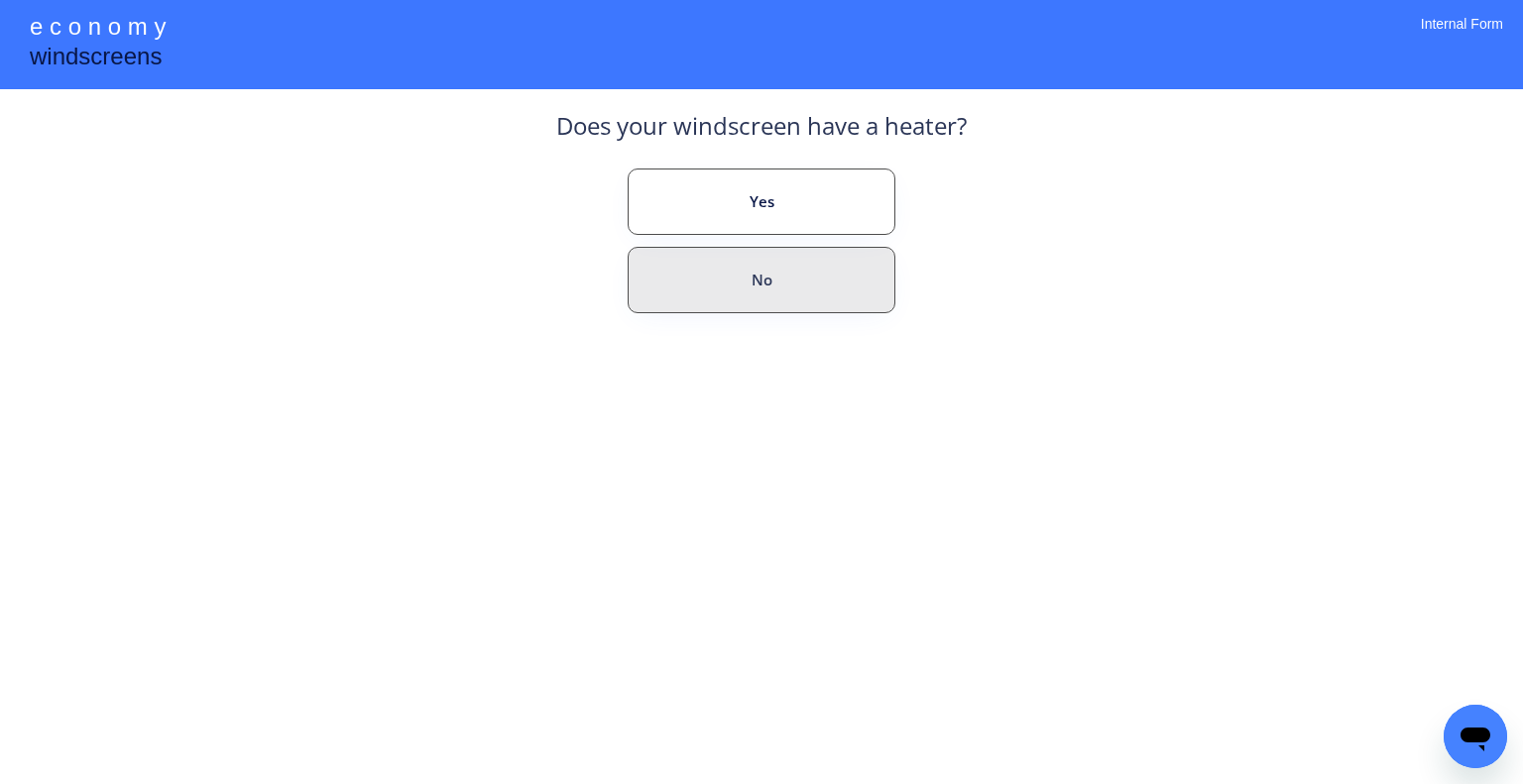 click on "**********" at bounding box center [762, 392] 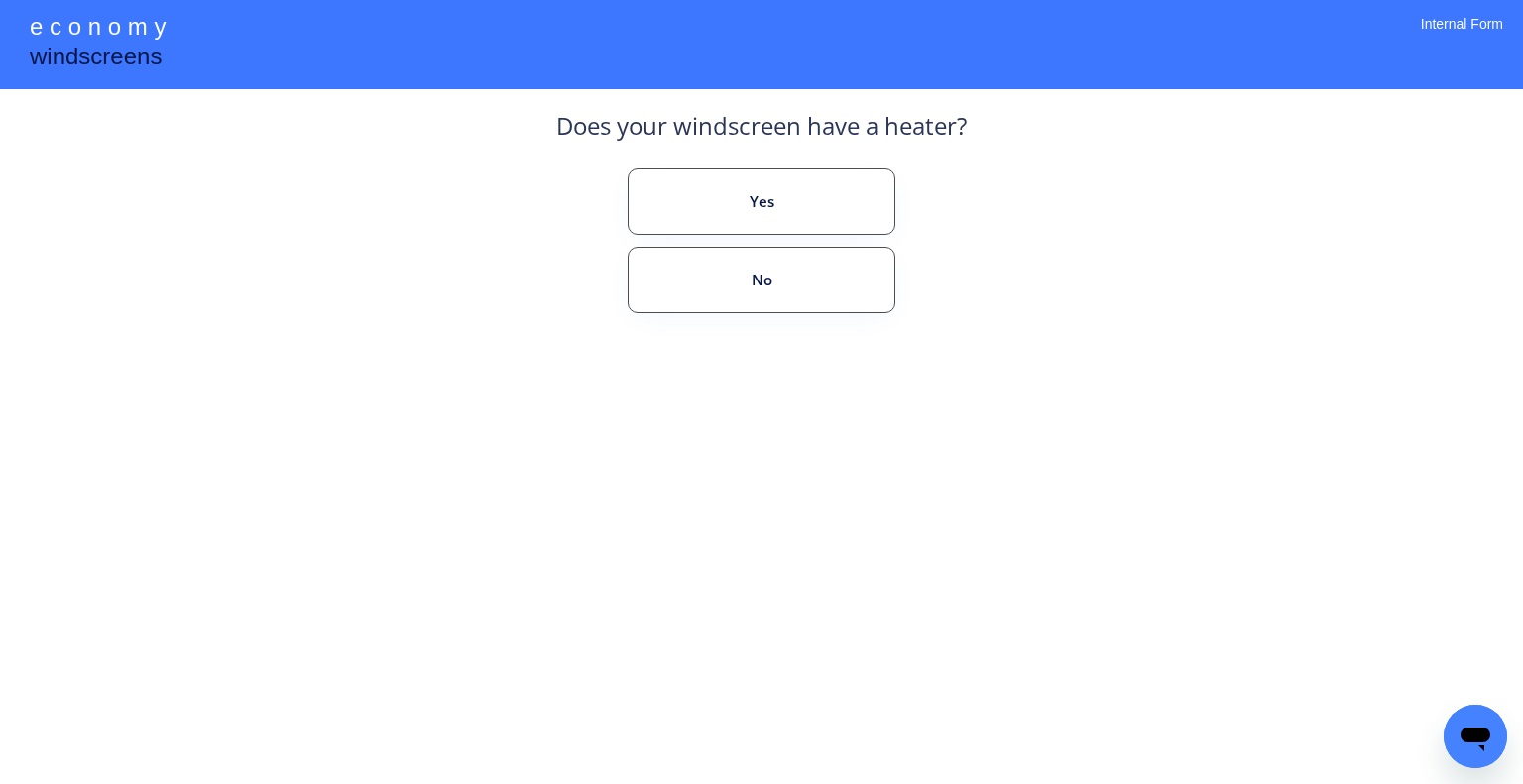 click on "**********" at bounding box center (762, 392) 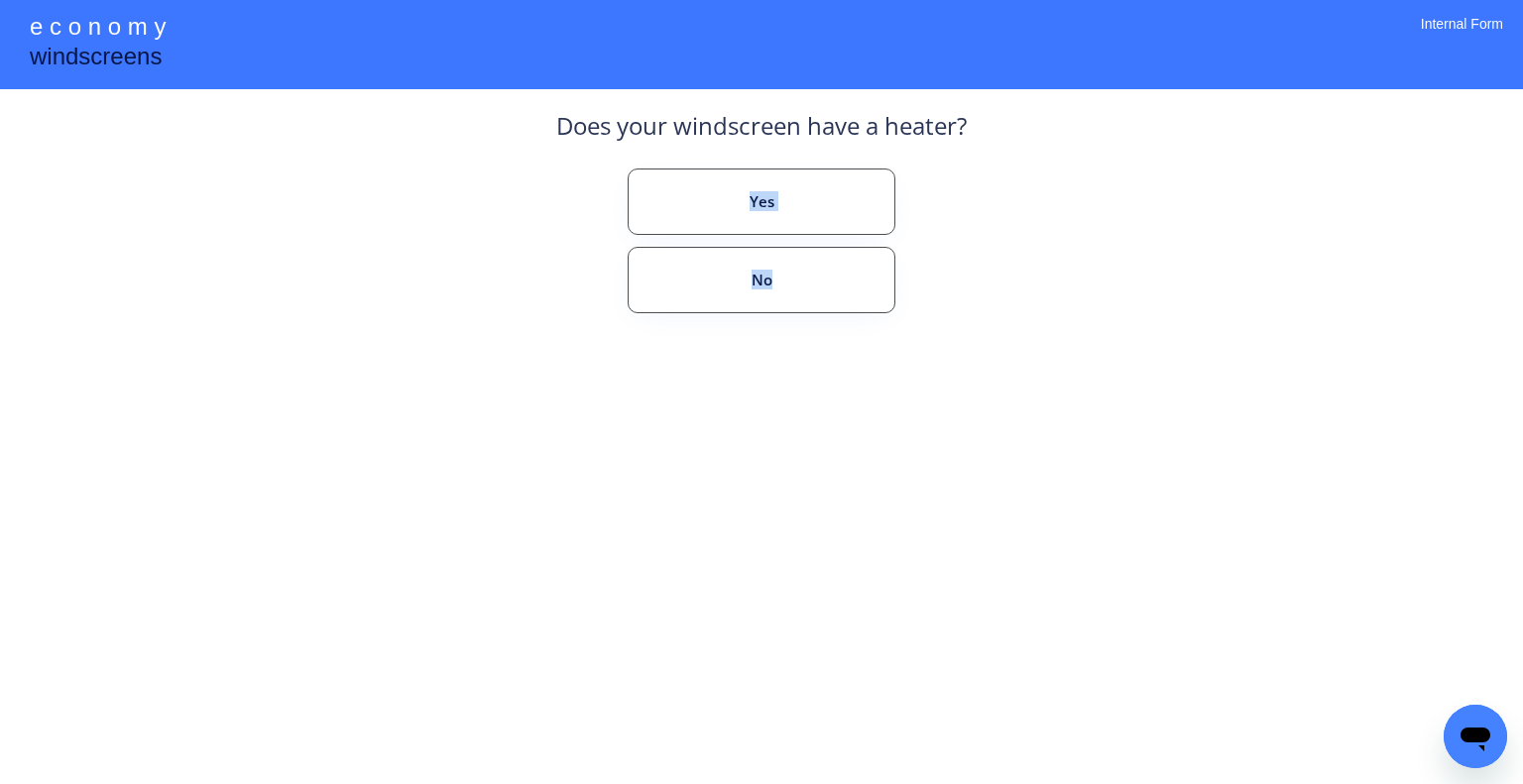 click on "**********" at bounding box center (762, 392) 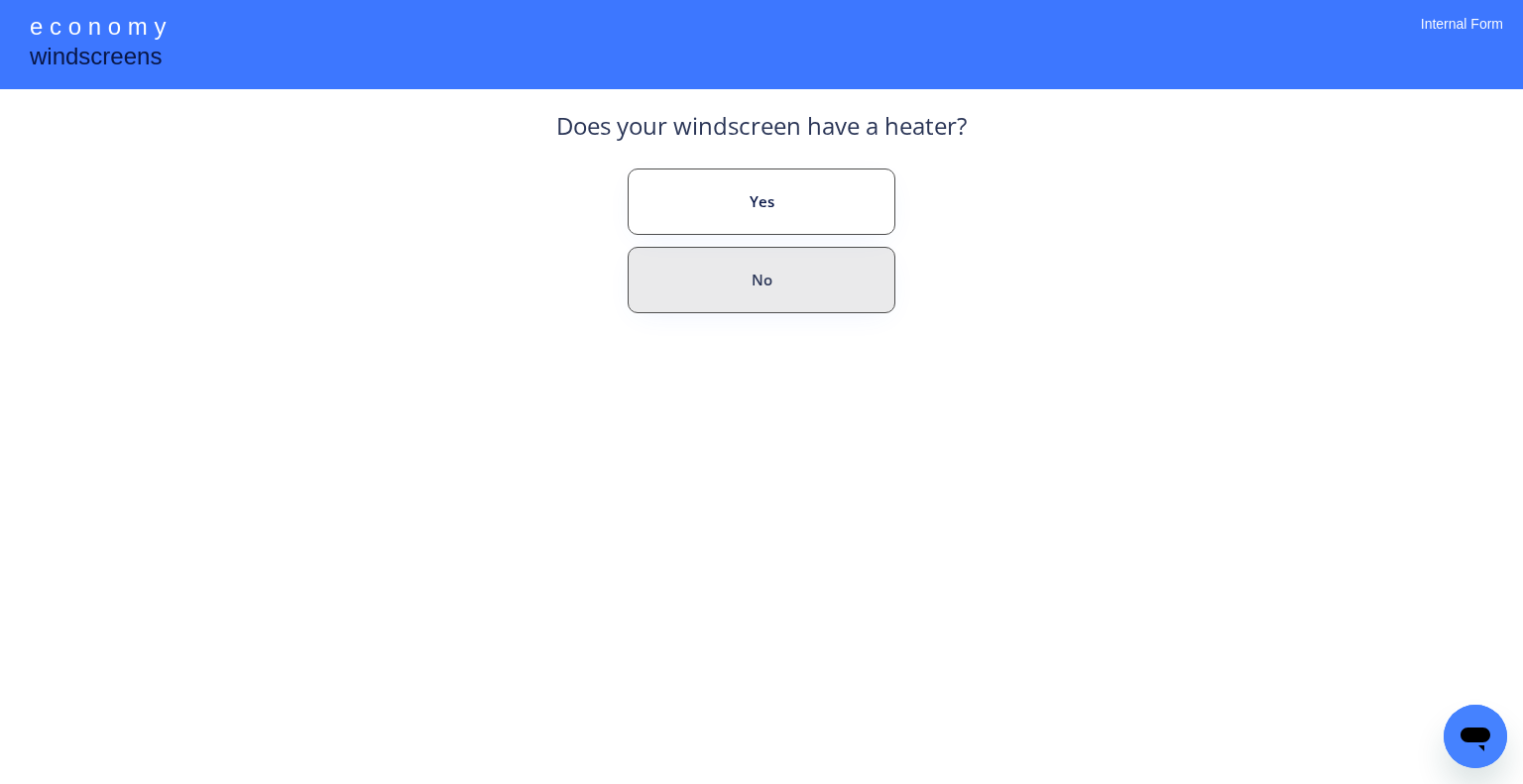 click on "No" at bounding box center [762, 280] 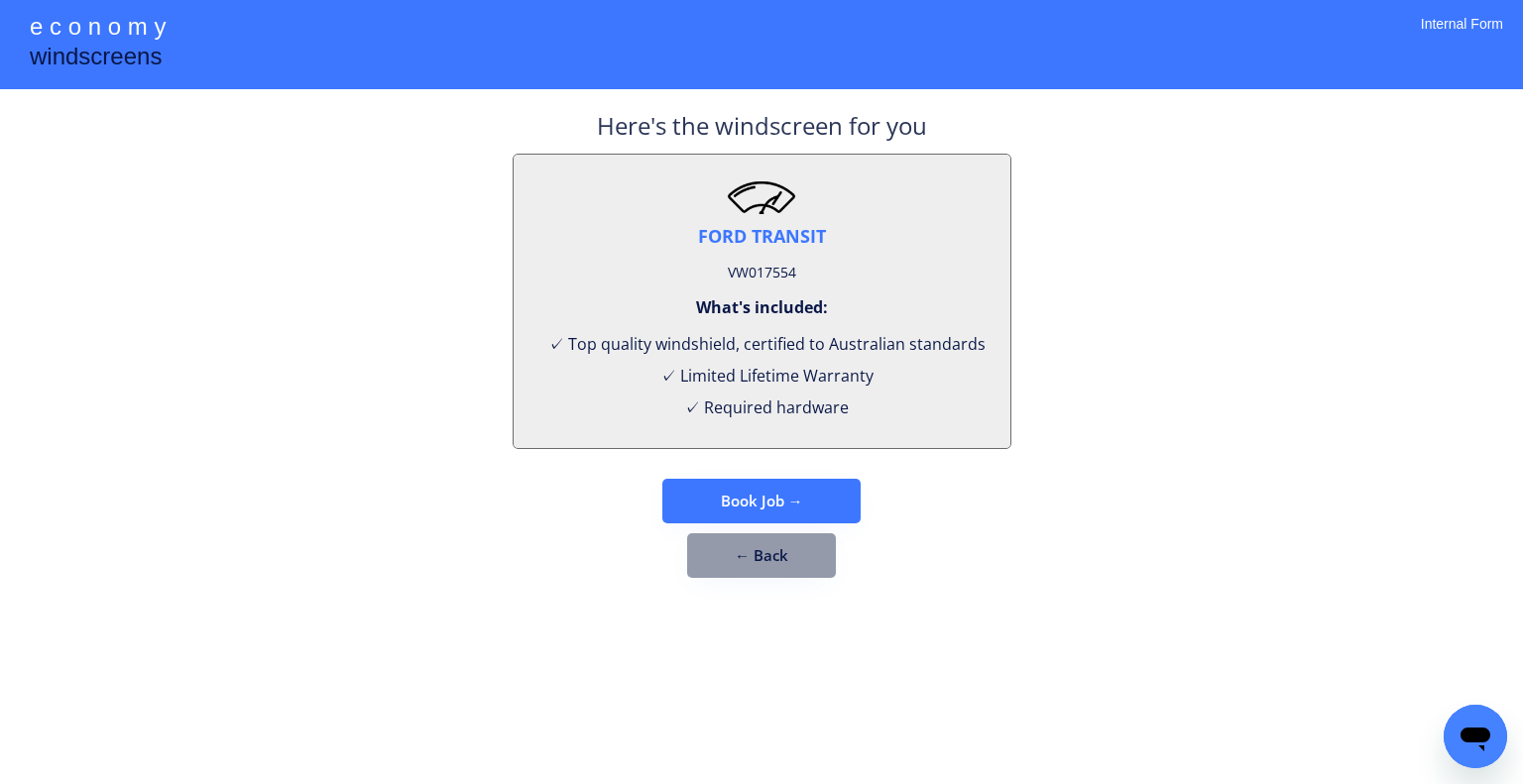 click on "VW017554" at bounding box center [762, 273] 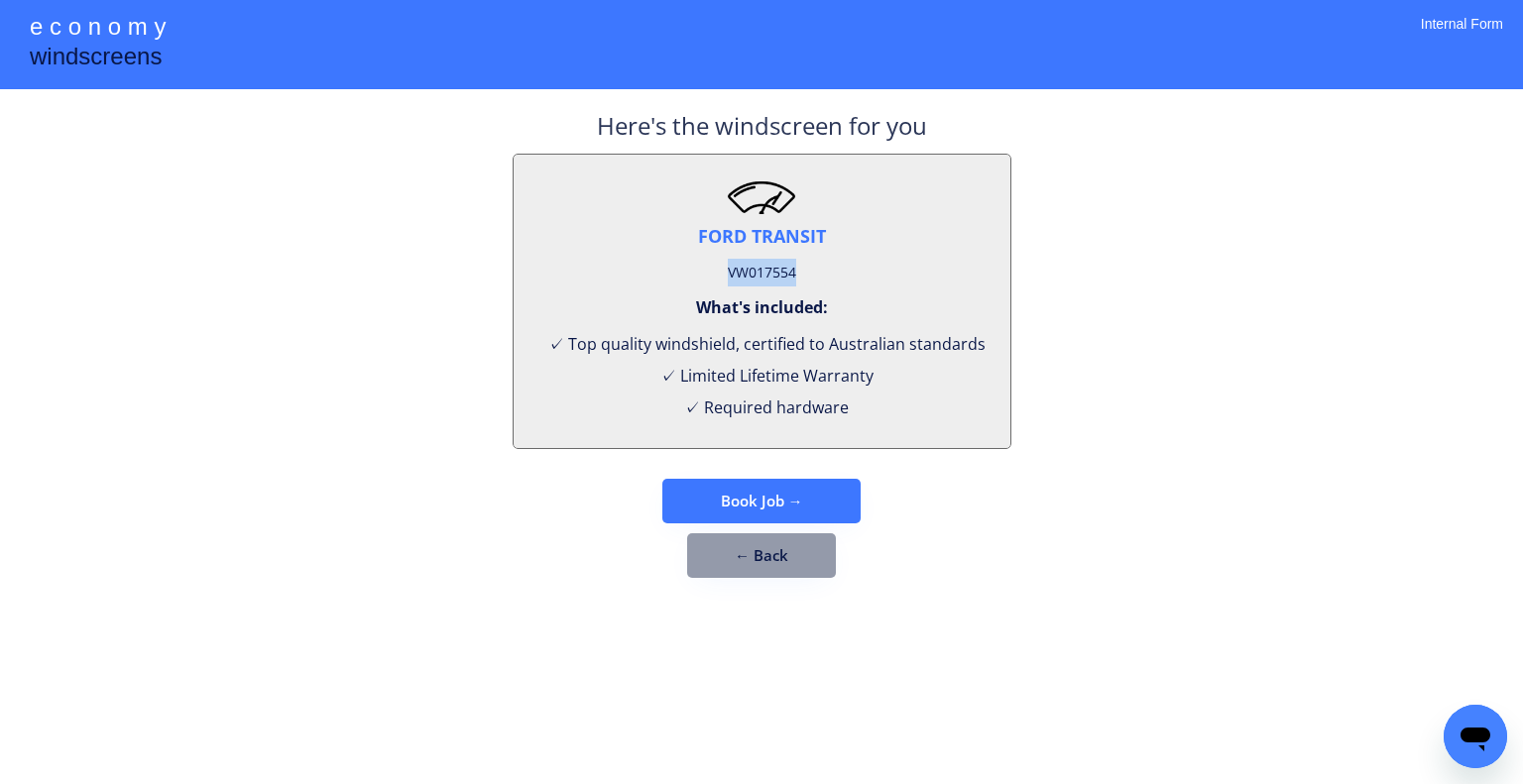 click on "VW017554" at bounding box center [762, 273] 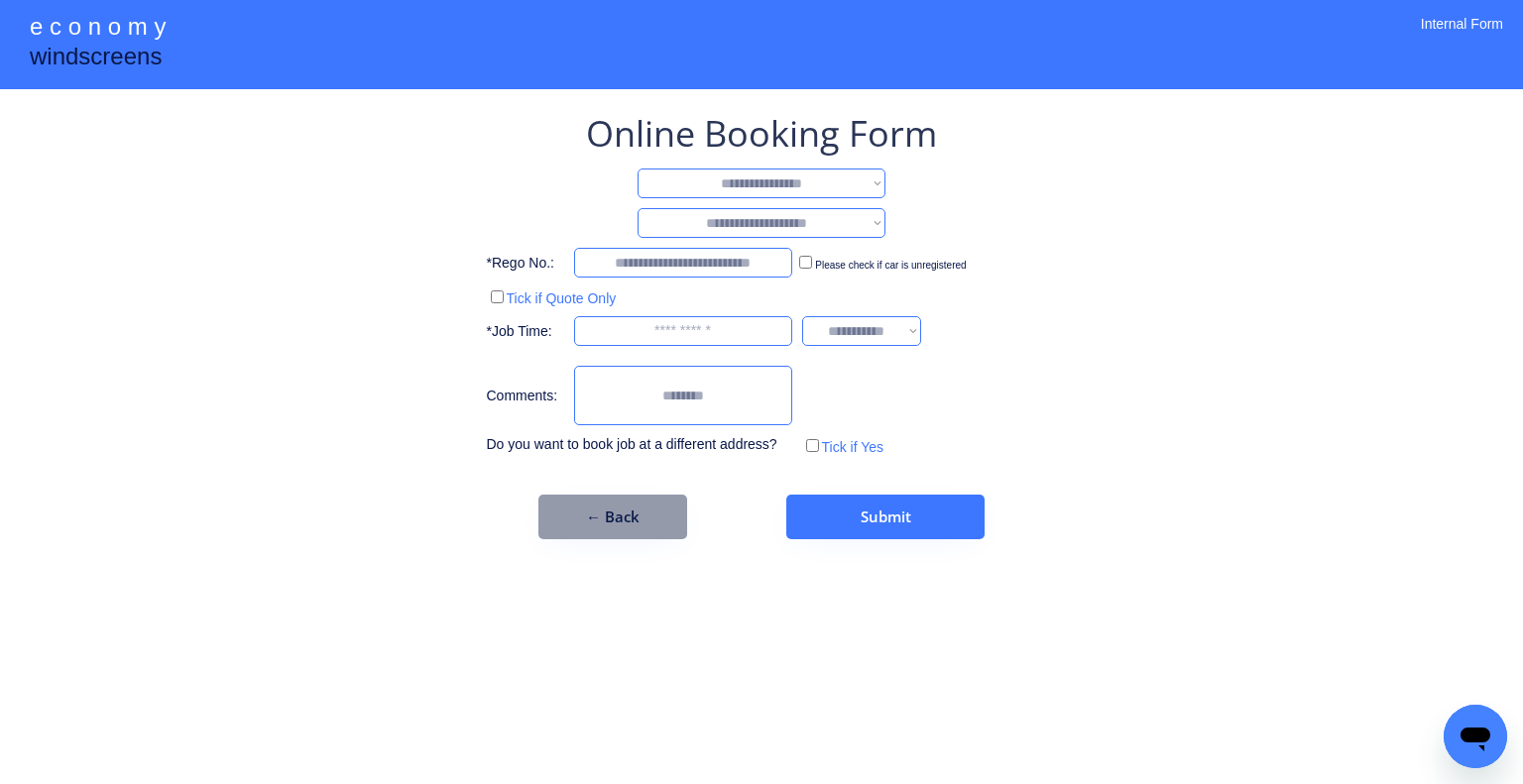 click on "**********" at bounding box center [762, 183] 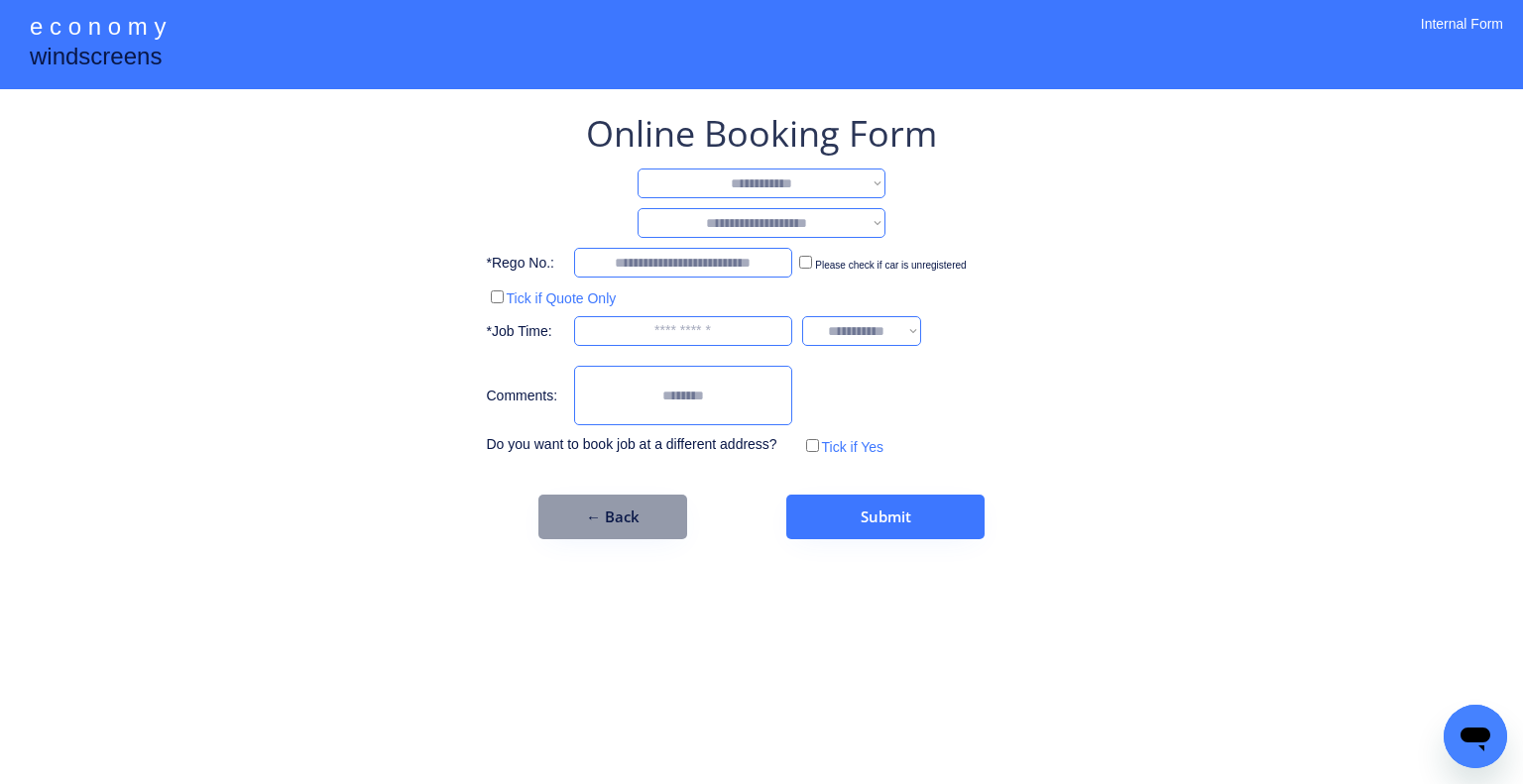 click on "**********" at bounding box center [762, 183] 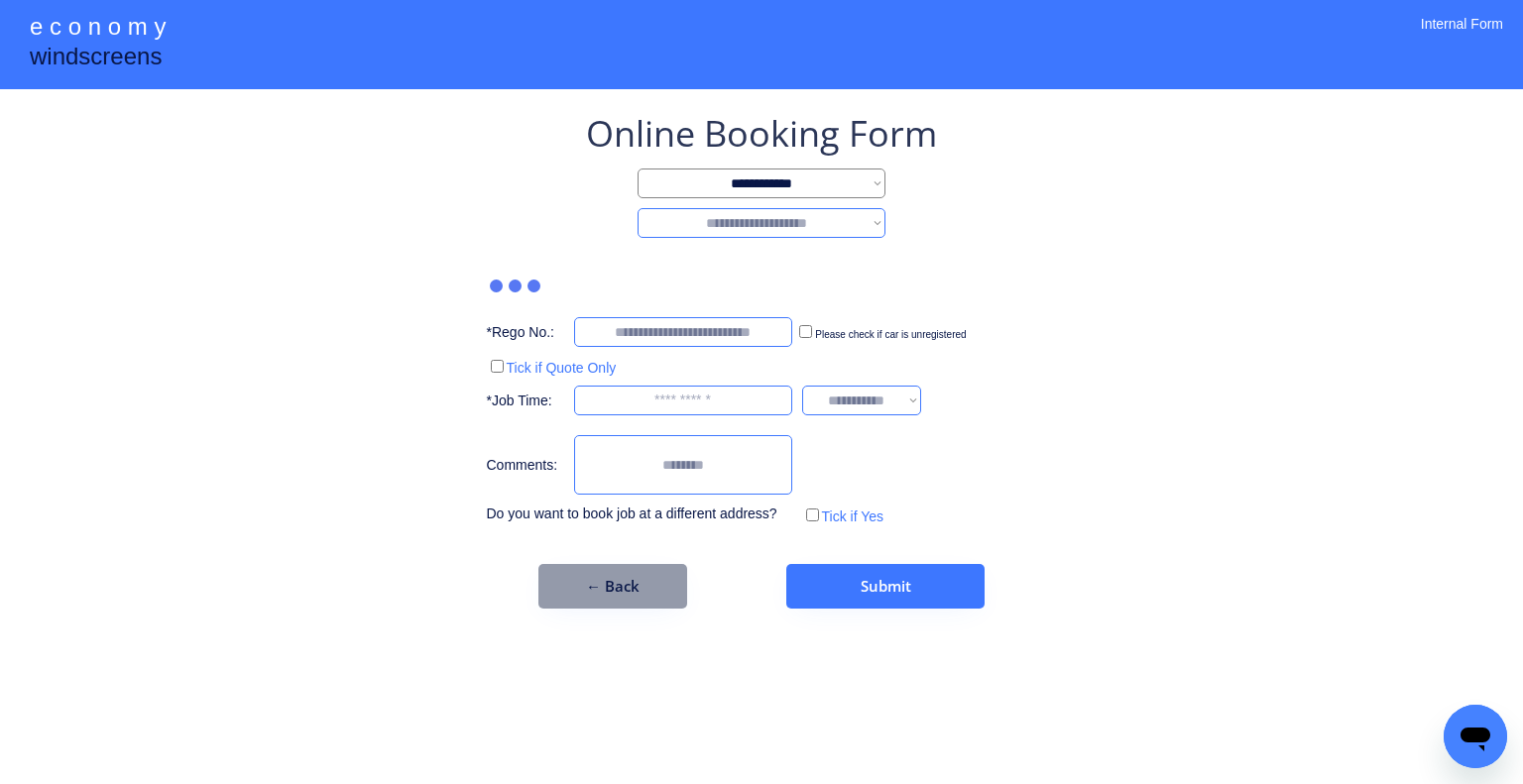 drag, startPoint x: 794, startPoint y: 220, endPoint x: 793, endPoint y: 235, distance: 15.033296 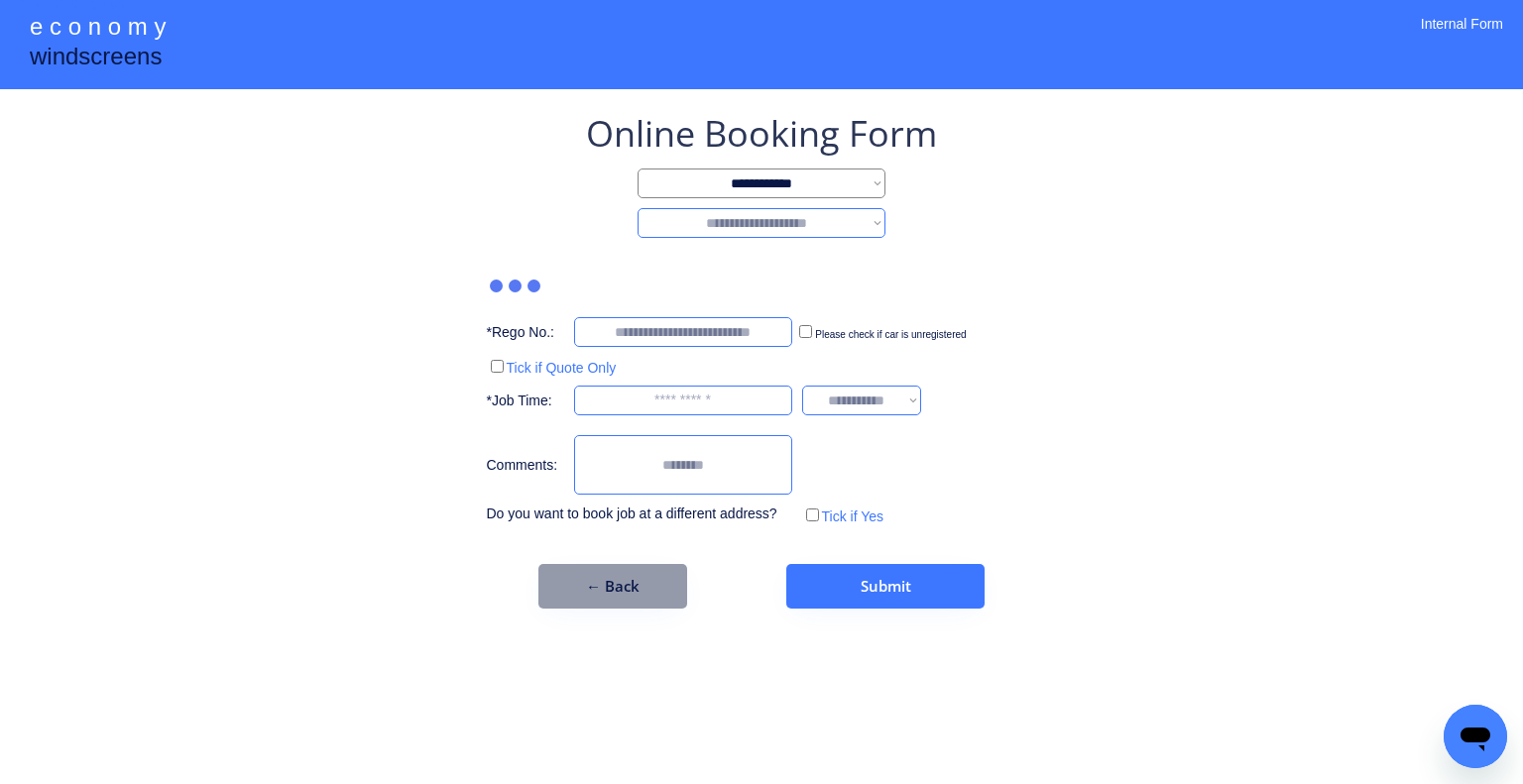 select on "********" 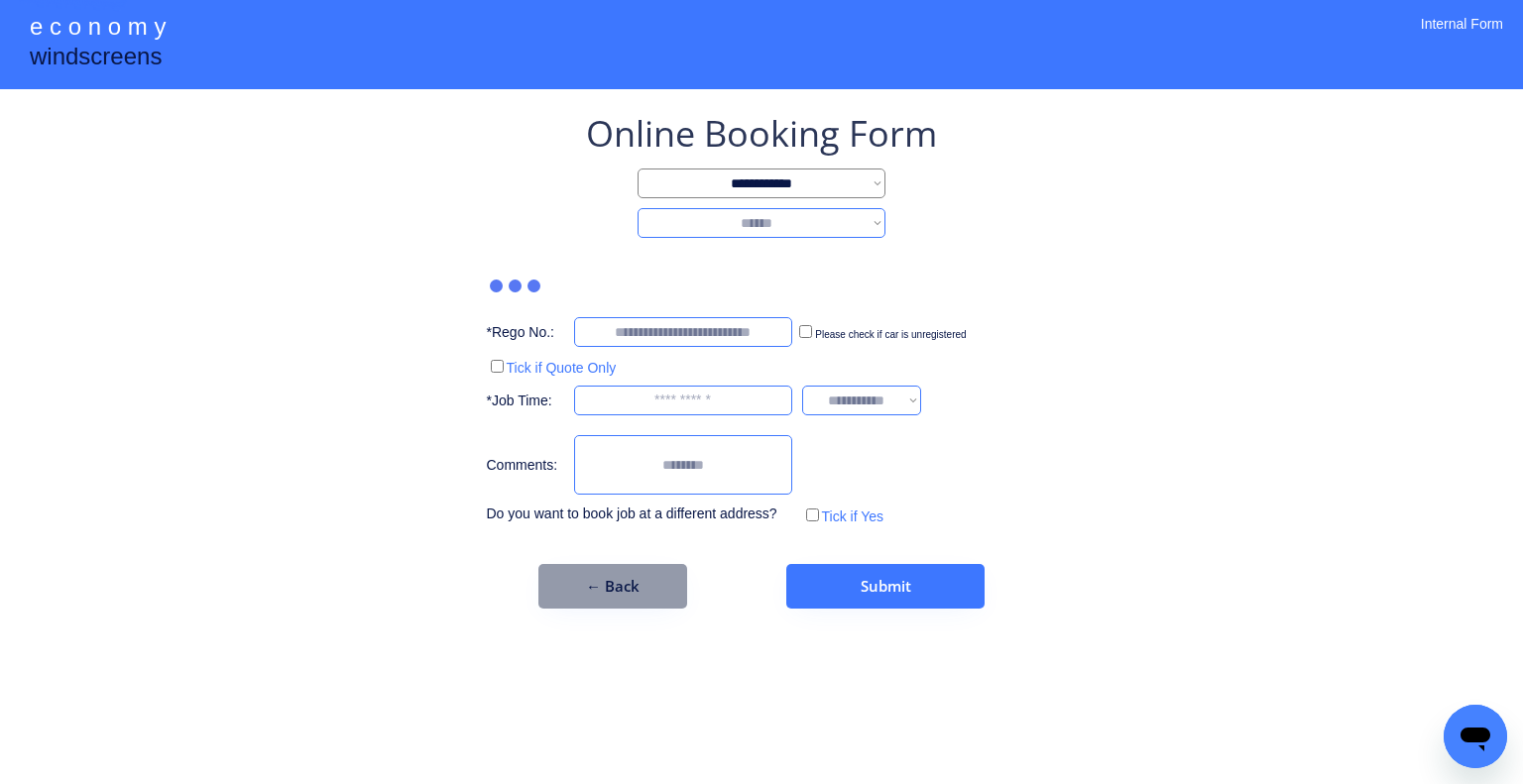 click on "**********" at bounding box center [762, 223] 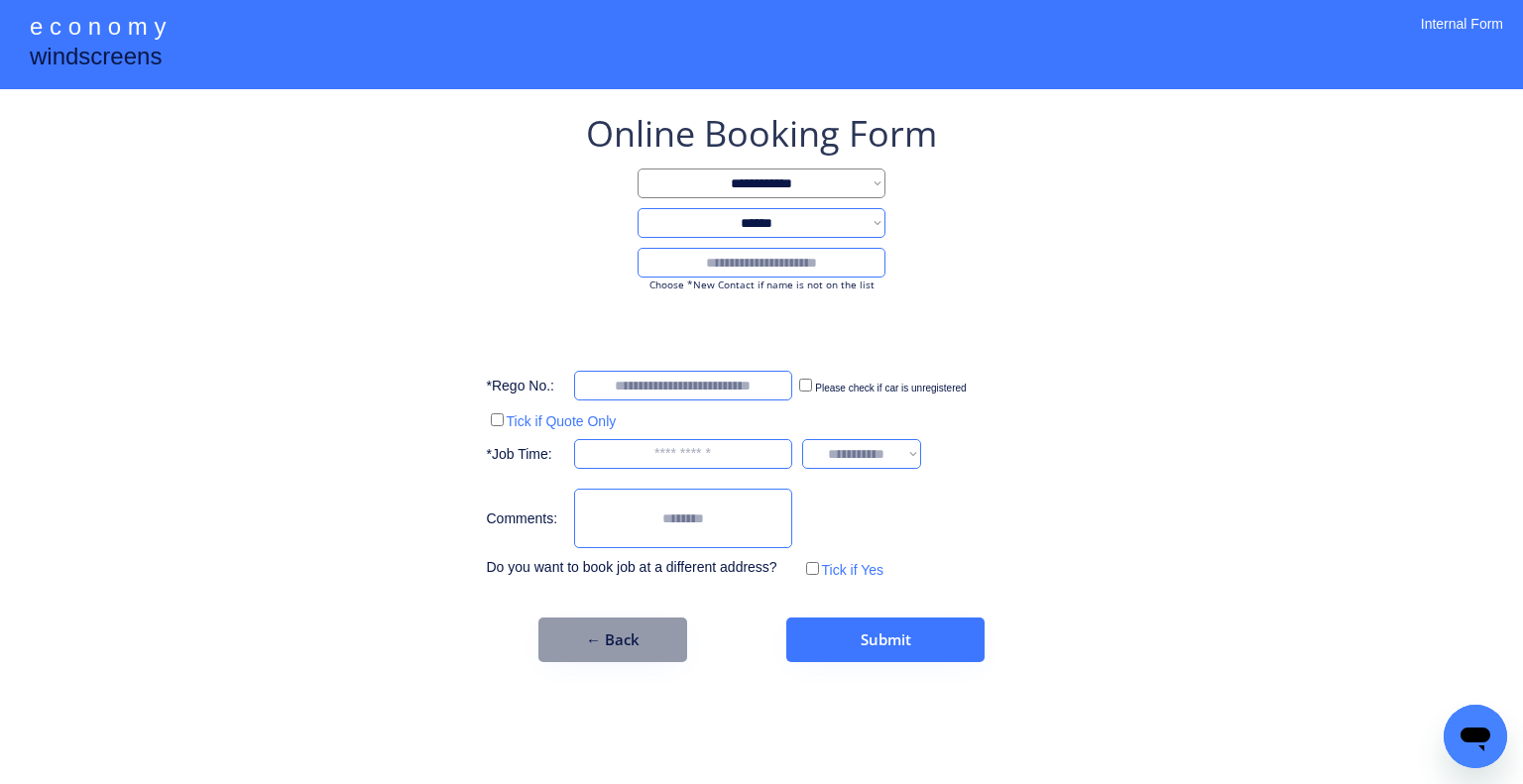 click at bounding box center (762, 263) 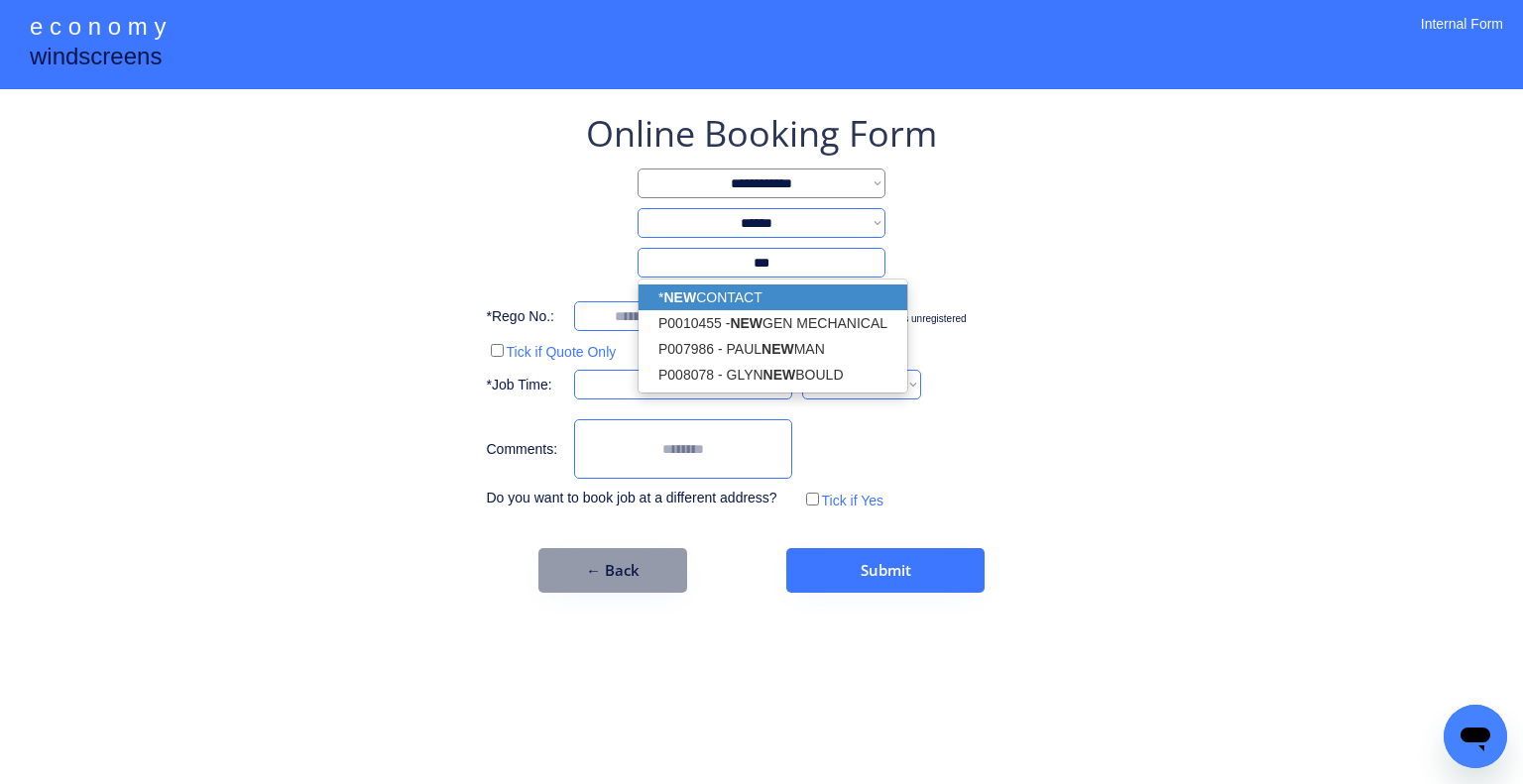 click on "* NEW  CONTACT" at bounding box center (772, 297) 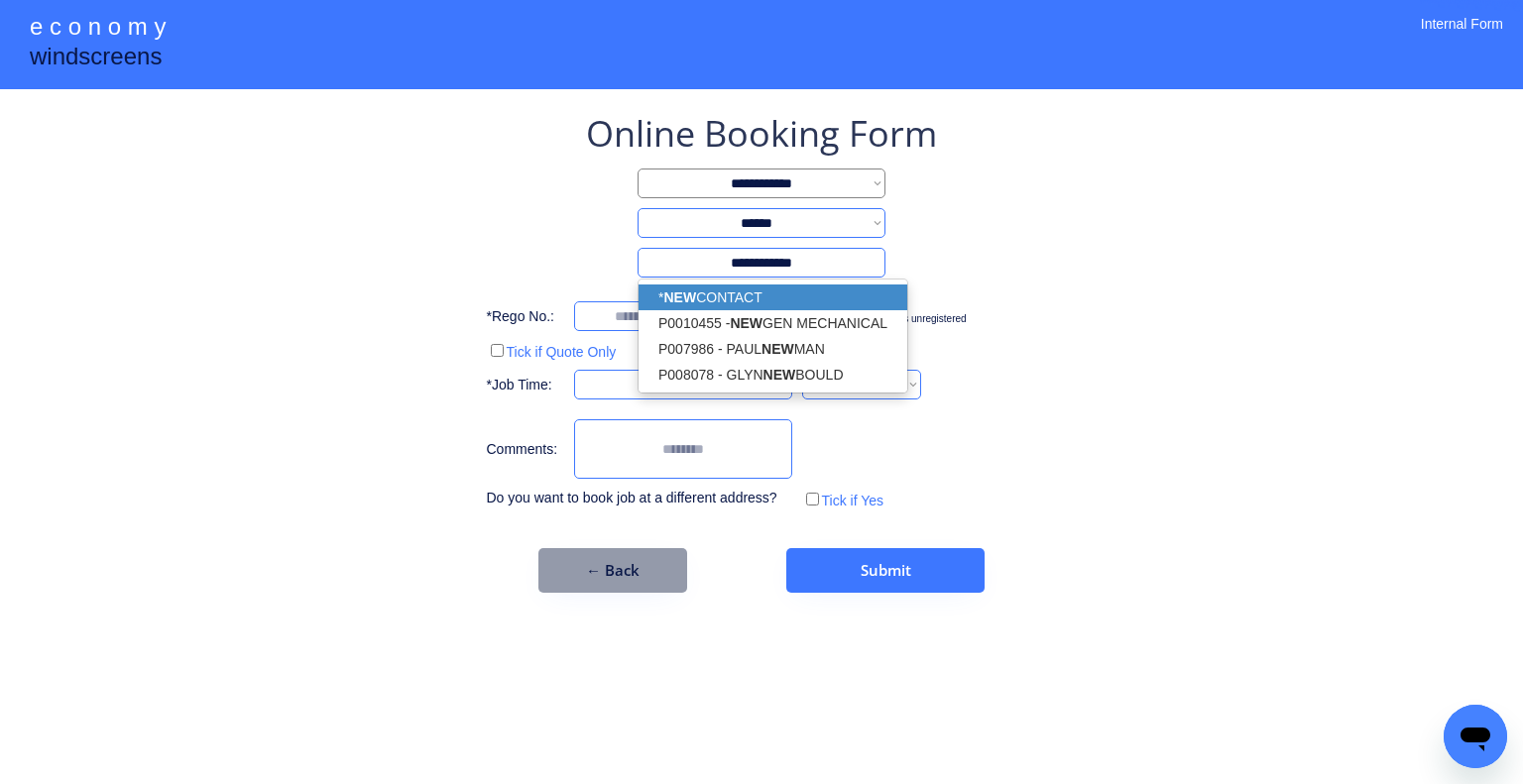 type on "**********" 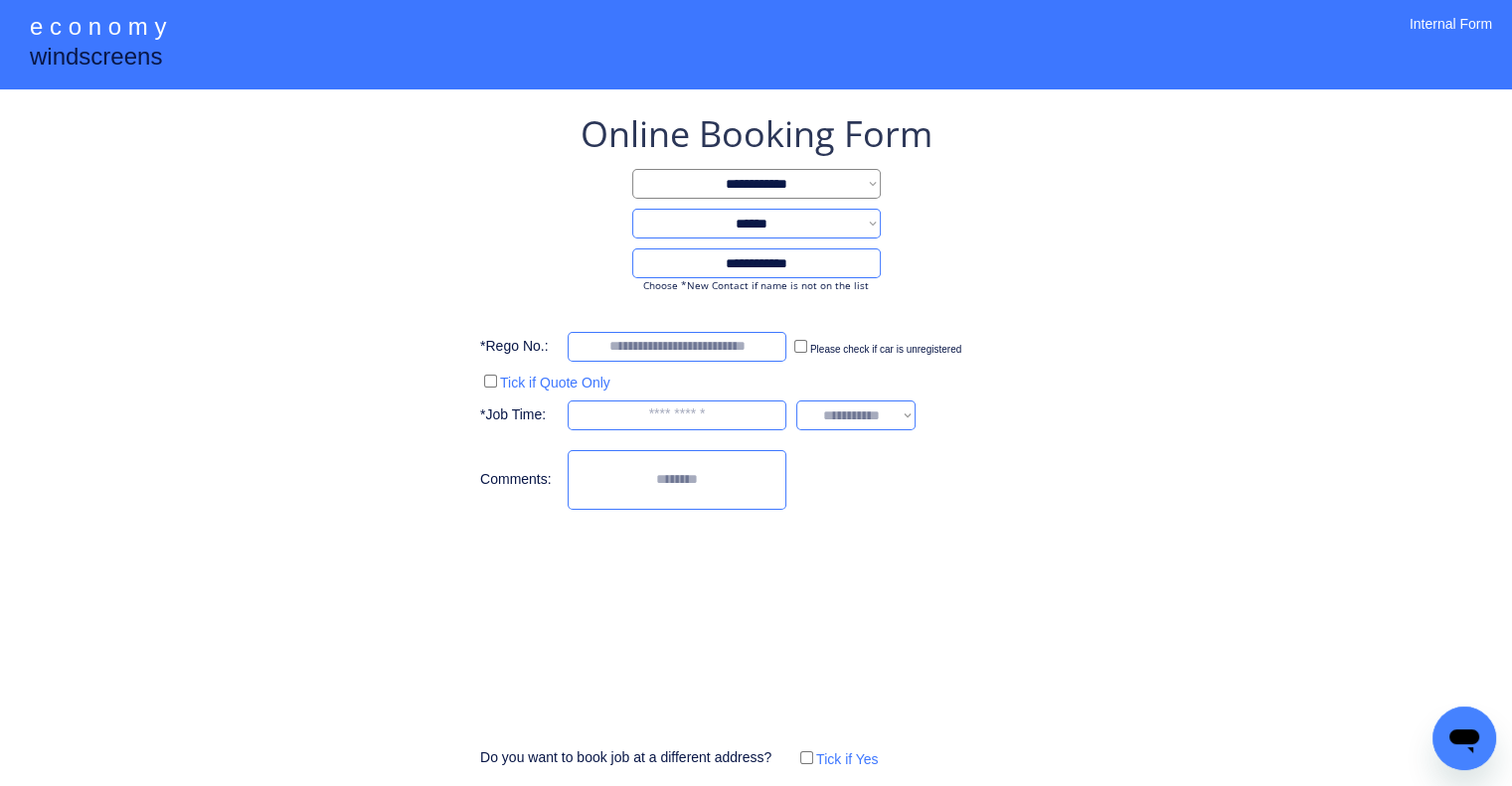 drag, startPoint x: 1148, startPoint y: 324, endPoint x: 959, endPoint y: 389, distance: 199.86495 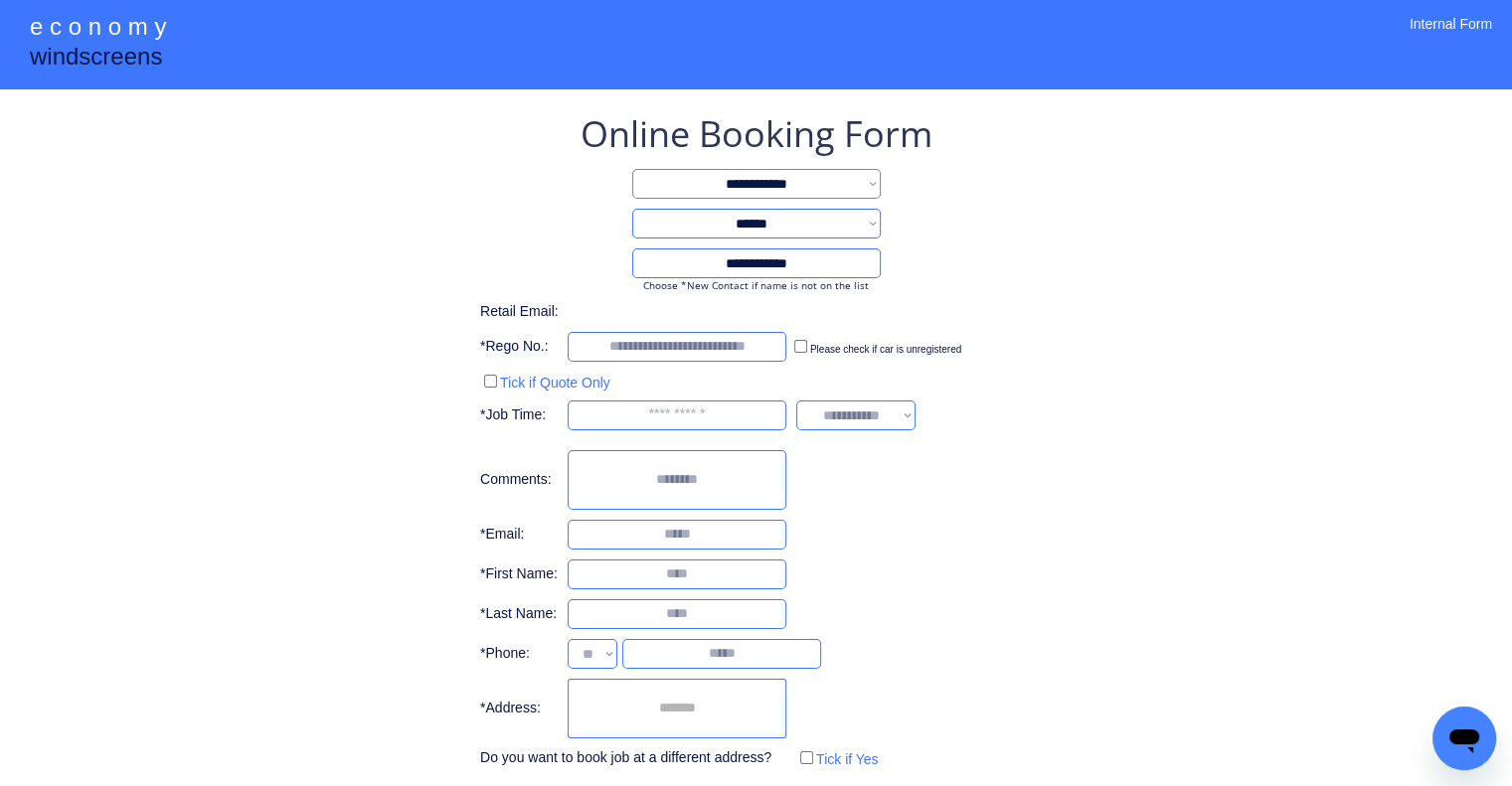 select on "**********" 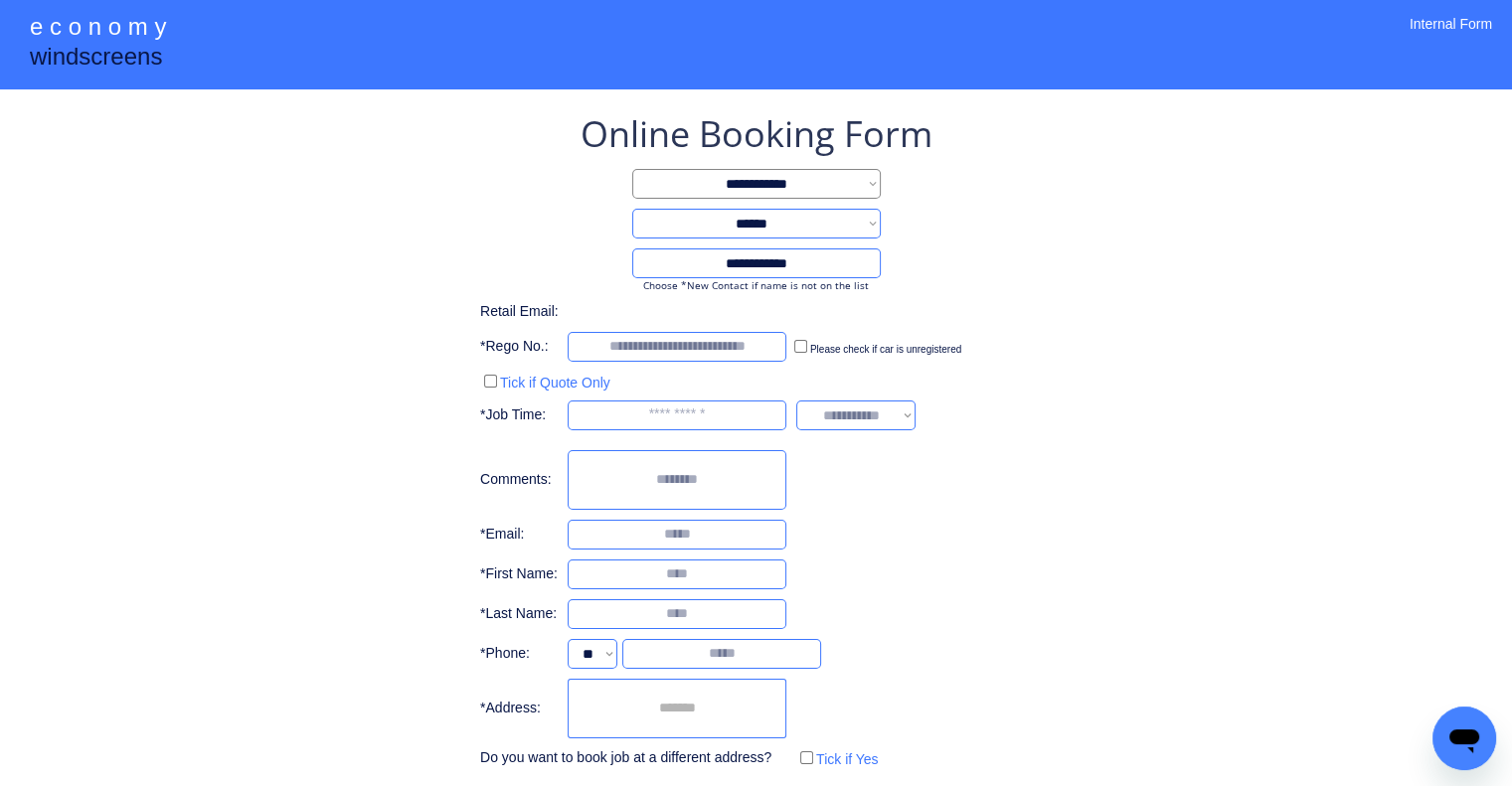 click at bounding box center [677, 708] 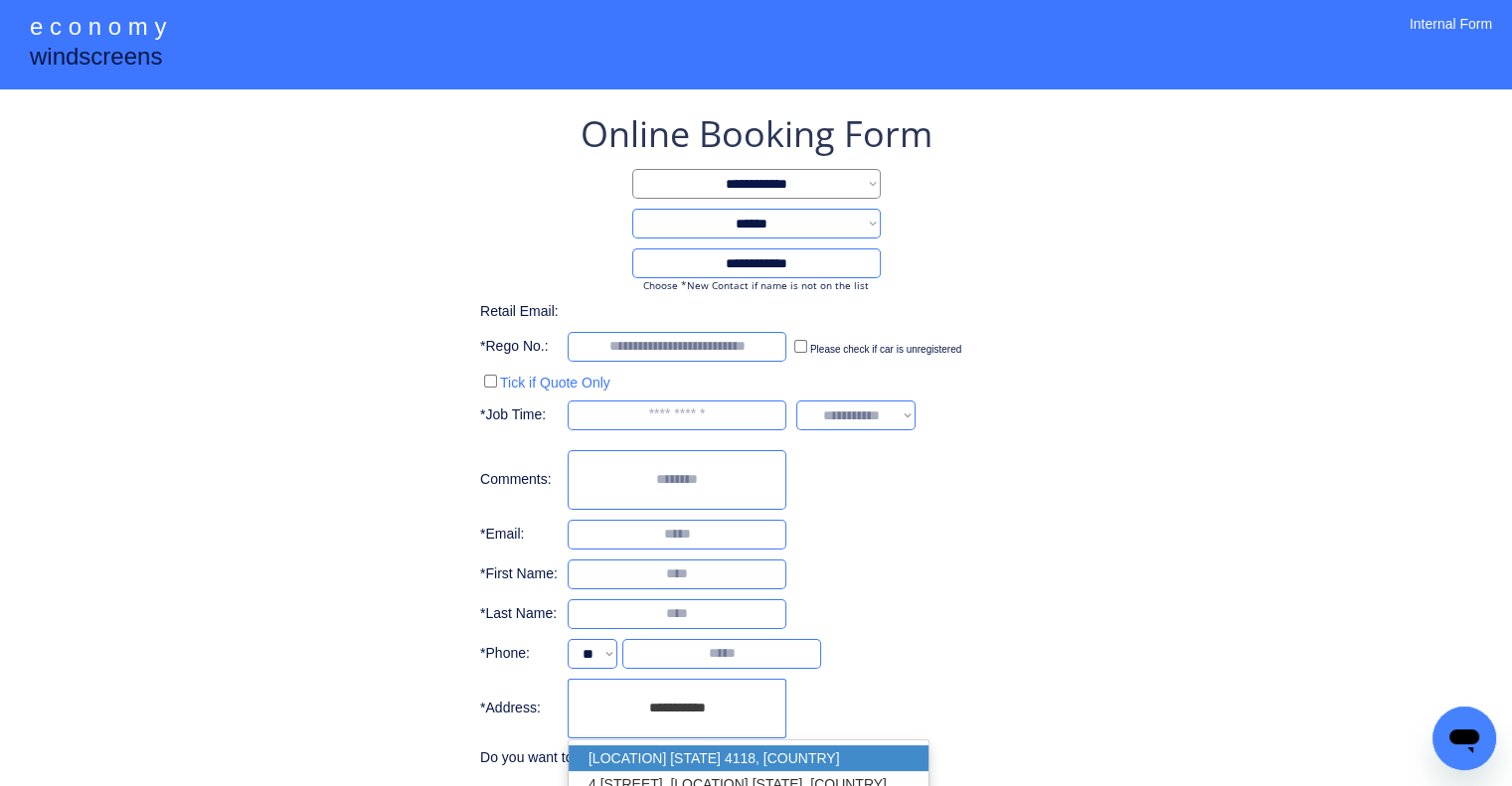 click on "[LOCATION] [STATE] 4118, [COUNTRY]" at bounding box center (749, 758) 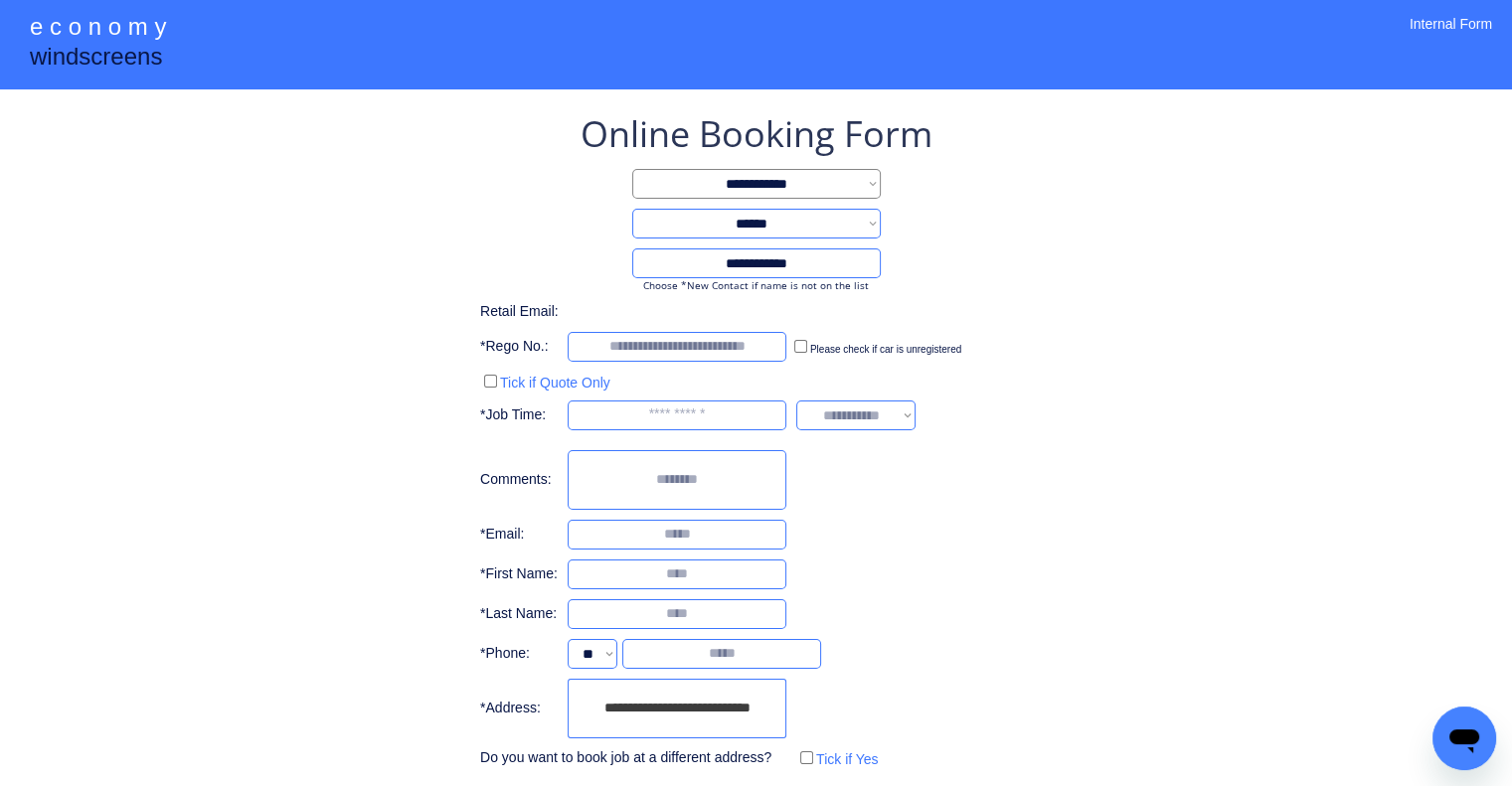 type on "**********" 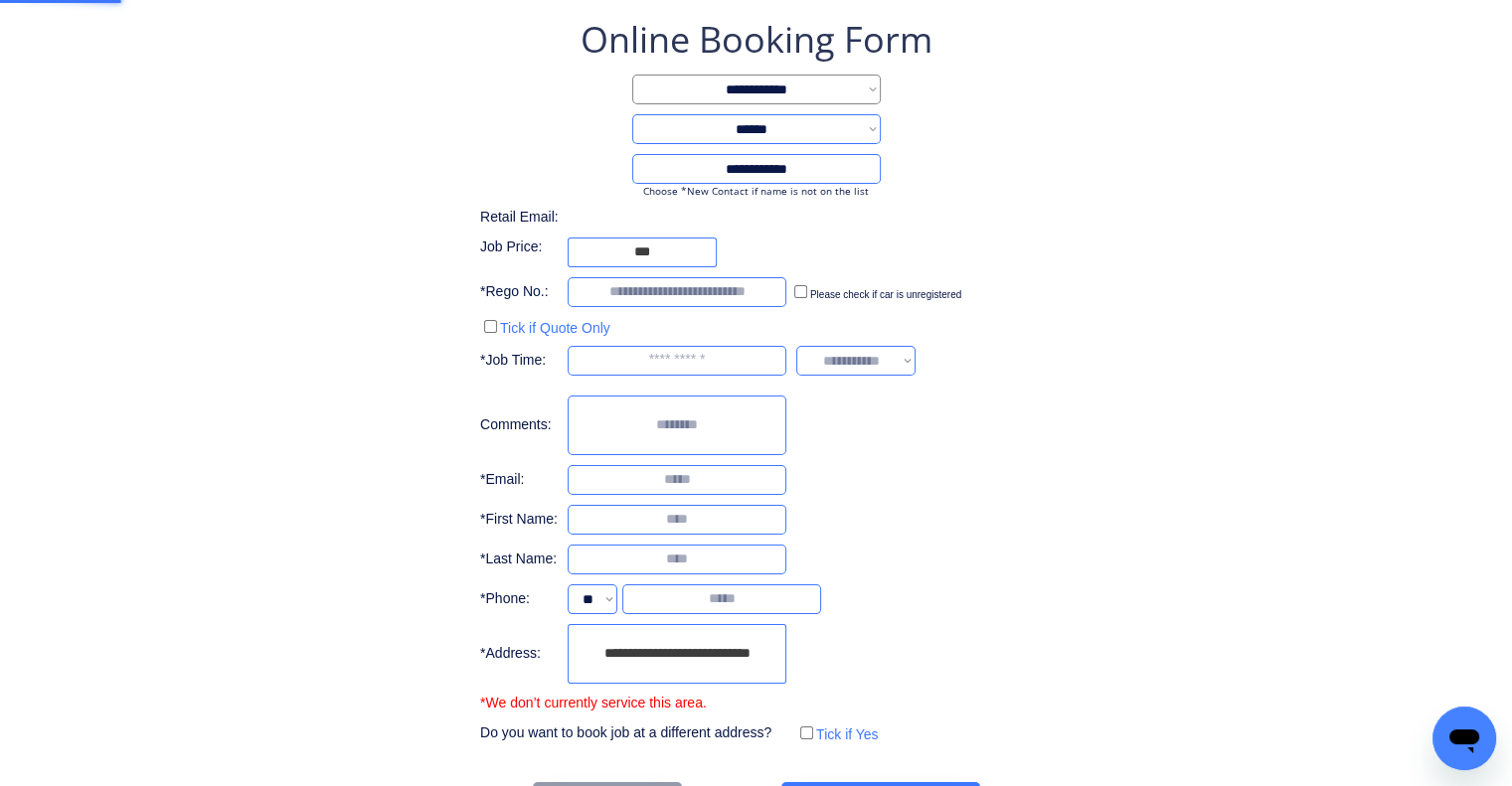 scroll, scrollTop: 135, scrollLeft: 0, axis: vertical 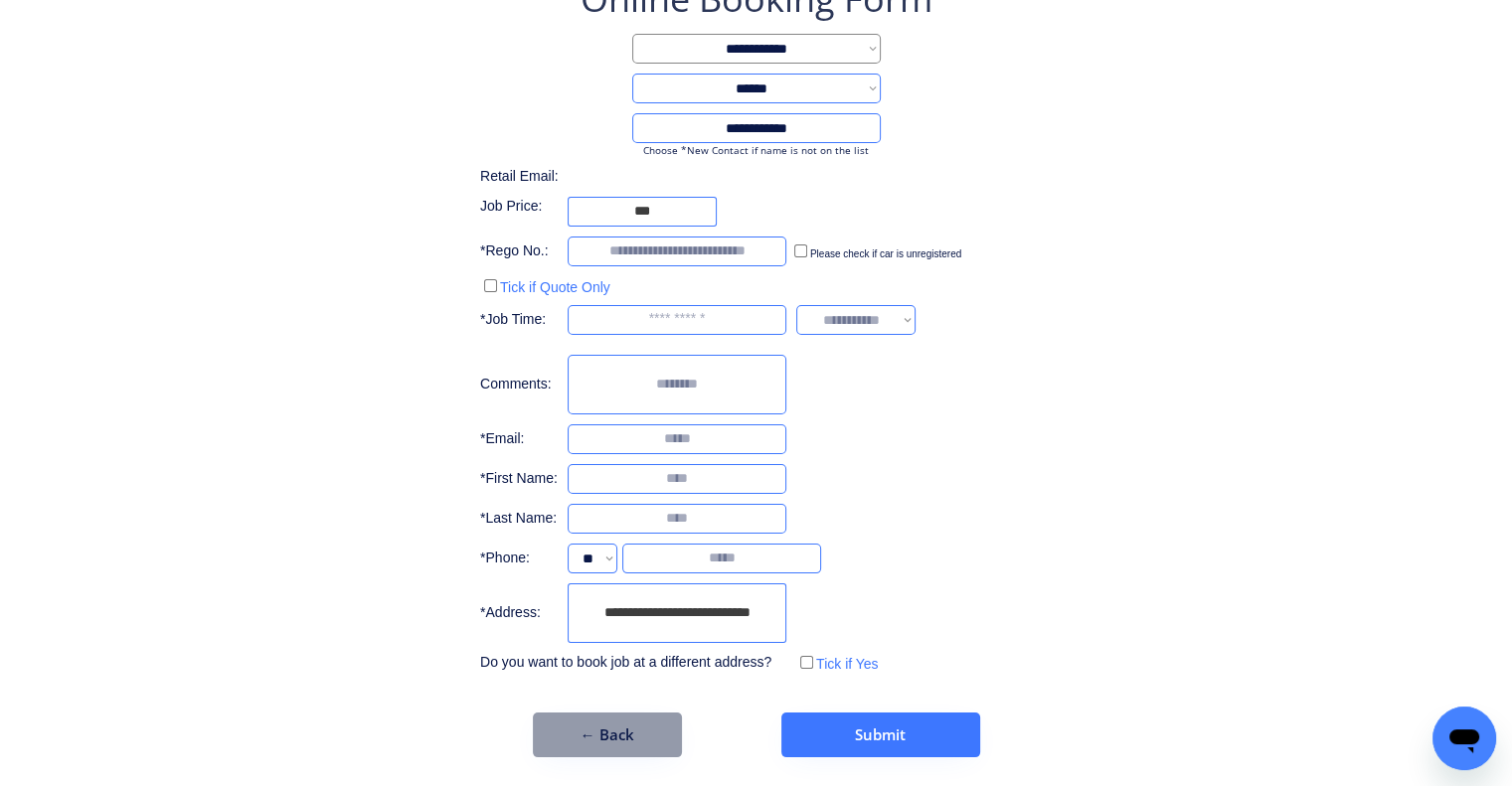 click on "**********" at bounding box center [756, 366] 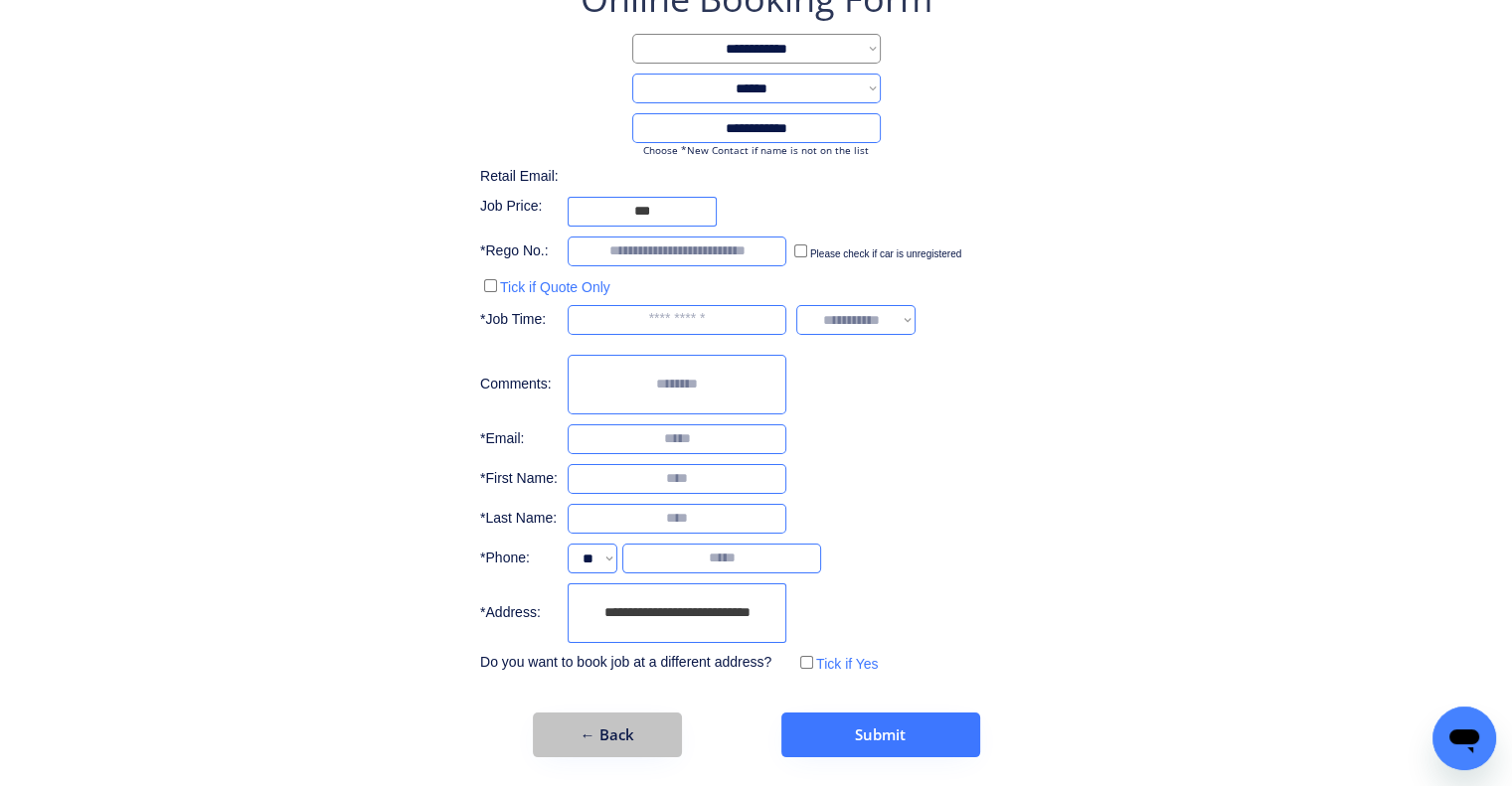 drag, startPoint x: 637, startPoint y: 735, endPoint x: 657, endPoint y: 386, distance: 349.5726 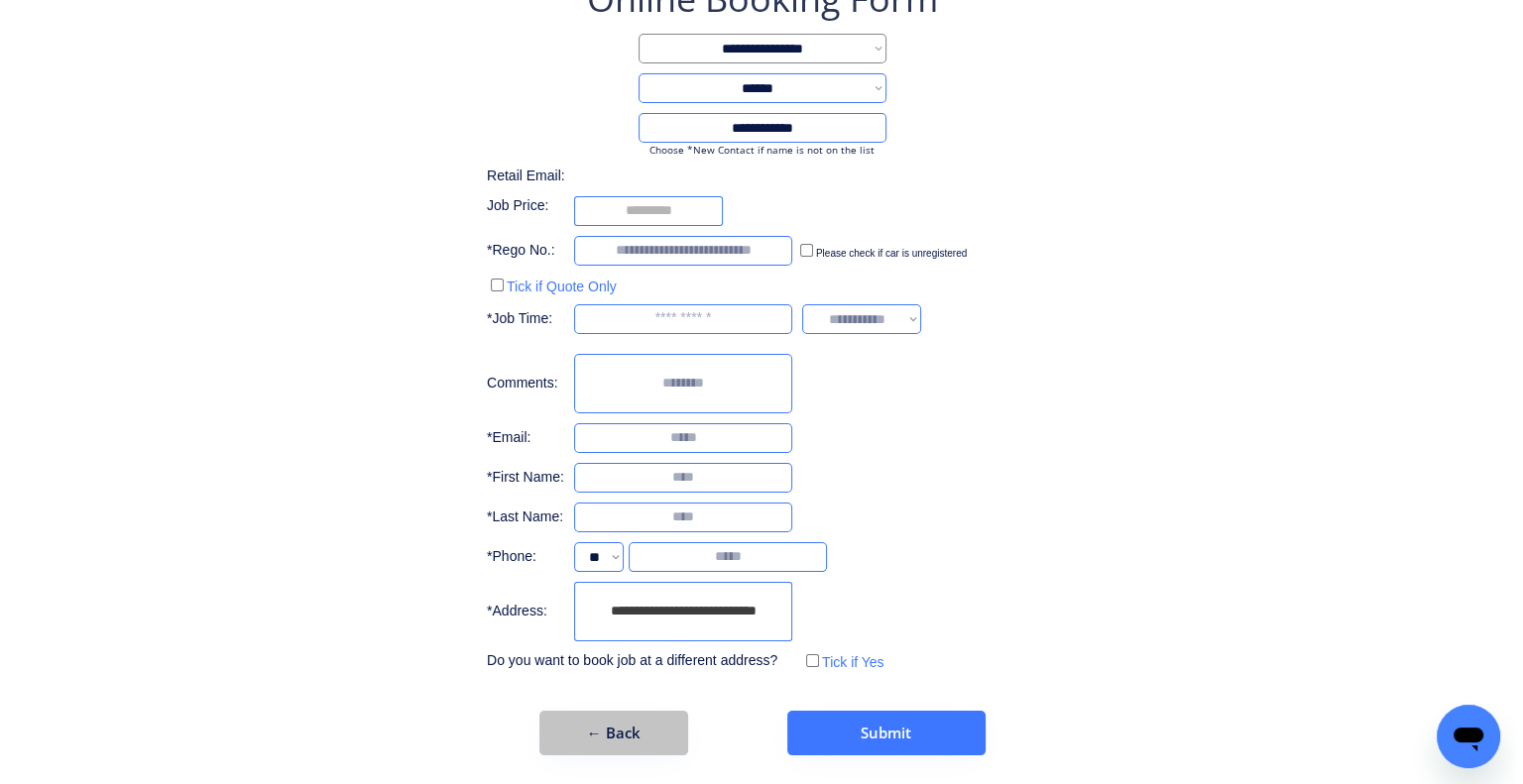 scroll, scrollTop: 0, scrollLeft: 0, axis: both 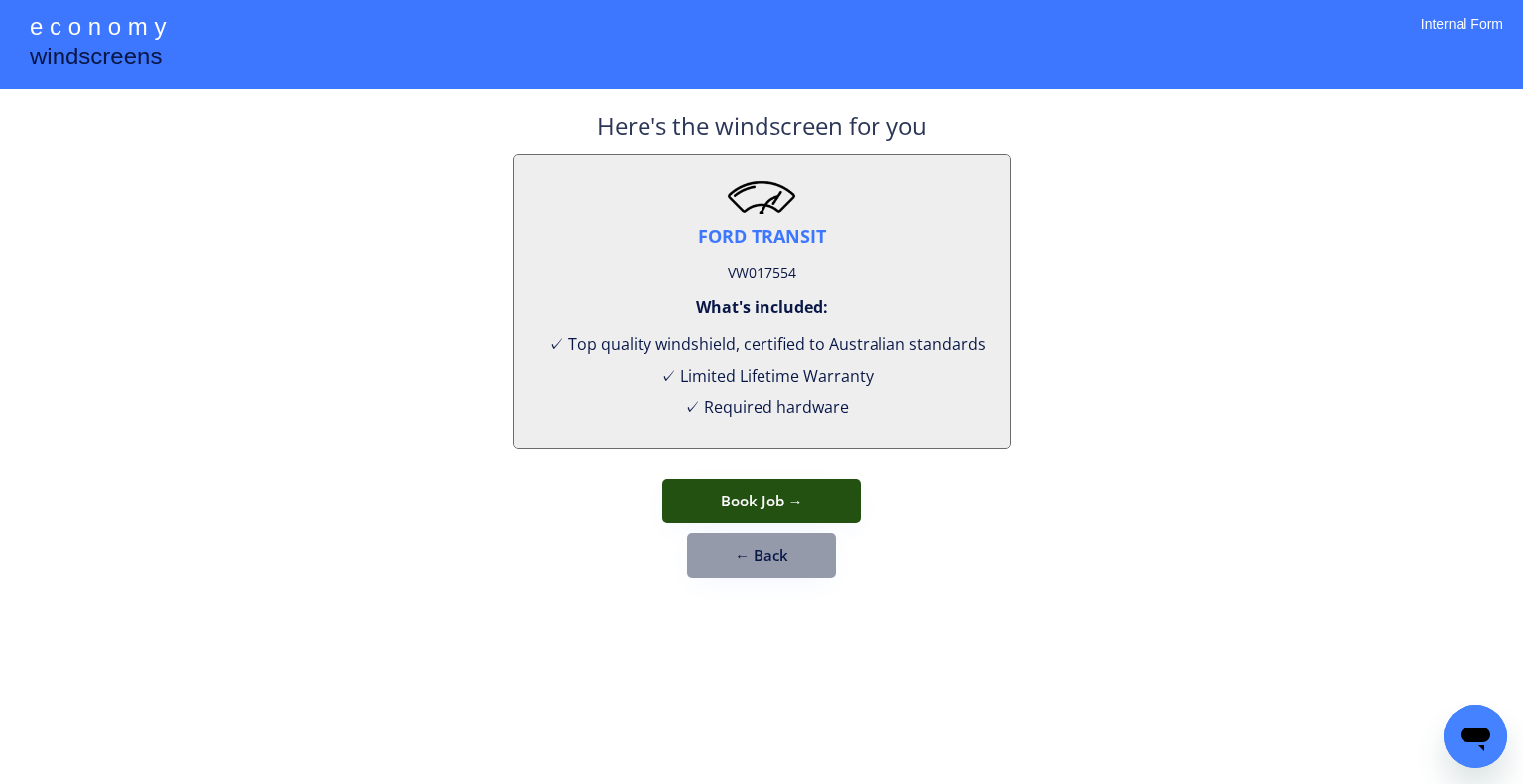 click on "←   Back" at bounding box center (762, 555) 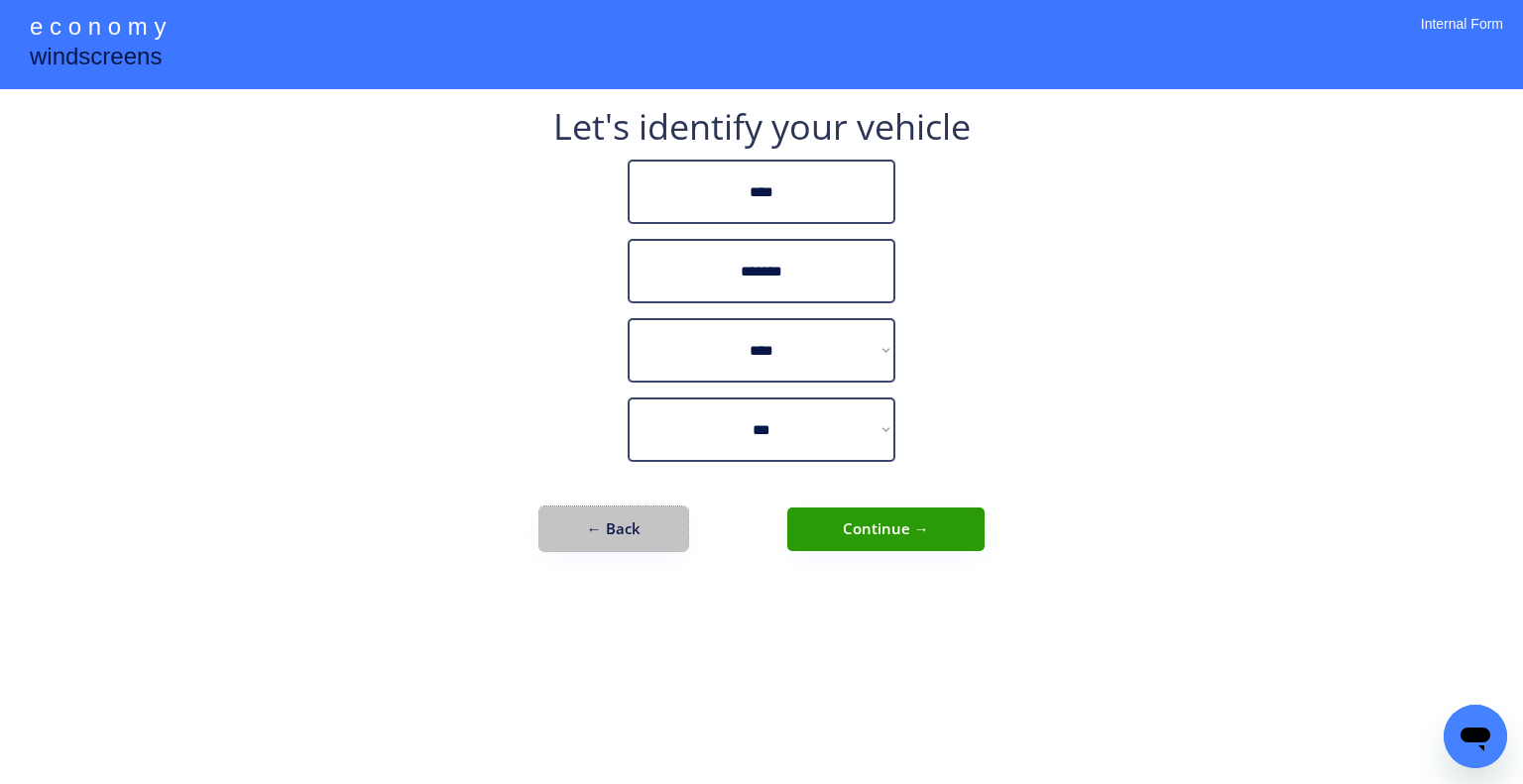 click on "←   Back" at bounding box center [614, 528] 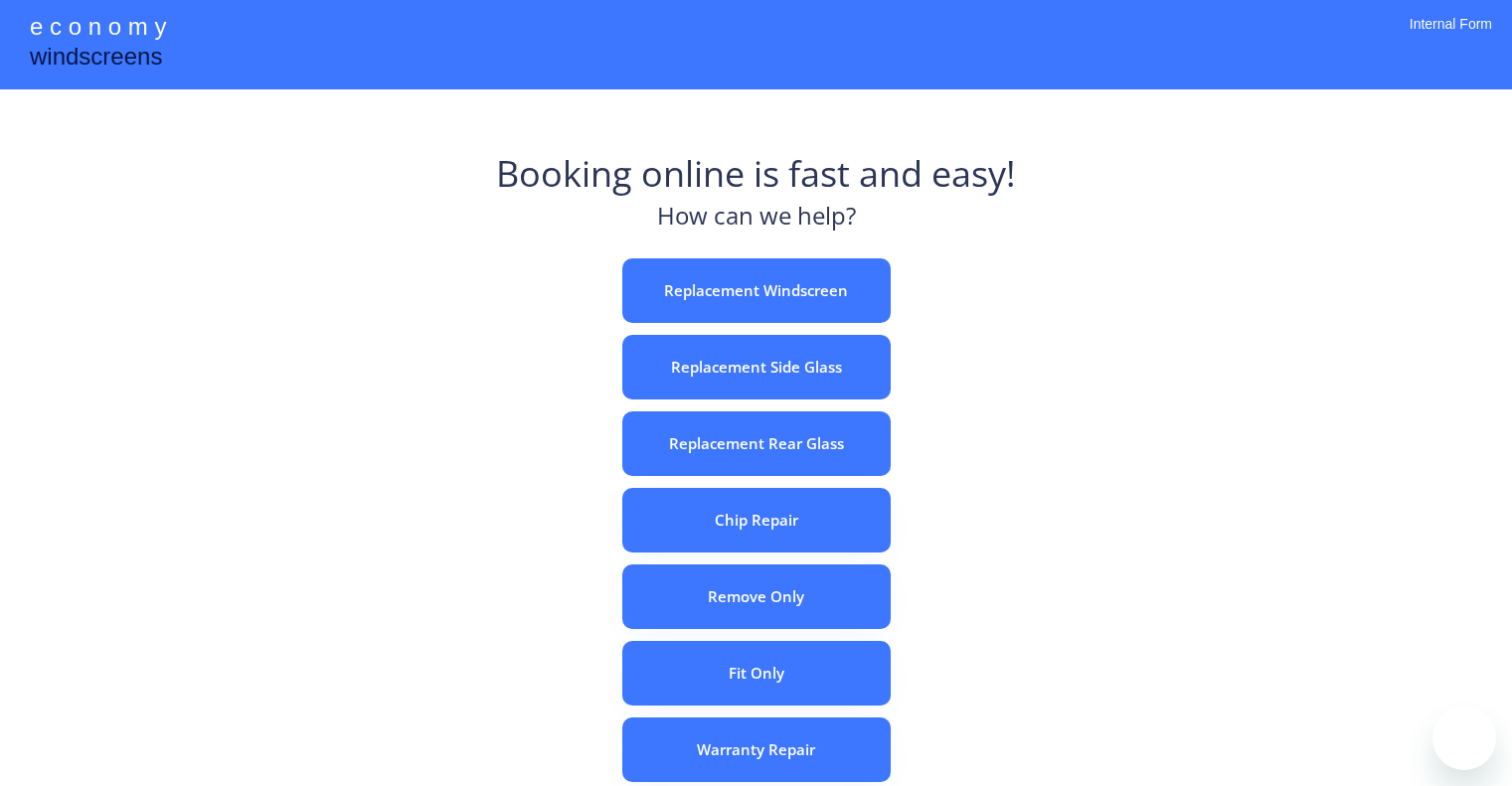 scroll, scrollTop: 0, scrollLeft: 0, axis: both 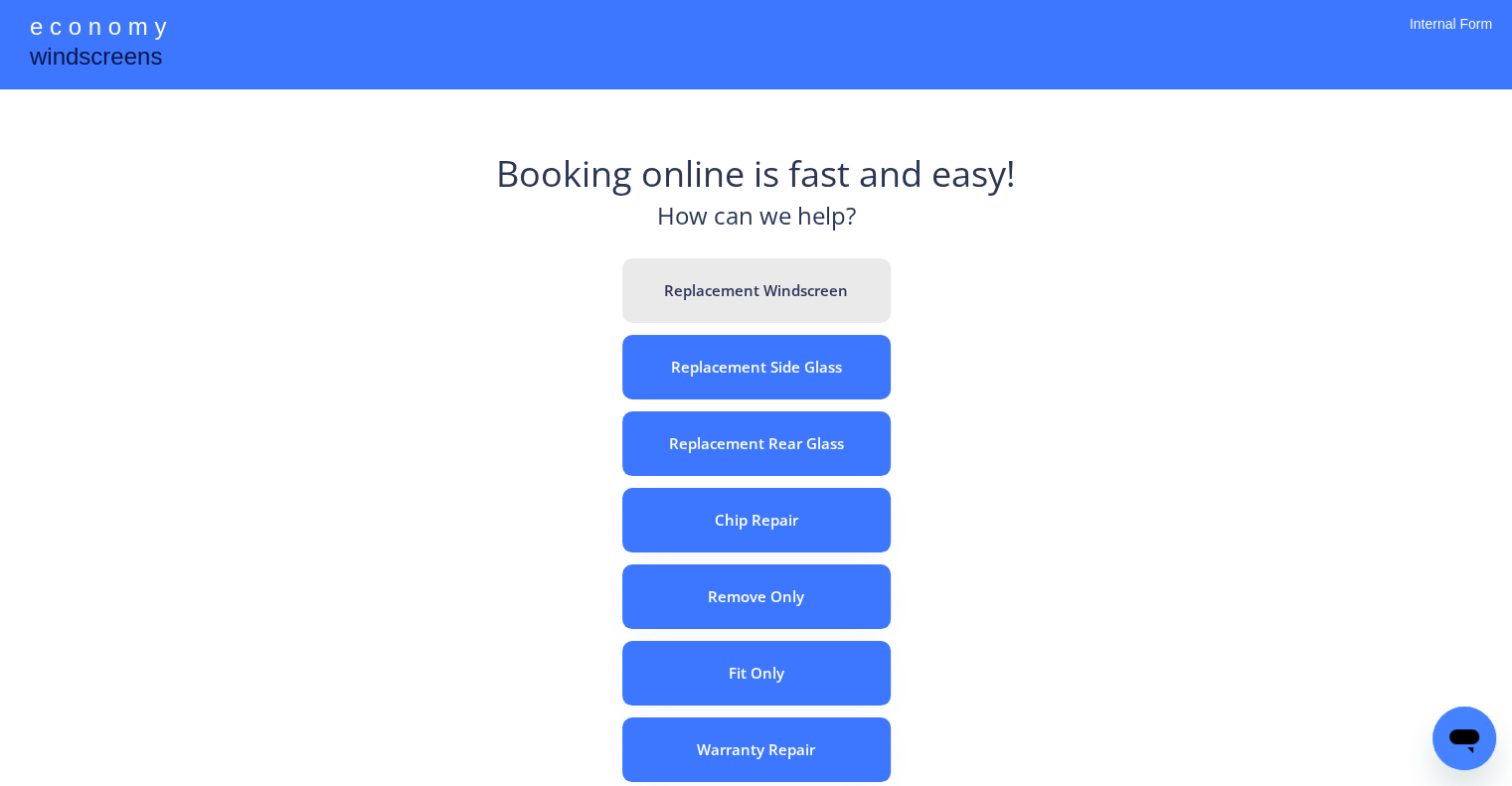 click on "Replacement Windscreen" at bounding box center (756, 290) 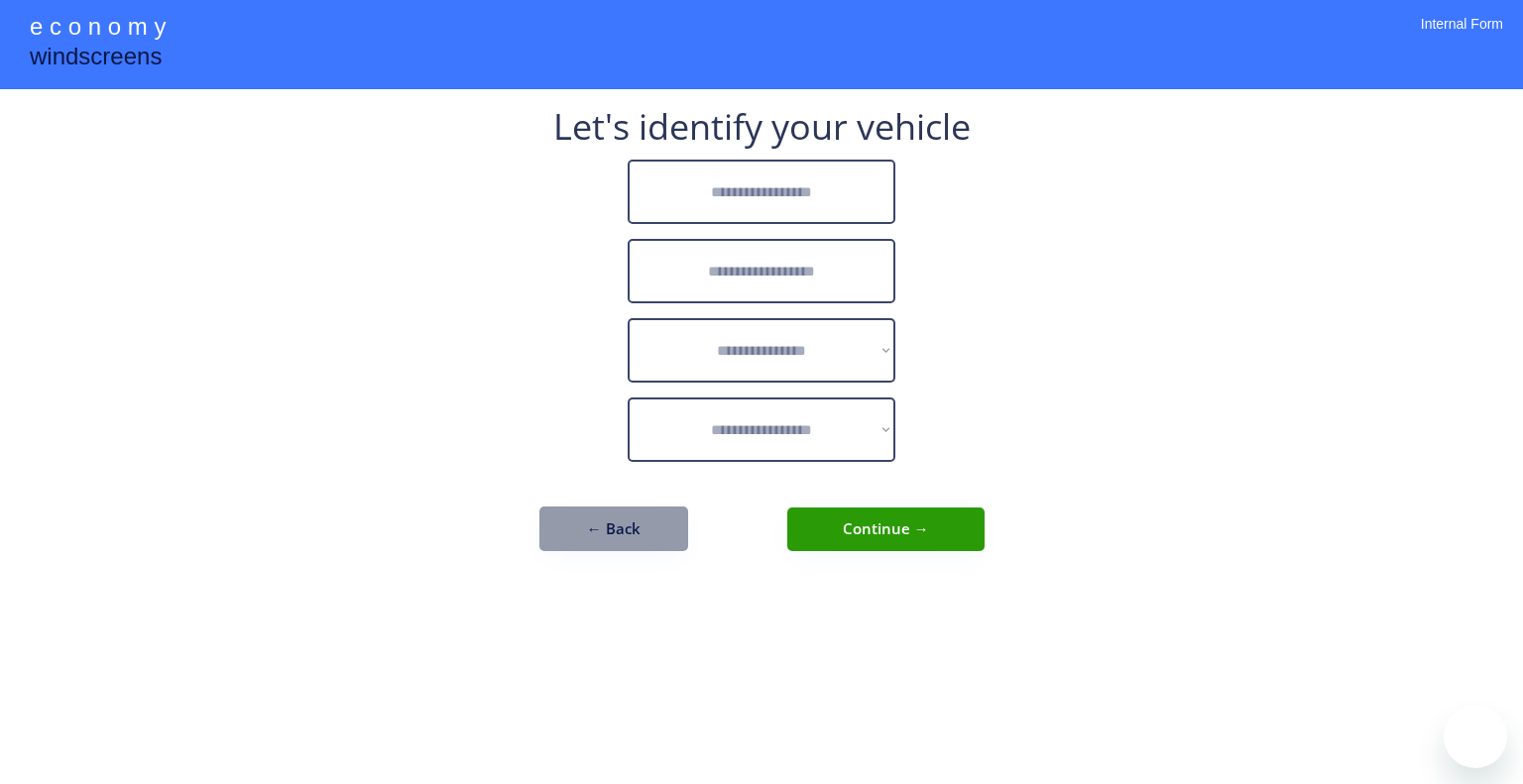 scroll, scrollTop: 0, scrollLeft: 0, axis: both 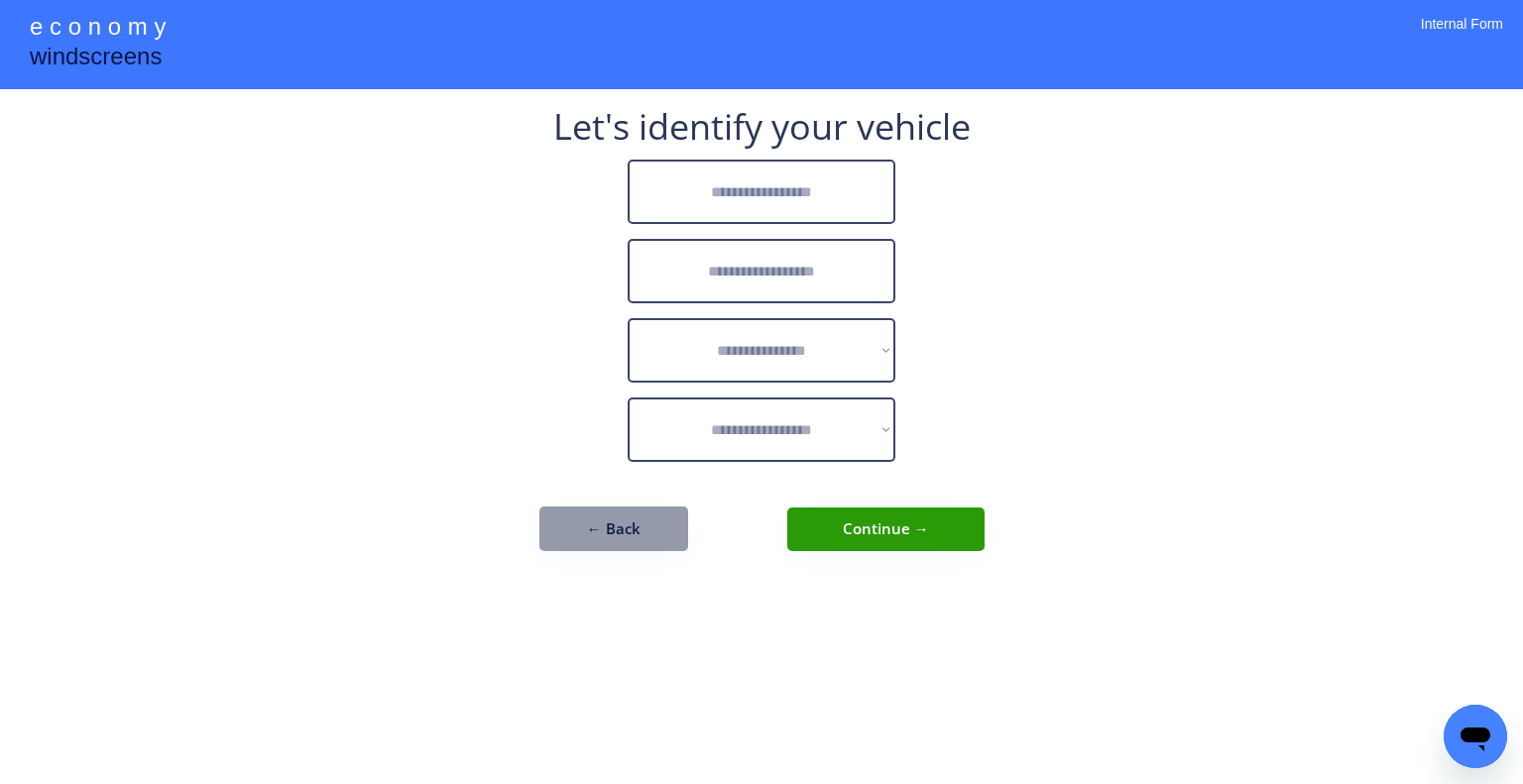 click at bounding box center [762, 191] 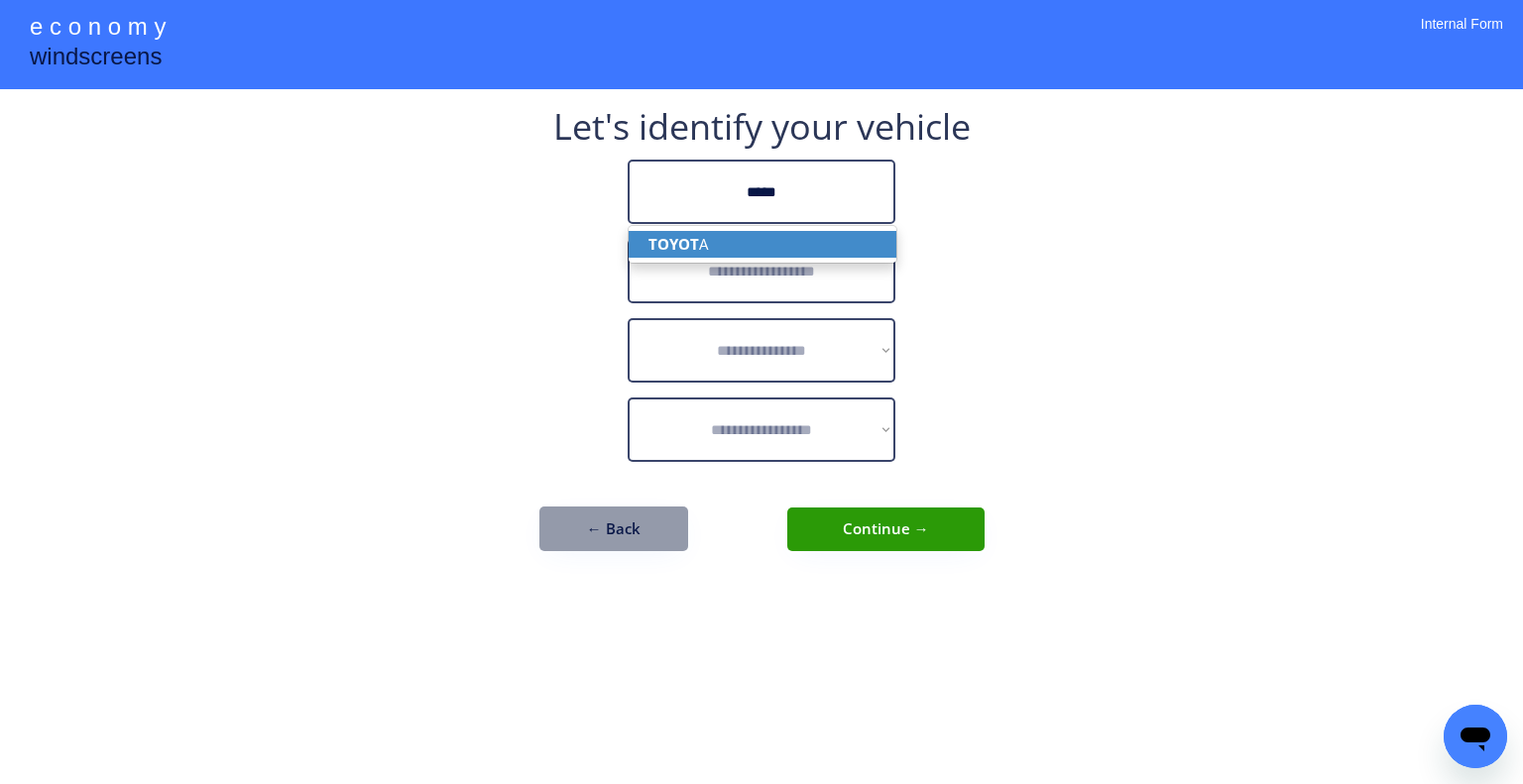 click on "TOYOT A" at bounding box center (762, 244) 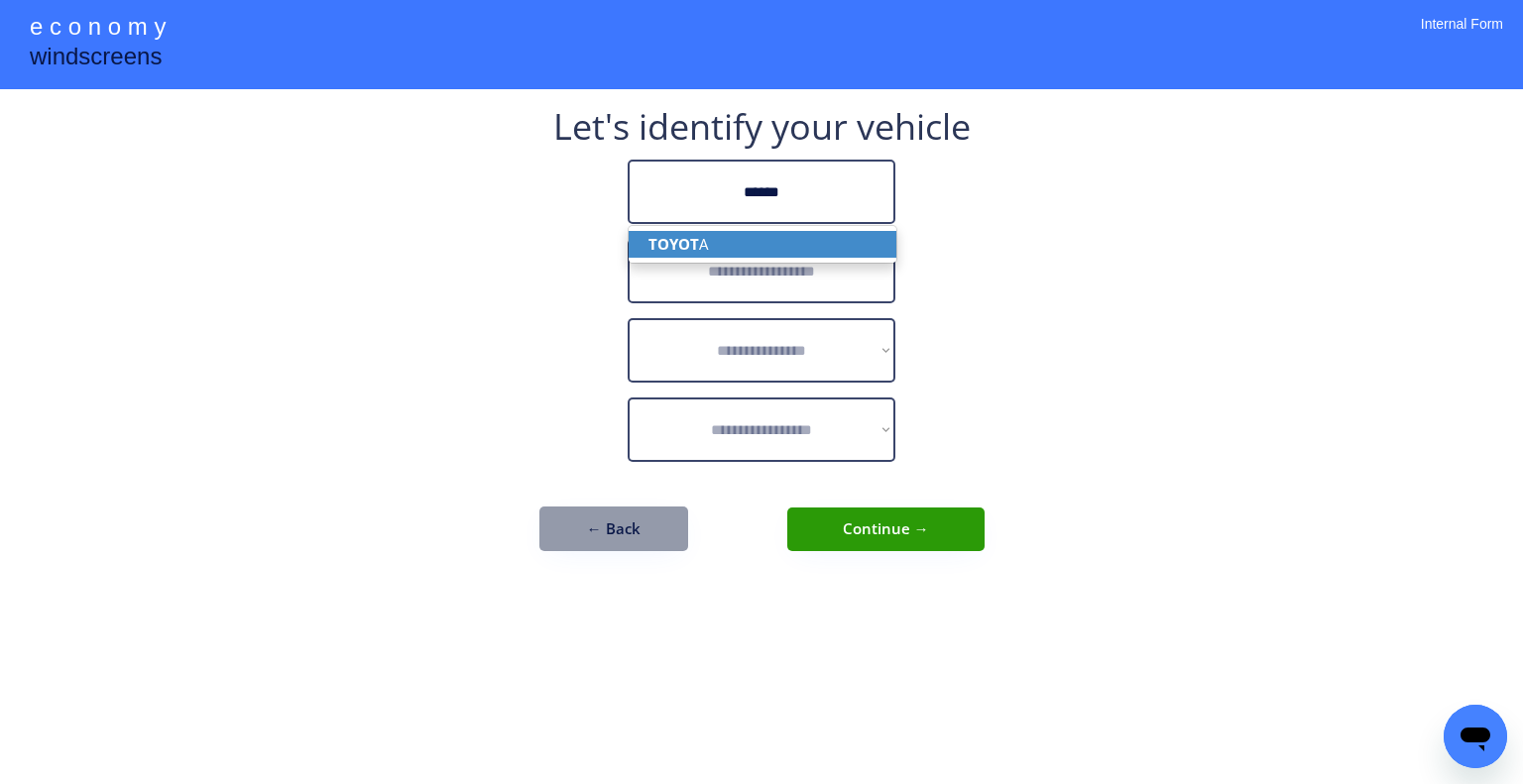 type on "******" 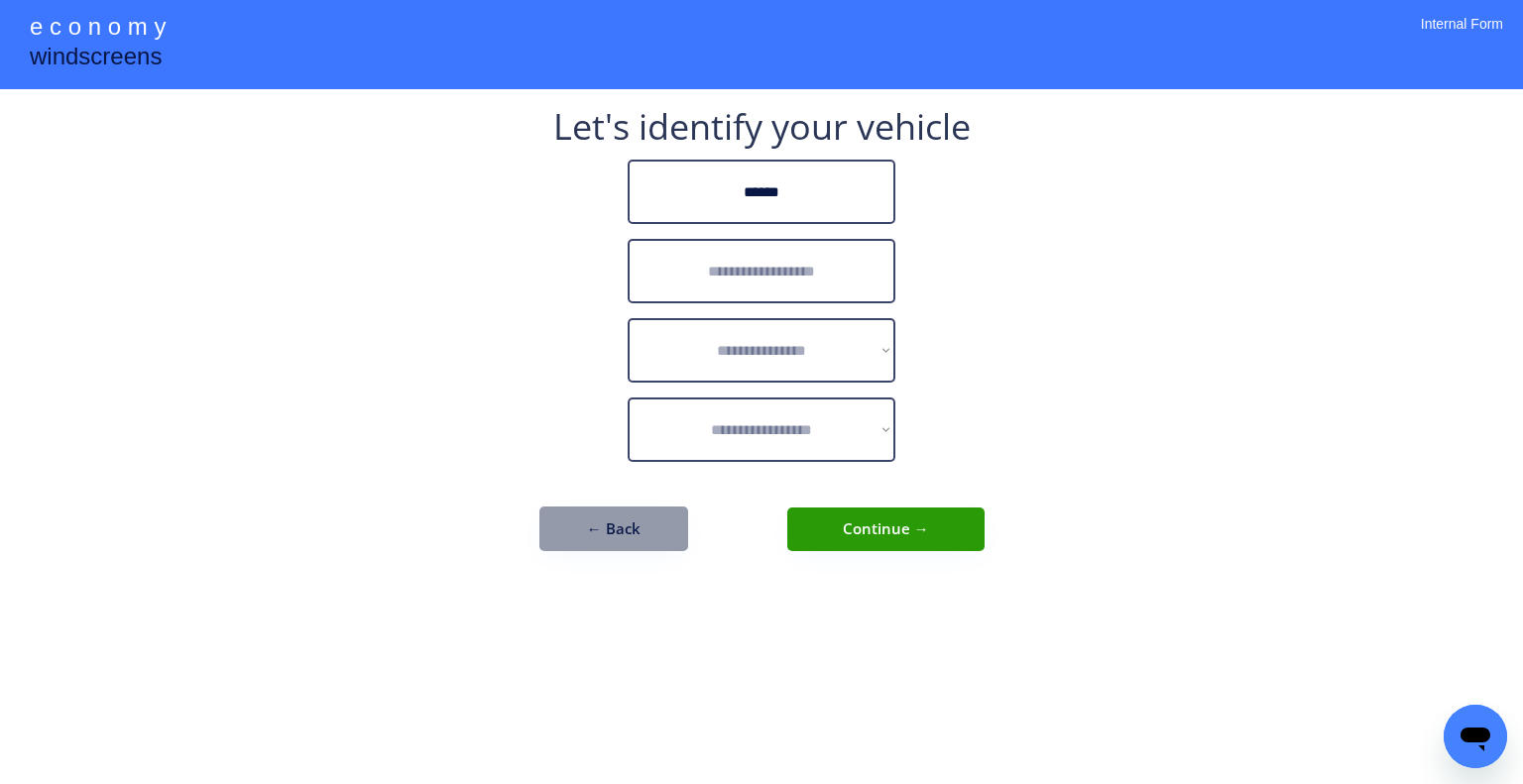 click at bounding box center (762, 271) 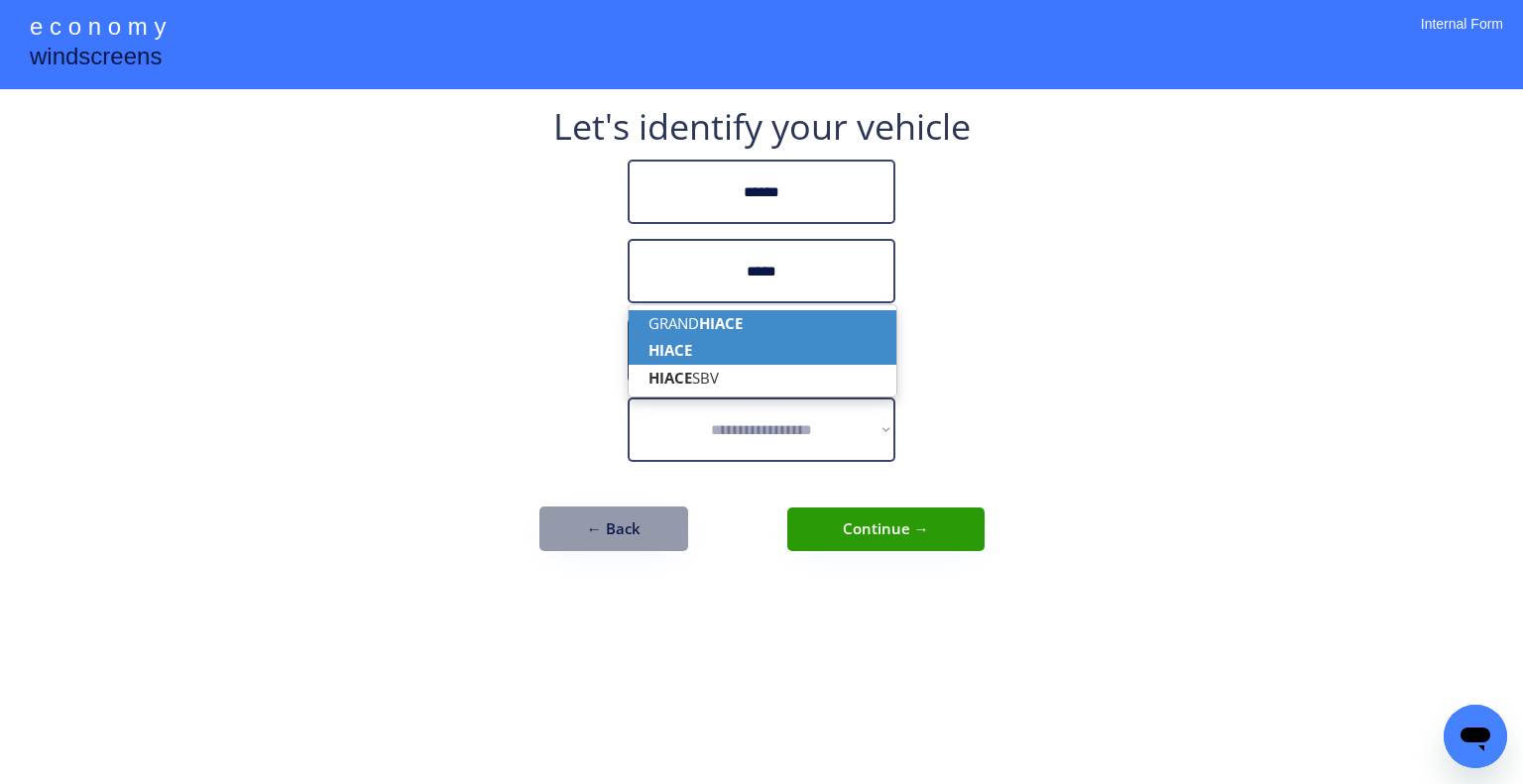 click on "HIACE" at bounding box center (762, 350) 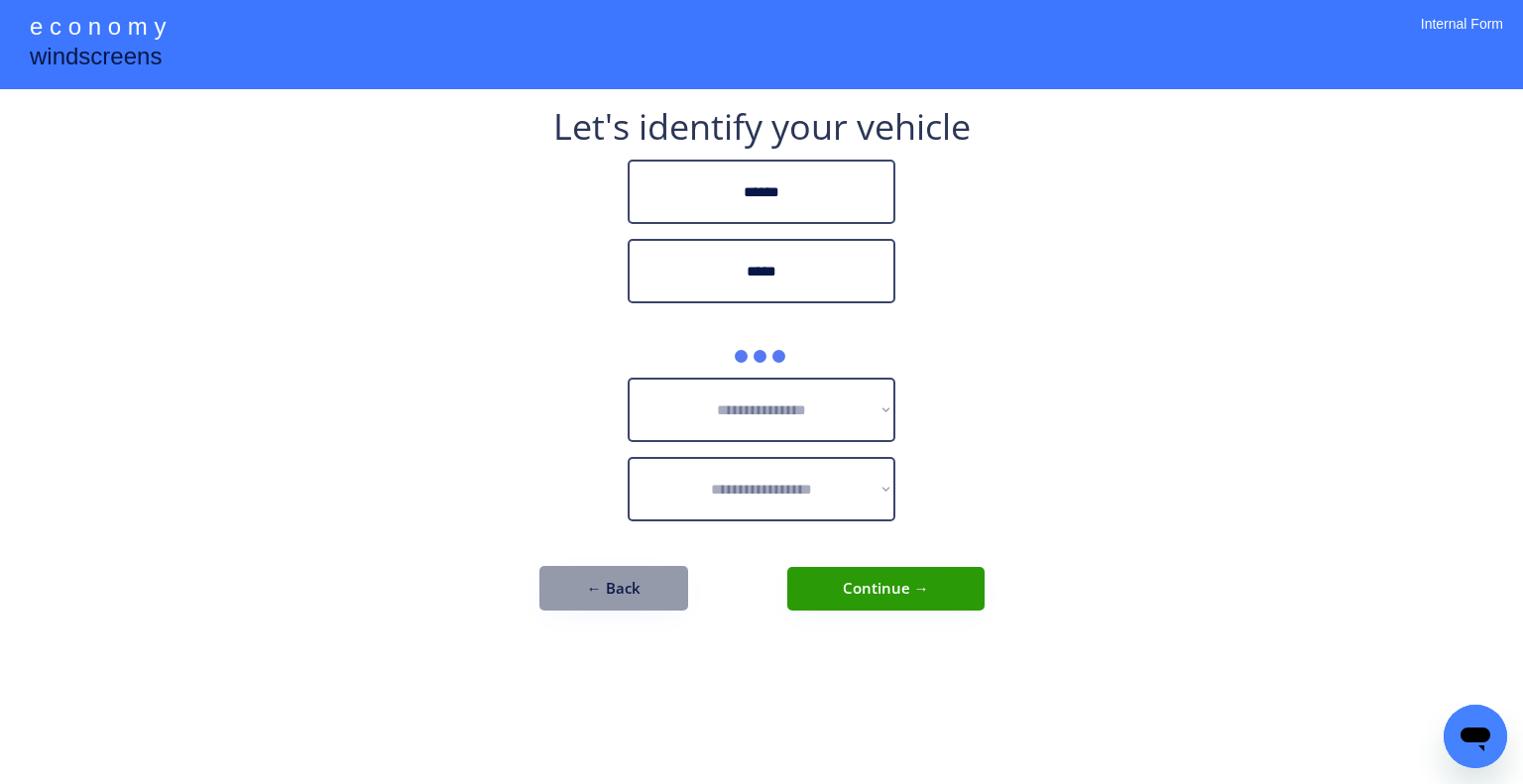 type on "*****" 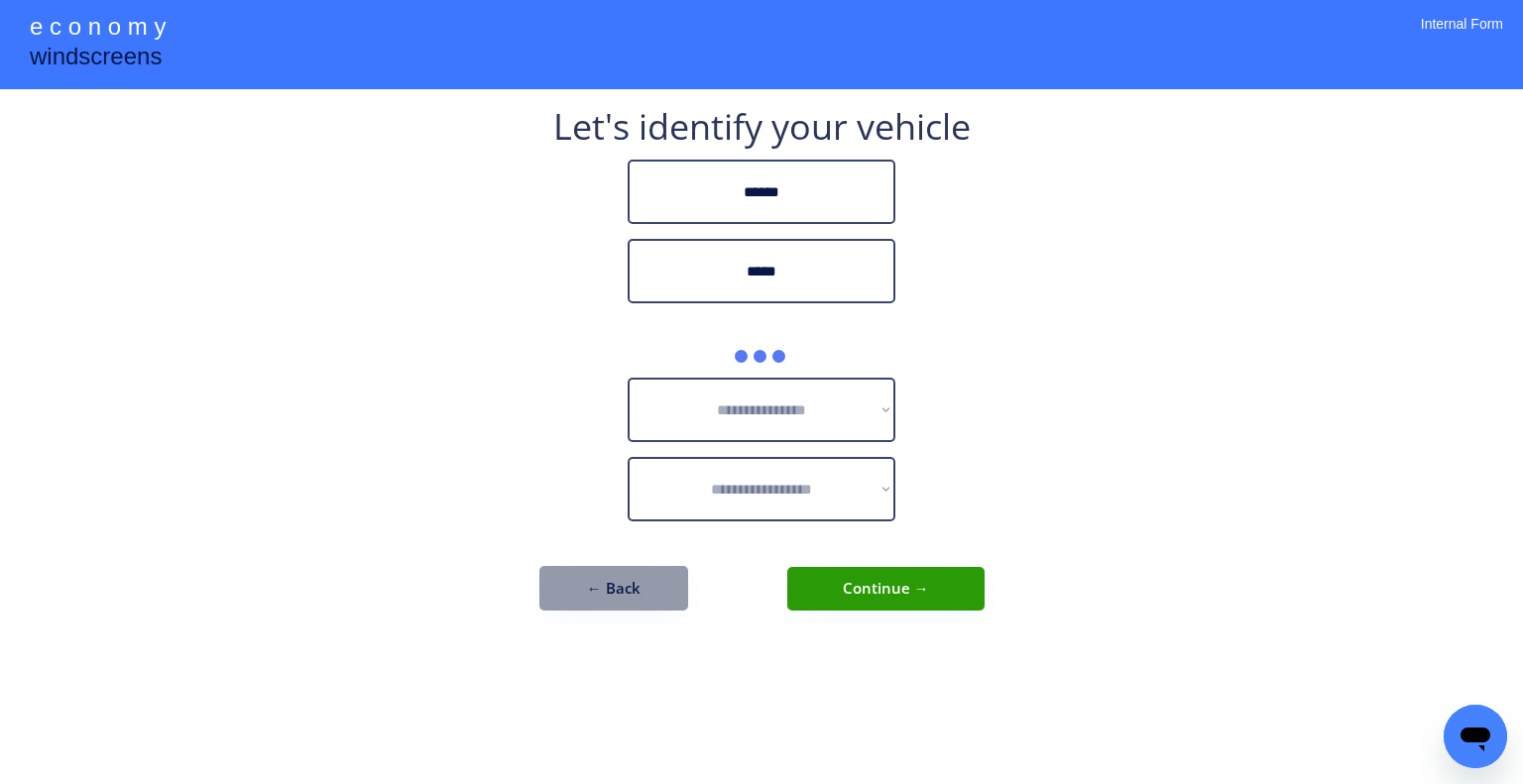 click on "**********" at bounding box center [762, 392] 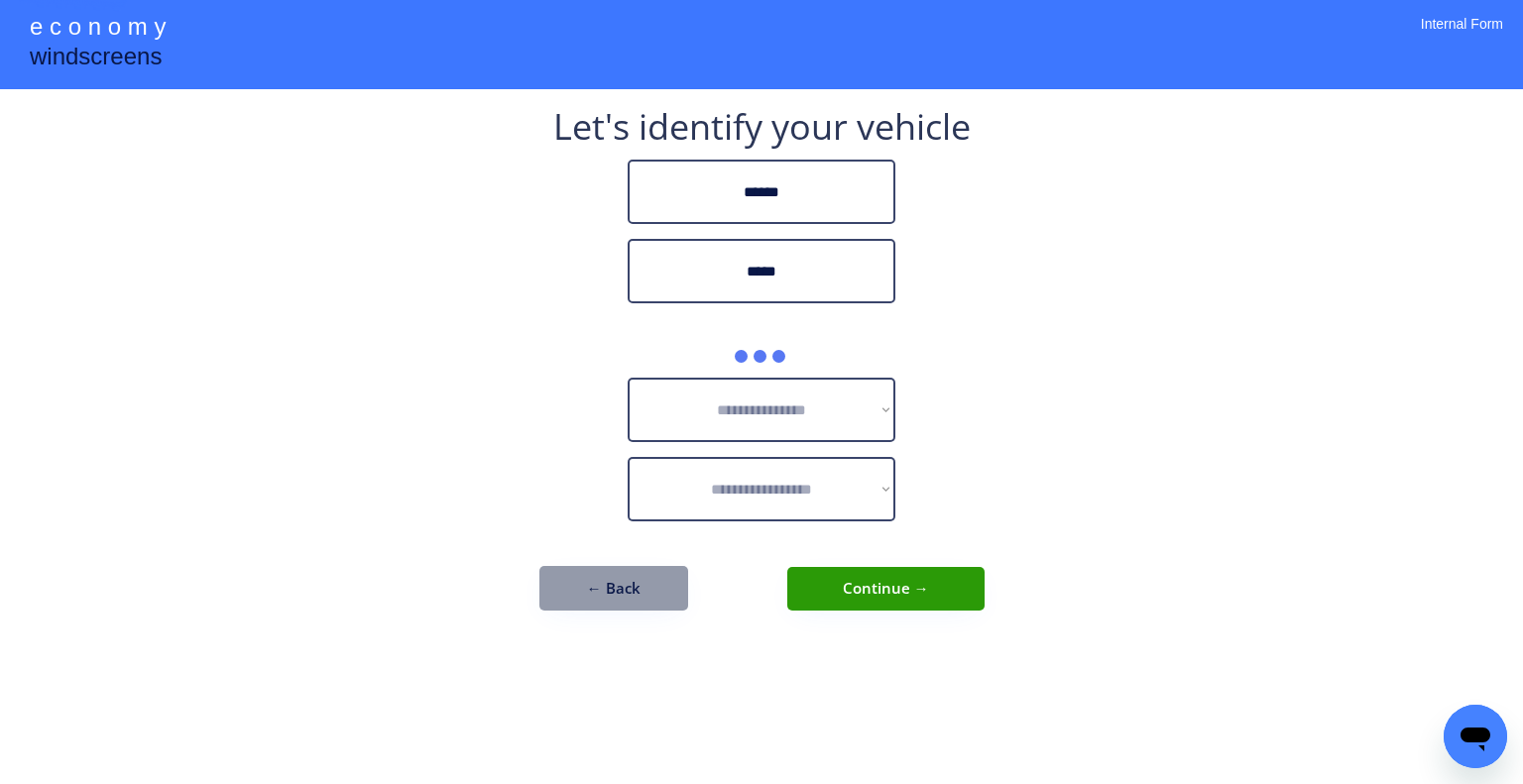 click on "**********" at bounding box center [762, 392] 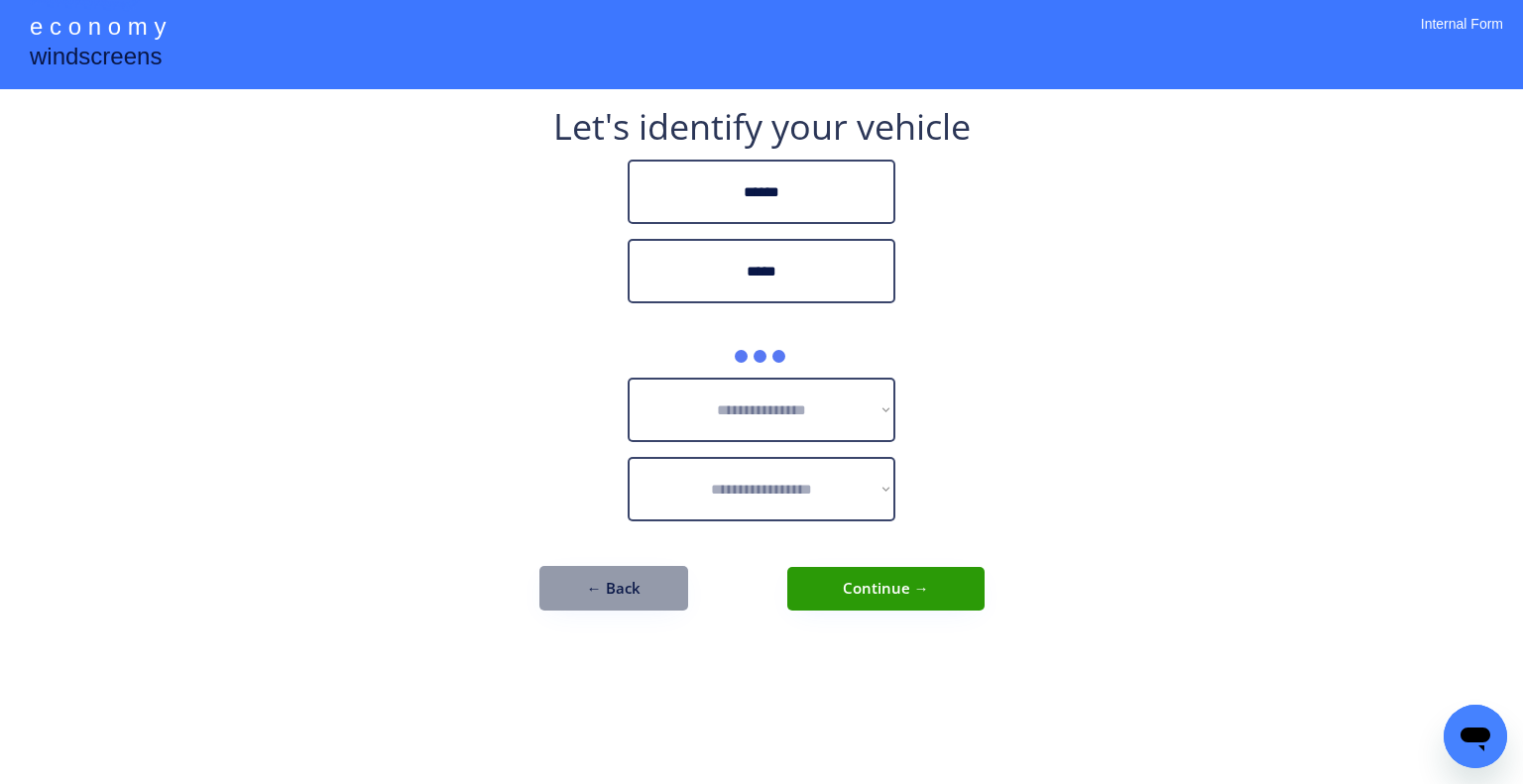 drag, startPoint x: 1120, startPoint y: 273, endPoint x: 1114, endPoint y: 253, distance: 20.880613 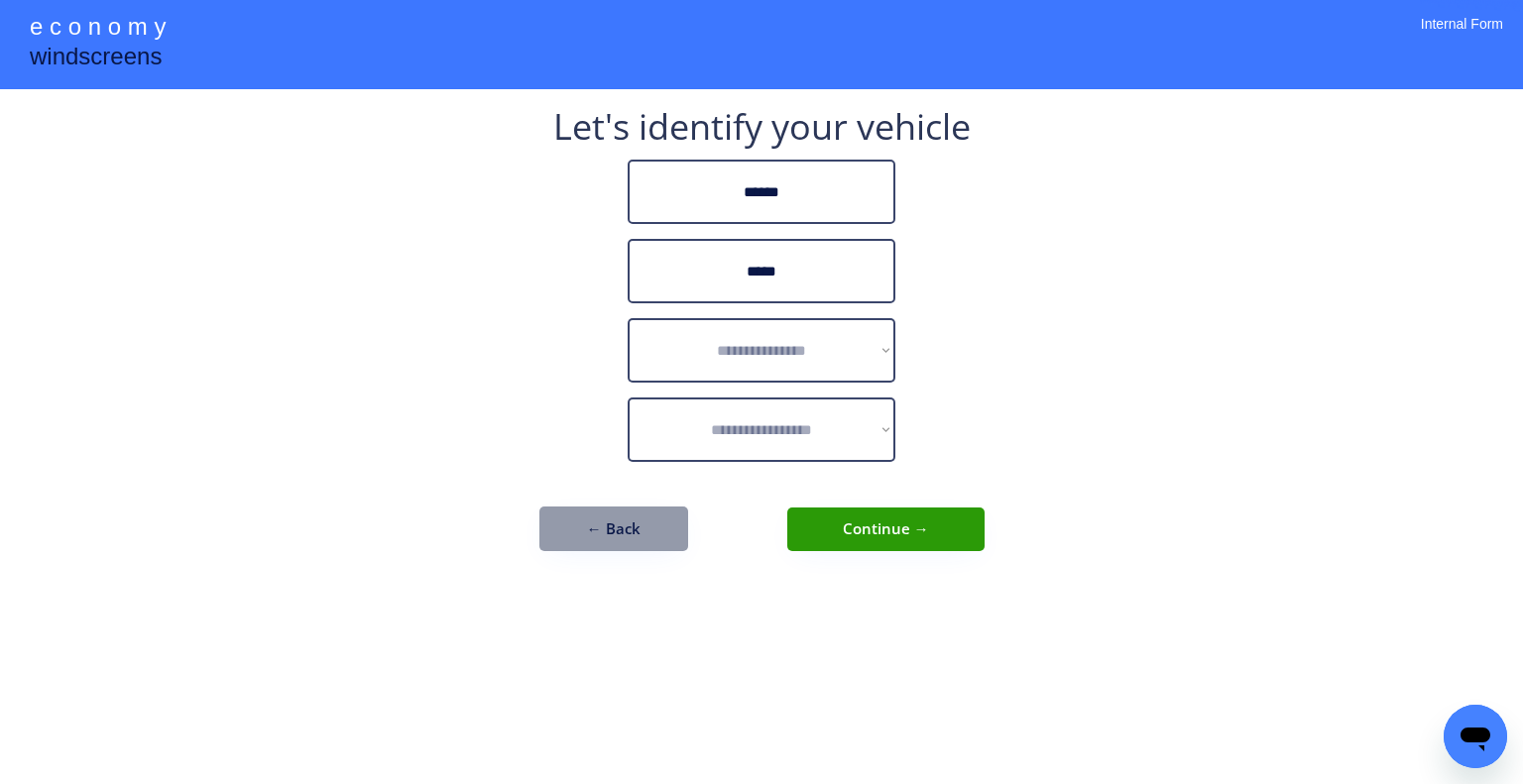 drag, startPoint x: 1126, startPoint y: 437, endPoint x: 972, endPoint y: 472, distance: 157.9272 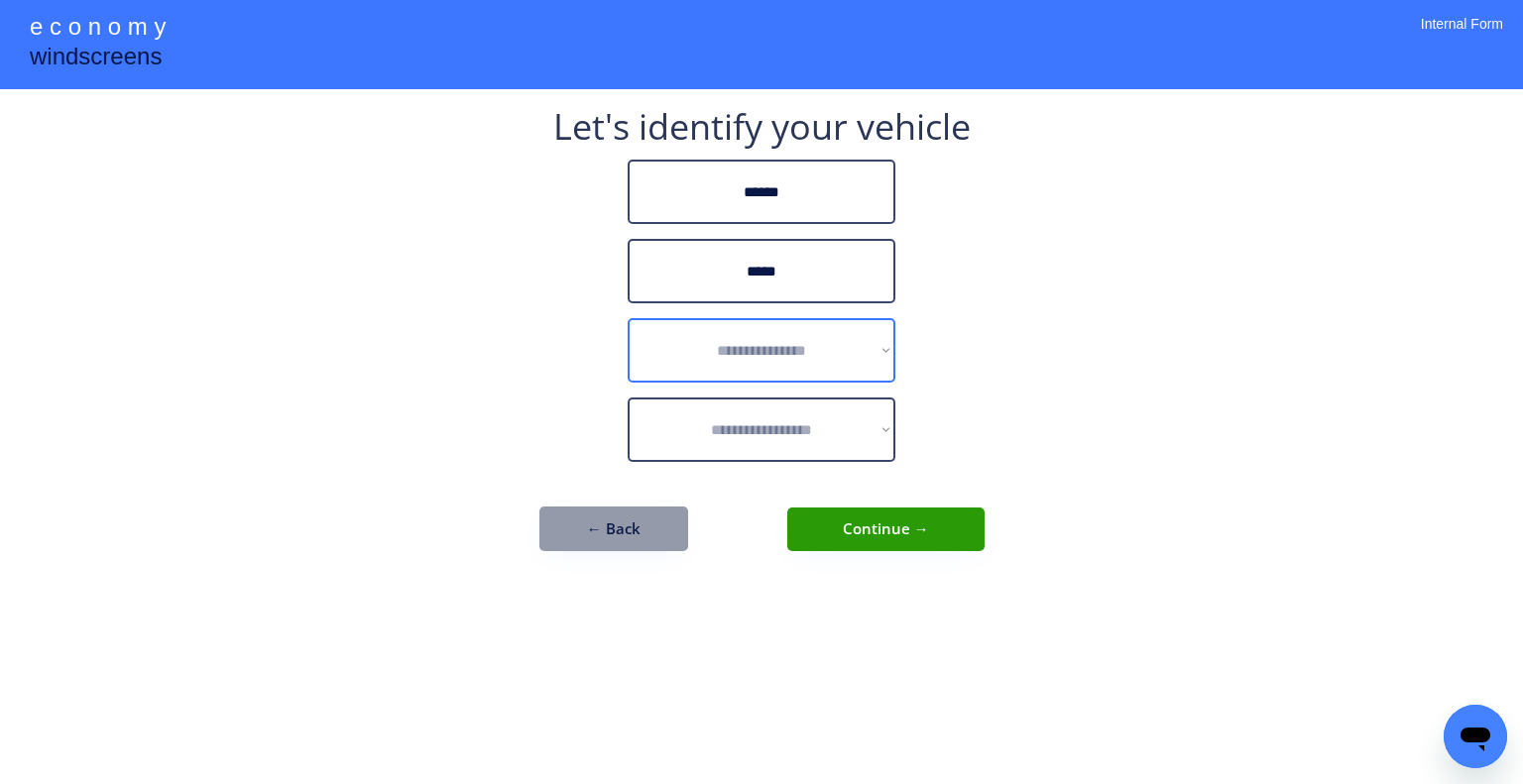 click on "**********" at bounding box center (762, 350) 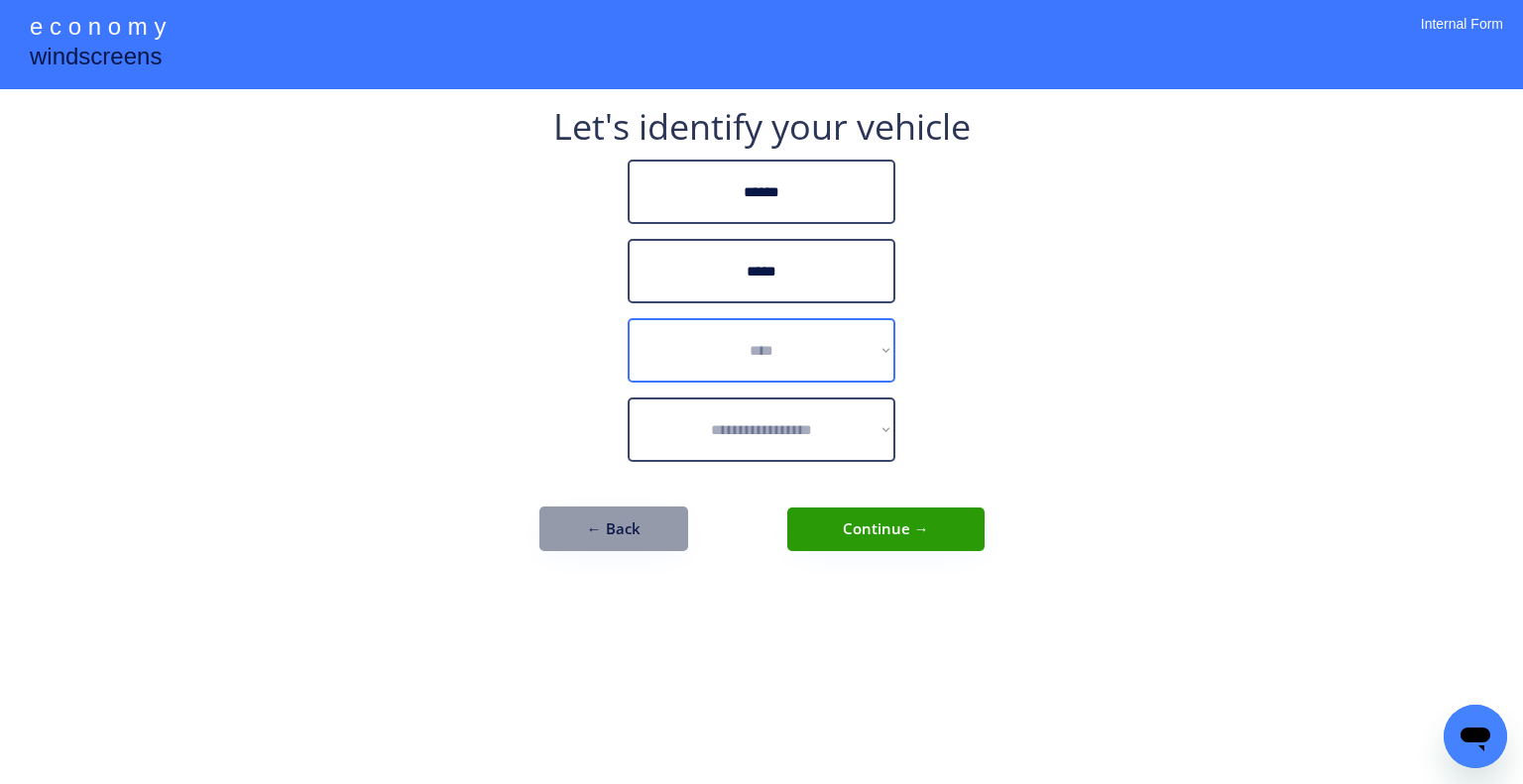 click on "**********" at bounding box center [762, 350] 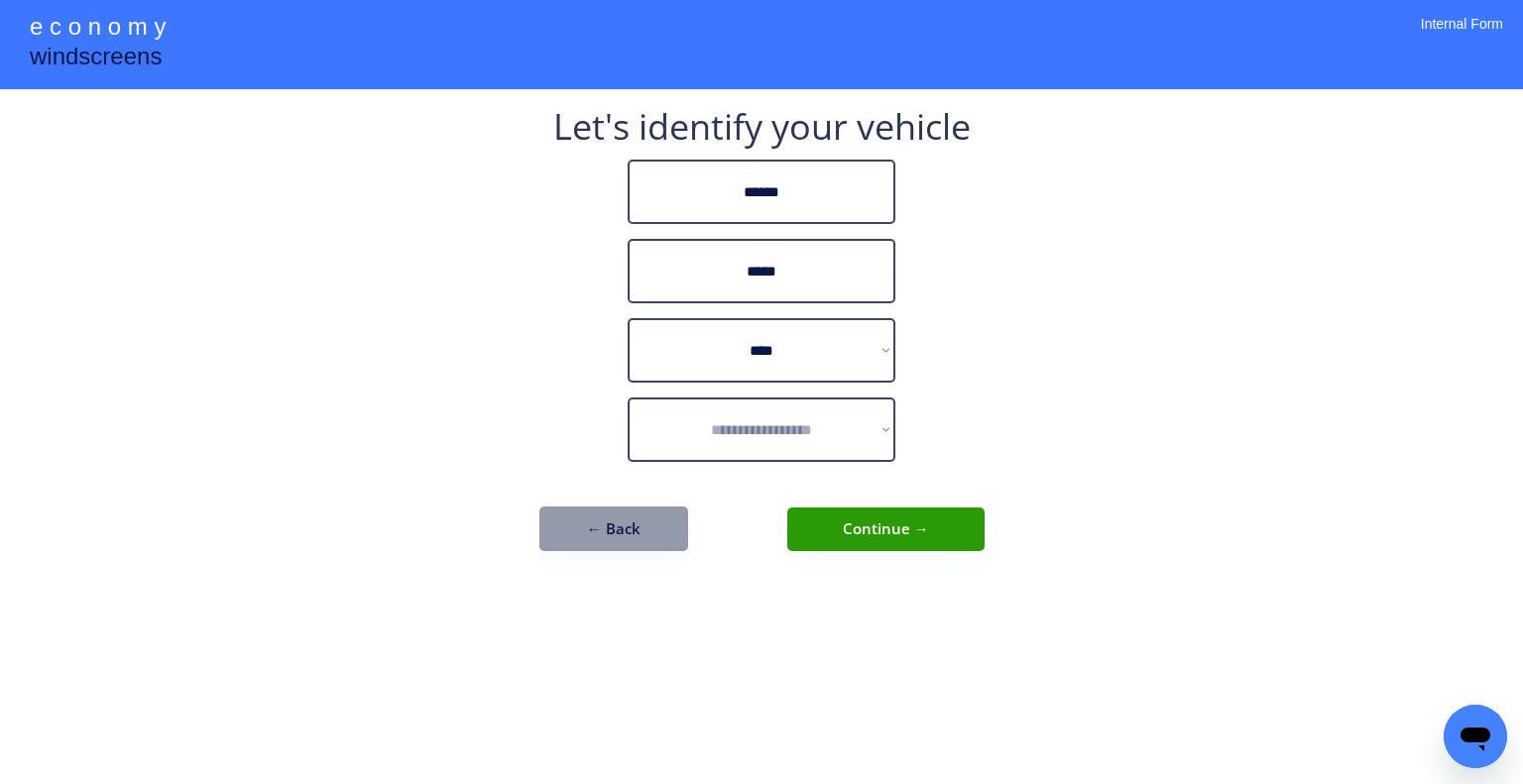 click on "**********" at bounding box center [762, 392] 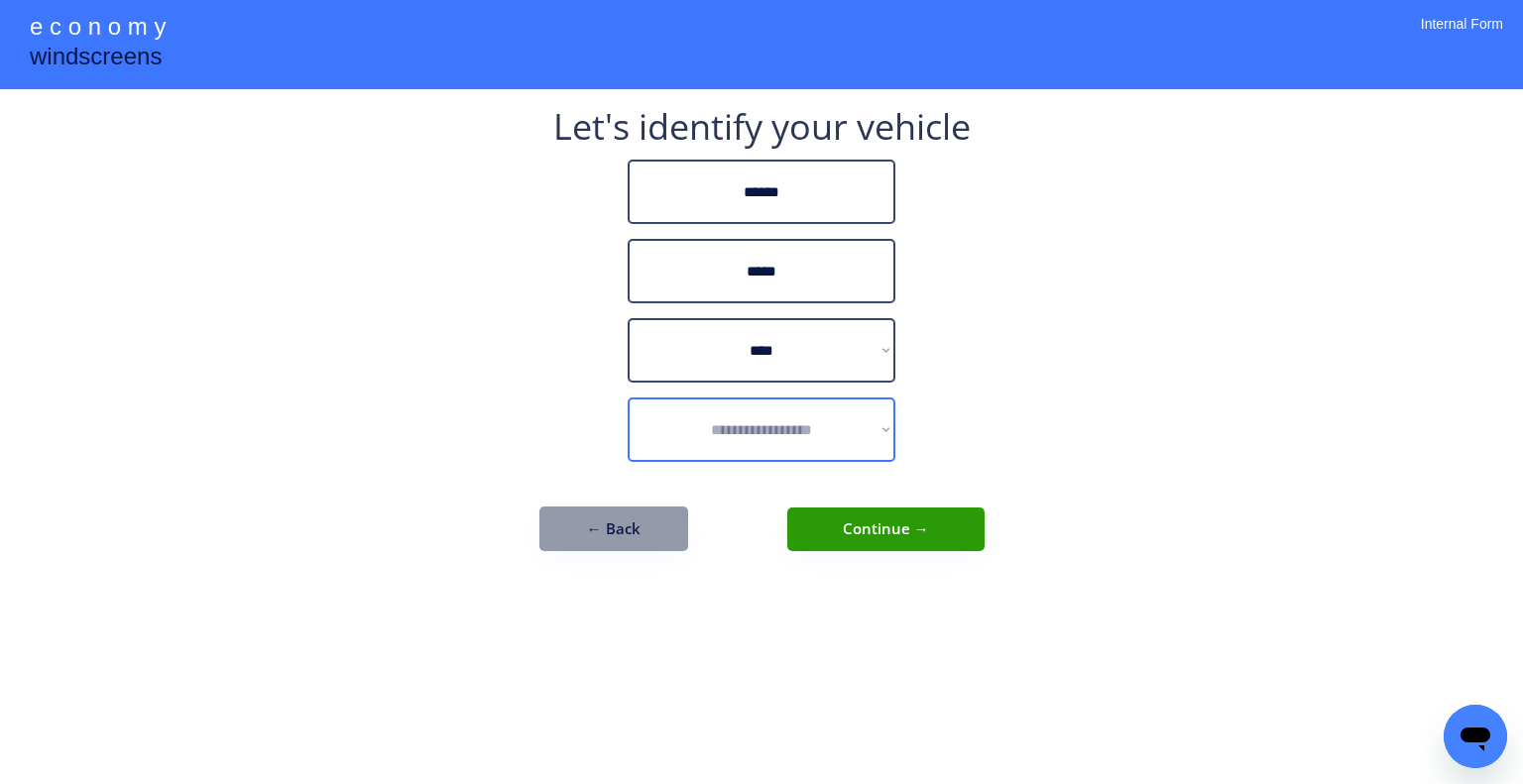 drag, startPoint x: 863, startPoint y: 429, endPoint x: 1106, endPoint y: 504, distance: 254.31083 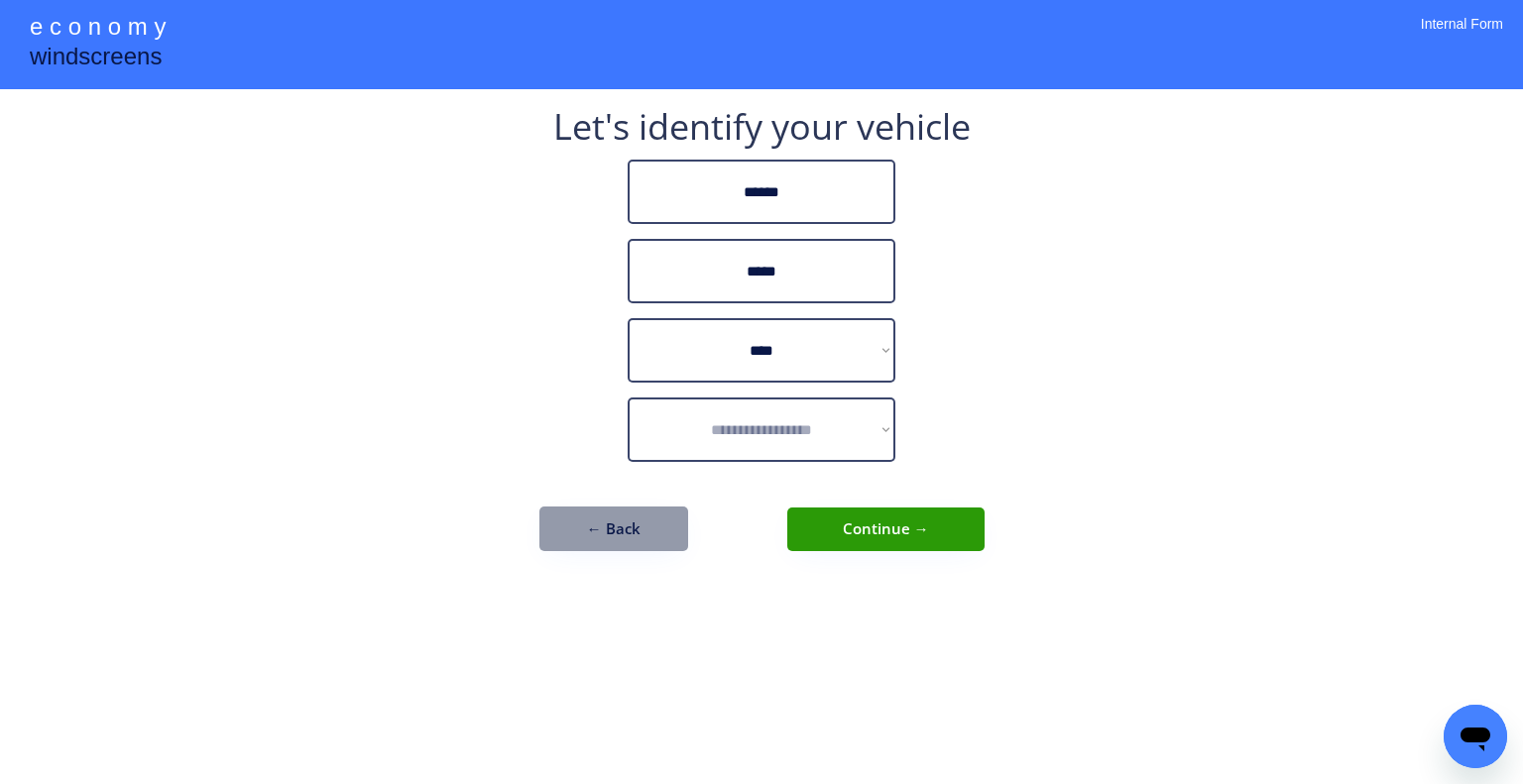 click on "**********" at bounding box center [762, 392] 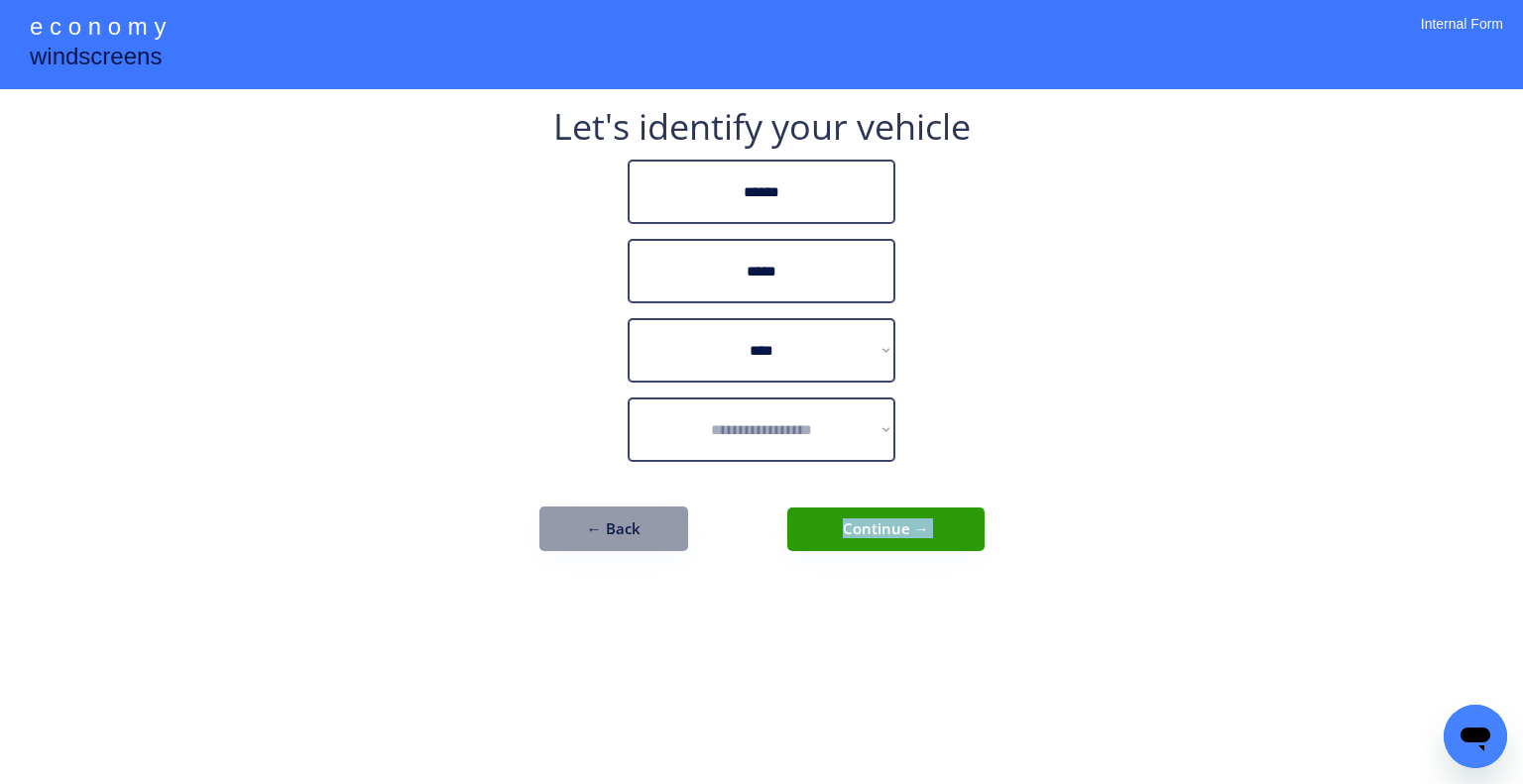 click on "**********" at bounding box center (762, 392) 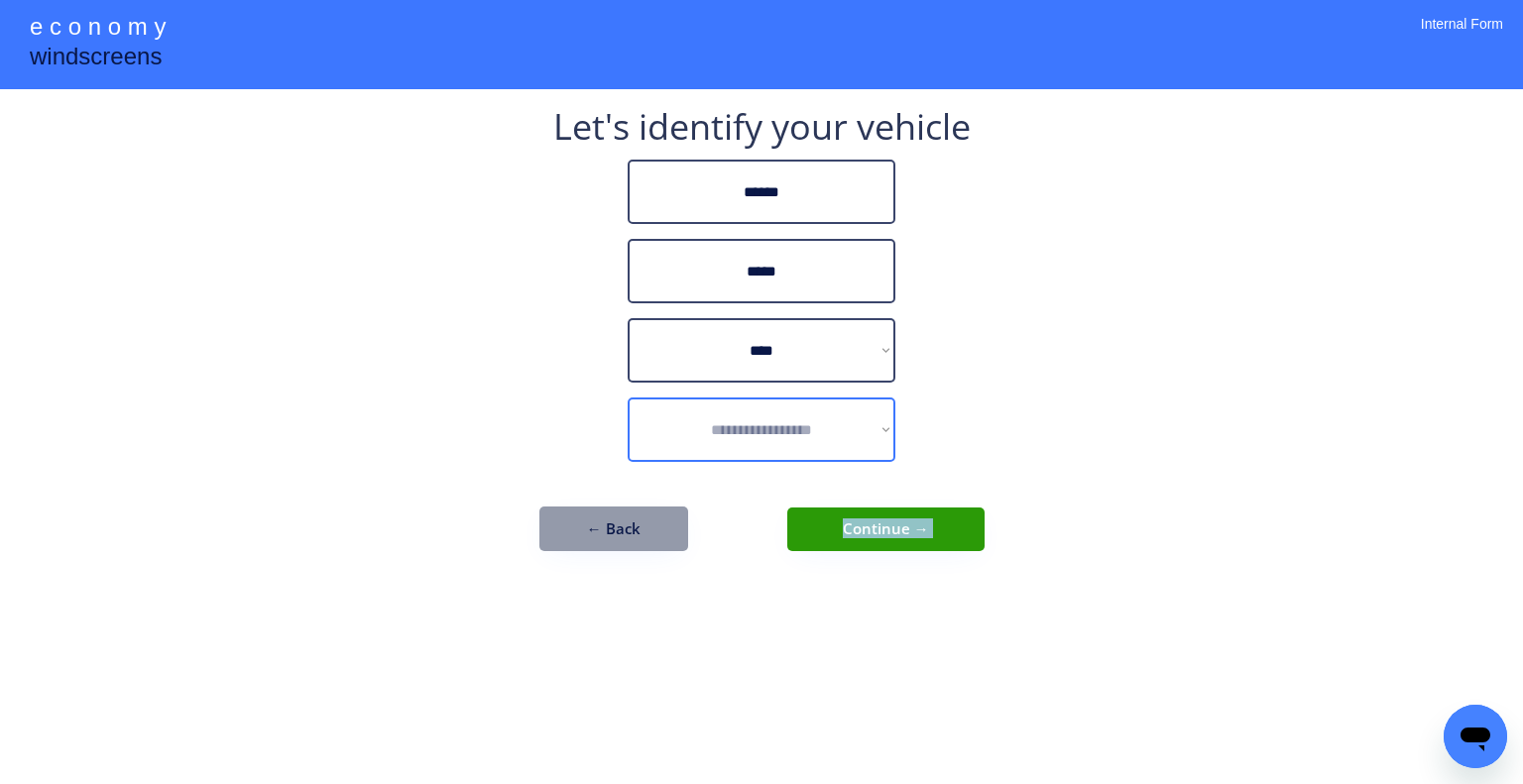 drag, startPoint x: 785, startPoint y: 432, endPoint x: 857, endPoint y: 449, distance: 73.97973 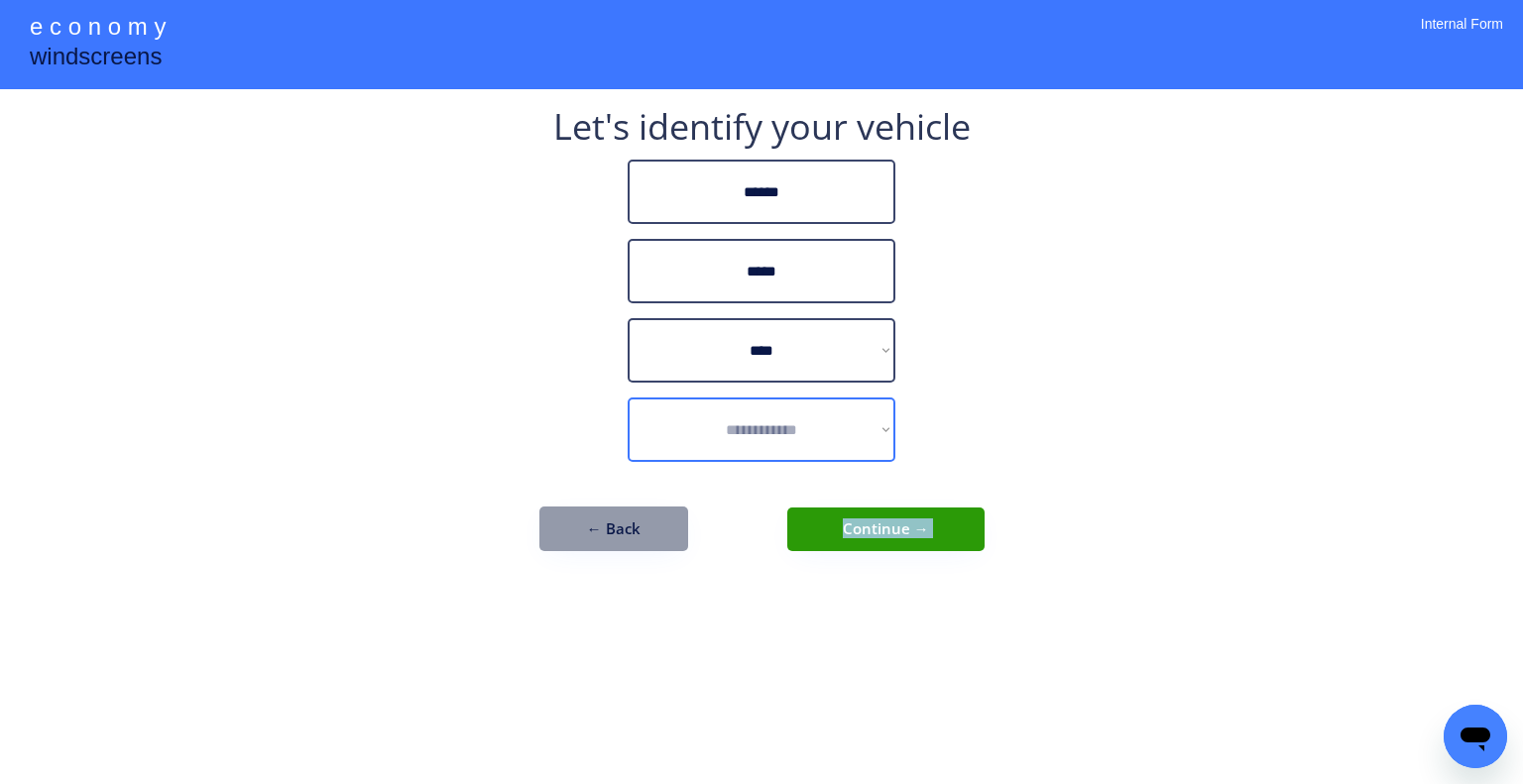 click on "**********" at bounding box center [762, 429] 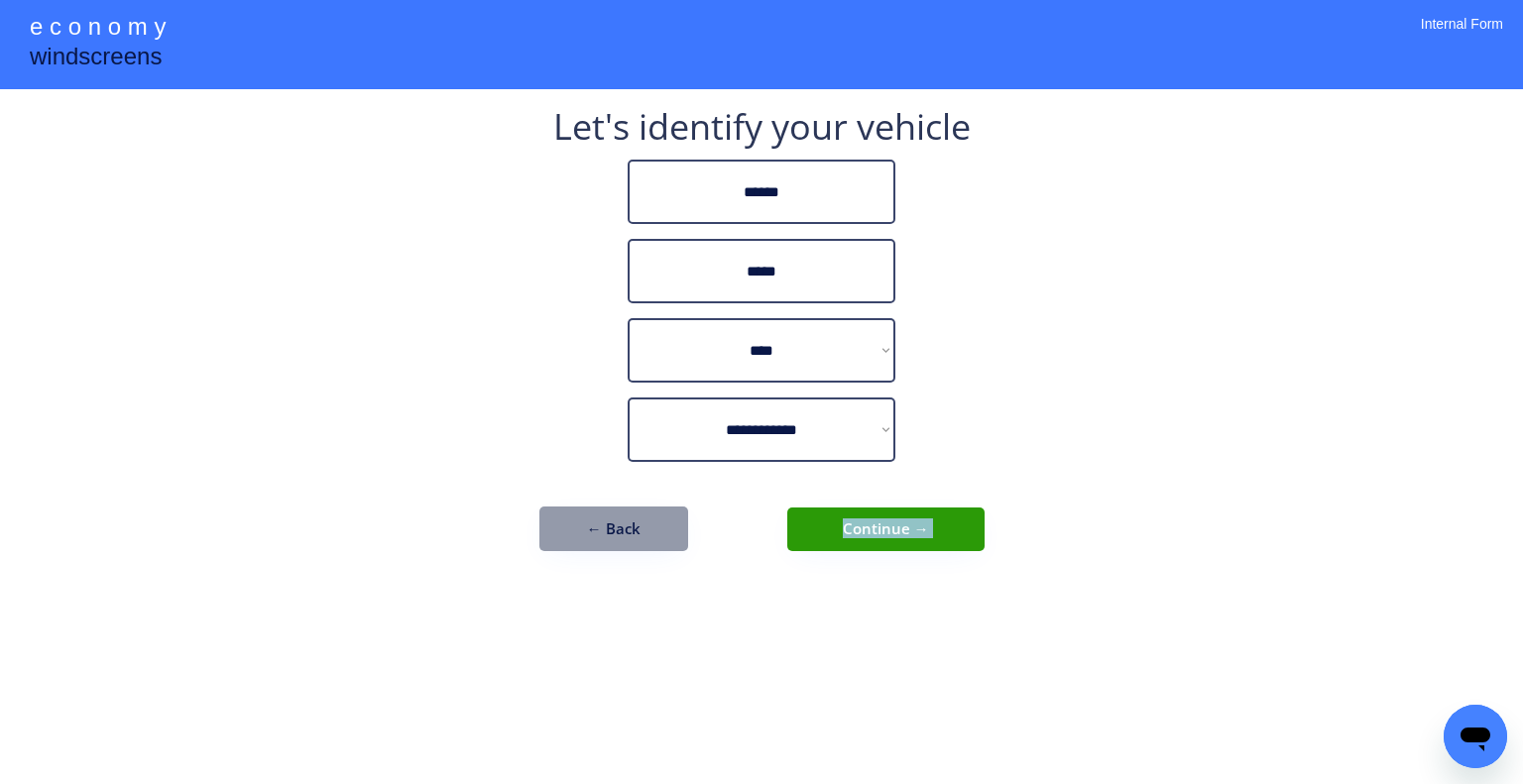 drag, startPoint x: 928, startPoint y: 544, endPoint x: 904, endPoint y: 550, distance: 24.738634 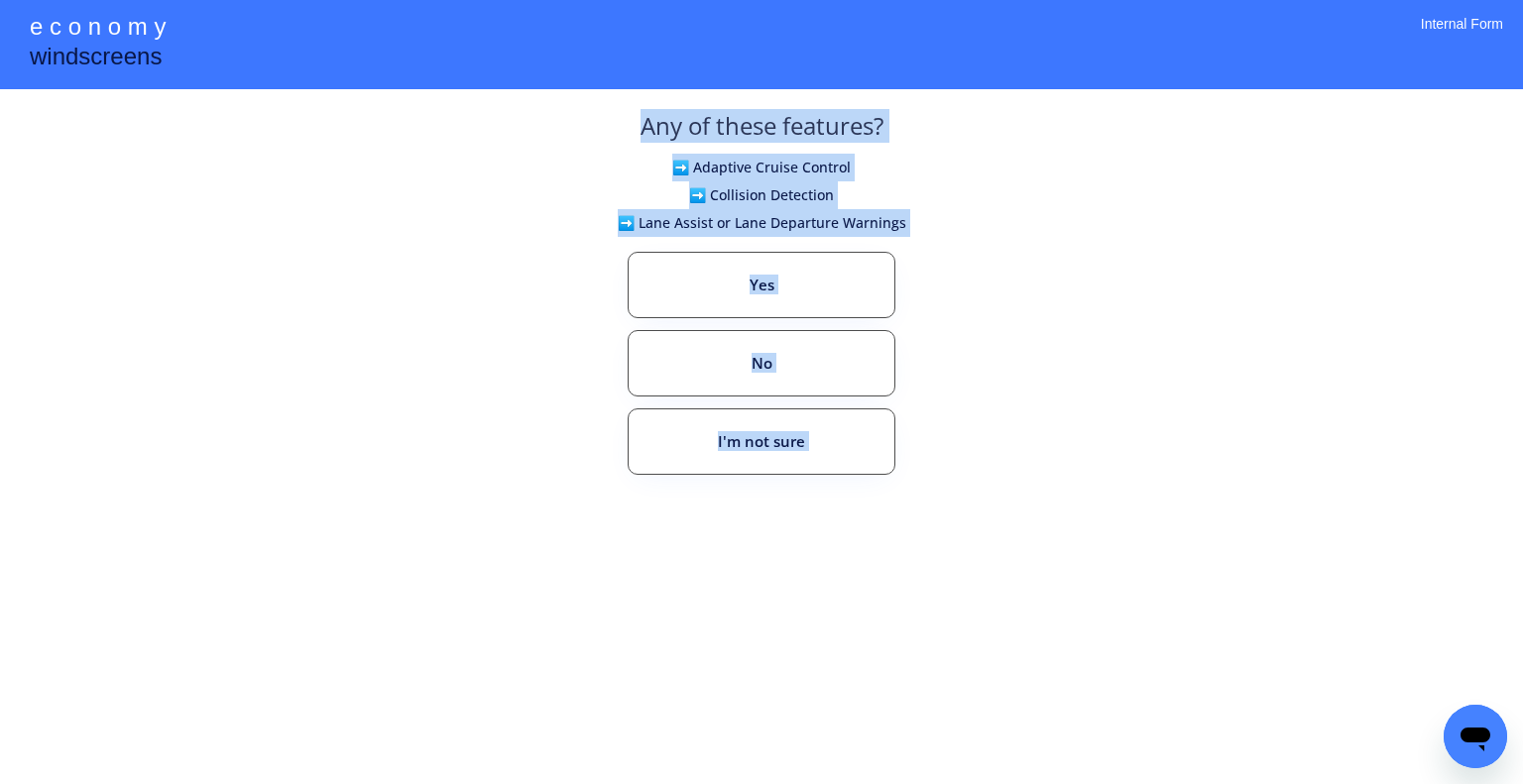 click on "**********" at bounding box center (762, 392) 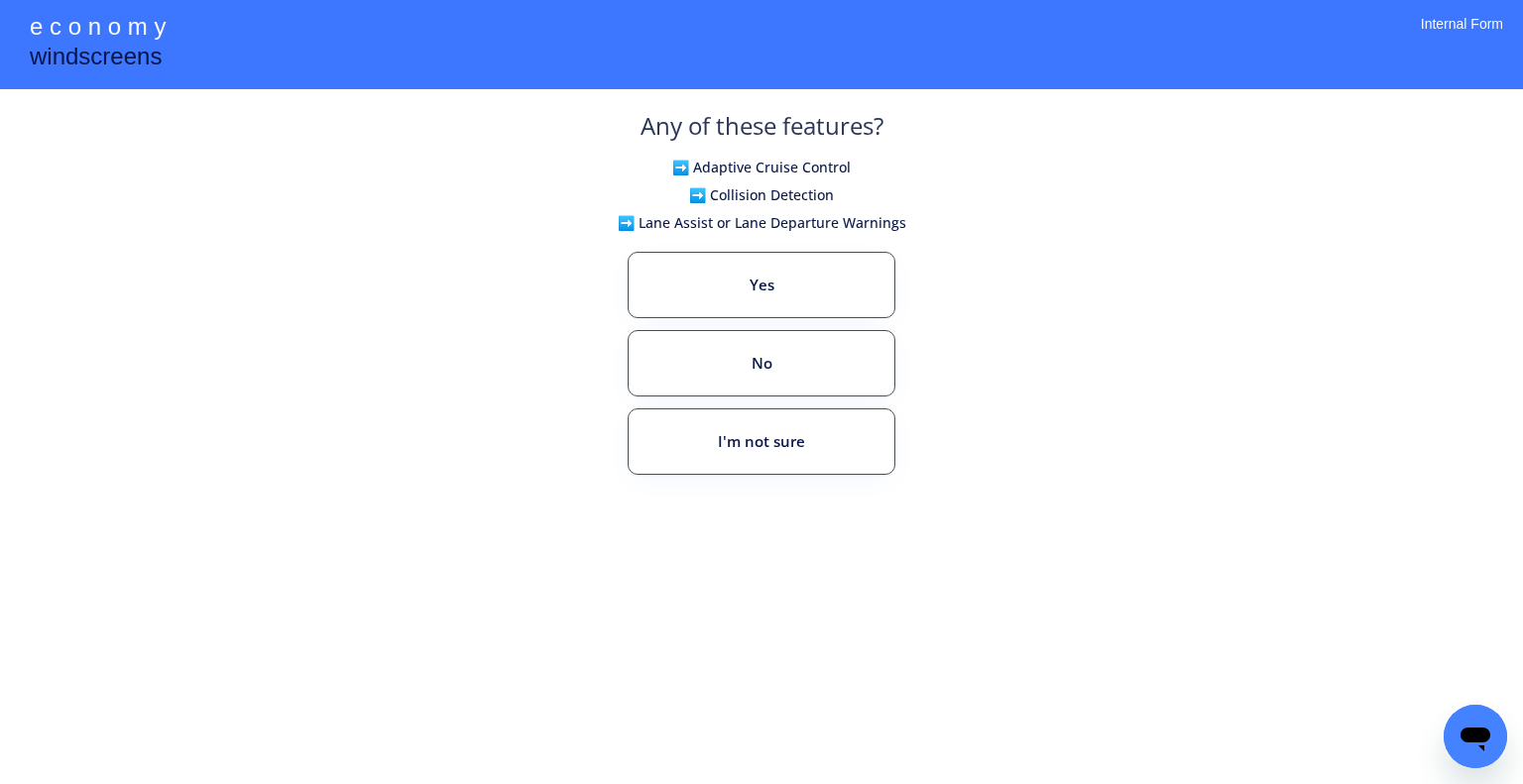 click on "**********" at bounding box center (762, 392) 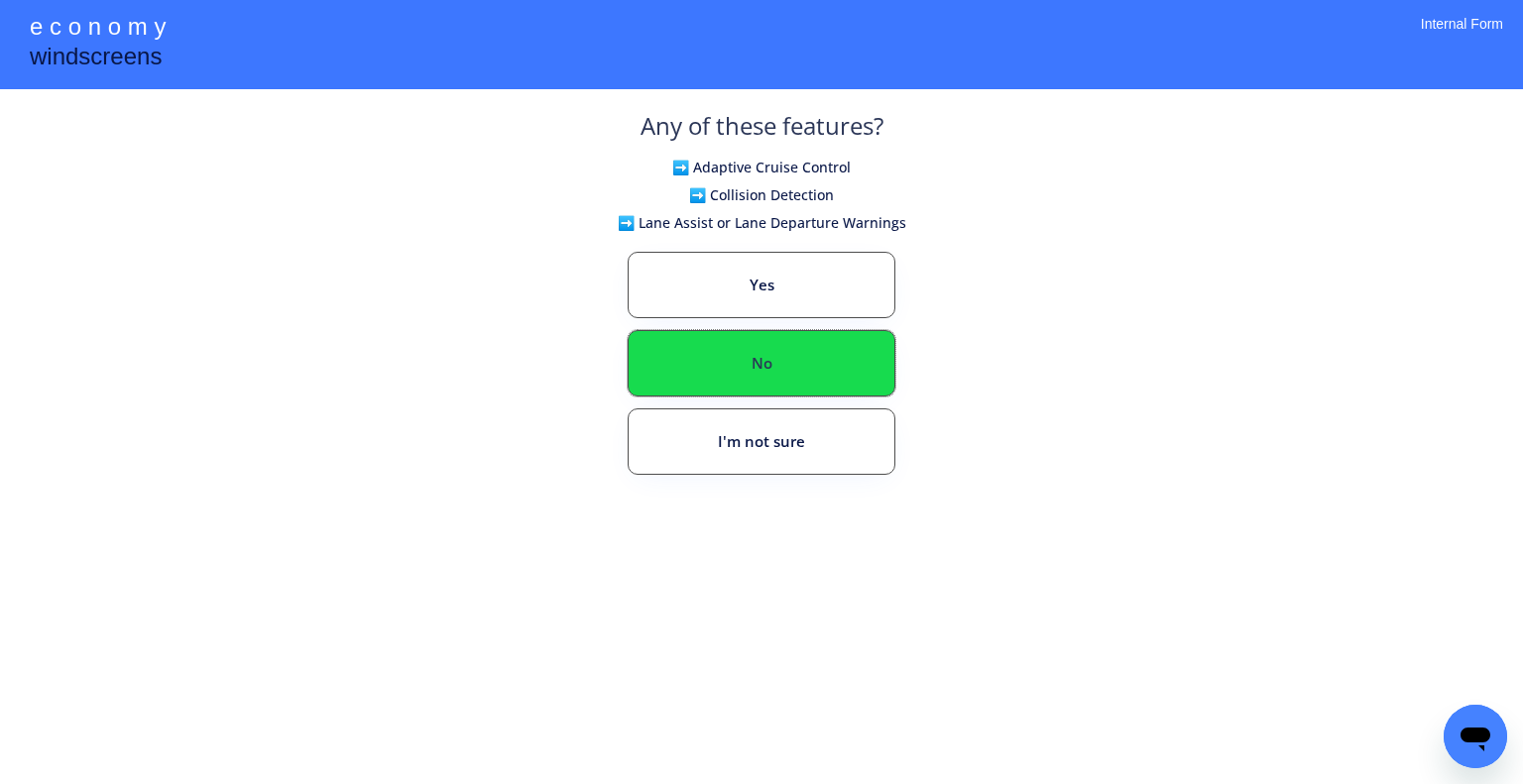 click on "No" at bounding box center [762, 363] 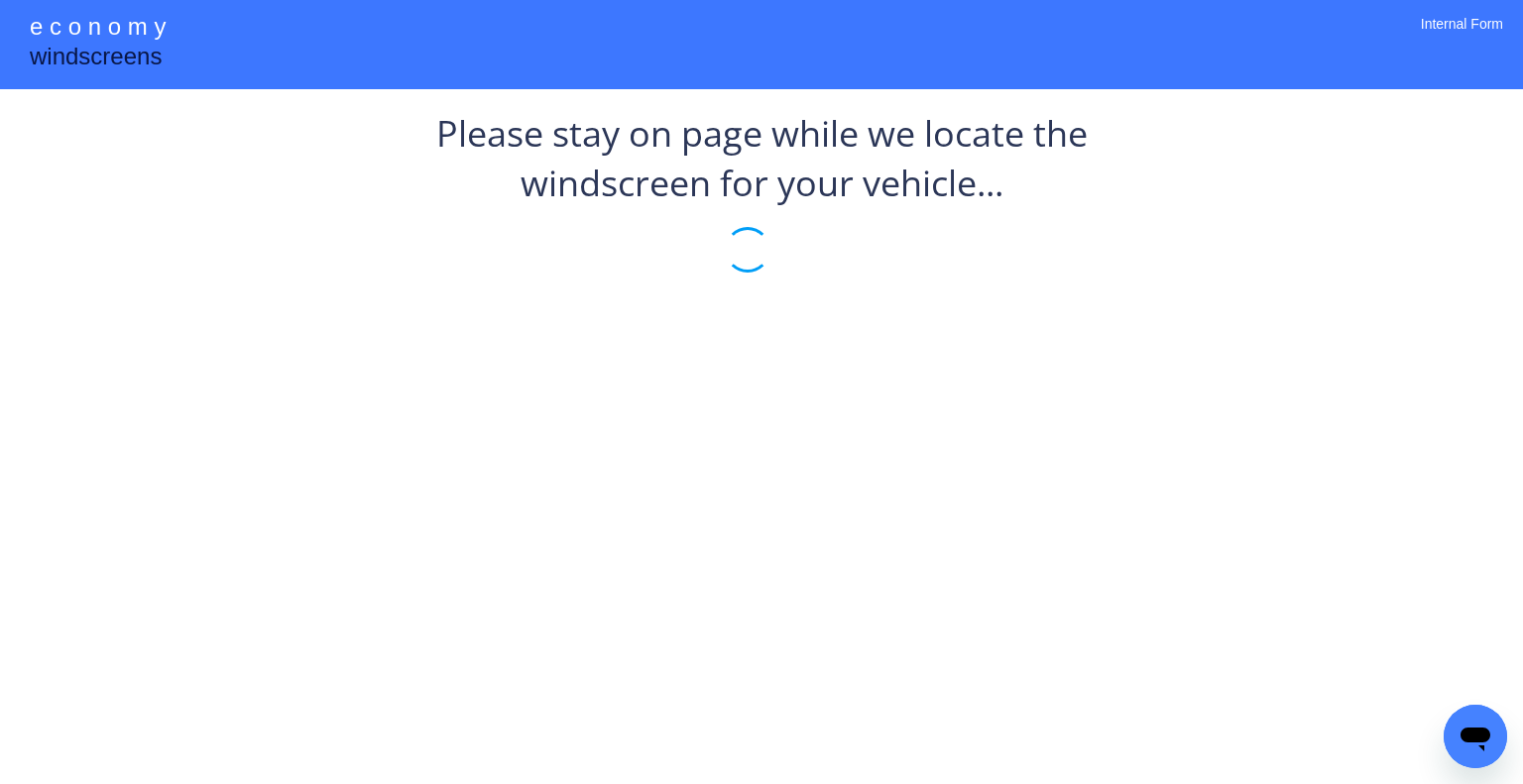 click on "Please stay on page while we locate the windscreen for your vehicle..." at bounding box center (762, 208) 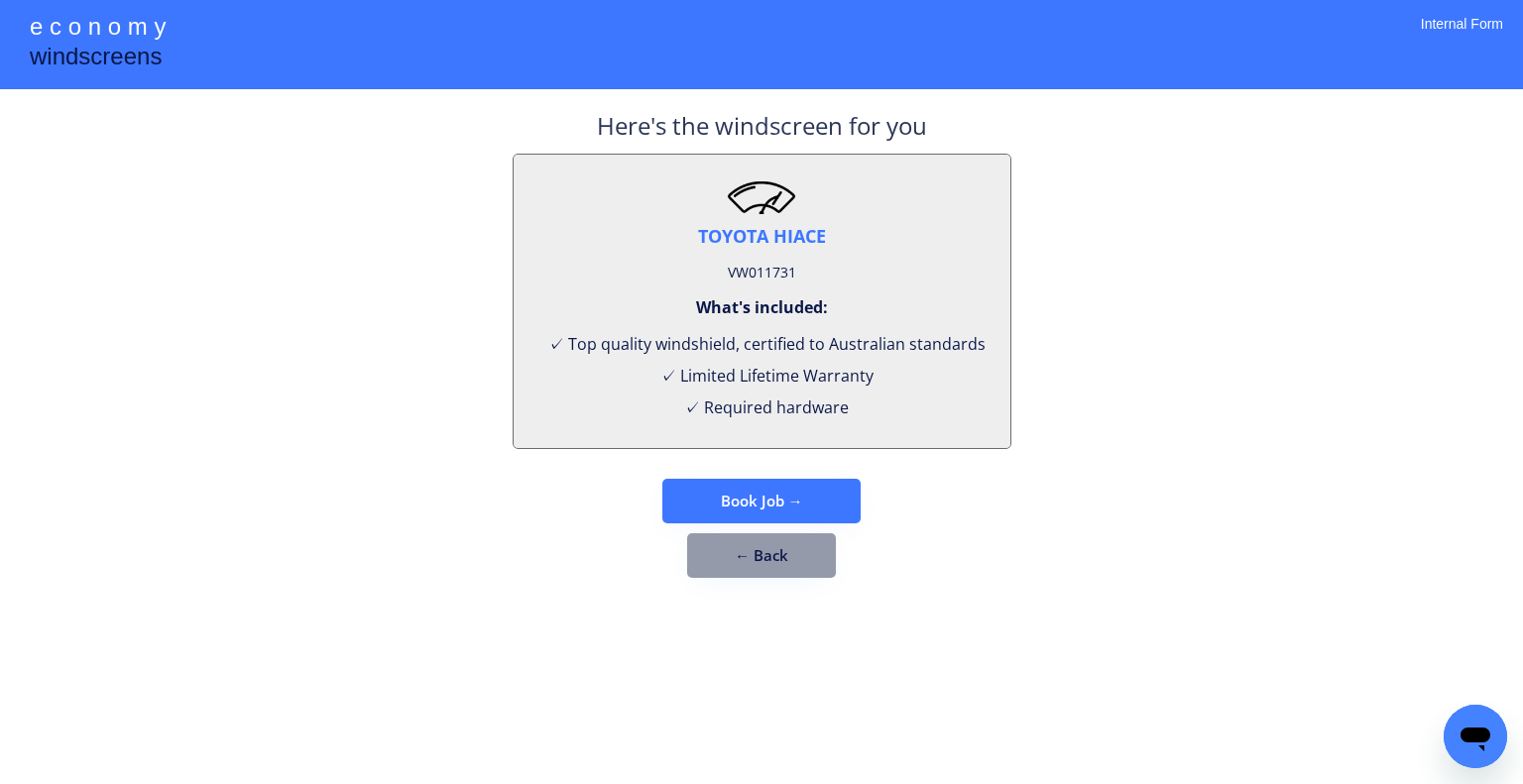 click on "VW011731" at bounding box center (762, 273) 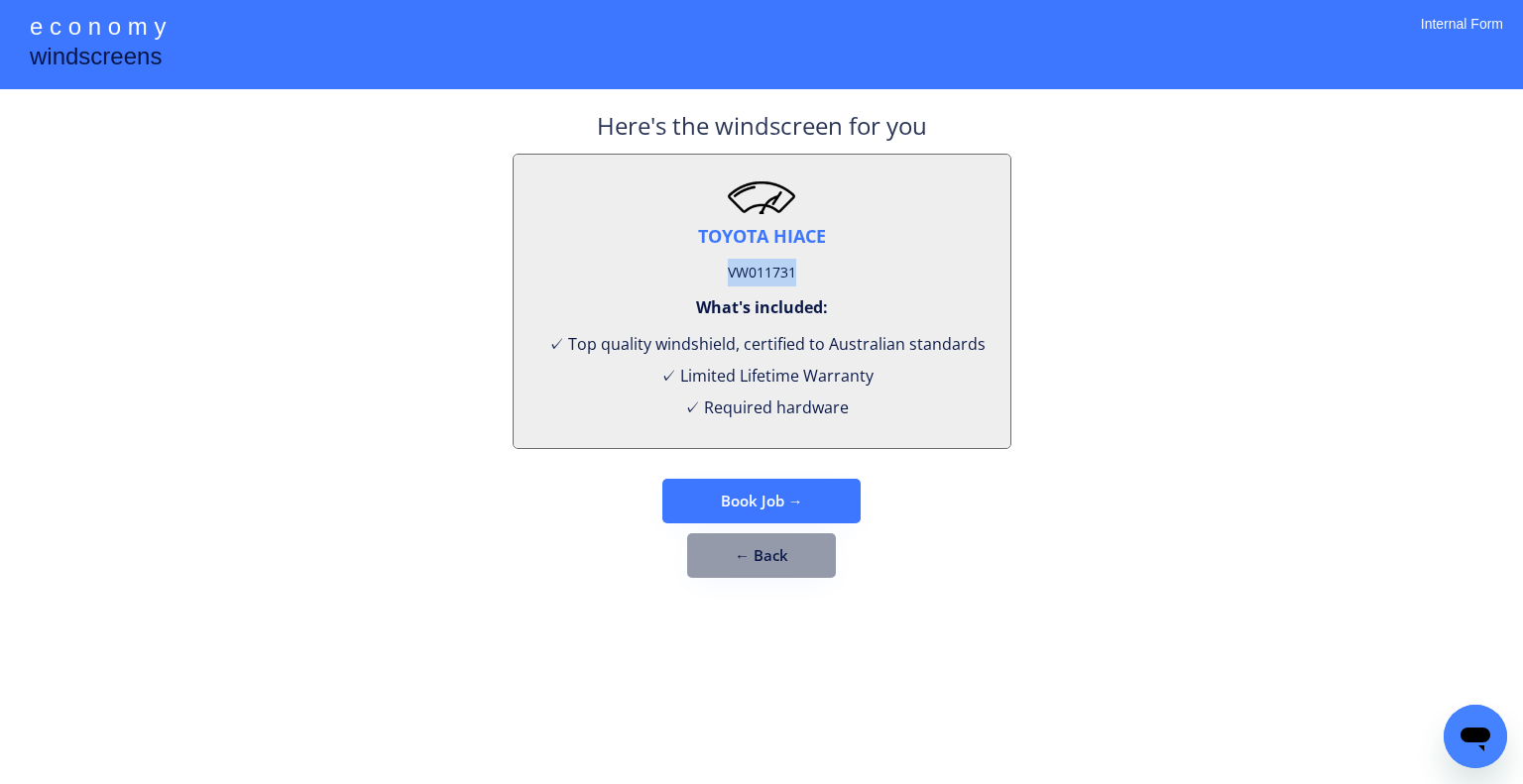 click on "VW011731" at bounding box center [762, 273] 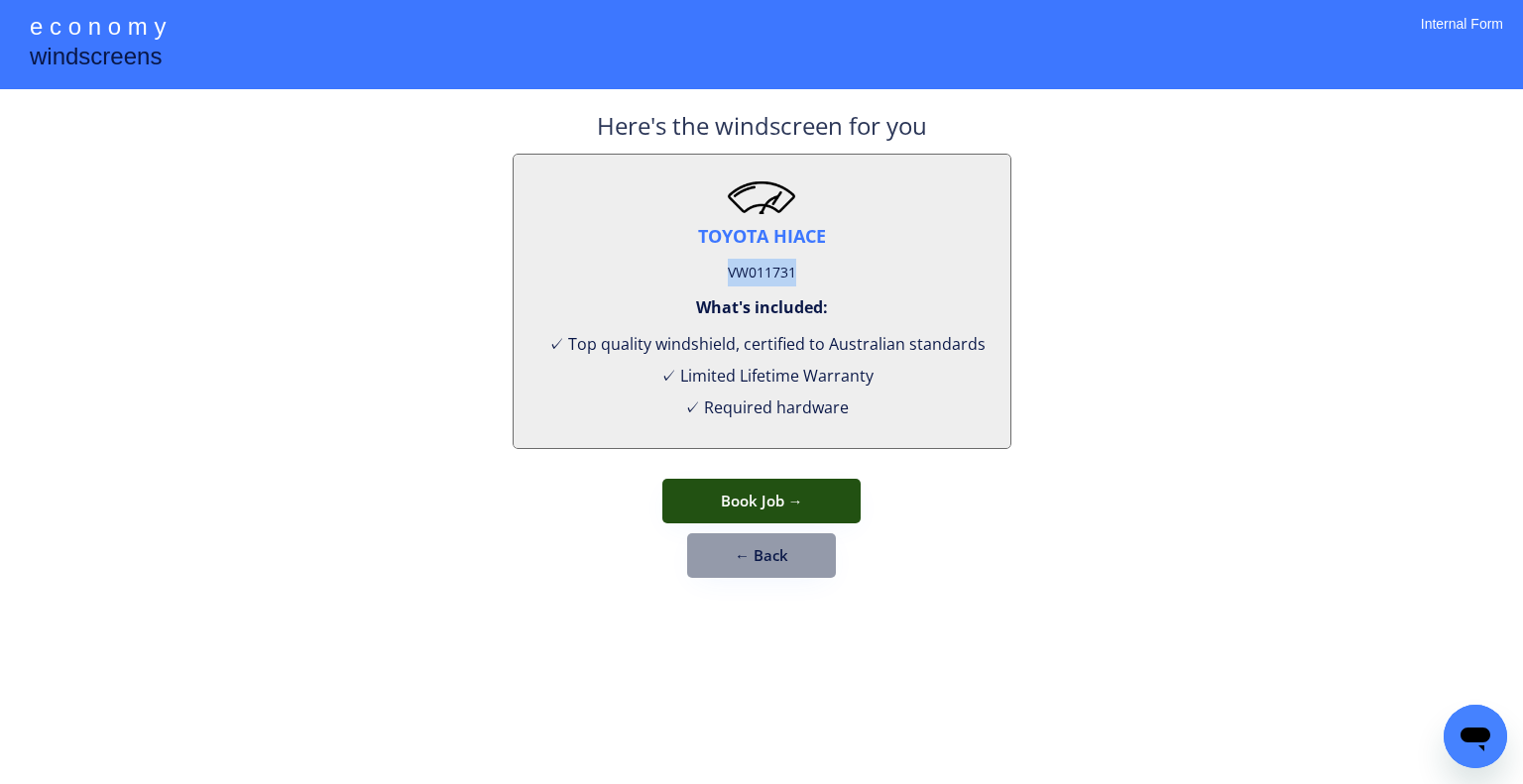 click on "Book Job    →" at bounding box center (762, 501) 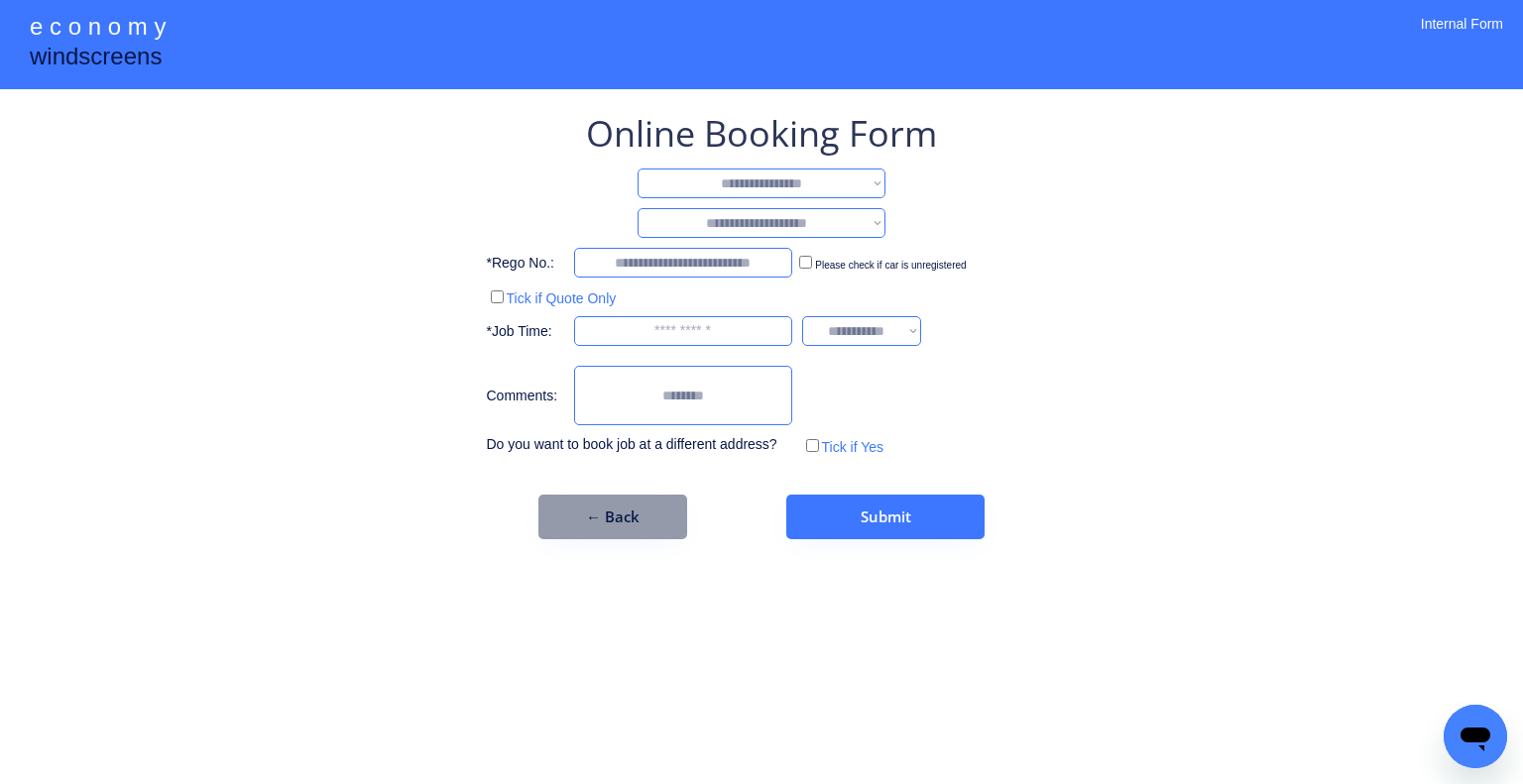 click on "**********" at bounding box center (762, 324) 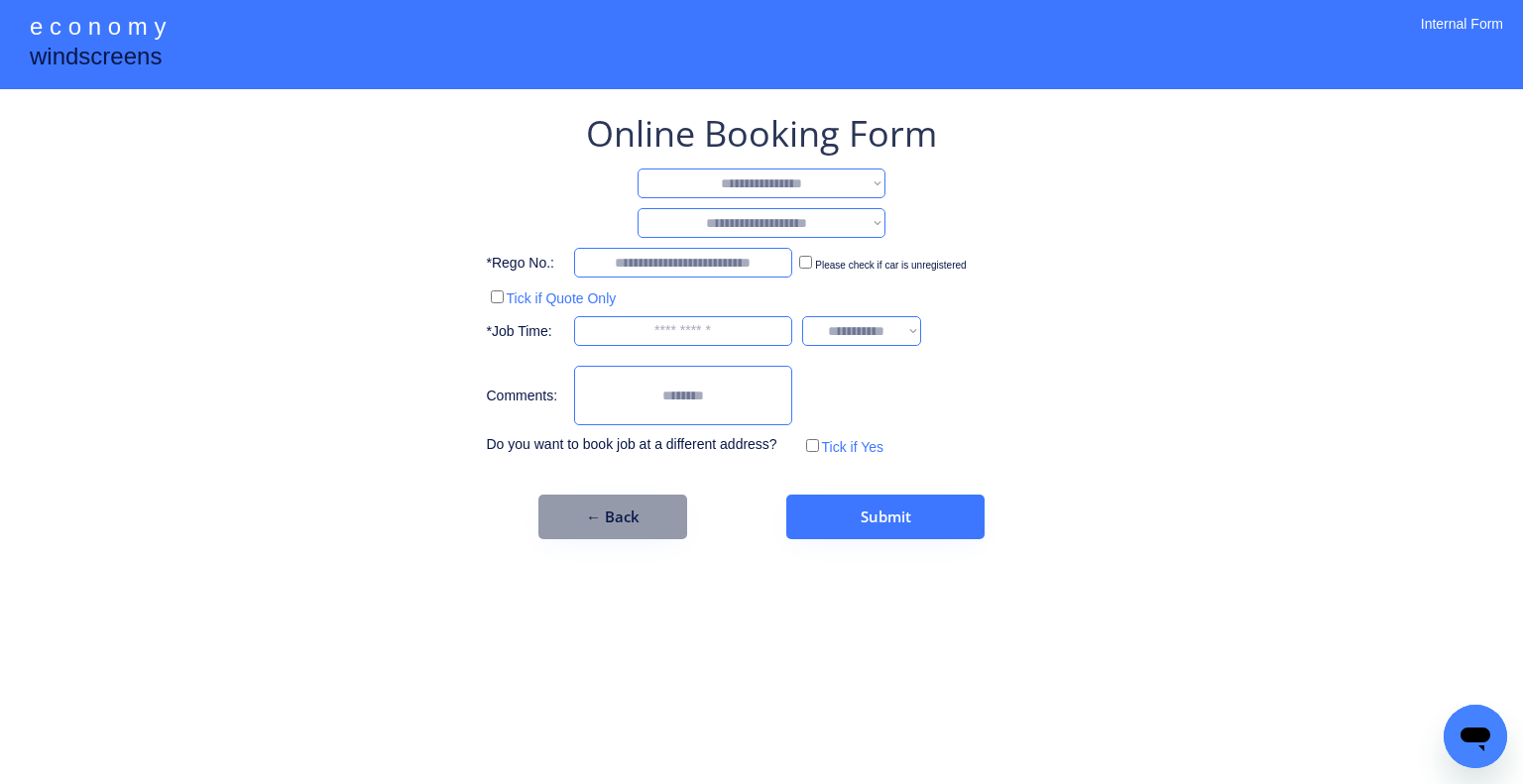 click on "**********" at bounding box center [762, 183] 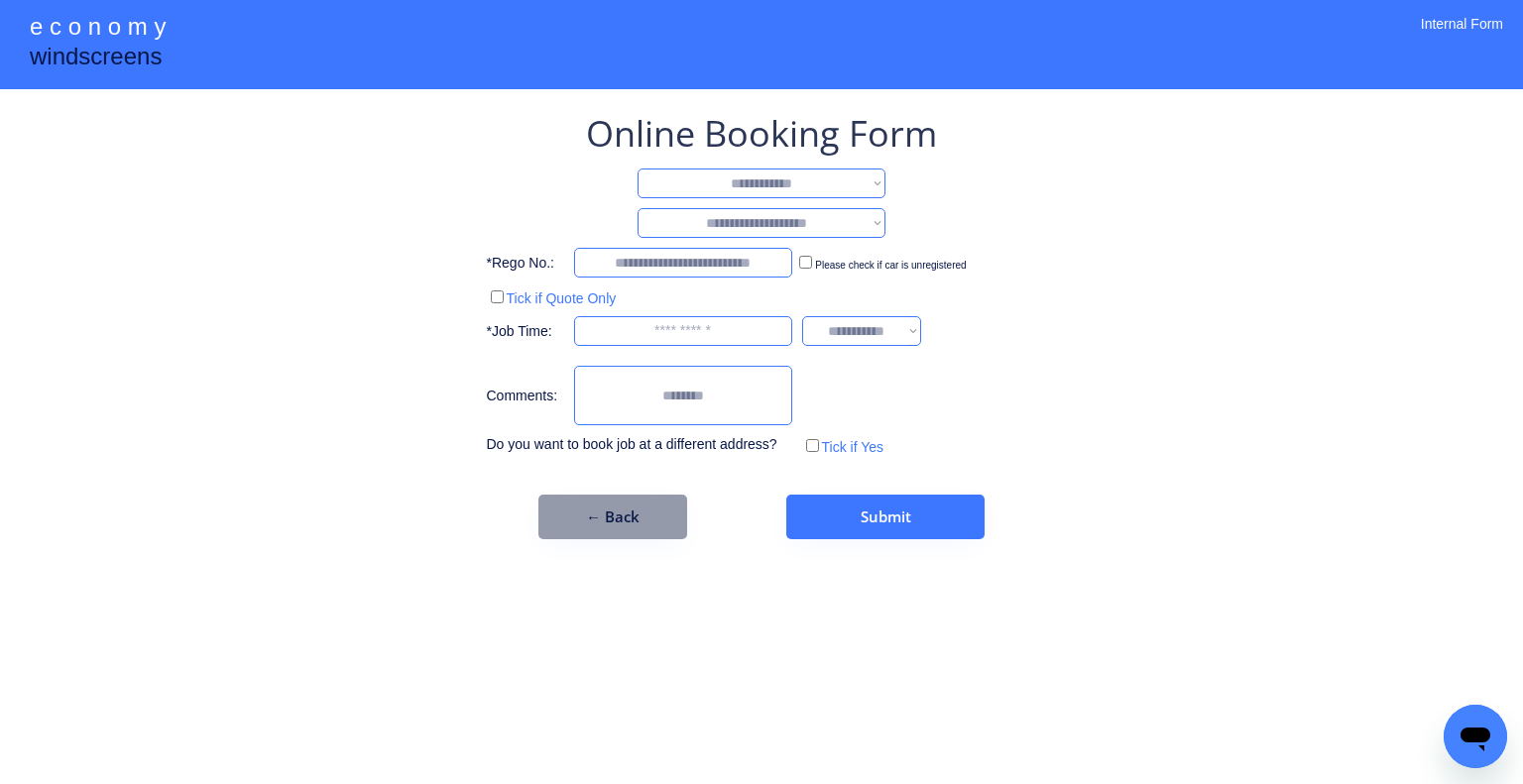 click on "**********" at bounding box center (762, 183) 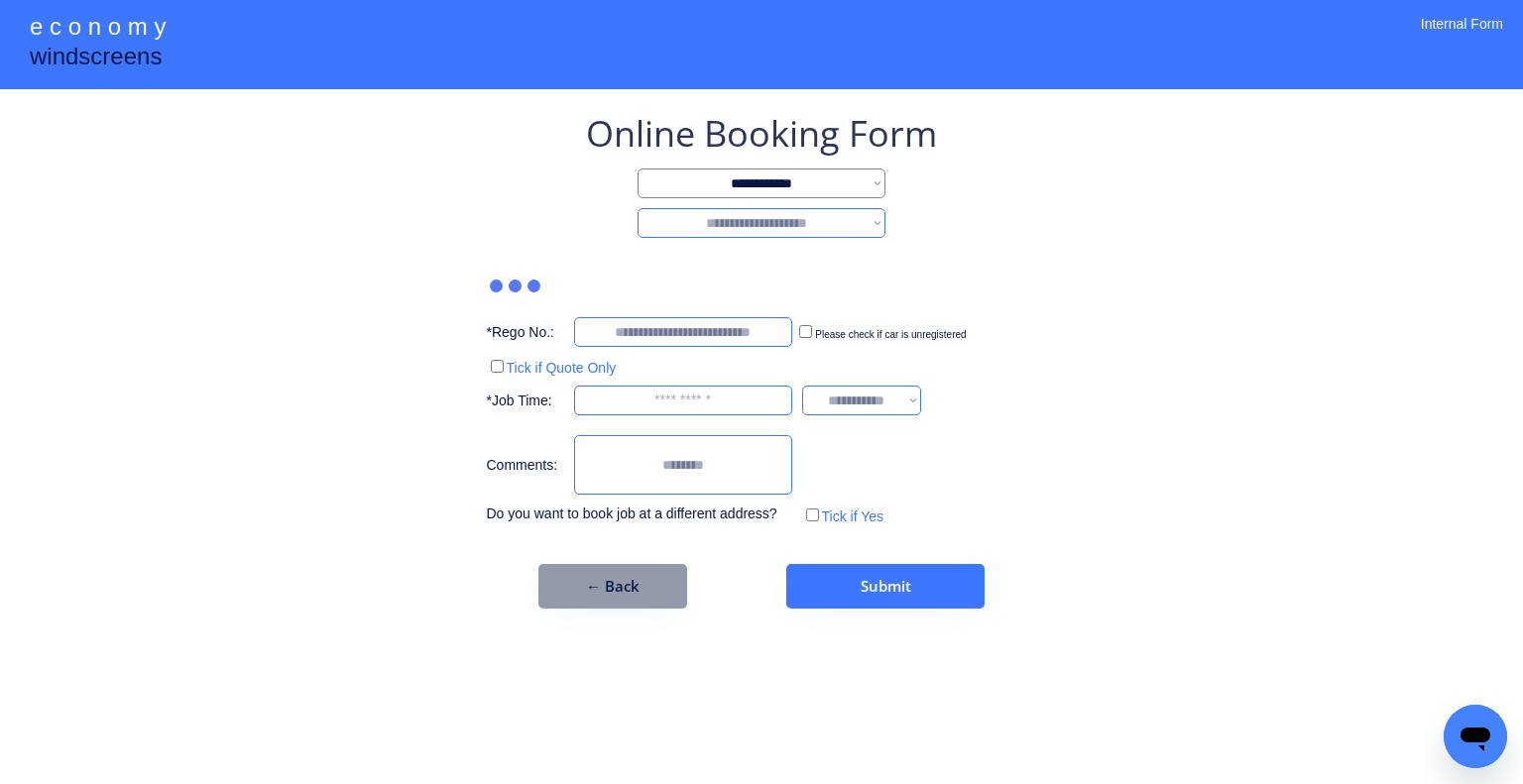 click on "**********" at bounding box center [762, 223] 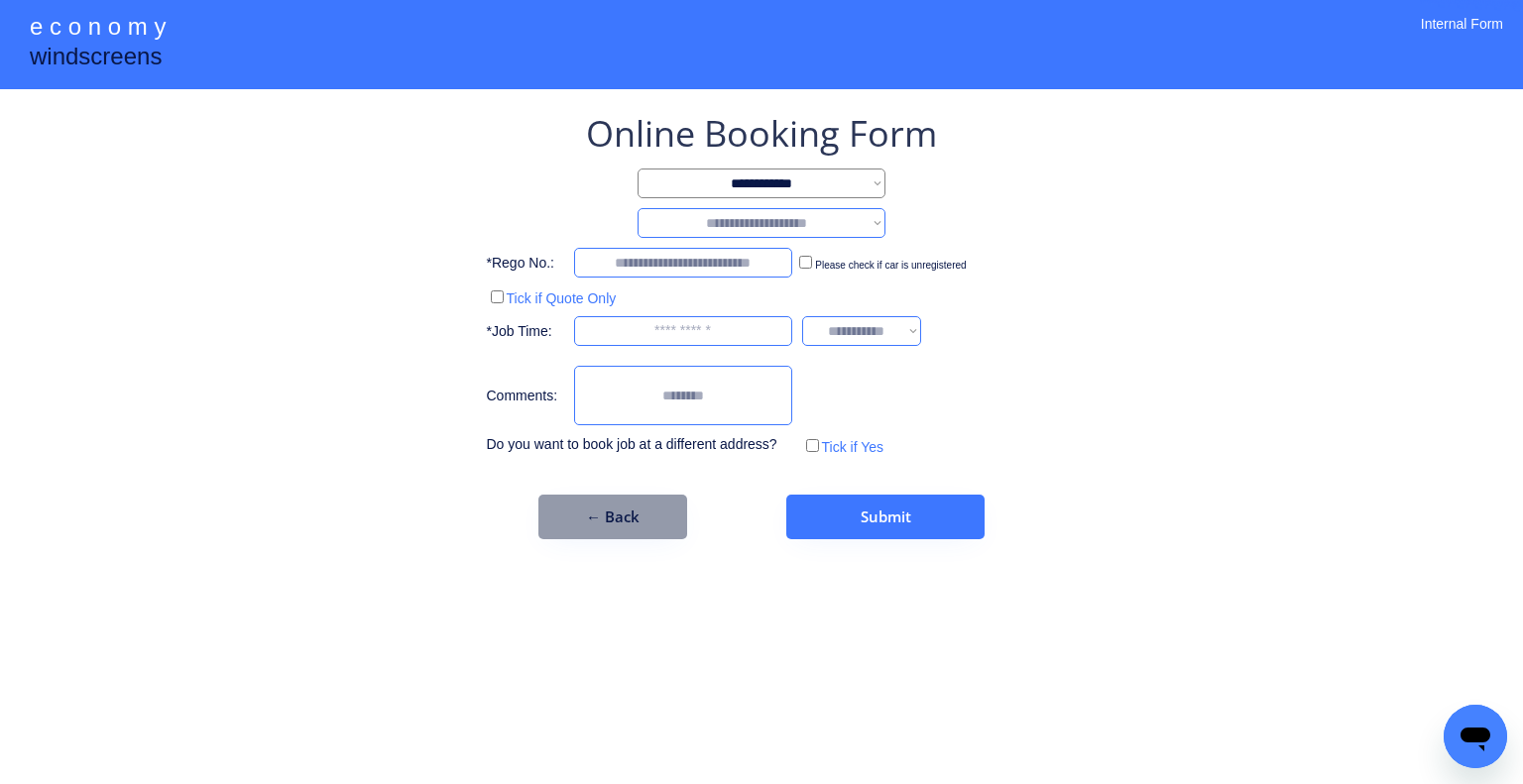 select on "********" 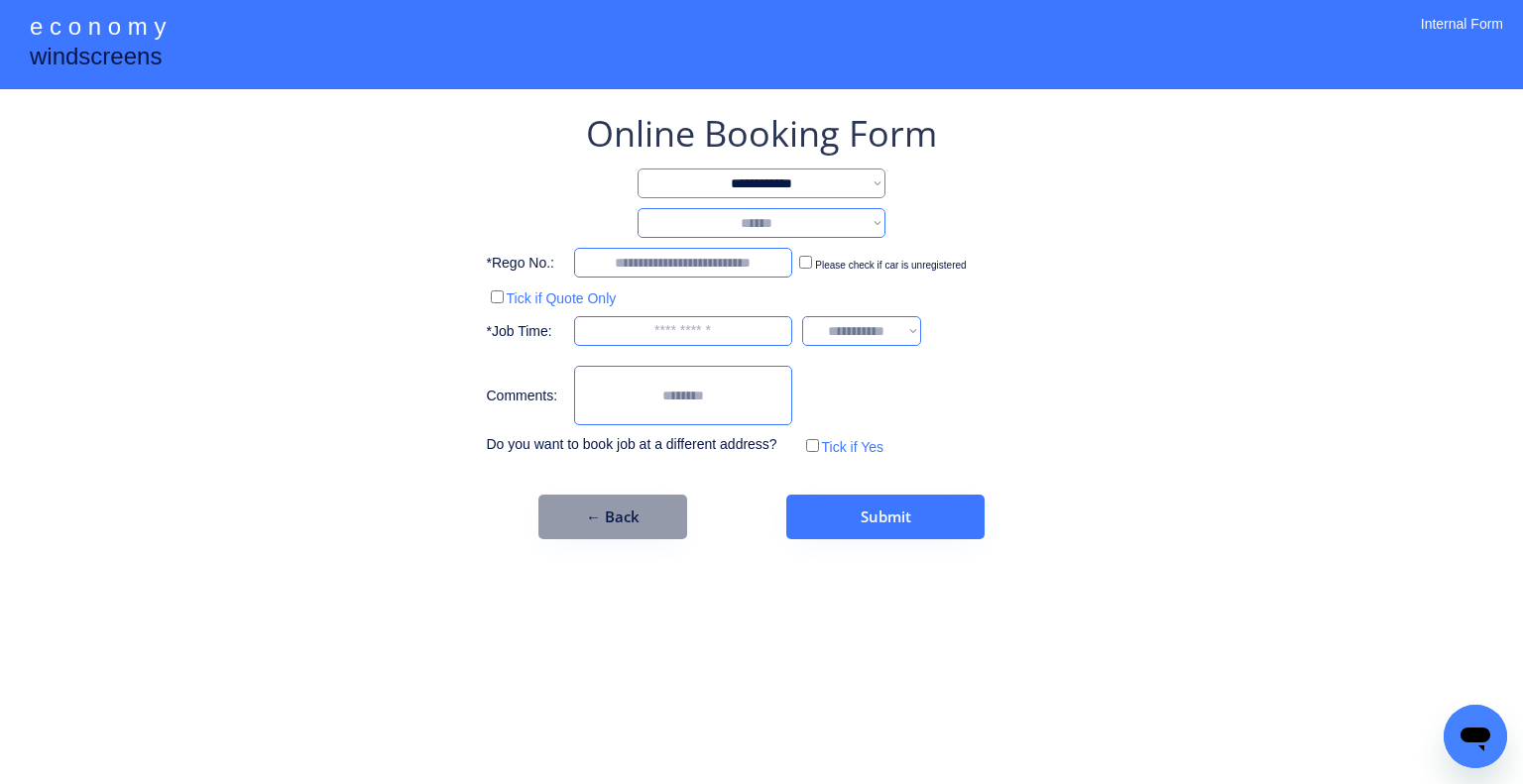 click on "**********" at bounding box center (762, 223) 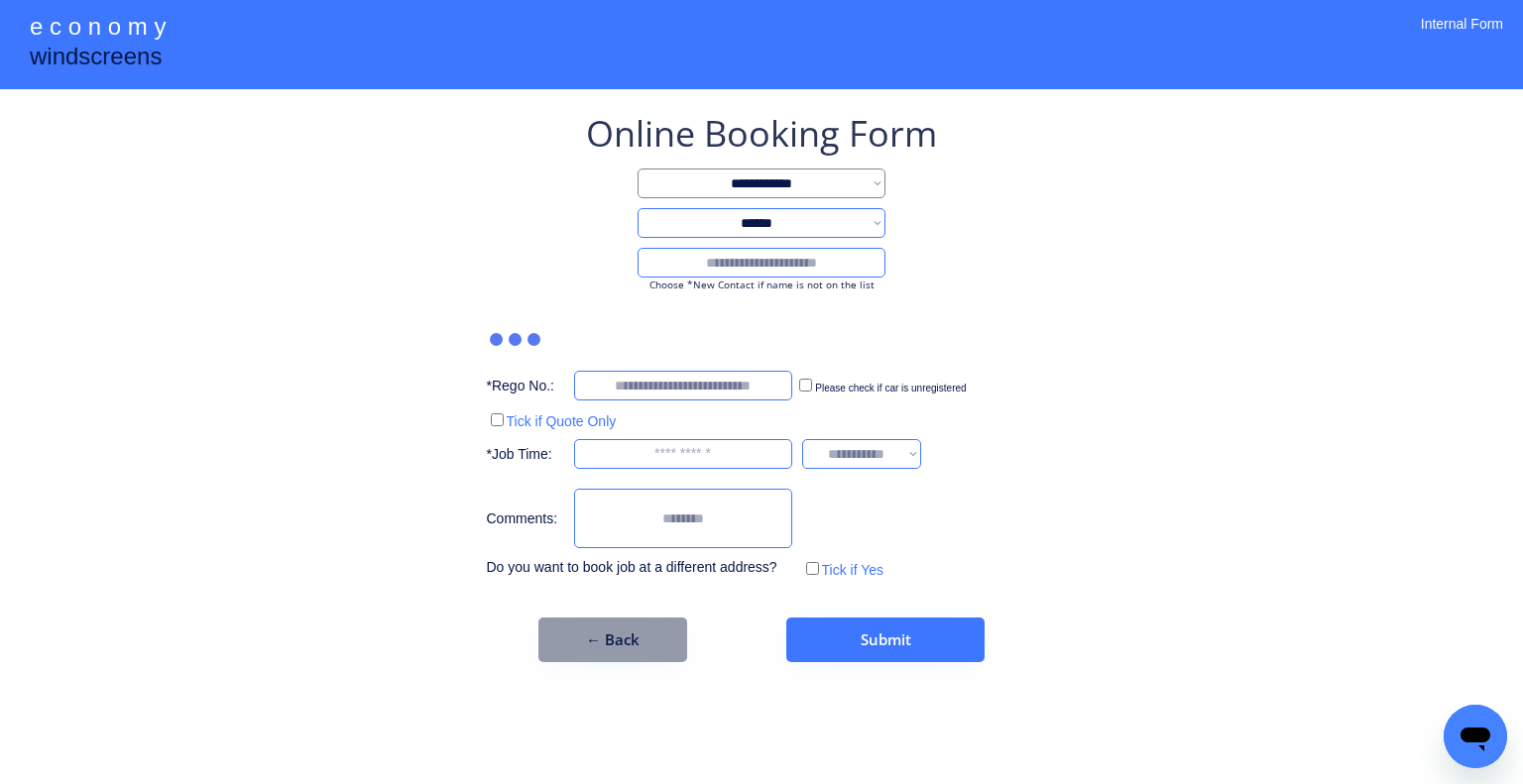 click at bounding box center [762, 263] 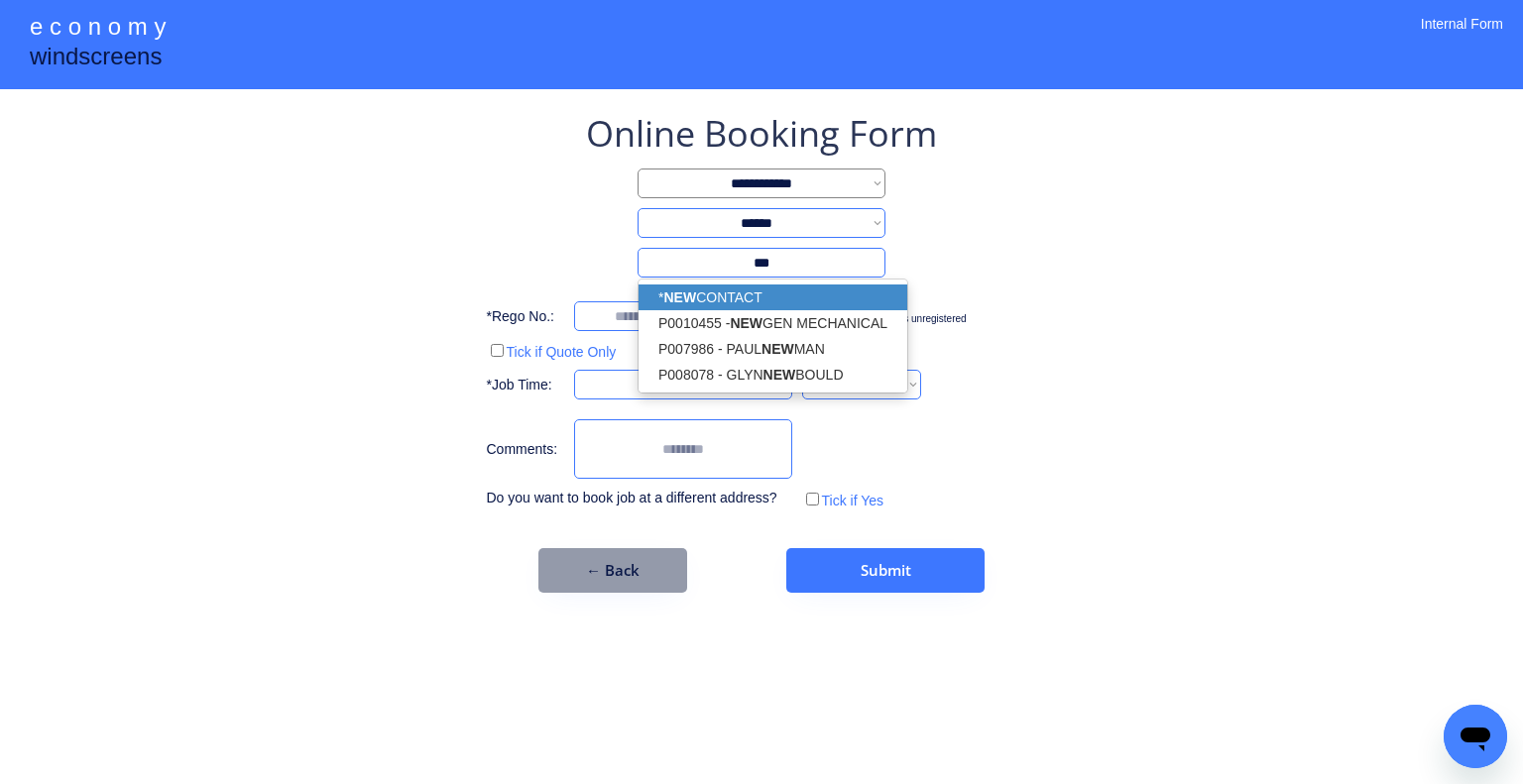 click on "* NEW  CONTACT" at bounding box center [772, 297] 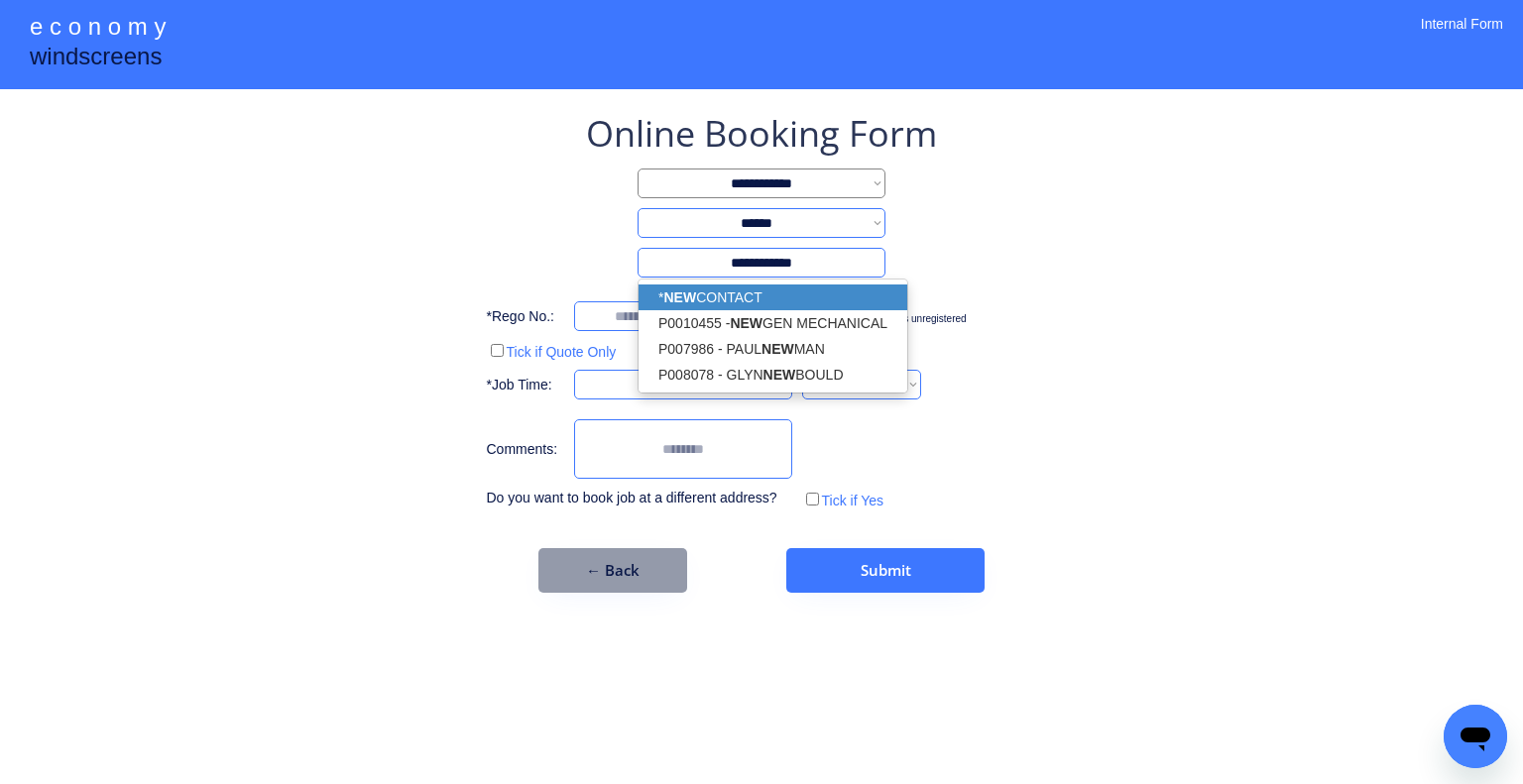 type on "**********" 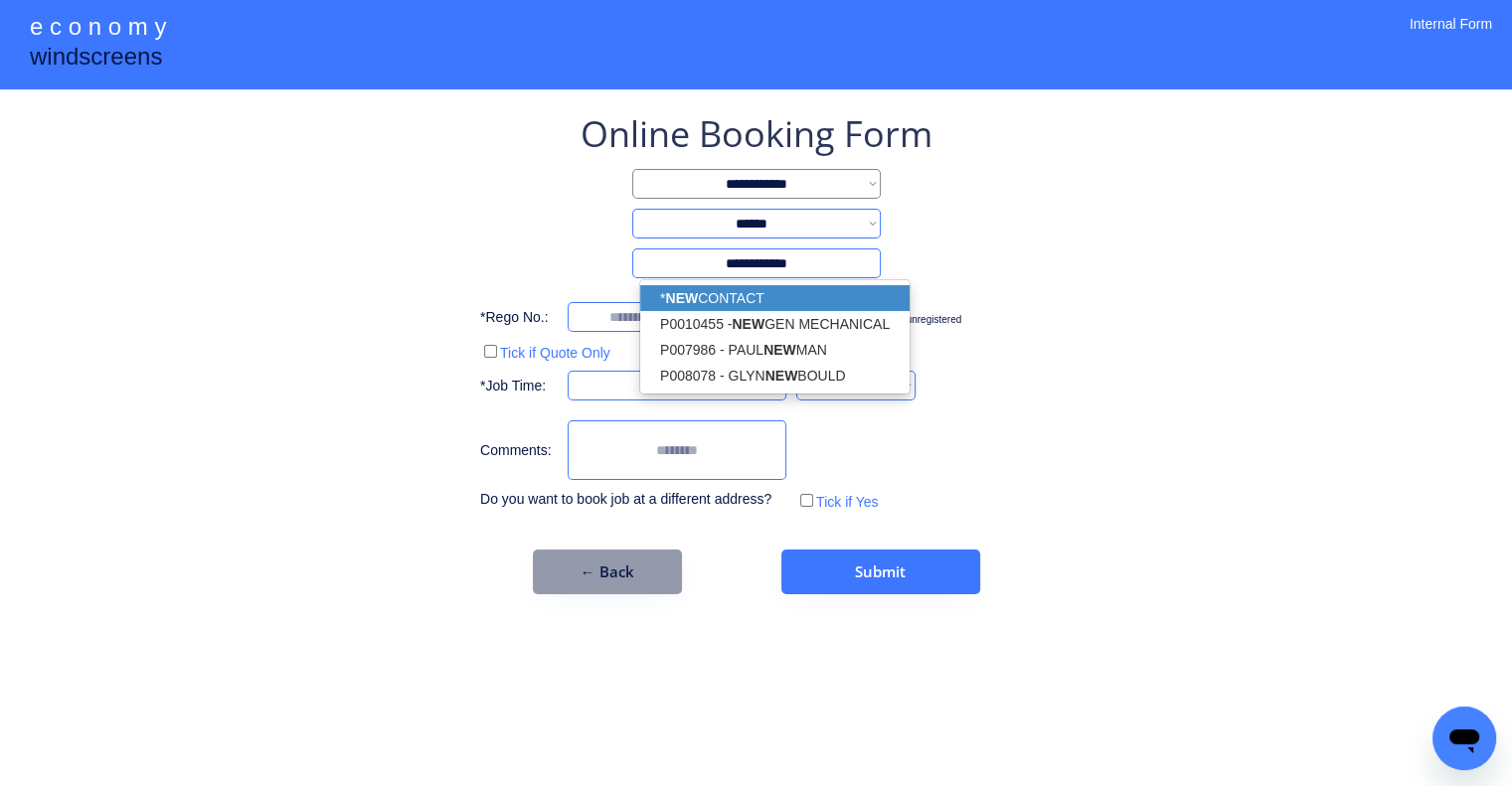 click on "**********" at bounding box center [756, 352] 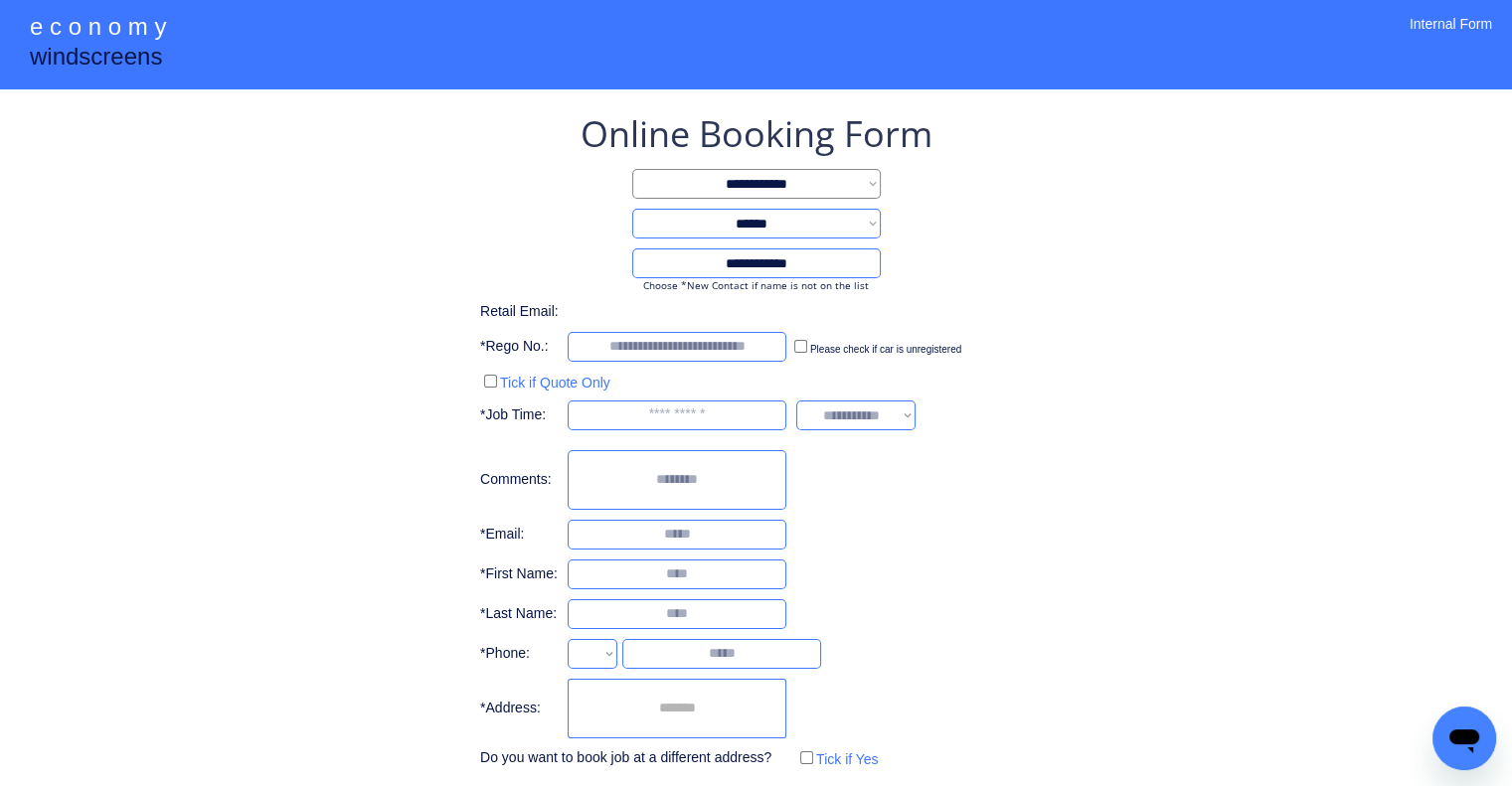 select on "**********" 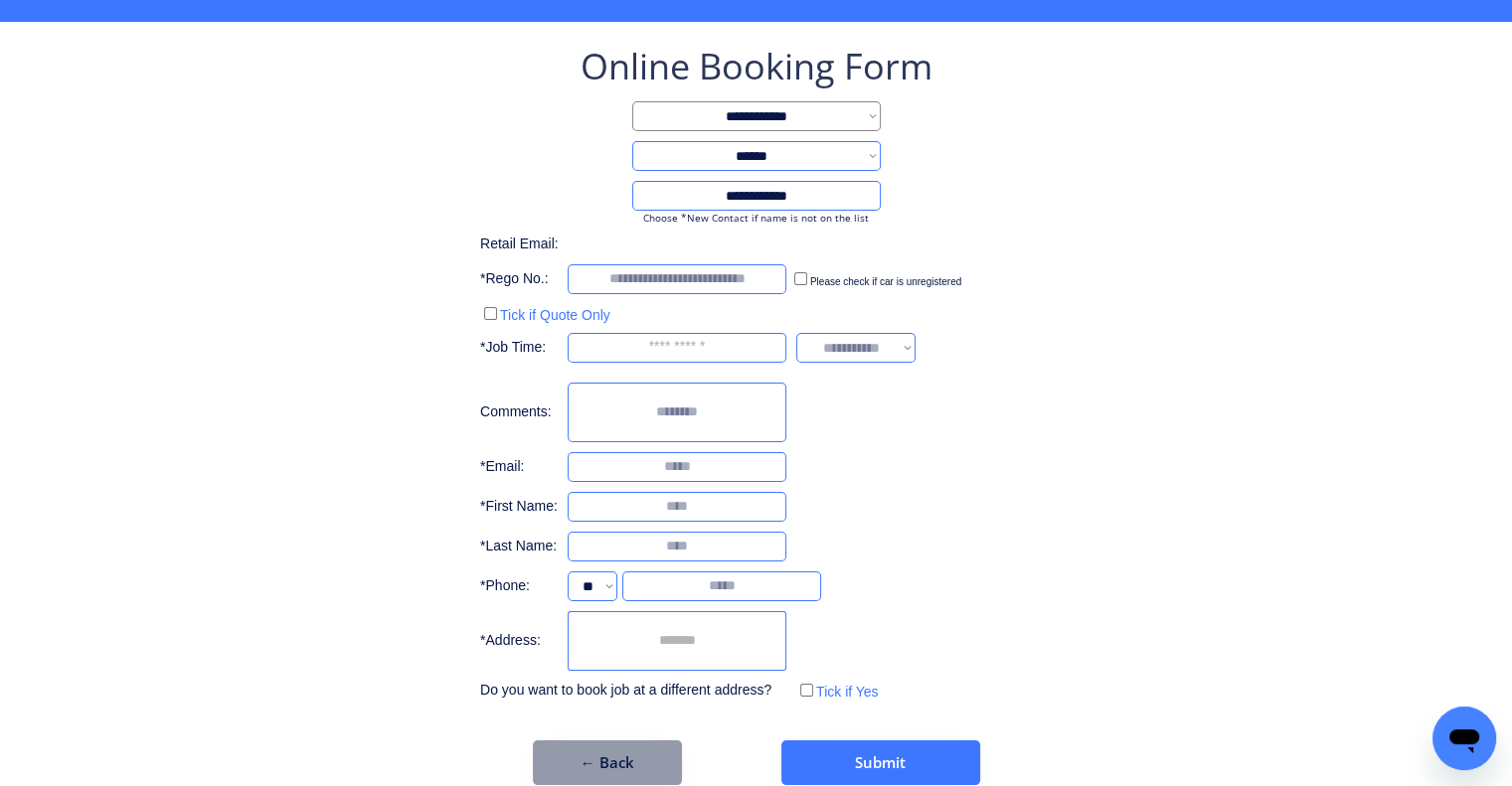 scroll, scrollTop: 95, scrollLeft: 0, axis: vertical 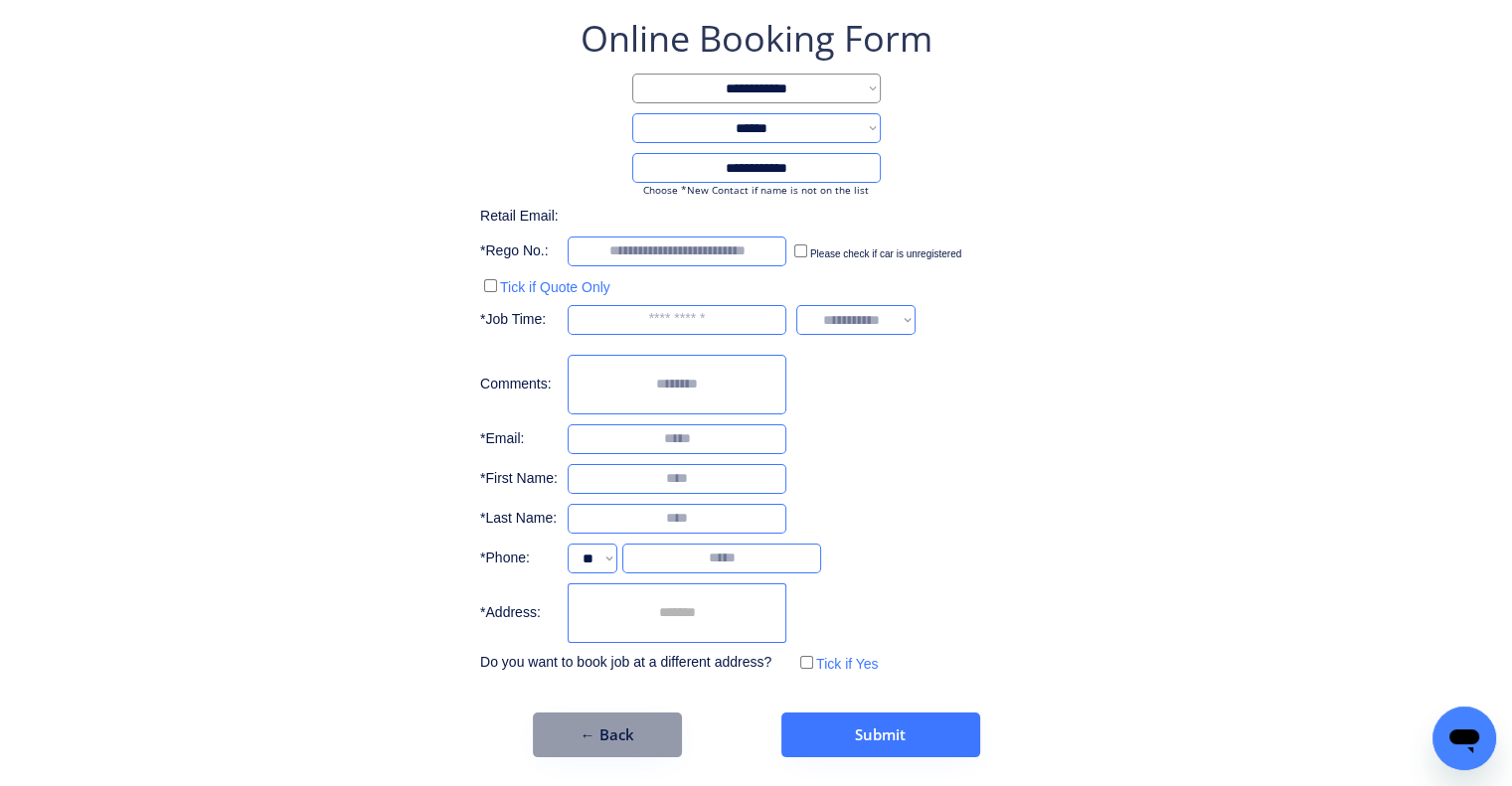 click on "**********" at bounding box center [756, 346] 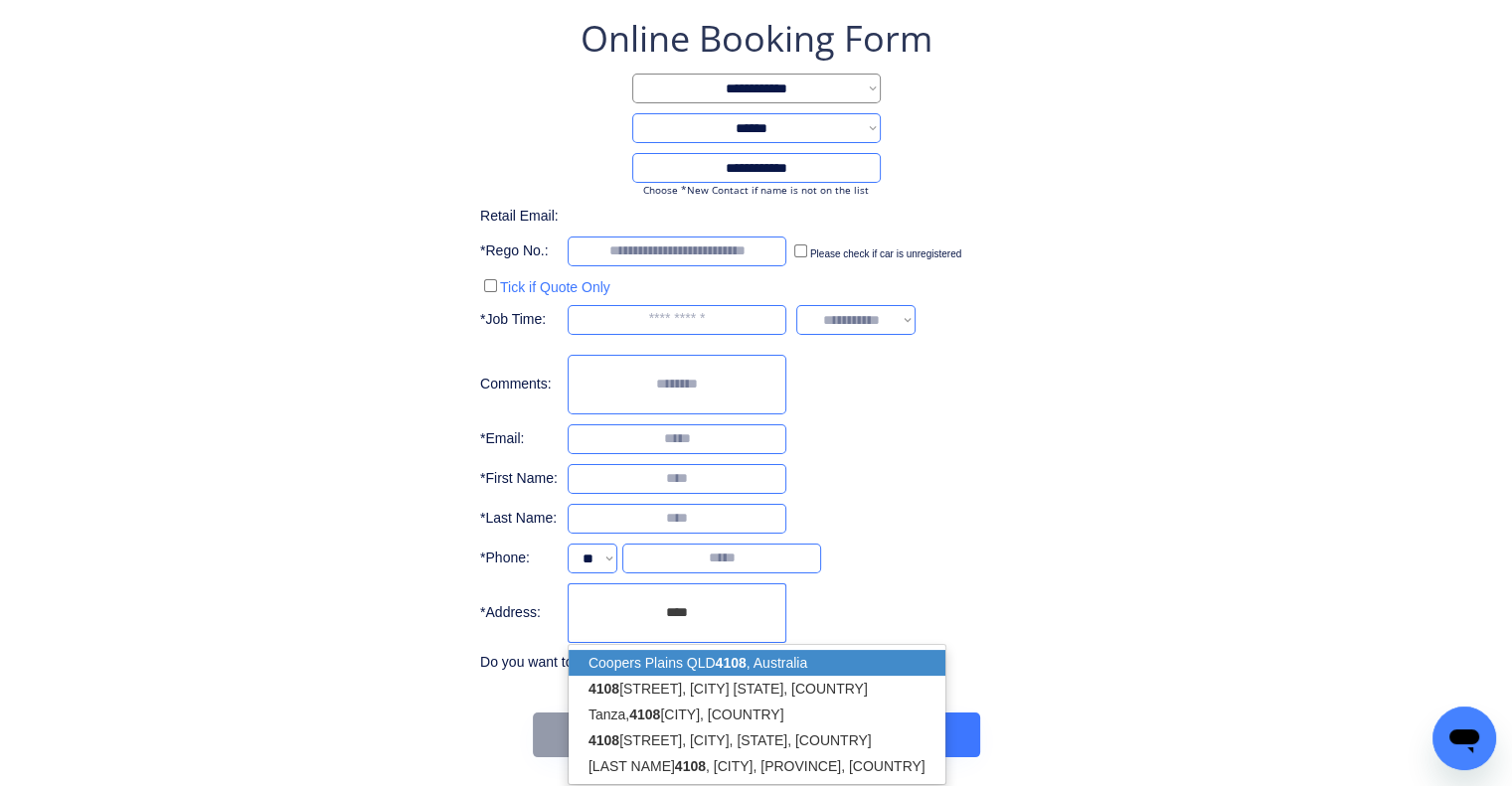 drag, startPoint x: 702, startPoint y: 651, endPoint x: 763, endPoint y: 602, distance: 78.243211 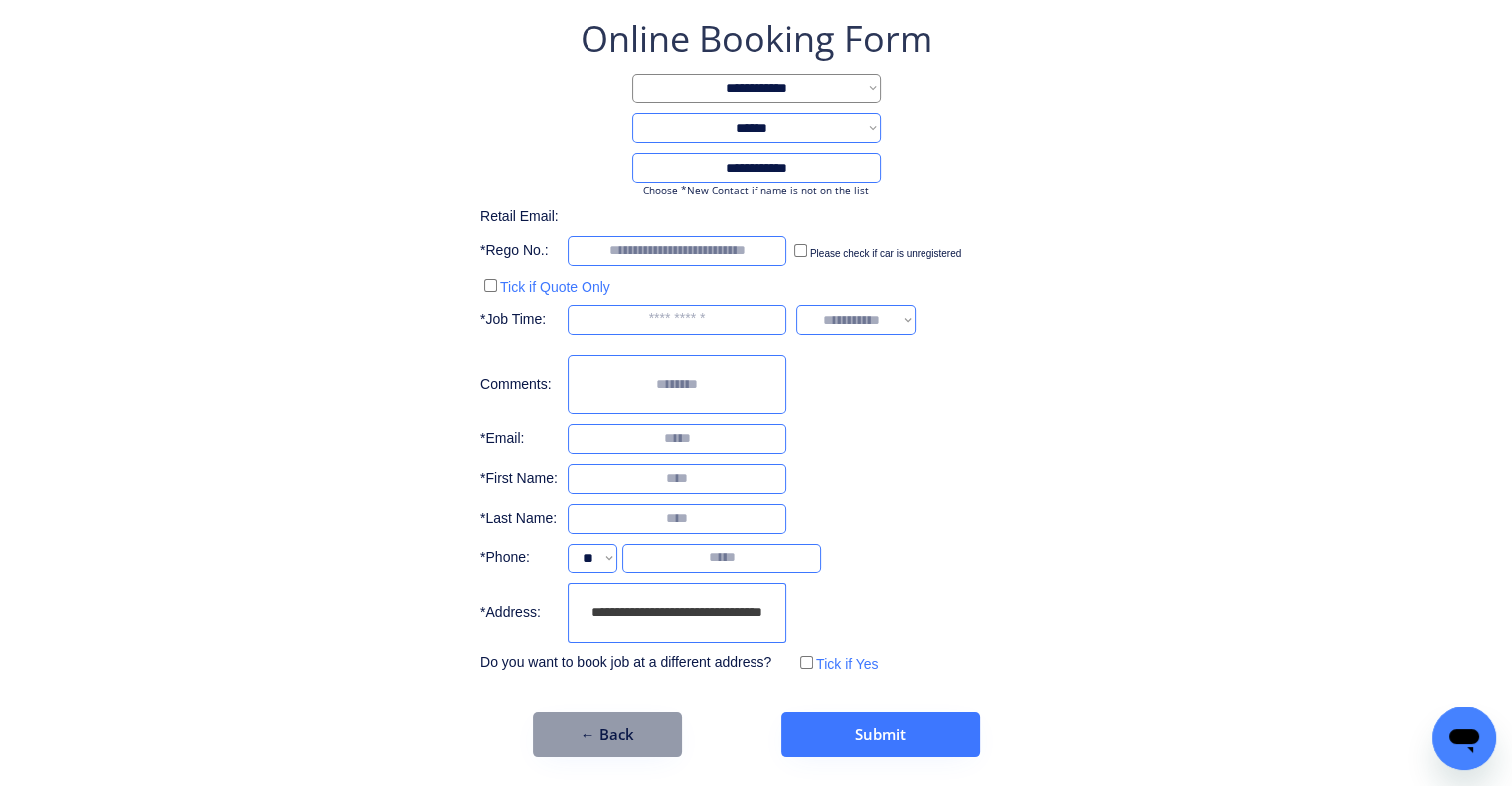 type on "**********" 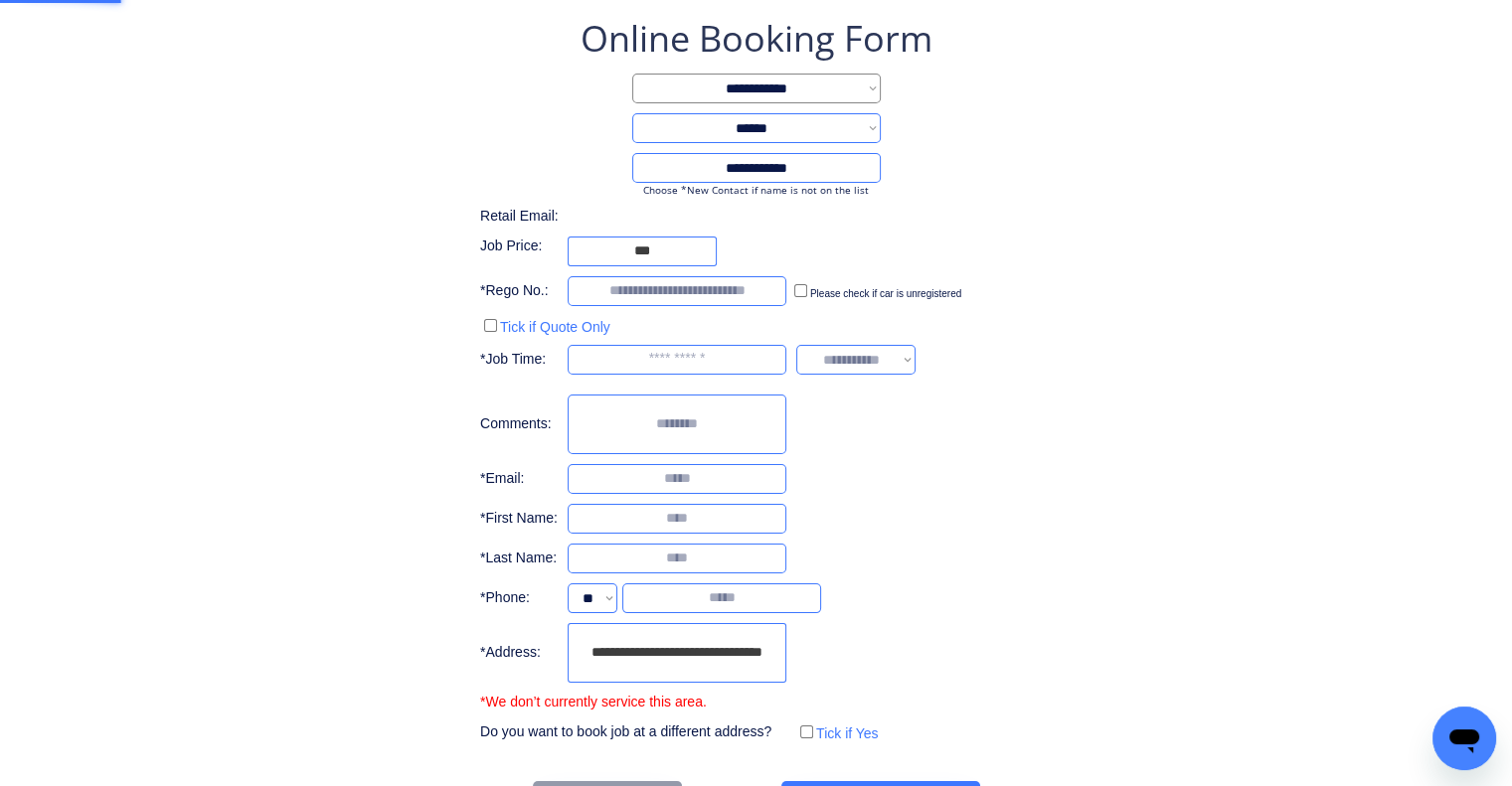 click on "**********" at bounding box center (756, 380) 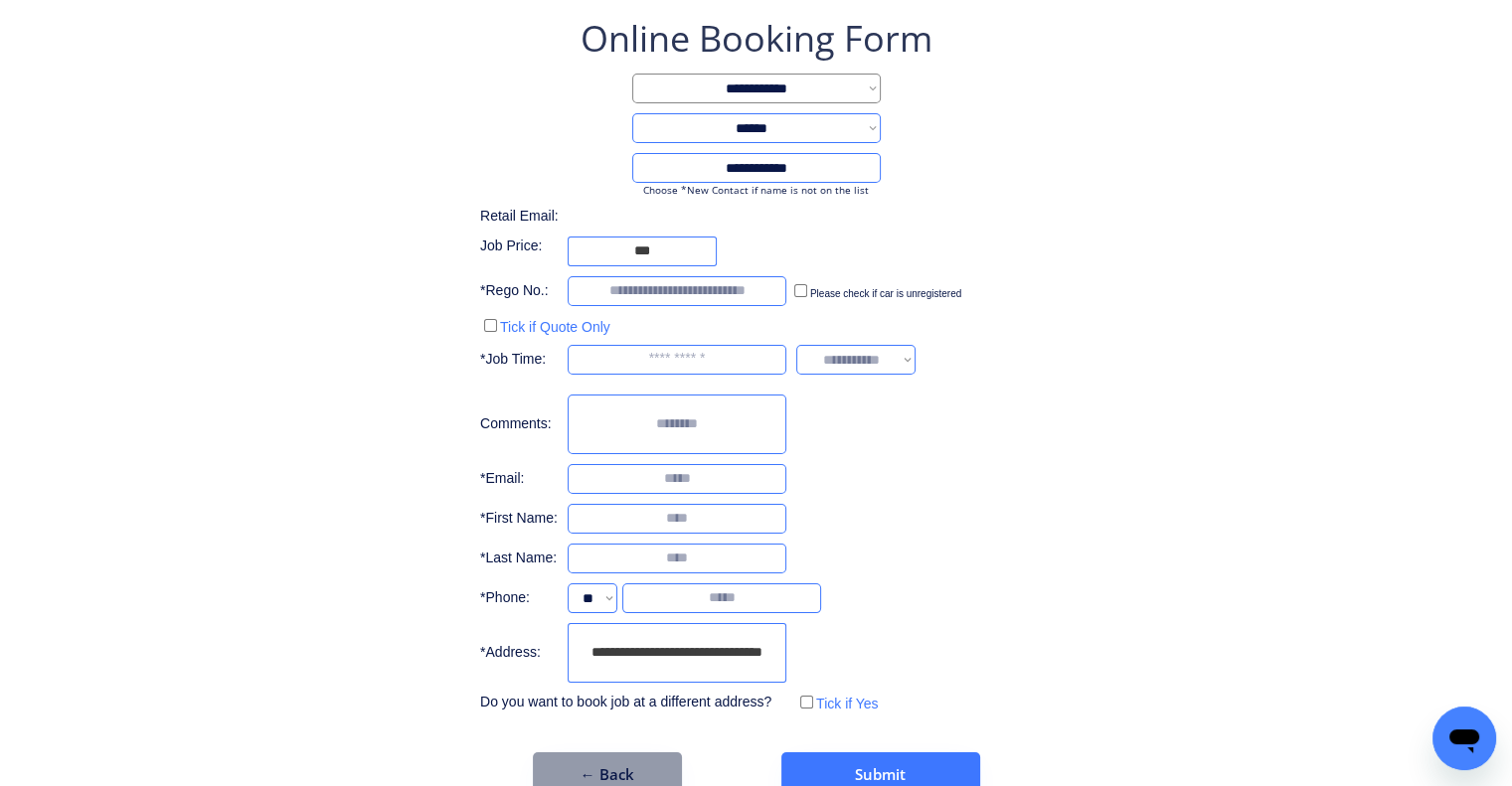 click on "**********" at bounding box center (756, 366) 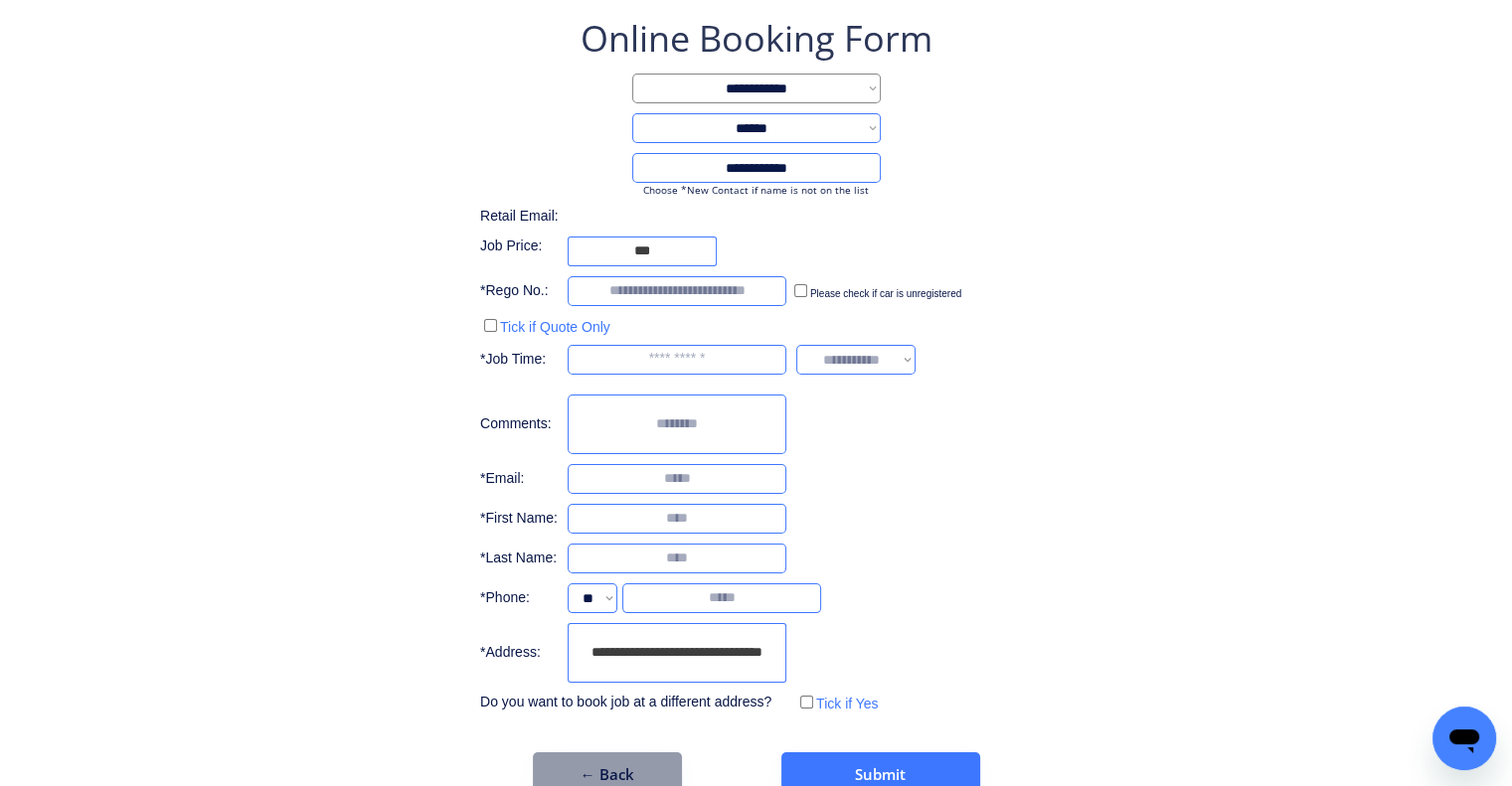 drag, startPoint x: 1087, startPoint y: 338, endPoint x: 938, endPoint y: 241, distance: 177.792 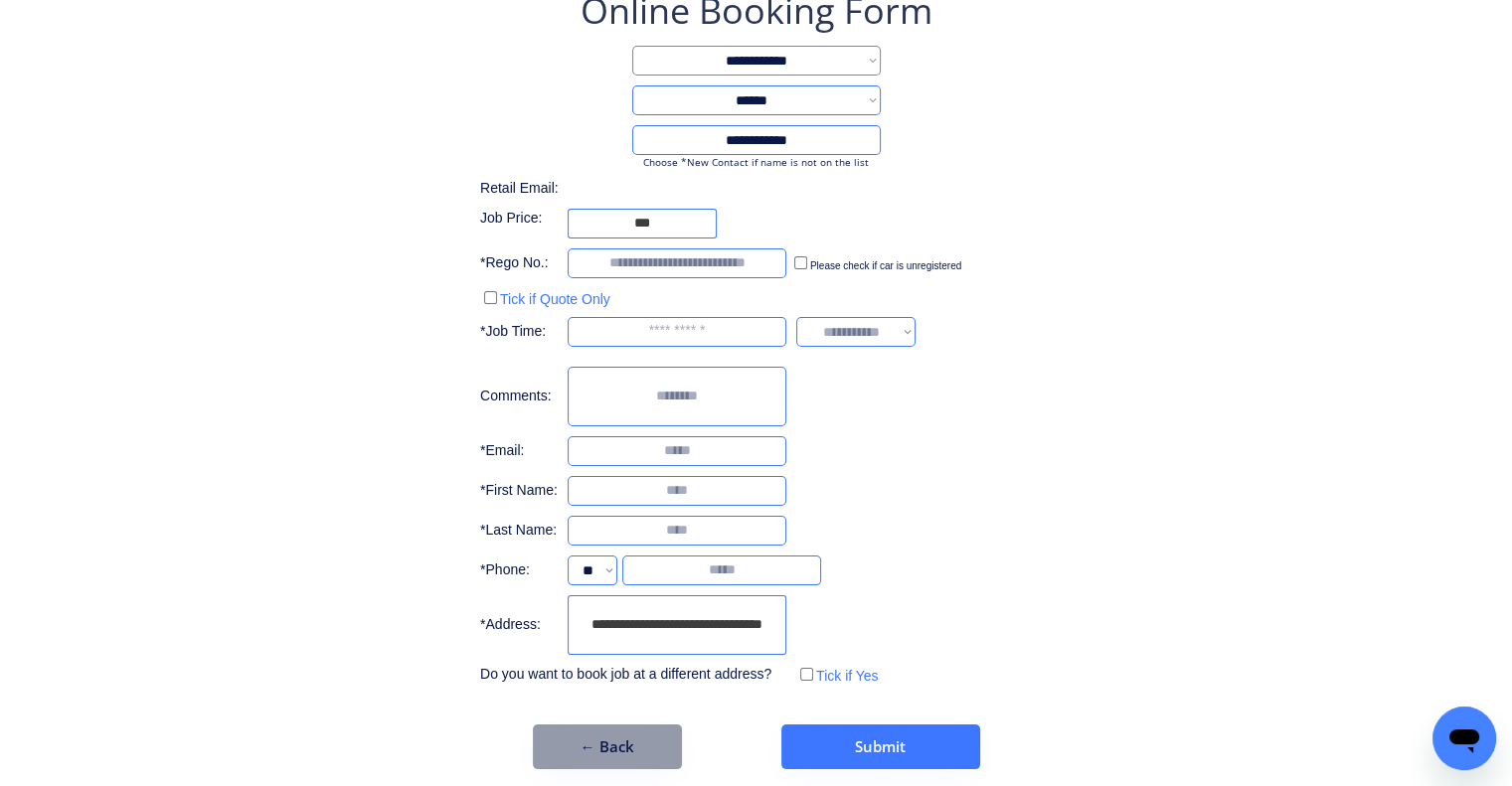 scroll, scrollTop: 135, scrollLeft: 0, axis: vertical 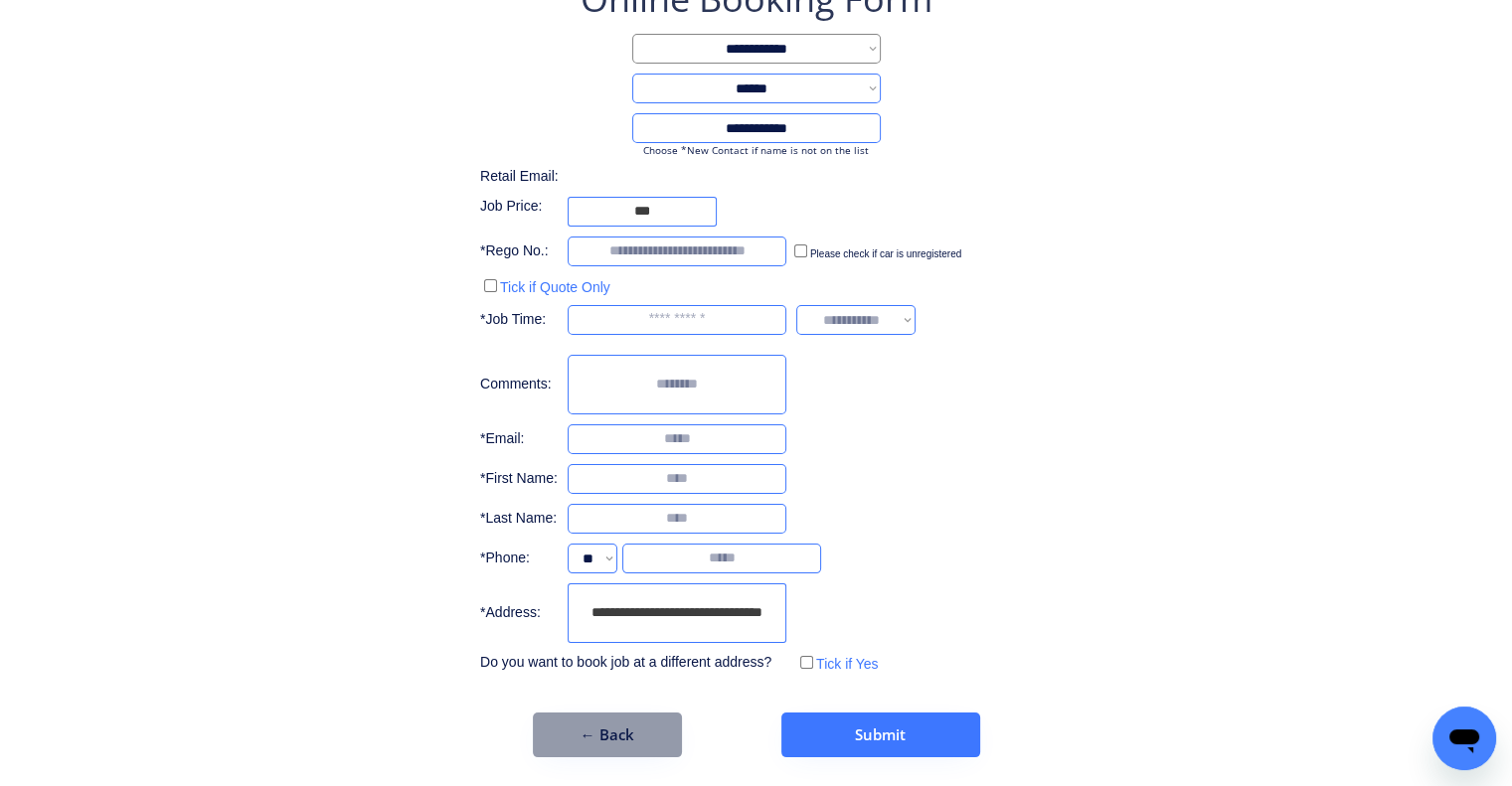 click on "**********" at bounding box center [756, 366] 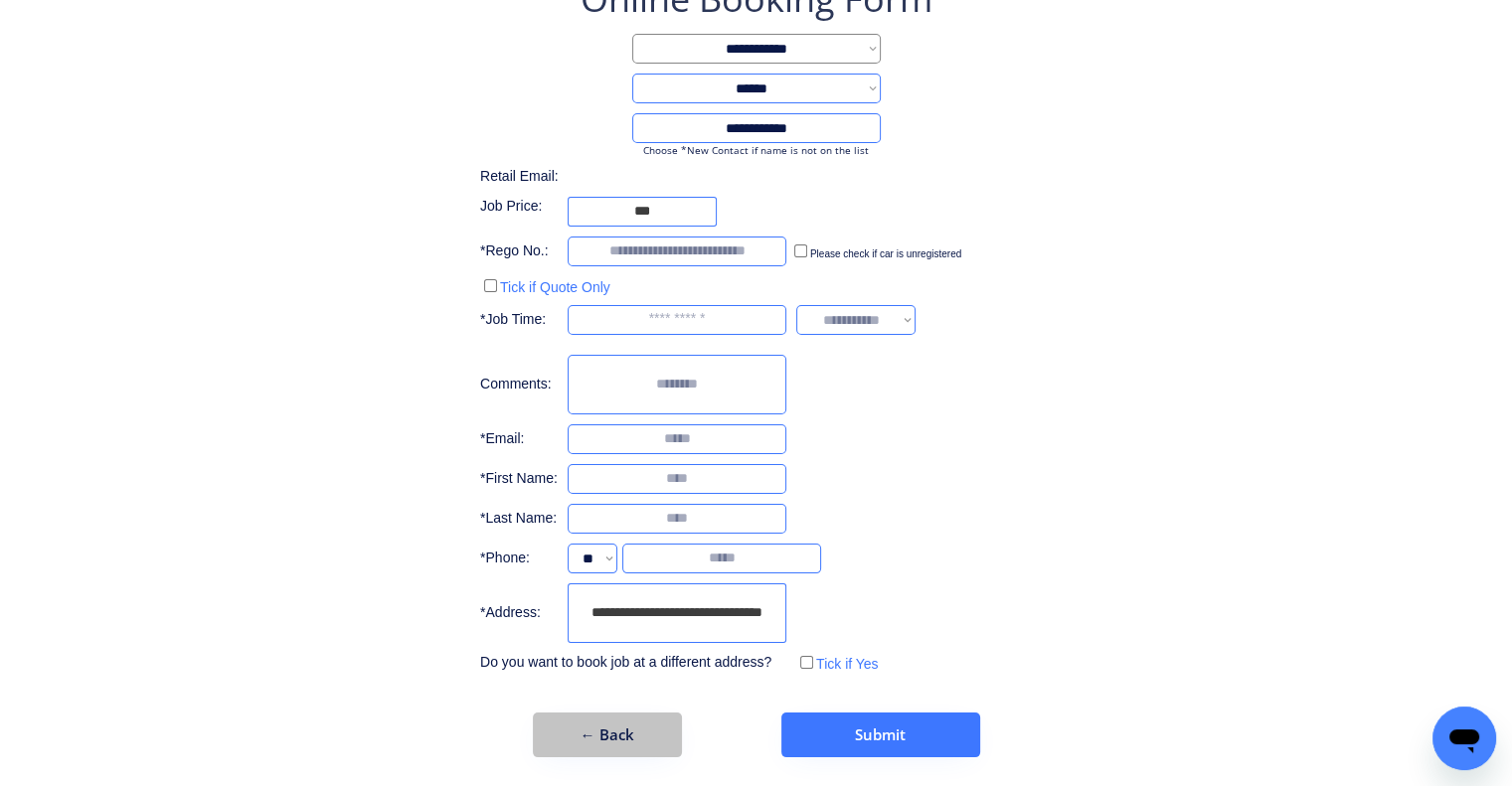 drag, startPoint x: 646, startPoint y: 726, endPoint x: 1046, endPoint y: 351, distance: 548.2928 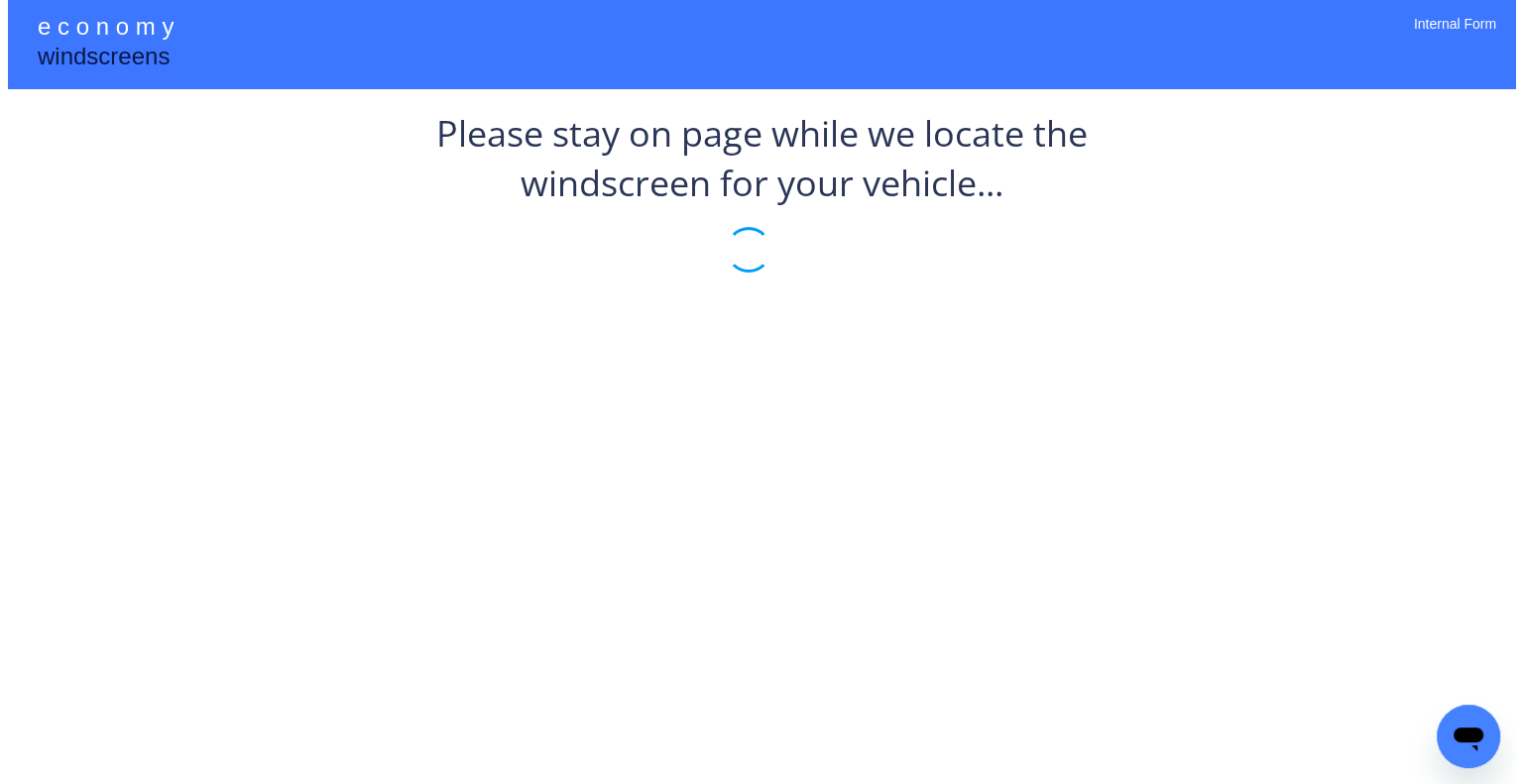 scroll, scrollTop: 0, scrollLeft: 0, axis: both 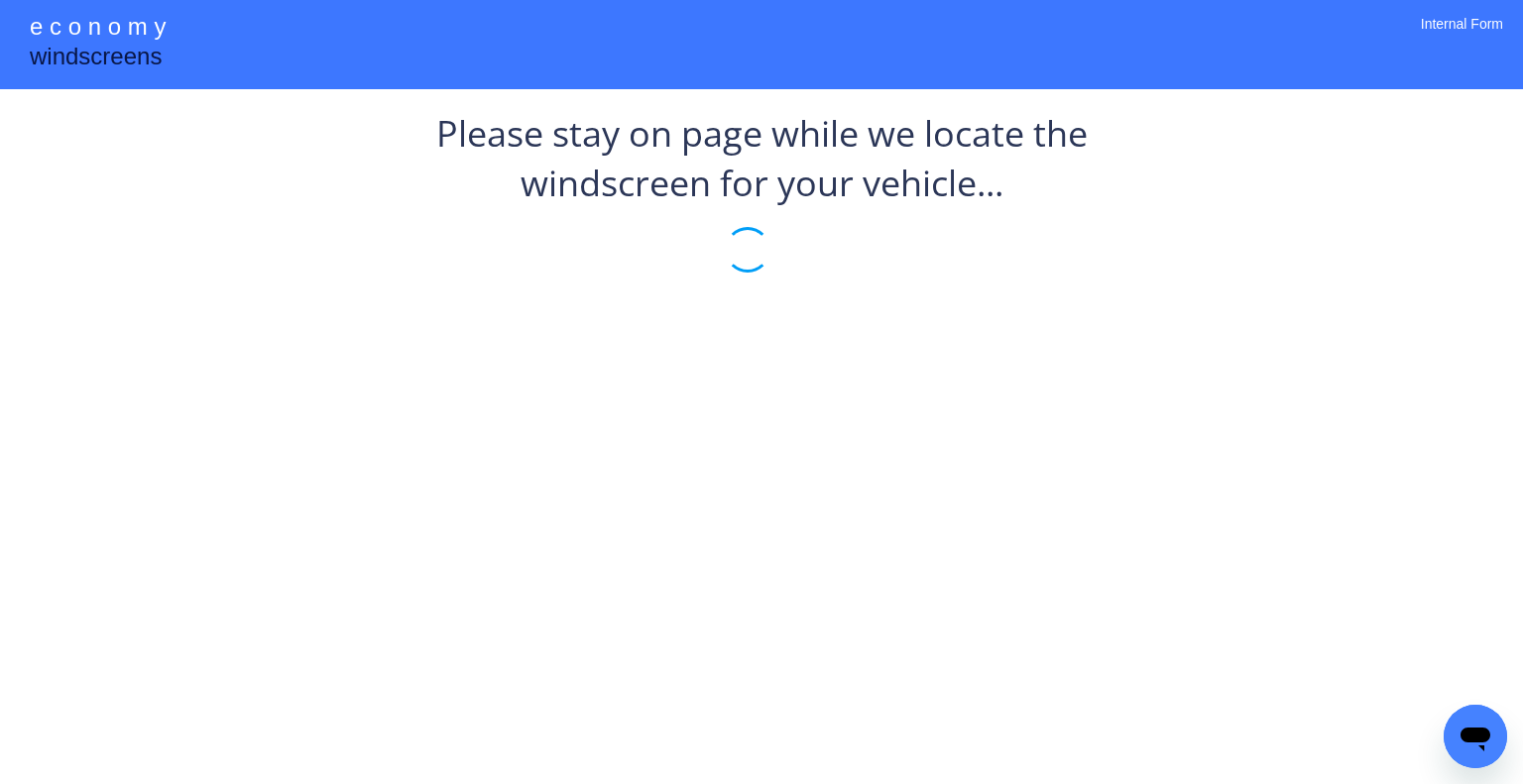 drag, startPoint x: 932, startPoint y: 360, endPoint x: 830, endPoint y: 334, distance: 105.26158 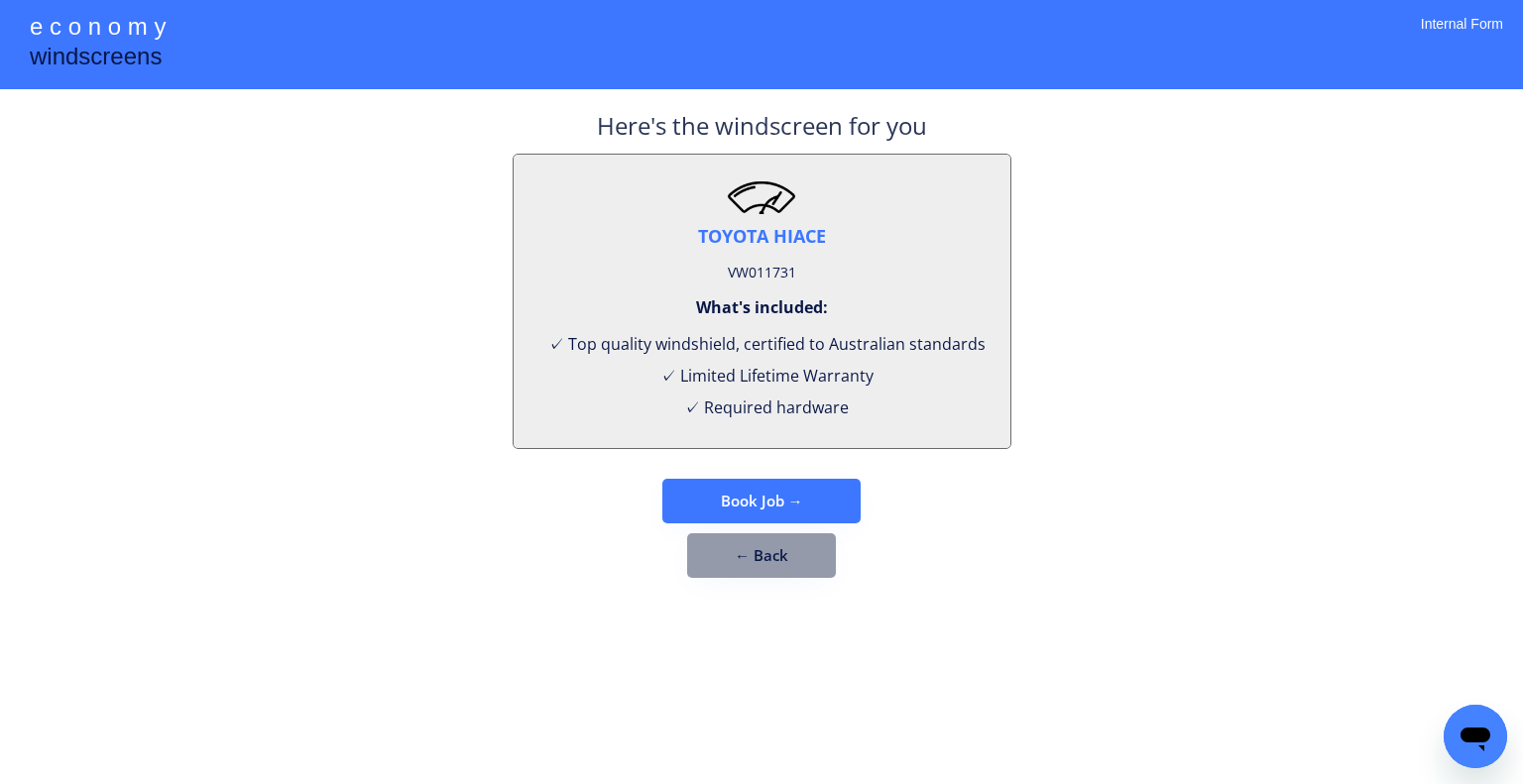 click on "VW011731" at bounding box center (762, 273) 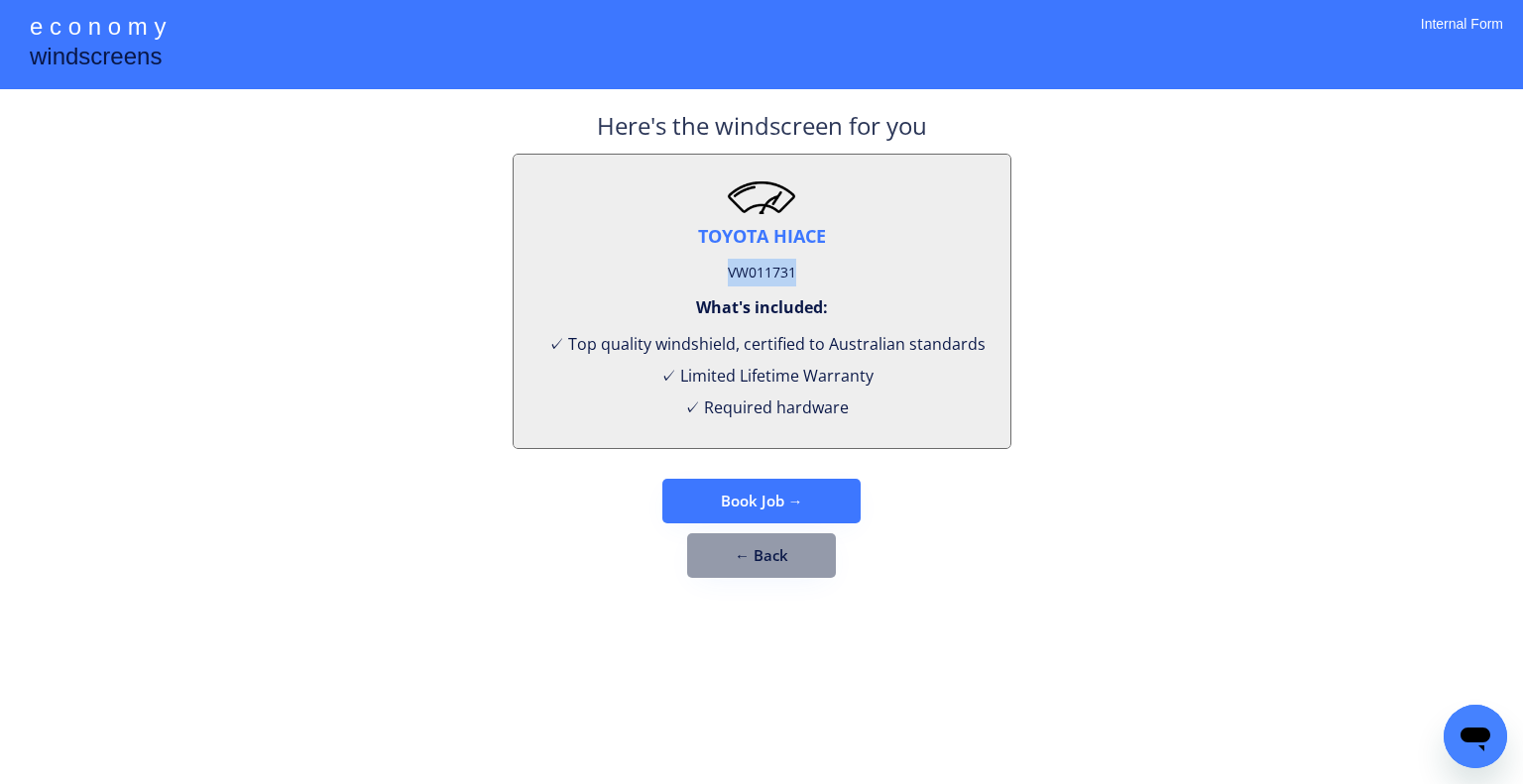 click on "VW011731" at bounding box center (762, 273) 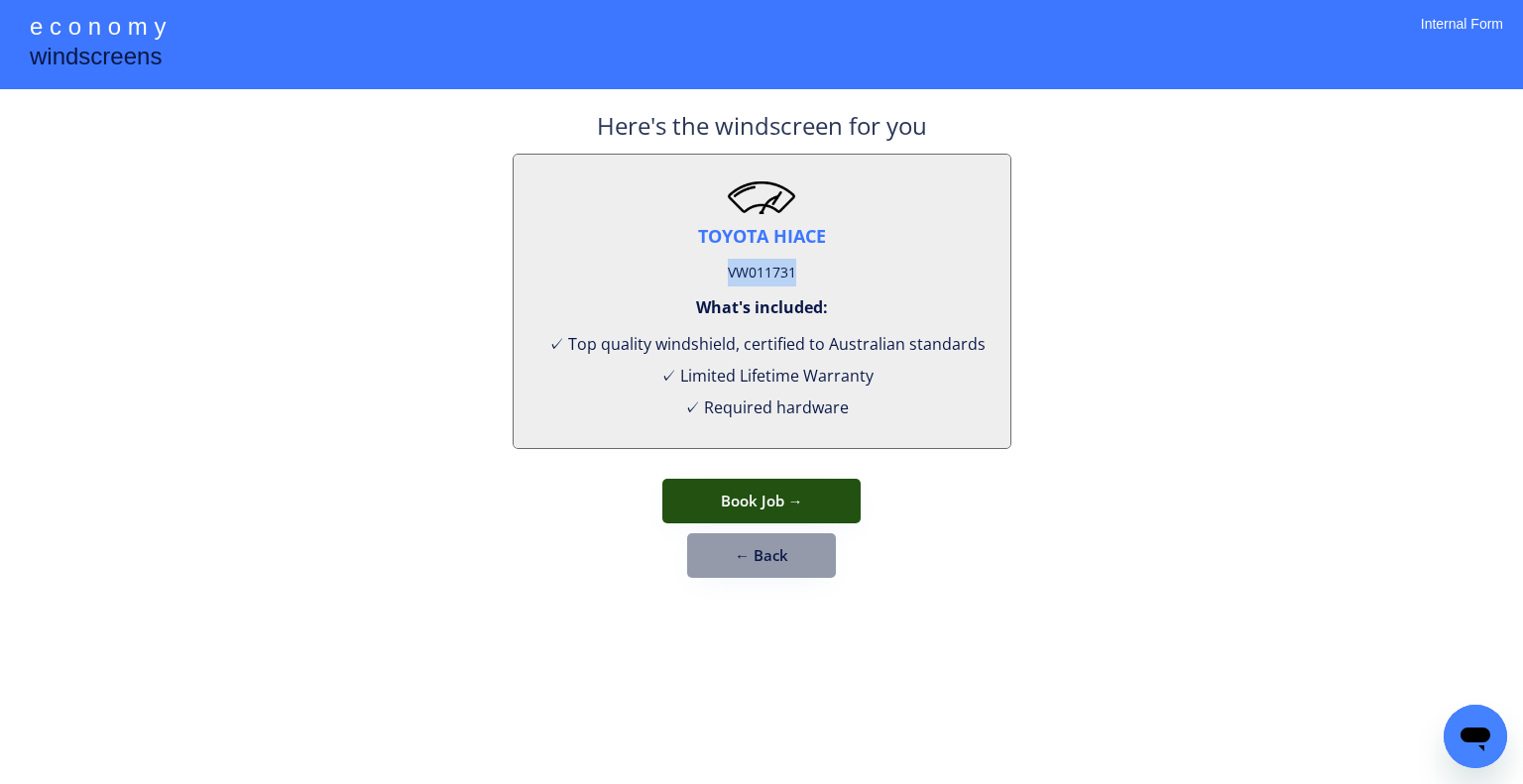 click on "←   Back" at bounding box center [762, 555] 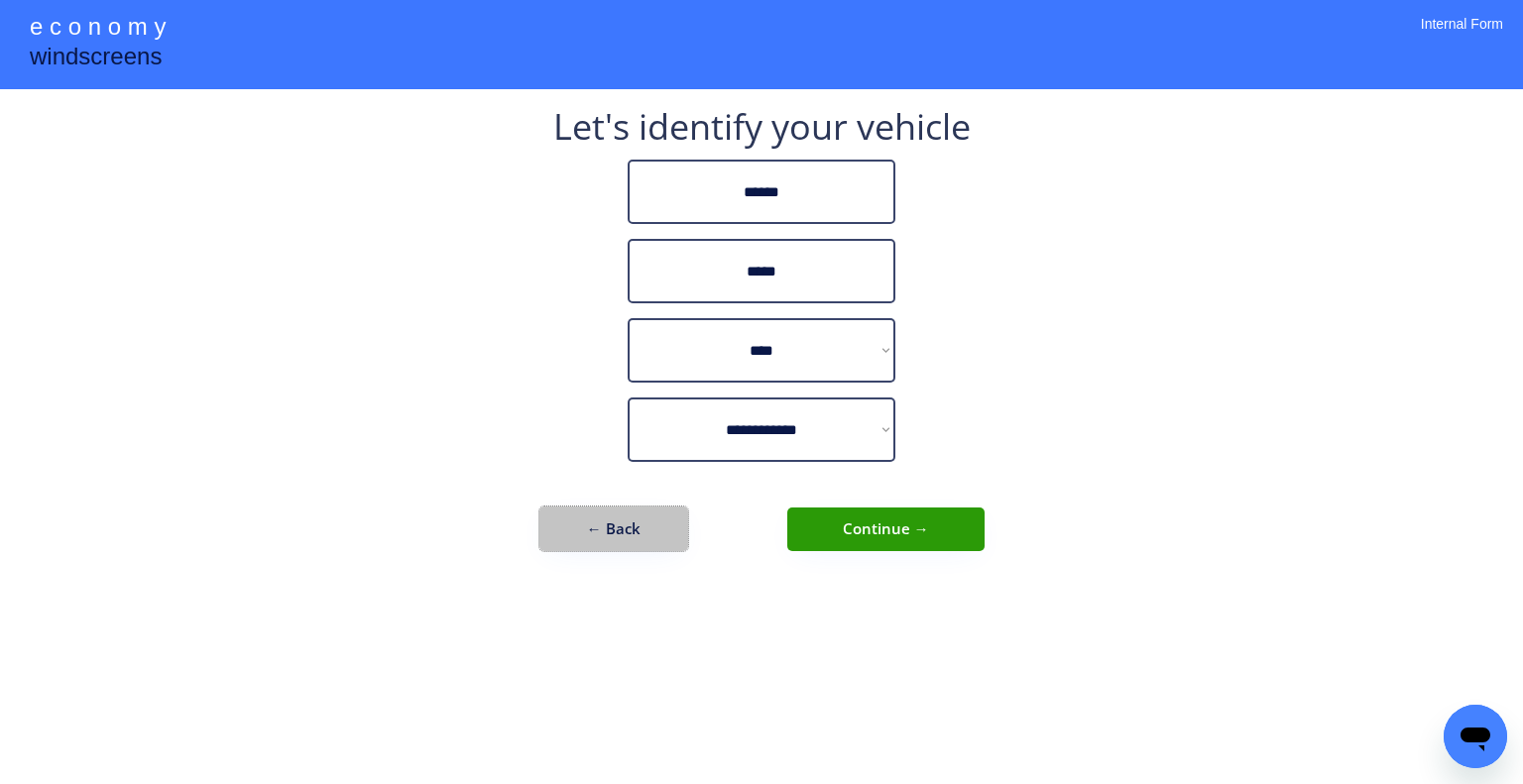 click on "←   Back" at bounding box center (614, 528) 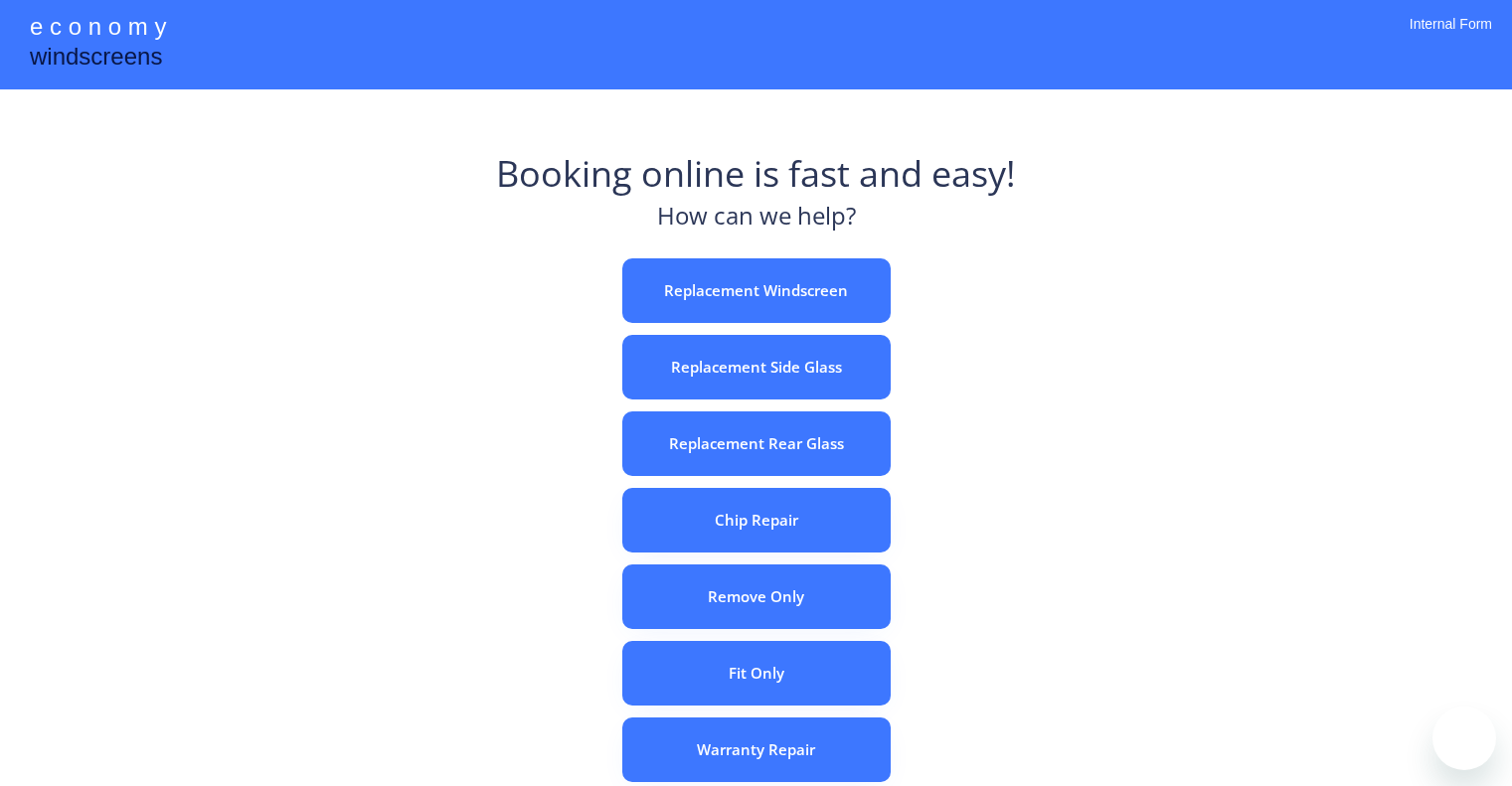 scroll, scrollTop: 0, scrollLeft: 0, axis: both 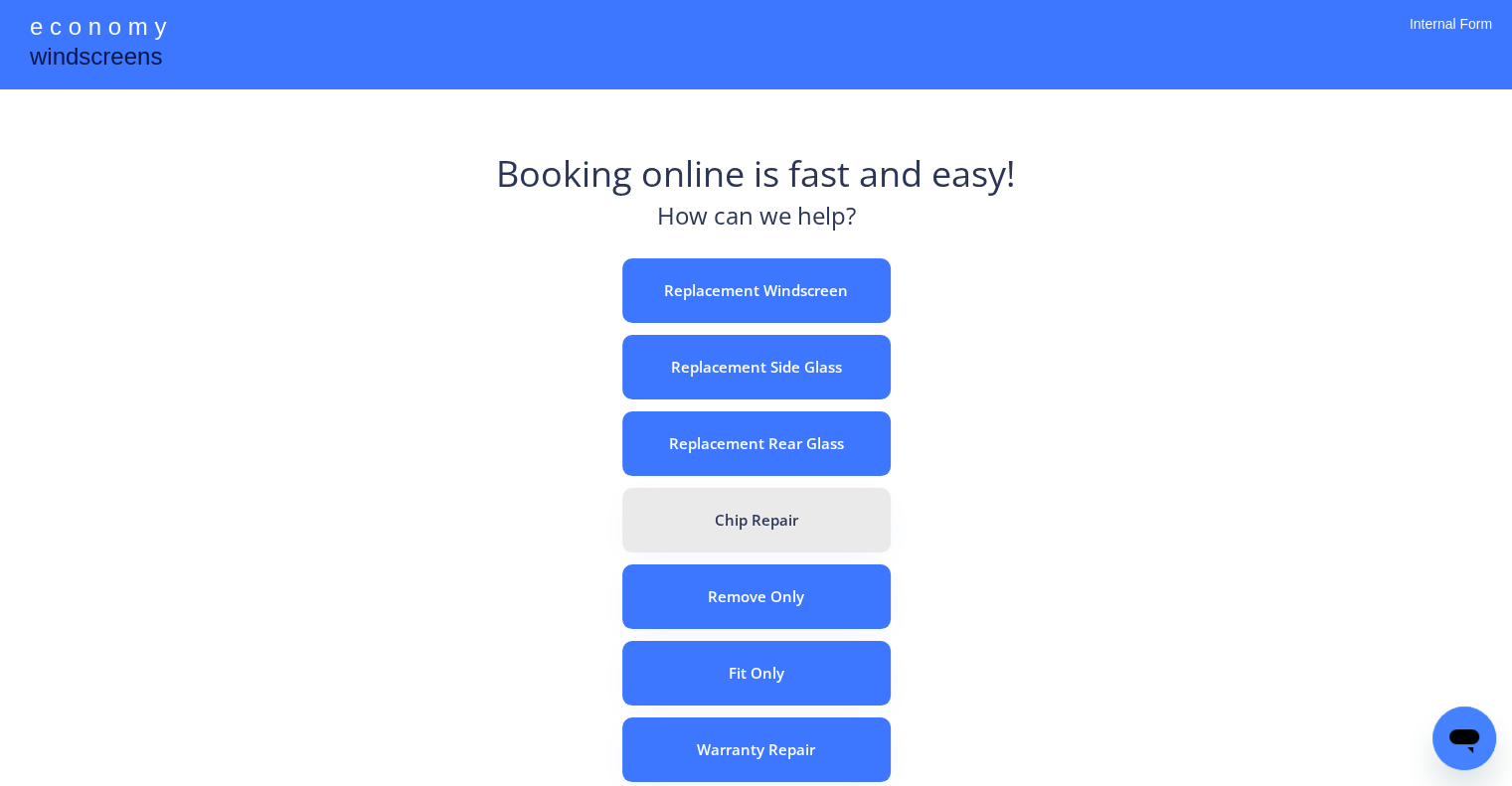 click on "Chip Repair" at bounding box center [756, 520] 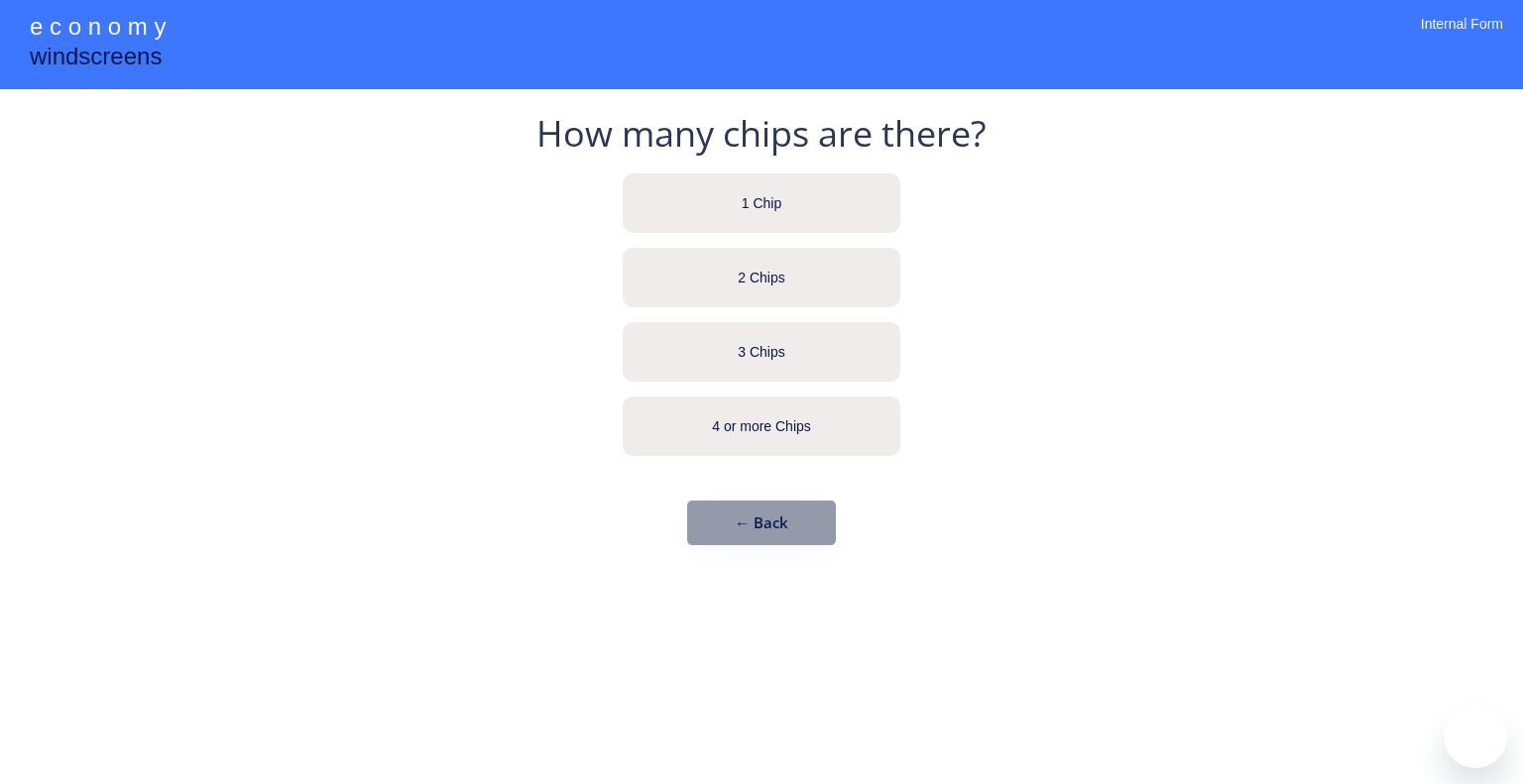 scroll, scrollTop: 0, scrollLeft: 0, axis: both 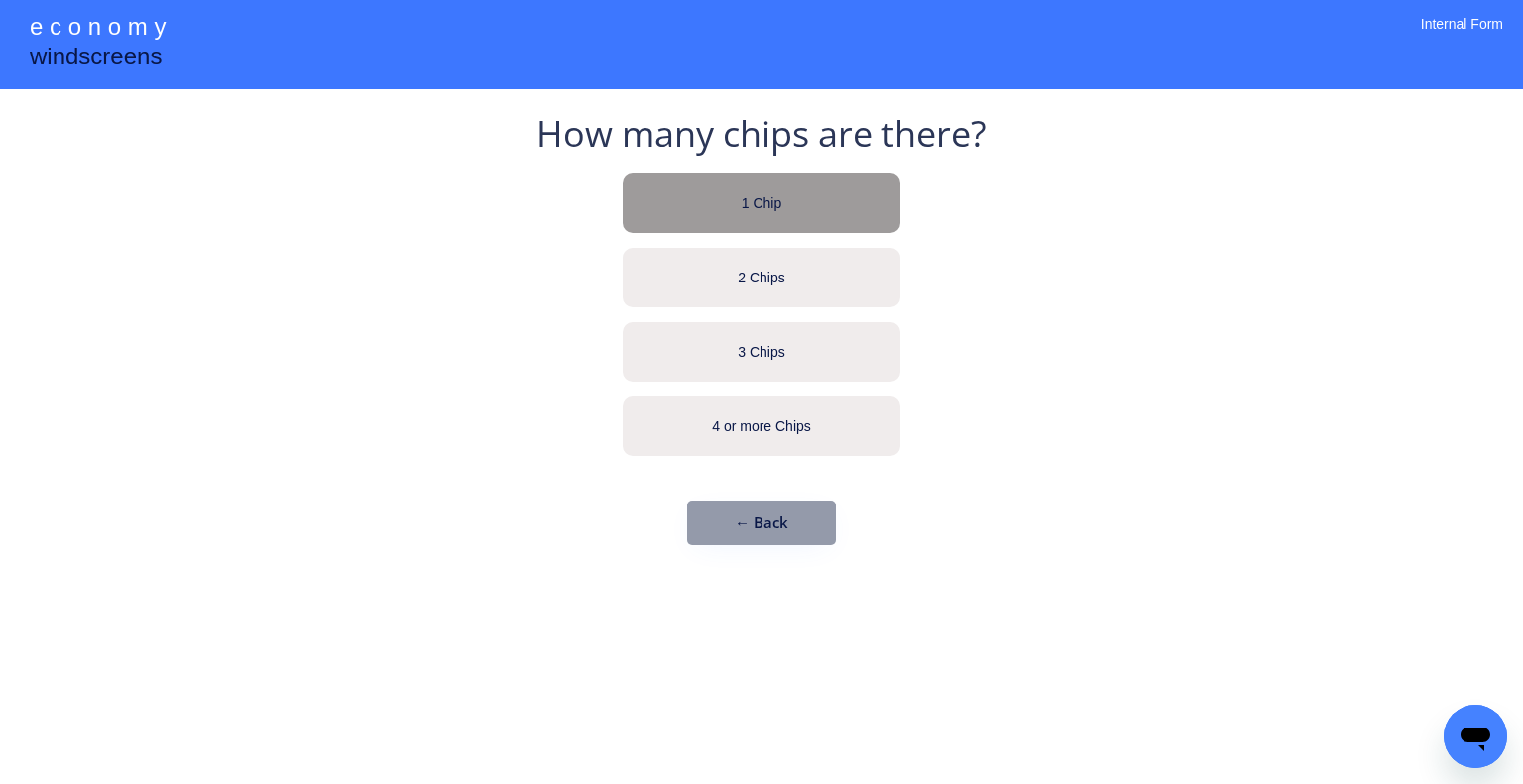 click on "1 Chip" at bounding box center [762, 204] 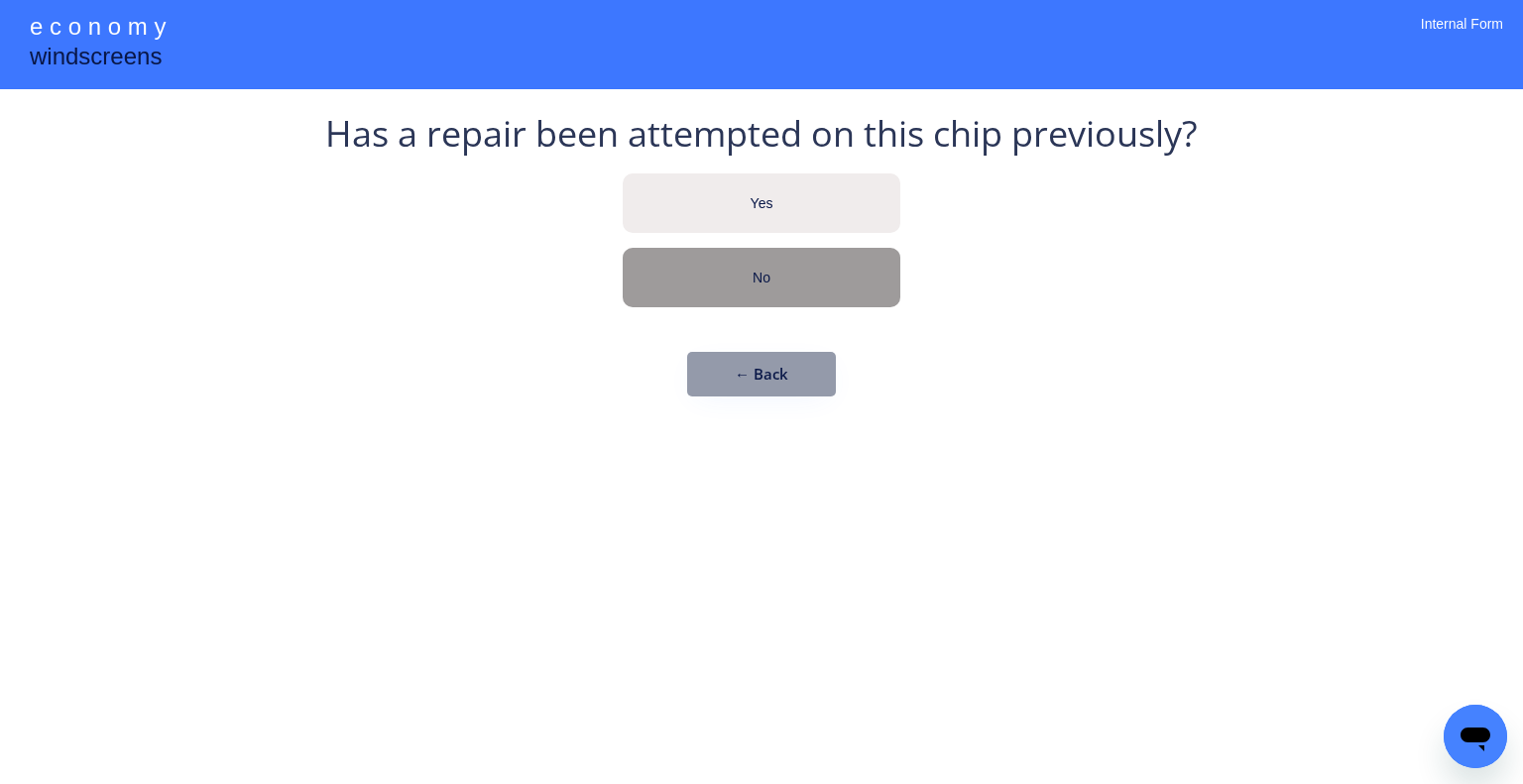 click on "No" at bounding box center [762, 278] 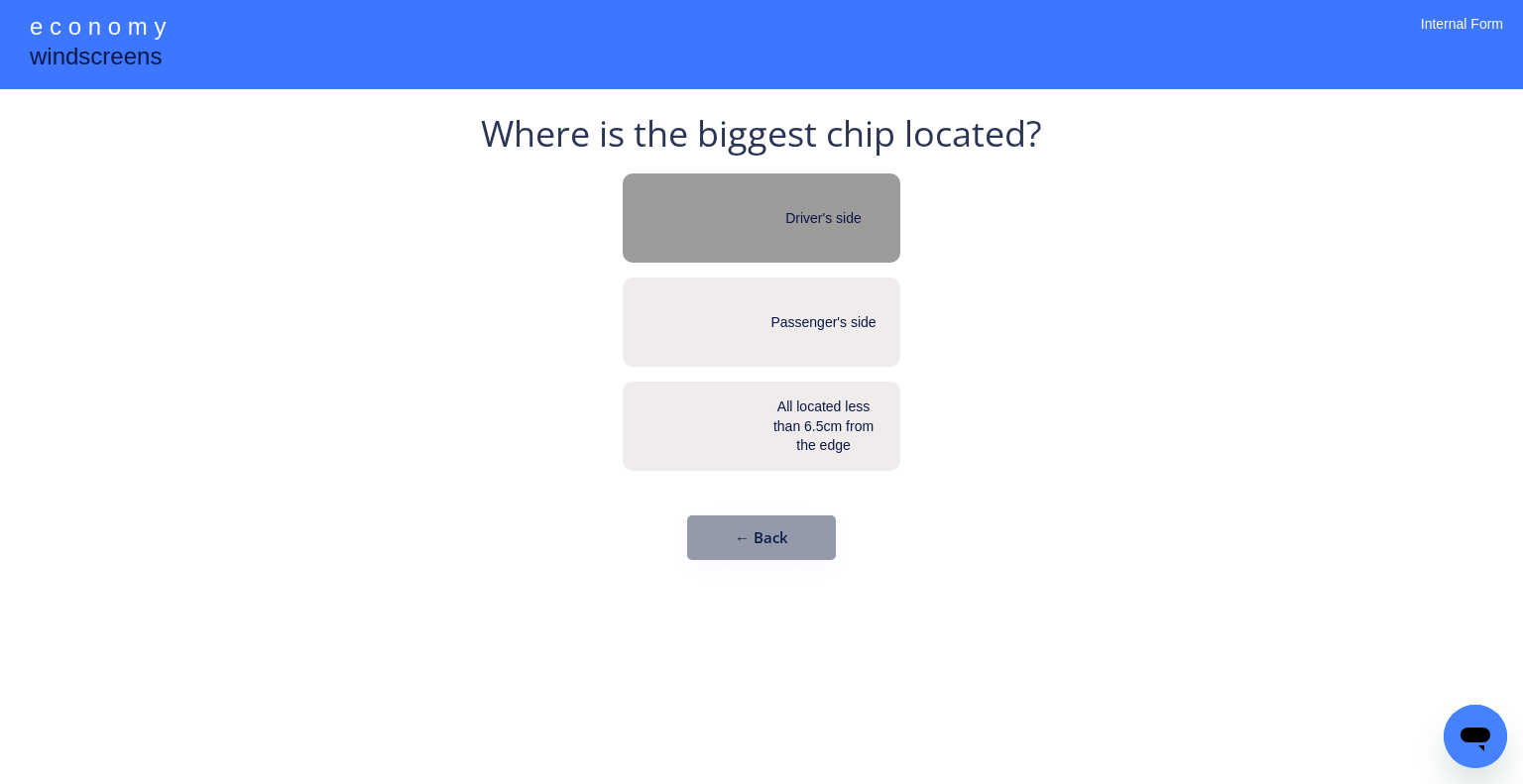 click on "Driver's side" at bounding box center (762, 218) 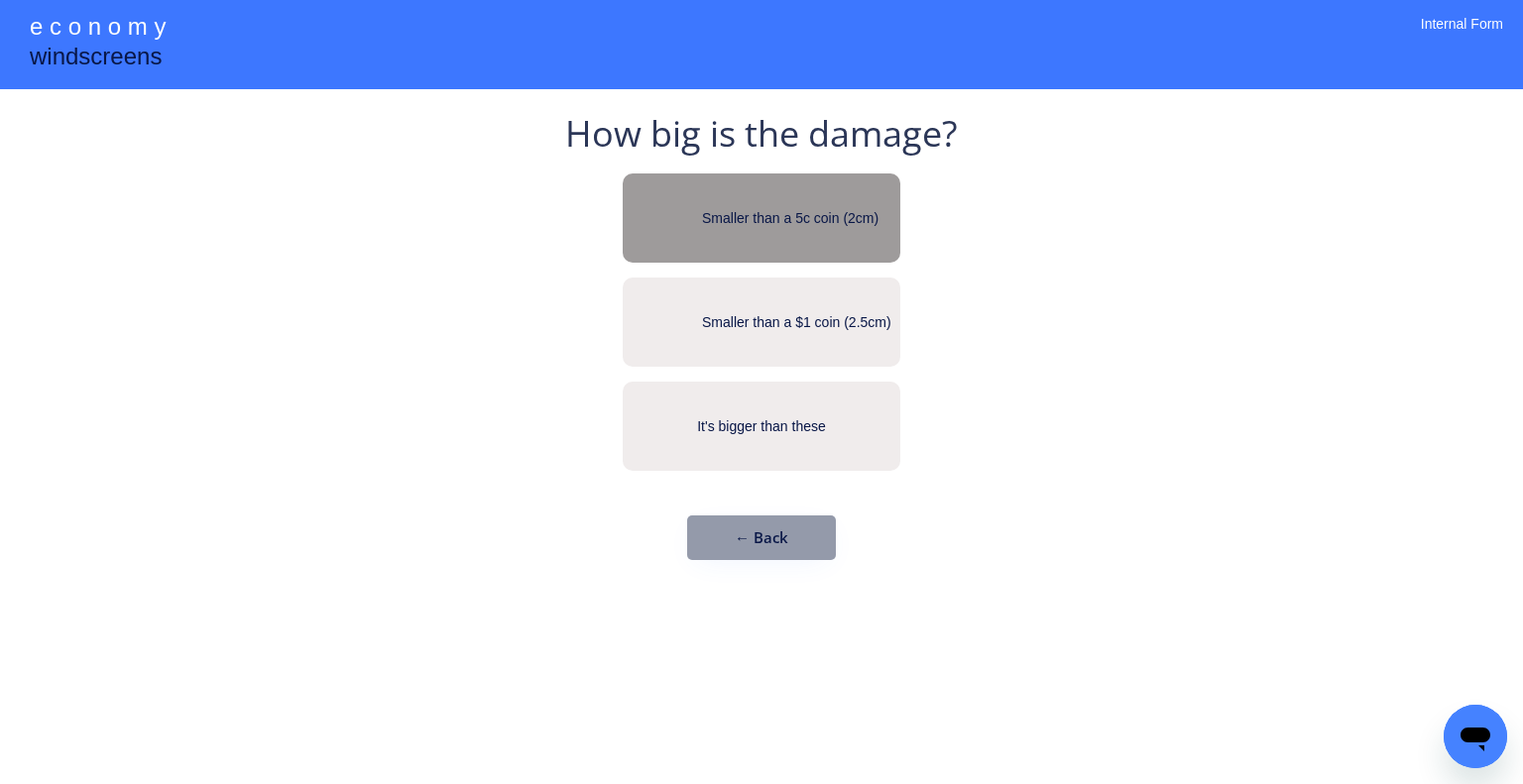 click on "Smaller than a 5c coin (2cm)" at bounding box center [762, 218] 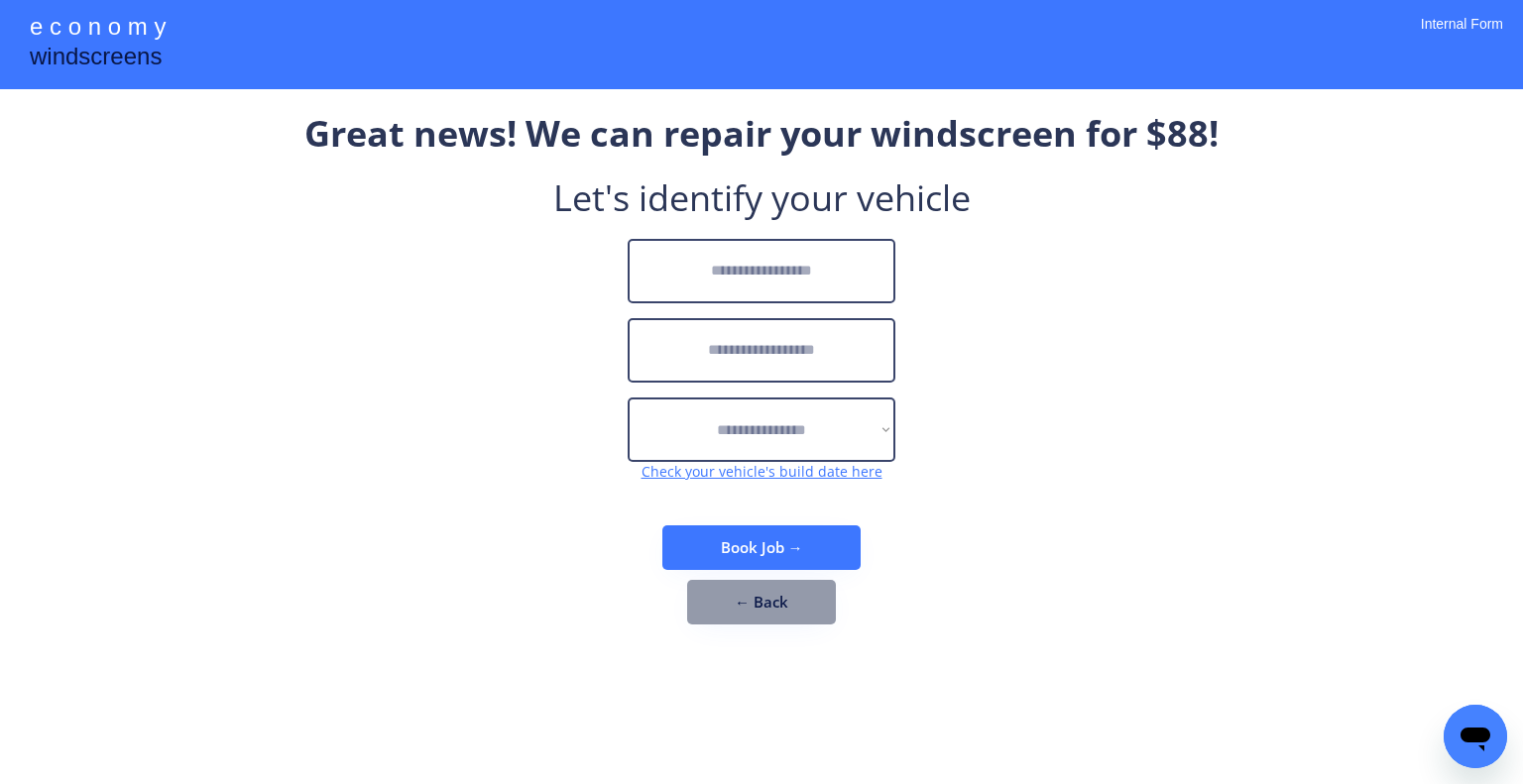 click at bounding box center [762, 271] 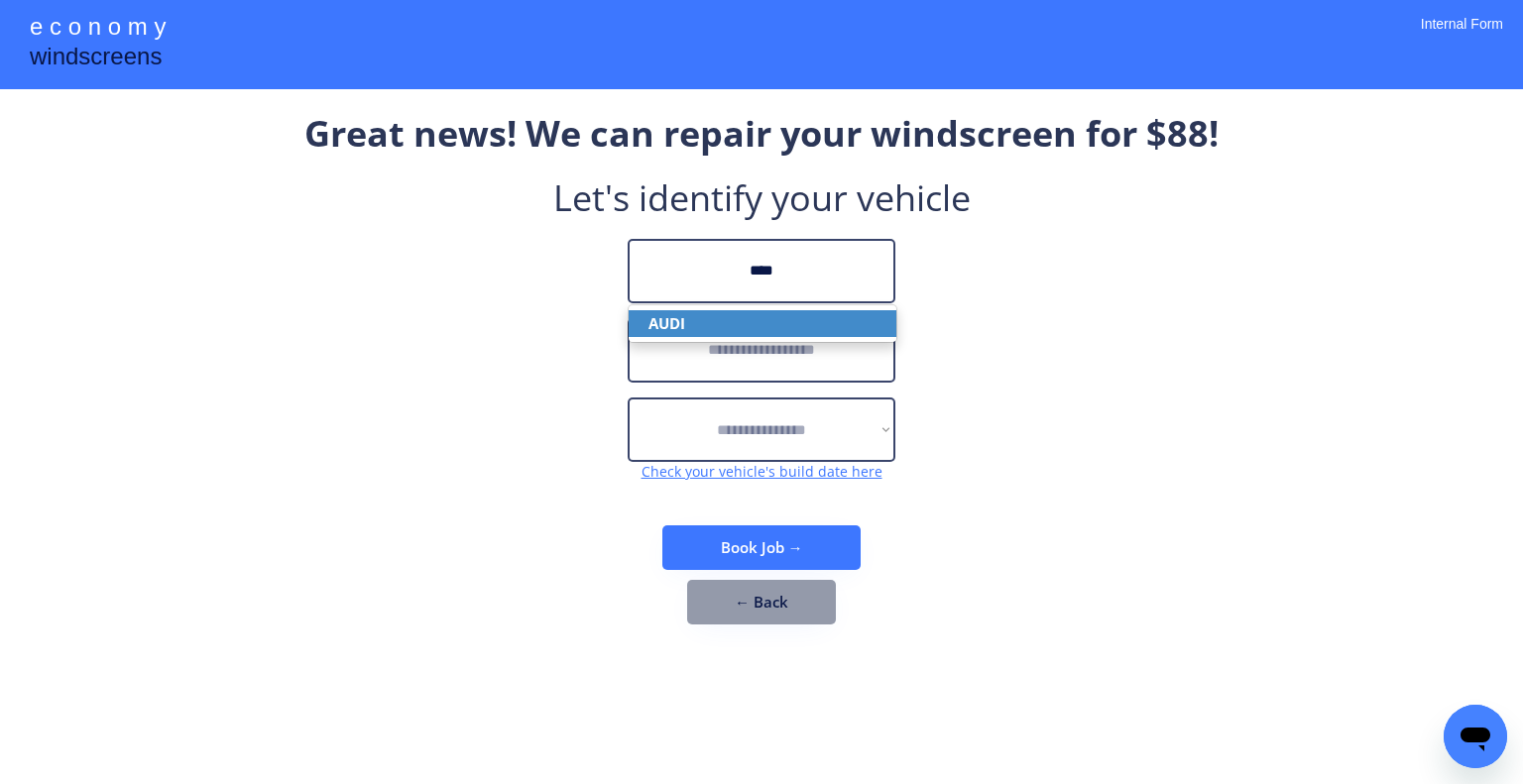 drag, startPoint x: 811, startPoint y: 324, endPoint x: 817, endPoint y: 295, distance: 29.614186 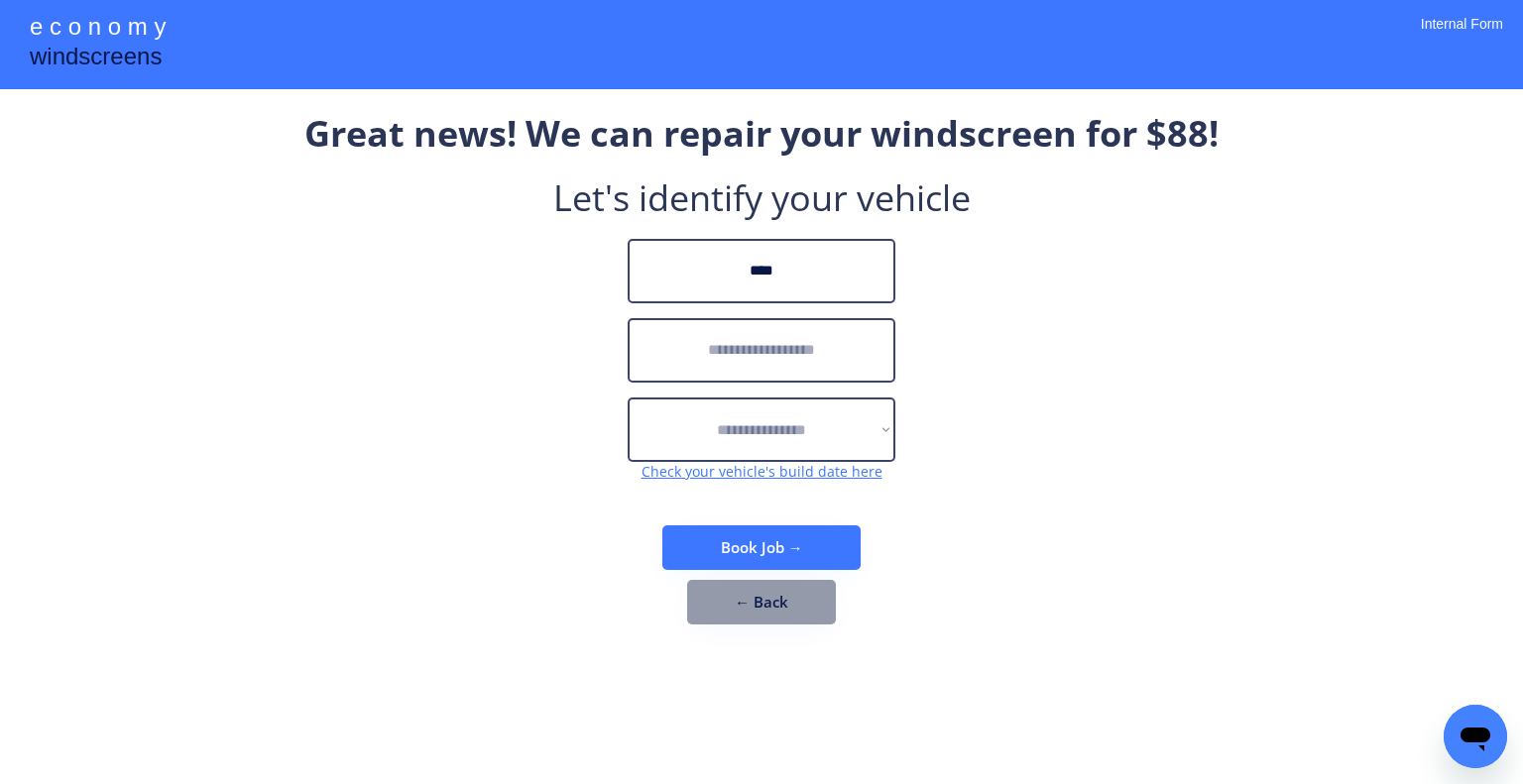 type on "****" 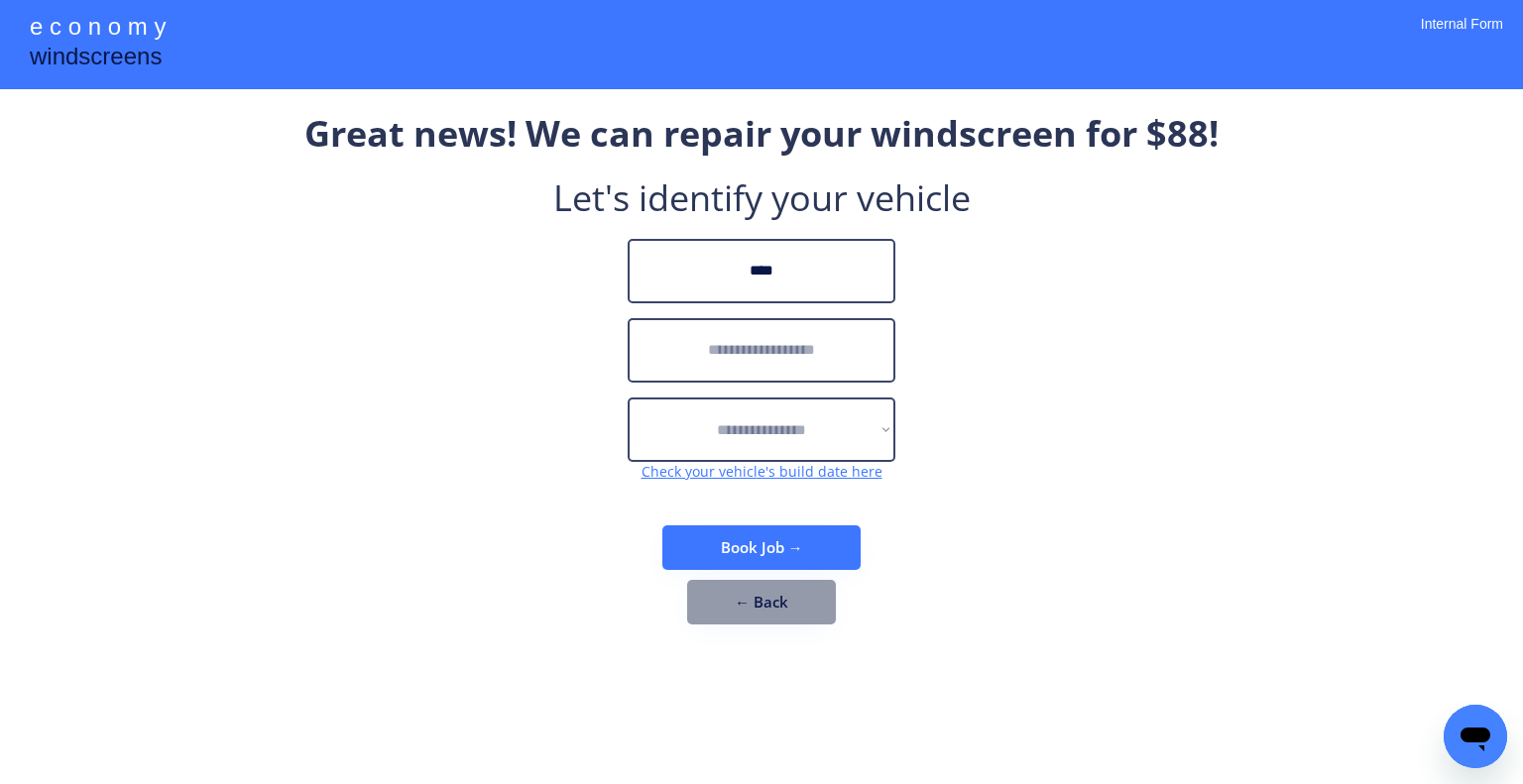 click at bounding box center (762, 350) 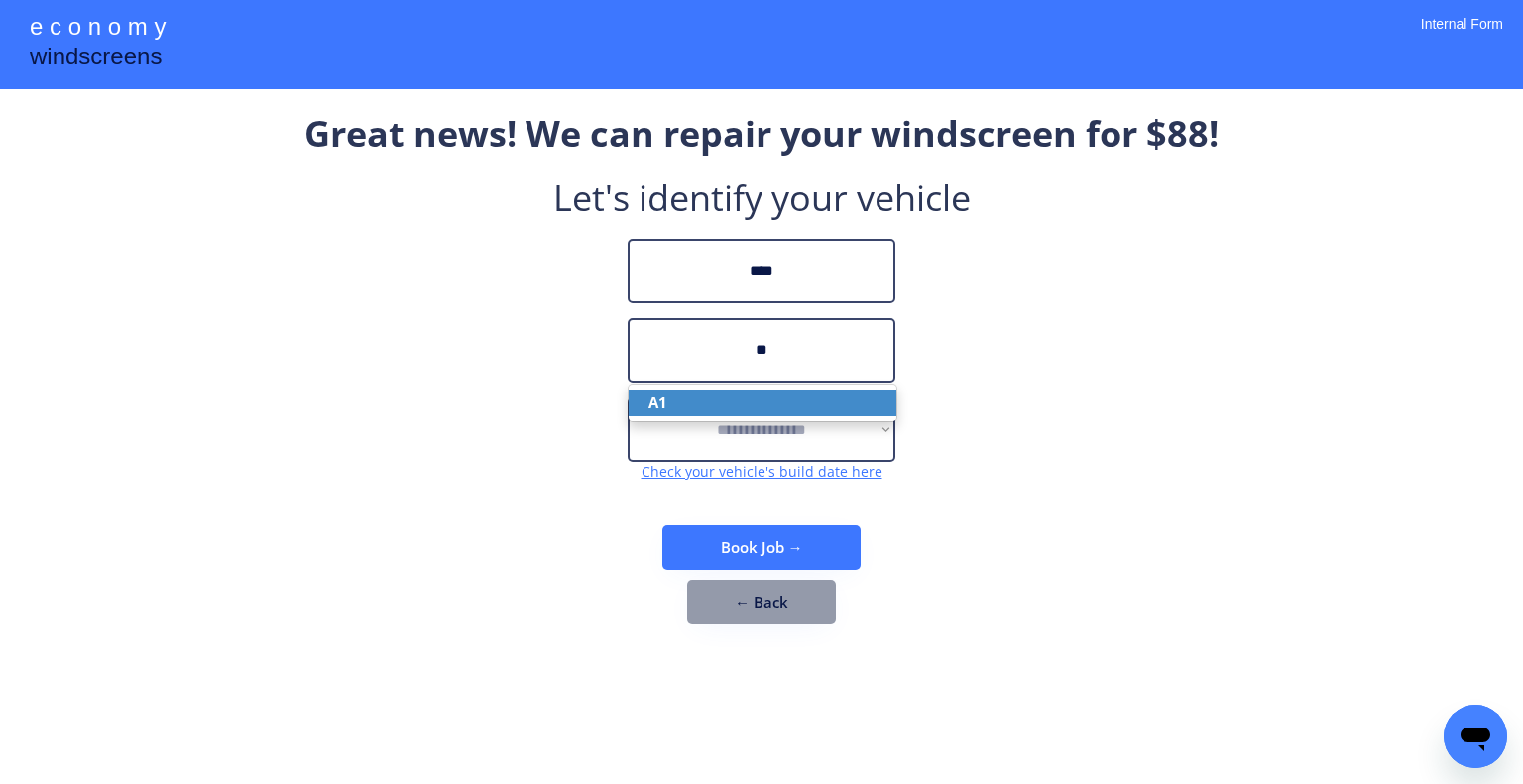 click on "A1" at bounding box center [762, 402] 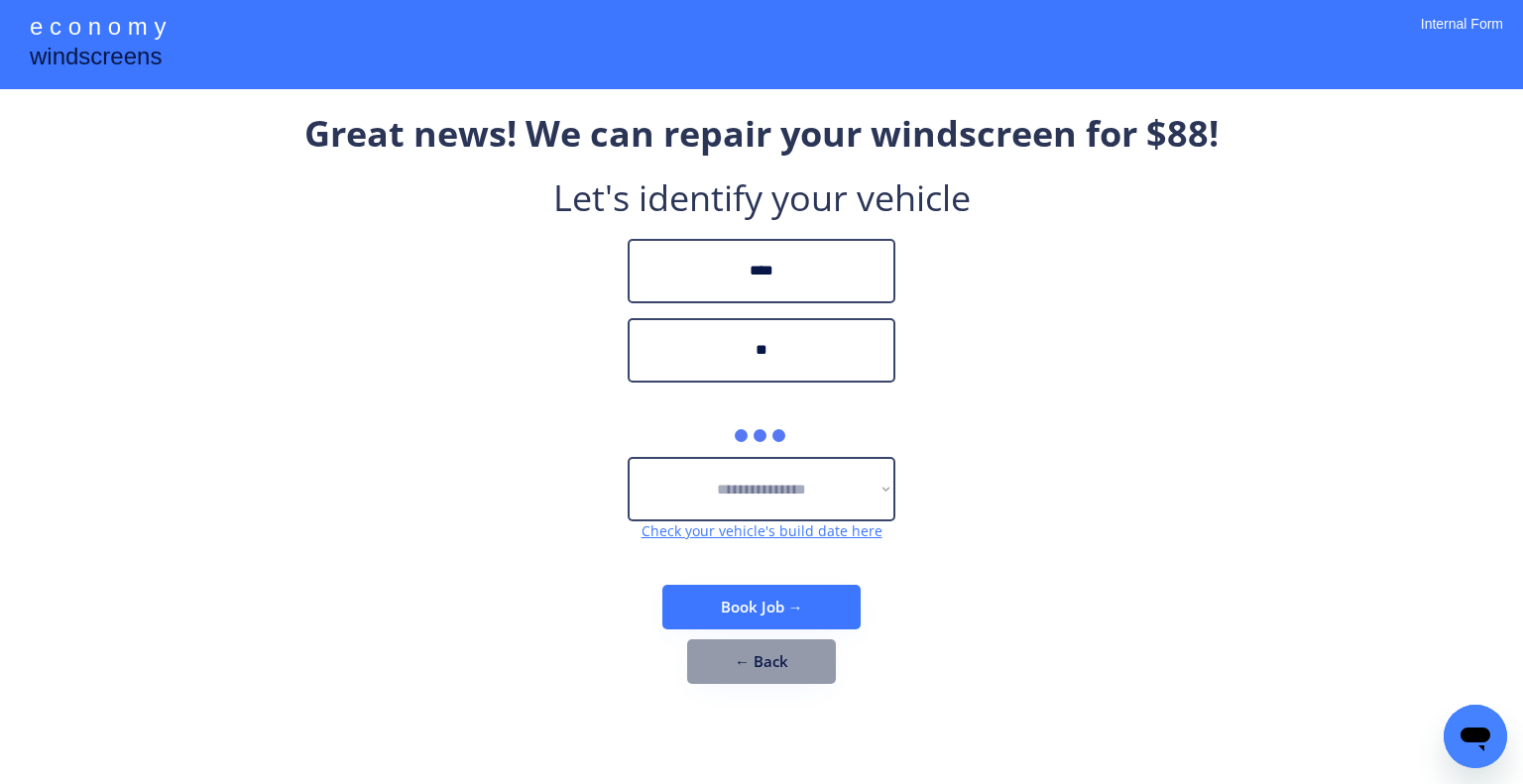 type on "**" 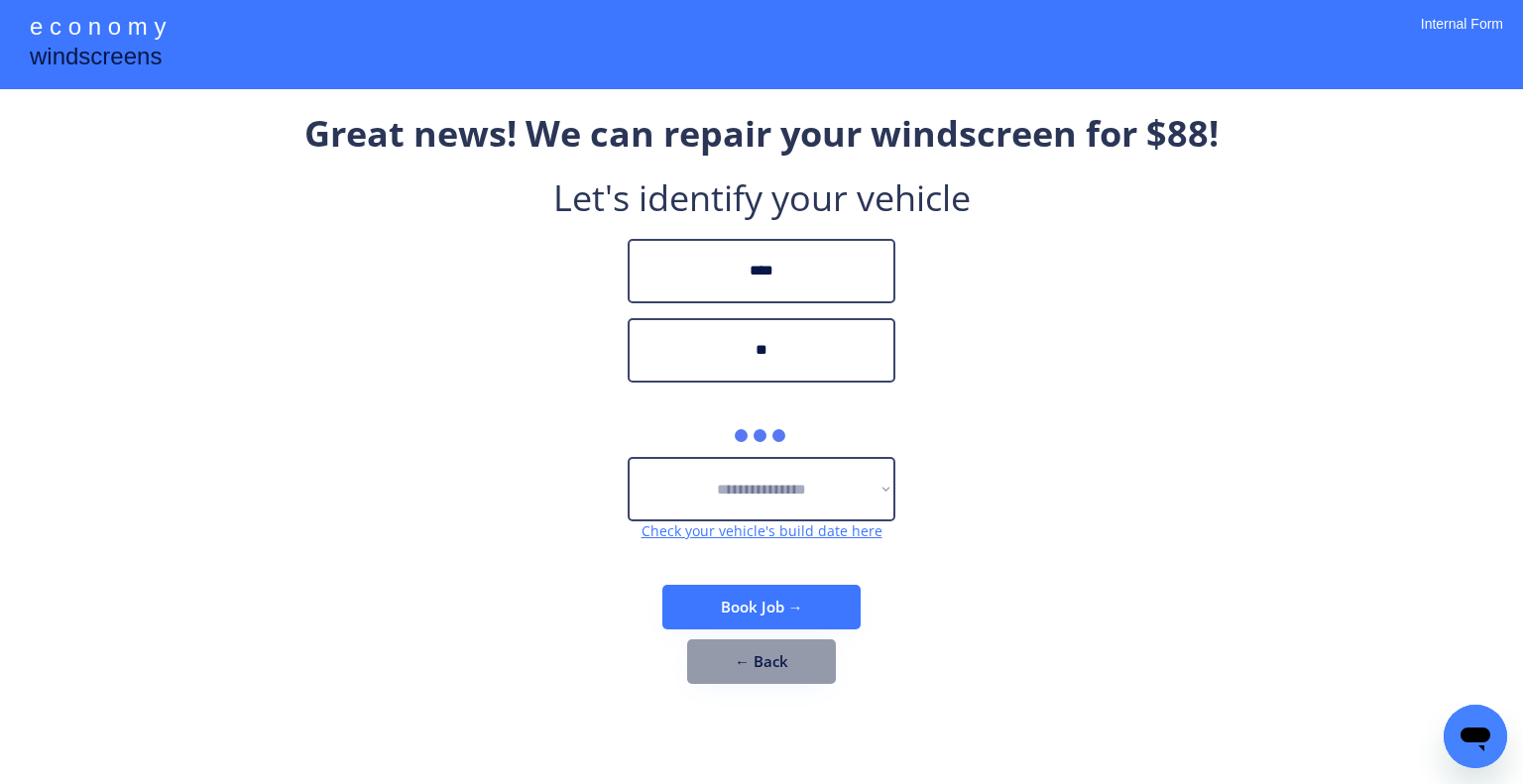 drag, startPoint x: 1018, startPoint y: 339, endPoint x: 938, endPoint y: 276, distance: 101.82829 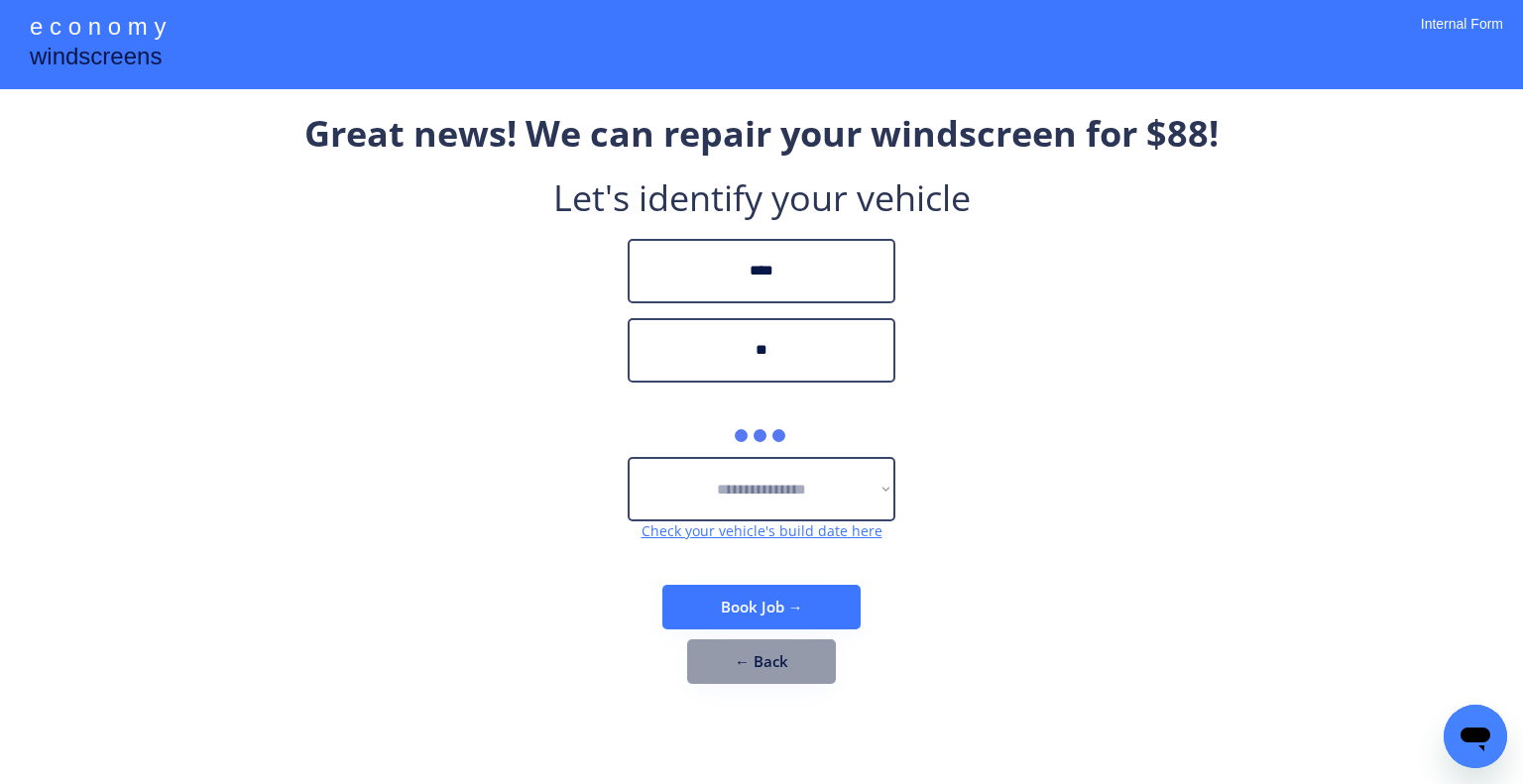 click on "**********" at bounding box center [762, 406] 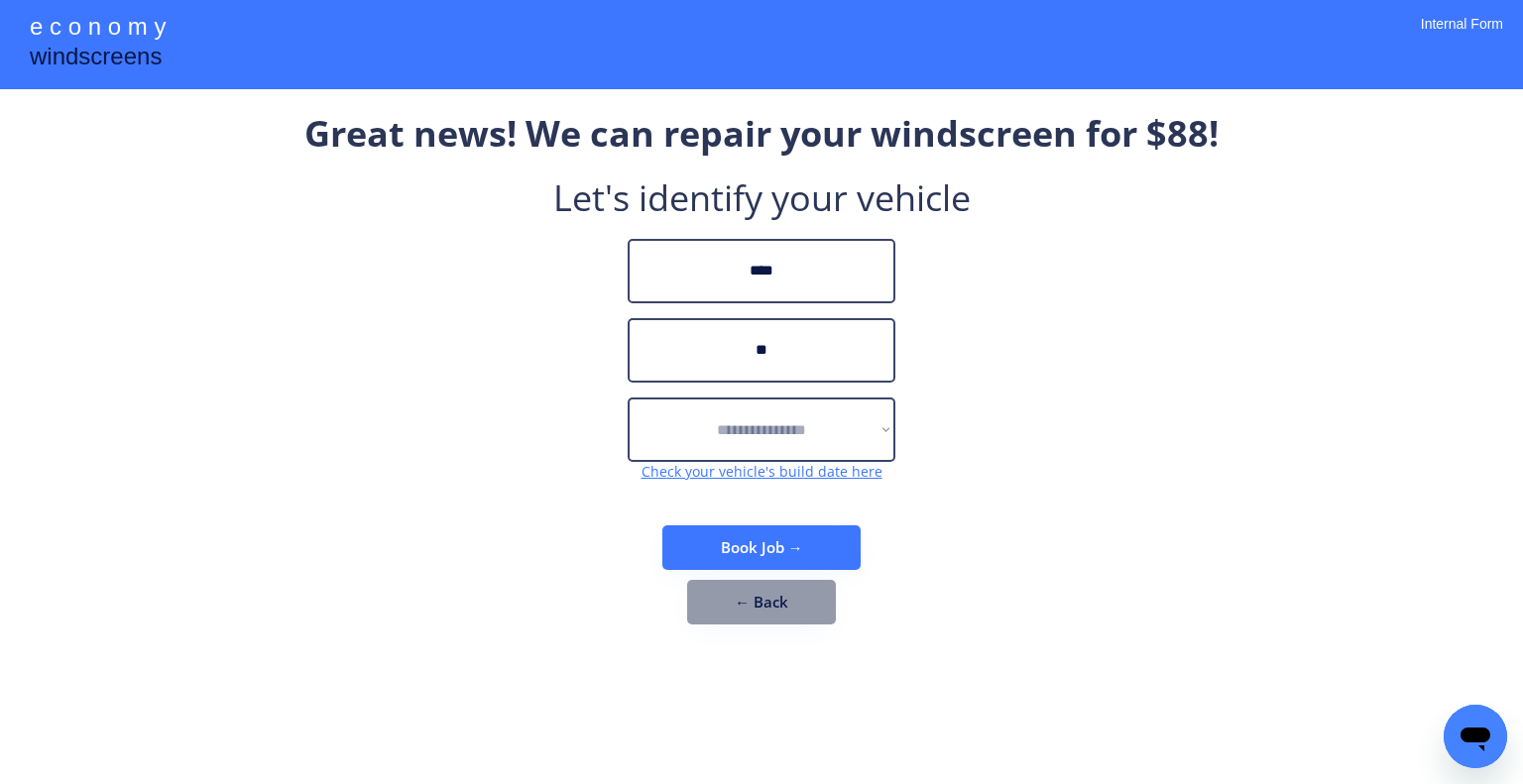 click on "**********" at bounding box center [762, 377] 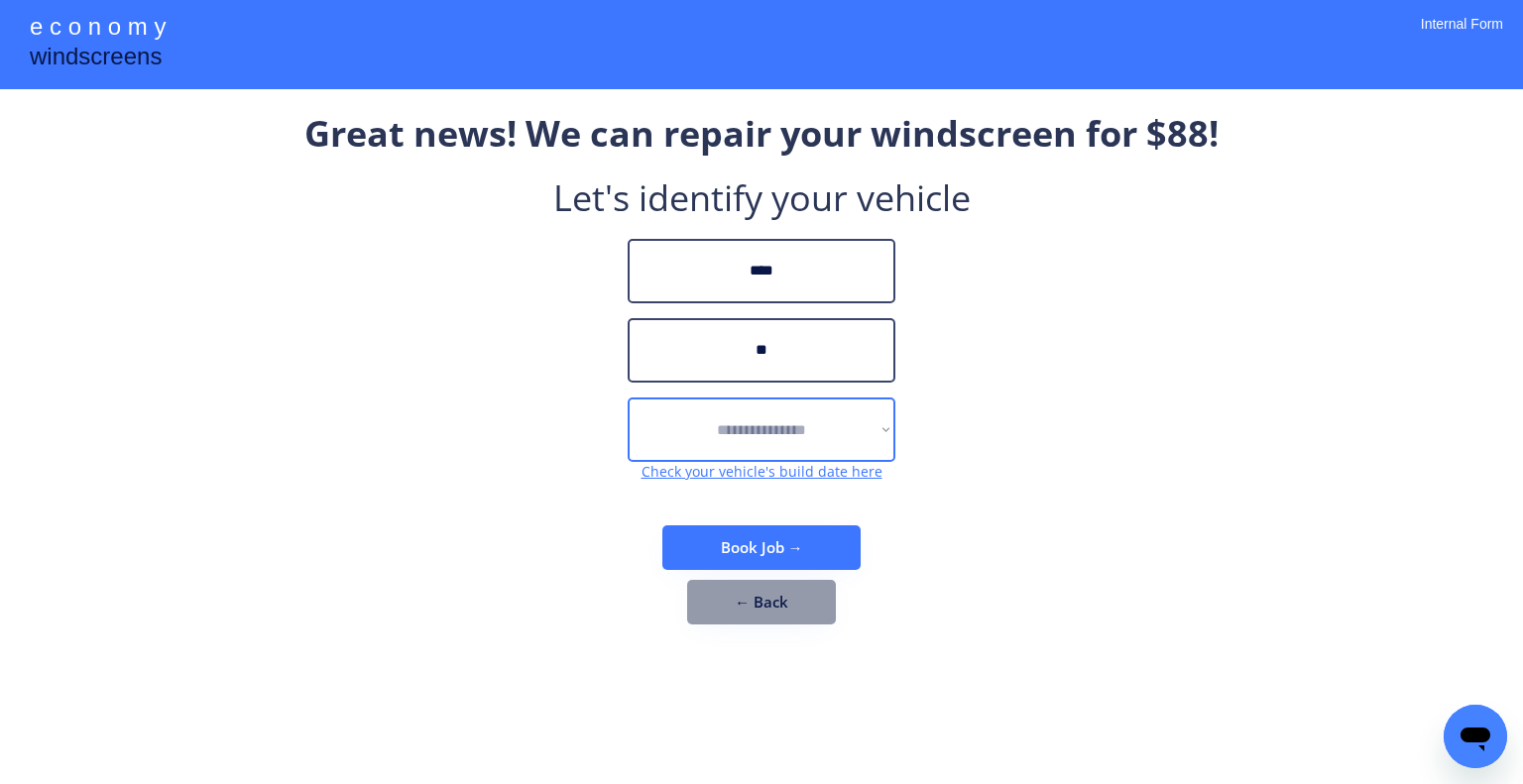 click on "**********" at bounding box center (762, 429) 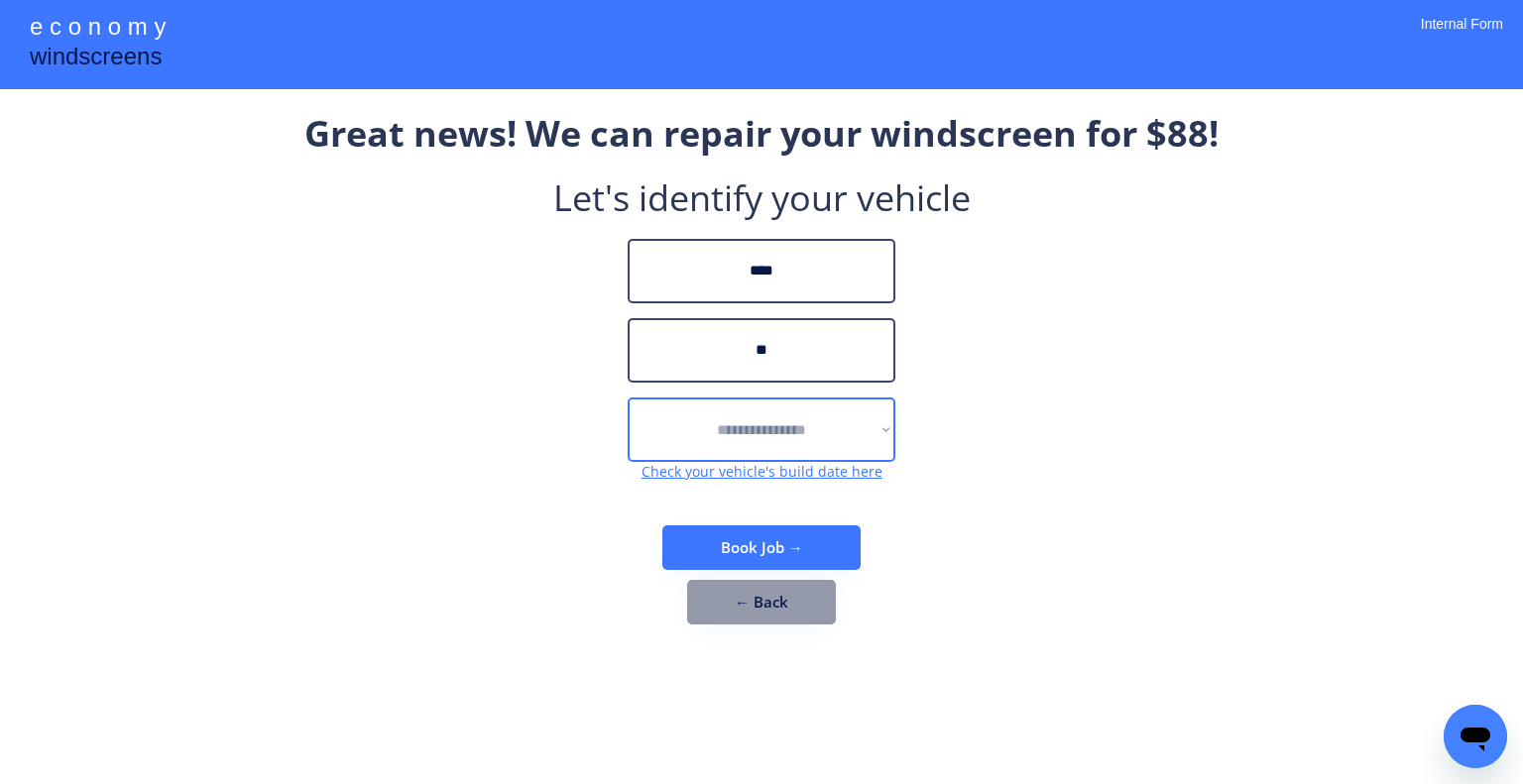 select on "******" 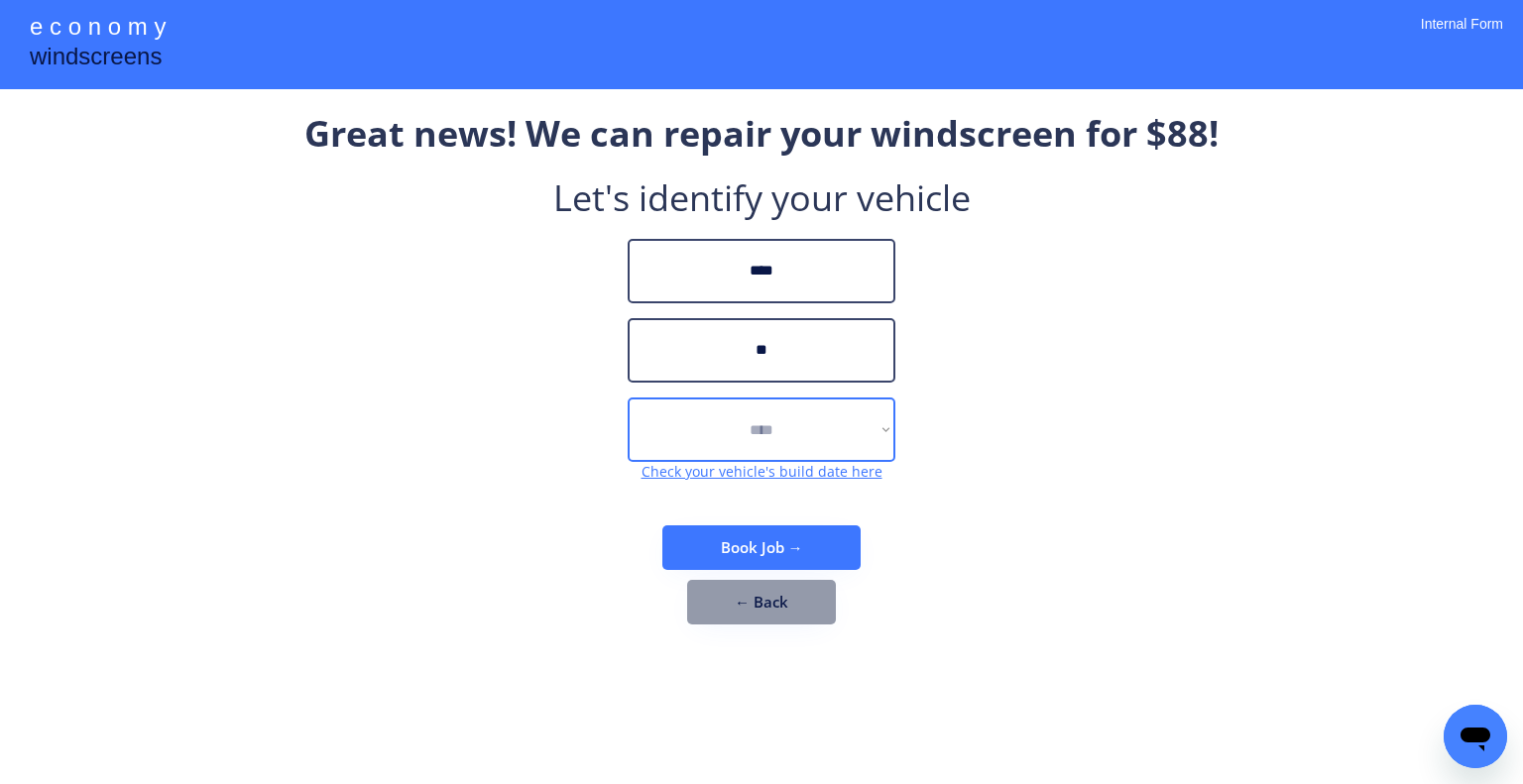 click on "**********" at bounding box center [762, 429] 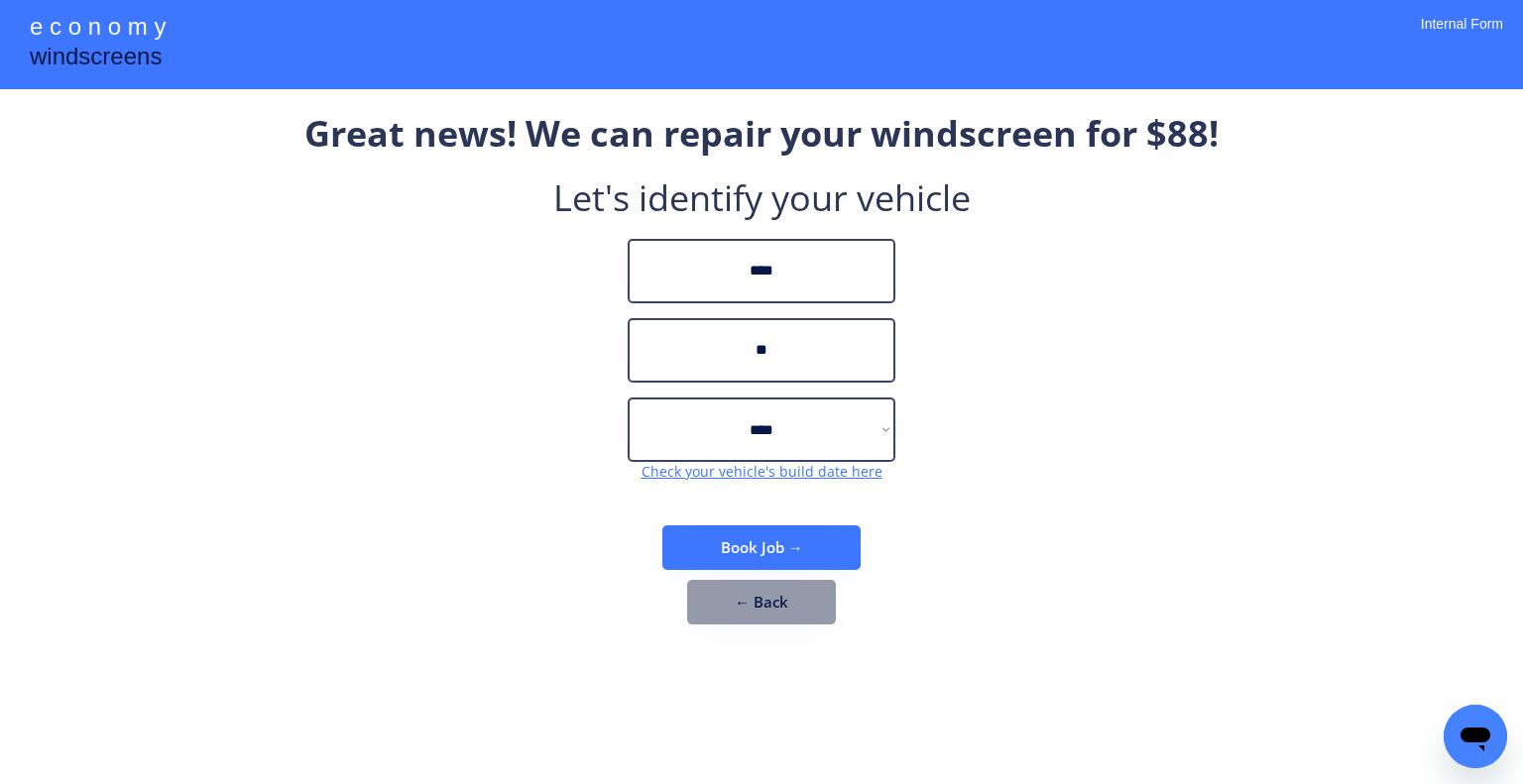 click on "**********" at bounding box center (762, 377) 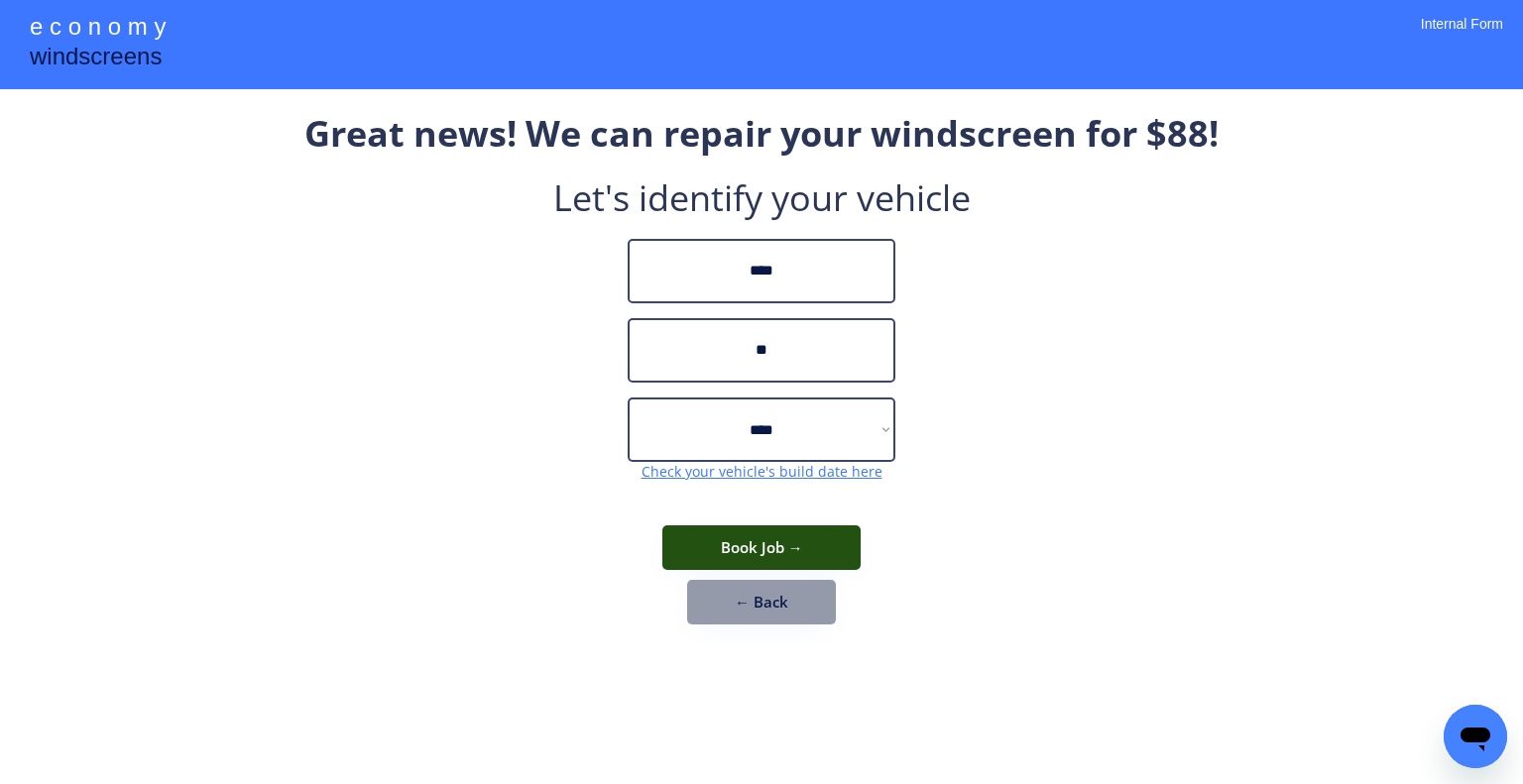 click on "Book Job    →" at bounding box center [762, 547] 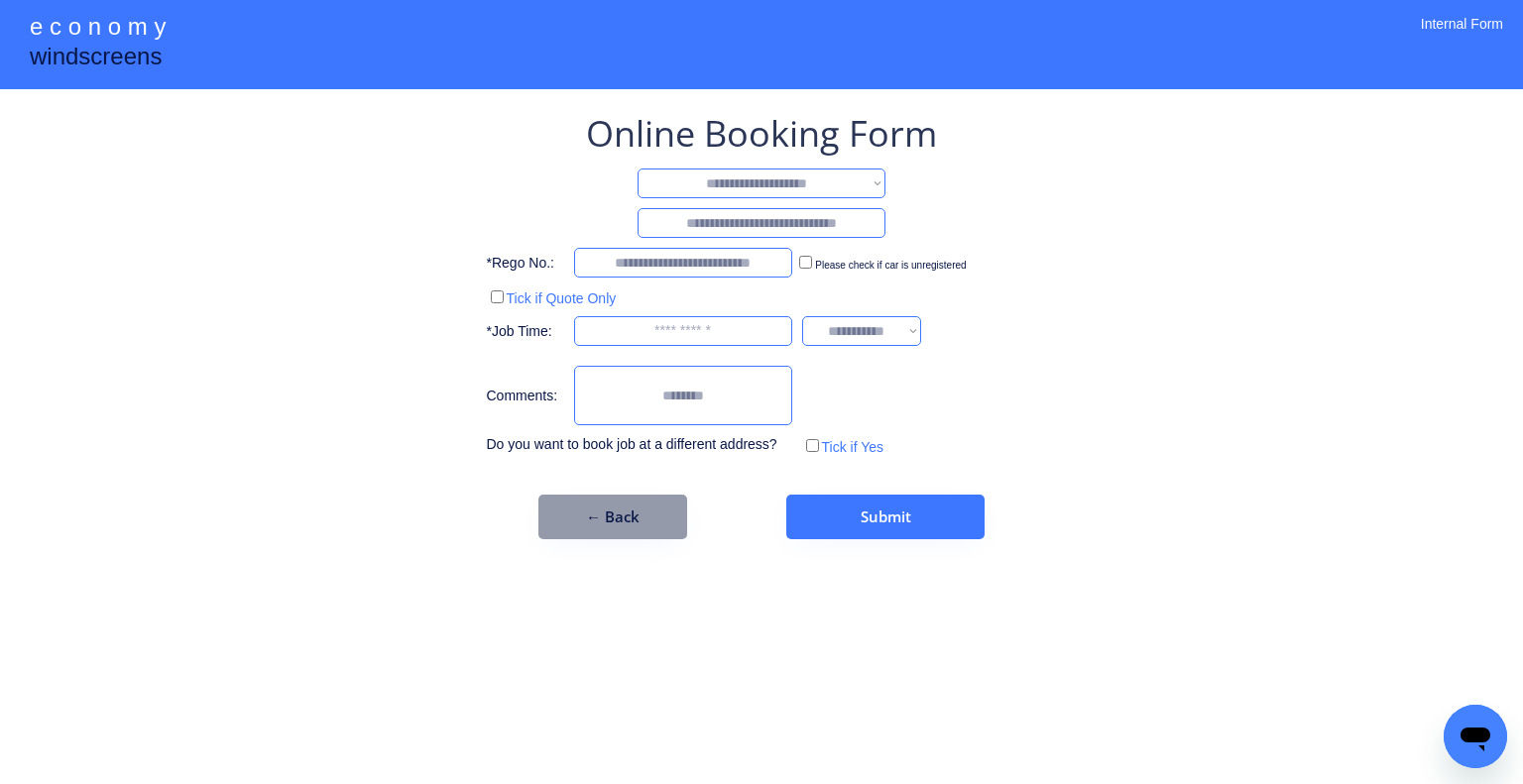 click on "**********" at bounding box center [762, 324] 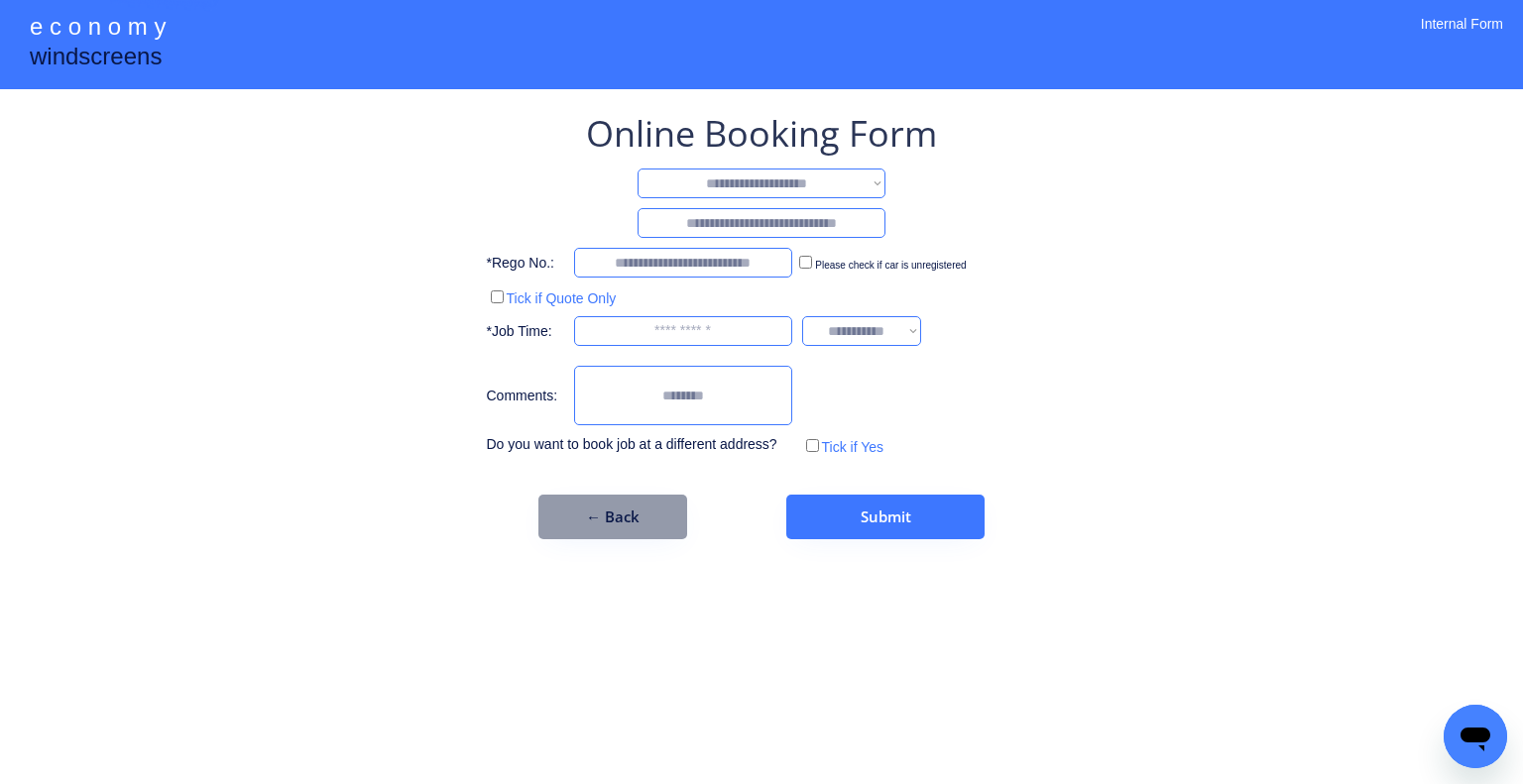 click on "**********" at bounding box center (762, 183) 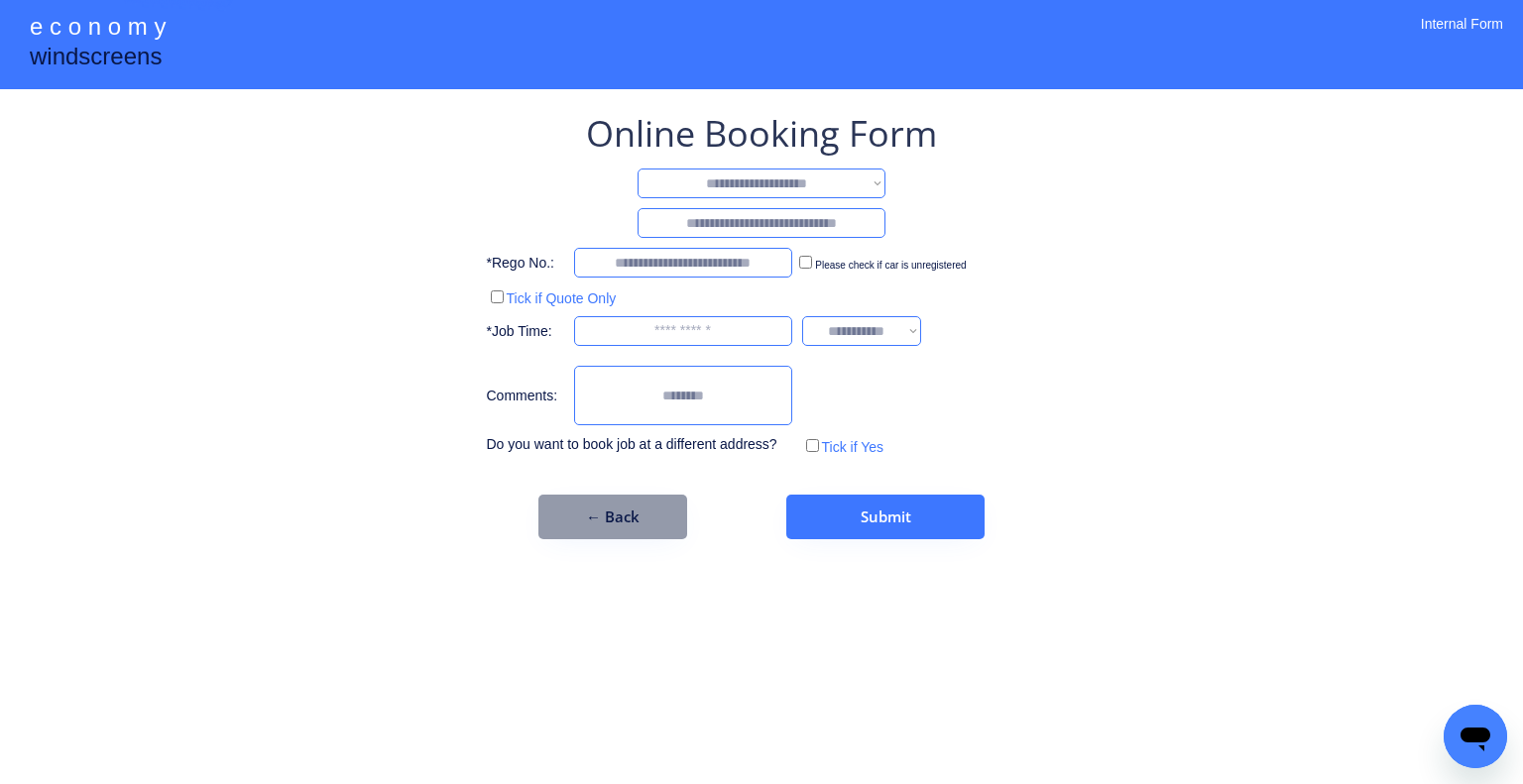 select on "********" 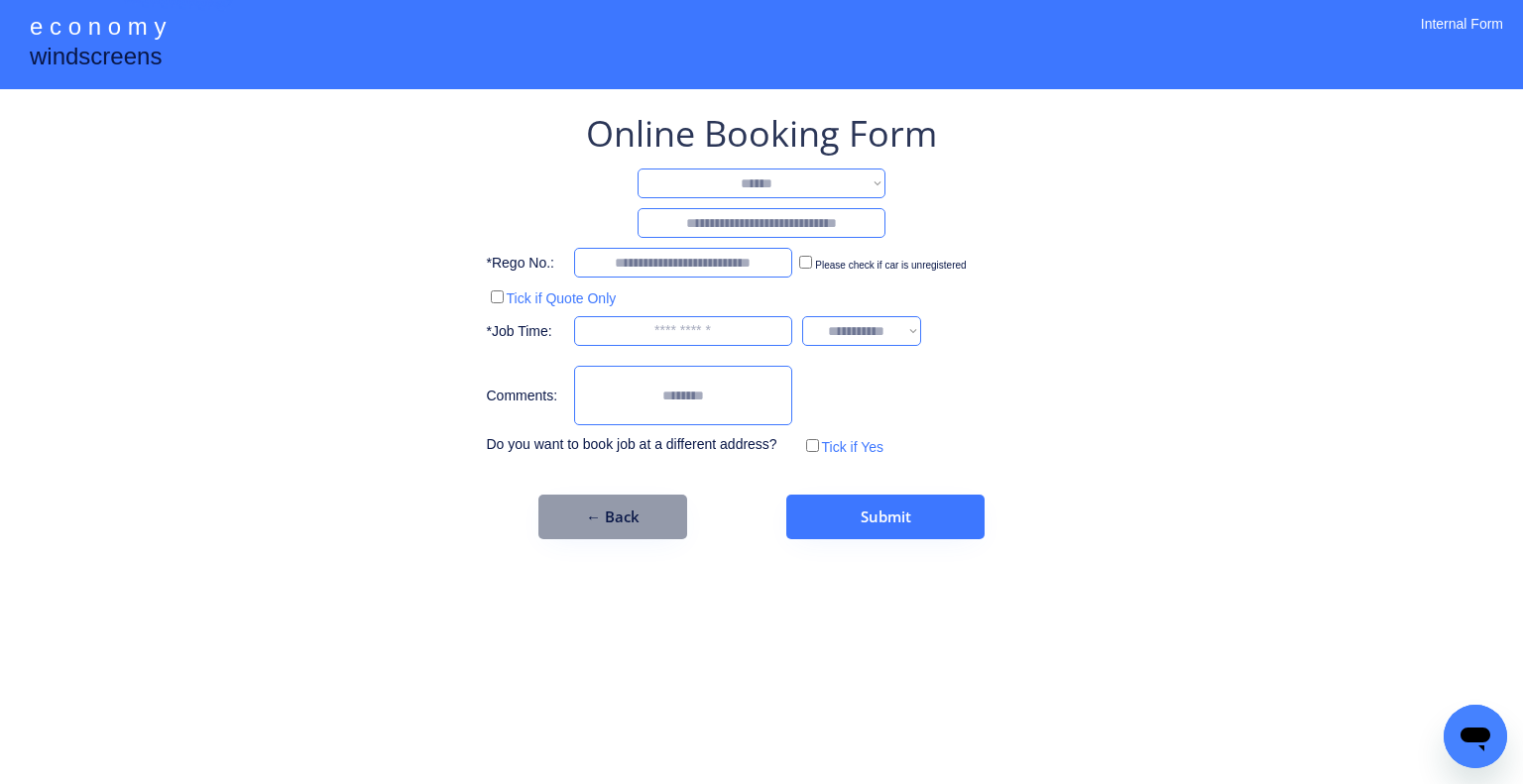 click on "**********" at bounding box center [762, 183] 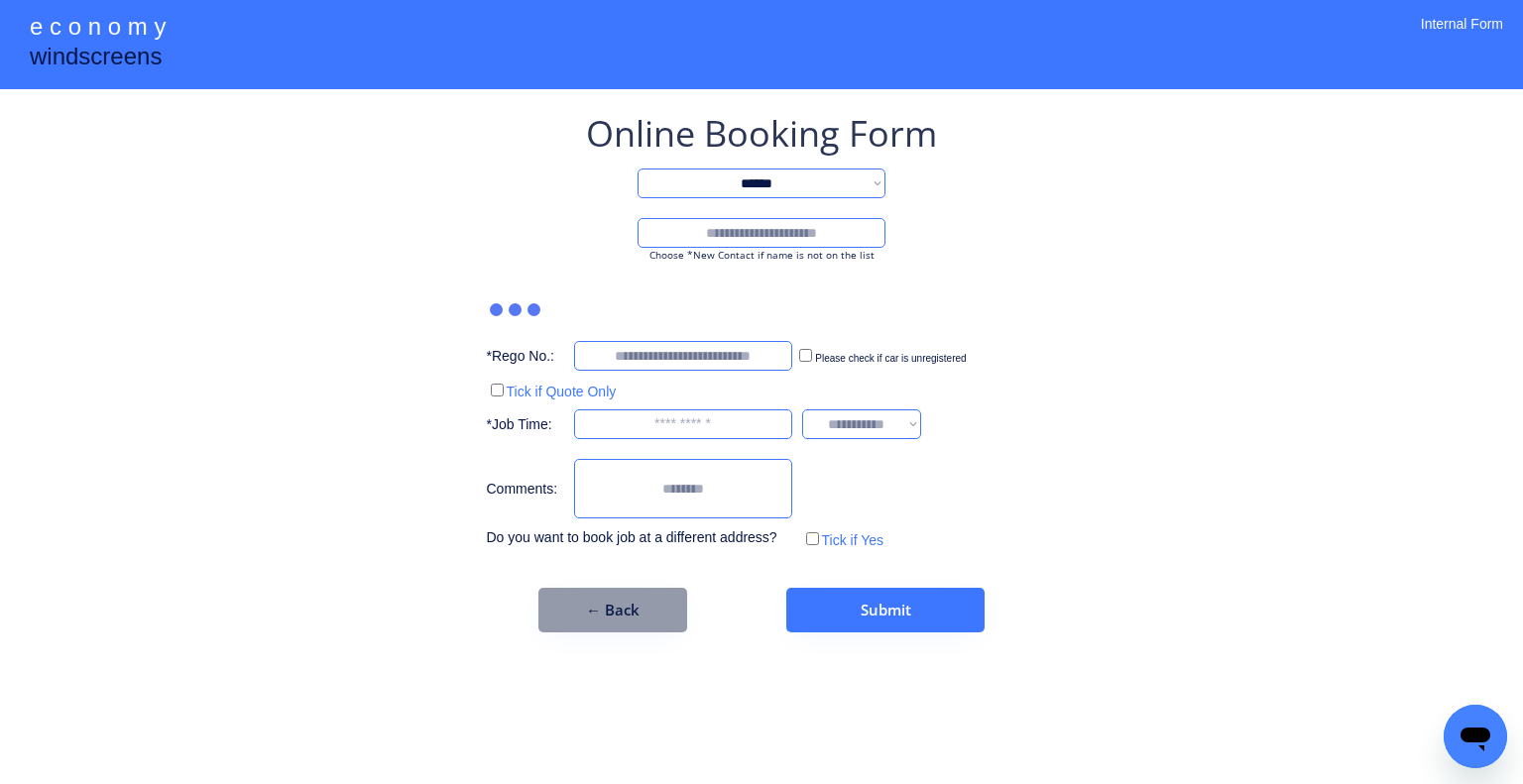 click at bounding box center [762, 233] 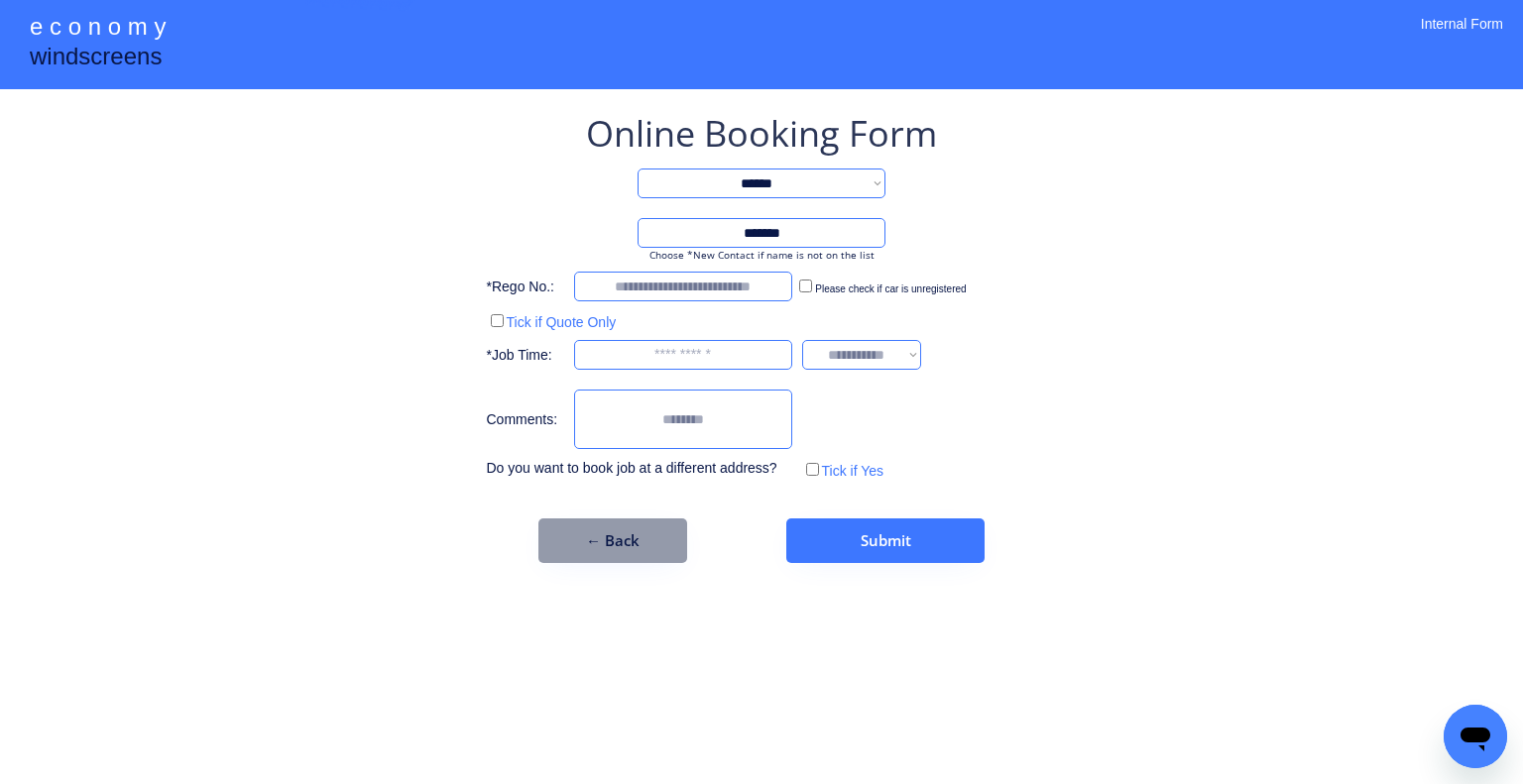 type on "*******" 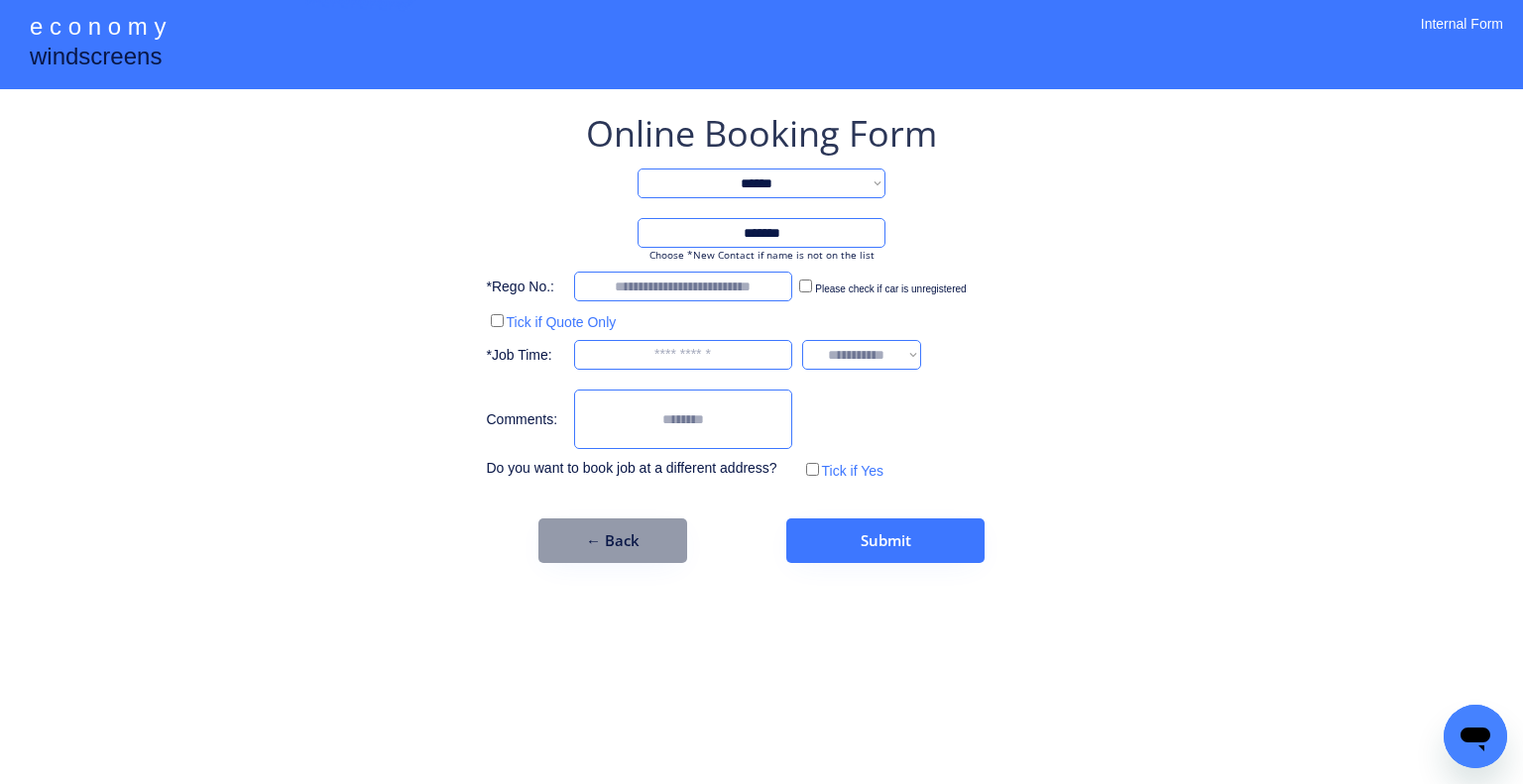 type 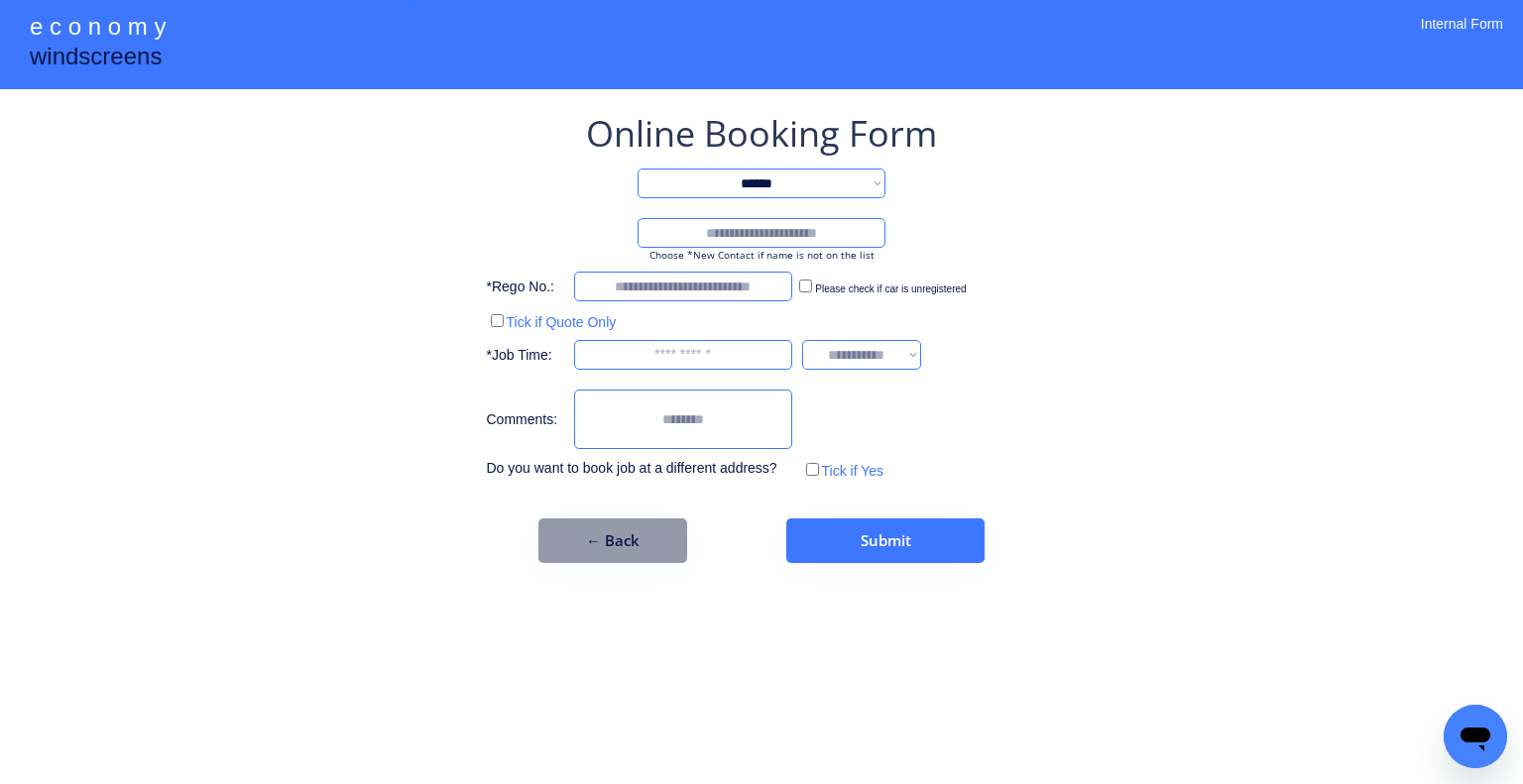 drag, startPoint x: 821, startPoint y: 178, endPoint x: 813, endPoint y: 197, distance: 20.615528 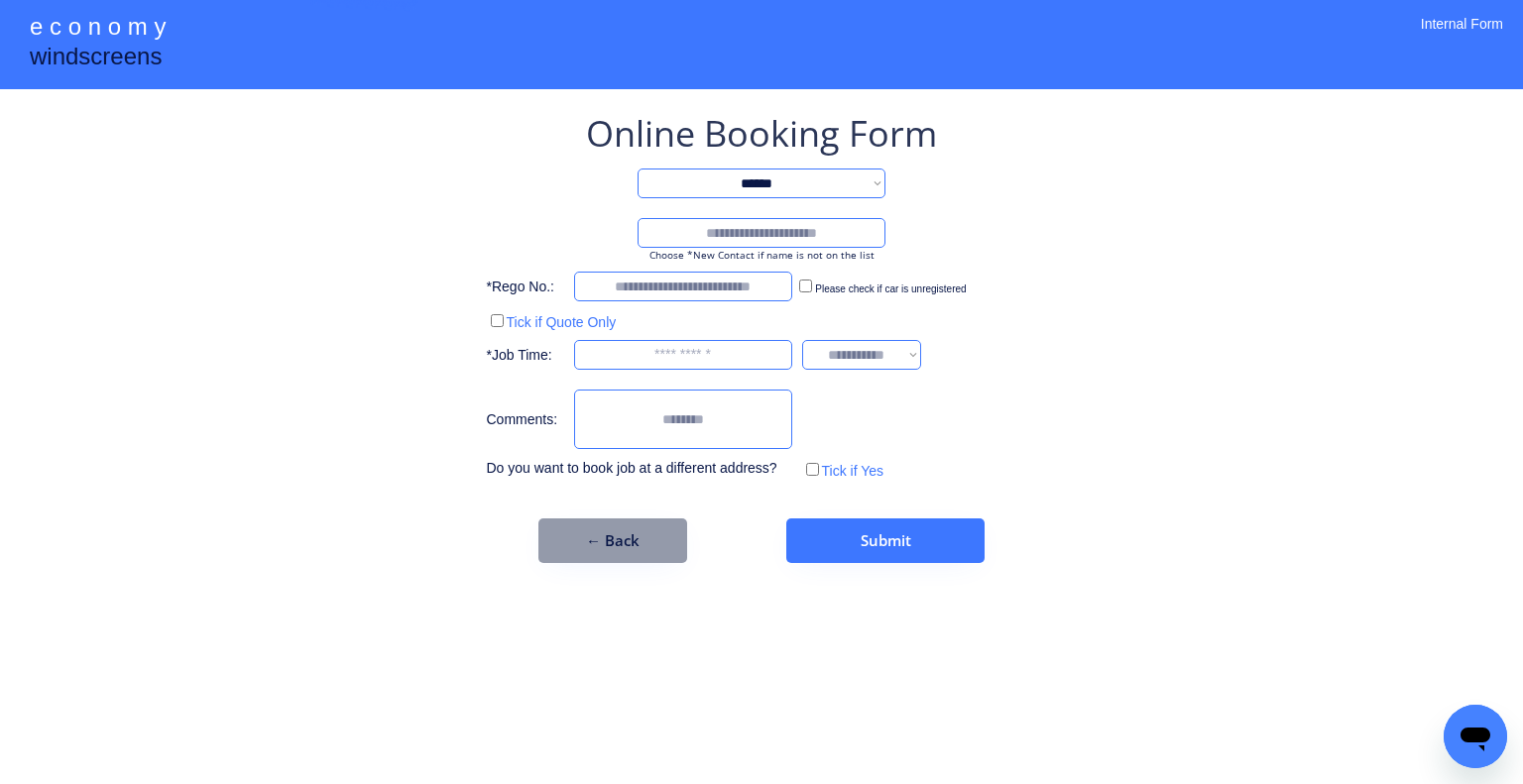 select on "*******" 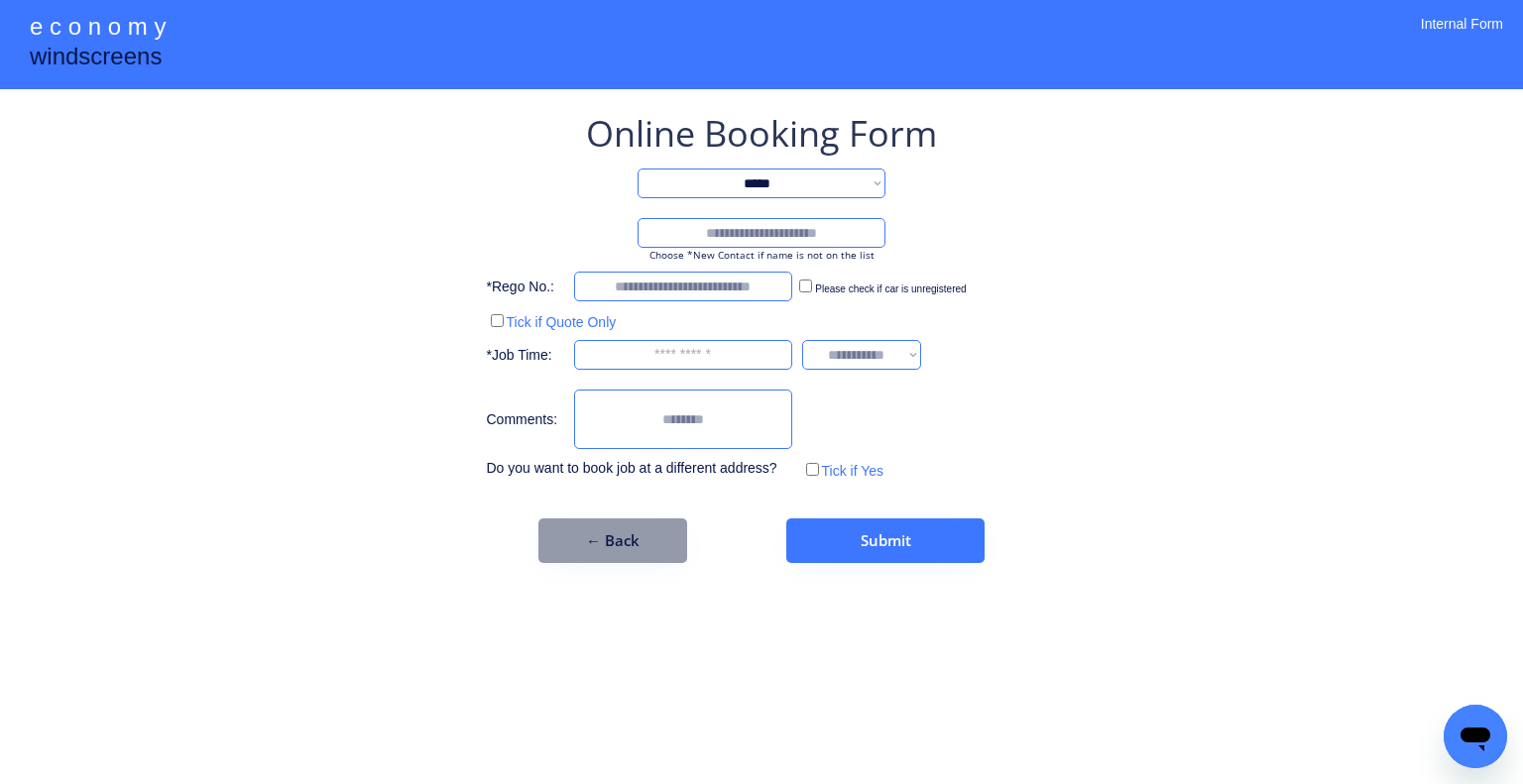 click on "**********" at bounding box center (762, 183) 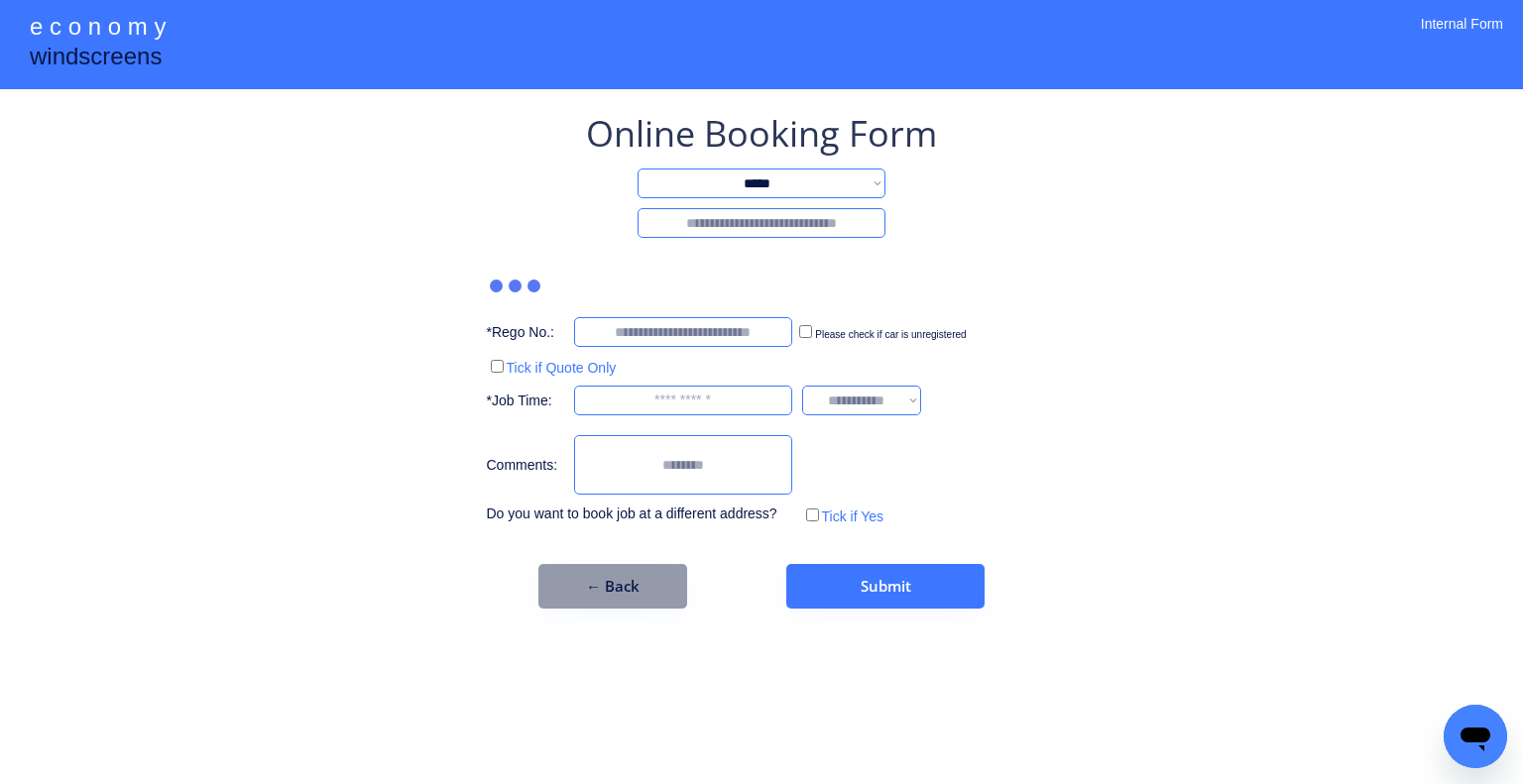 click at bounding box center [762, 223] 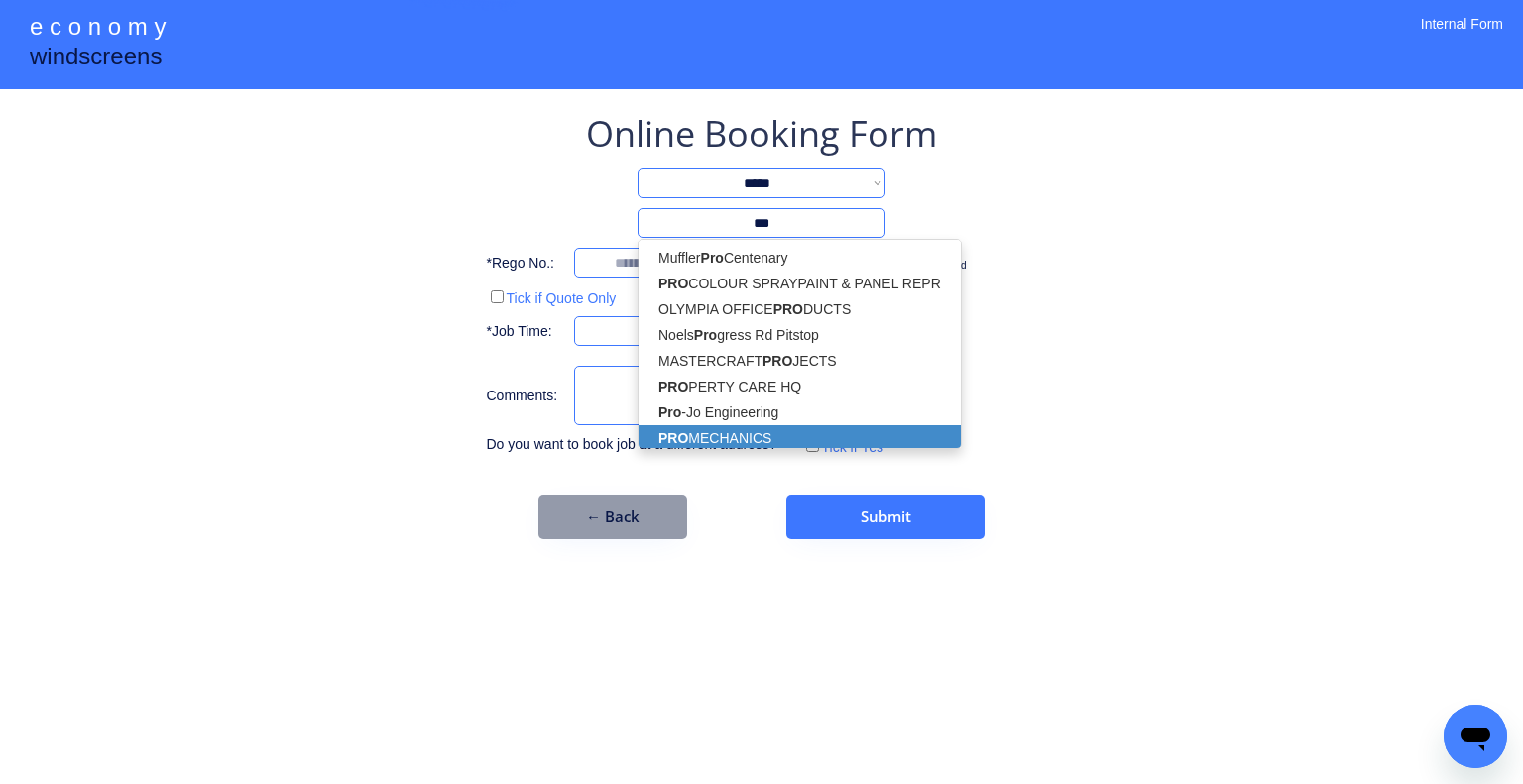 click on "PRO  MECHANICS" at bounding box center [799, 438] 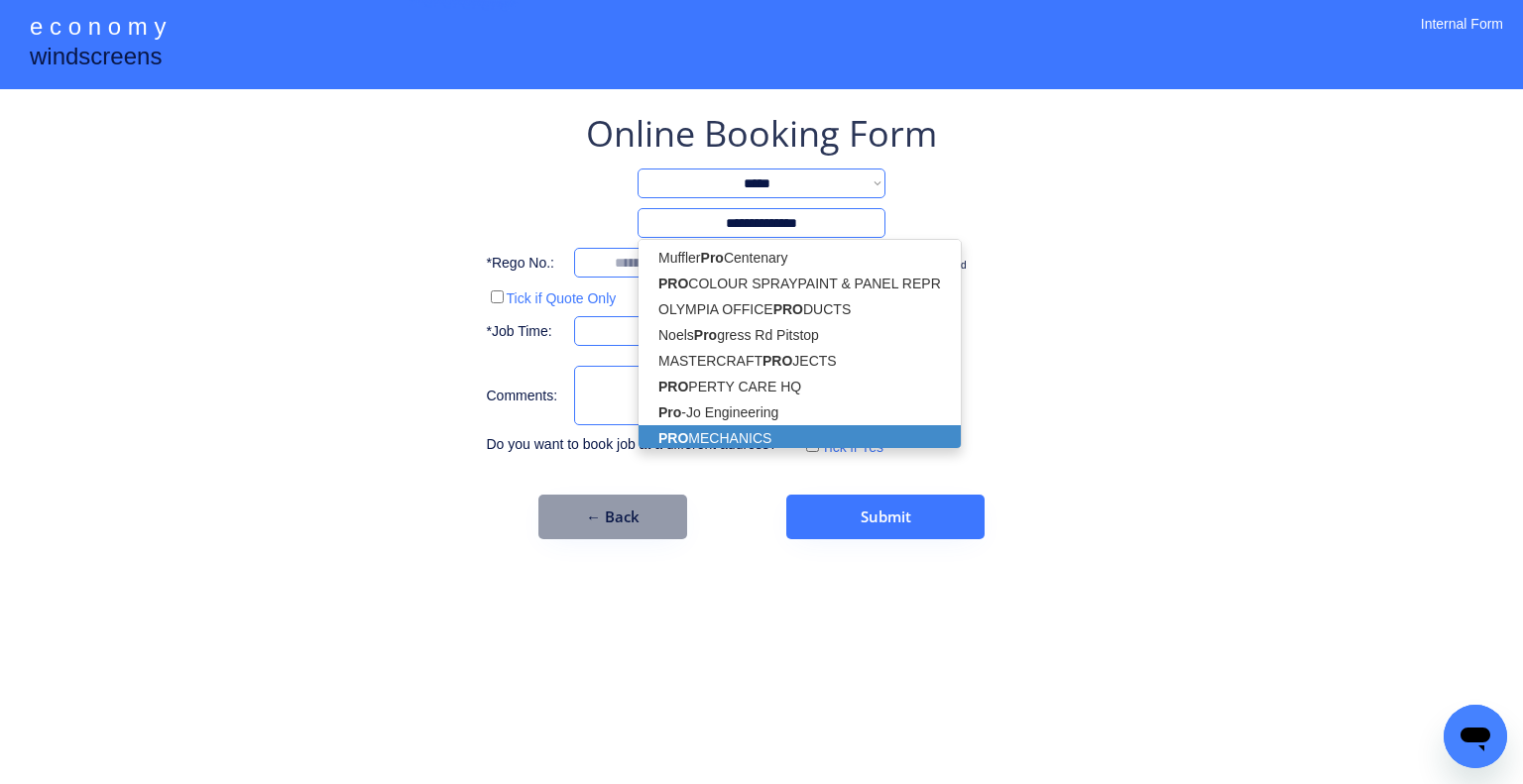 select on "*****" 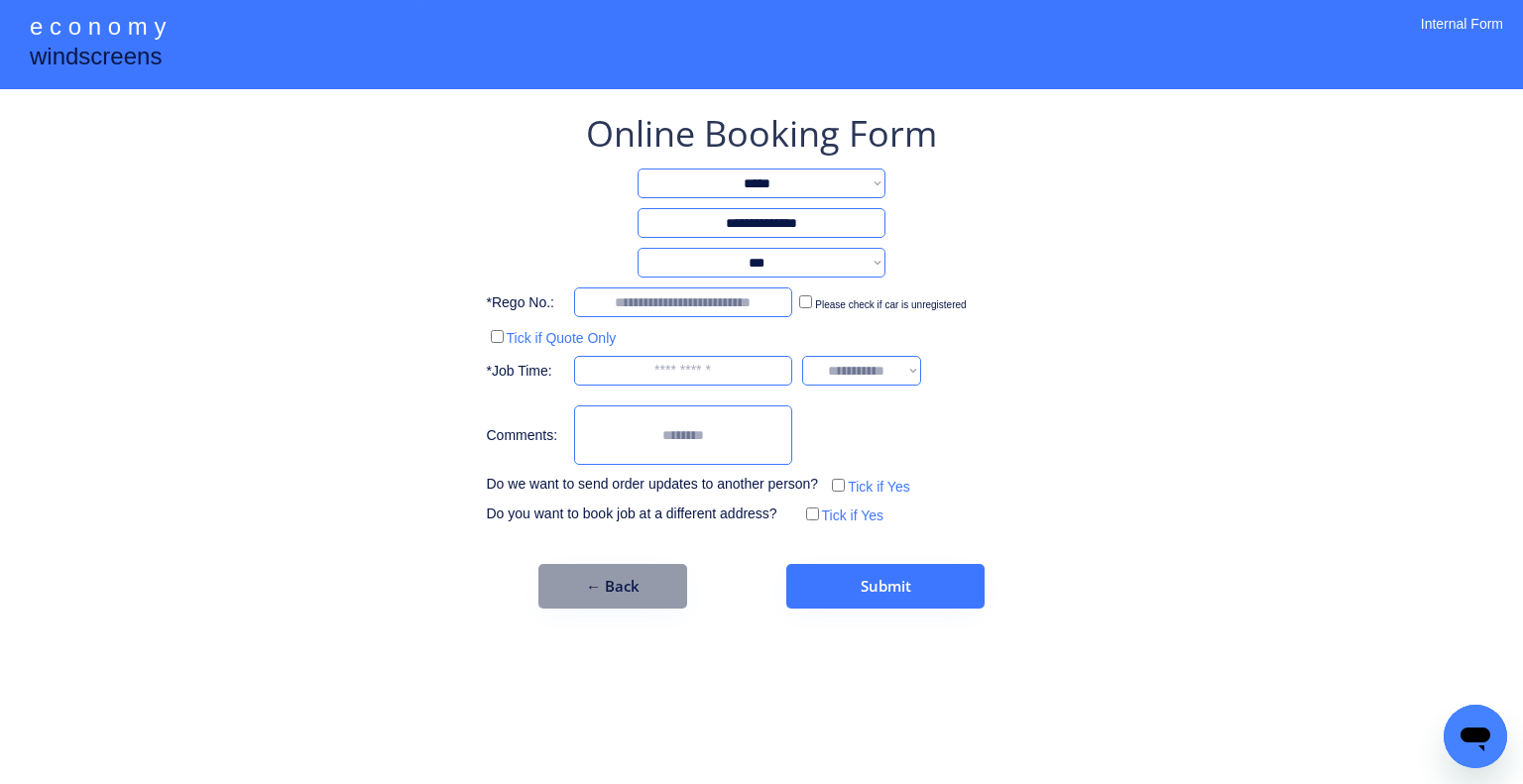 type on "**********" 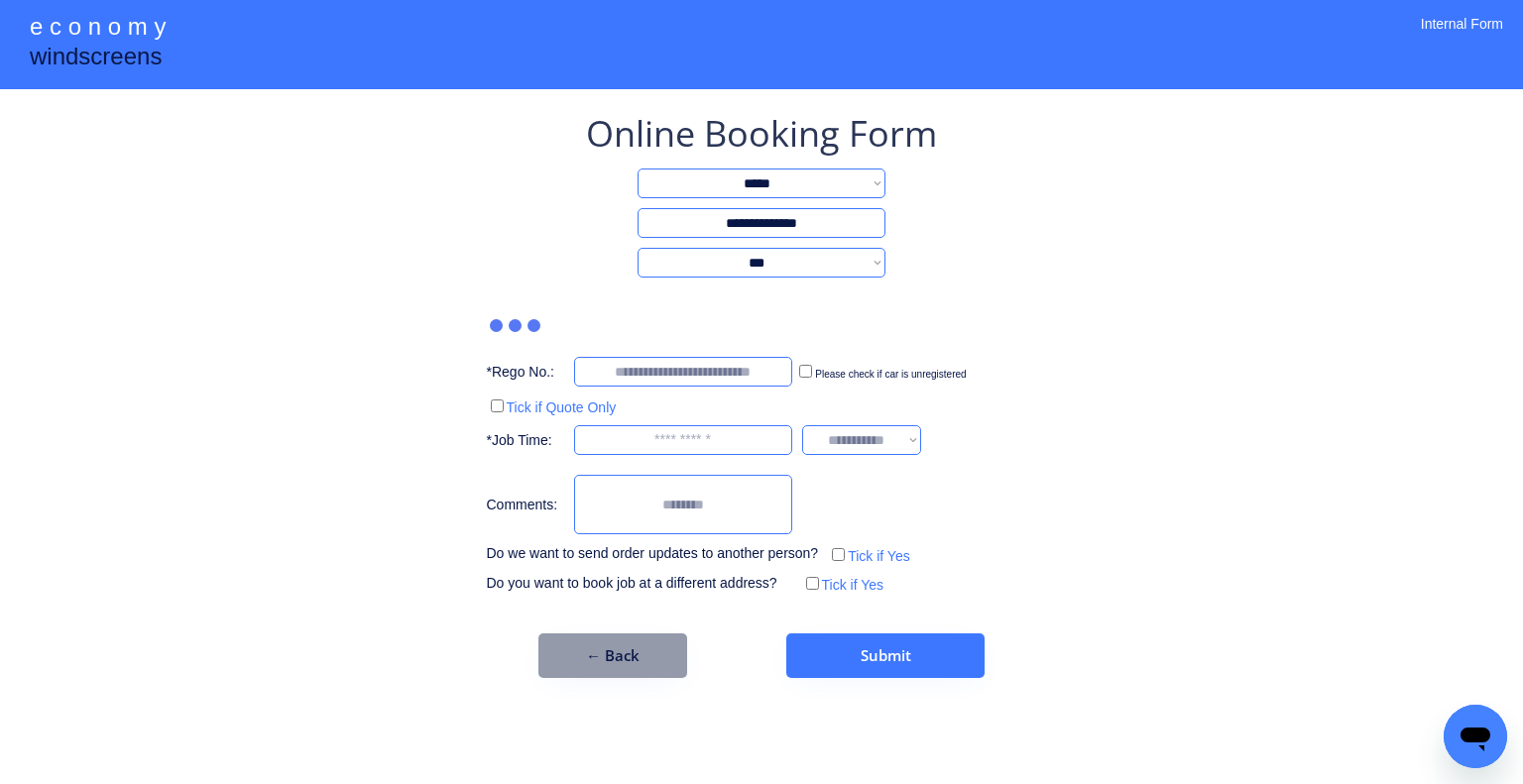 drag, startPoint x: 853, startPoint y: 260, endPoint x: 895, endPoint y: 291, distance: 52.201533 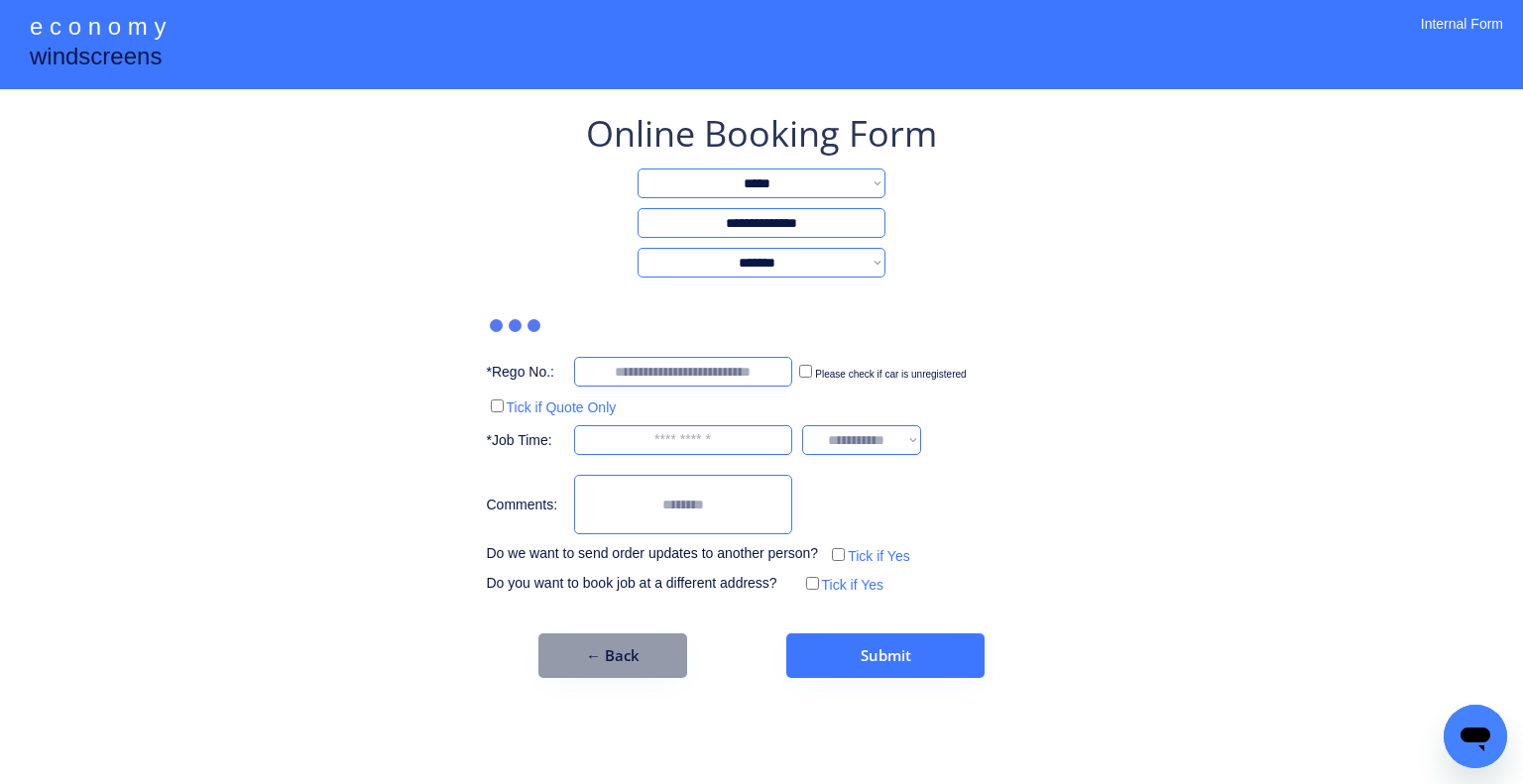 click on "**********" at bounding box center [762, 263] 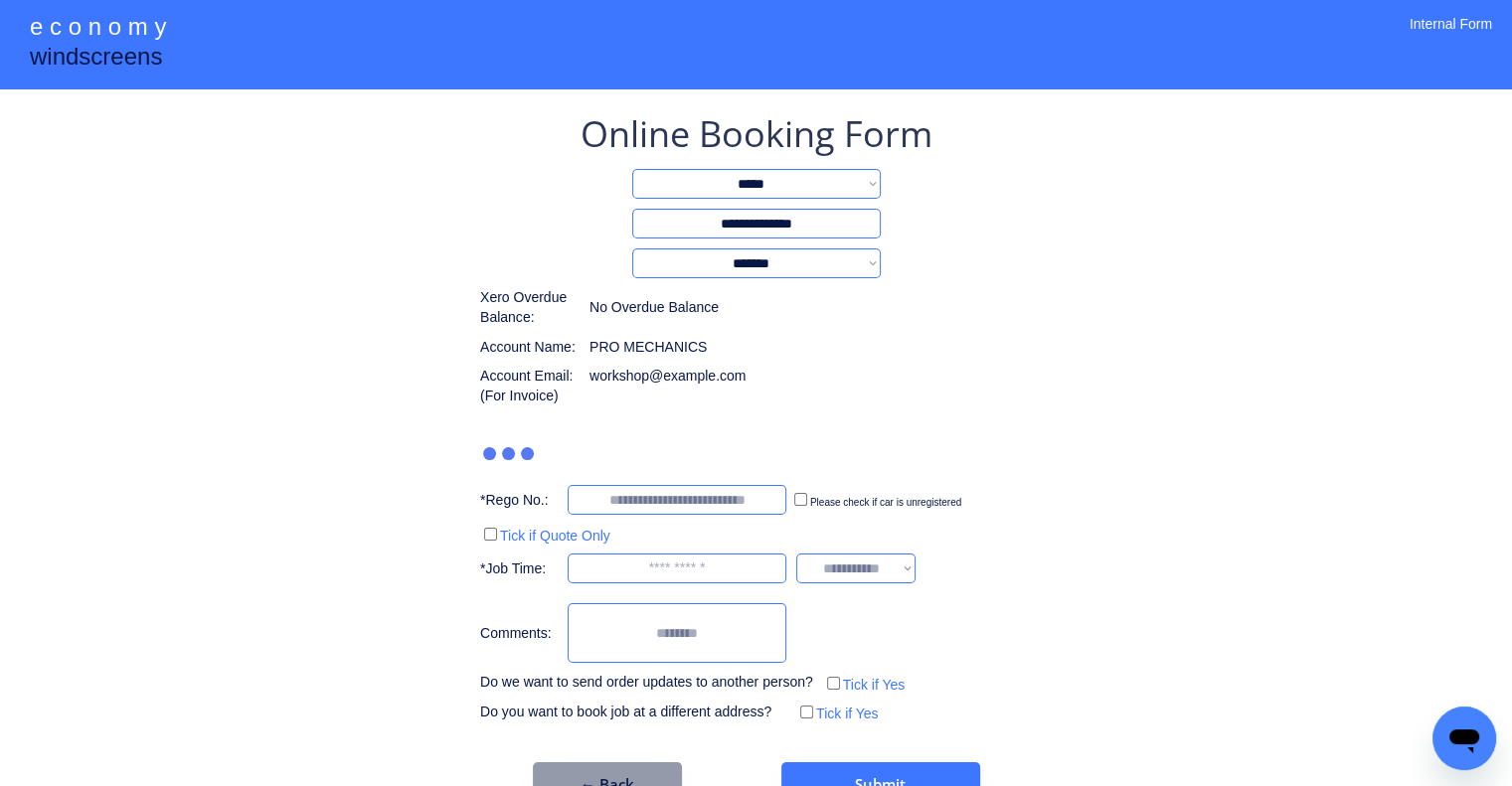 drag, startPoint x: 1201, startPoint y: 344, endPoint x: 1185, endPoint y: 336, distance: 17.888544 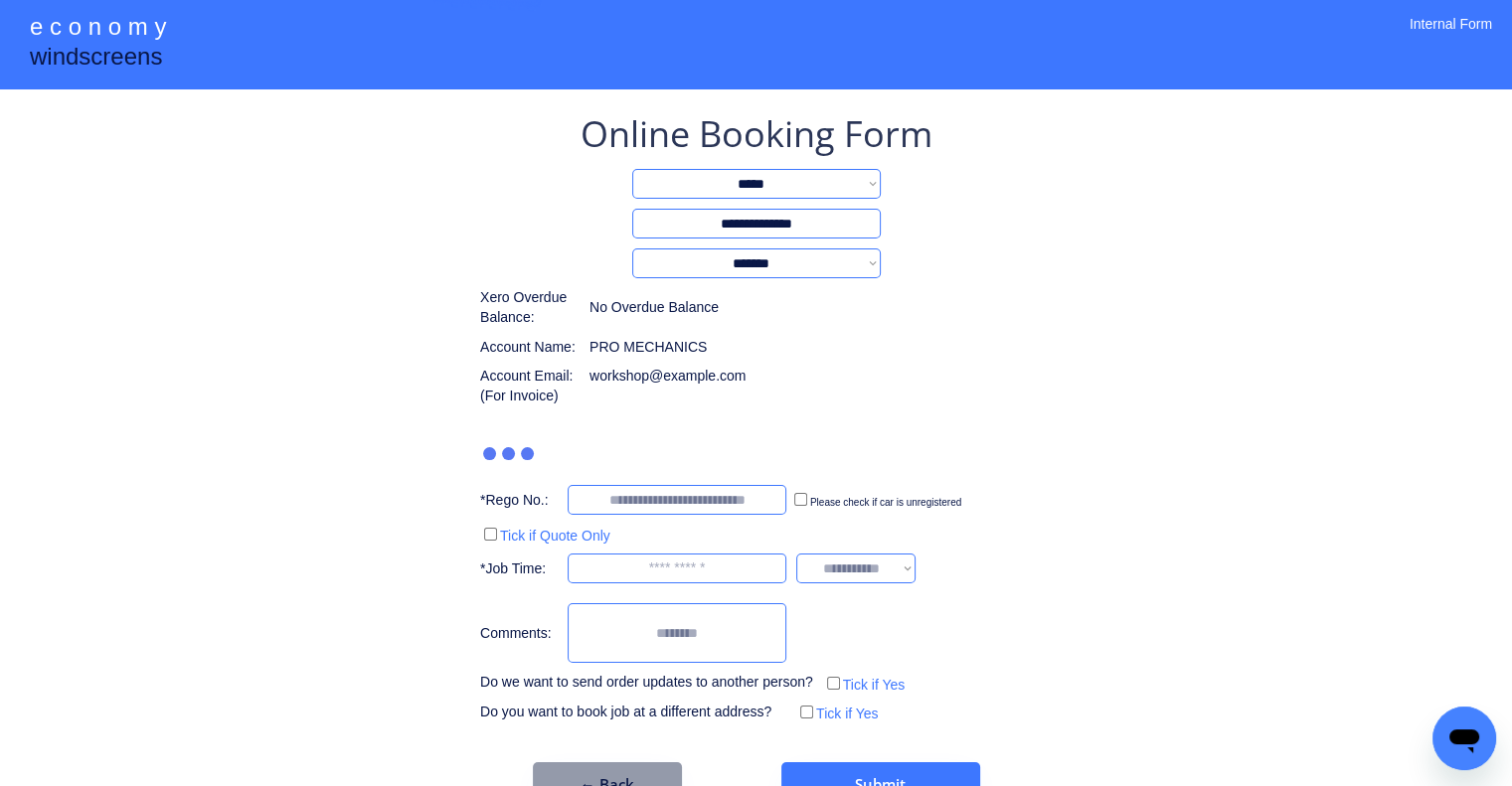click on "**********" at bounding box center [756, 433] 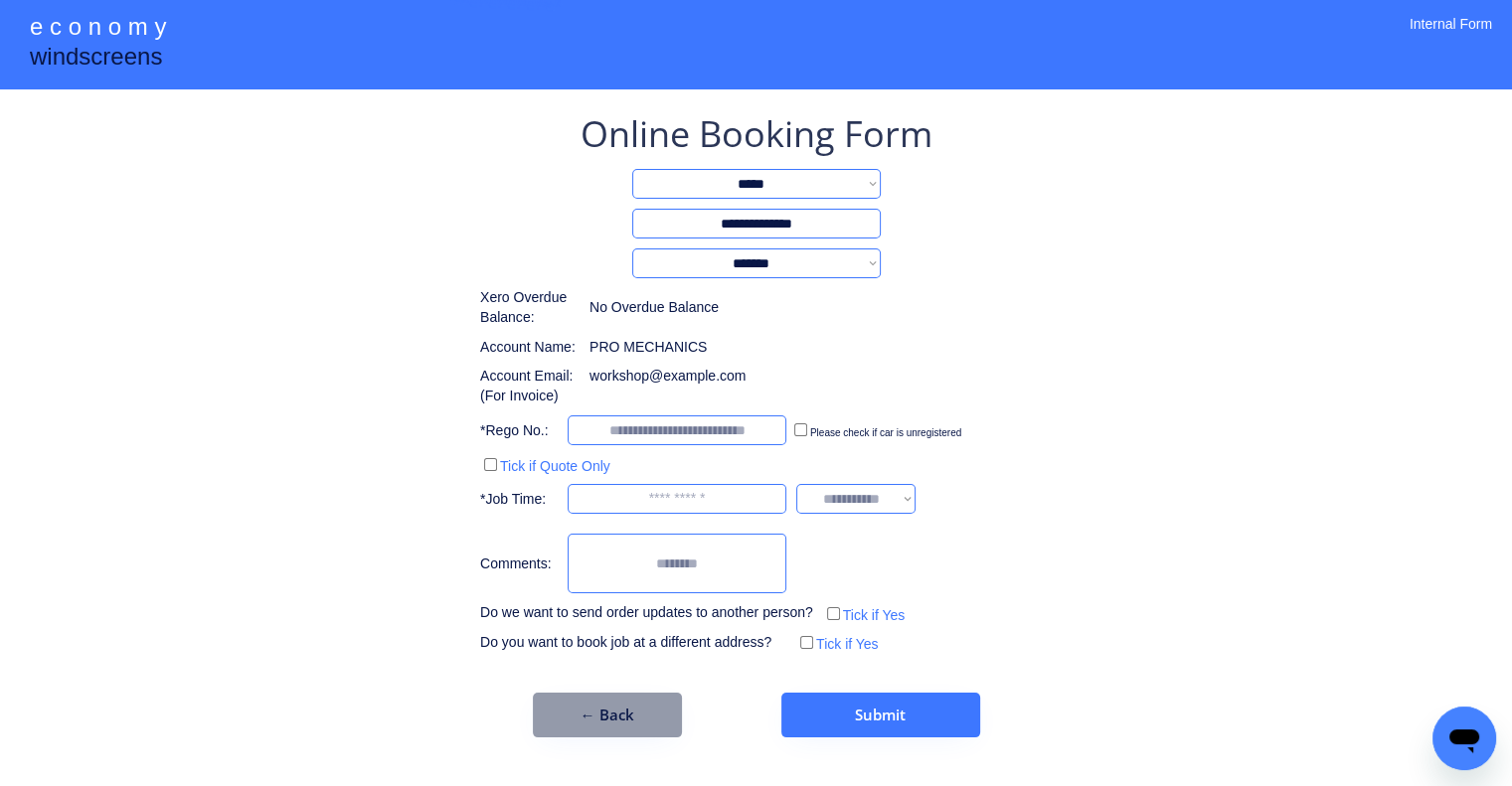 click on "←   Back" at bounding box center (607, 714) 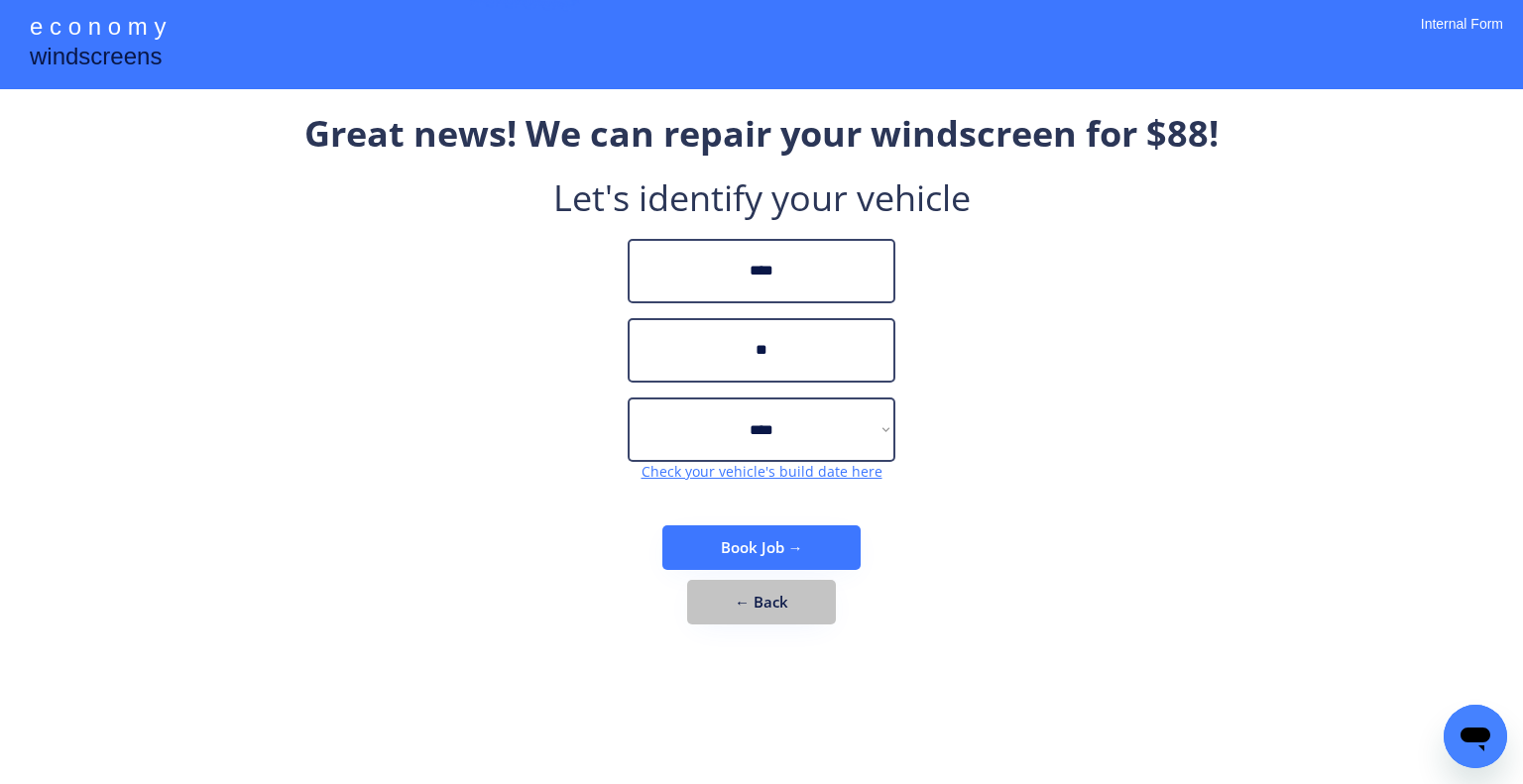 click on "←   Back" at bounding box center (762, 602) 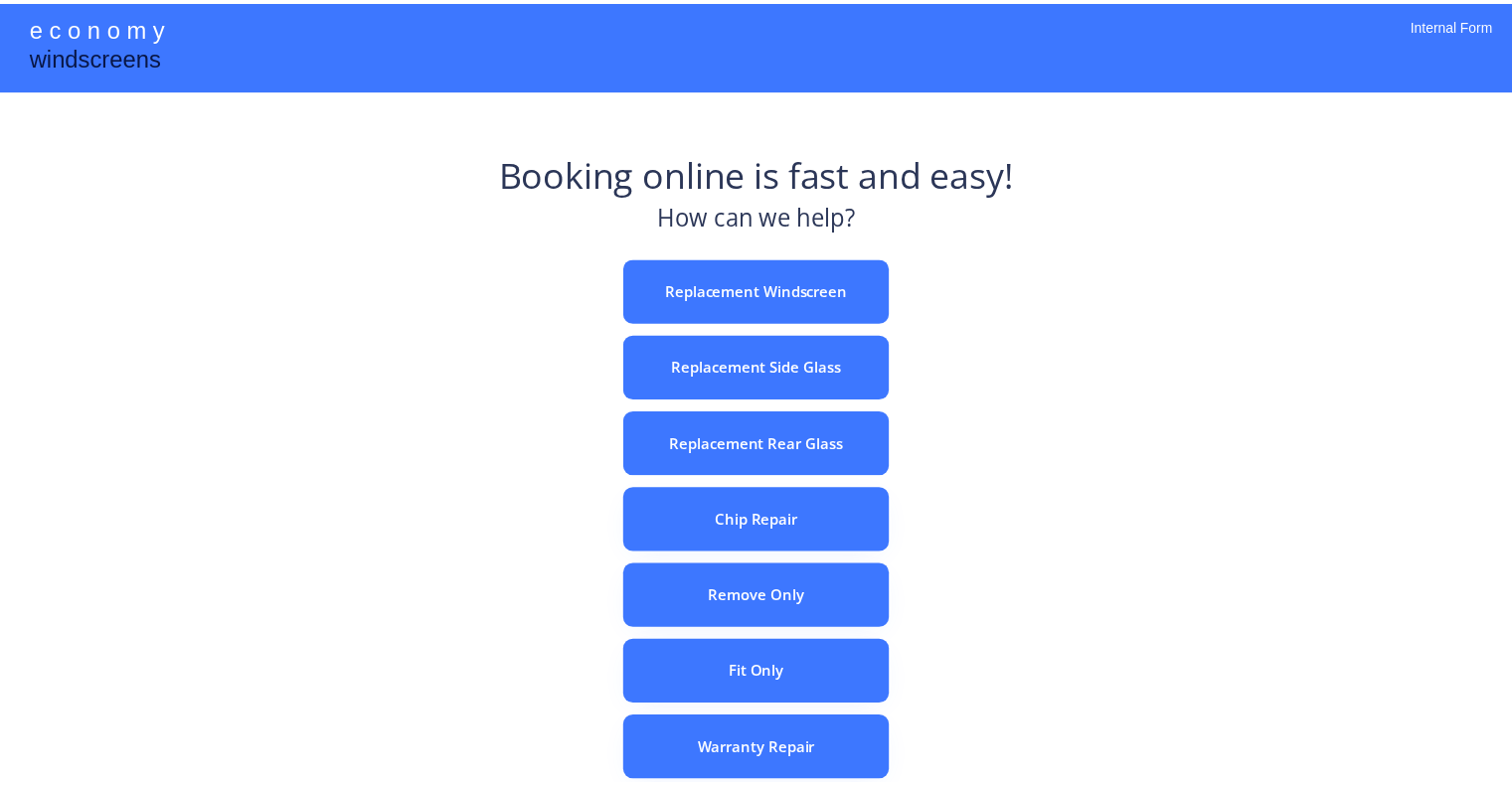 scroll, scrollTop: 0, scrollLeft: 0, axis: both 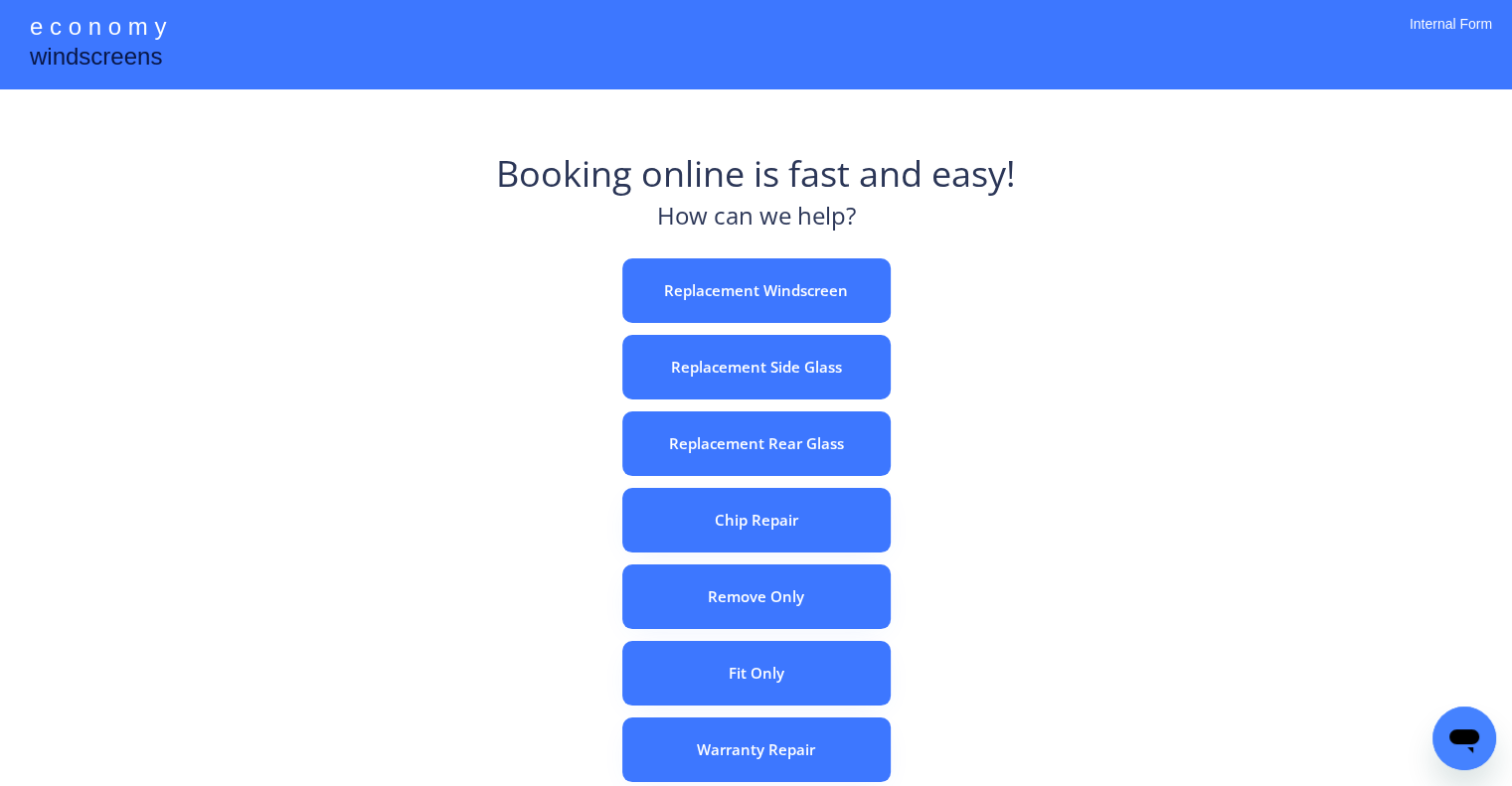 drag, startPoint x: 1038, startPoint y: 346, endPoint x: 787, endPoint y: 10, distance: 419.4008 